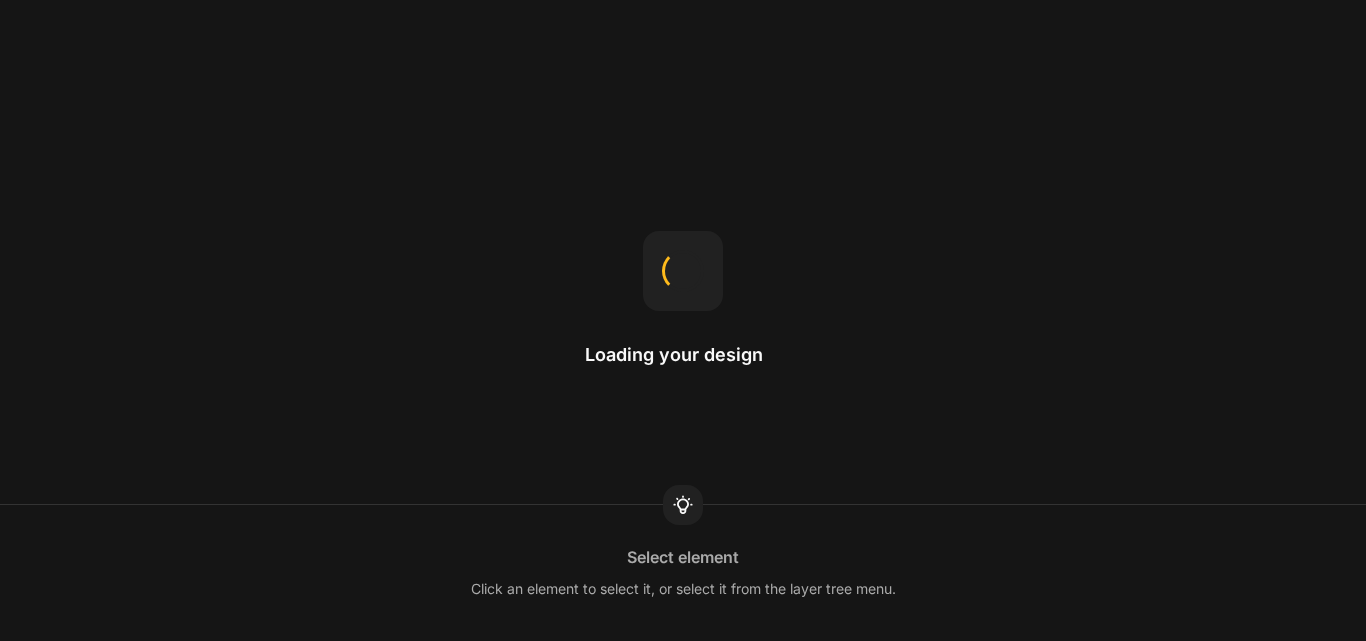 scroll, scrollTop: 0, scrollLeft: 0, axis: both 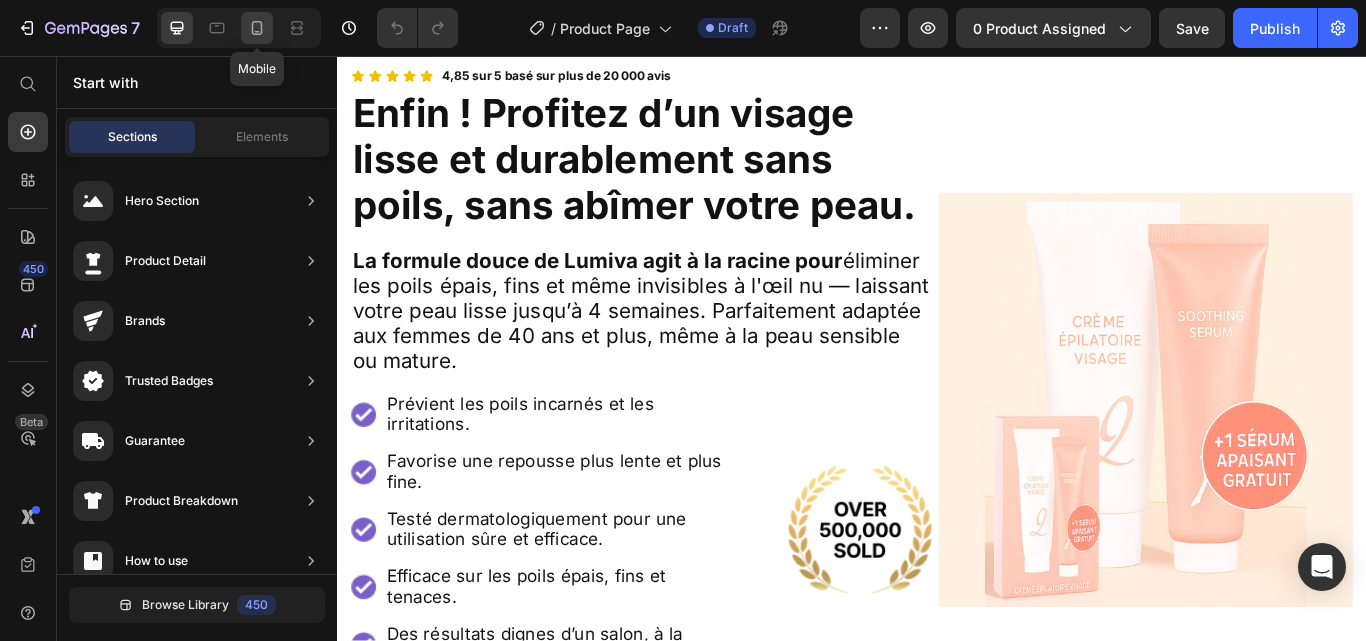 click 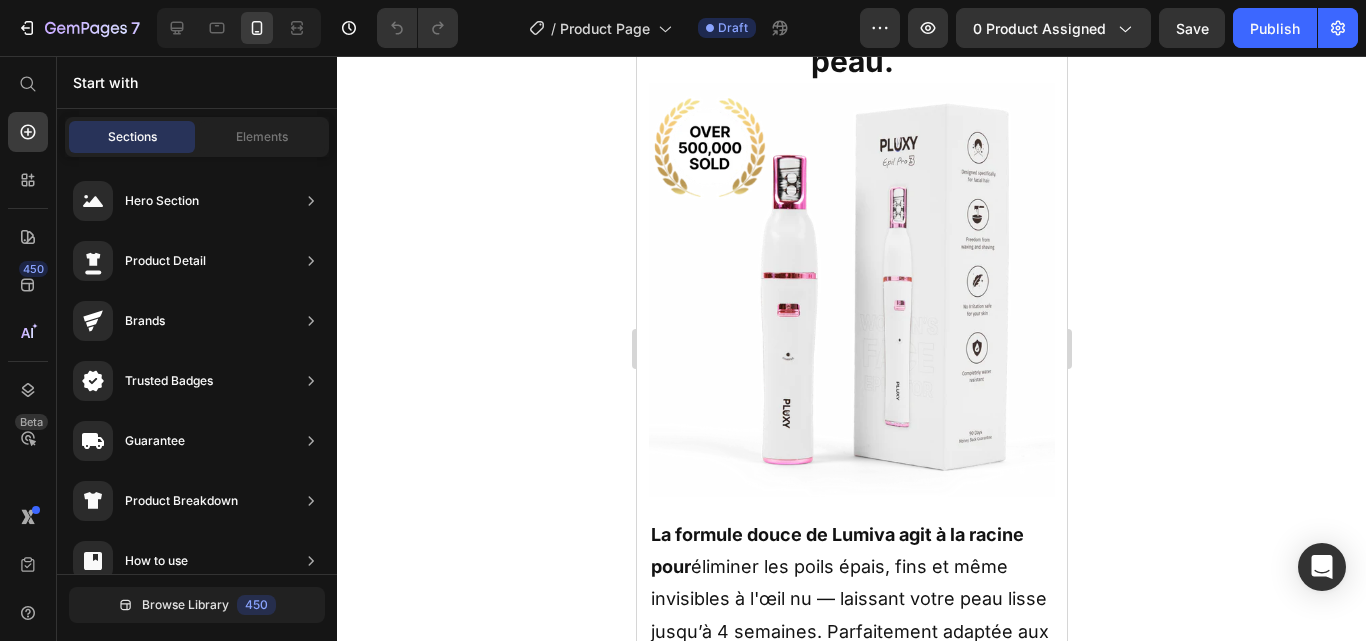 scroll, scrollTop: 345, scrollLeft: 0, axis: vertical 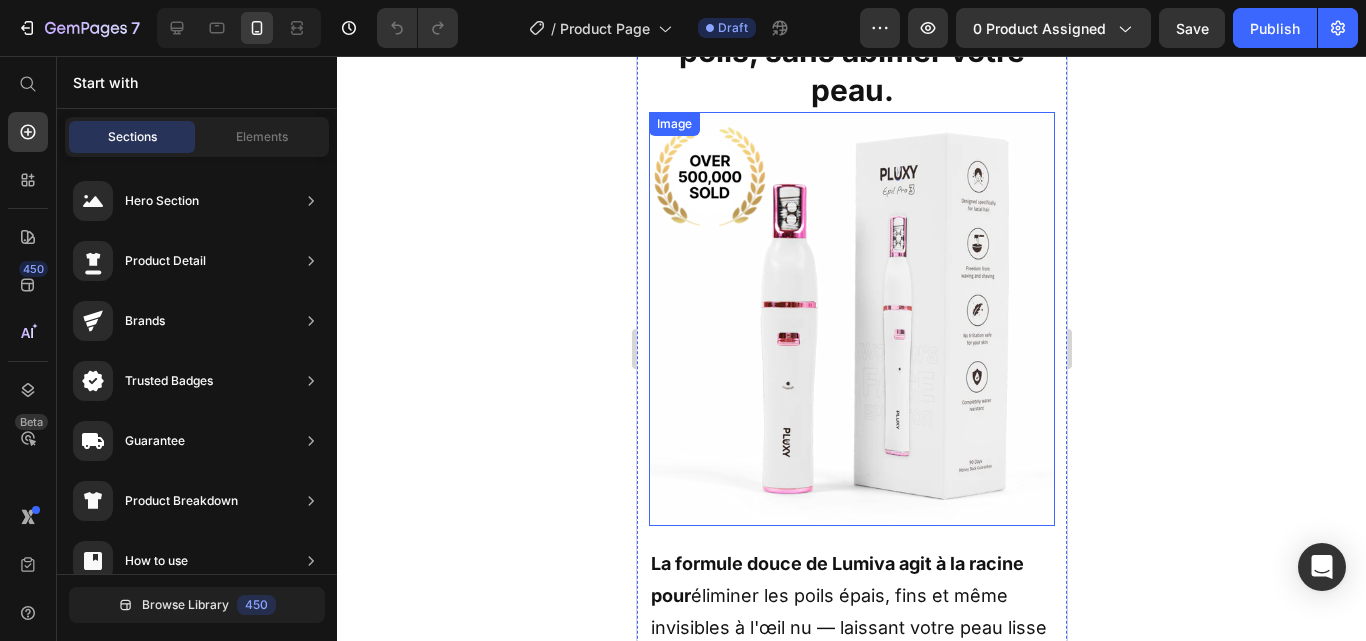 click at bounding box center (851, 319) 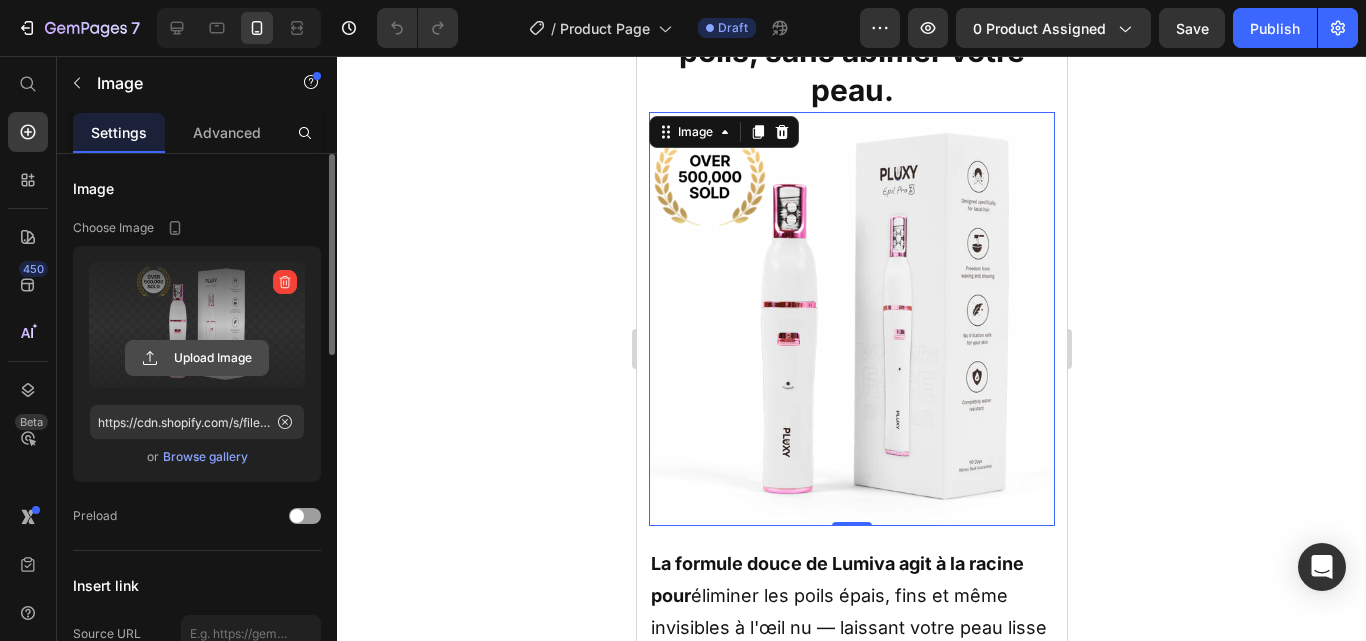 click 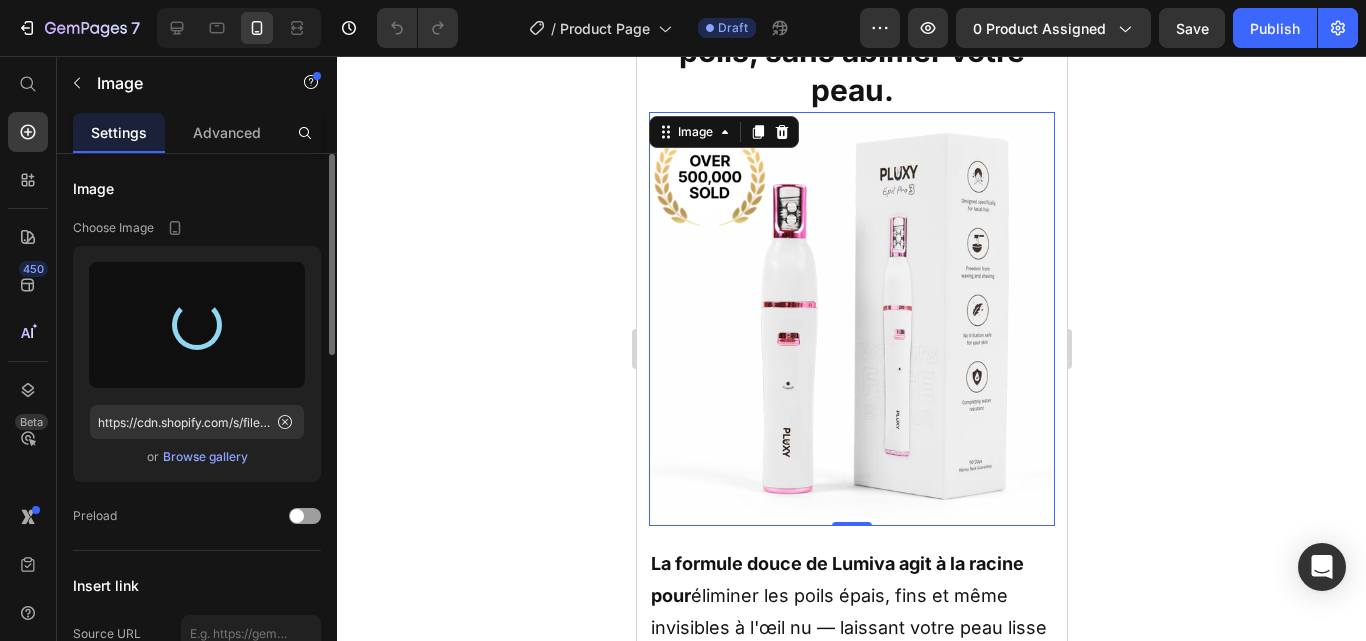 type on "https://cdn.shopify.com/s/files/1/0923/8927/8038/files/gempages_574662370995995492-b73435eb-ace1-4fc5-96db-eb00bfde1c1d.webp" 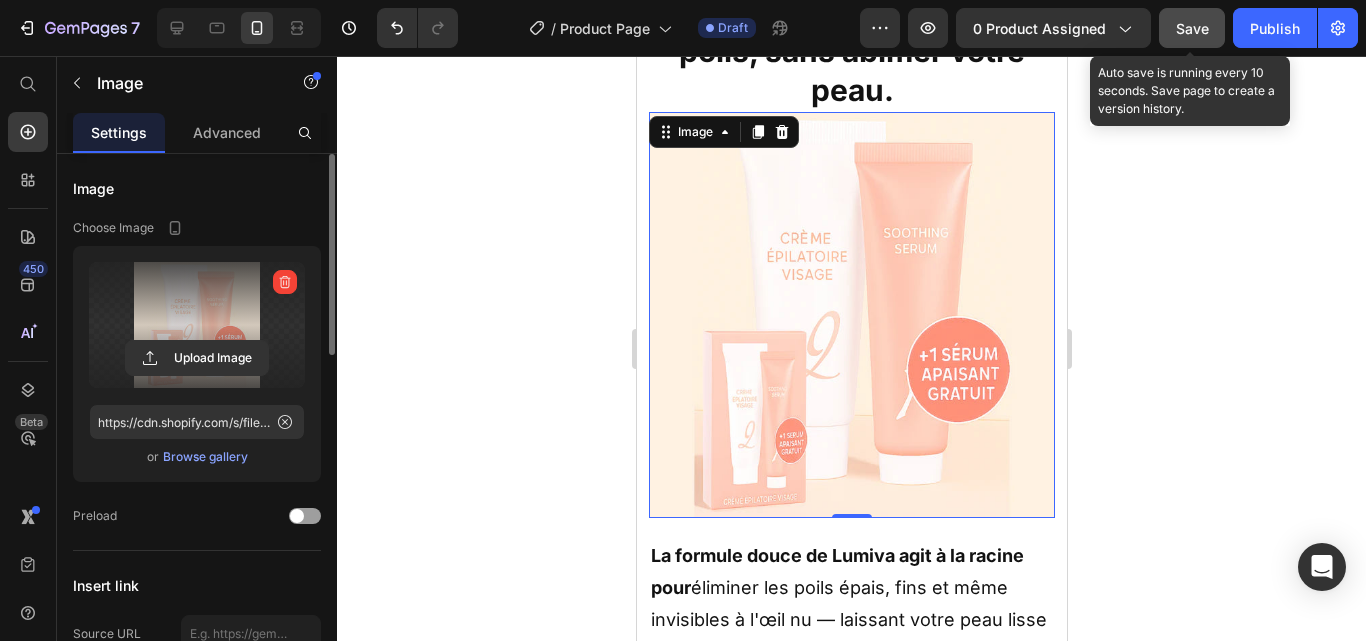 click on "Save" at bounding box center (1192, 28) 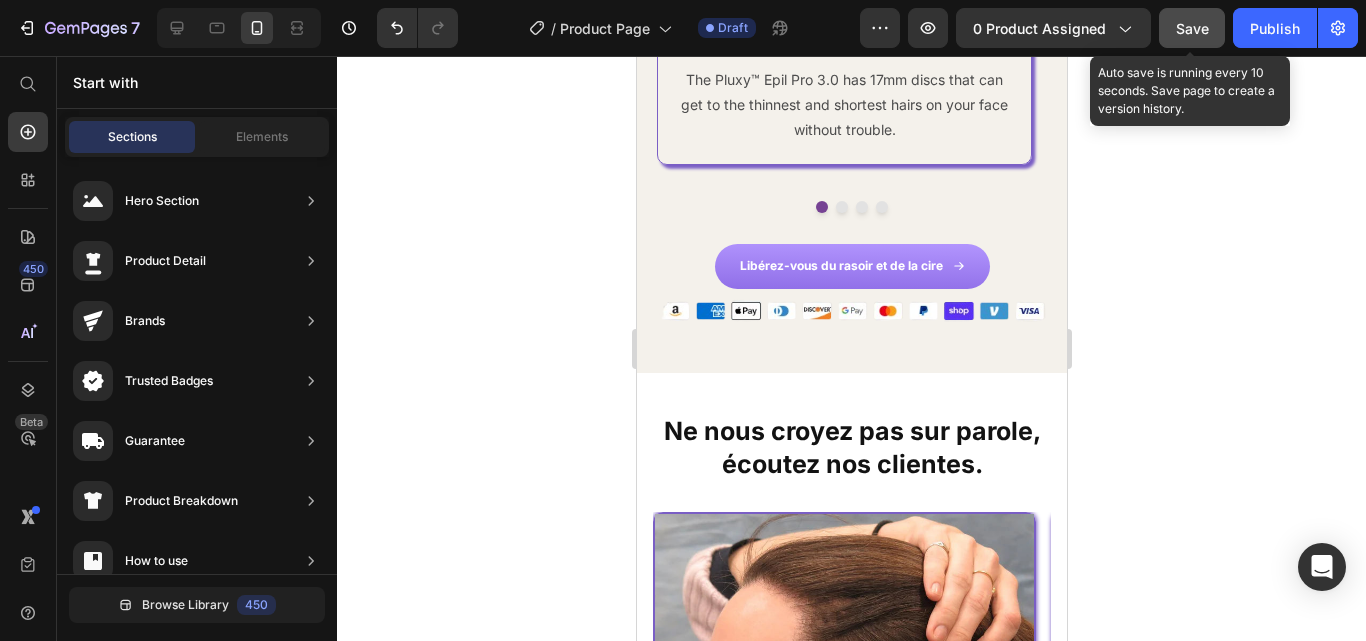 scroll, scrollTop: 3761, scrollLeft: 0, axis: vertical 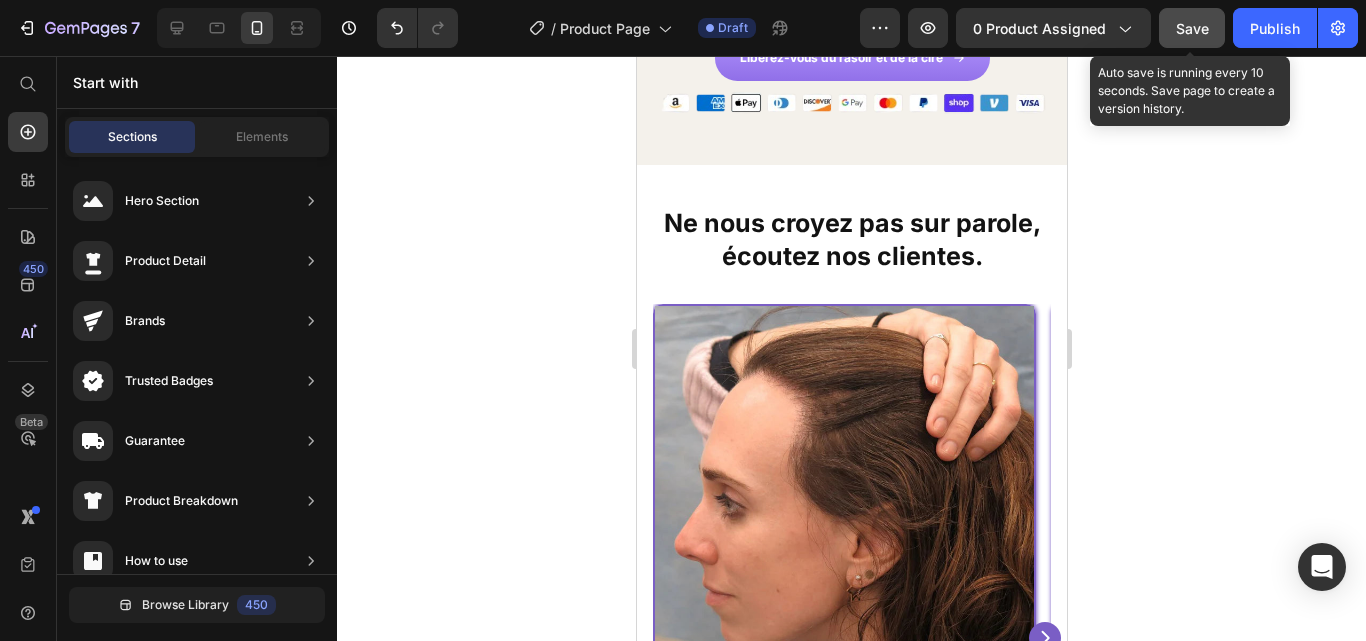 drag, startPoint x: 1055, startPoint y: 387, endPoint x: 1737, endPoint y: 394, distance: 682.03595 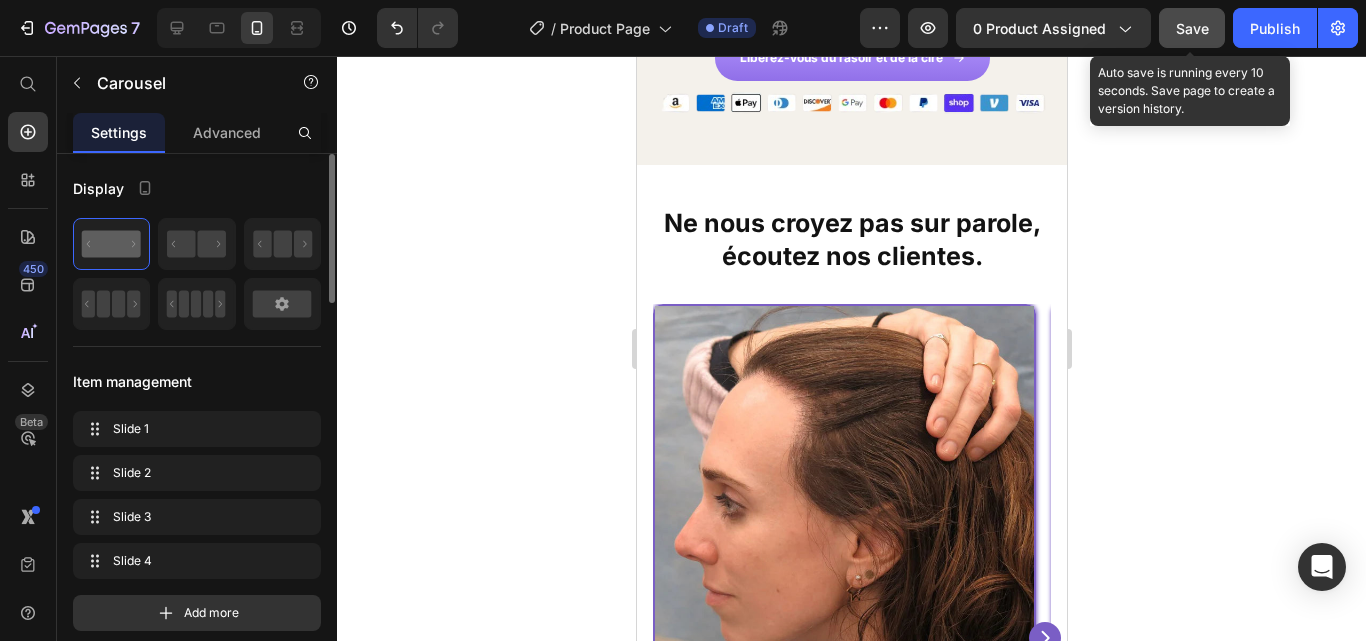 click at bounding box center [821, -1] 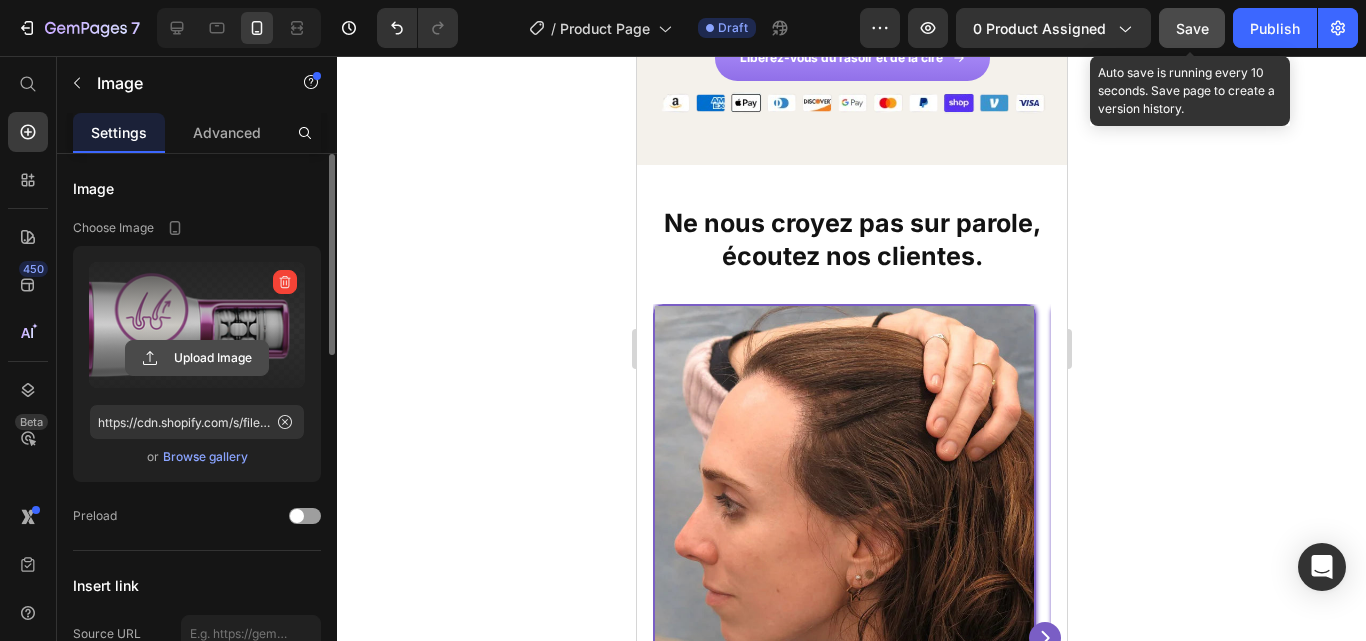 click 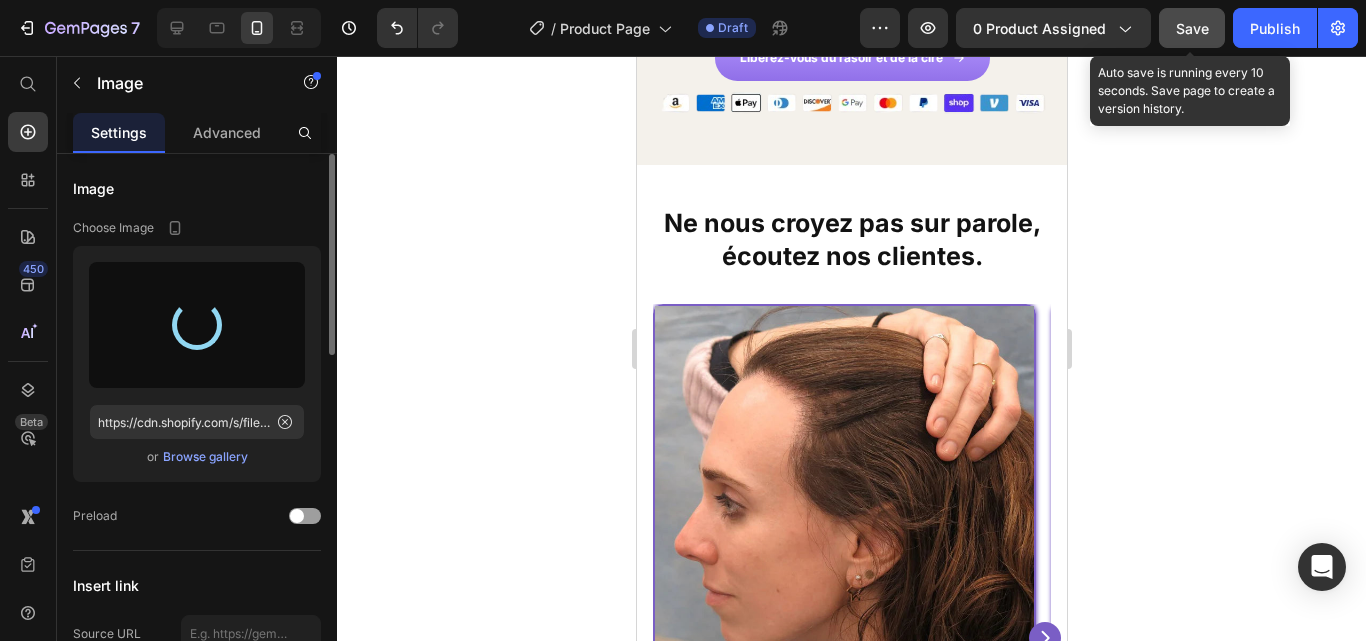 type on "https://cdn.shopify.com/s/files/1/0923/8927/8038/files/gempages_574662370995995492-87c94f26-2f47-4339-939d-4fb6d00ce6ee.webp" 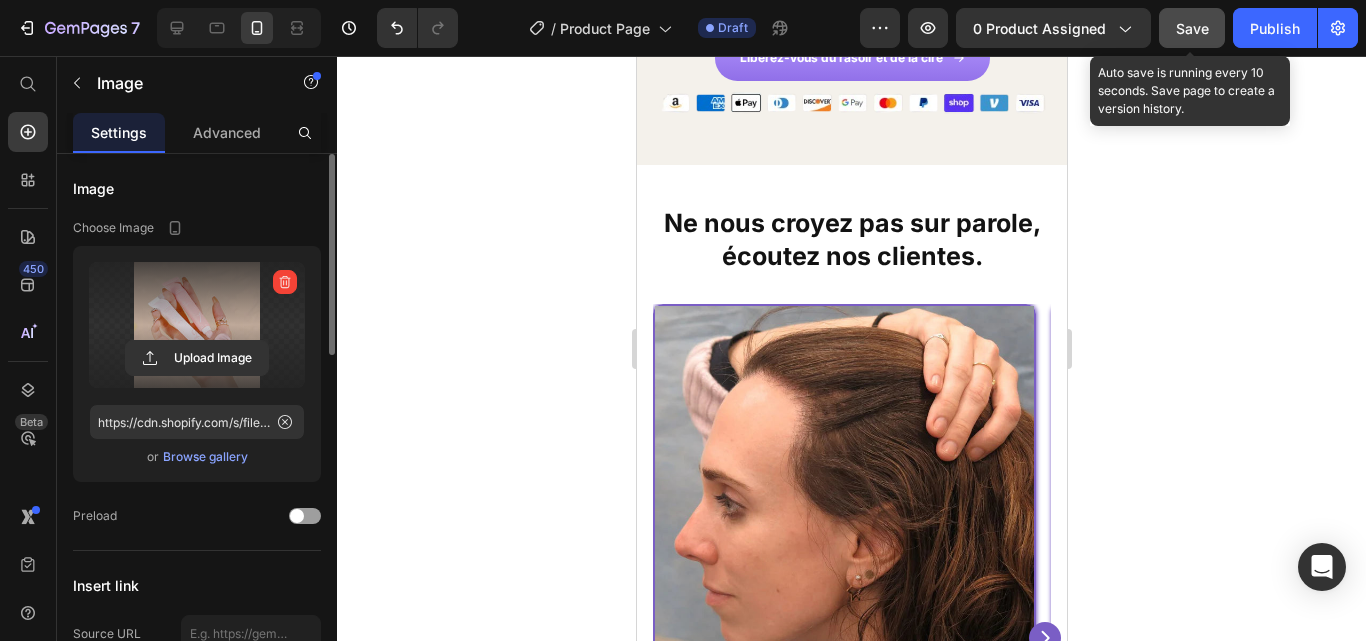 click at bounding box center [841, -1] 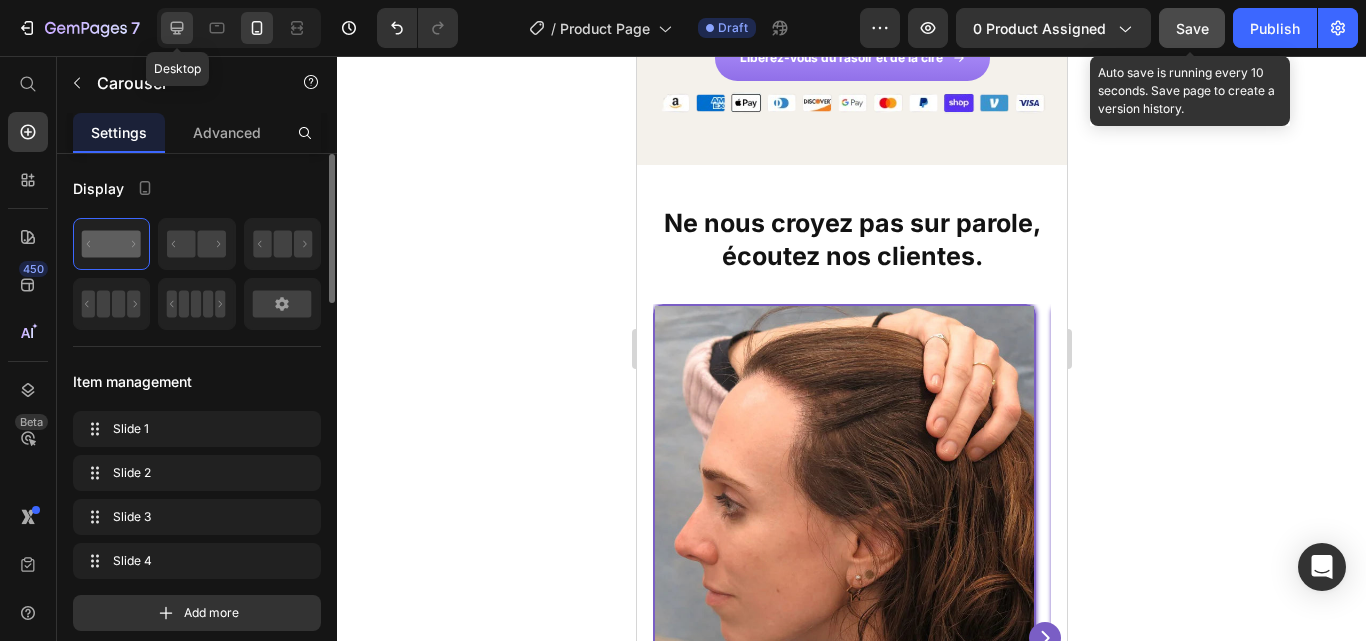 click 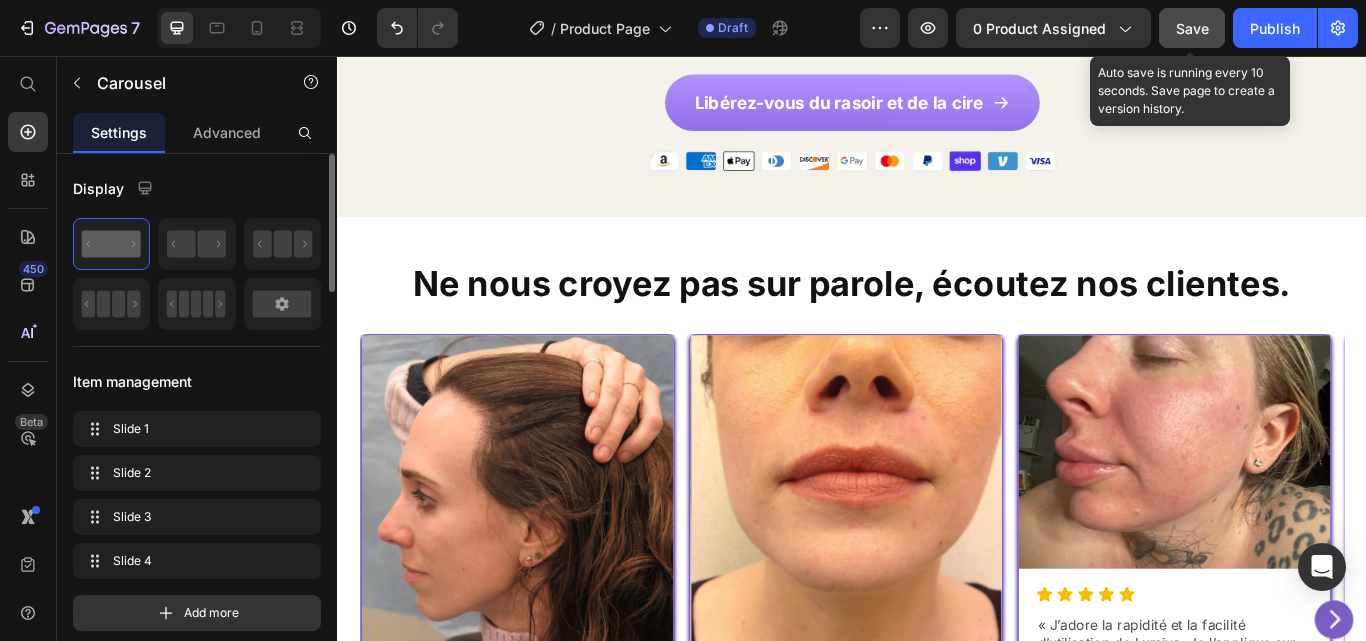 scroll, scrollTop: 4629, scrollLeft: 0, axis: vertical 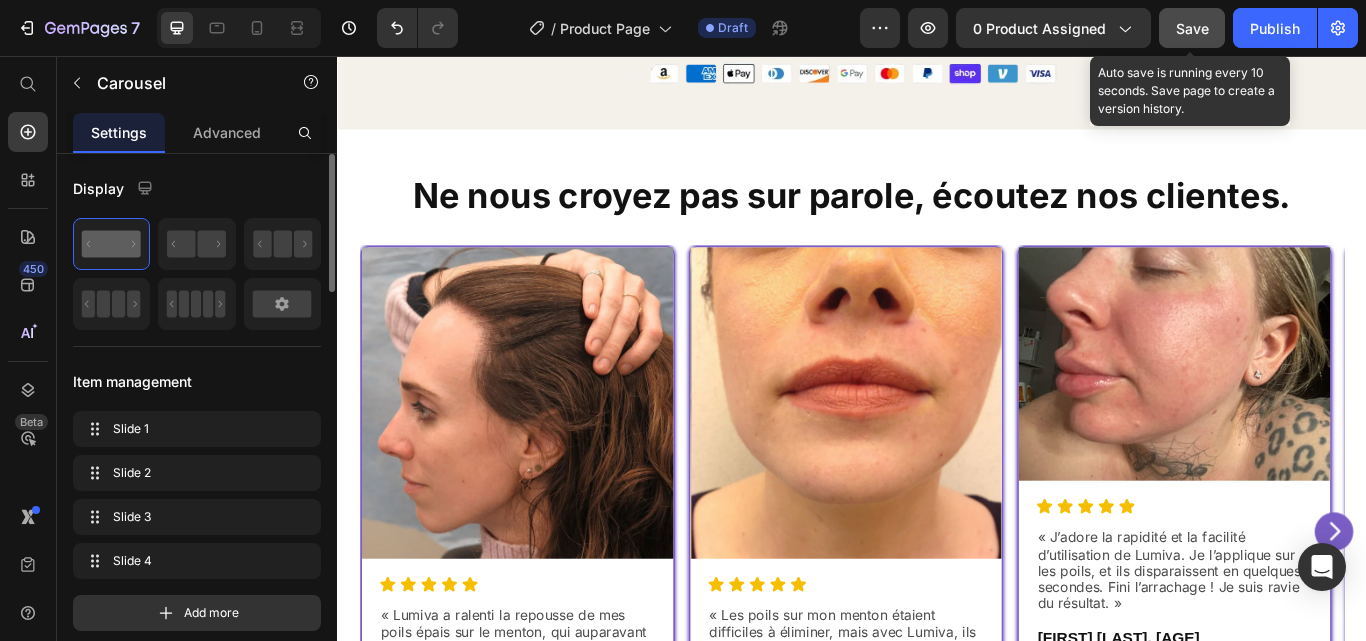 click on "Spécial poils du visage" at bounding box center [513, -298] 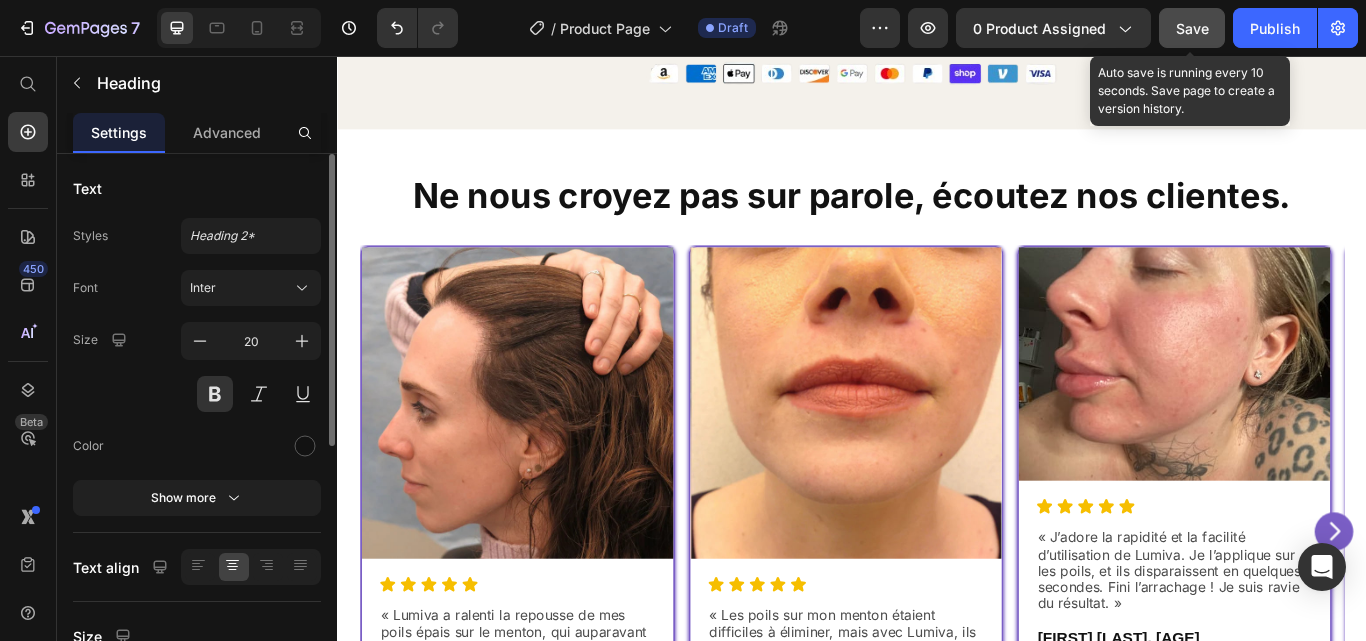 click on "Spécial poils du visage" at bounding box center (513, -298) 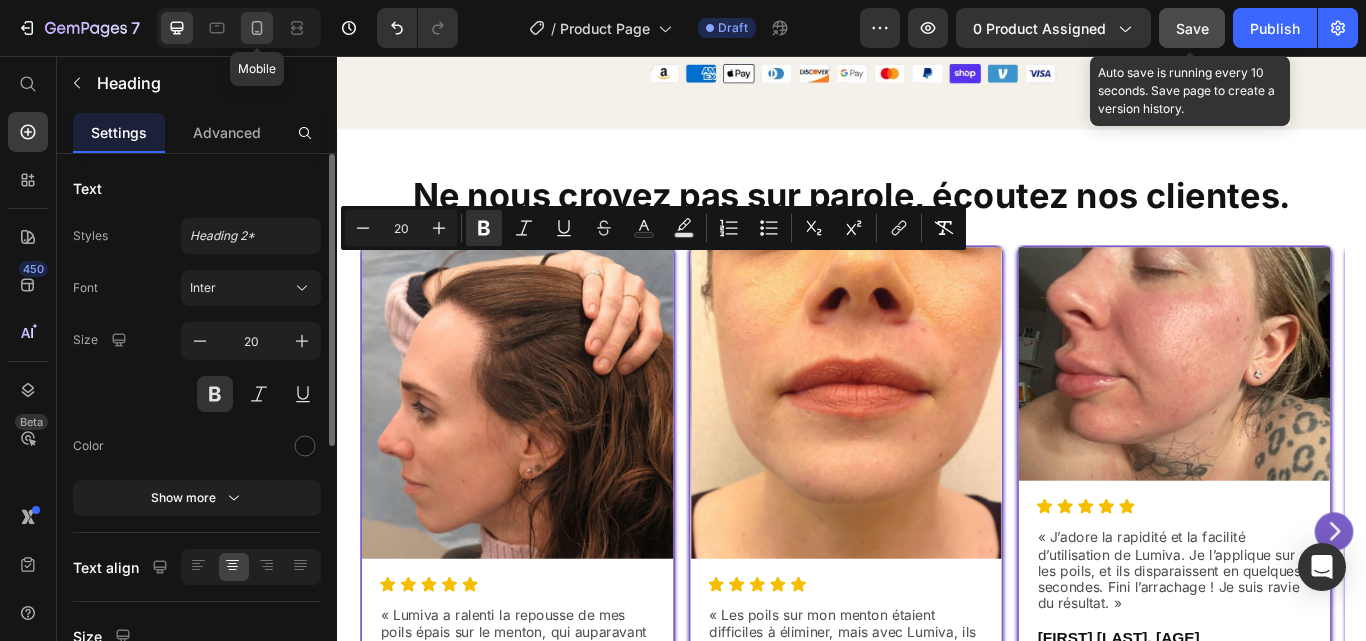 click 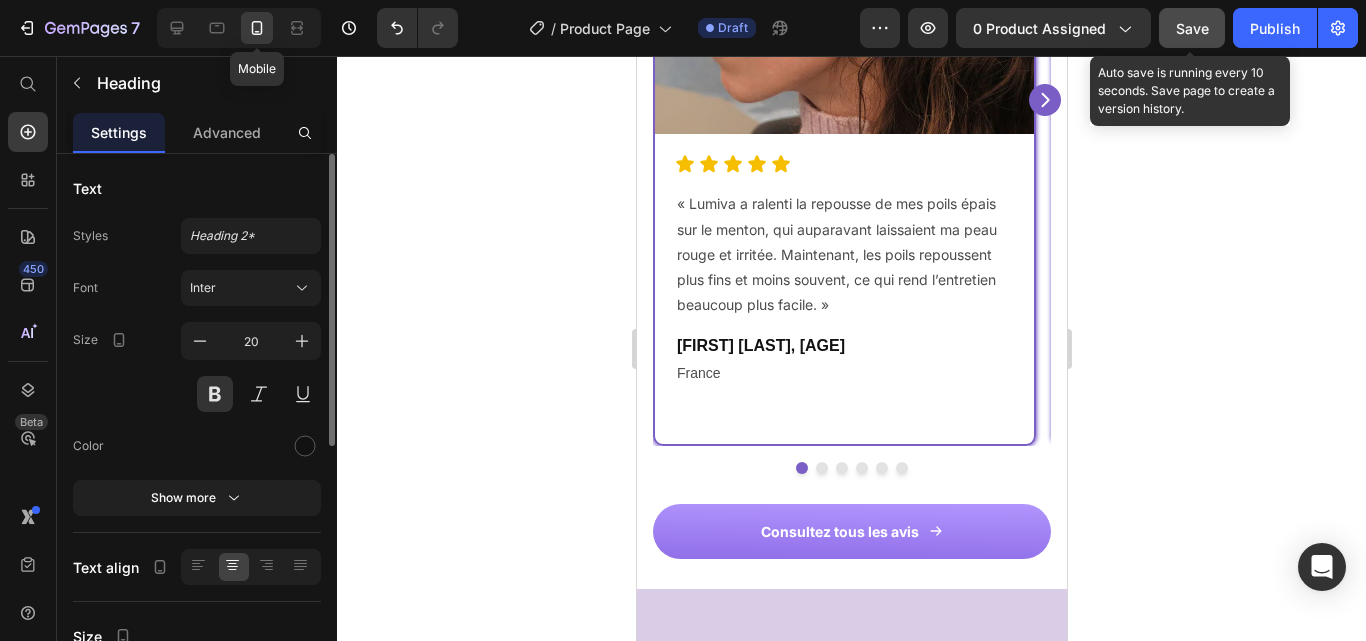scroll, scrollTop: 4506, scrollLeft: 0, axis: vertical 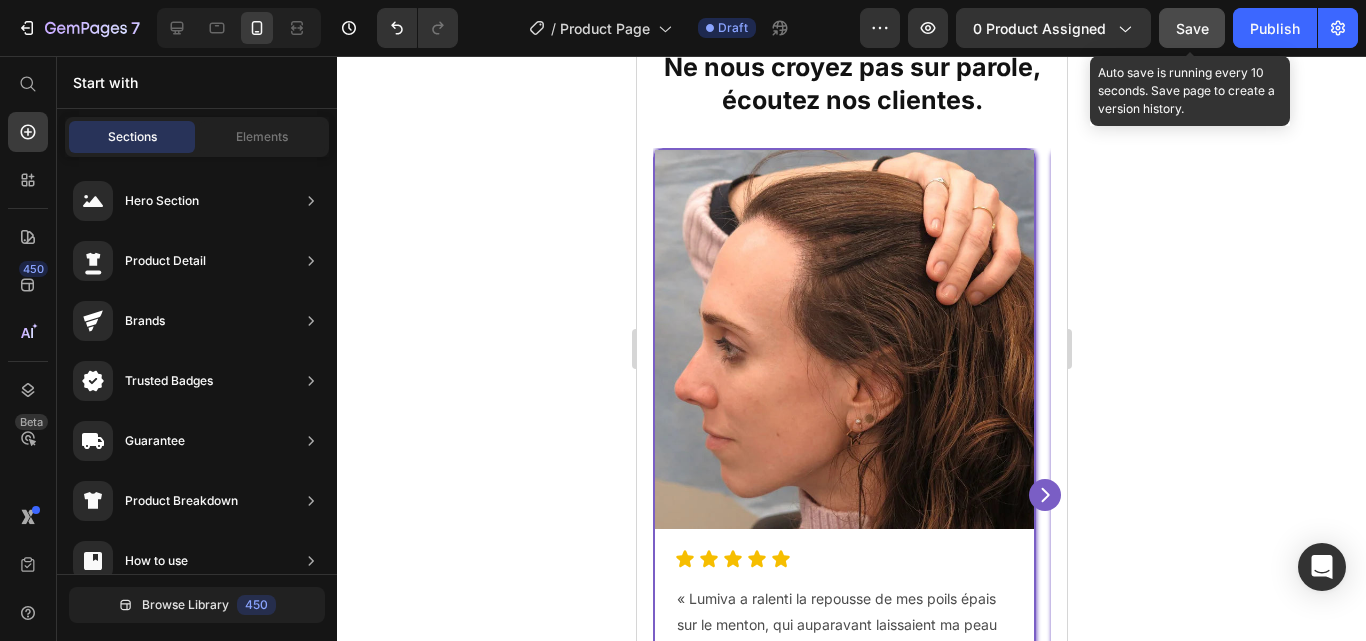 click at bounding box center (821, -157) 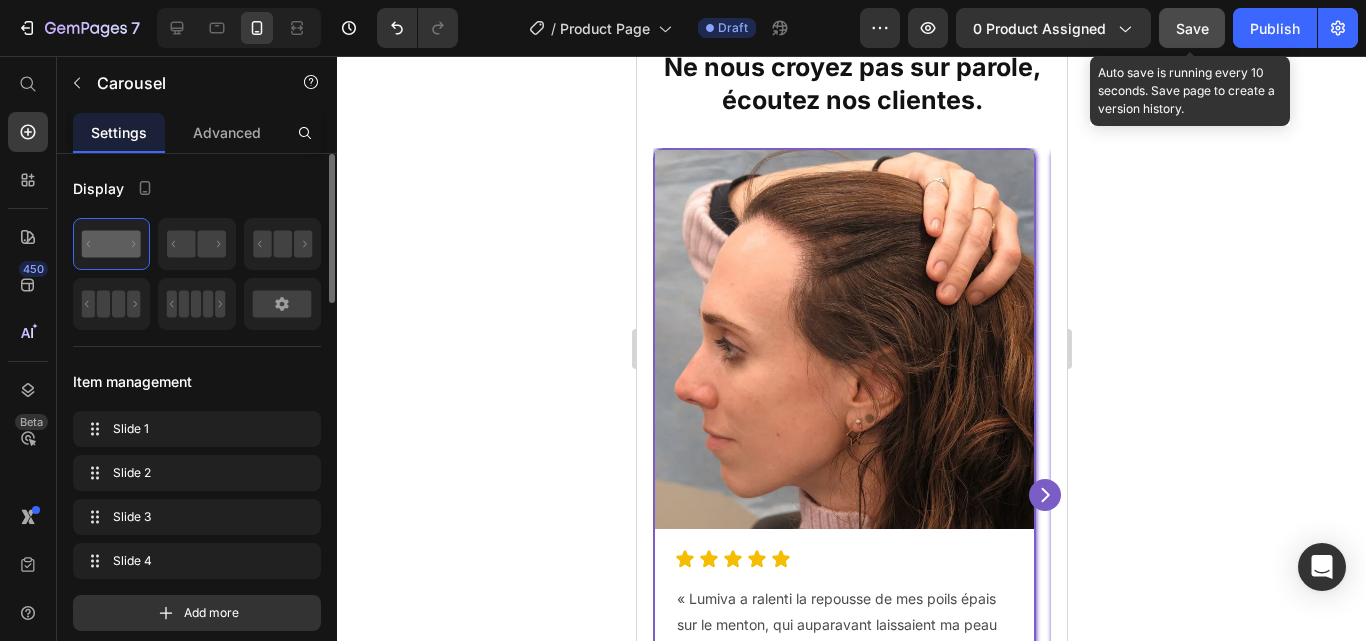 click on "Designed for Facial Hair" at bounding box center [843, -319] 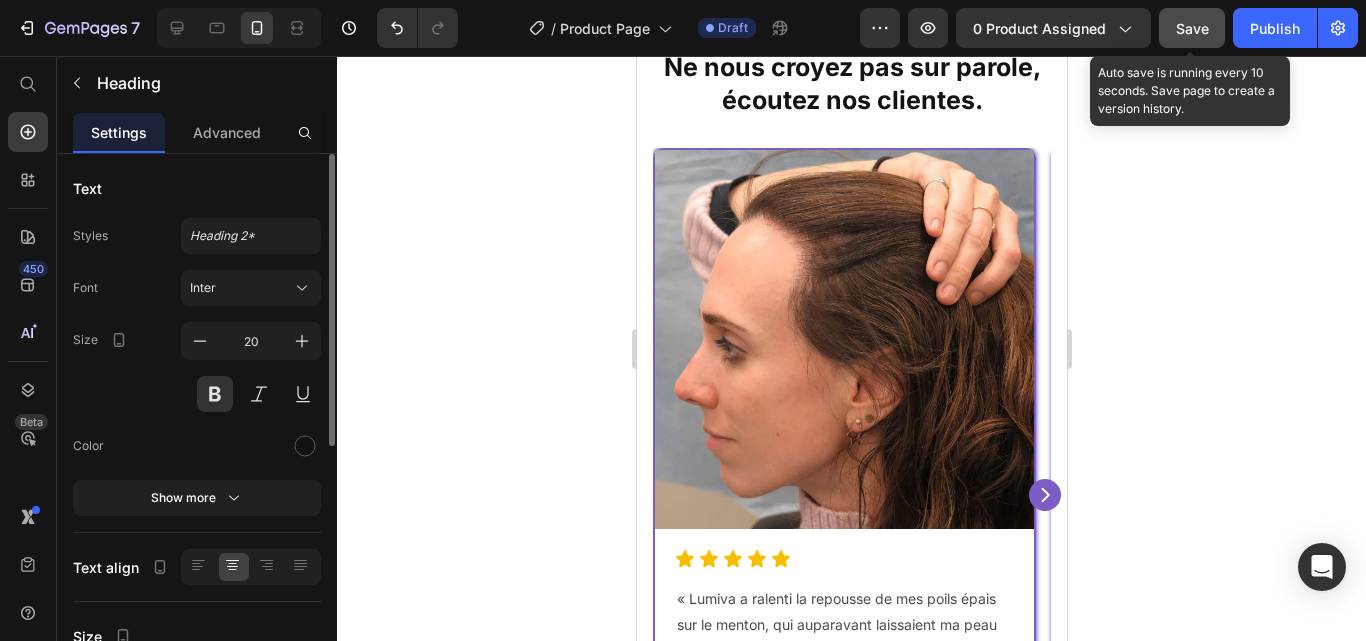 click on "Designed for Facial Hair" at bounding box center (843, -319) 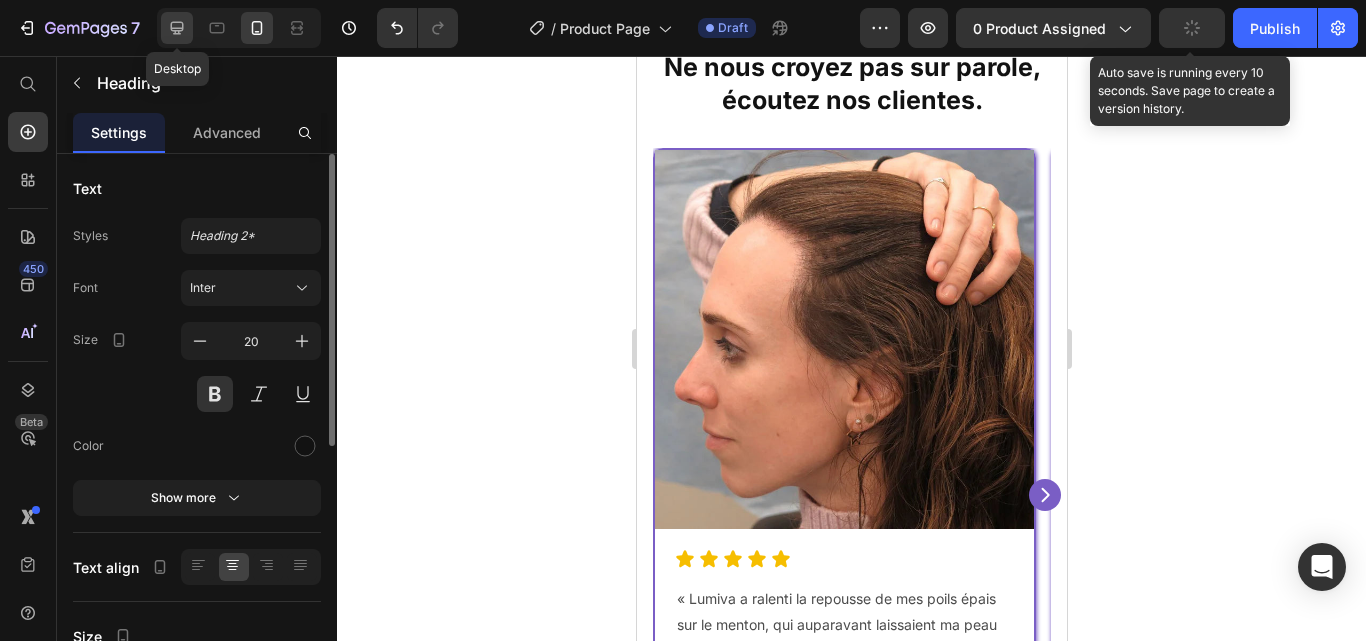click 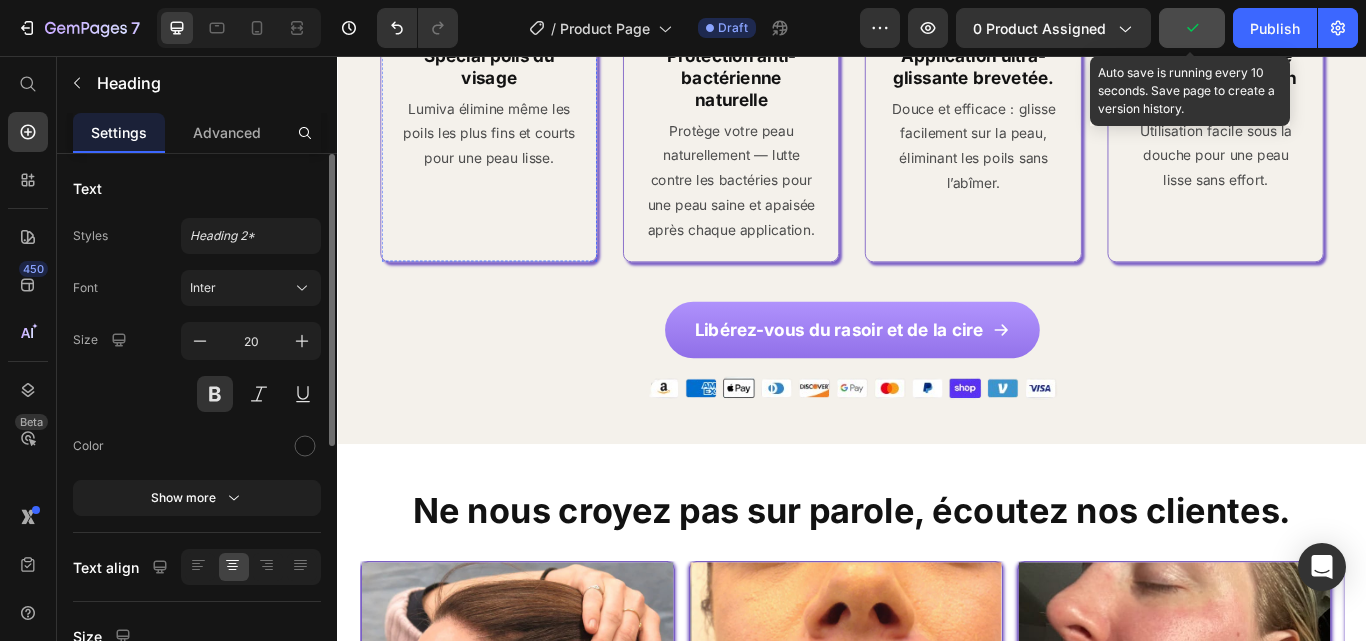 scroll, scrollTop: 4554, scrollLeft: 0, axis: vertical 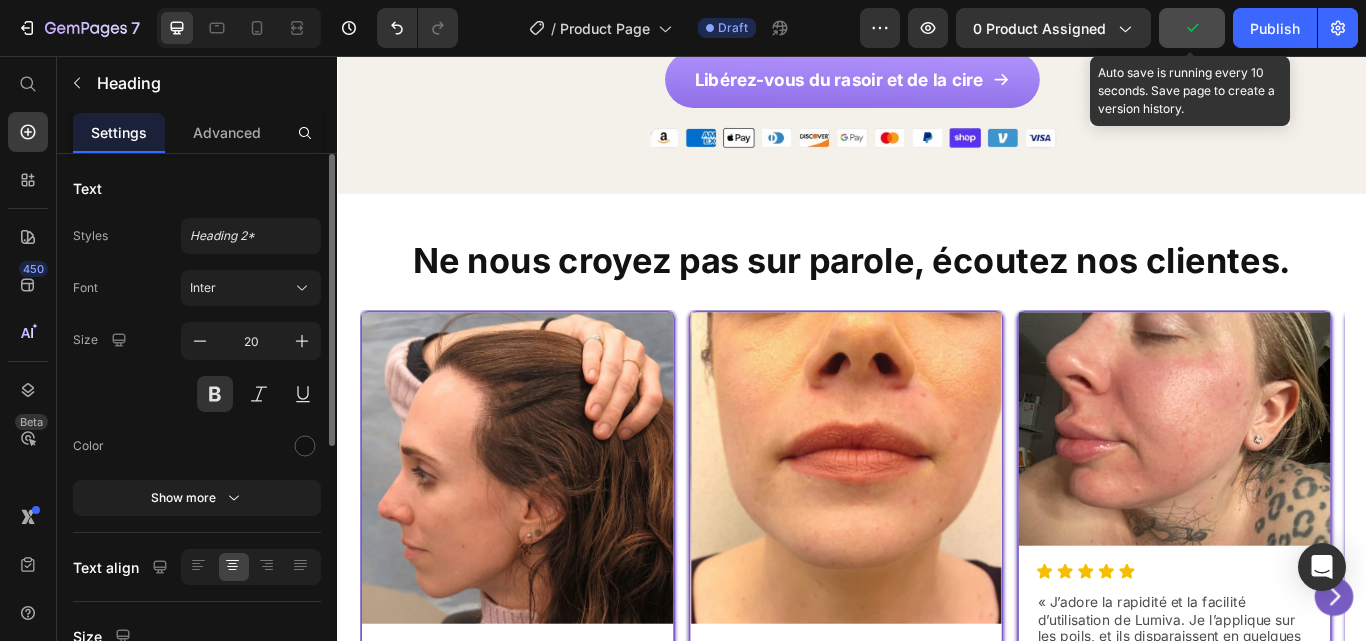 click on "Lumiva élimine même les poils les plus fins et courts pour une peau lisse." at bounding box center [513, -145] 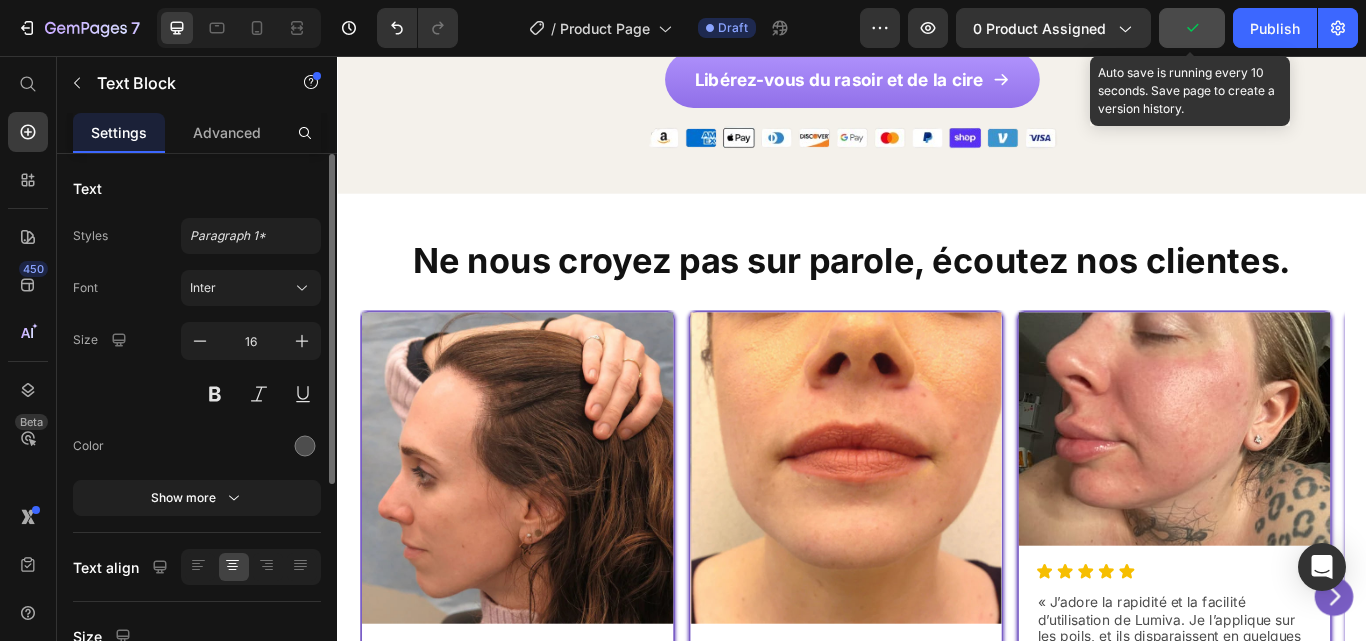 click on "Lumiva élimine même les poils les plus fins et courts pour une peau lisse." at bounding box center (513, -145) 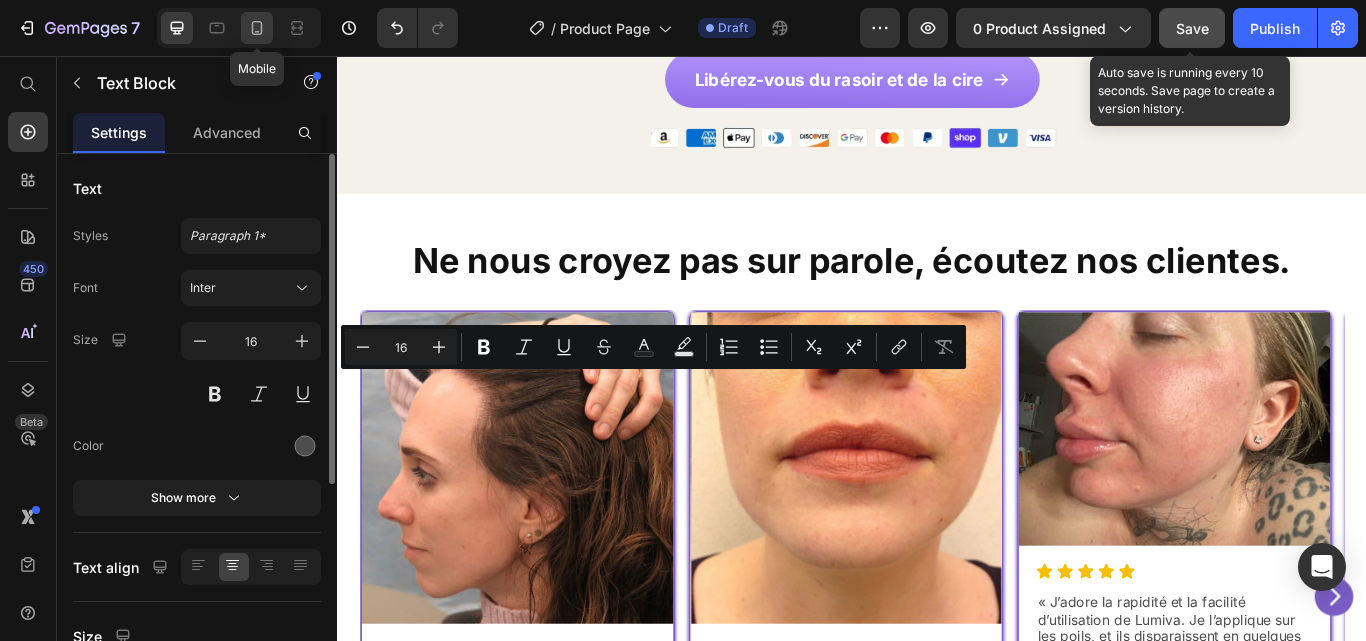 click 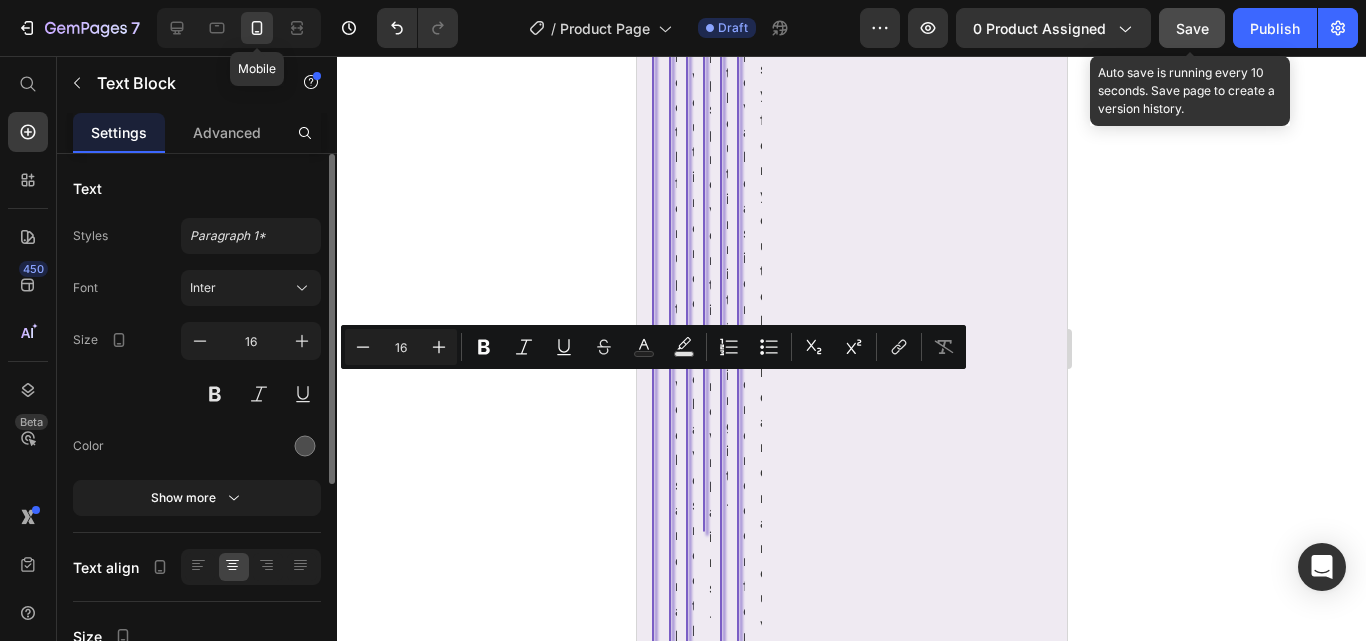 type on "14" 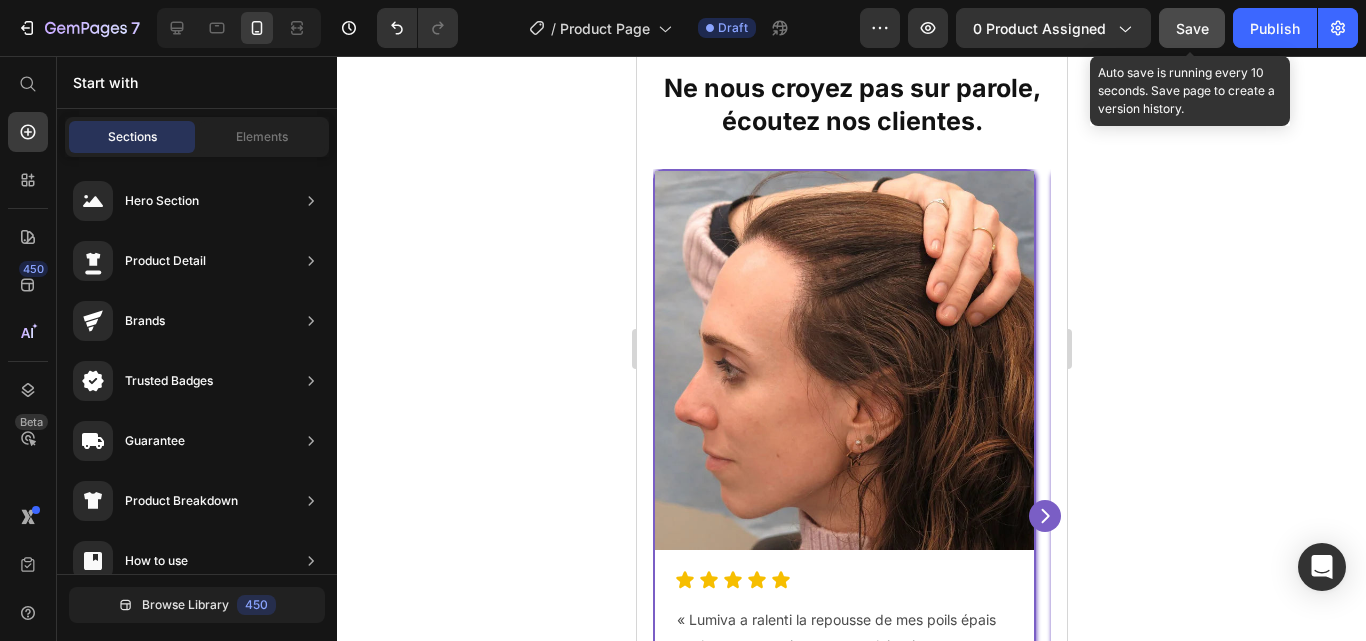 scroll, scrollTop: 4058, scrollLeft: 0, axis: vertical 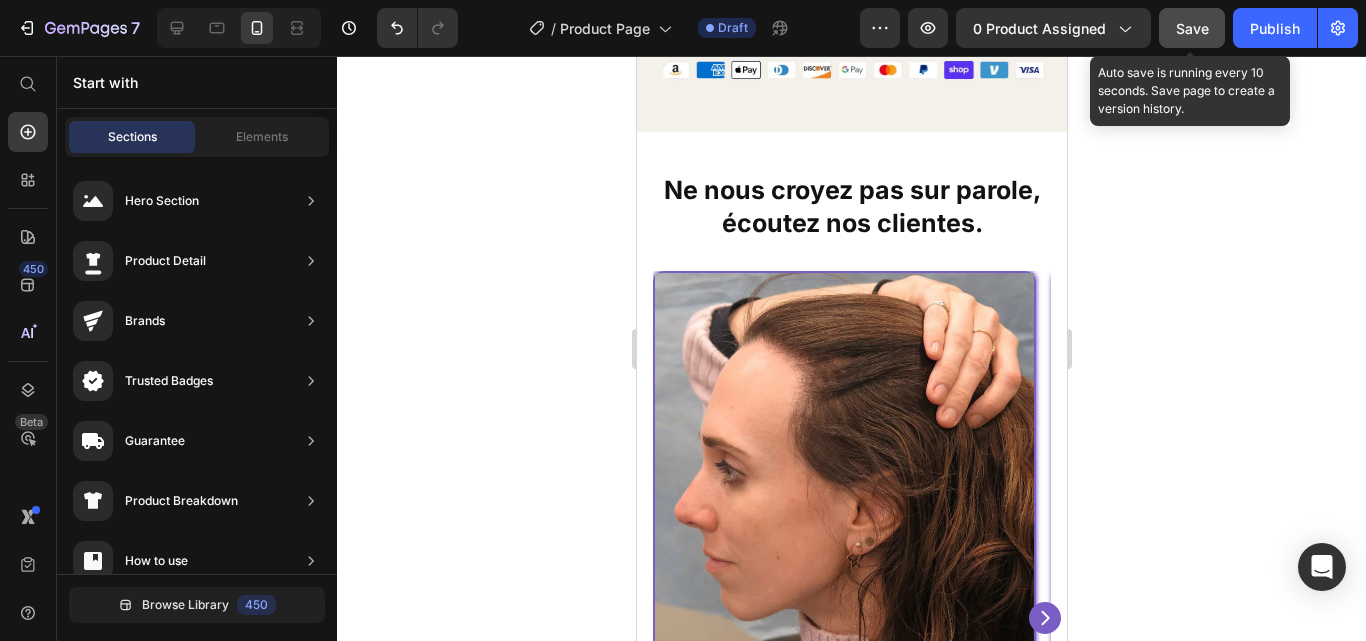 click on "The Pluxy™ Epil Pro 3.0 has 17mm discs that can get to the thinnest and shortest hairs on your face without trouble." at bounding box center [843, -136] 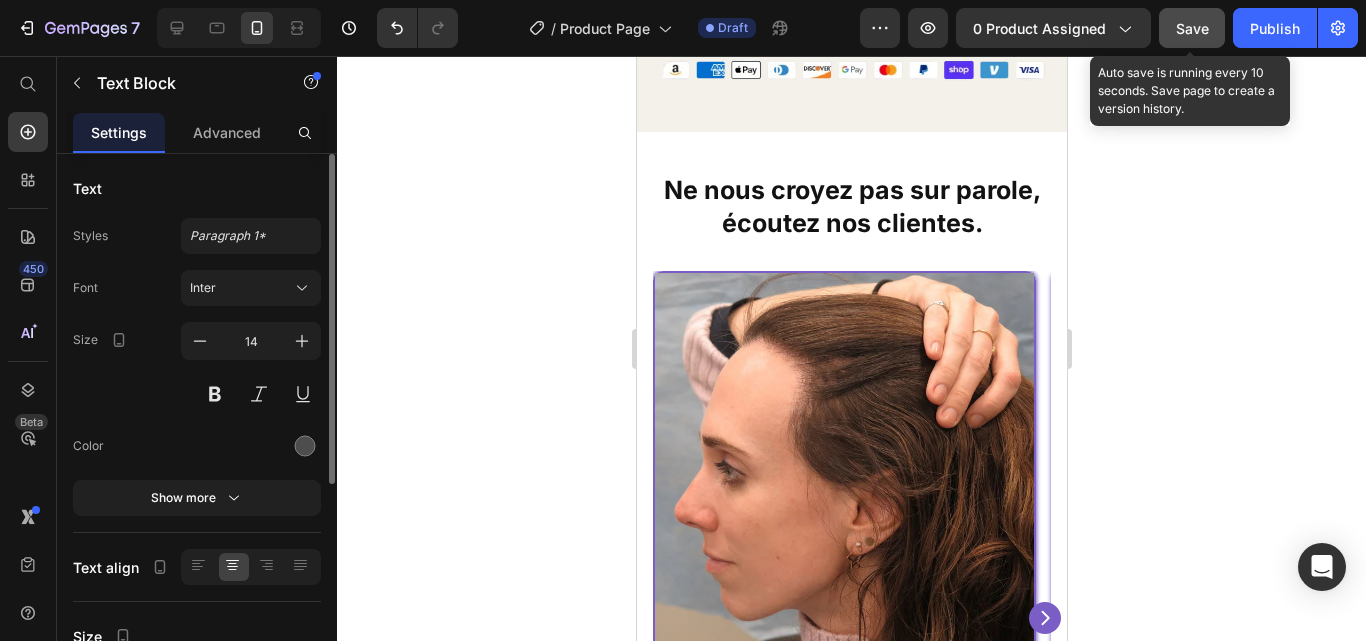 click on "The Pluxy™ Epil Pro 3.0 has 17mm discs that can get to the thinnest and shortest hairs on your face without trouble." at bounding box center [843, -136] 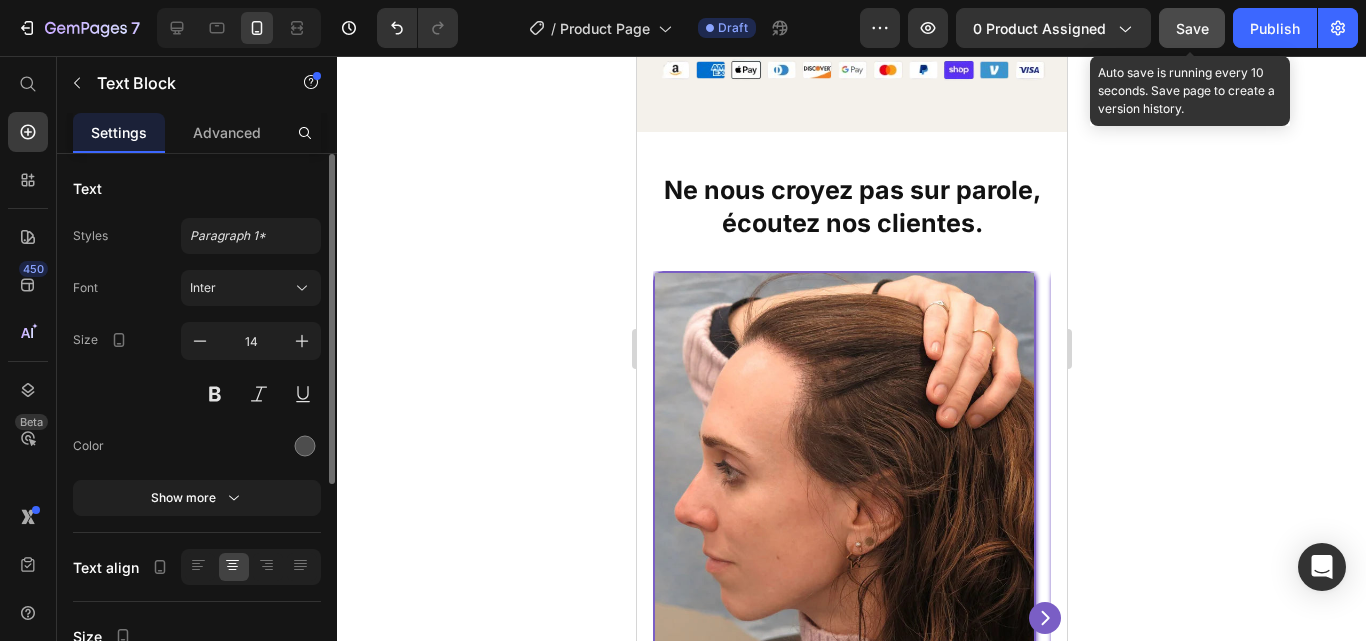 click on "Save" at bounding box center [1192, 28] 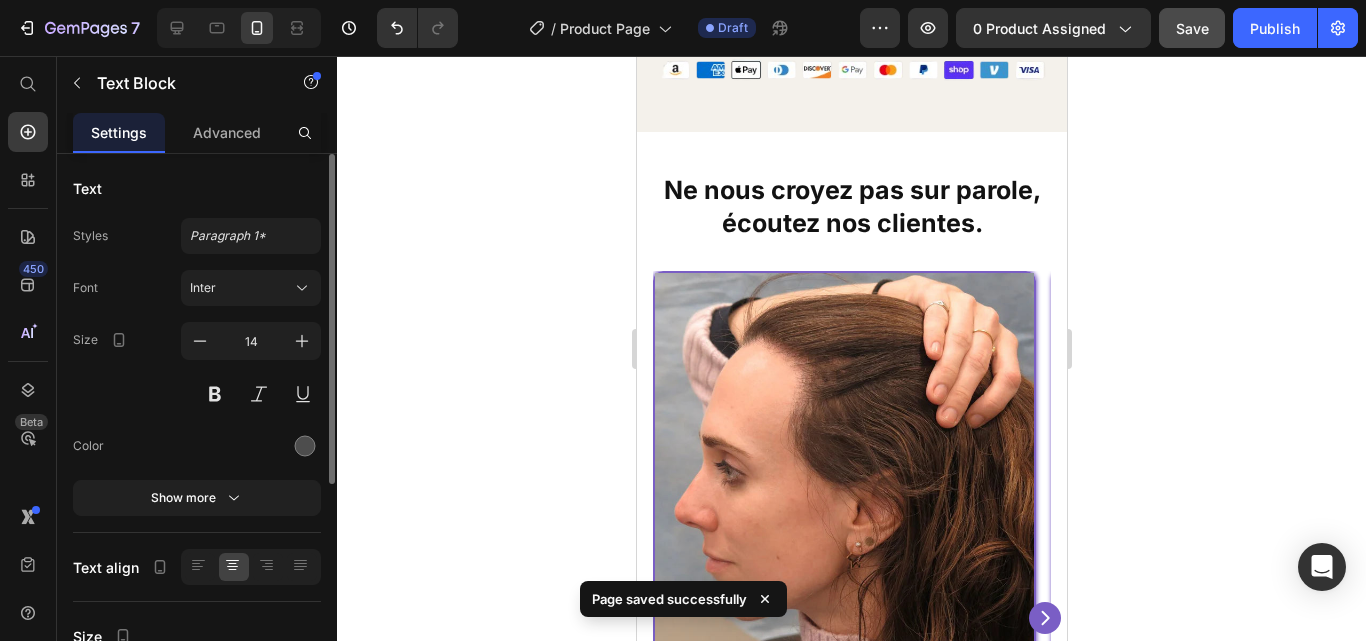 click at bounding box center (841, -34) 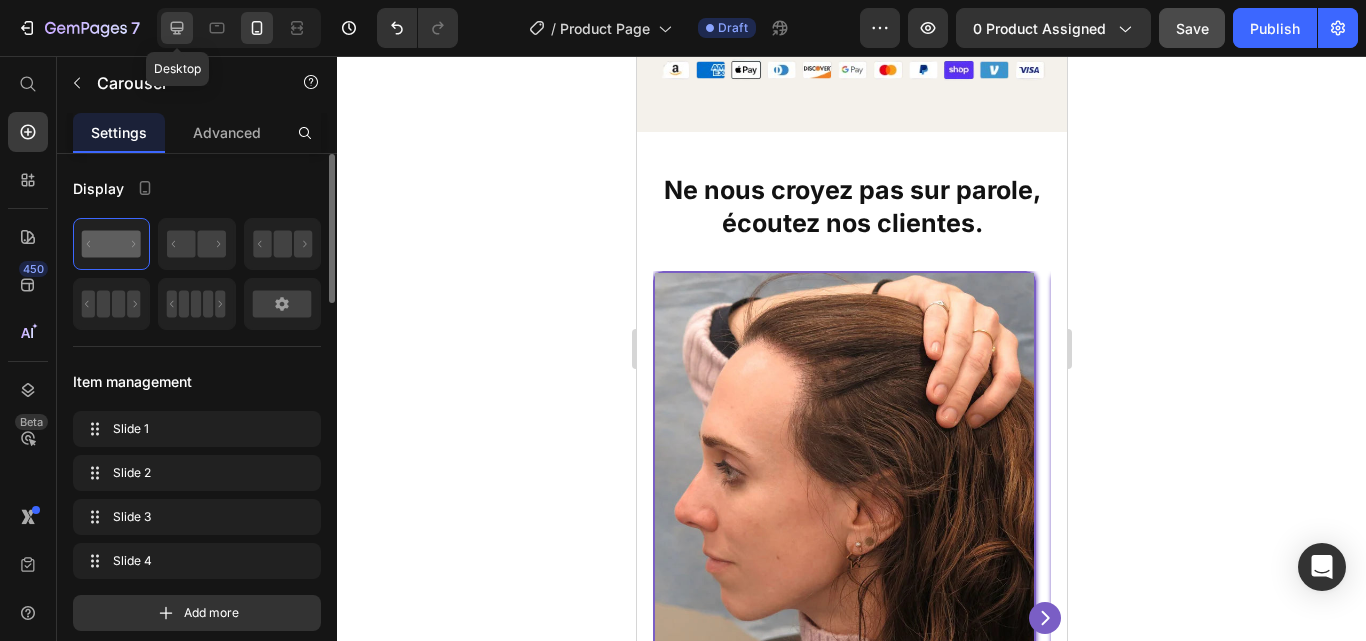 click 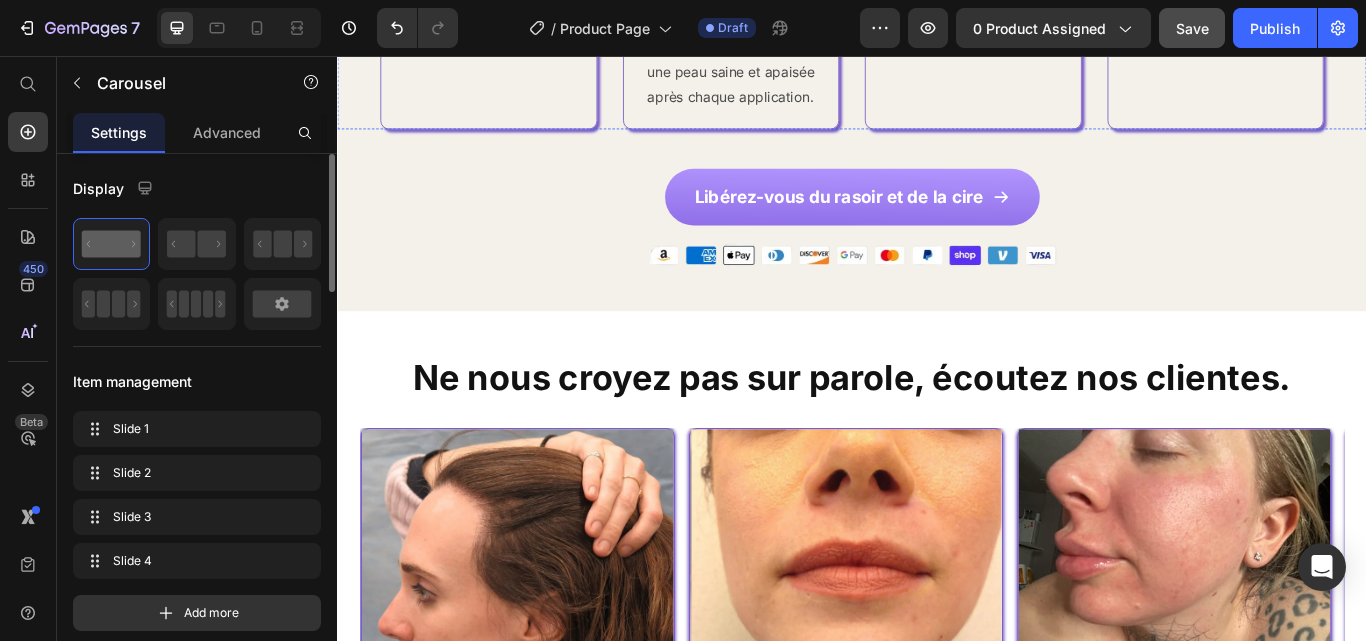 scroll, scrollTop: 4439, scrollLeft: 0, axis: vertical 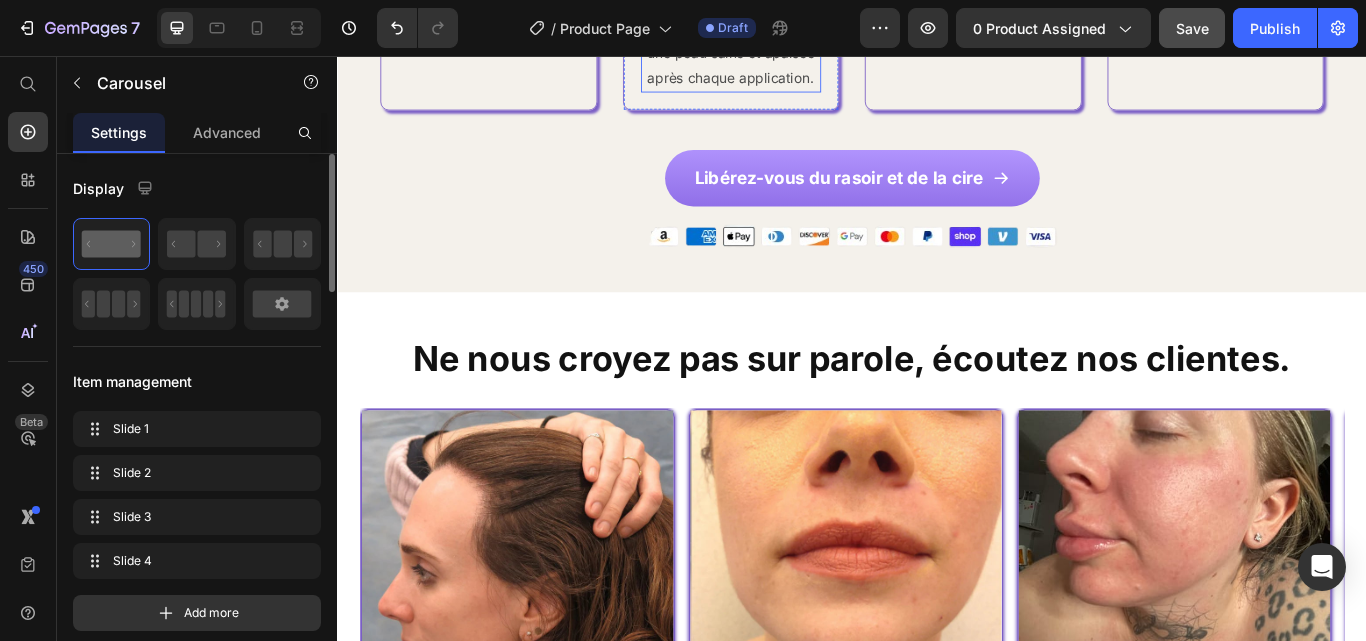 click on "Protège votre peau naturellement — lutte contre les bactéries pour une peau saine et apaisée après chaque application." at bounding box center (796, 25) 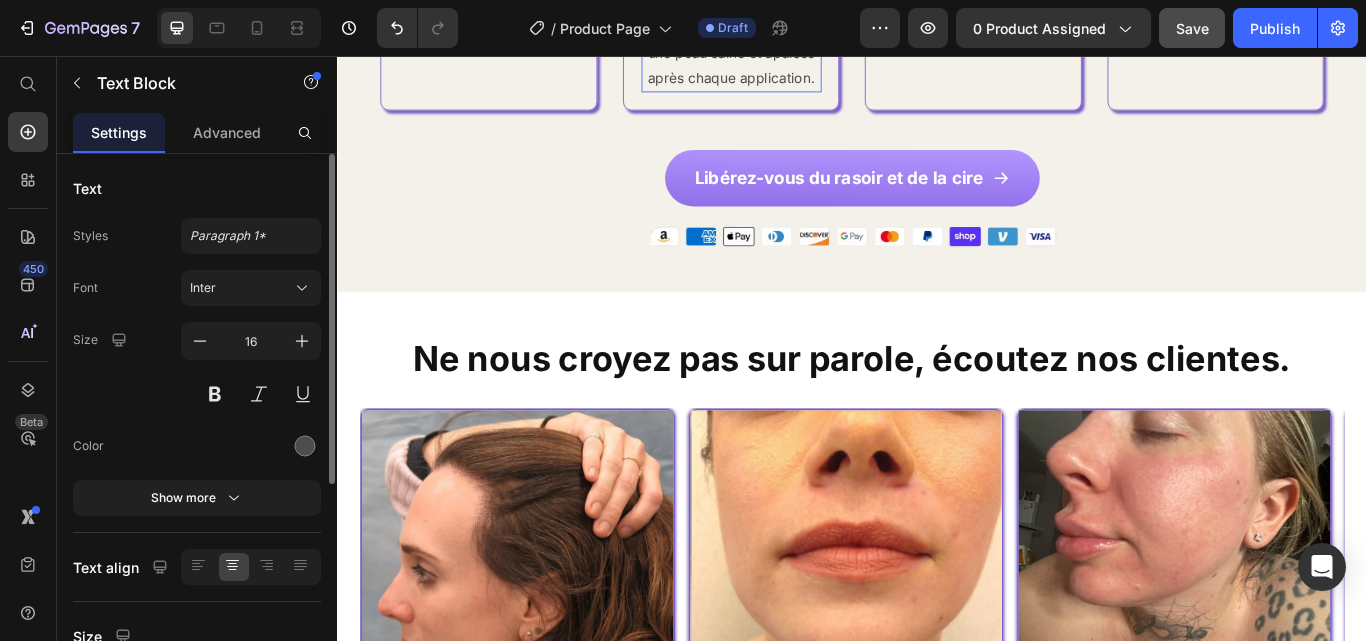 click on "Protège votre peau naturellement — lutte contre les bactéries pour une peau saine et apaisée après chaque application." at bounding box center (796, 25) 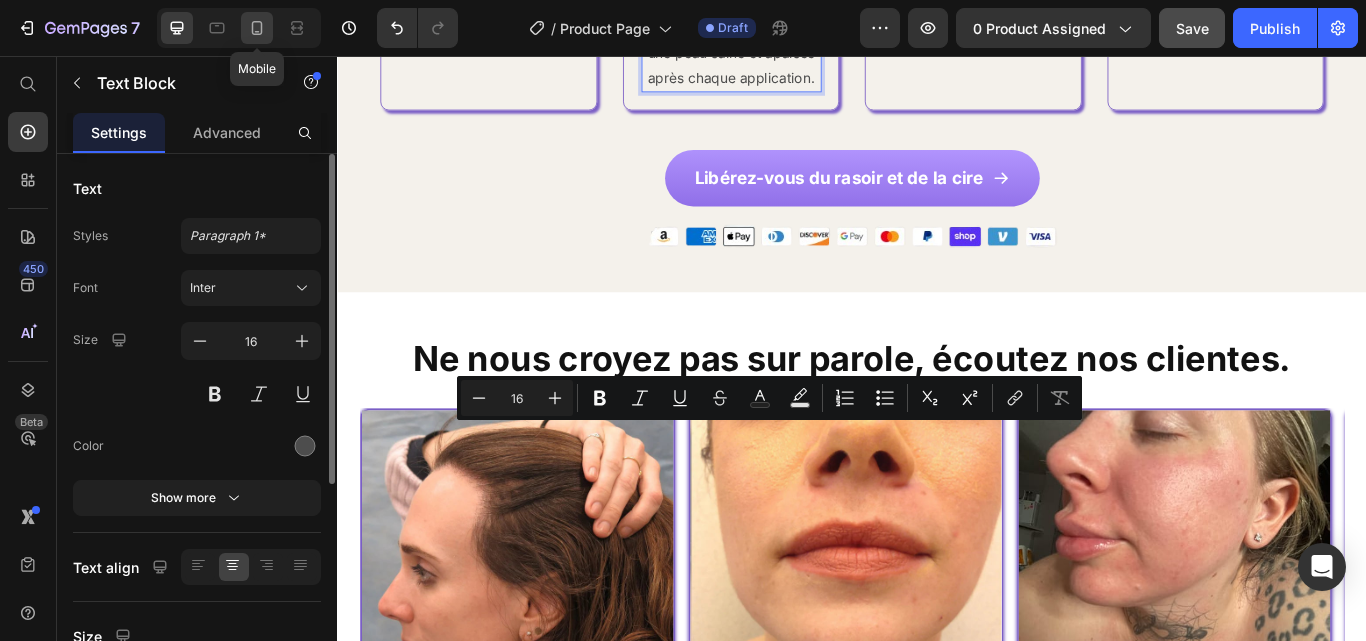 click 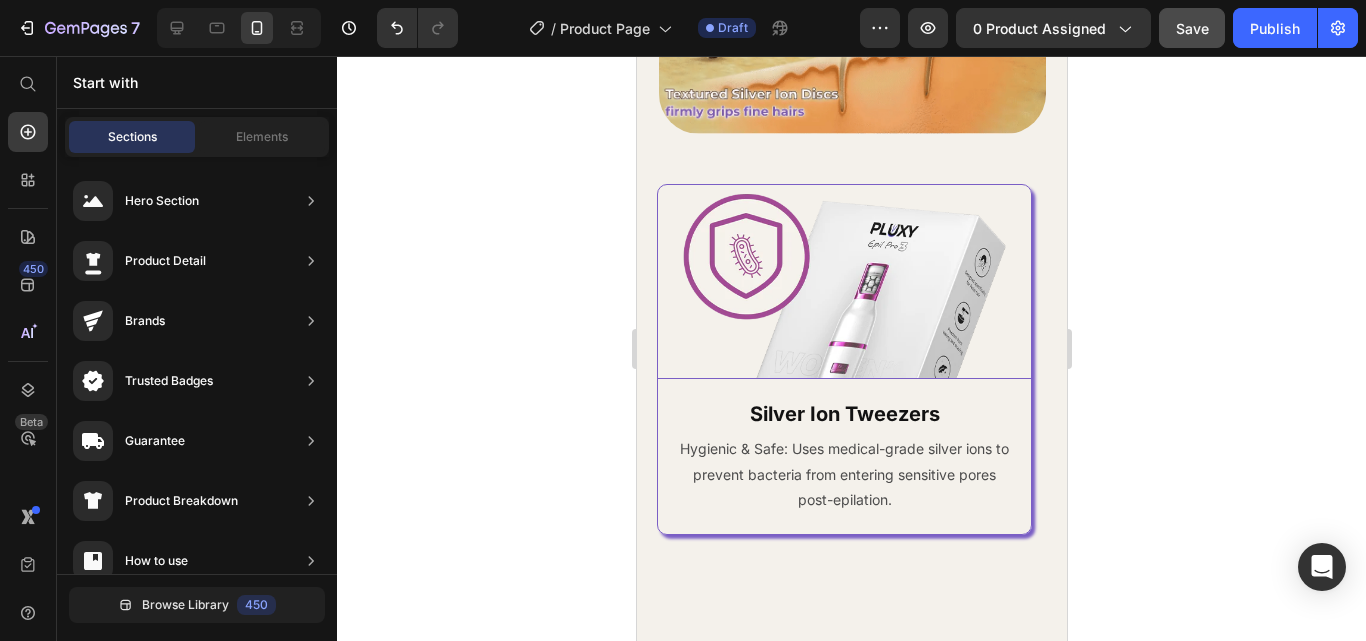 scroll, scrollTop: 3707, scrollLeft: 0, axis: vertical 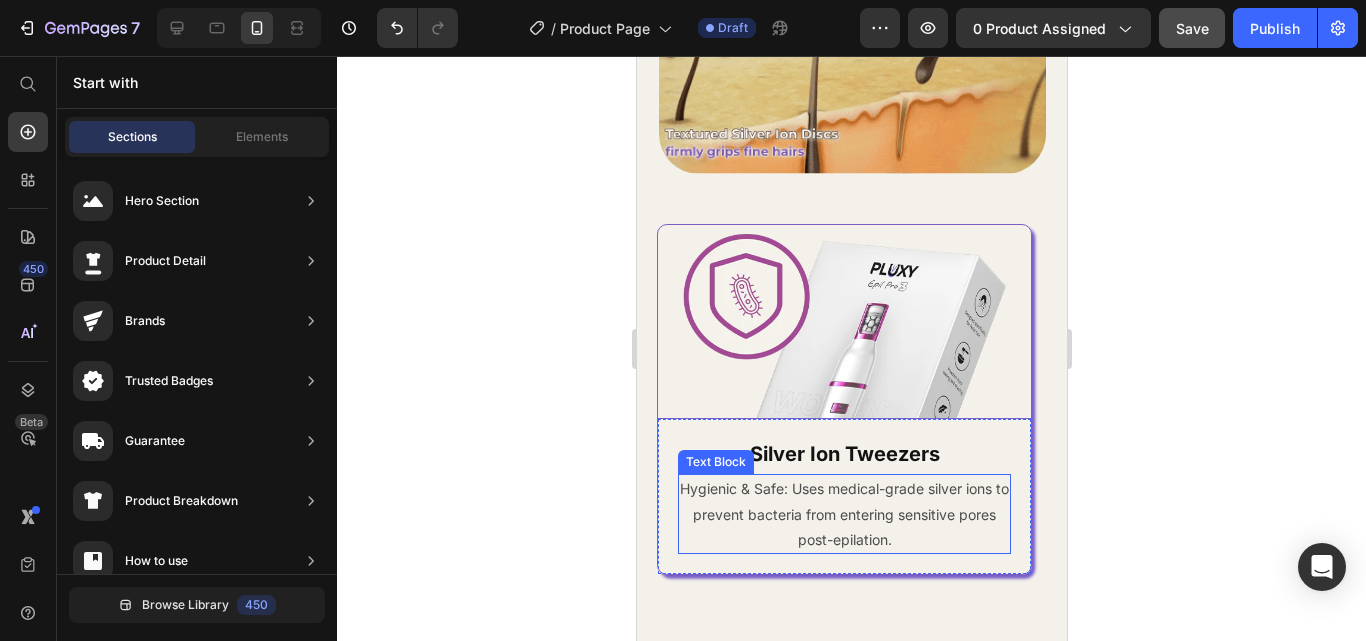 click on "Hygienic & Safe: Uses medical-grade silver ions to prevent bacteria from entering sensitive pores post-epilation." at bounding box center [843, 514] 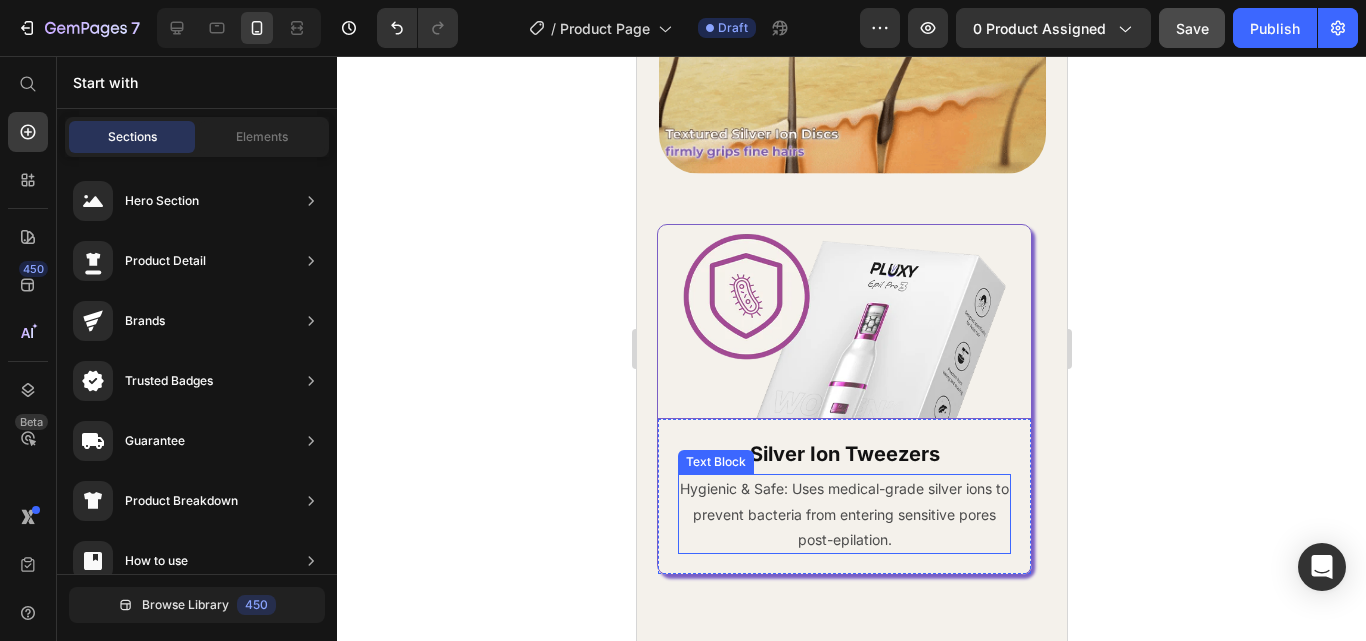 click on "Hygienic & Safe: Uses medical-grade silver ions to prevent bacteria from entering sensitive pores post-epilation." at bounding box center (843, 514) 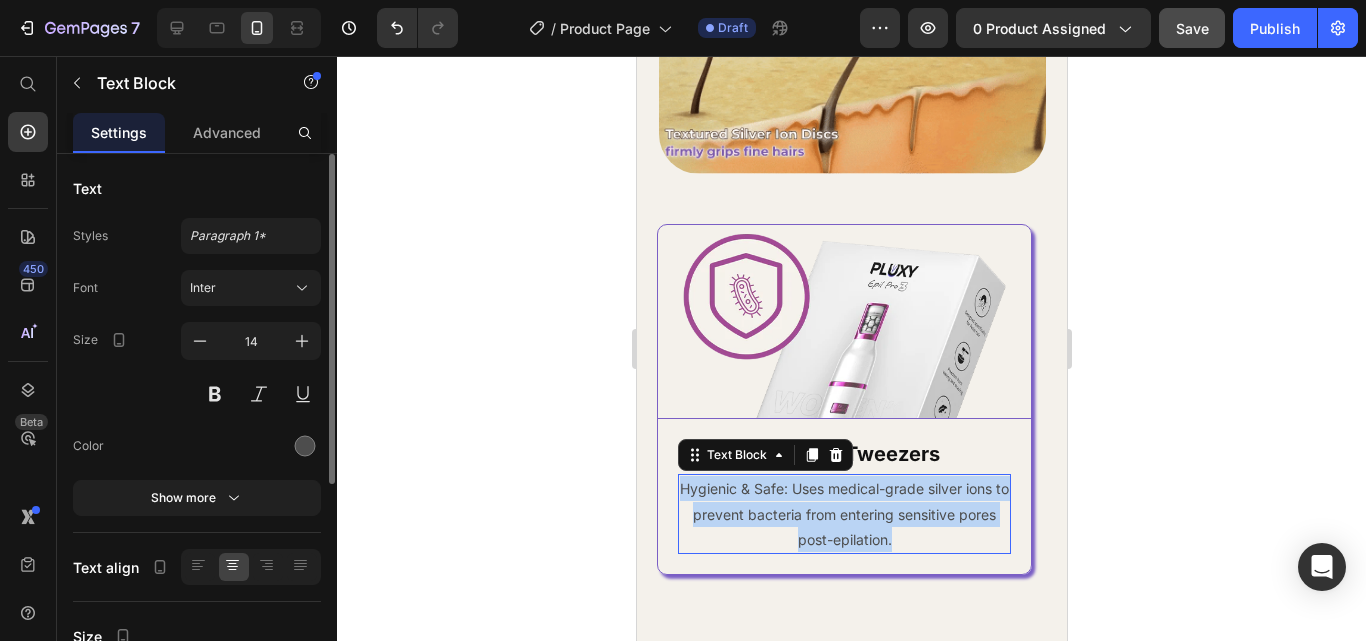 click on "Hygienic & Safe: Uses medical-grade silver ions to prevent bacteria from entering sensitive pores post-epilation." at bounding box center [843, 514] 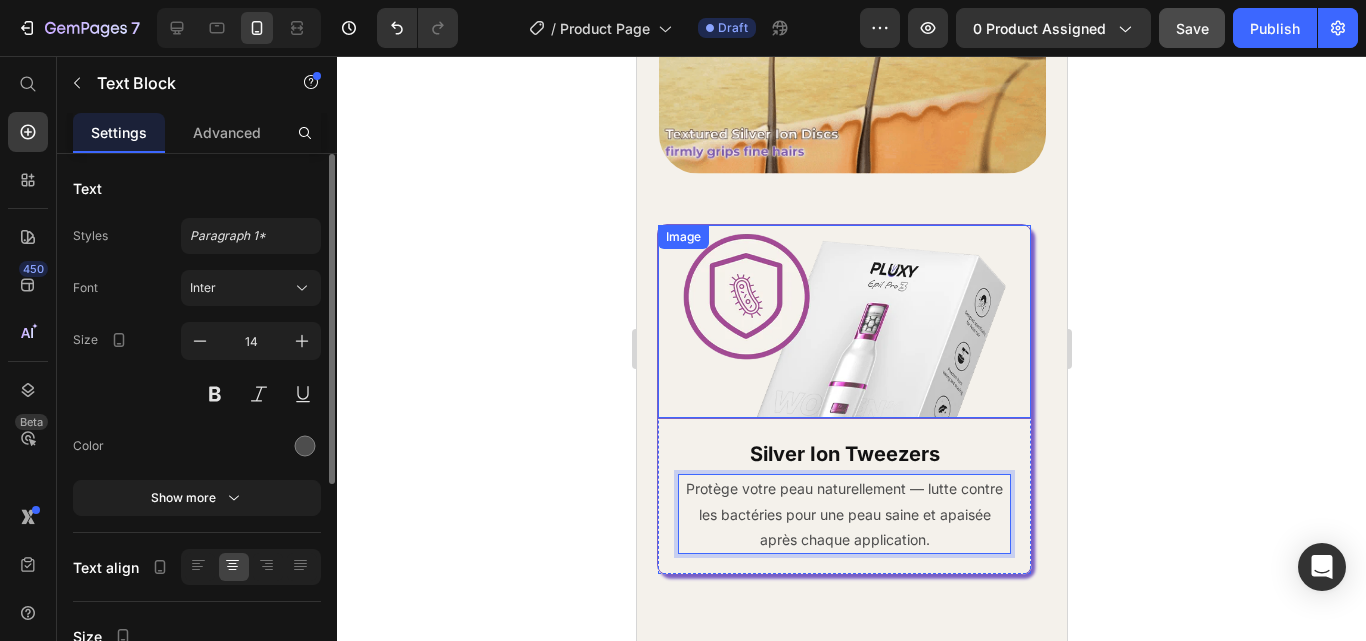click at bounding box center (843, 322) 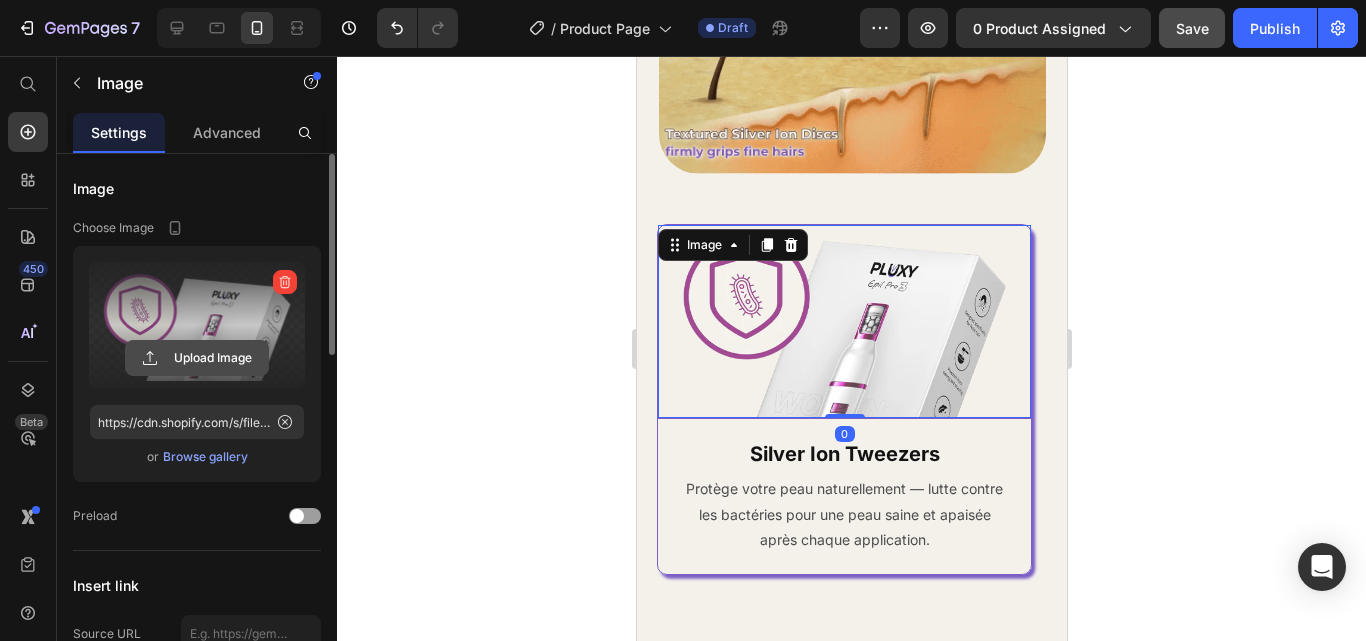 click 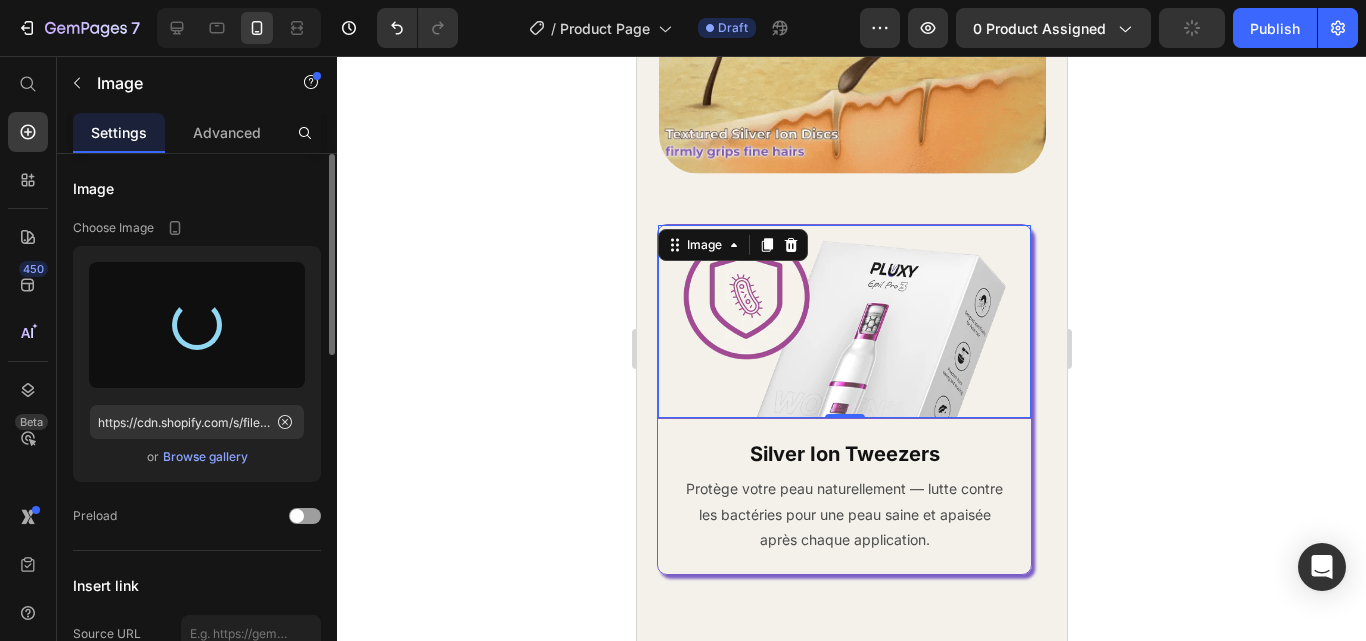 type on "https://cdn.shopify.com/s/files/1/0923/8927/8038/files/gempages_574662370995995492-0f6bf782-b016-4add-9294-2591650b6a73.jpg" 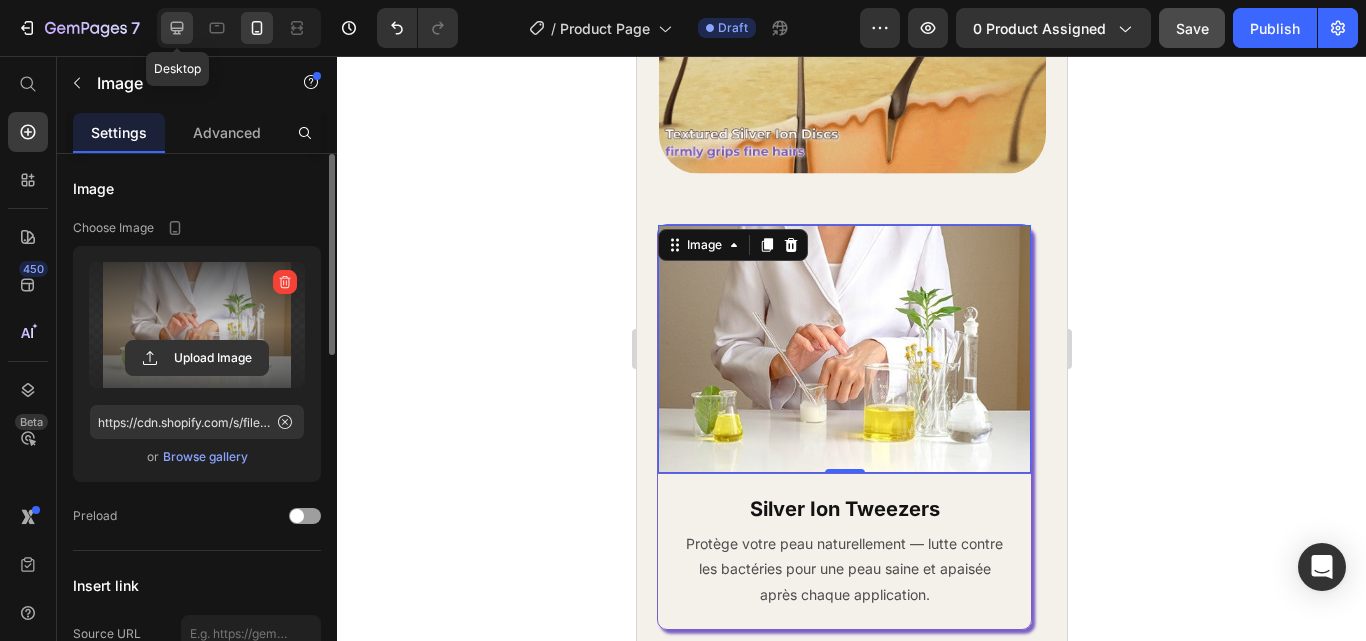 click 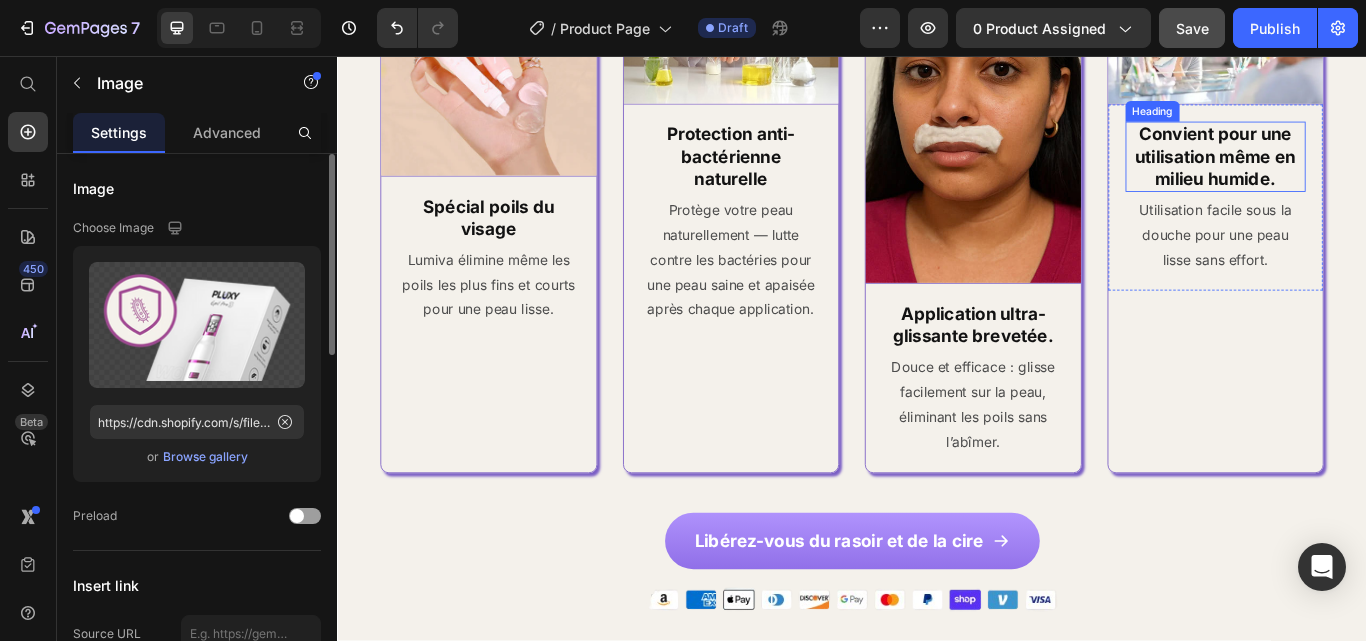 scroll, scrollTop: 4713, scrollLeft: 0, axis: vertical 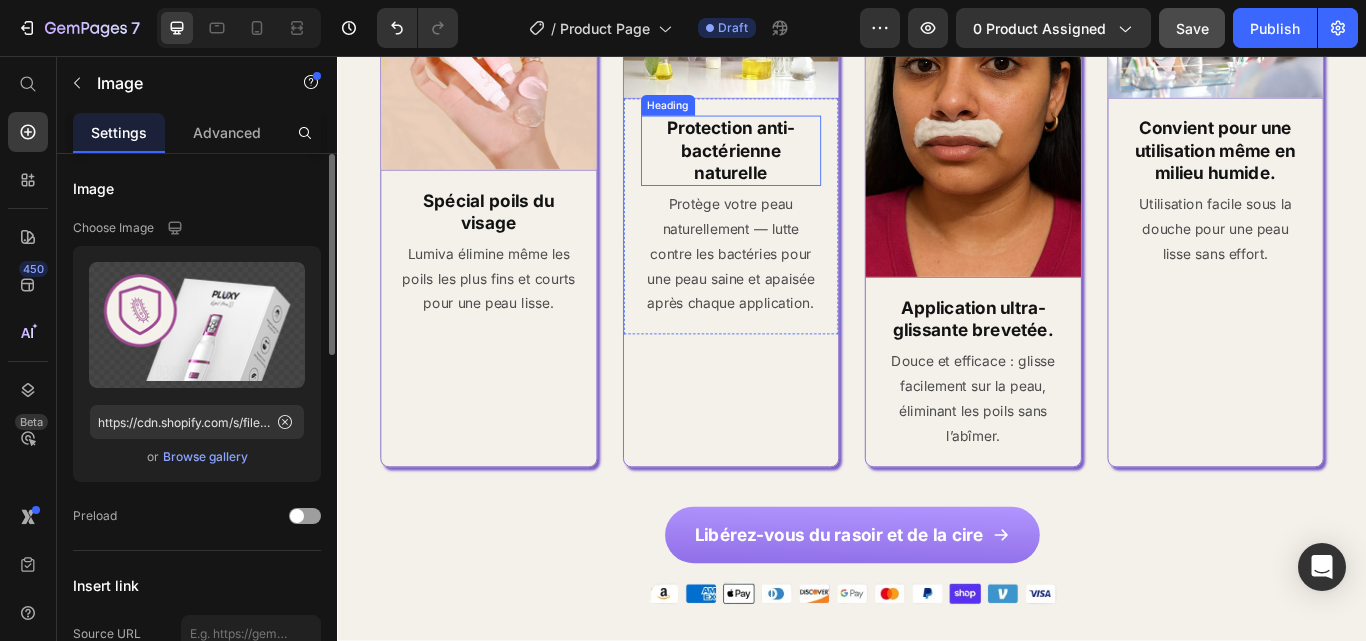 click on "Protection anti-bactérienne naturelle" at bounding box center [796, 167] 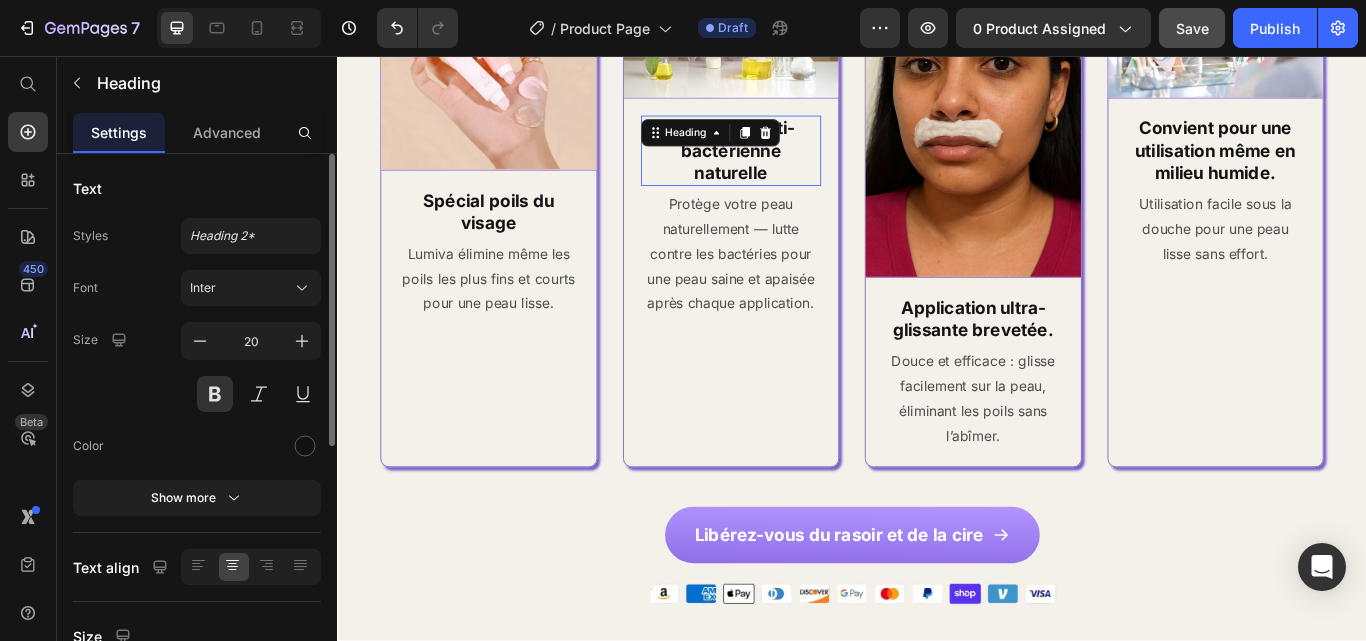 click on "Protection anti-bactérienne naturelle" at bounding box center (796, 167) 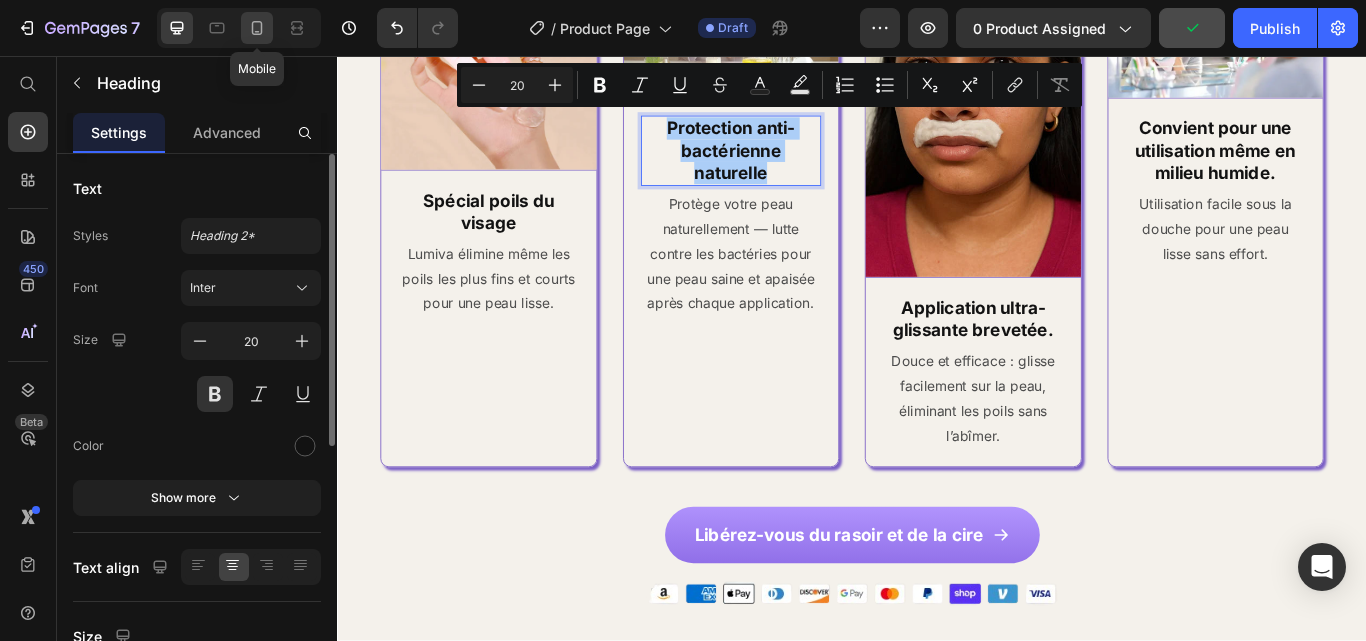 click 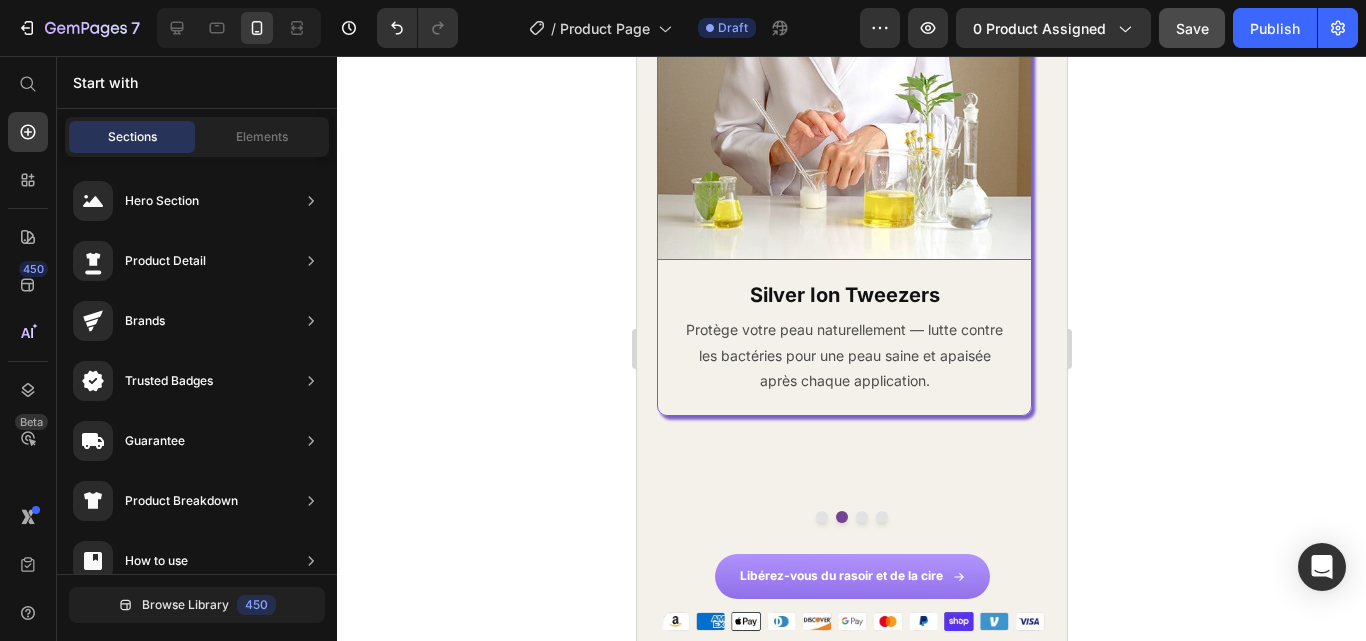 scroll, scrollTop: 3881, scrollLeft: 0, axis: vertical 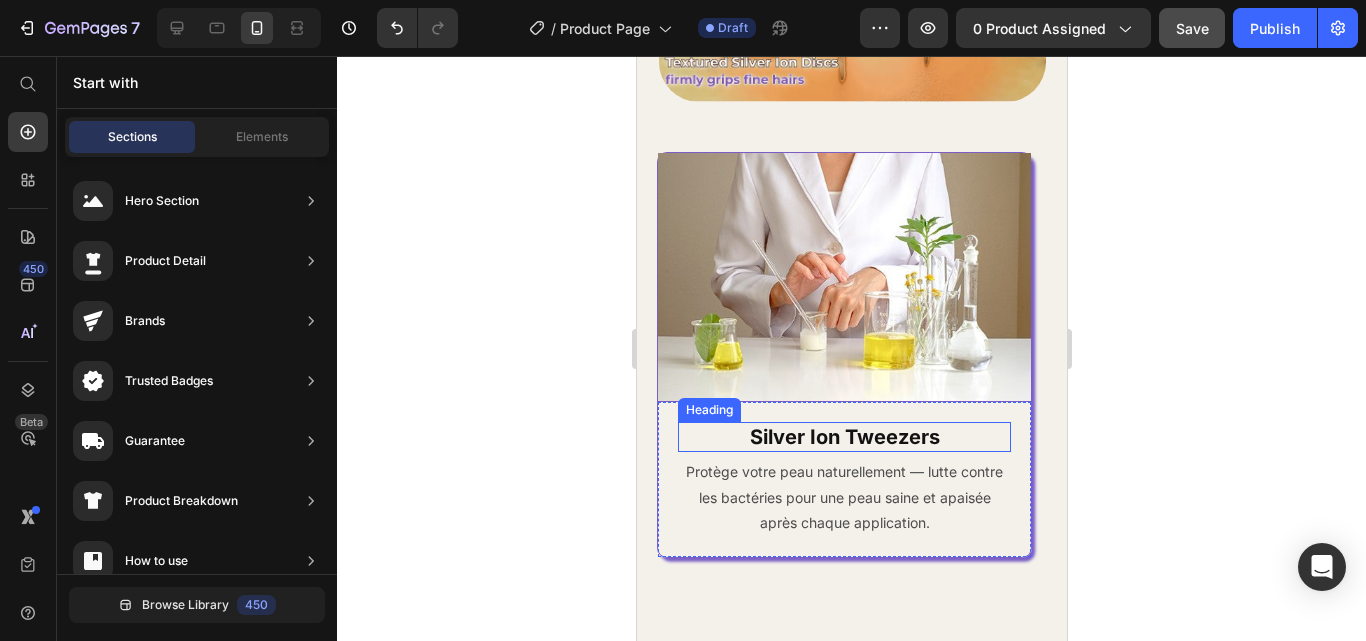 click on "Silver Ion Tweezers" at bounding box center (843, 437) 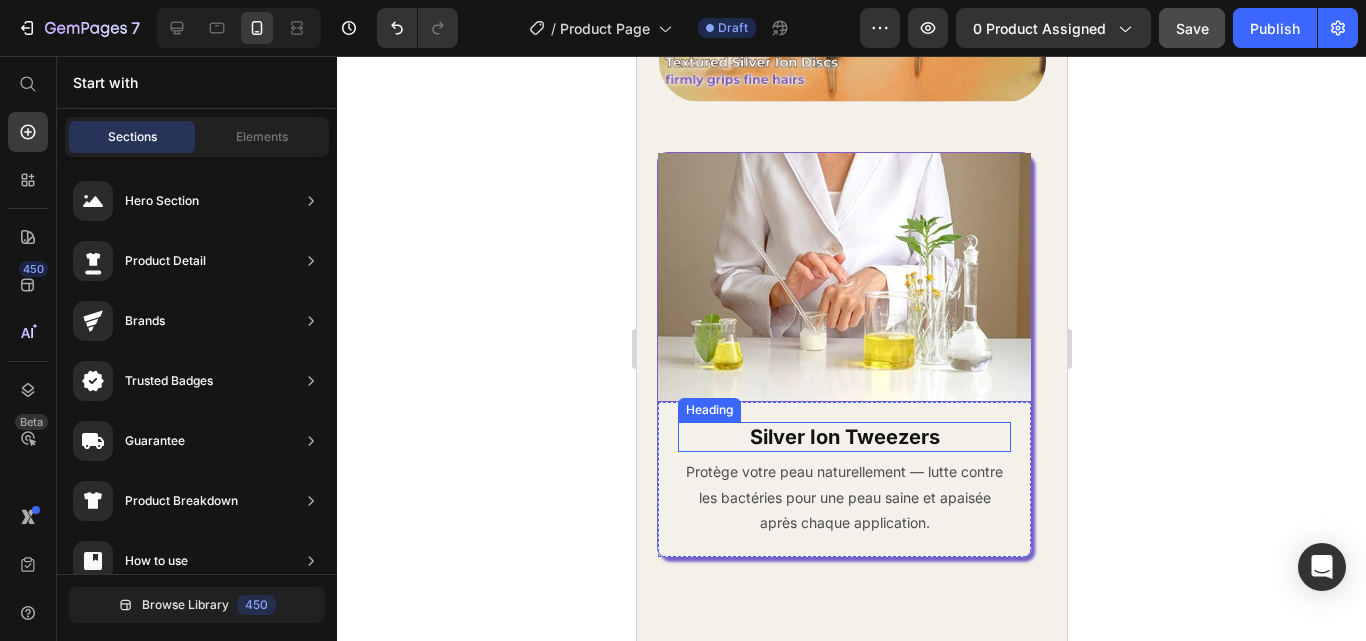 click on "Silver Ion Tweezers" at bounding box center (843, 437) 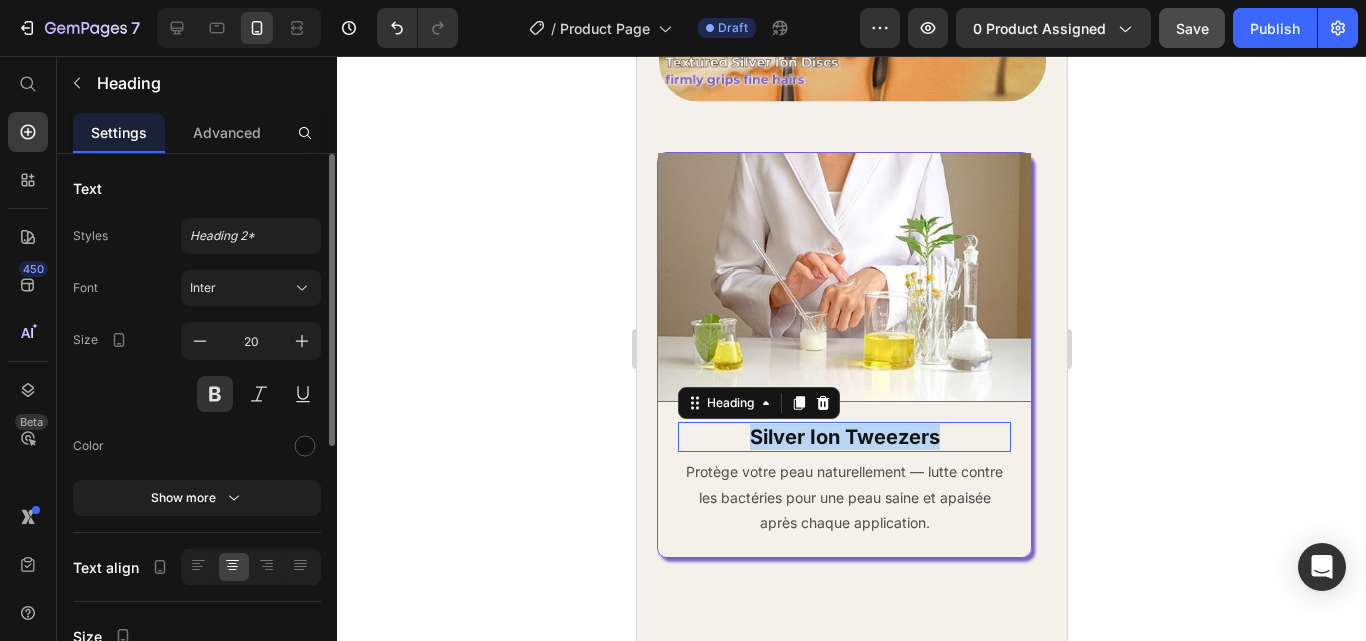 click on "Silver Ion Tweezers" at bounding box center [843, 437] 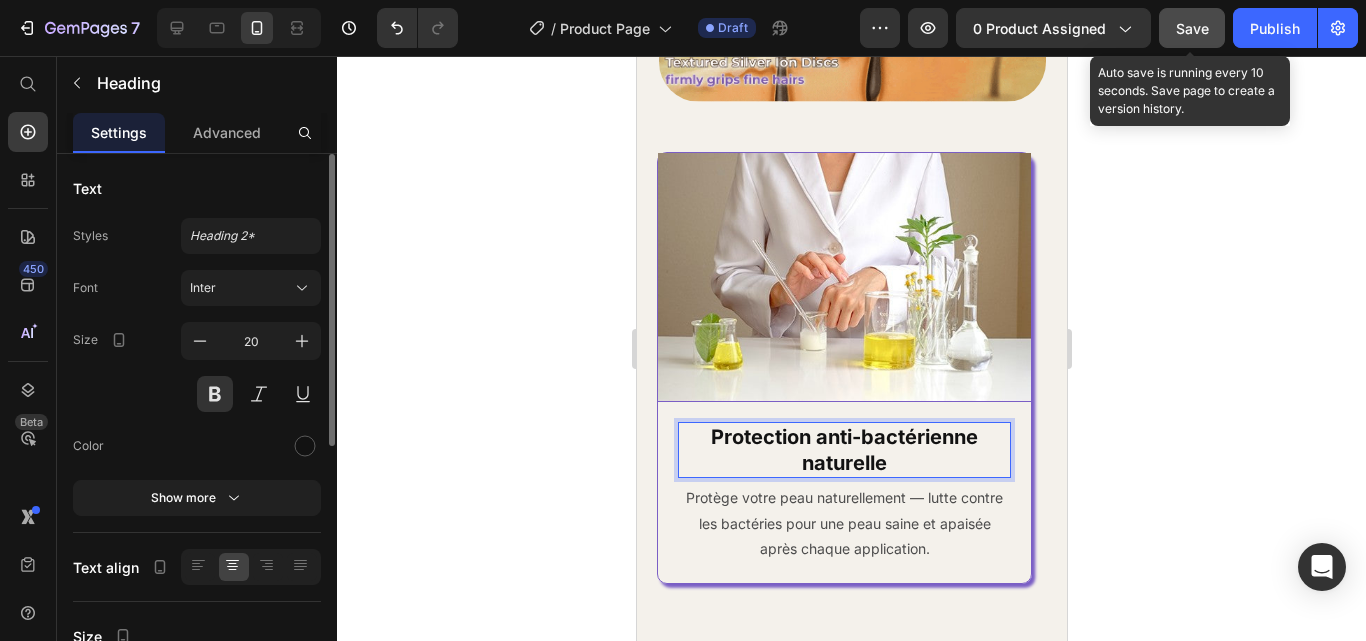 click on "Save" at bounding box center [1192, 28] 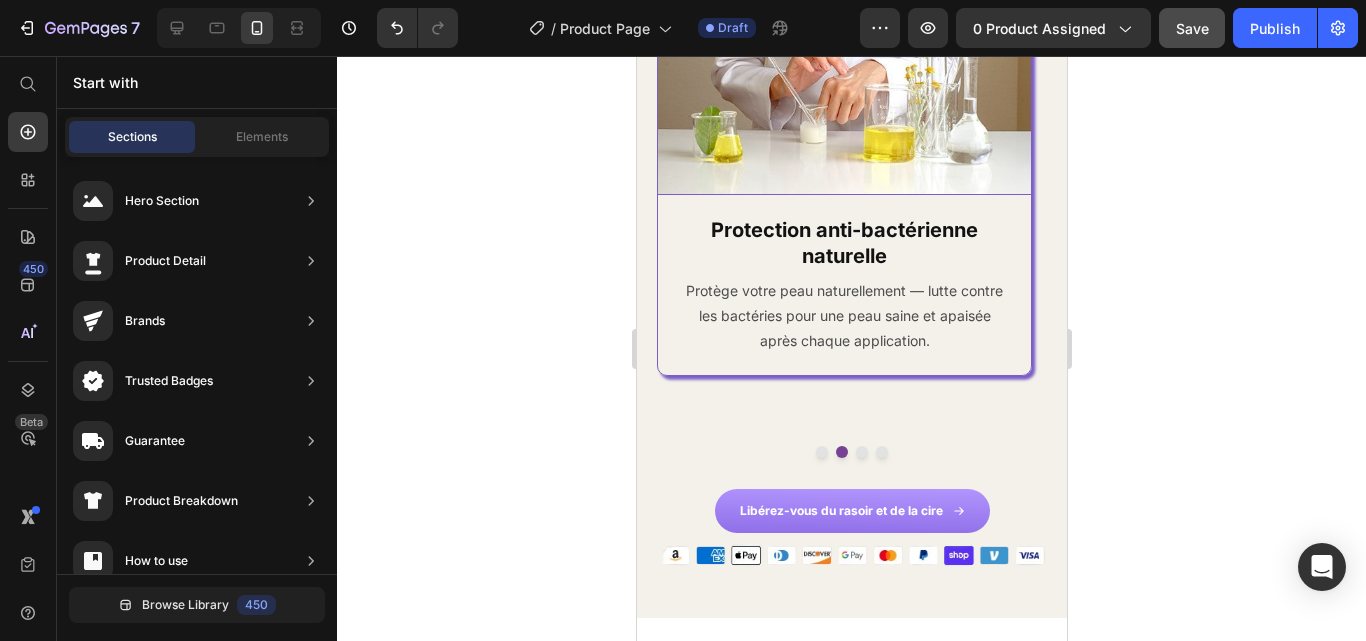 scroll, scrollTop: 4124, scrollLeft: 0, axis: vertical 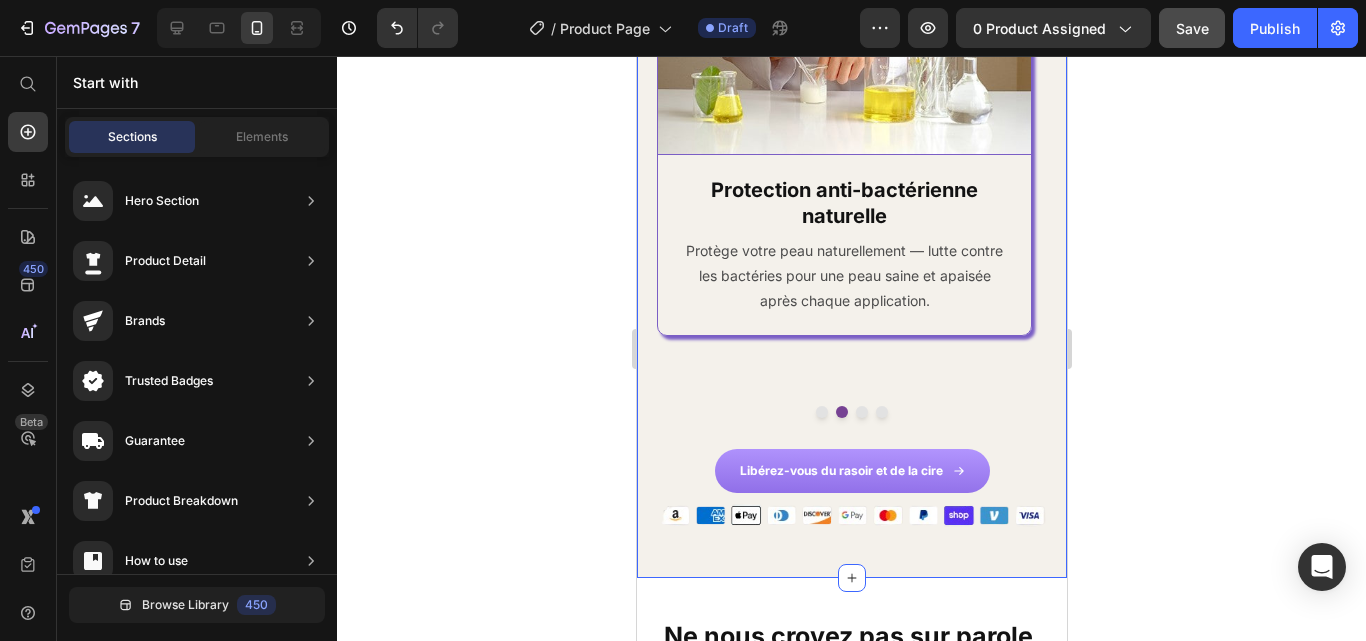 click on "Pourquoi Lumiva fait toute la différence ? Heading La plupart des crèmes dépilatoires abîment la peau.  Lumiva  fait la différence. Voici pourquoi : Text Block Image Image ⁠⁠⁠⁠⁠⁠⁠ Spécial poils du visage Heading Lumiva élimine même les poils les plus fins et courts pour une peau lisse. Text Block Row Row Image Protection anti-bactérienne naturelle Heading Protège votre peau naturellement — lutte contre les bactéries pour une peau saine et apaisée après chaque application.  Text Block Row Row Image Patented Glide Technology Heading Gentle & Effective: Glides smoothly over your skin, pulling hair without damage. Text Block Row Row Image Completely Water-Resistant Heading Versatile Use: Safe to use in the shower, allowing for easy cleaning, painless and convenient epilation. Text Block Row Row Carousel Image ⁠⁠⁠⁠⁠⁠⁠ Spécial poils du visage Heading Lumiva élimine même les poils les plus fins et courts pour une peau lisse. Text Block Row Row Image Heading Text Block" at bounding box center (851, 24) 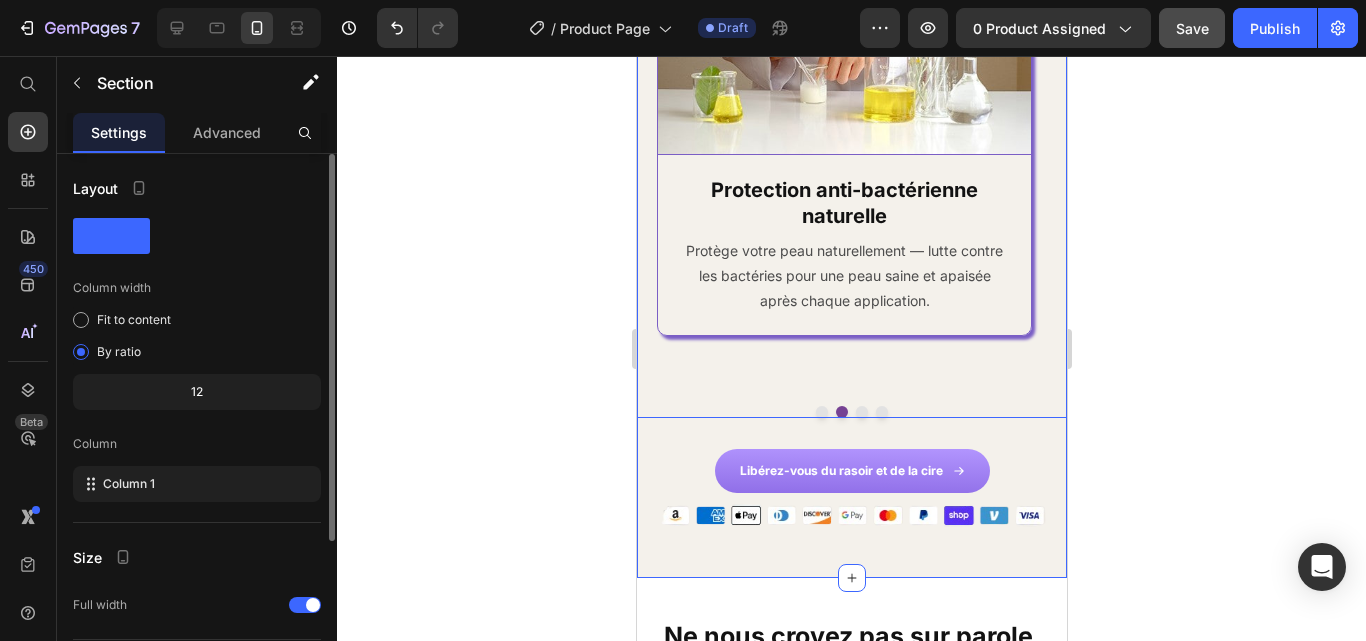 click at bounding box center (861, 412) 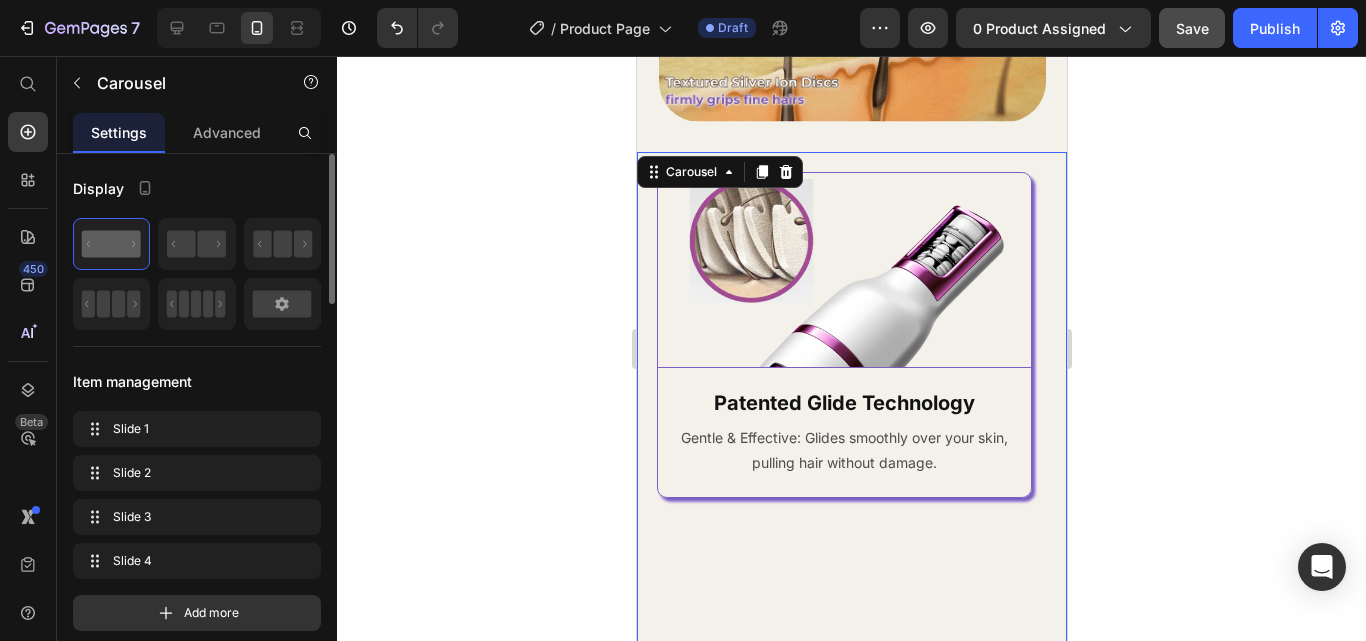 scroll, scrollTop: 3860, scrollLeft: 0, axis: vertical 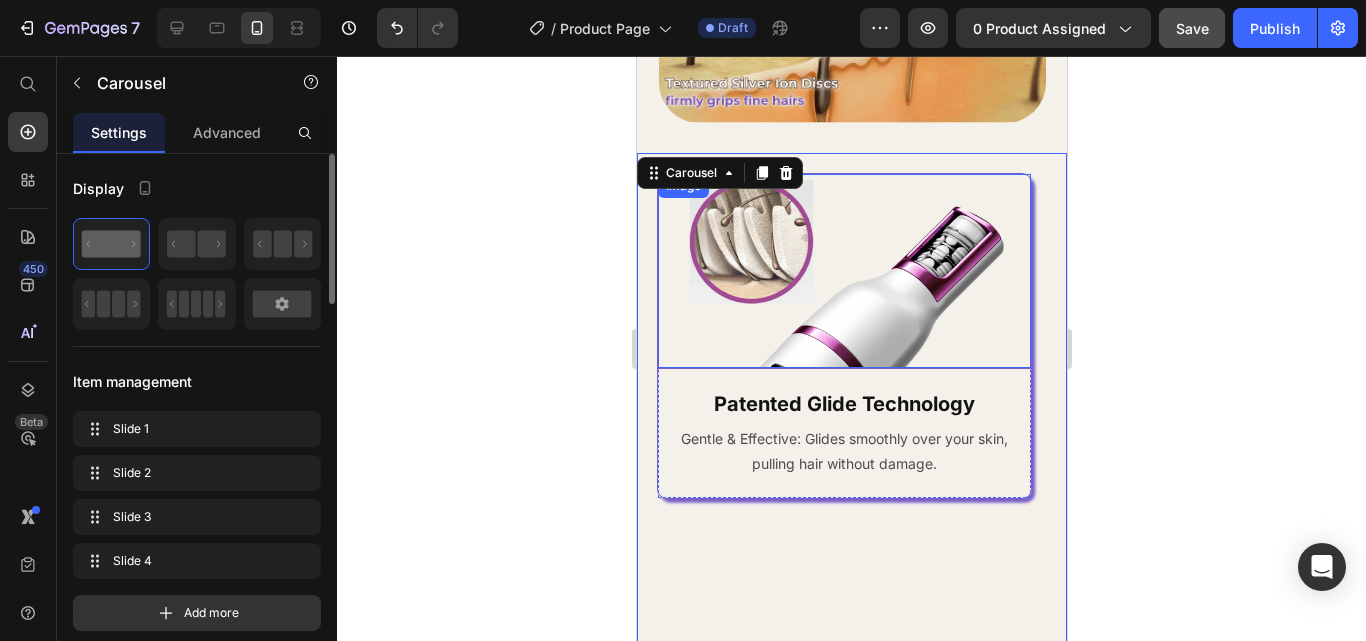 click at bounding box center (843, 271) 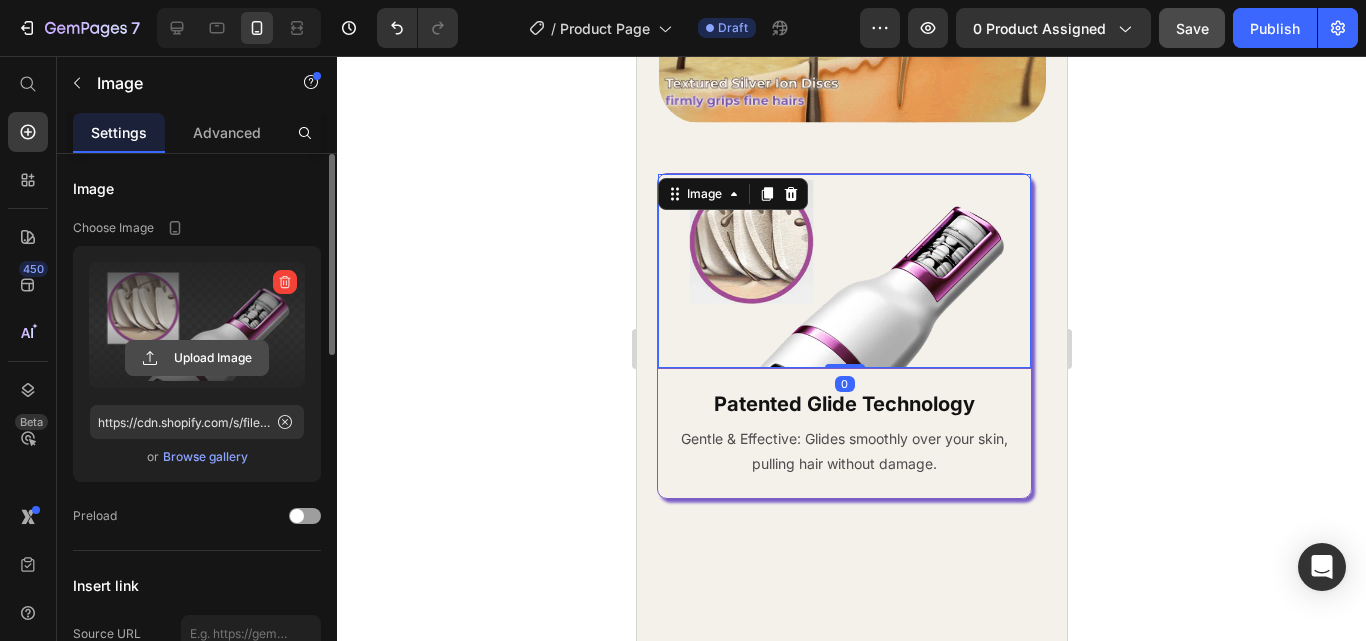 click 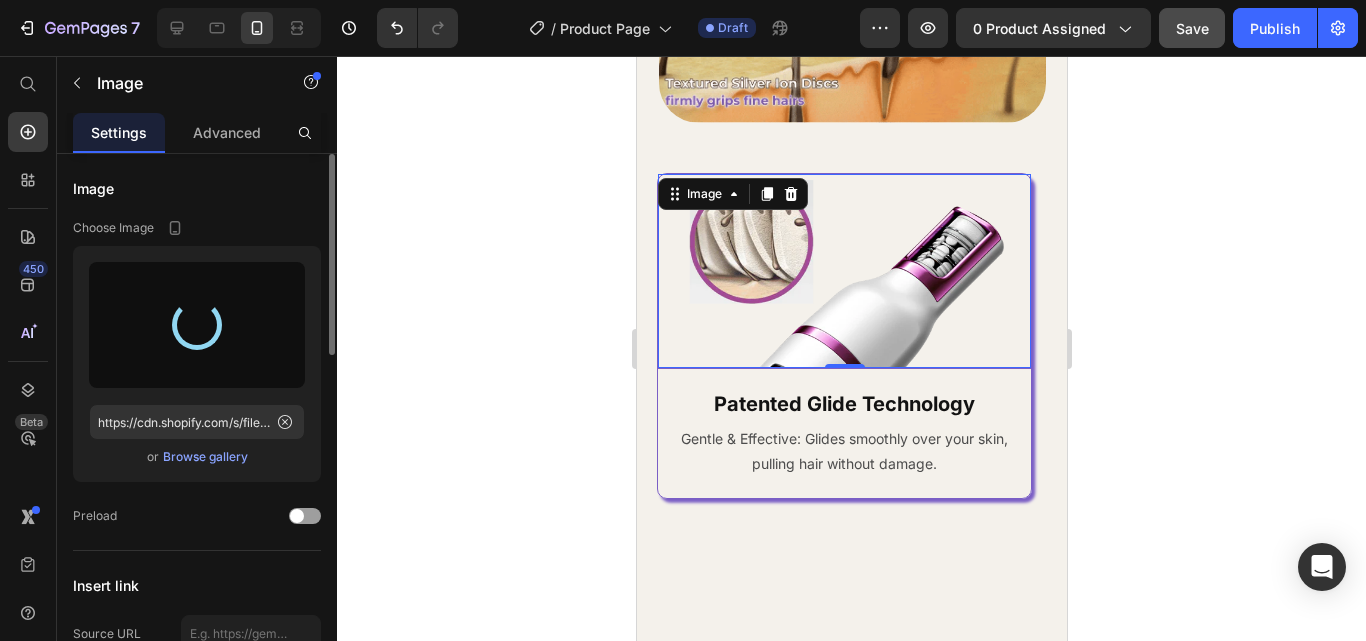 type on "https://cdn.shopify.com/s/files/1/0923/8927/8038/files/gempages_574662370995995492-3e6a689e-8e39-4d77-8a39-918d5b24a935.webp" 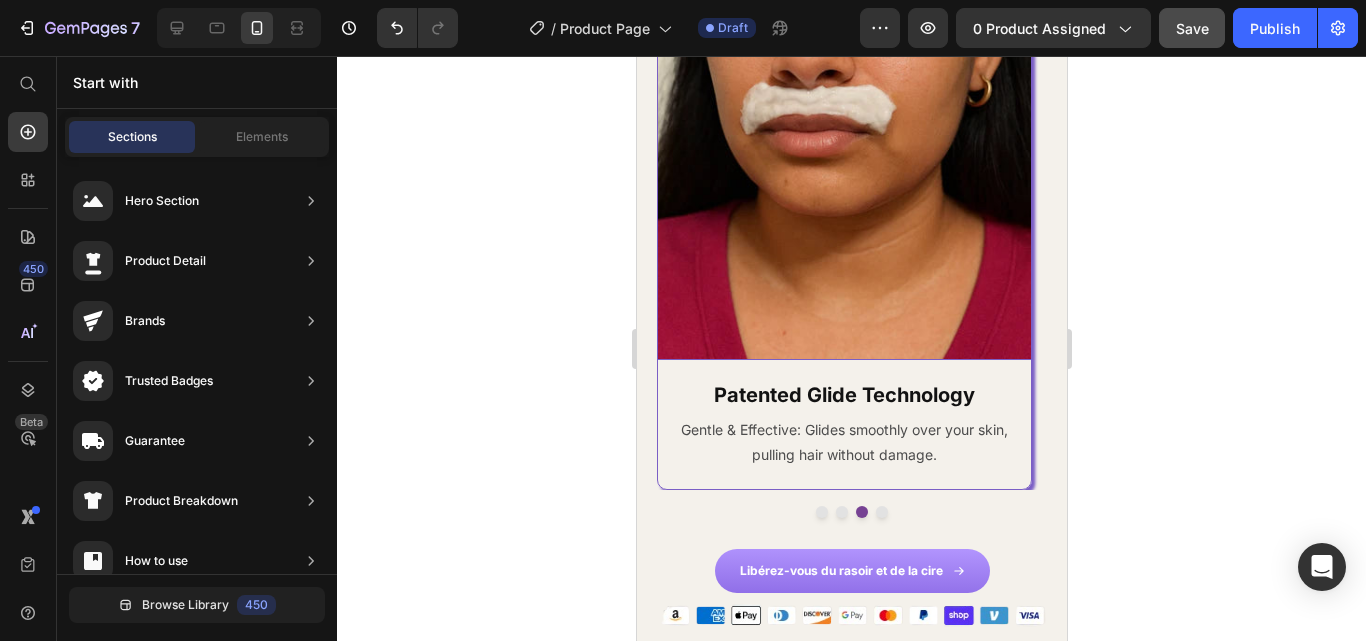 scroll, scrollTop: 4251, scrollLeft: 0, axis: vertical 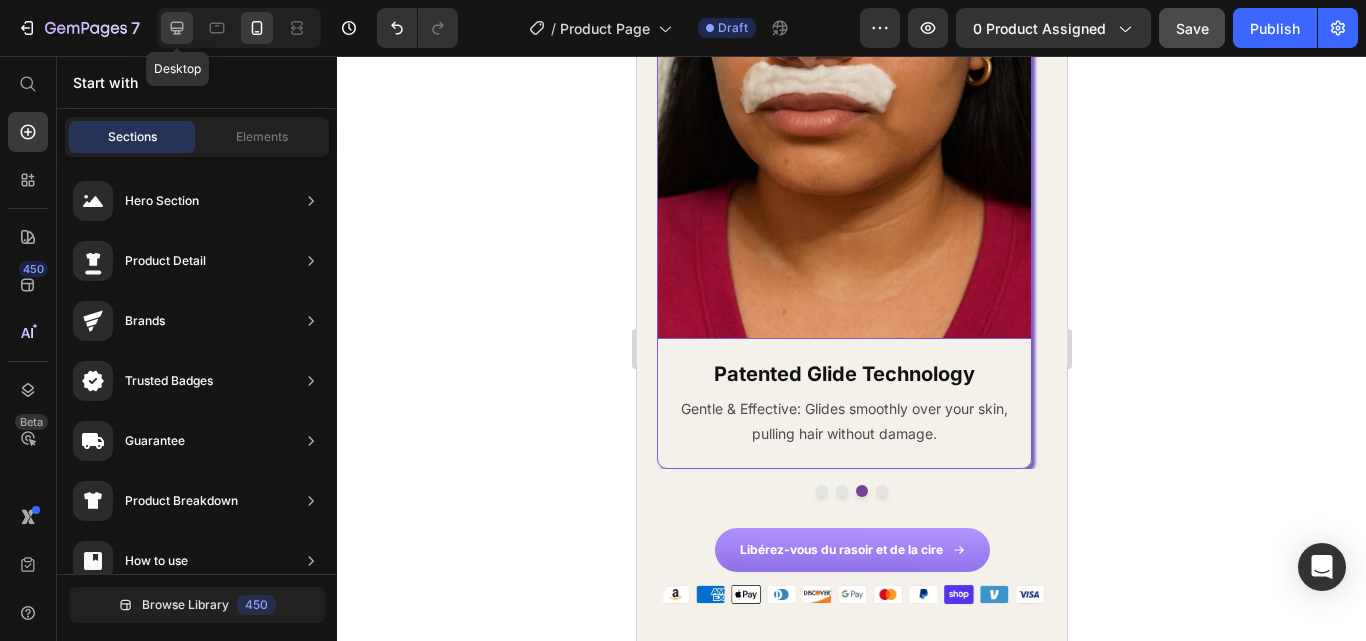 drag, startPoint x: 180, startPoint y: 26, endPoint x: 401, endPoint y: 300, distance: 352.01846 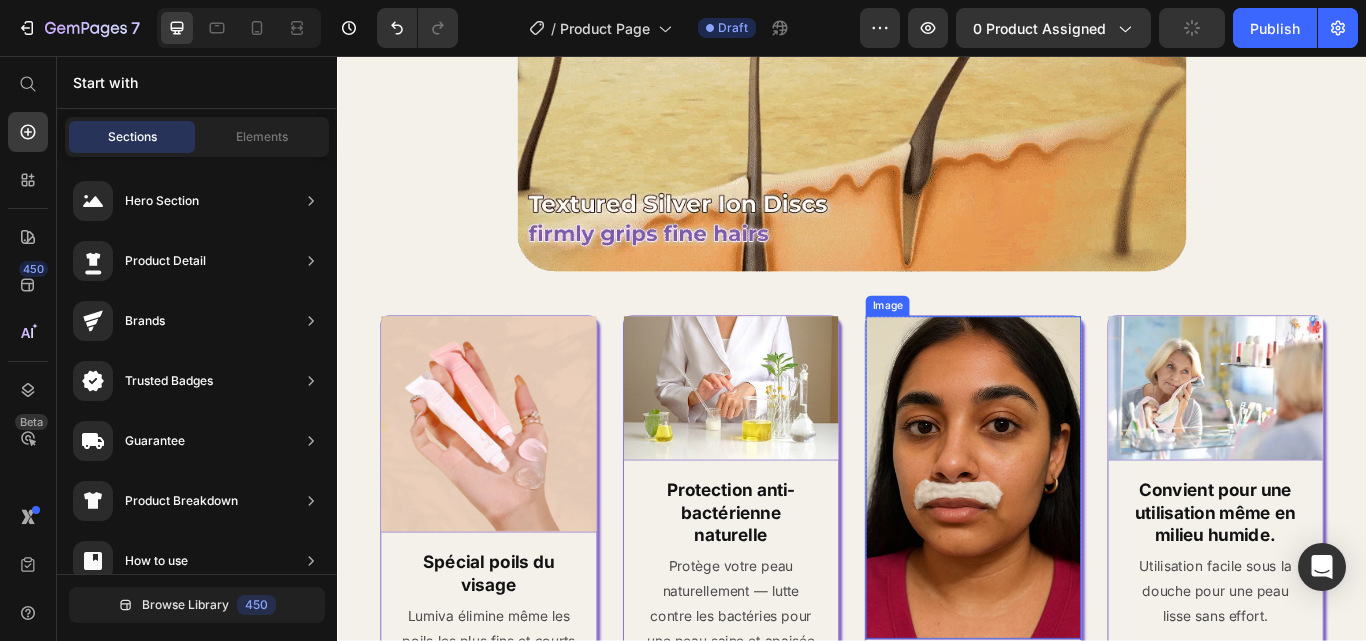 scroll, scrollTop: 4819, scrollLeft: 0, axis: vertical 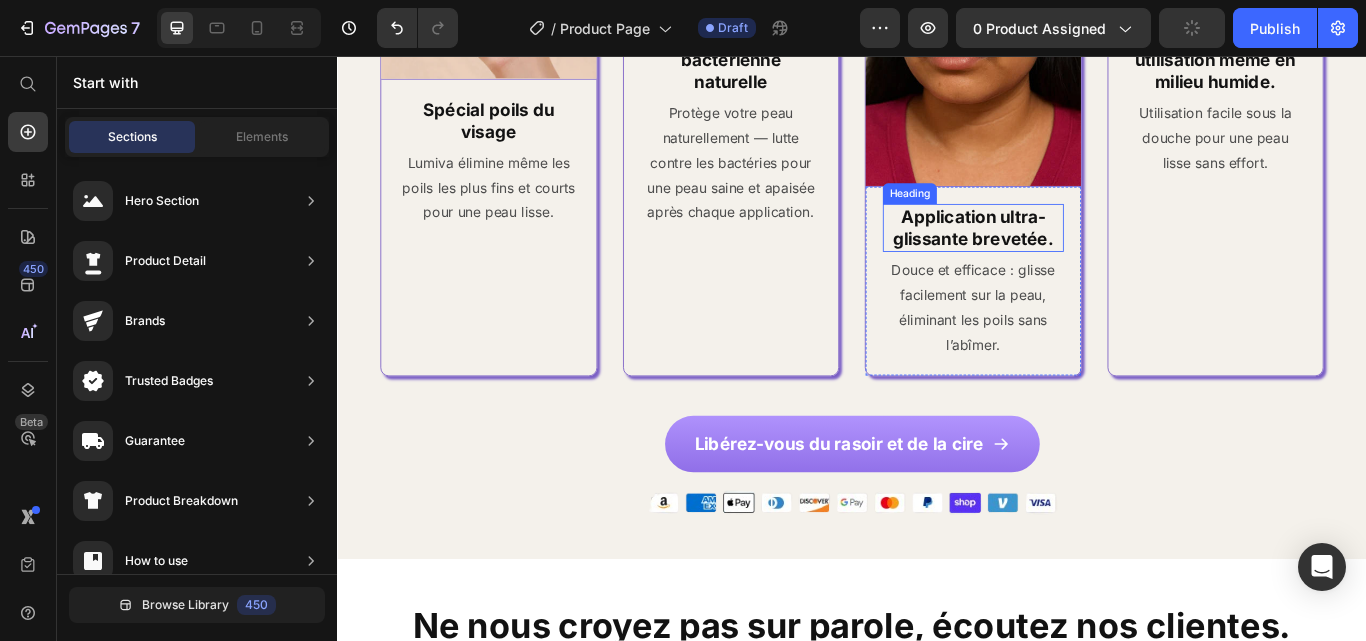 click on "Application ultra-glissante brevetée." at bounding box center [1078, 257] 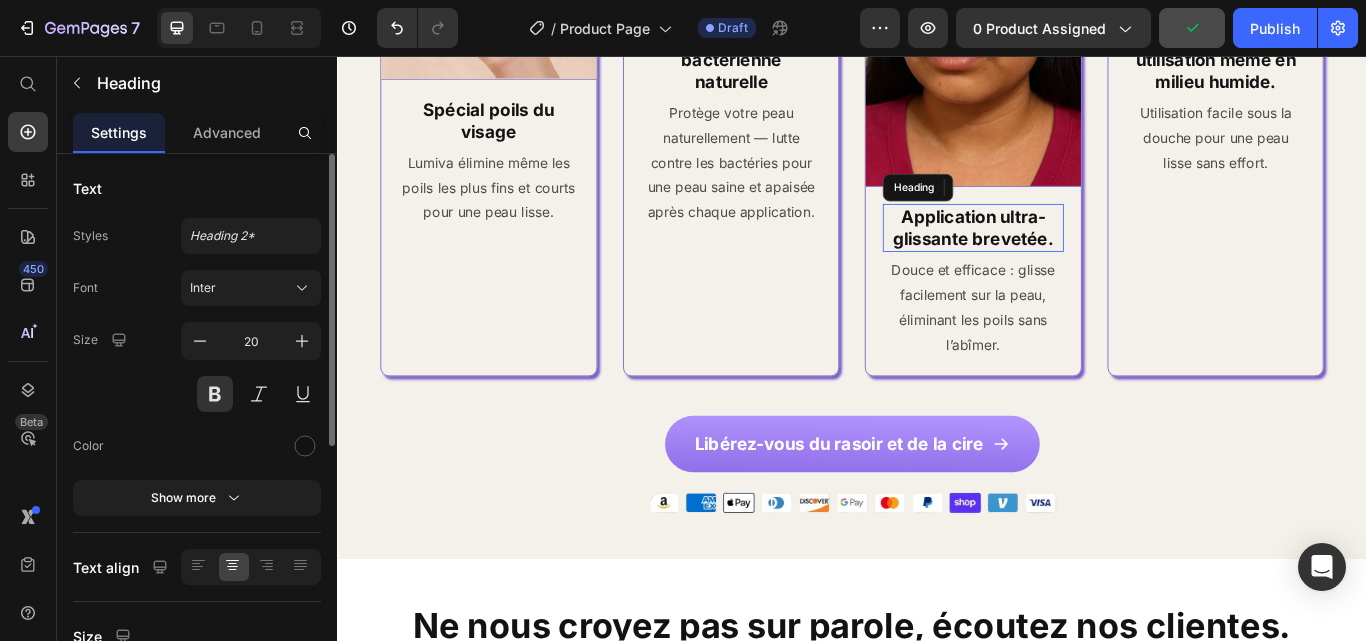 scroll, scrollTop: 4843, scrollLeft: 0, axis: vertical 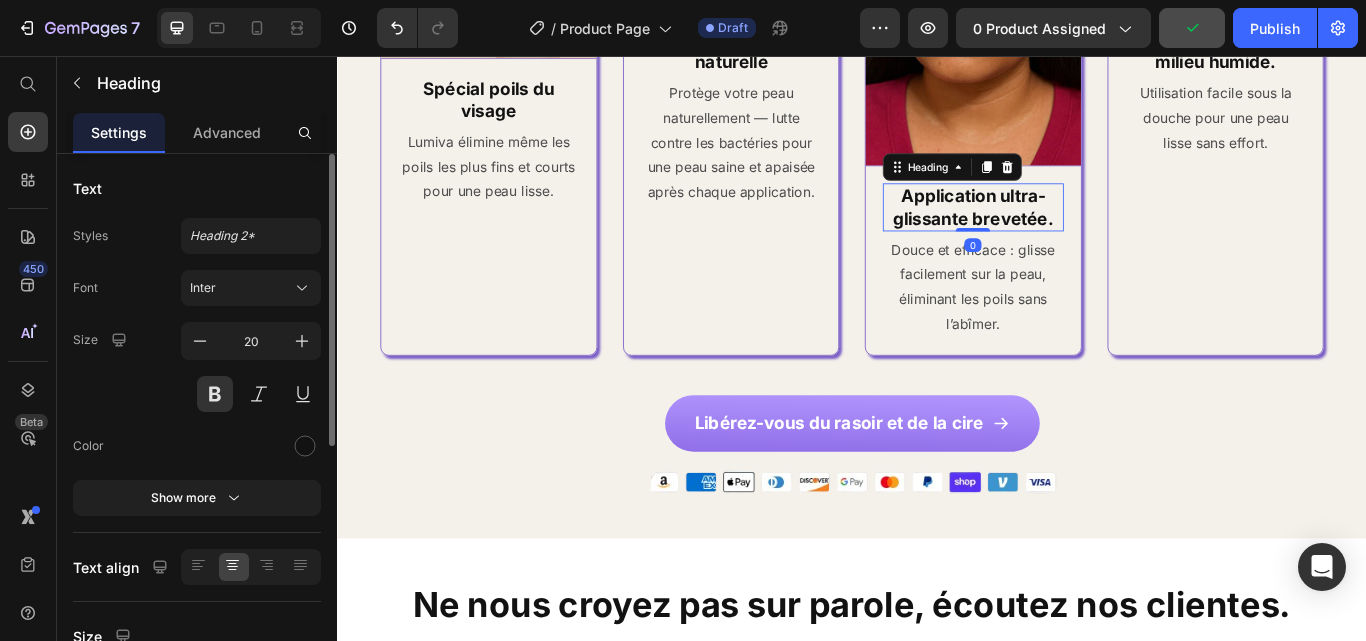 click on "Application ultra-glissante brevetée." at bounding box center [1078, 233] 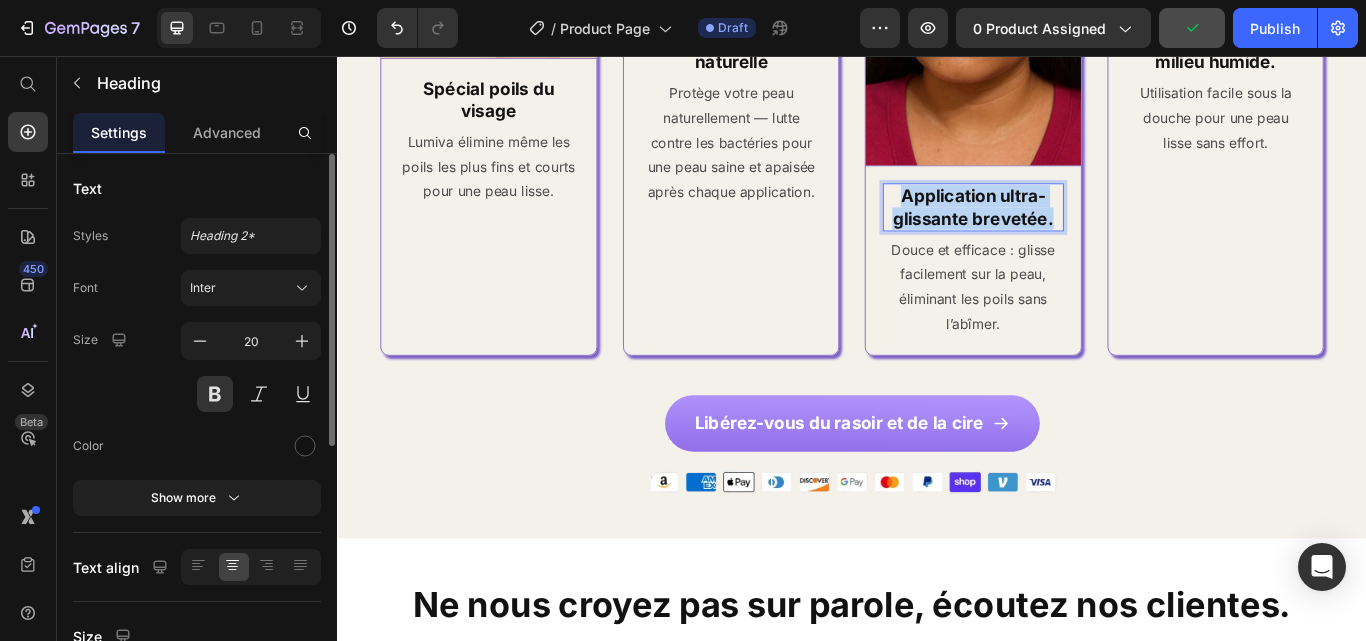 click on "Application ultra-glissante brevetée." at bounding box center (1078, 233) 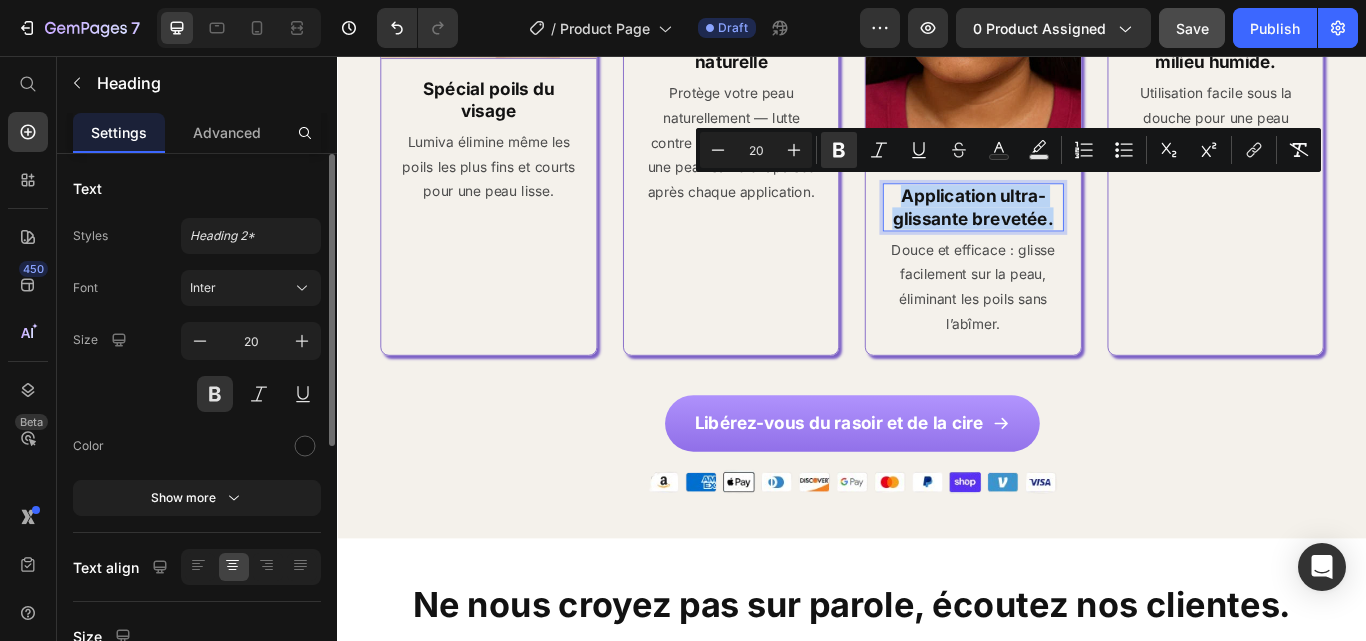 copy on "Application ultra-glissante brevetée." 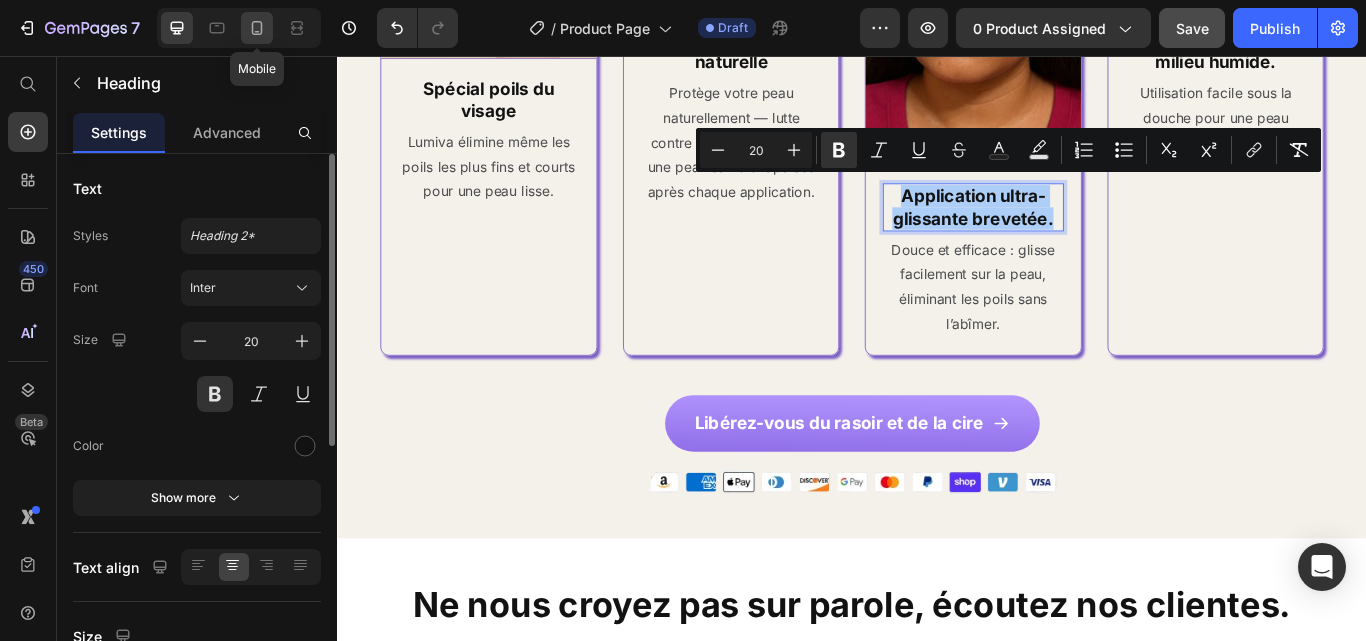 click 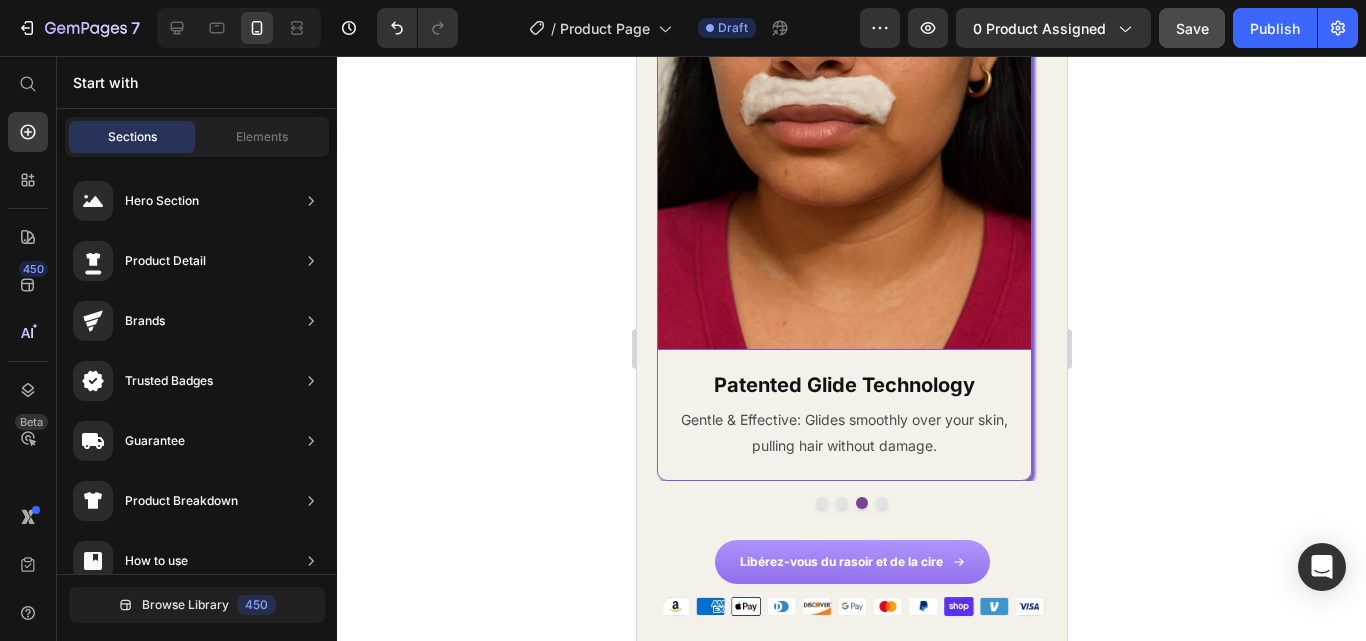 scroll, scrollTop: 4208, scrollLeft: 0, axis: vertical 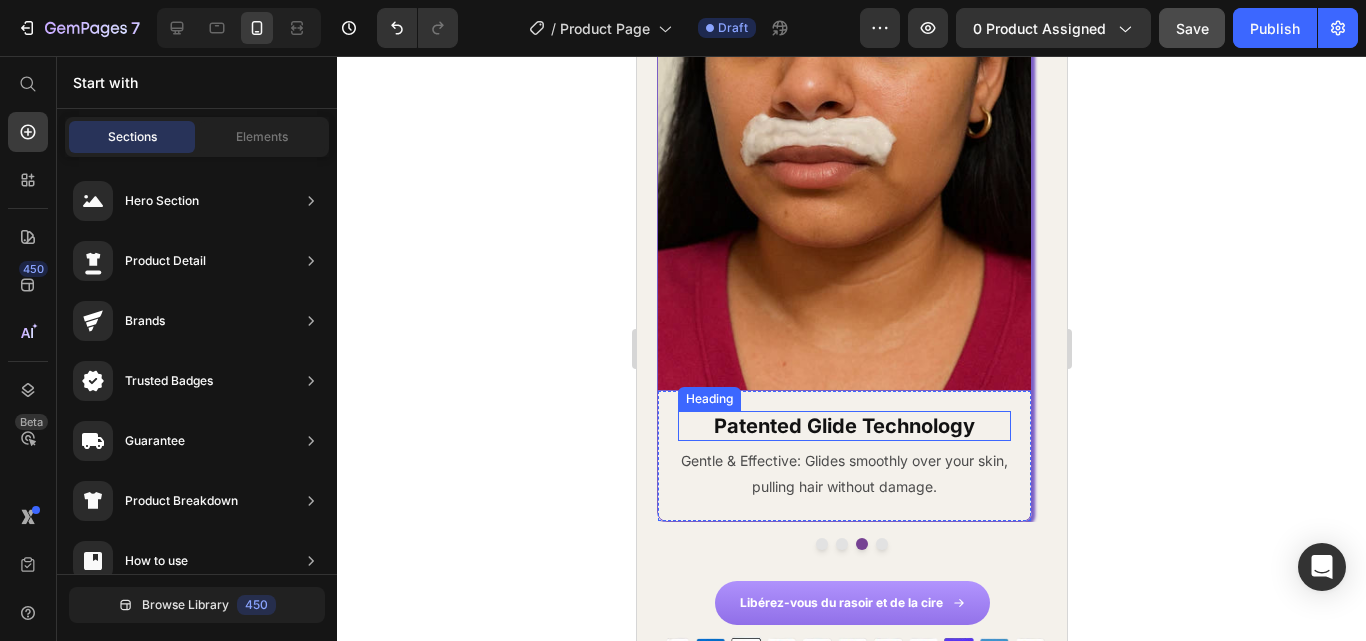 click on "Patented Glide Technology" at bounding box center (843, 426) 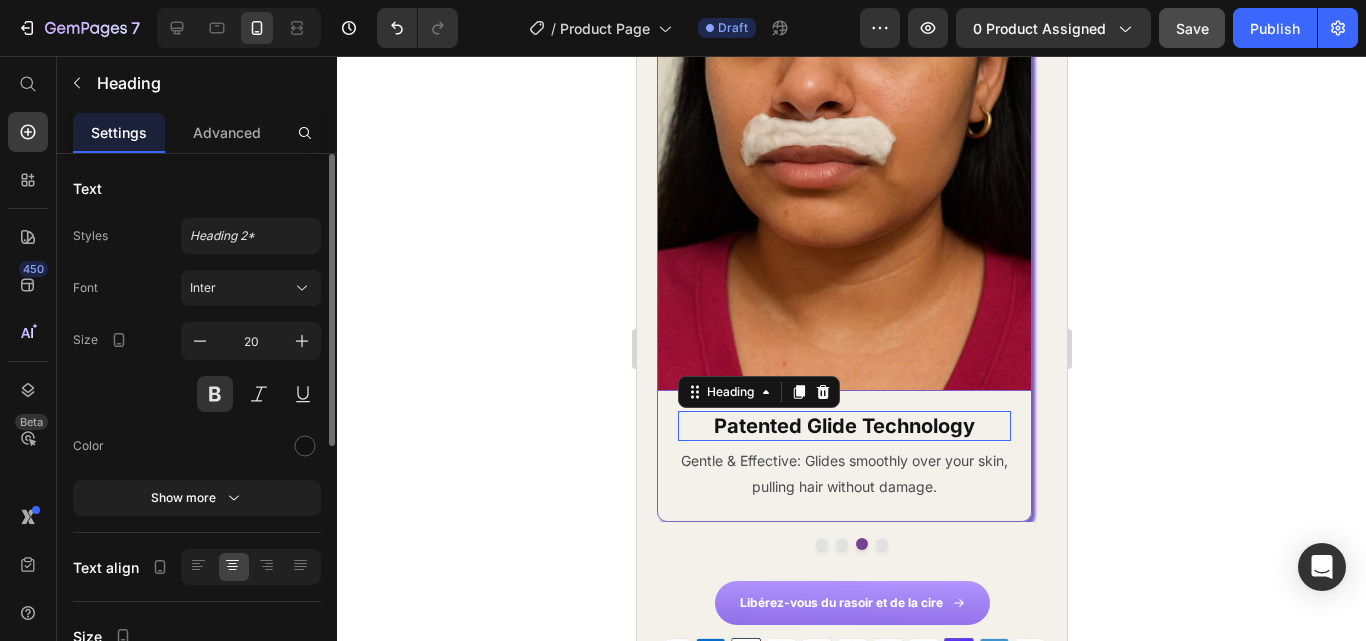 click on "Patented Glide Technology" at bounding box center [843, 426] 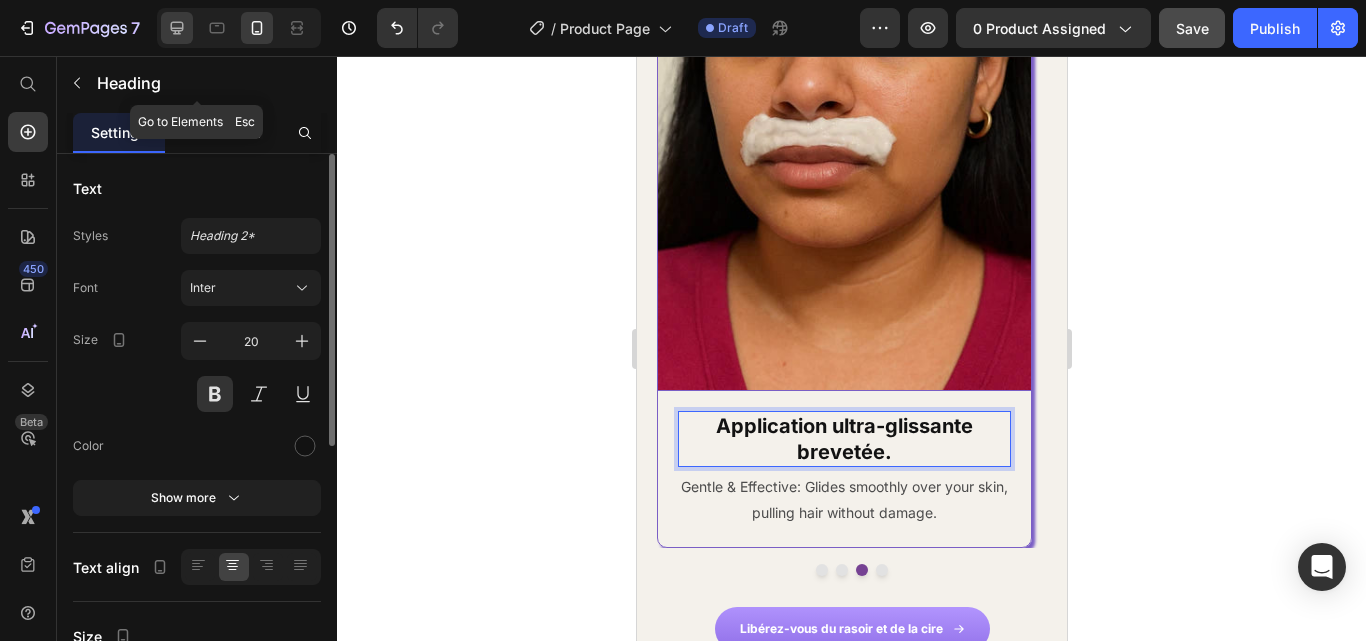 click 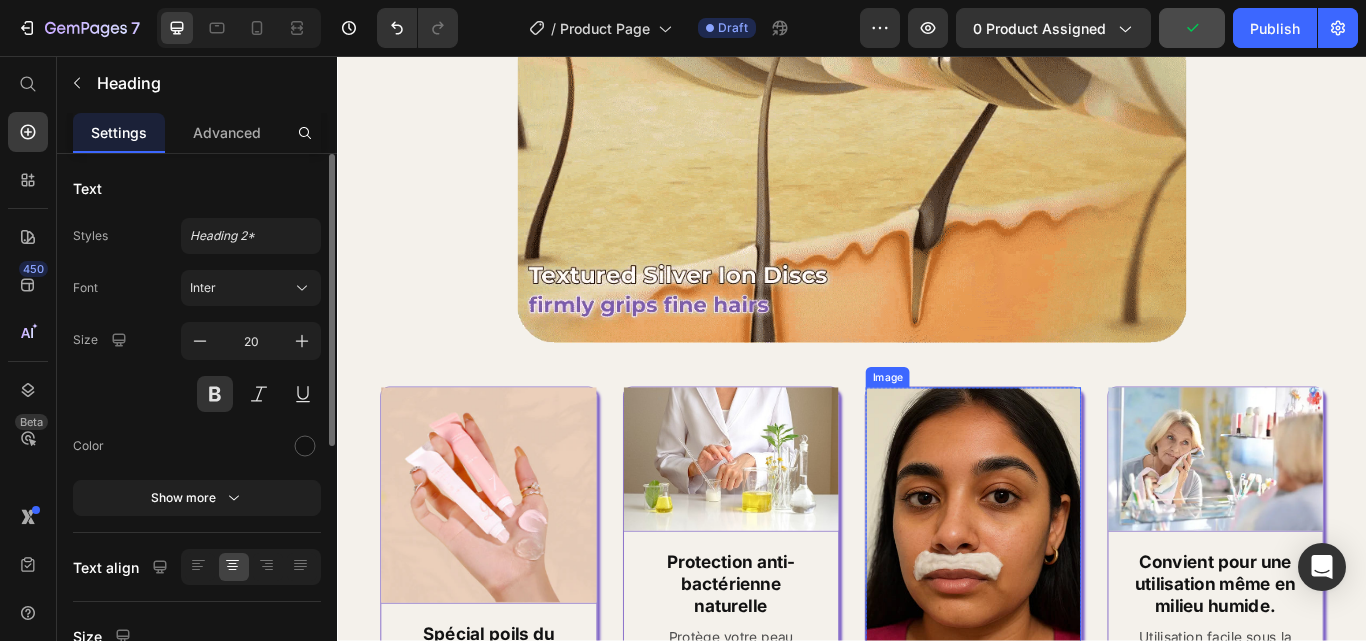 scroll, scrollTop: 4138, scrollLeft: 0, axis: vertical 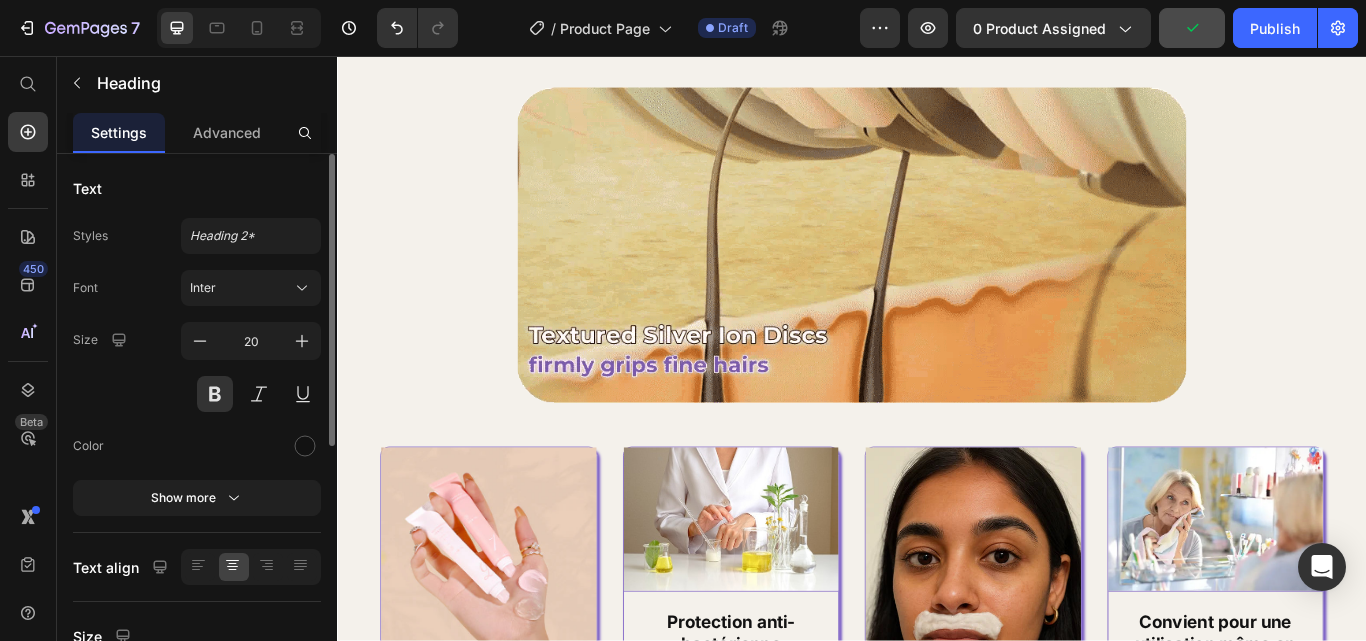 click on "Douce et efficace : glisse facilement sur la peau, éliminant les poils sans l’abîmer." at bounding box center [1078, 1030] 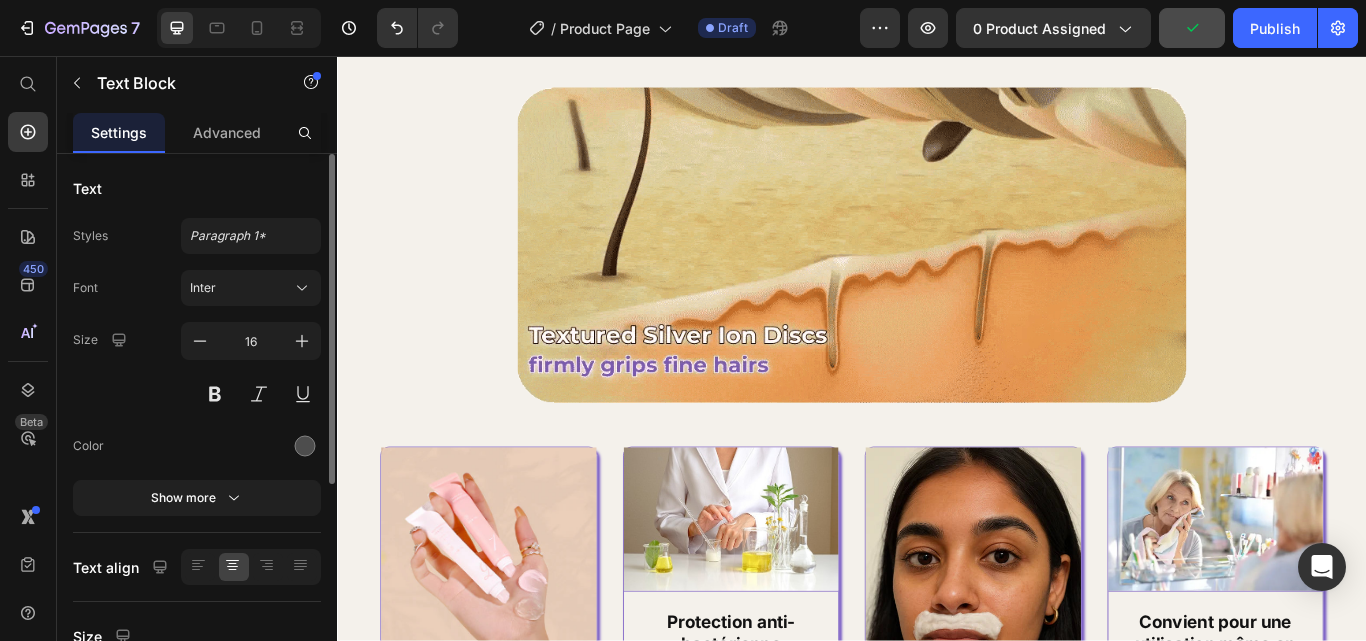 scroll, scrollTop: 4542, scrollLeft: 0, axis: vertical 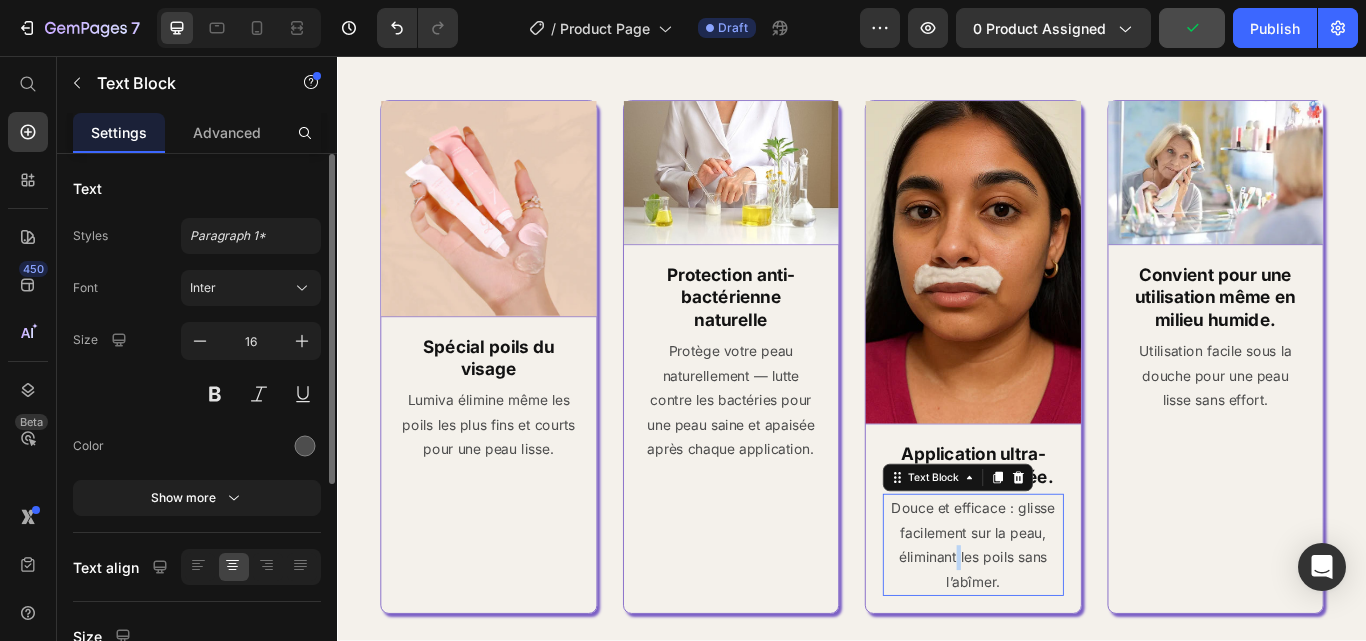 click on "Douce et efficace : glisse facilement sur la peau, éliminant les poils sans l’abîmer." at bounding box center [1078, 626] 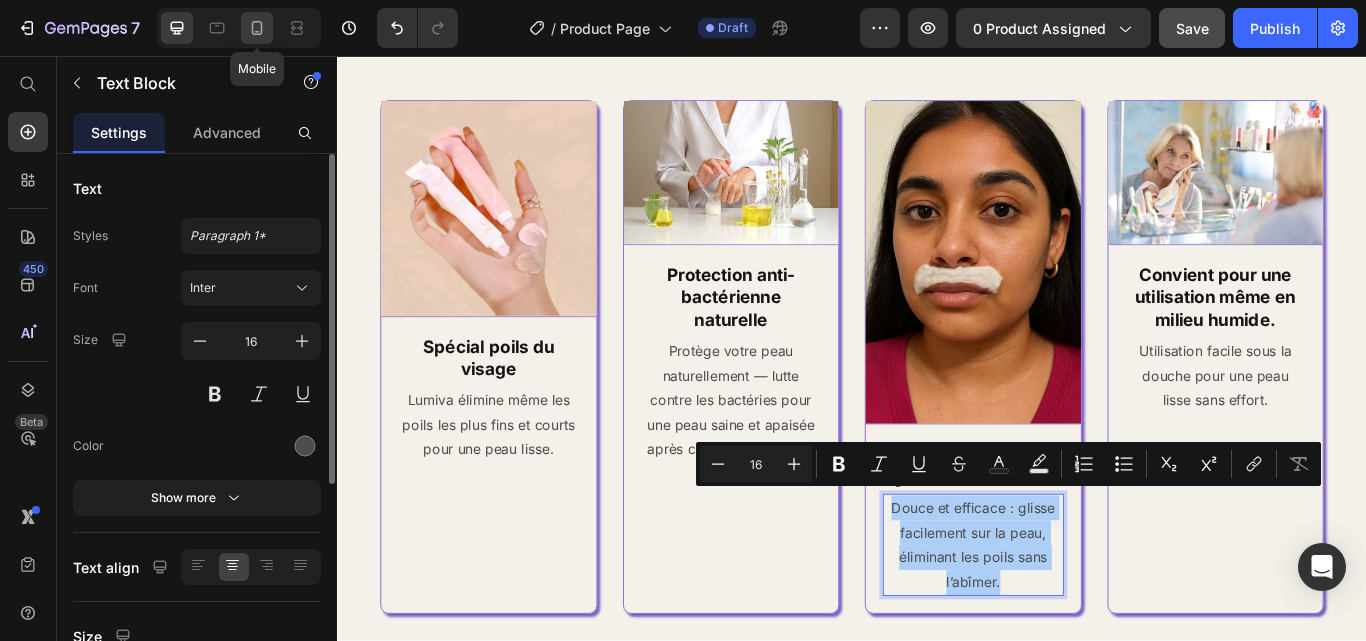 click 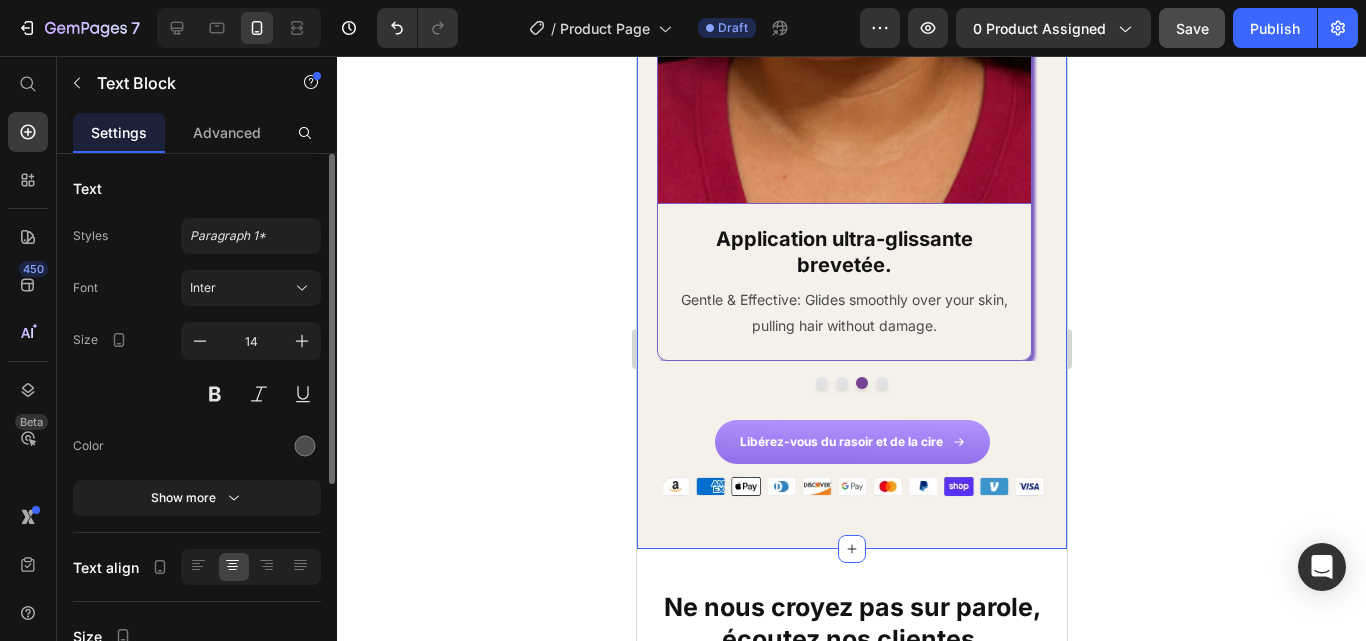 scroll, scrollTop: 4472, scrollLeft: 0, axis: vertical 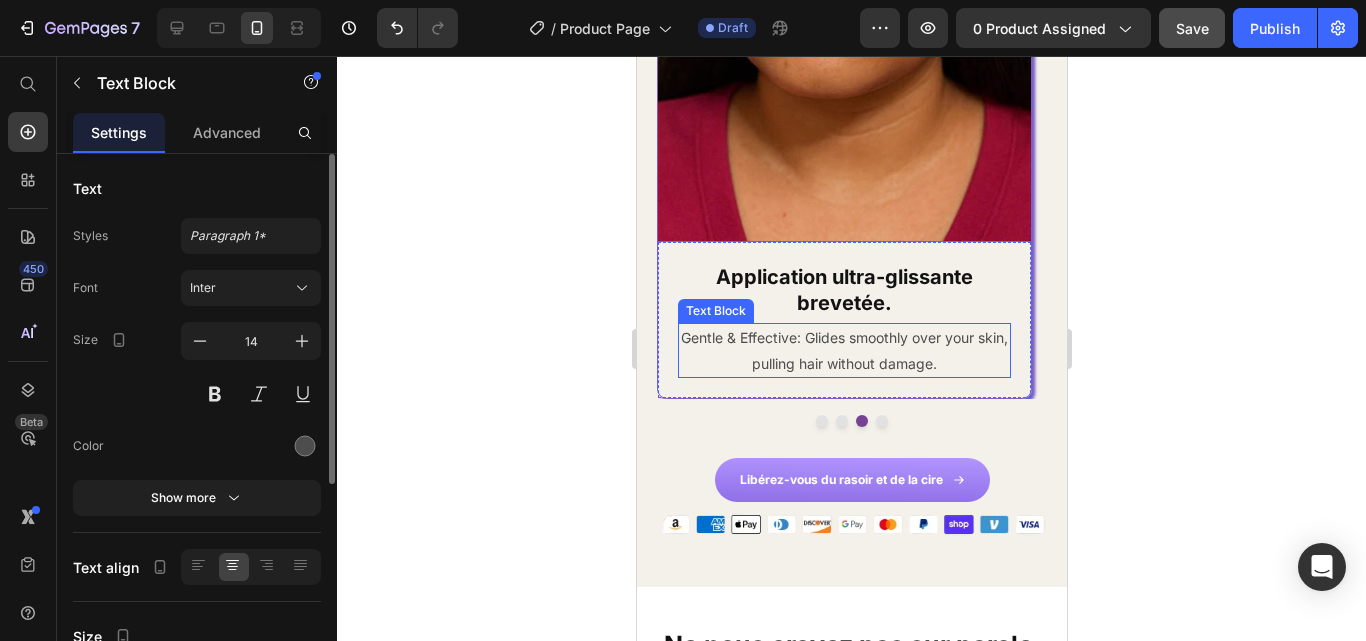 click on "Gentle & Effective: Glides smoothly over your skin, pulling hair without damage." at bounding box center (843, 350) 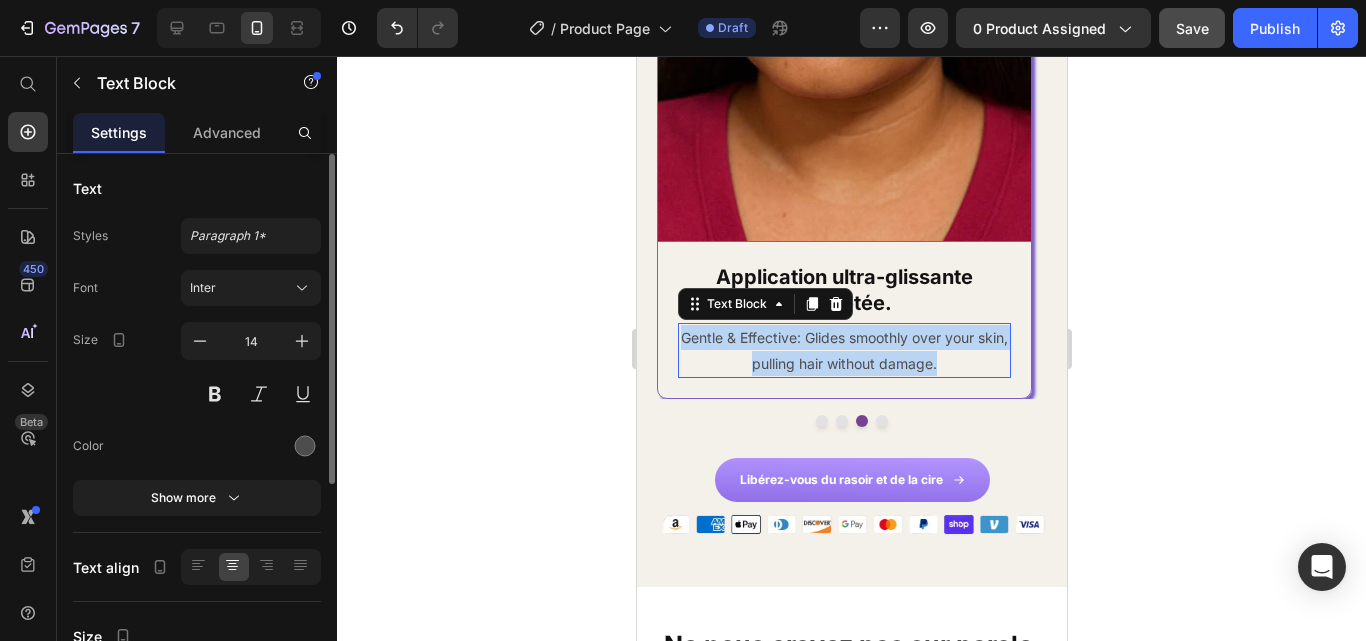 click on "Gentle & Effective: Glides smoothly over your skin, pulling hair without damage." at bounding box center (843, 350) 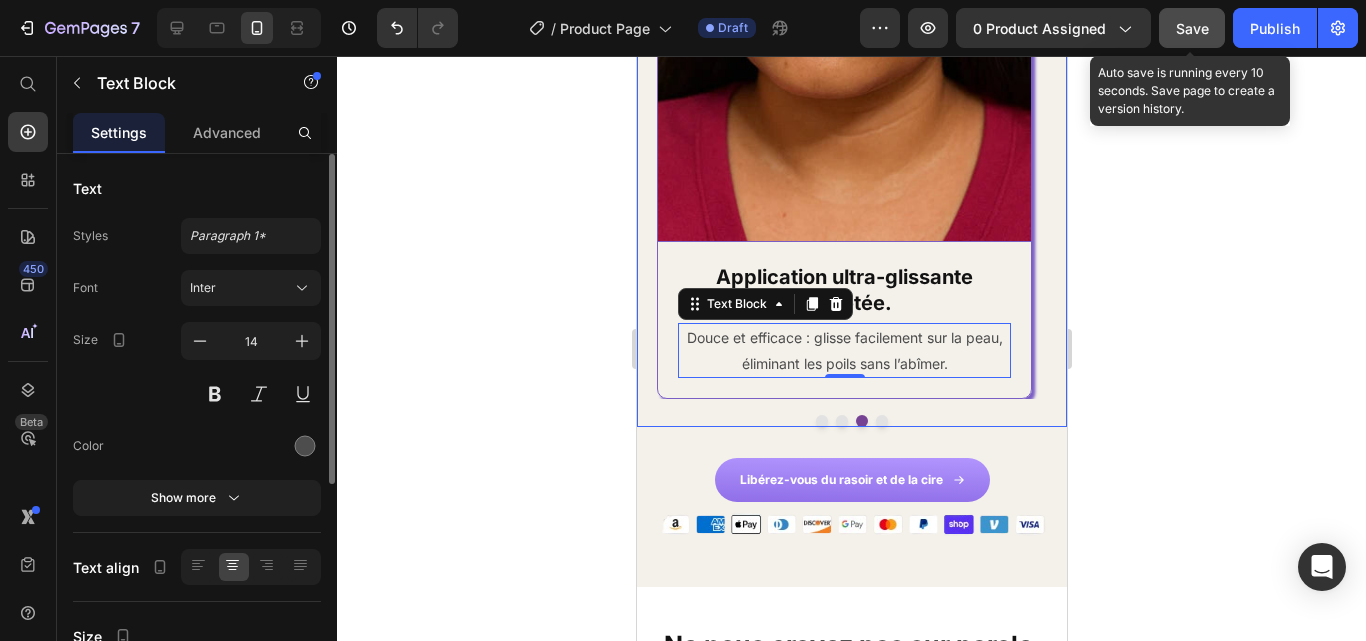 click on "Save" 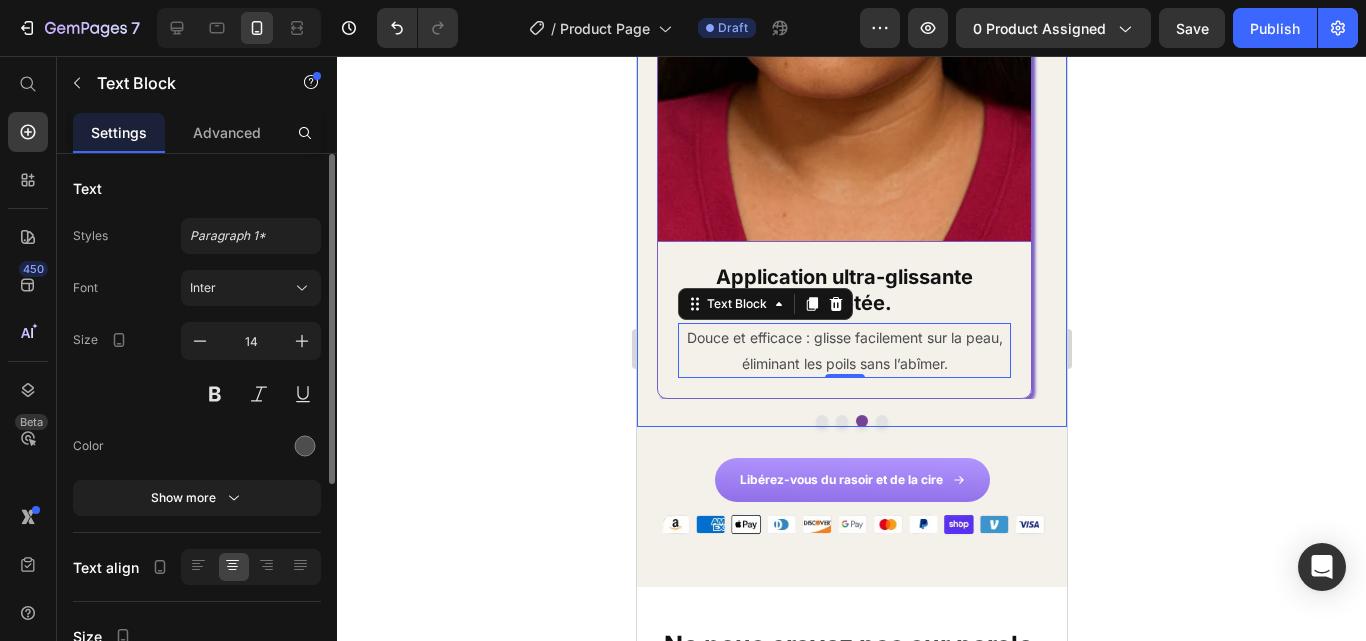 click at bounding box center [881, 421] 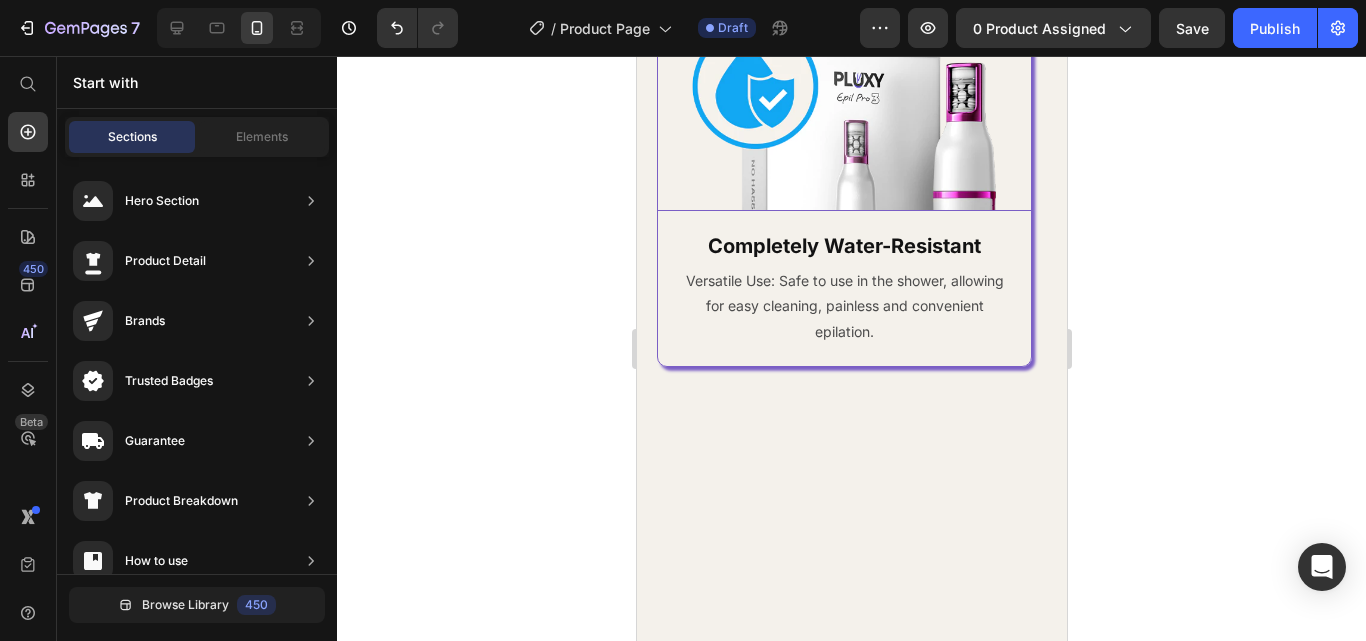 scroll, scrollTop: 3867, scrollLeft: 0, axis: vertical 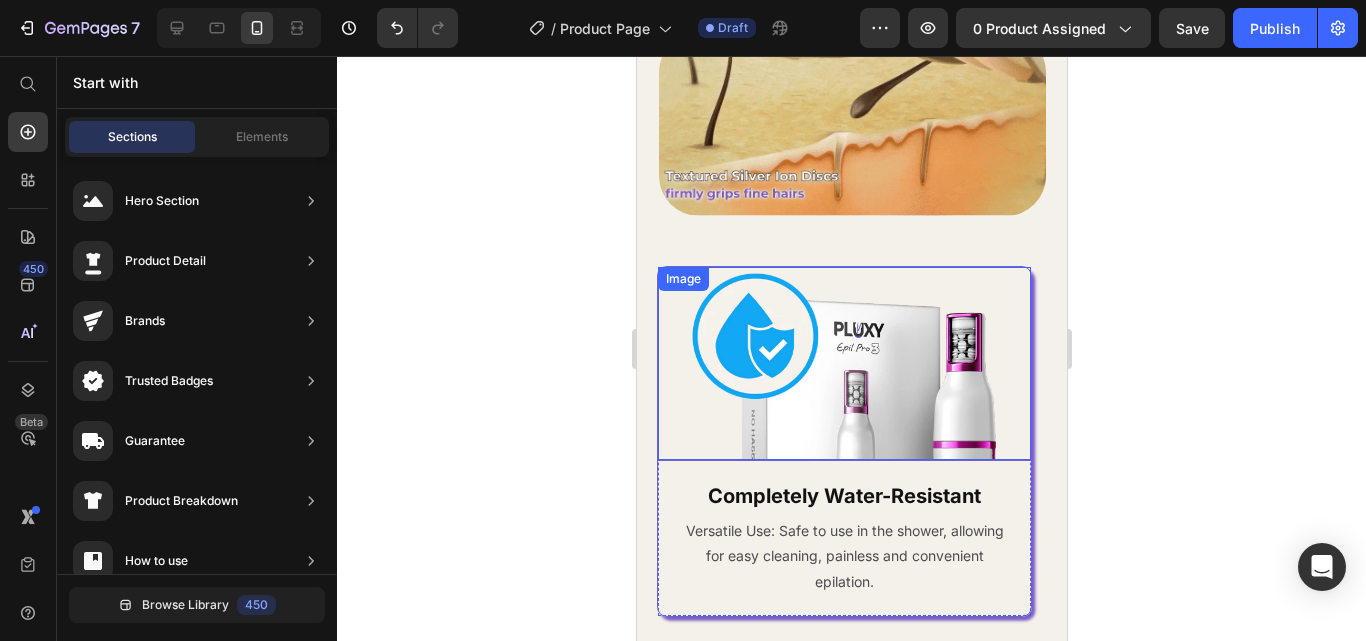 click at bounding box center (843, 364) 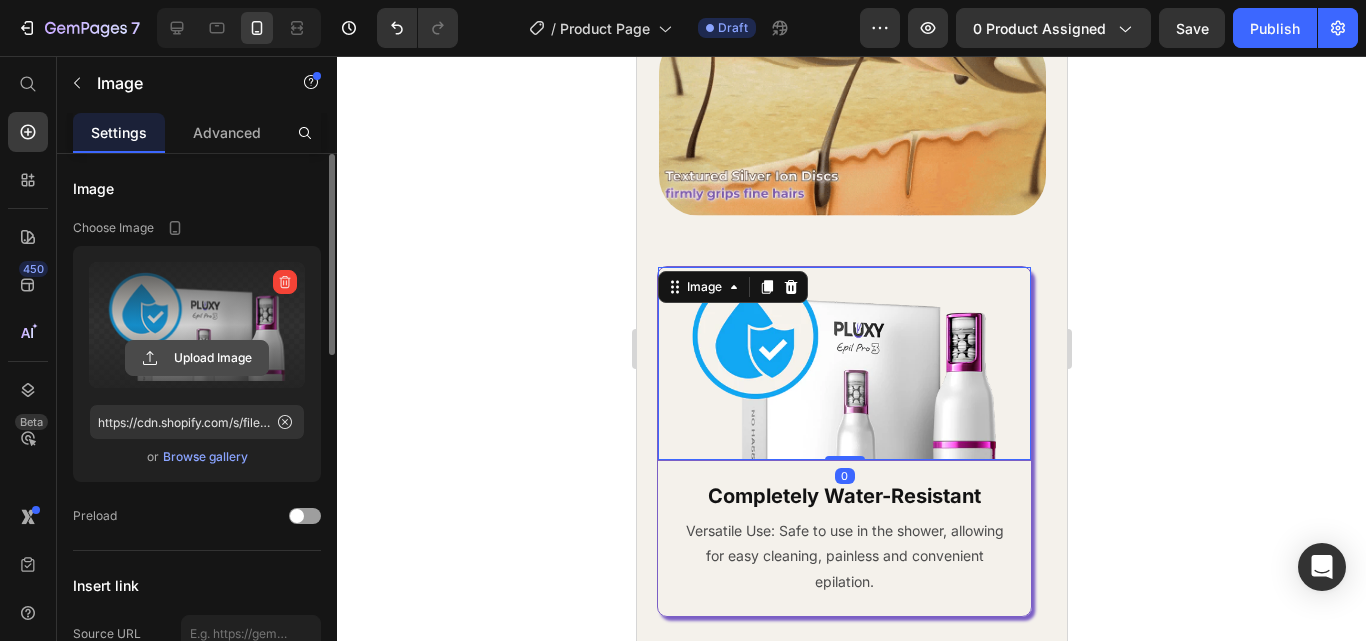 click 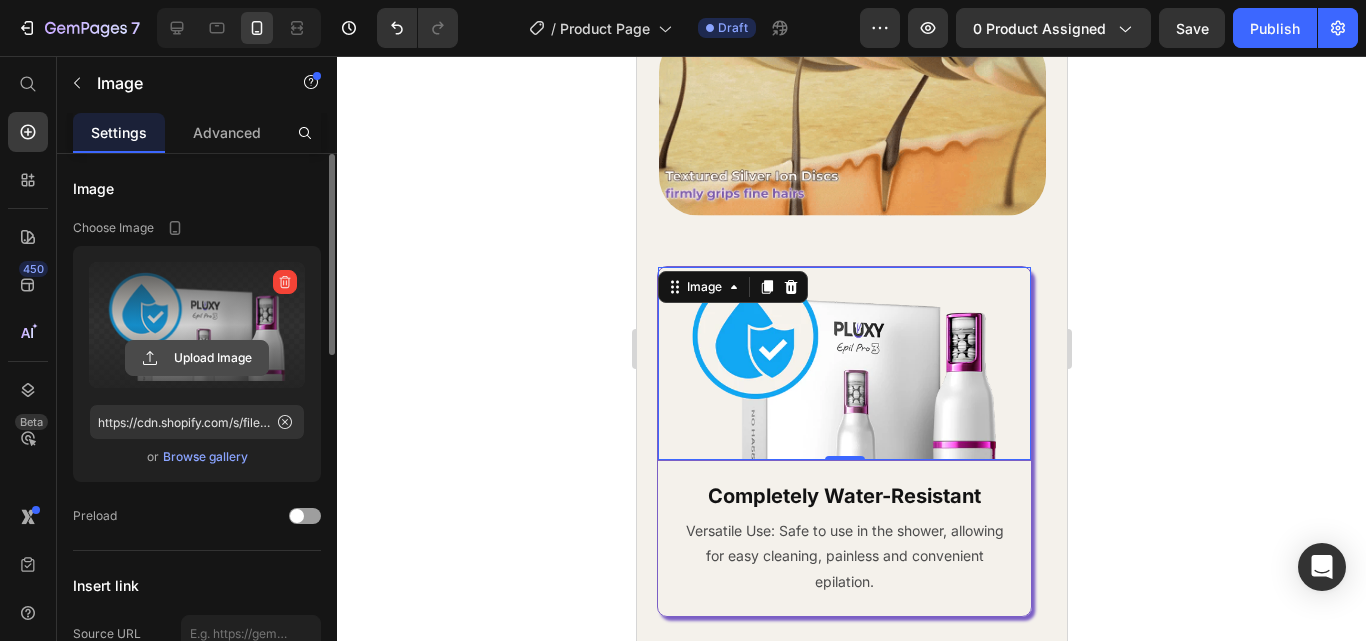type on "https://cdn.shopify.com/s/files/1/0923/8927/8038/files/gempages_574662370995995492-c6eb2d08-44e3-4f5b-ae23-4881de91ee5c.webp" 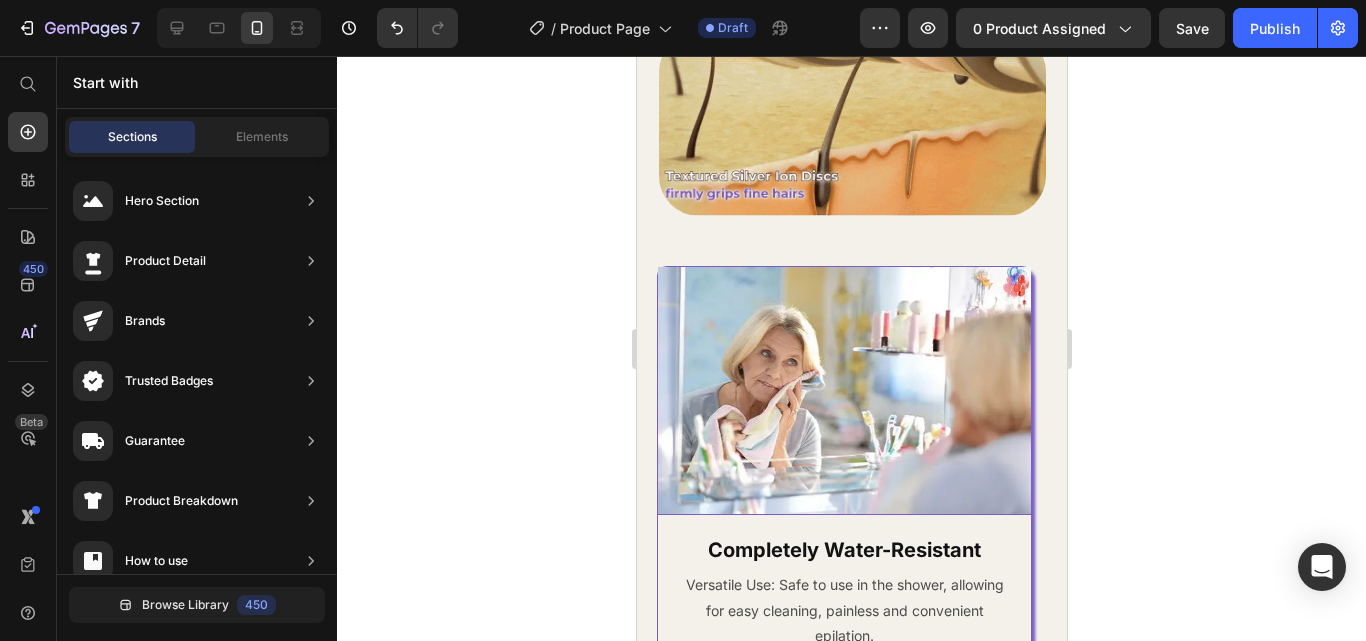 scroll, scrollTop: 4138, scrollLeft: 0, axis: vertical 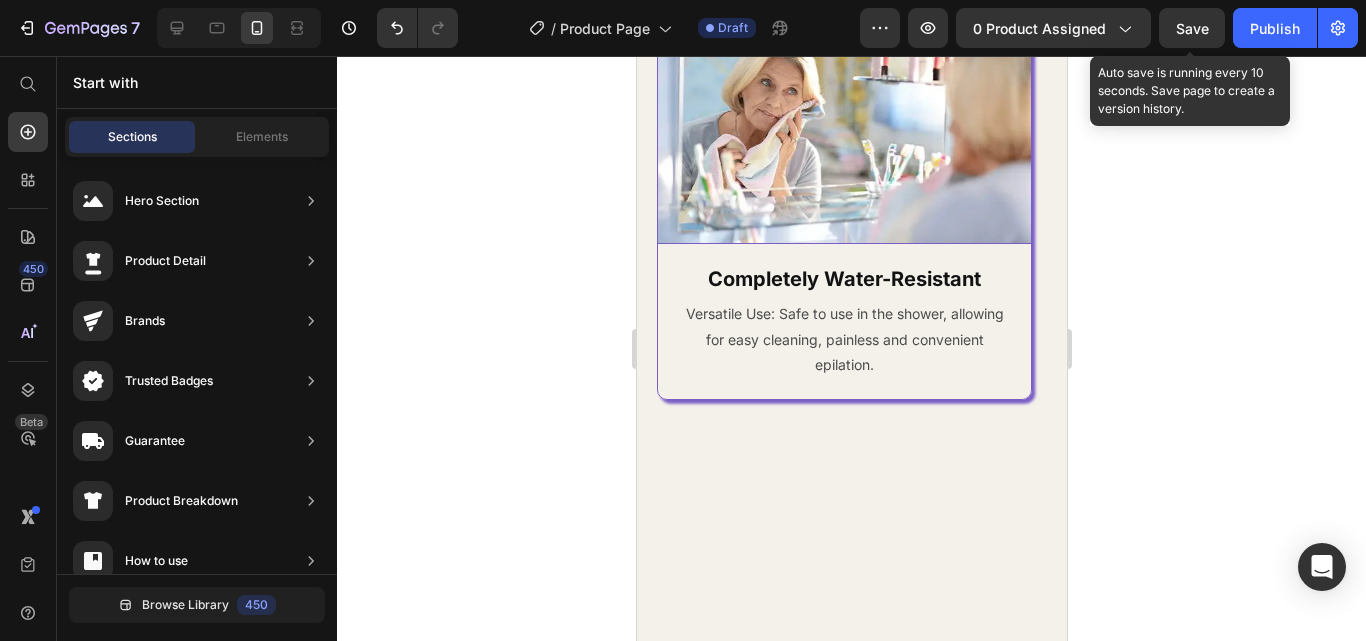 click on "Save" at bounding box center (1192, 28) 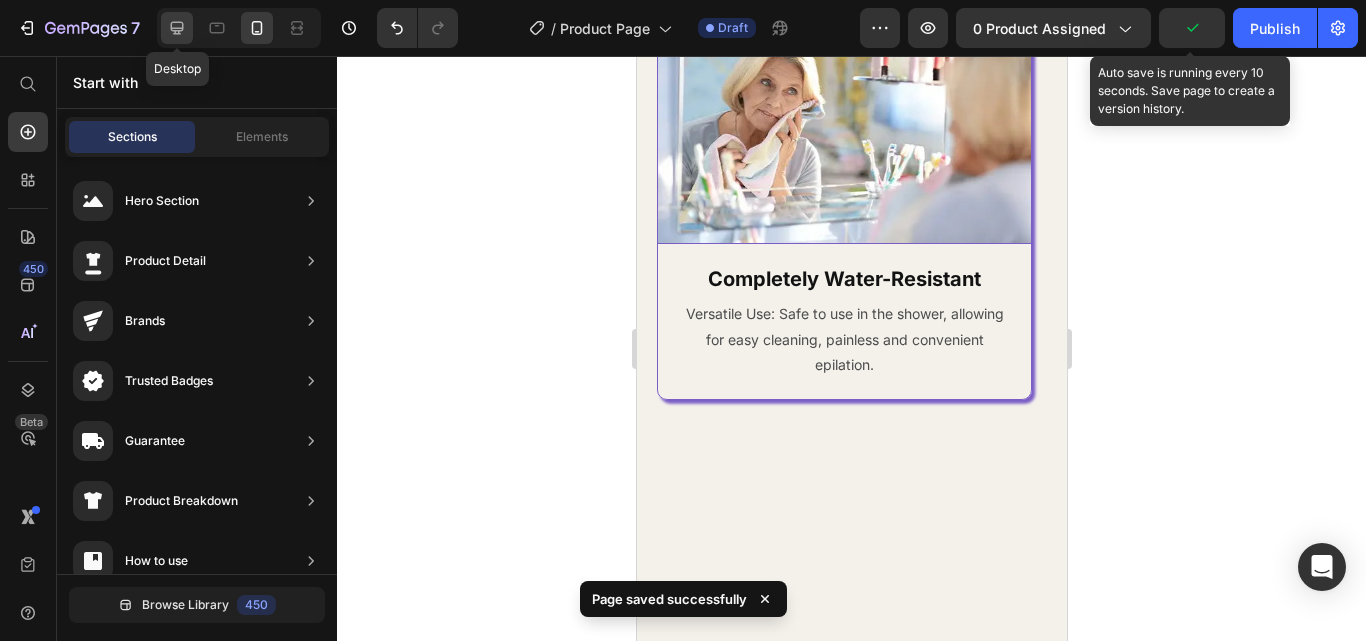 click 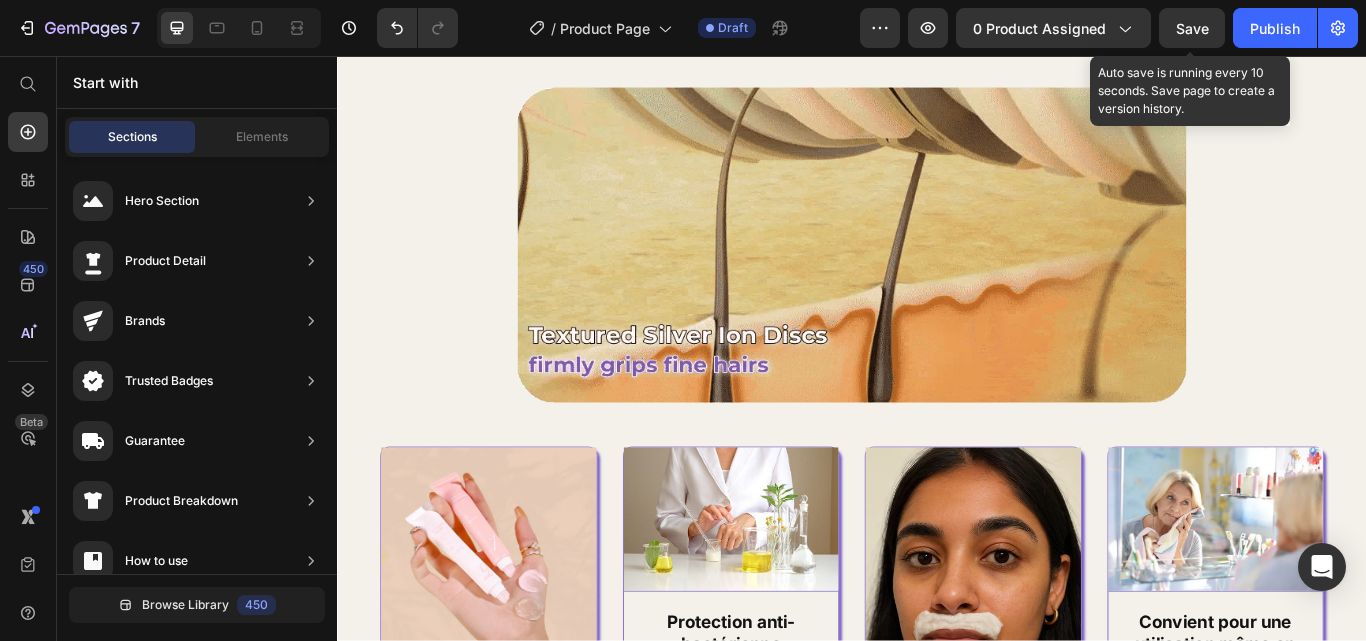 scroll, scrollTop: 4617, scrollLeft: 0, axis: vertical 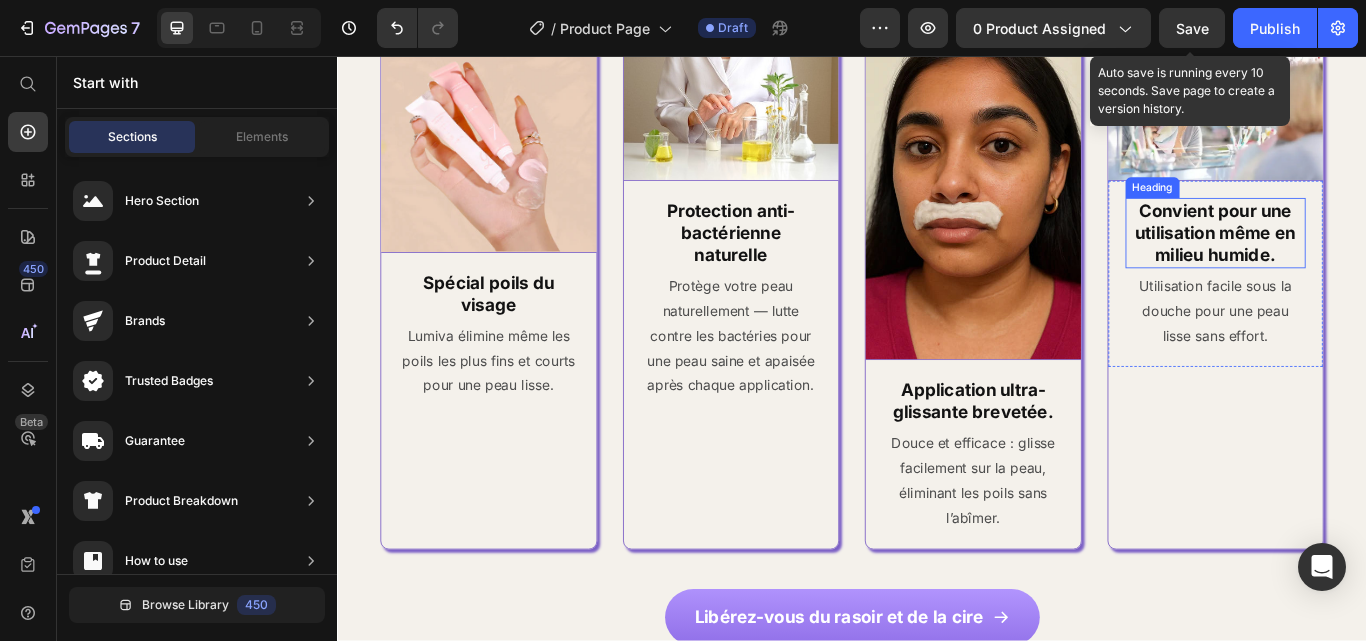 click on "Convient pour une utilisation même en milieu humide." at bounding box center (1360, 263) 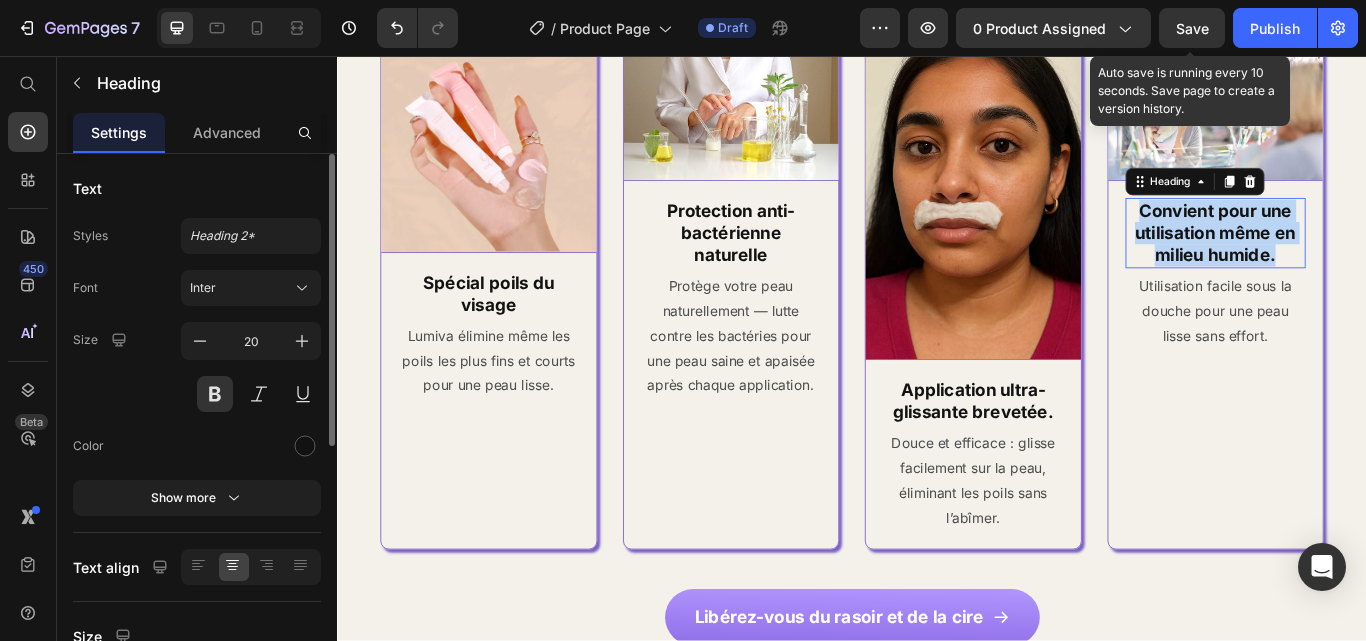 click on "Convient pour une utilisation même en milieu humide." at bounding box center [1360, 263] 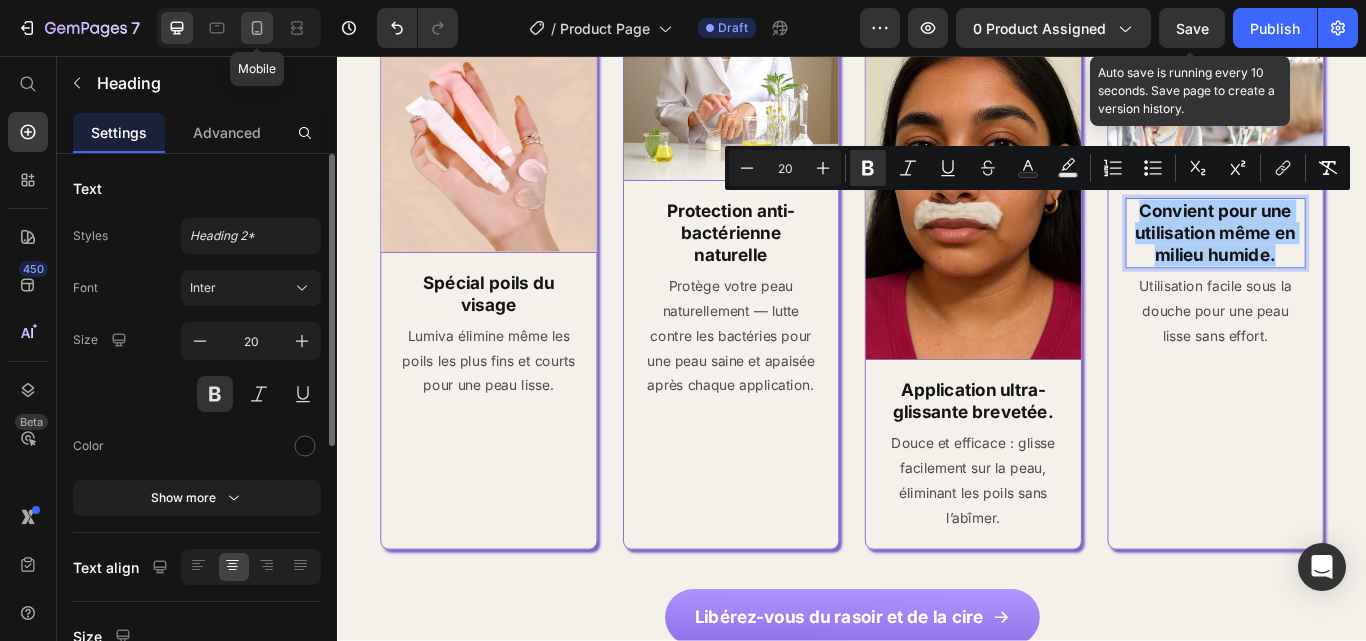 click 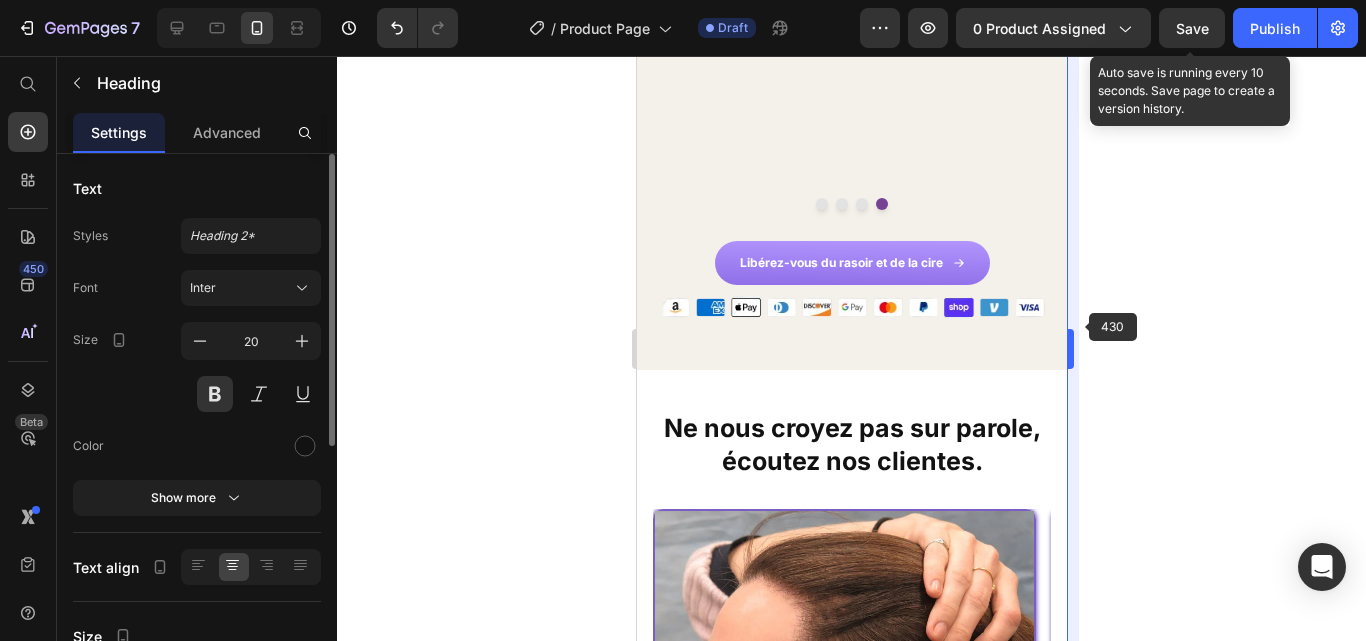 scroll, scrollTop: 4494, scrollLeft: 0, axis: vertical 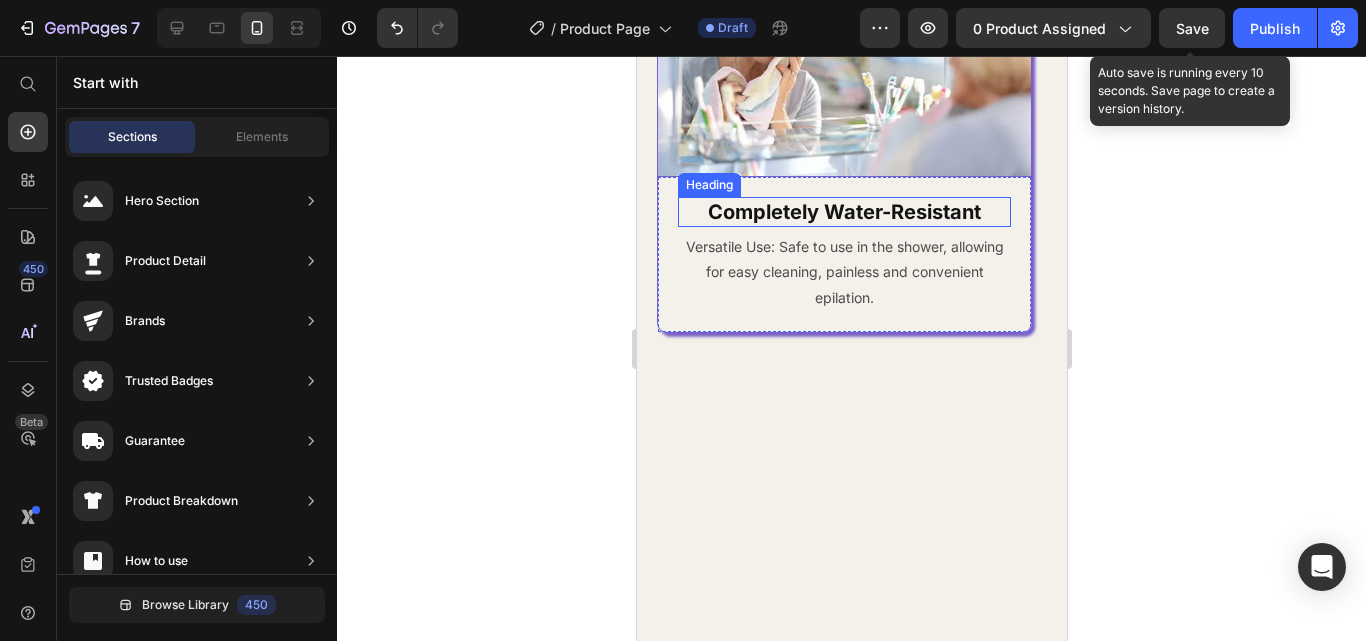 click on "Completely Water-Resistant" at bounding box center [843, 212] 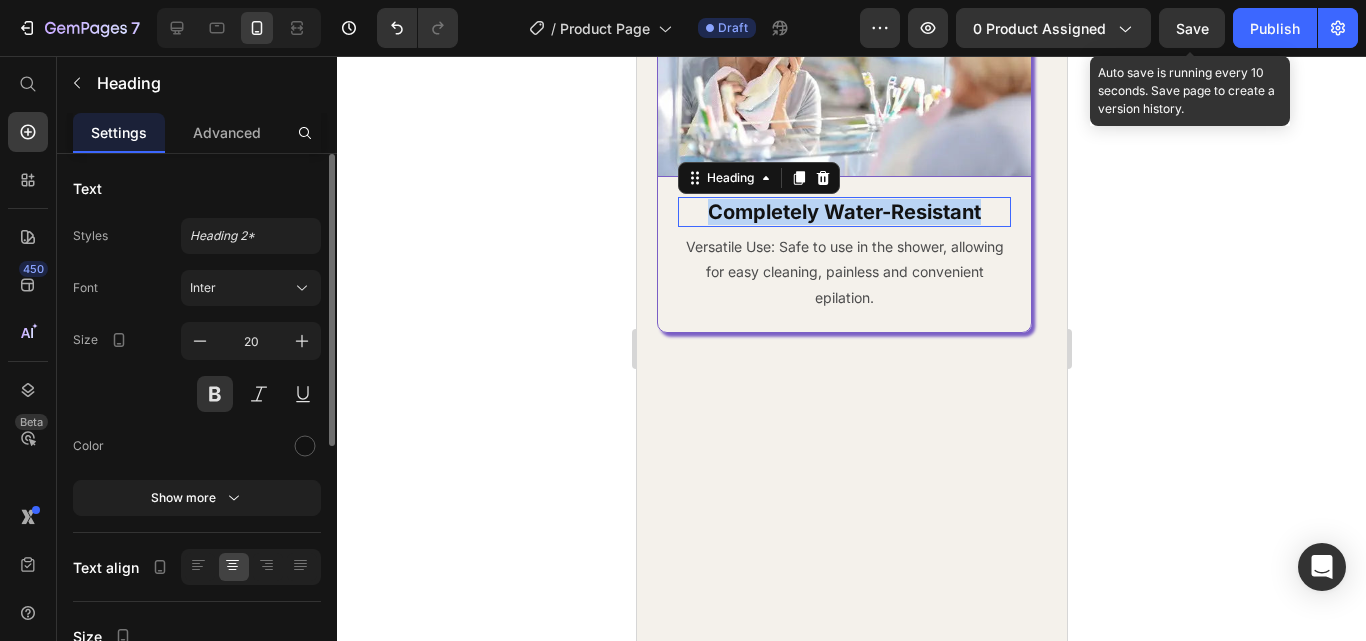 click on "Completely Water-Resistant" at bounding box center [843, 212] 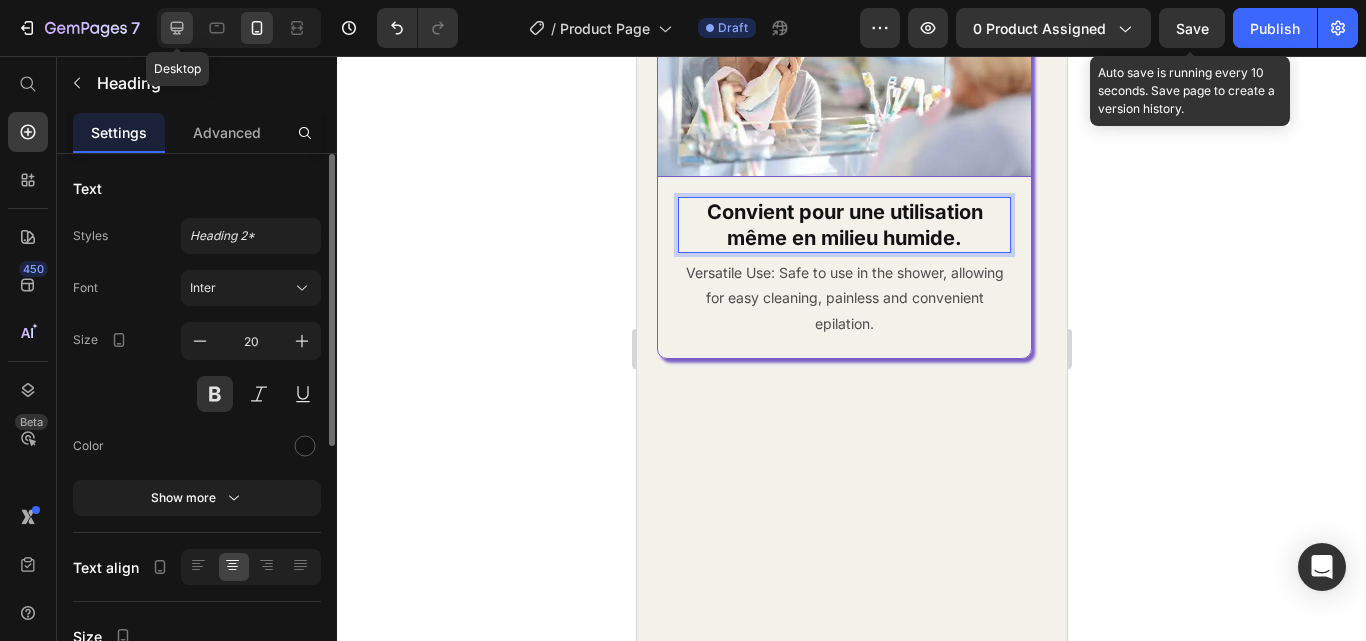 click 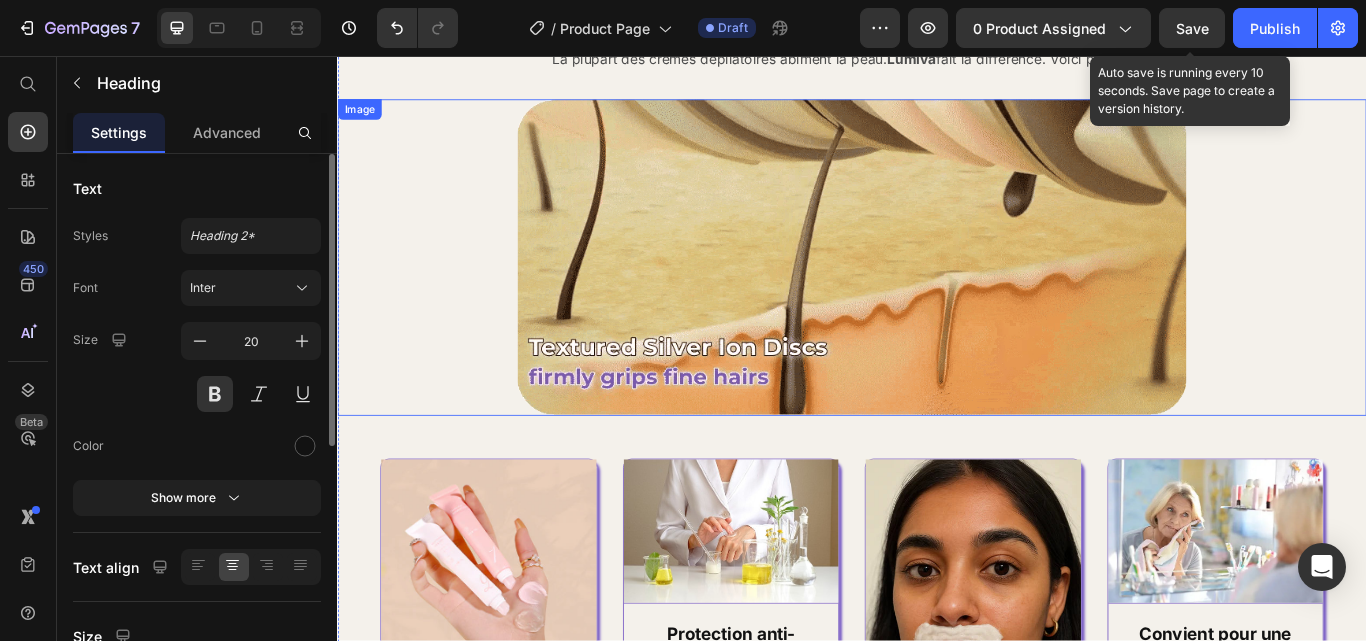 scroll, scrollTop: 4054, scrollLeft: 0, axis: vertical 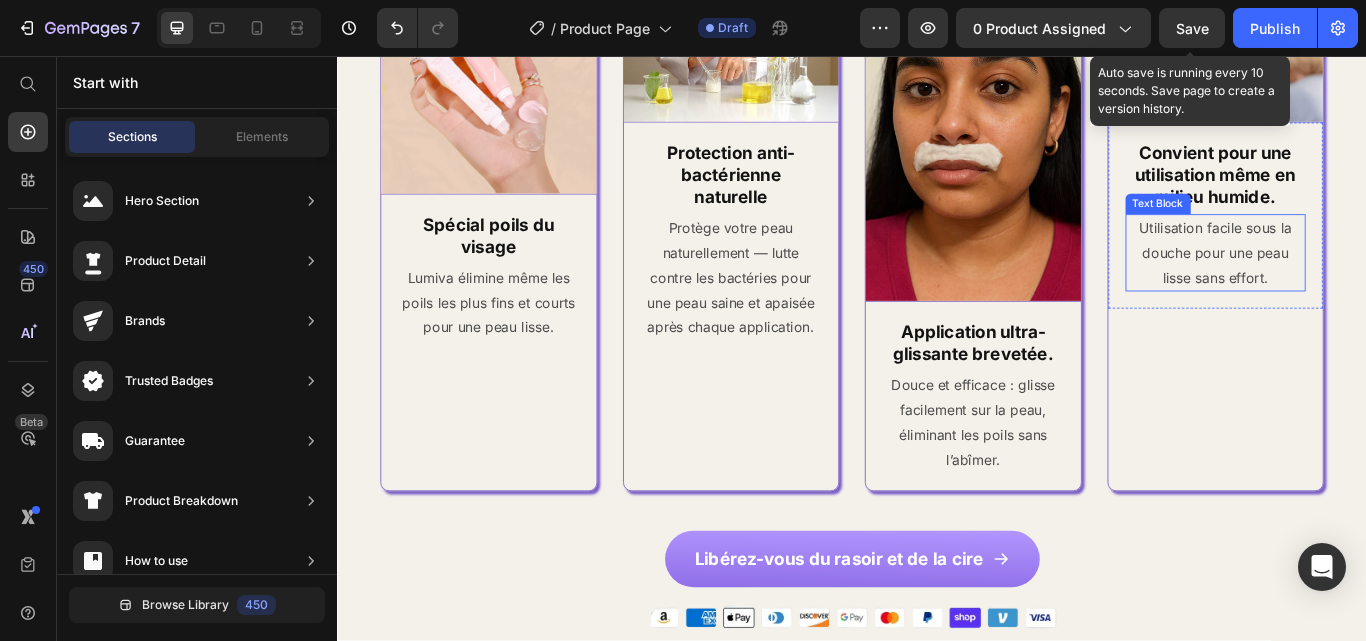 click on "Utilisation facile sous la douche pour une peau lisse sans effort." at bounding box center (1361, 286) 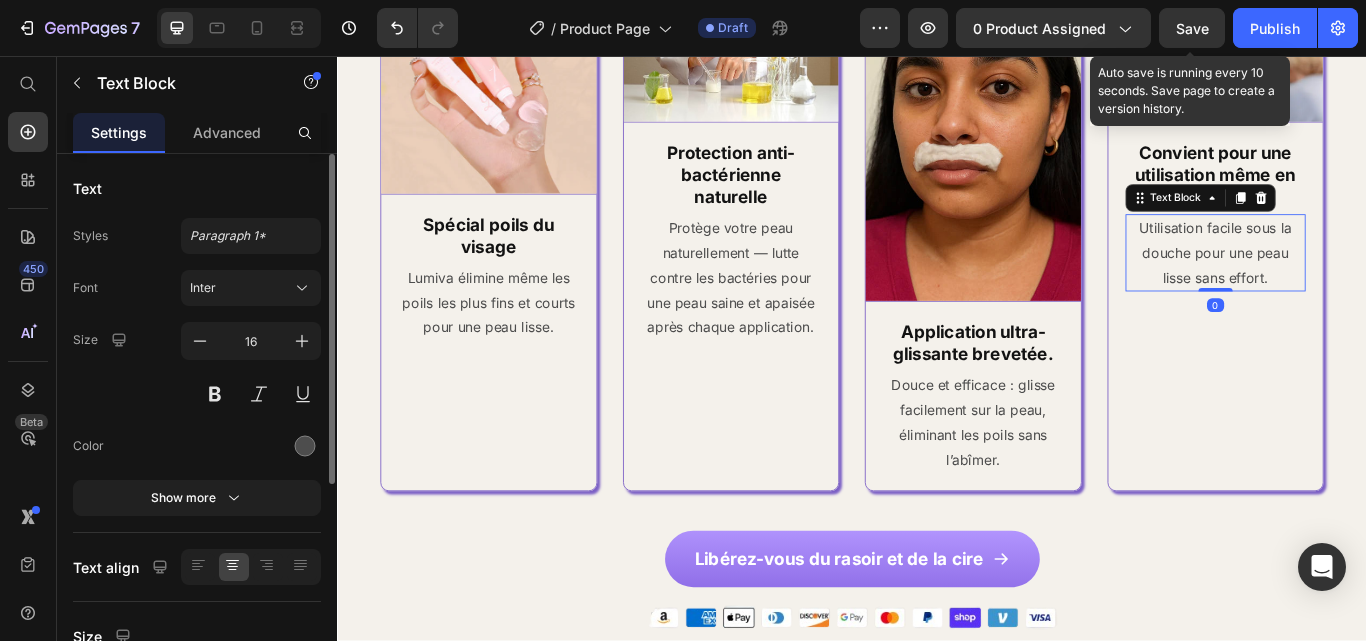 click on "Utilisation facile sous la douche pour une peau lisse sans effort." at bounding box center (1361, 286) 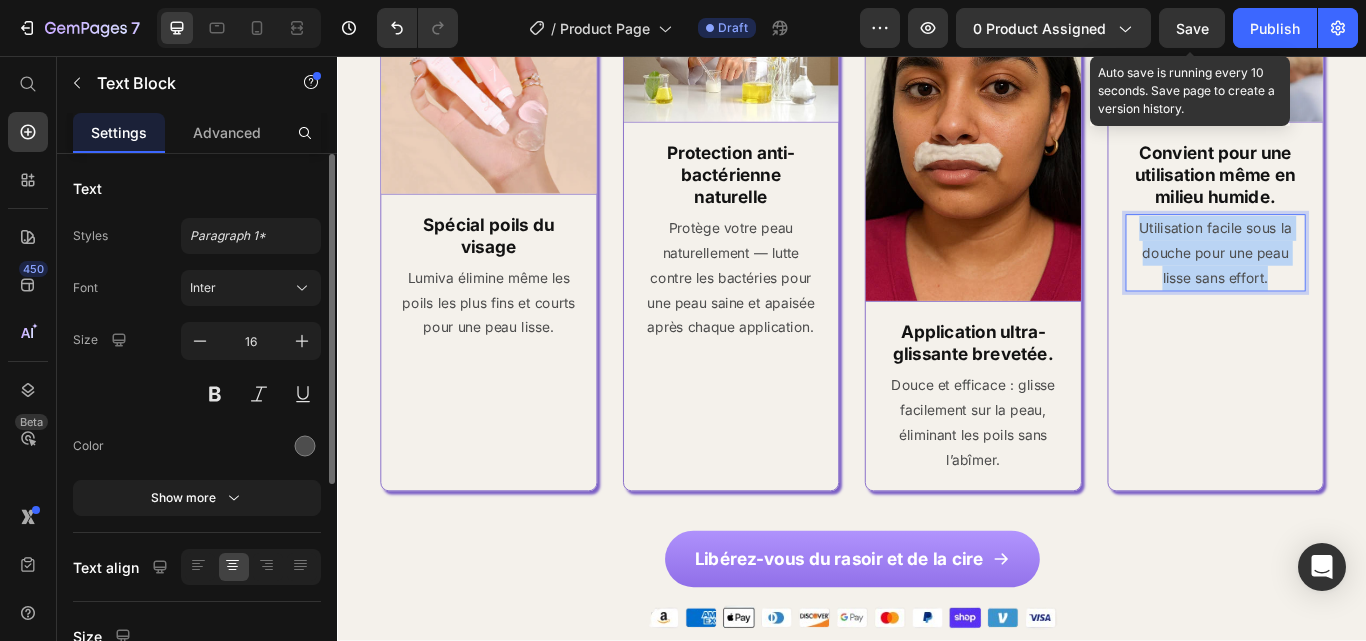 click on "Utilisation facile sous la douche pour une peau lisse sans effort." at bounding box center (1361, 286) 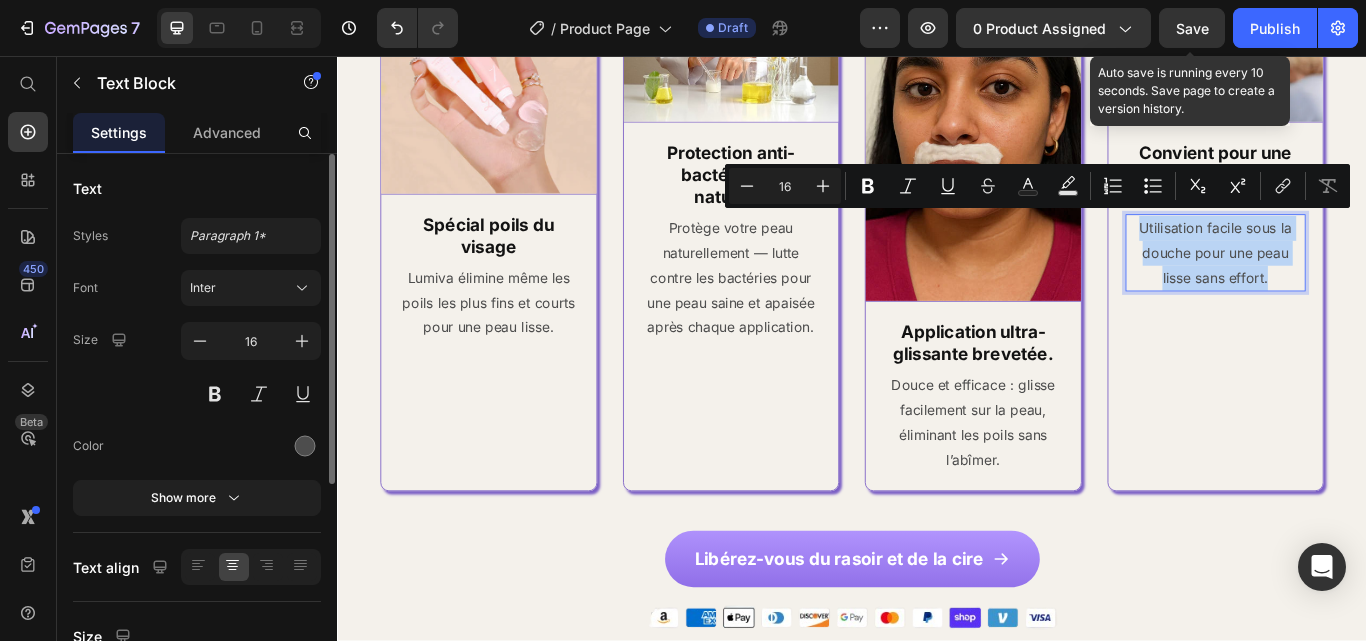 copy on "Utilisation facile sous la douche pour une peau lisse sans effort." 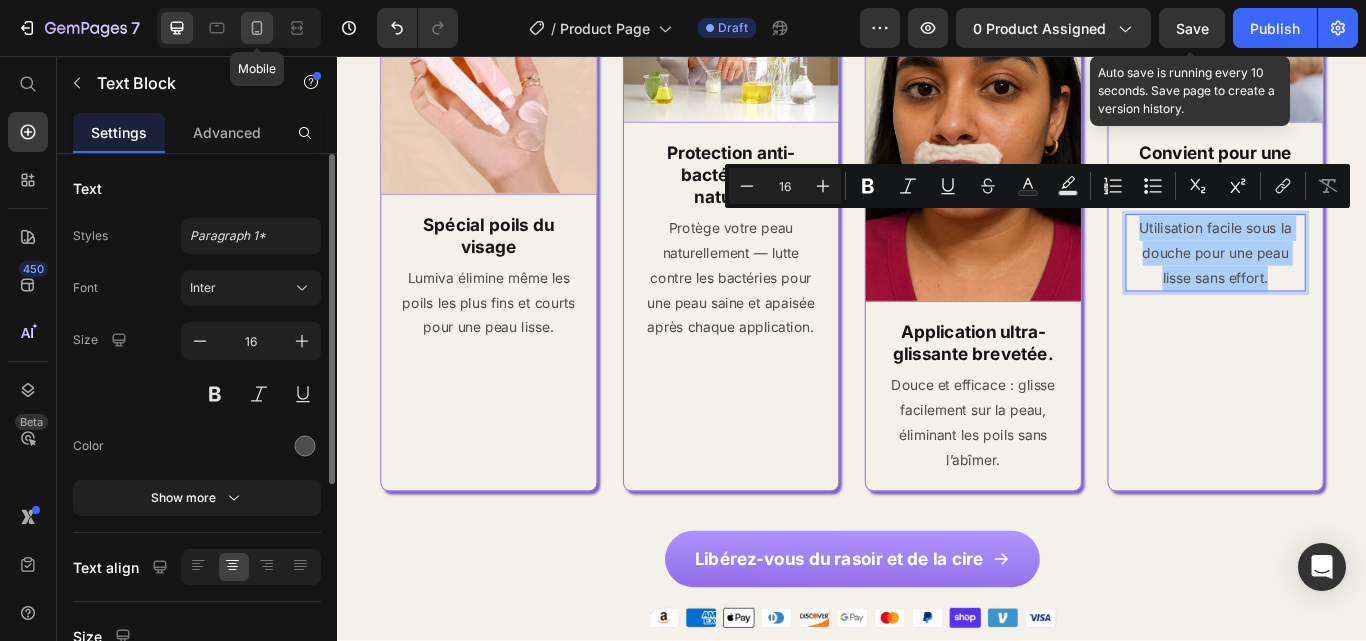 click 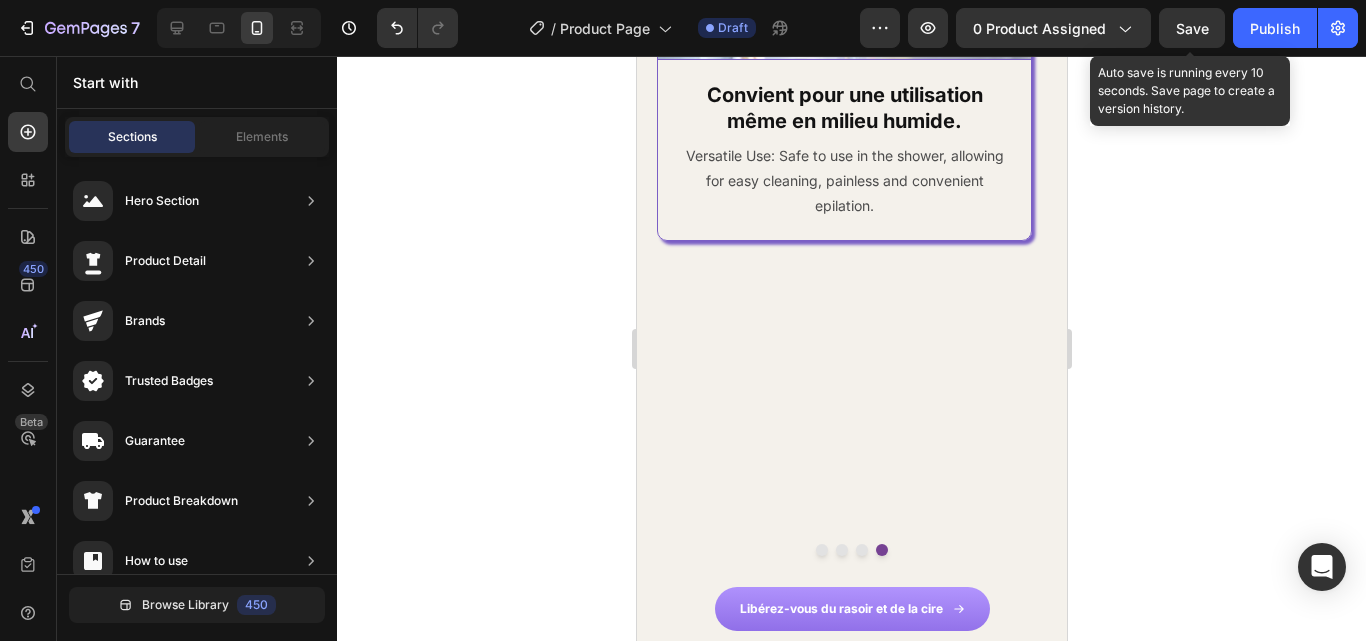 scroll, scrollTop: 4145, scrollLeft: 0, axis: vertical 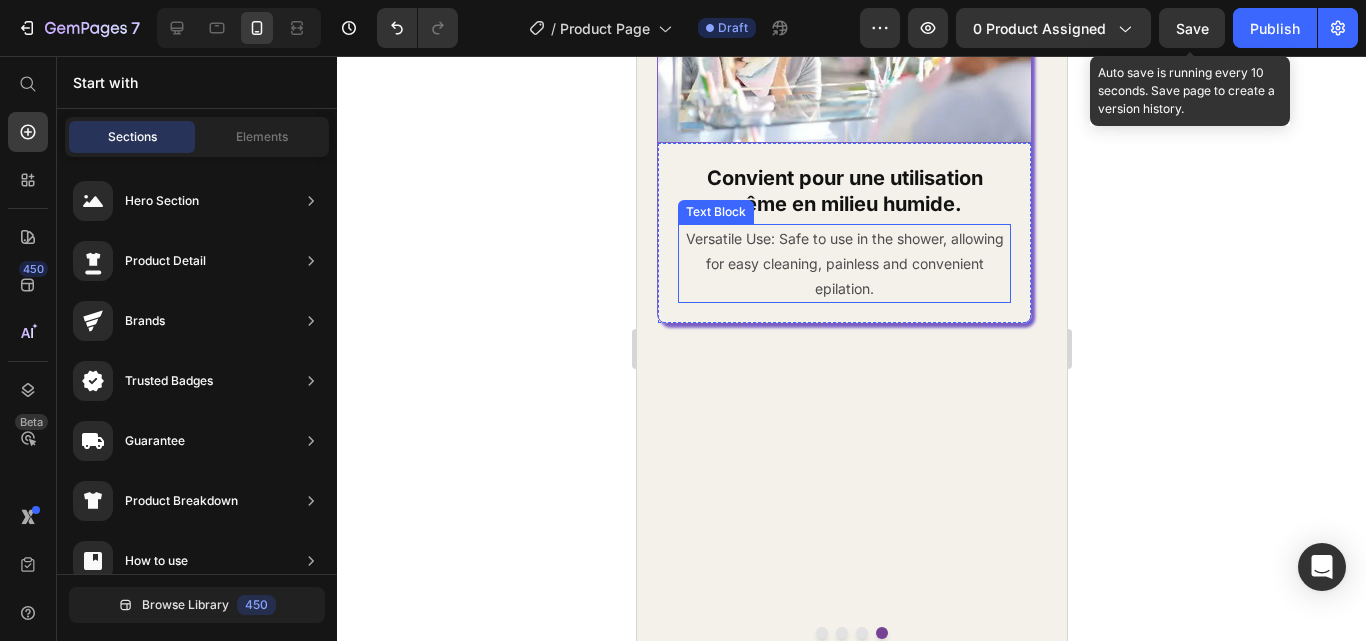 click on "Versatile Use: Safe to use in the shower, allowing for easy cleaning, painless and convenient epilation." at bounding box center (843, 264) 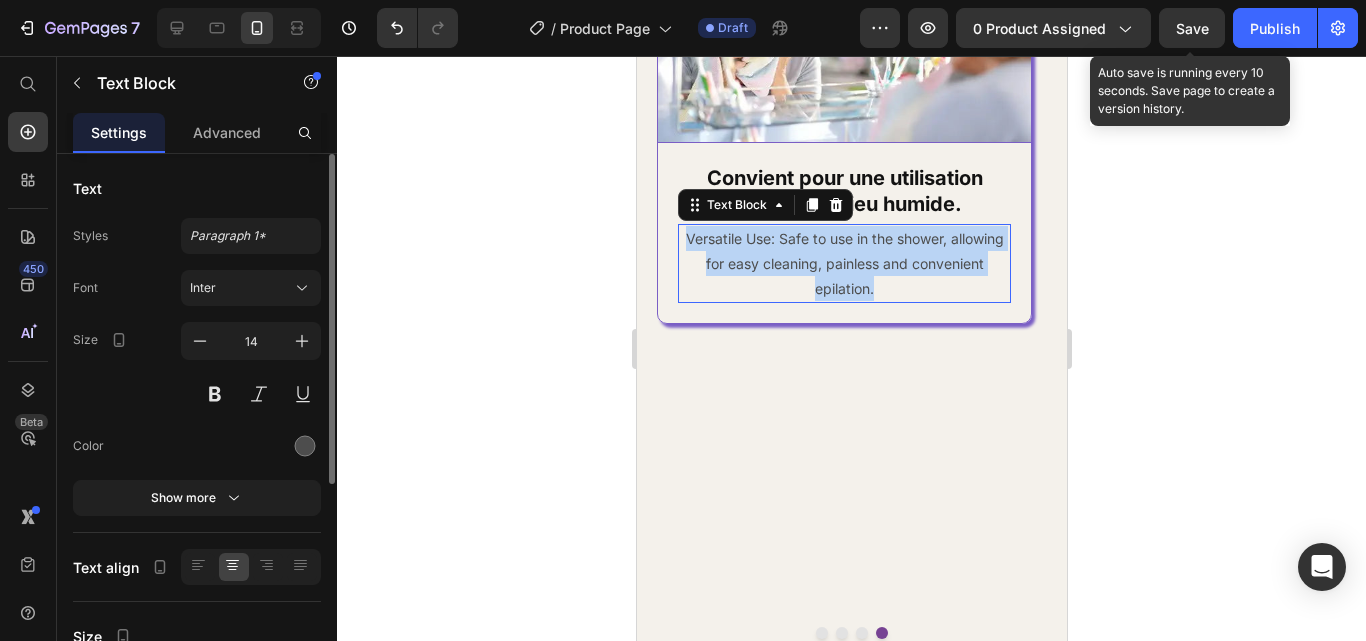 click on "Versatile Use: Safe to use in the shower, allowing for easy cleaning, painless and convenient epilation." at bounding box center (843, 264) 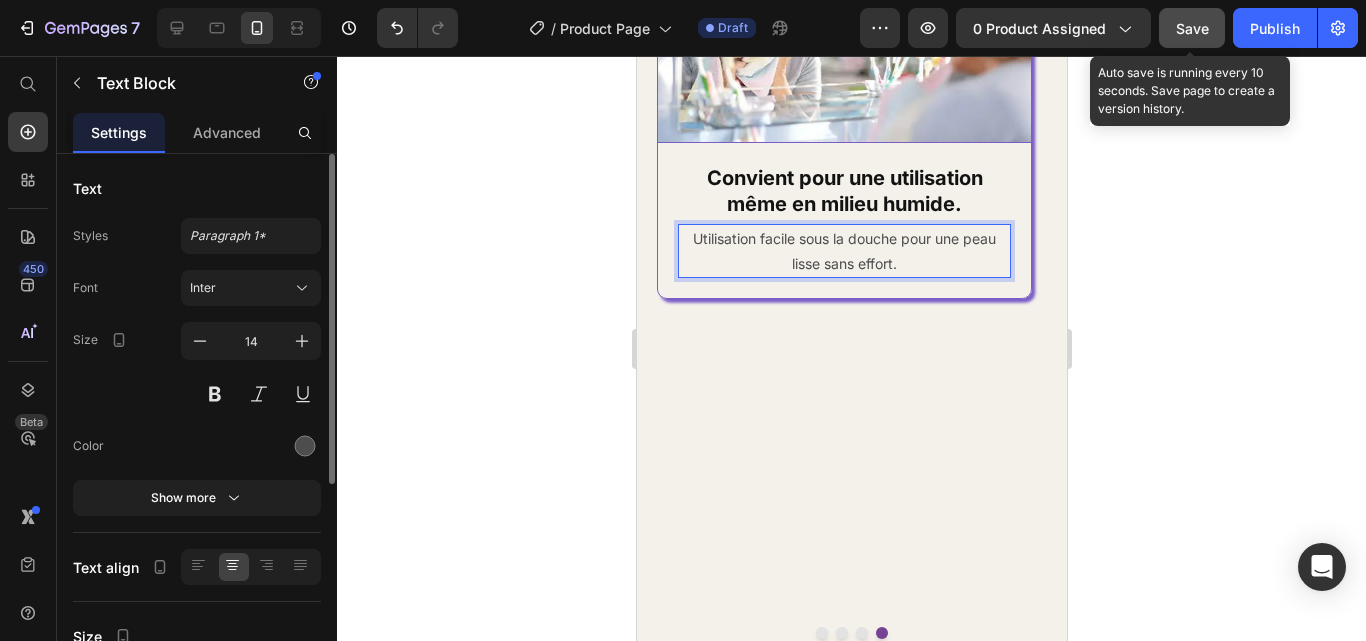 click on "Save" 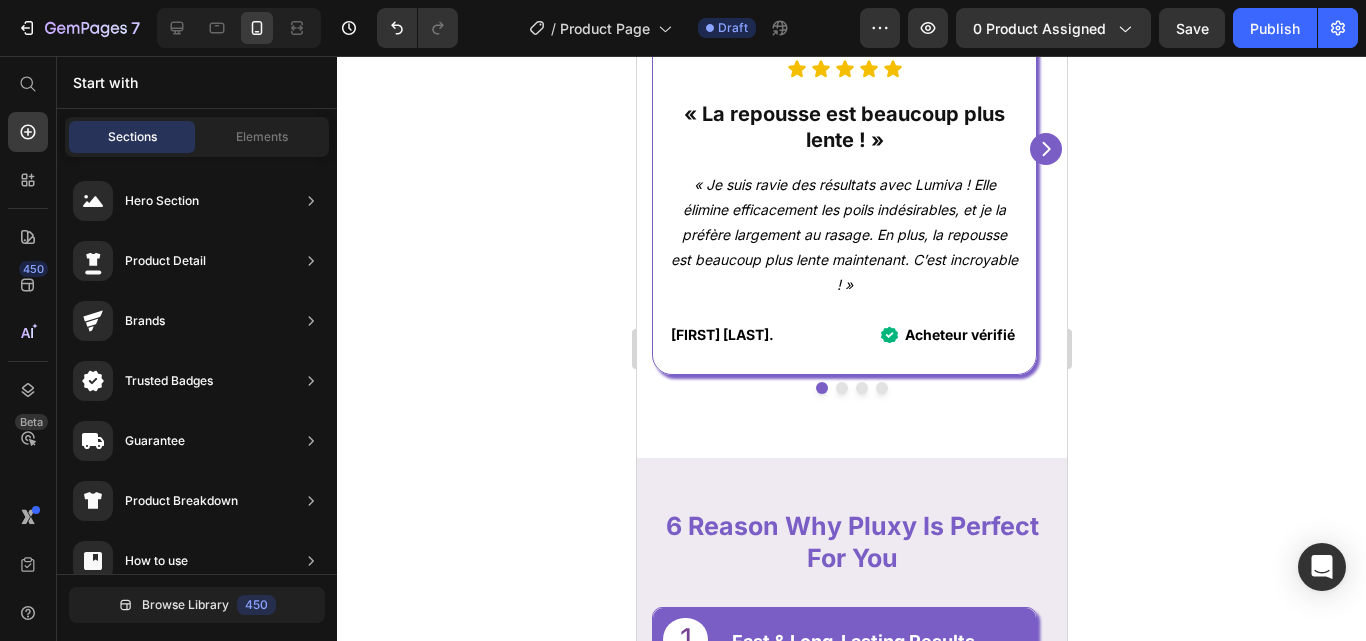scroll, scrollTop: 1755, scrollLeft: 0, axis: vertical 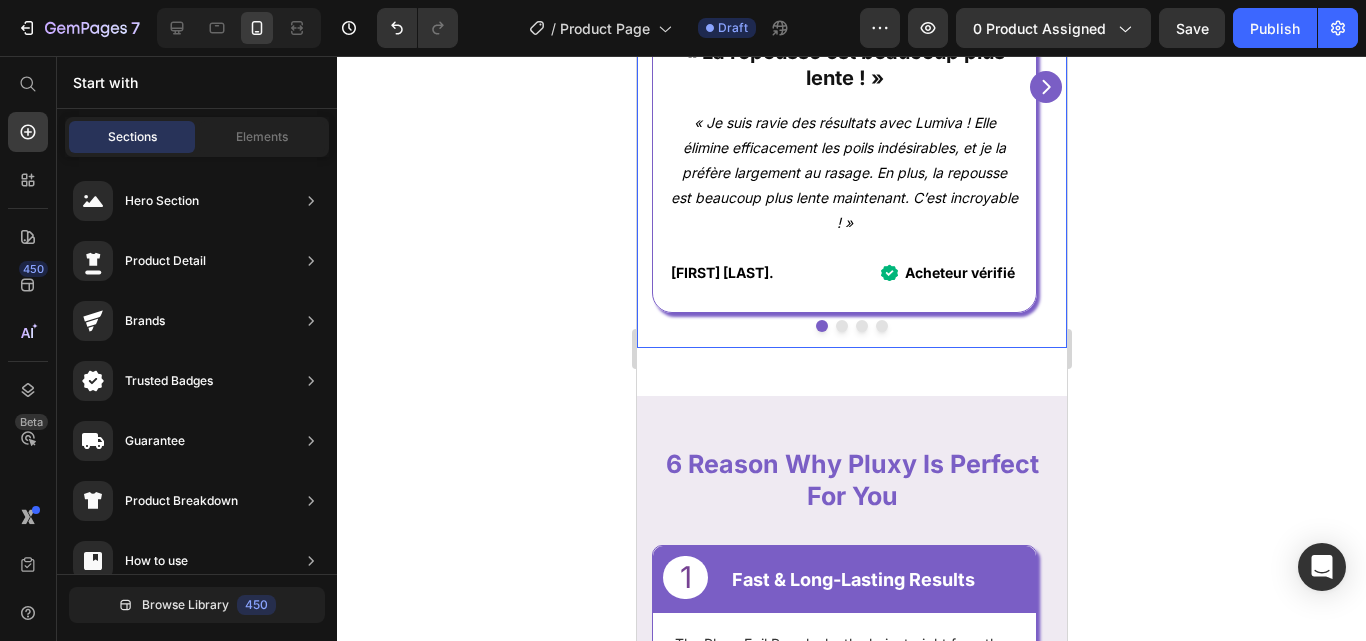 click 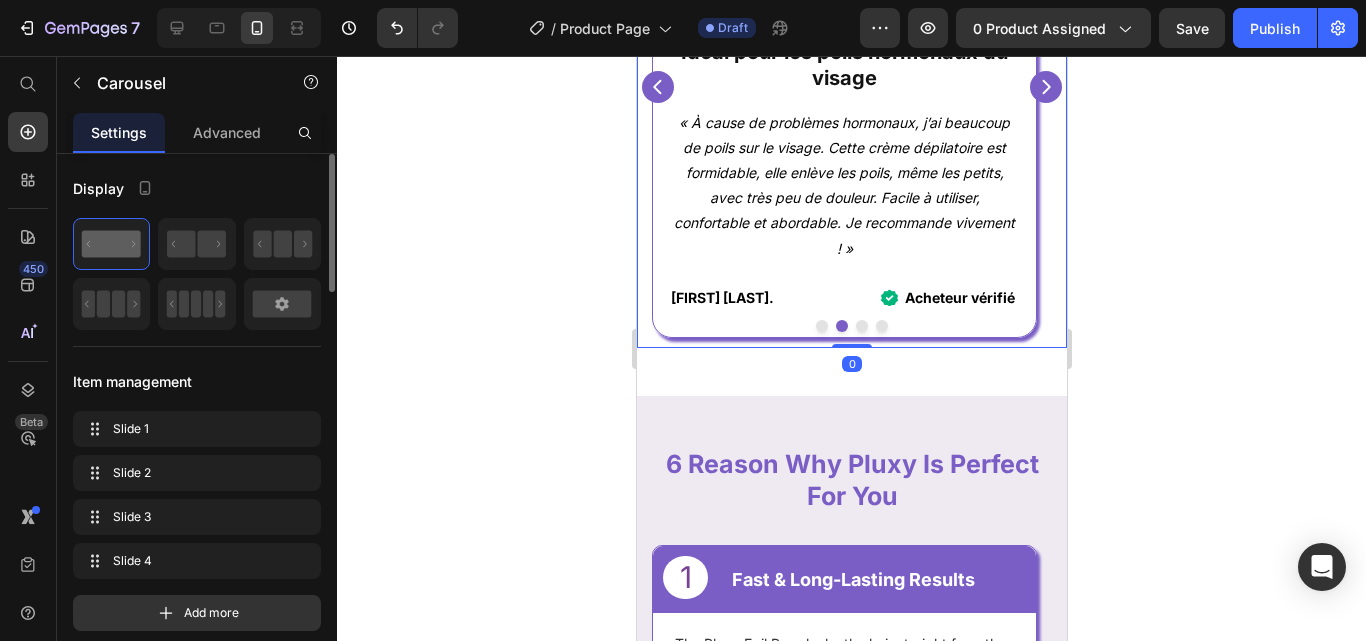 click 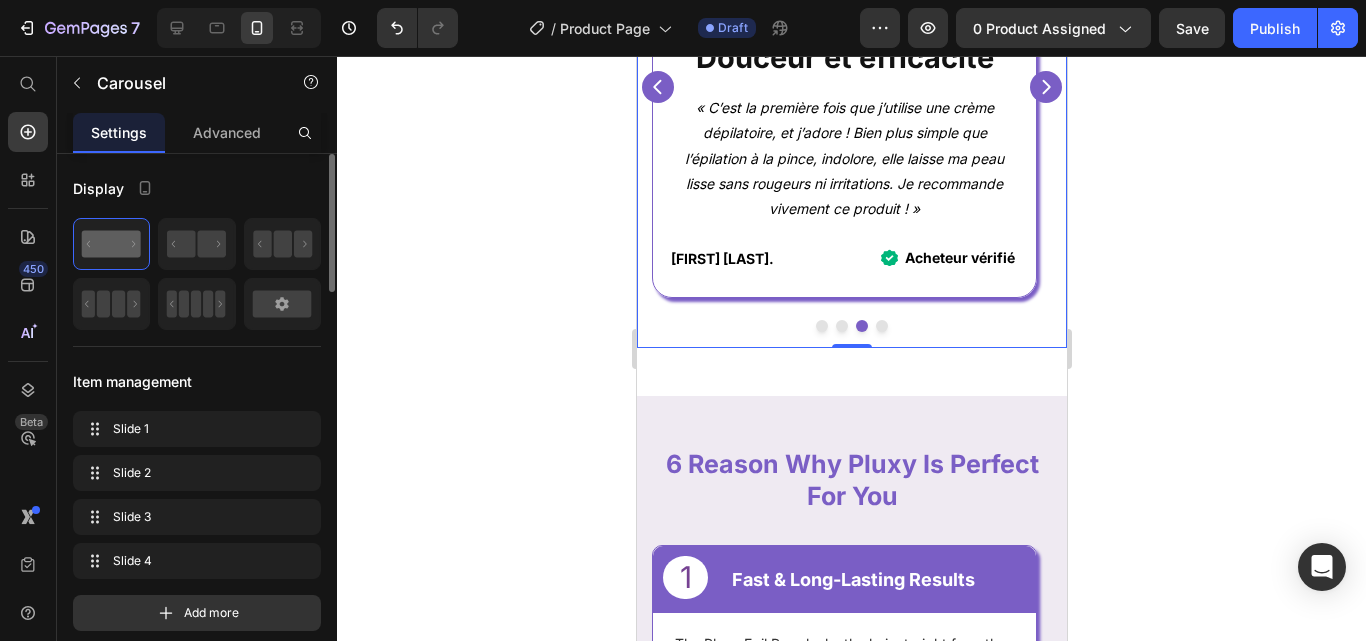 click 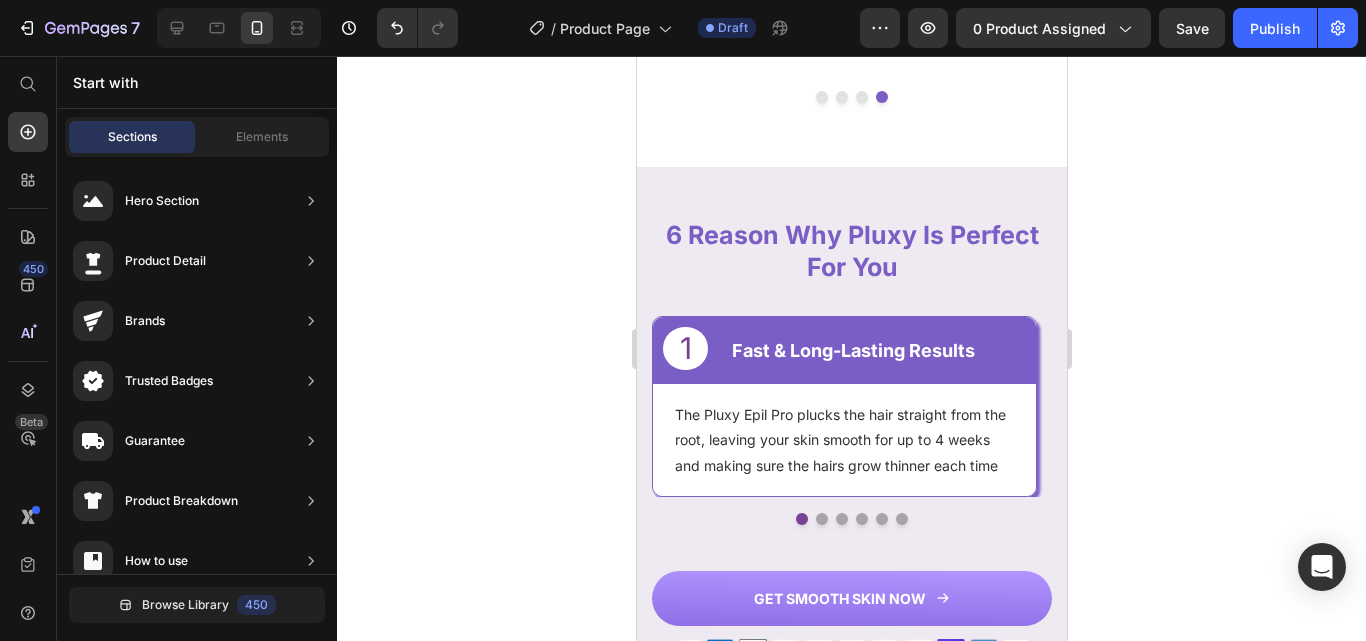 scroll, scrollTop: 2024, scrollLeft: 0, axis: vertical 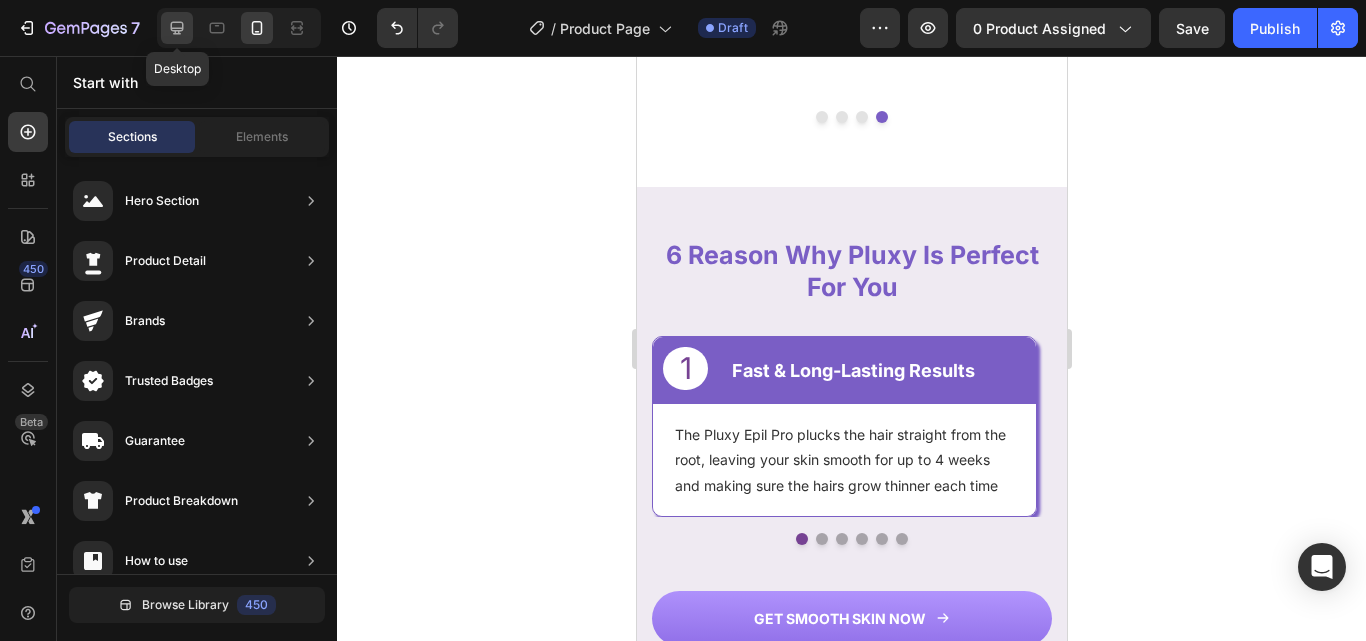 click 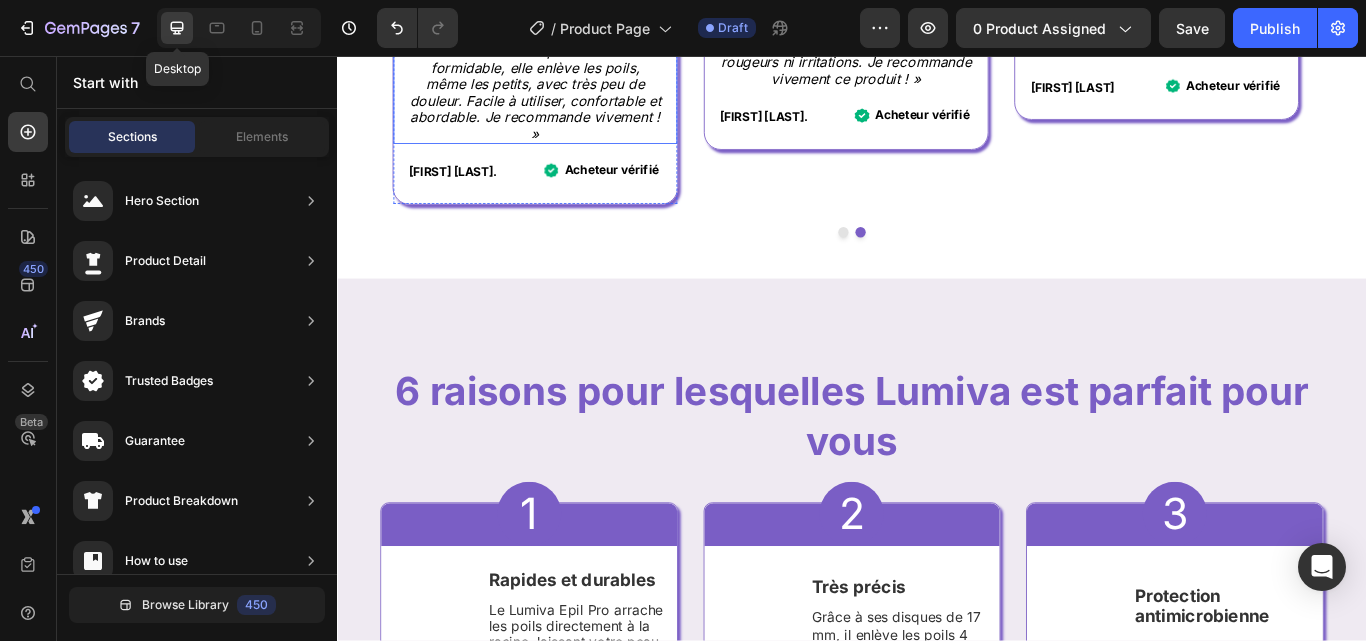 scroll, scrollTop: 2102, scrollLeft: 0, axis: vertical 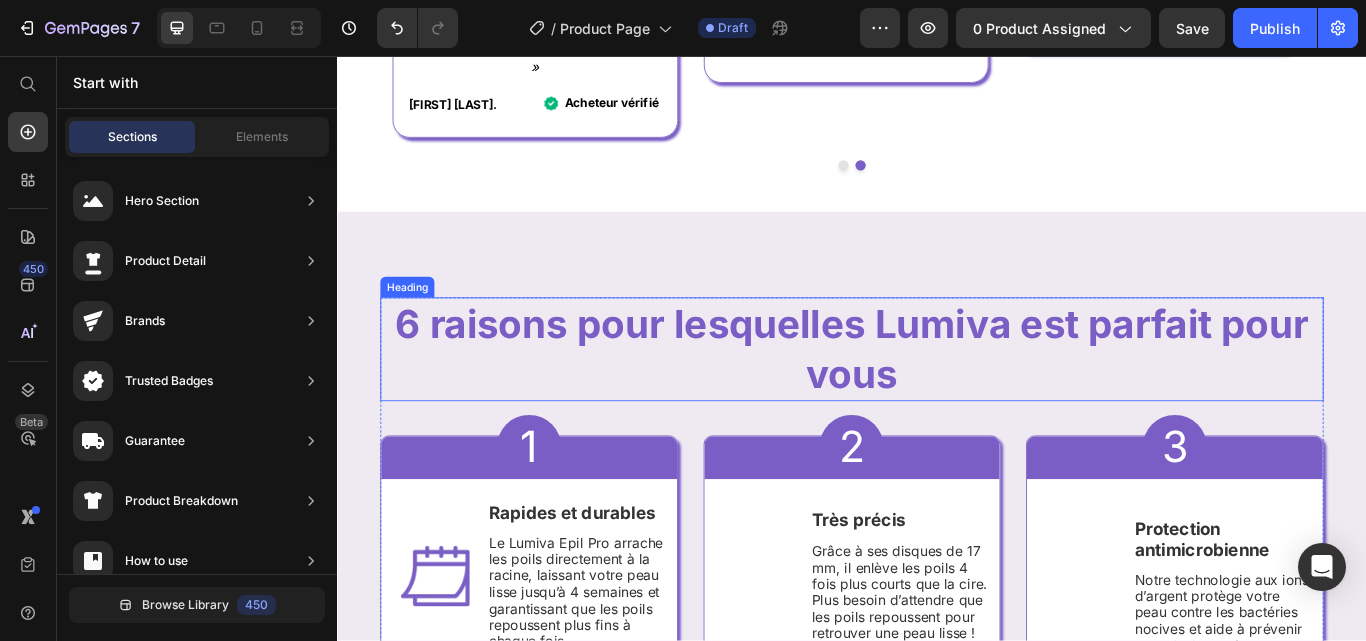 click on "6 raisons pour lesquelles Lumiva est parfait pour vous" at bounding box center (937, 398) 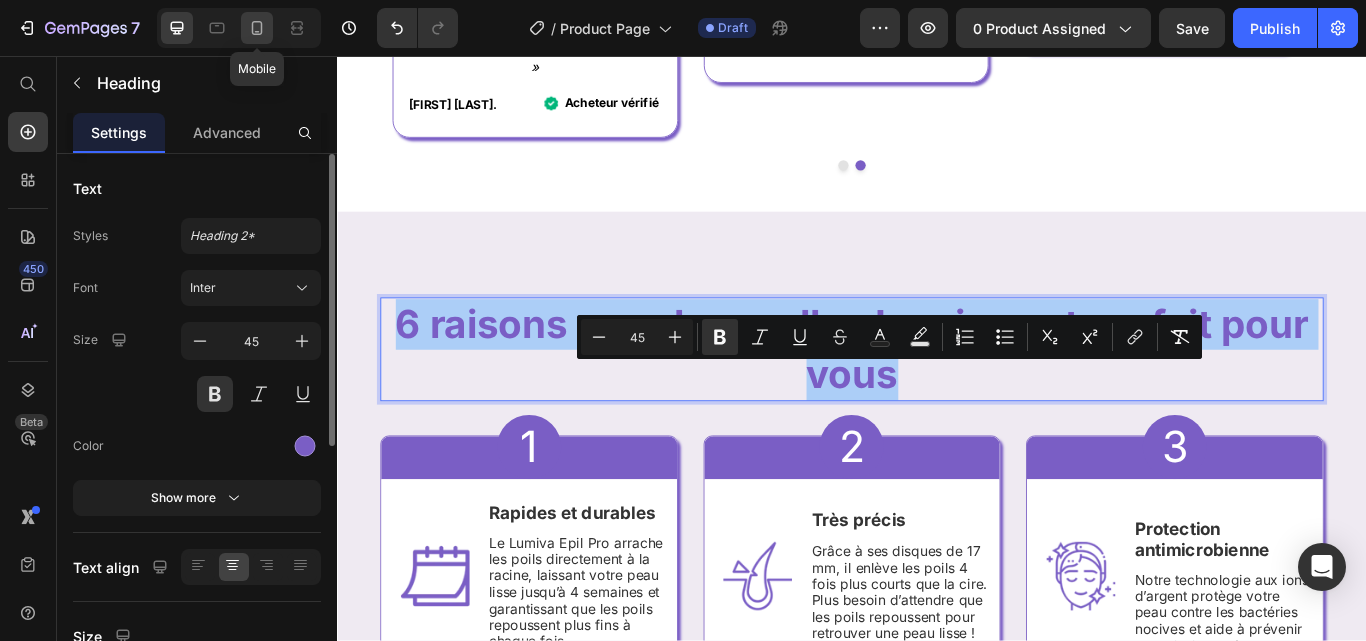 click 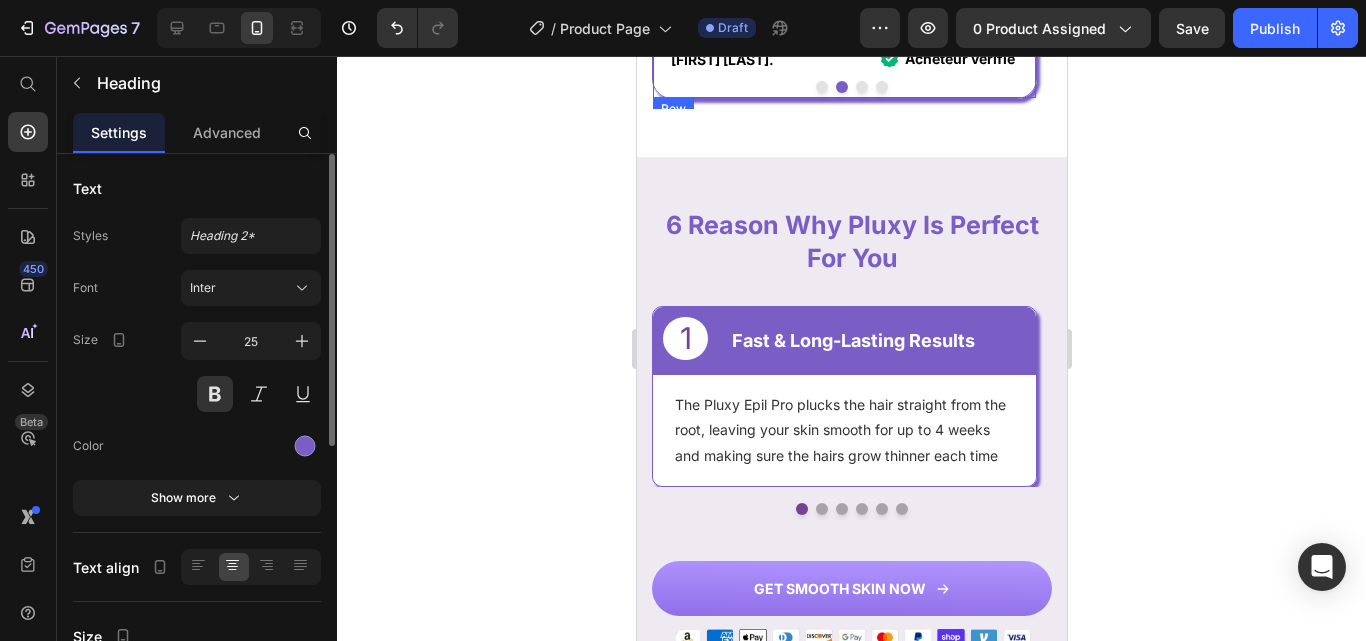 scroll, scrollTop: 2032, scrollLeft: 0, axis: vertical 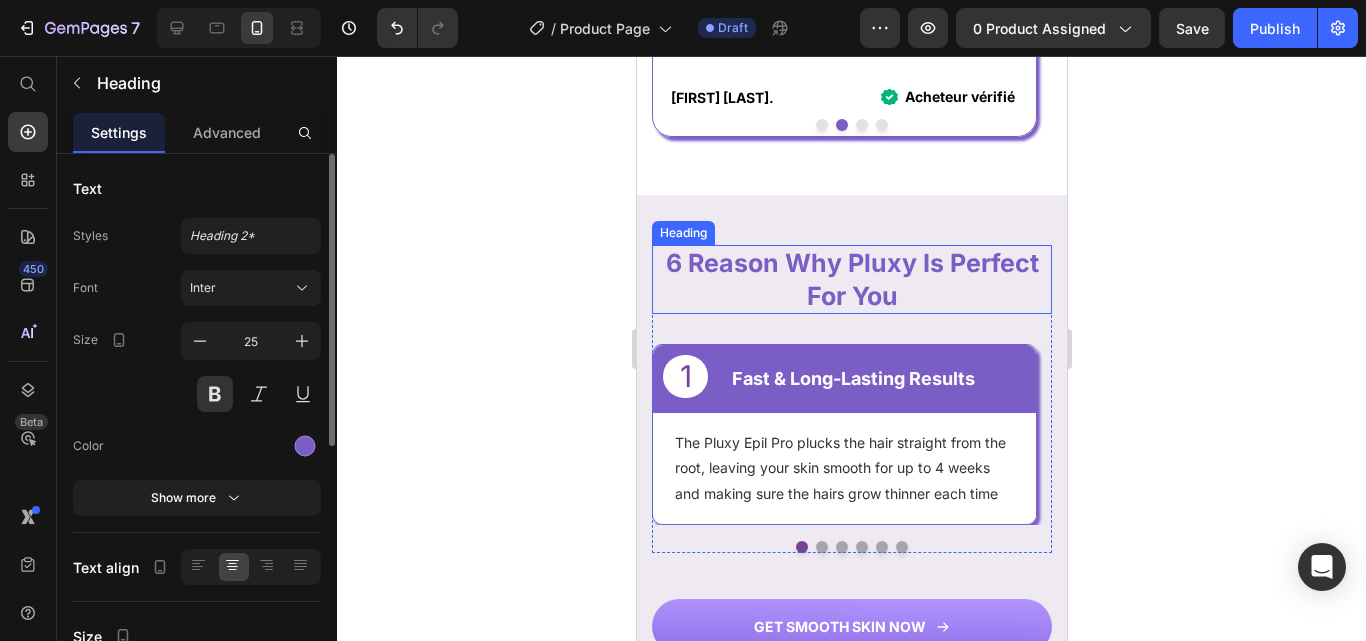 click on "6 Reason Why Pluxy Is Perfect For You" at bounding box center [851, 279] 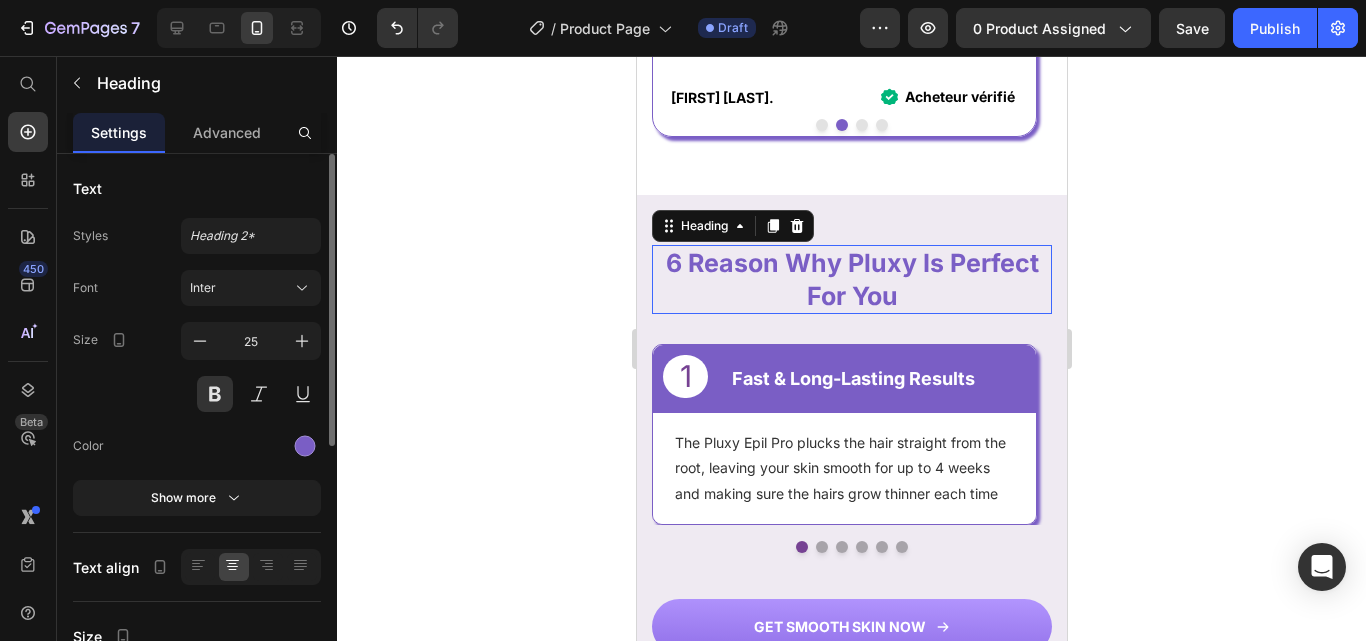 click on "6 Reason Why Pluxy Is Perfect For You" at bounding box center (851, 279) 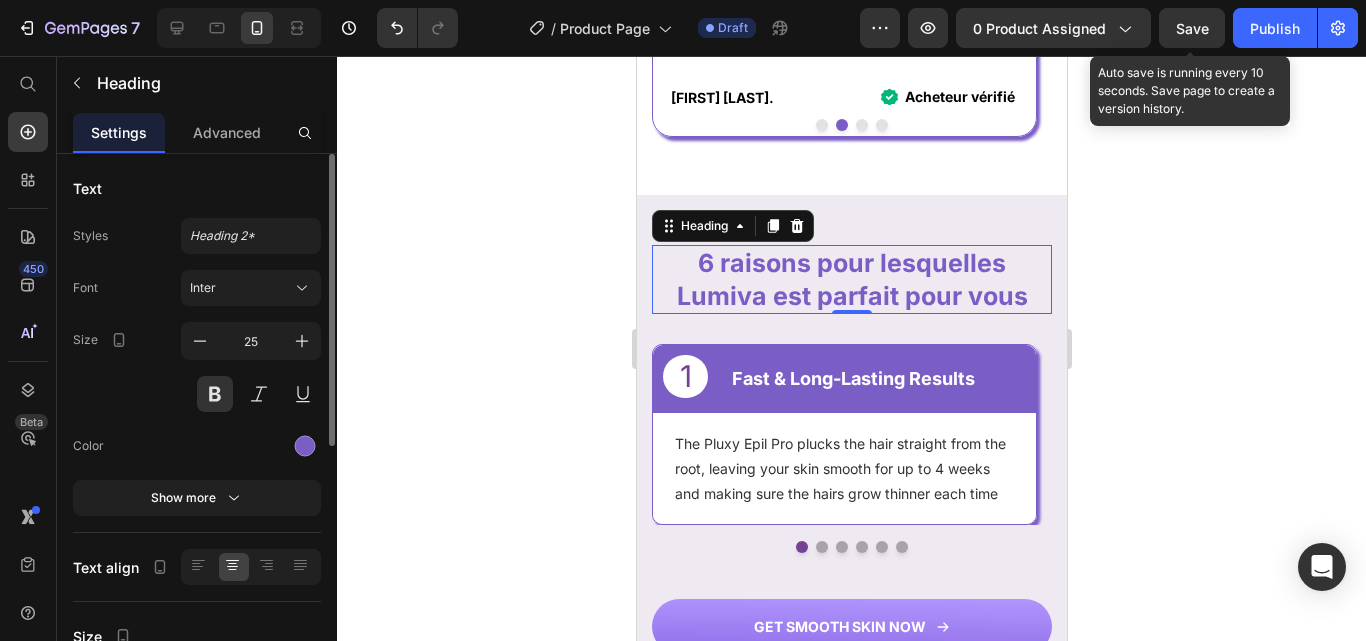 click on "Save" at bounding box center (1192, 28) 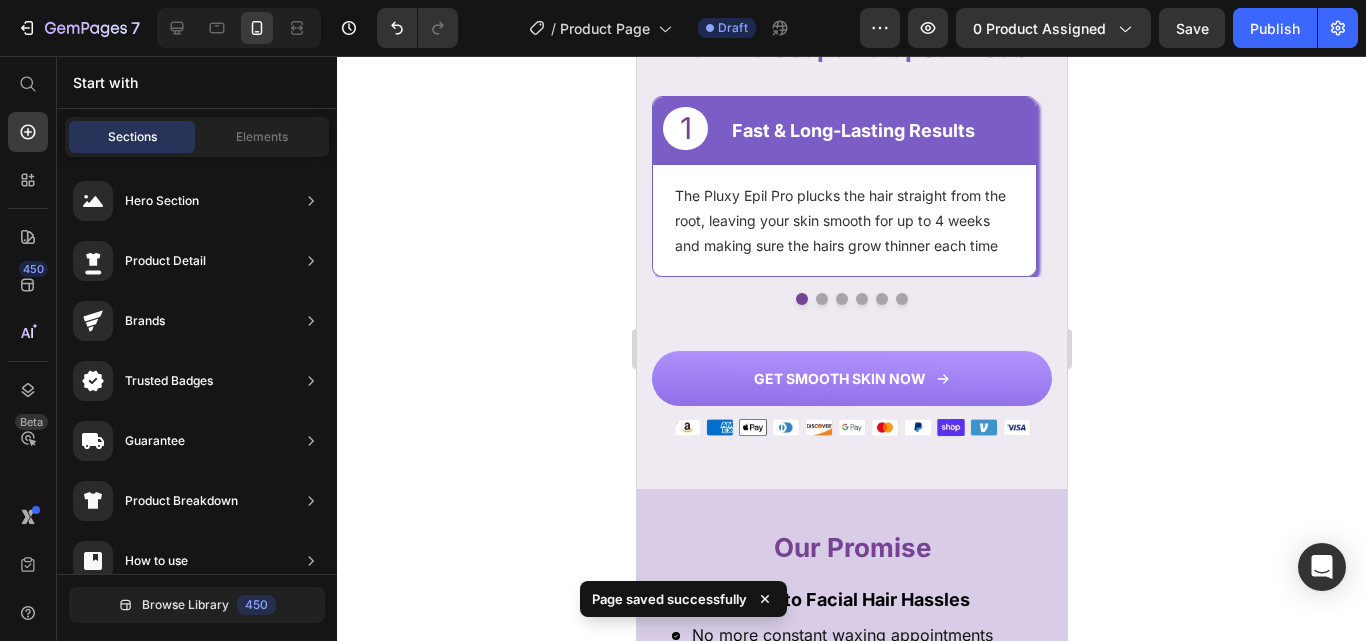 scroll, scrollTop: 2300, scrollLeft: 0, axis: vertical 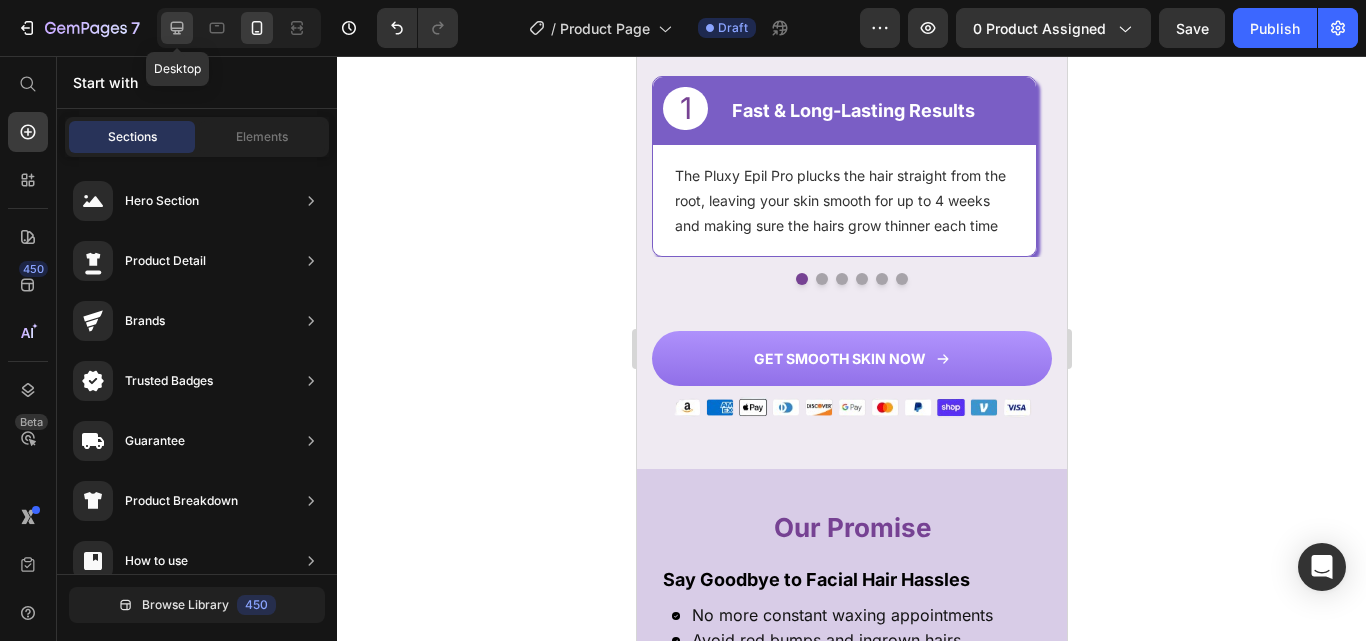 click 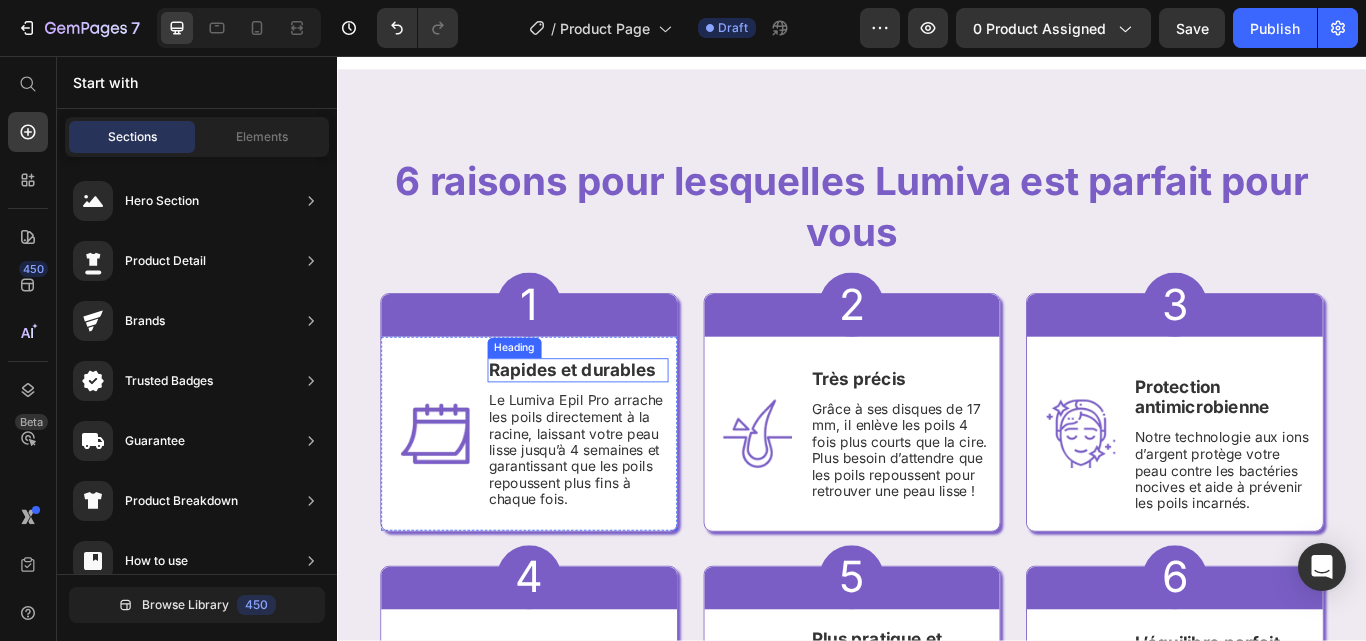 click on "Rapides et durables" at bounding box center [617, 423] 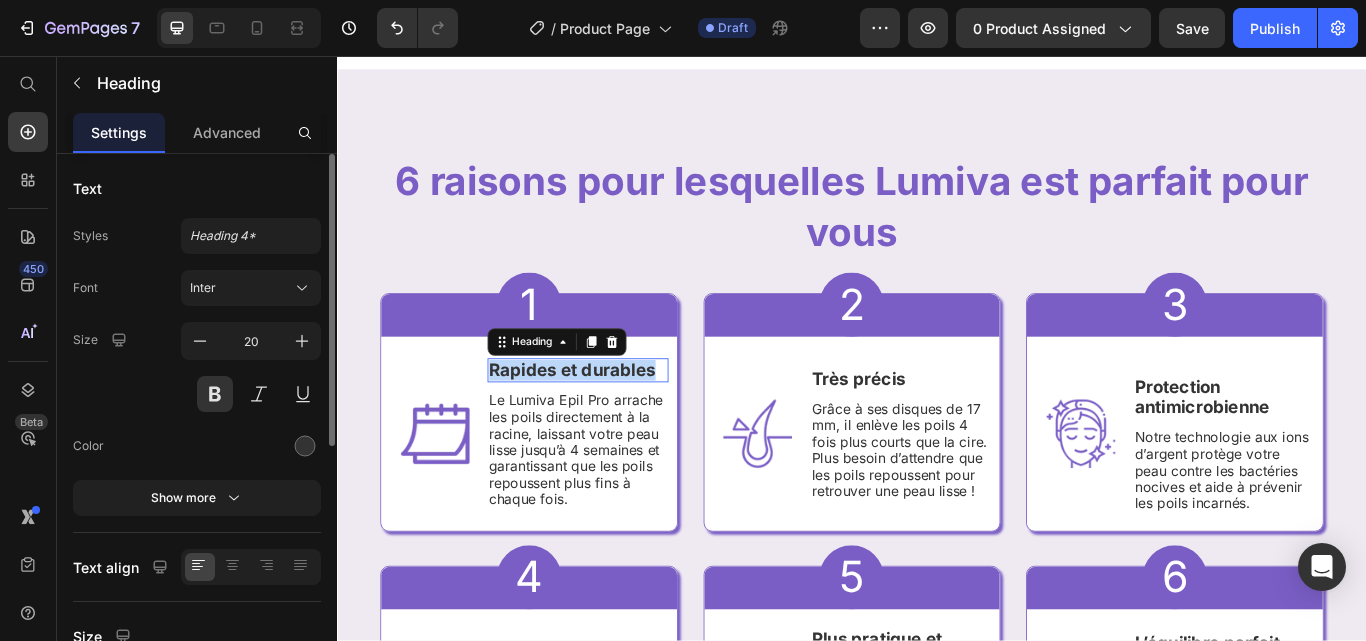 click on "Rapides et durables" at bounding box center (617, 423) 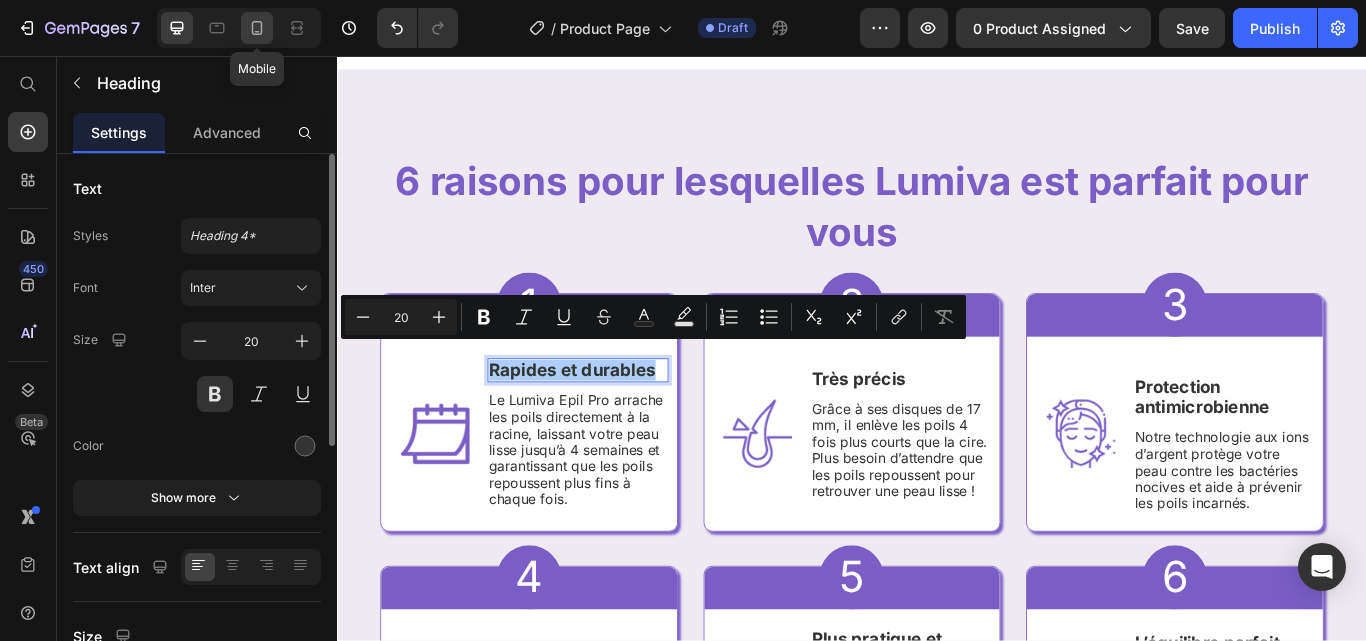 click 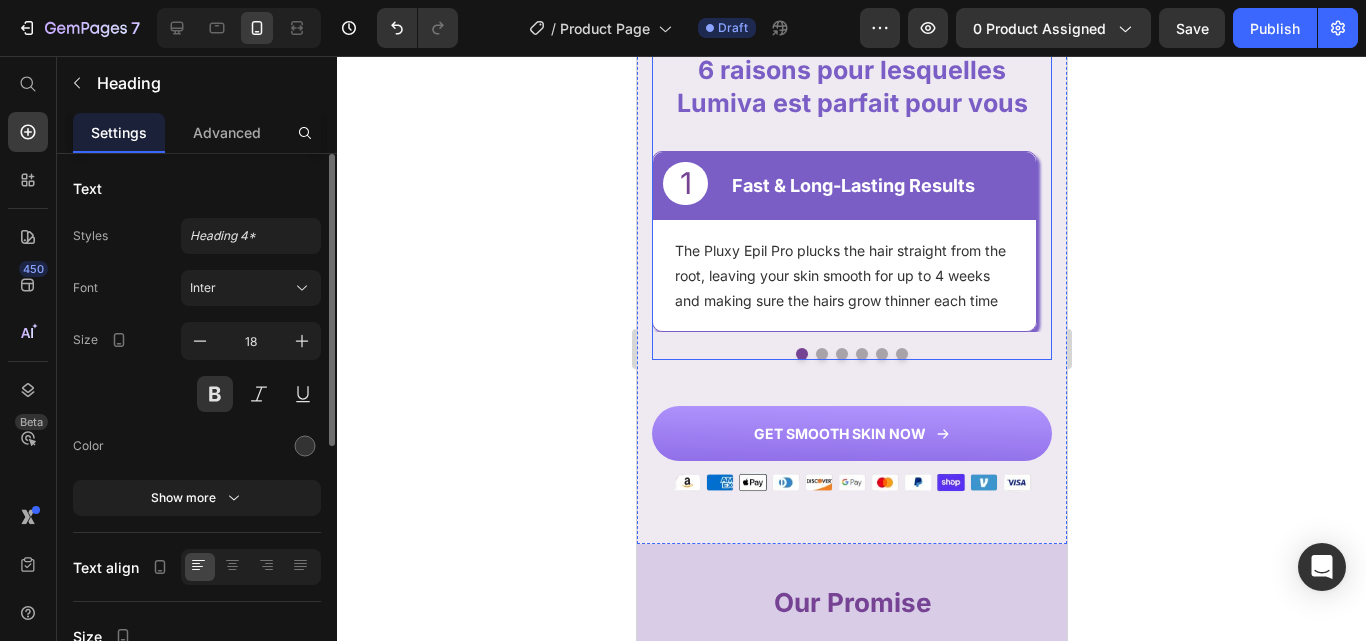 scroll, scrollTop: 2155, scrollLeft: 0, axis: vertical 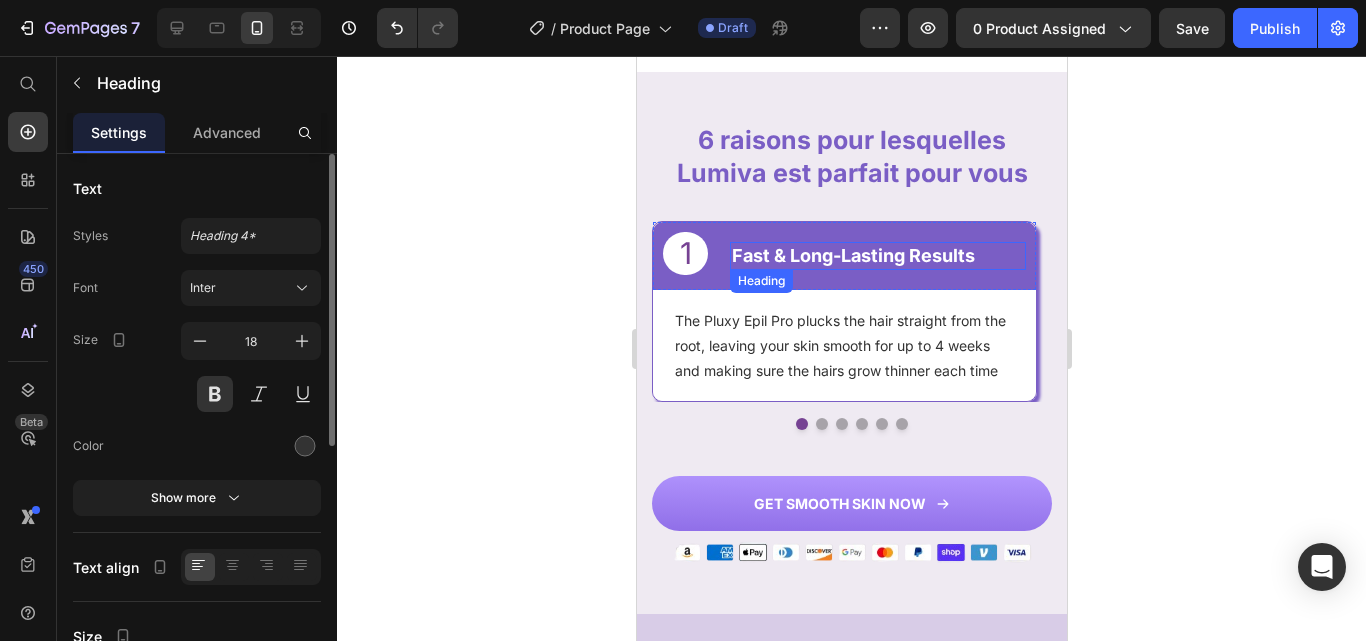 click on "Fast & Long-Lasting Results" at bounding box center [877, 255] 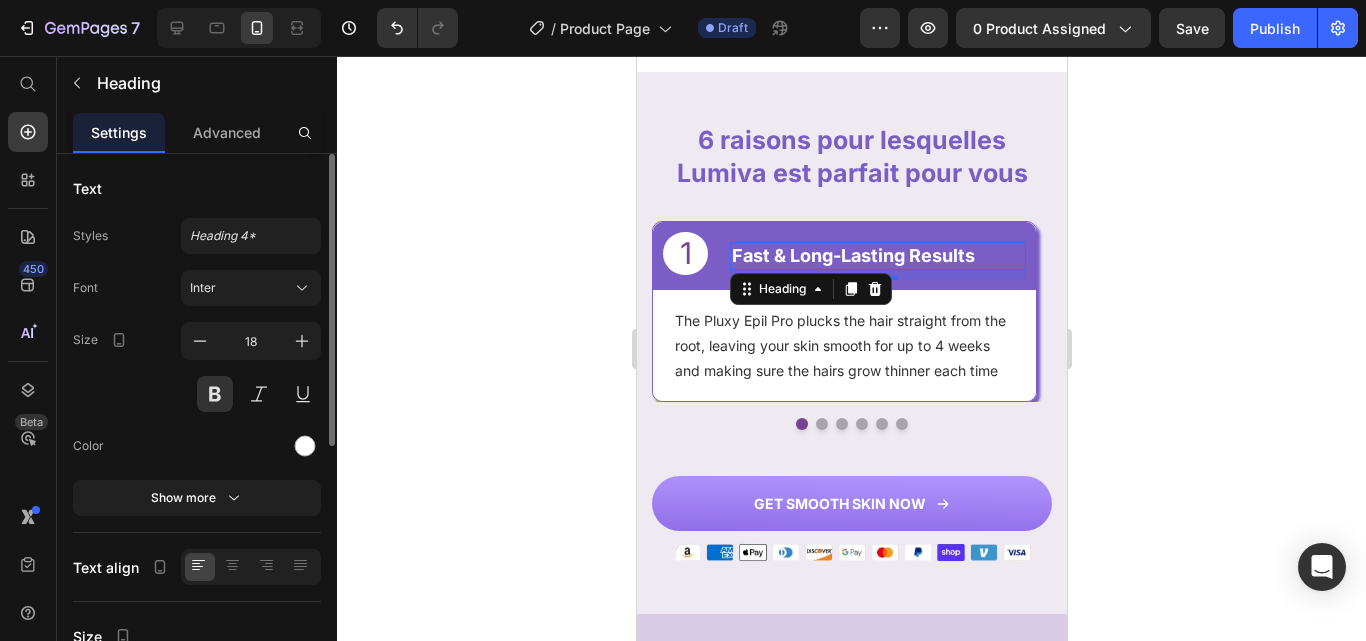 click on "Fast & Long-Lasting Results" at bounding box center [877, 255] 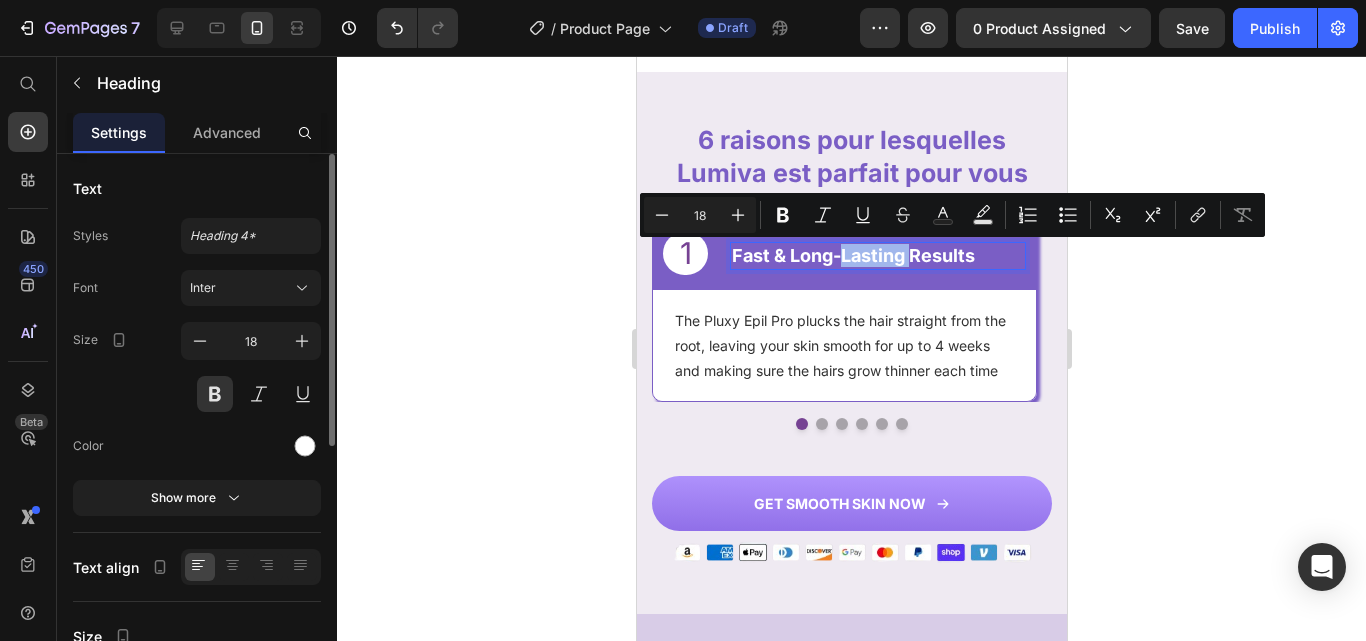 click on "Fast & Long-Lasting Results" at bounding box center [877, 255] 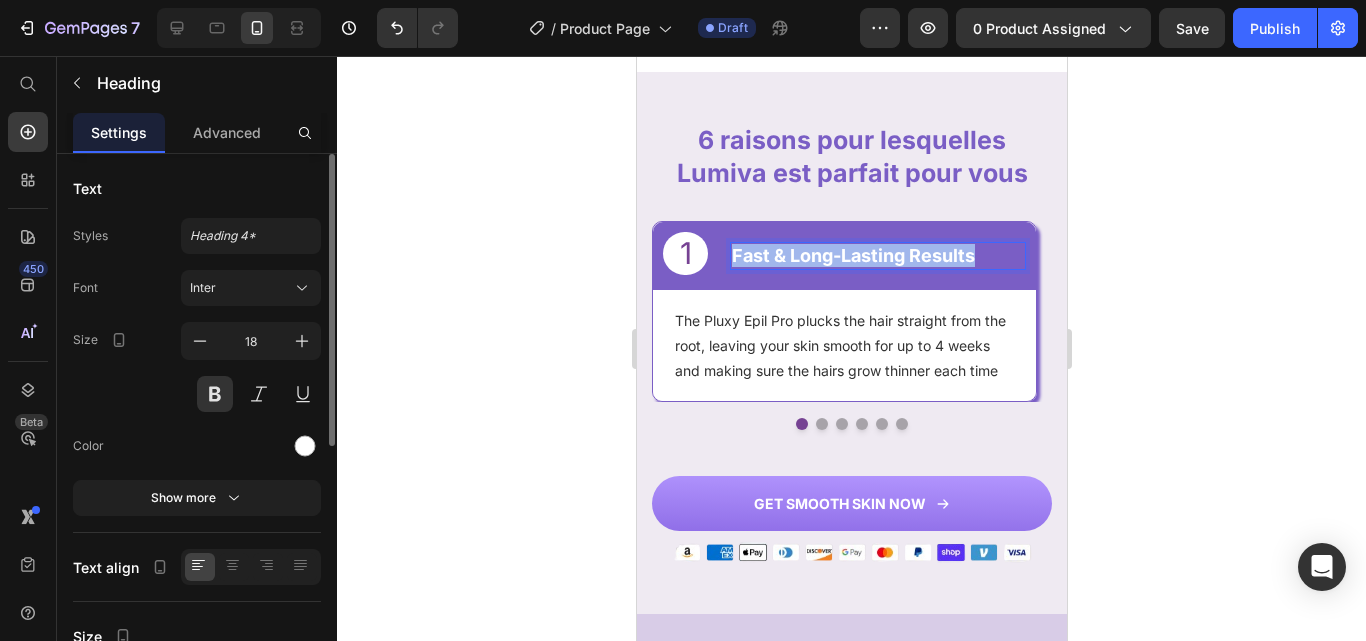 click on "Fast & Long-Lasting Results" at bounding box center [877, 255] 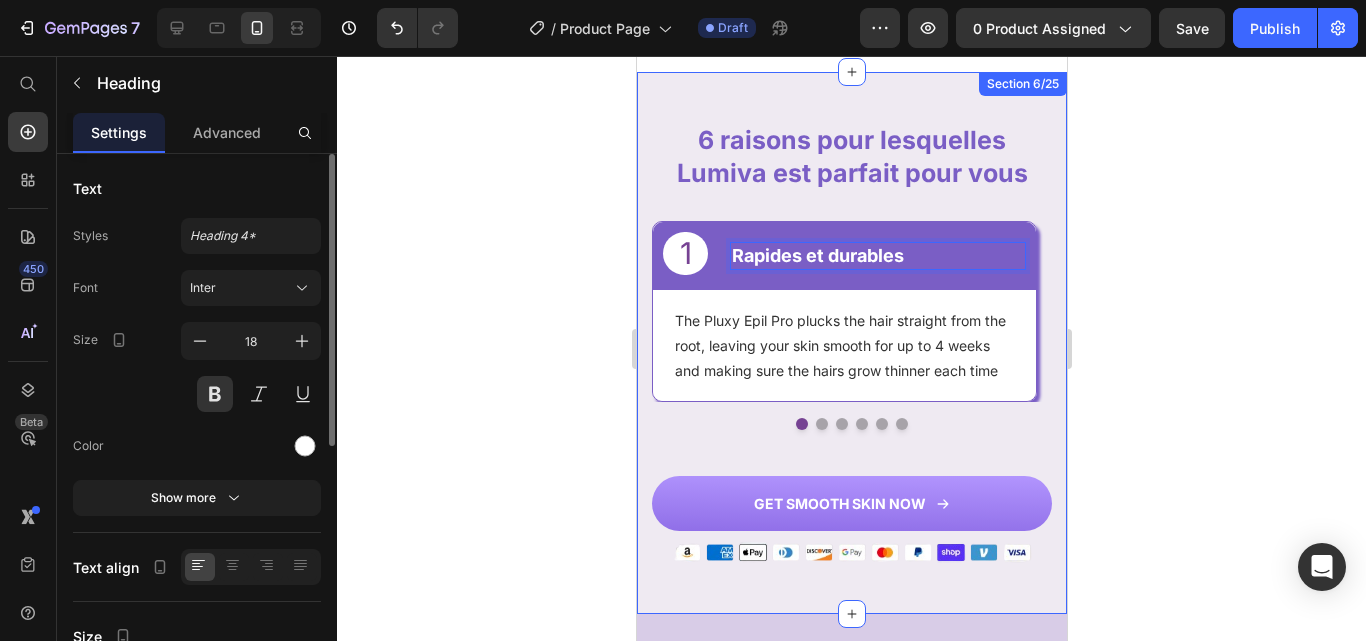 click 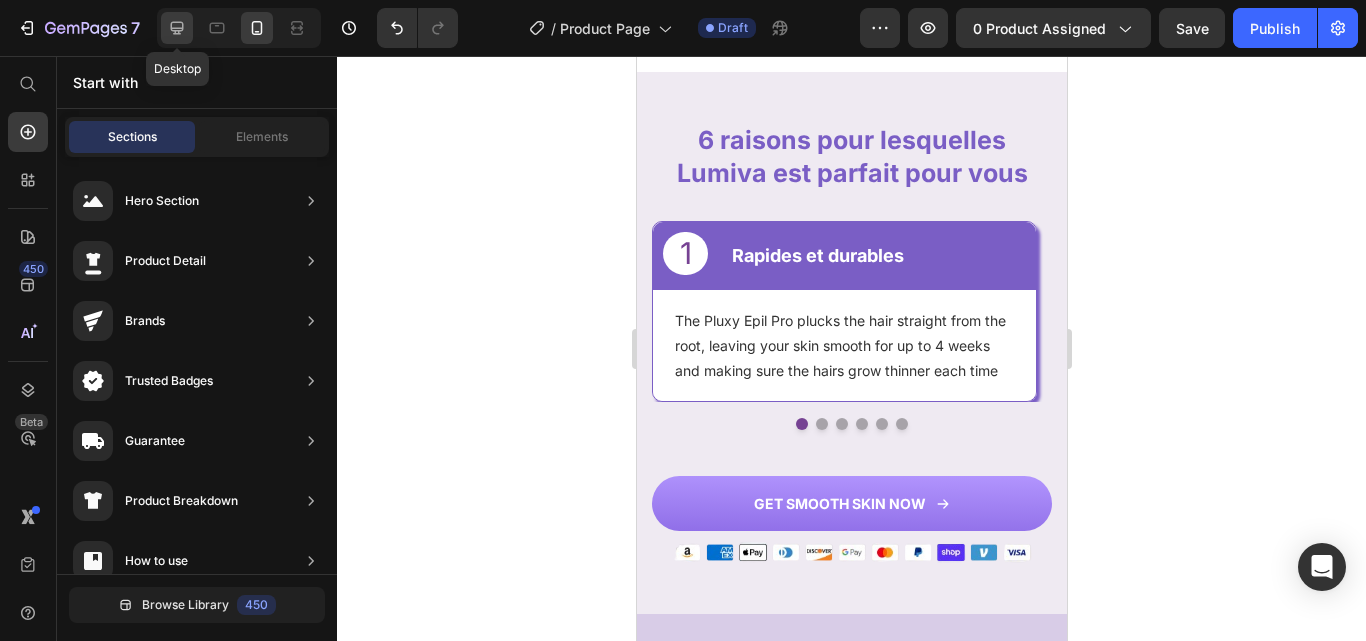 click 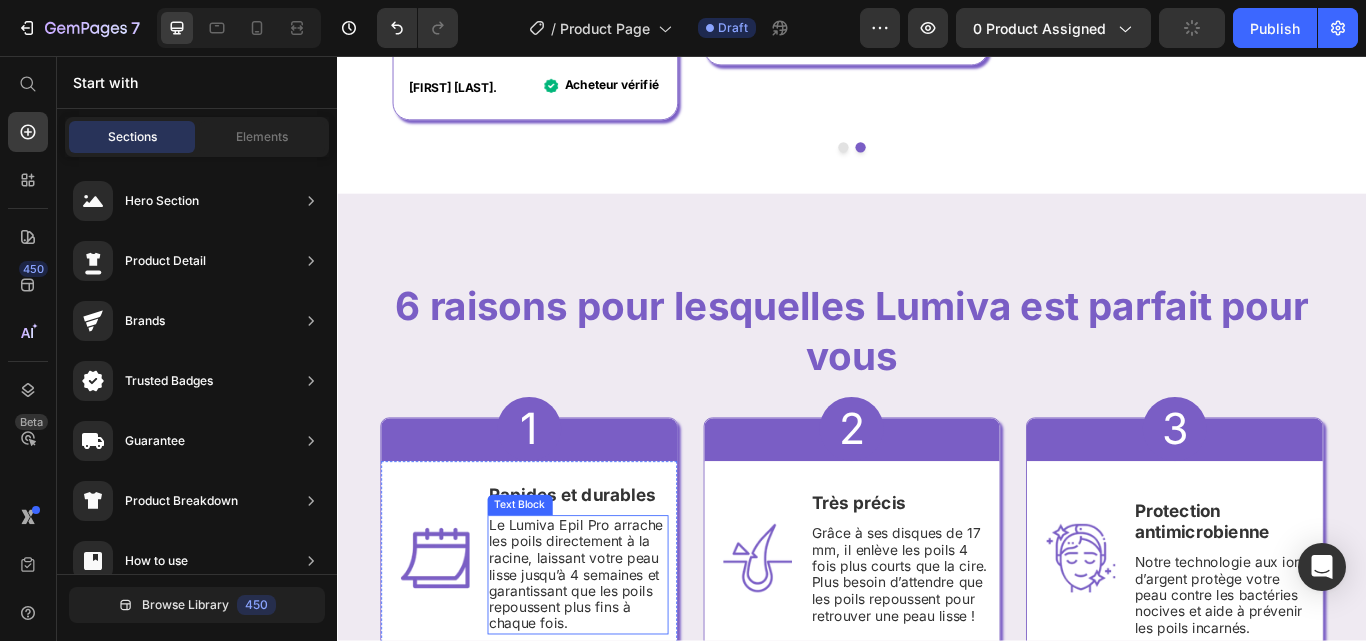 click on "Le Lumiva Epil Pro arrache les poils directement à la racine, laissant votre peau lisse jusqu’à 4 semaines et garantissant que les poils repoussent plus fins à chaque fois." at bounding box center [617, 661] 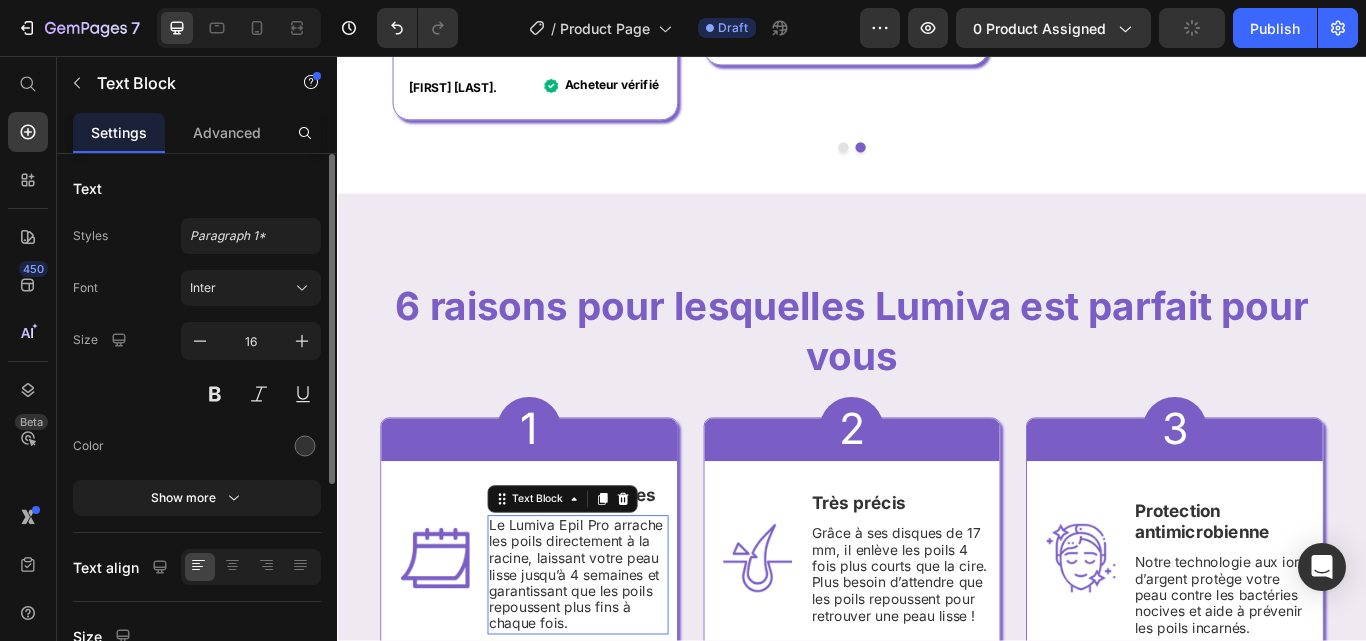 click on "Le Lumiva Epil Pro arrache les poils directement à la racine, laissant votre peau lisse jusqu’à 4 semaines et garantissant que les poils repoussent plus fins à chaque fois." at bounding box center [617, 661] 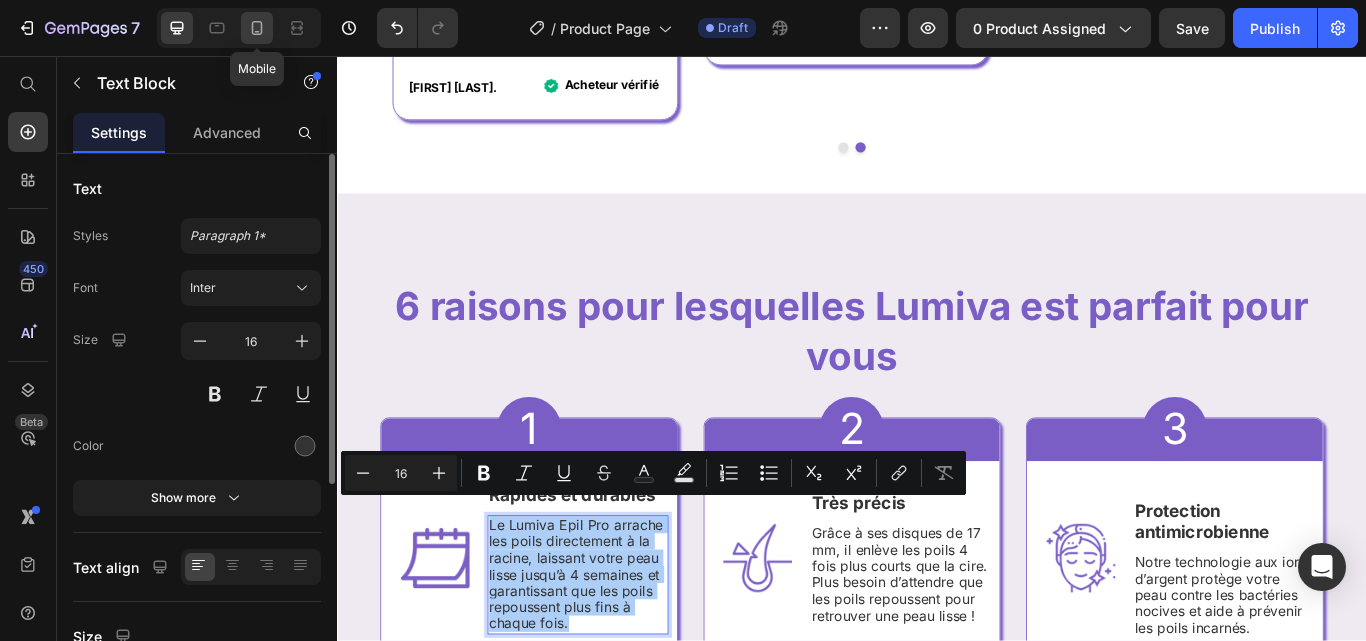 click 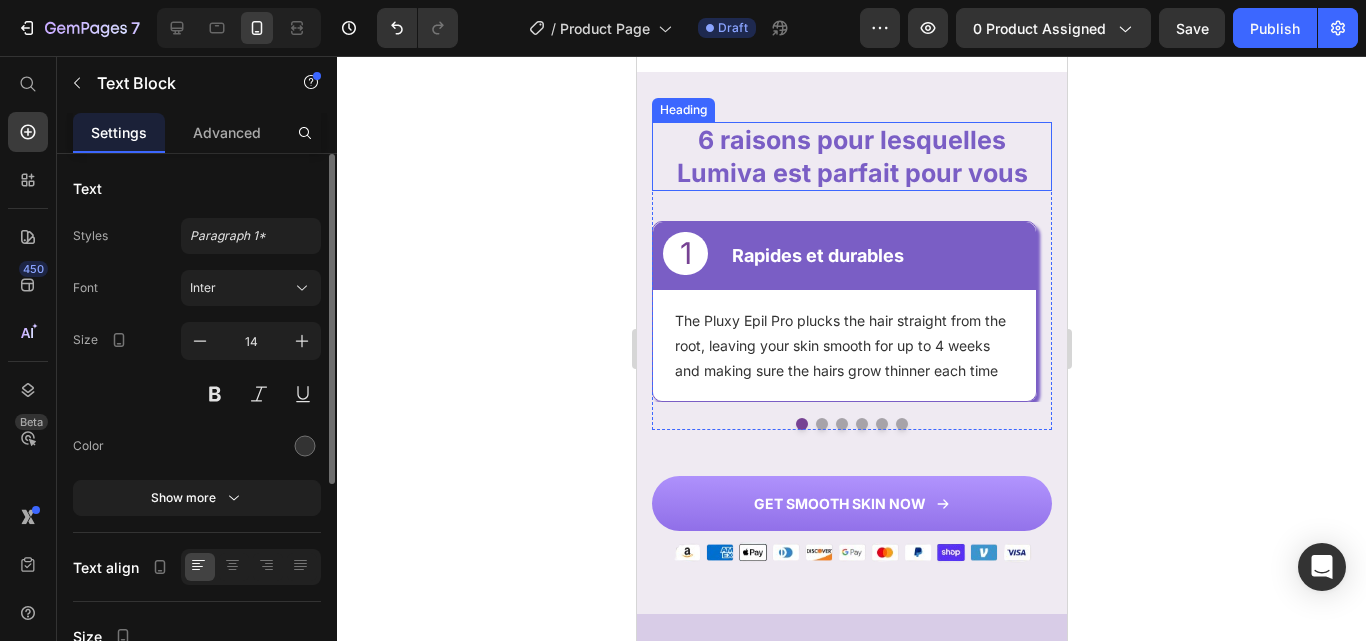 scroll, scrollTop: 2085, scrollLeft: 0, axis: vertical 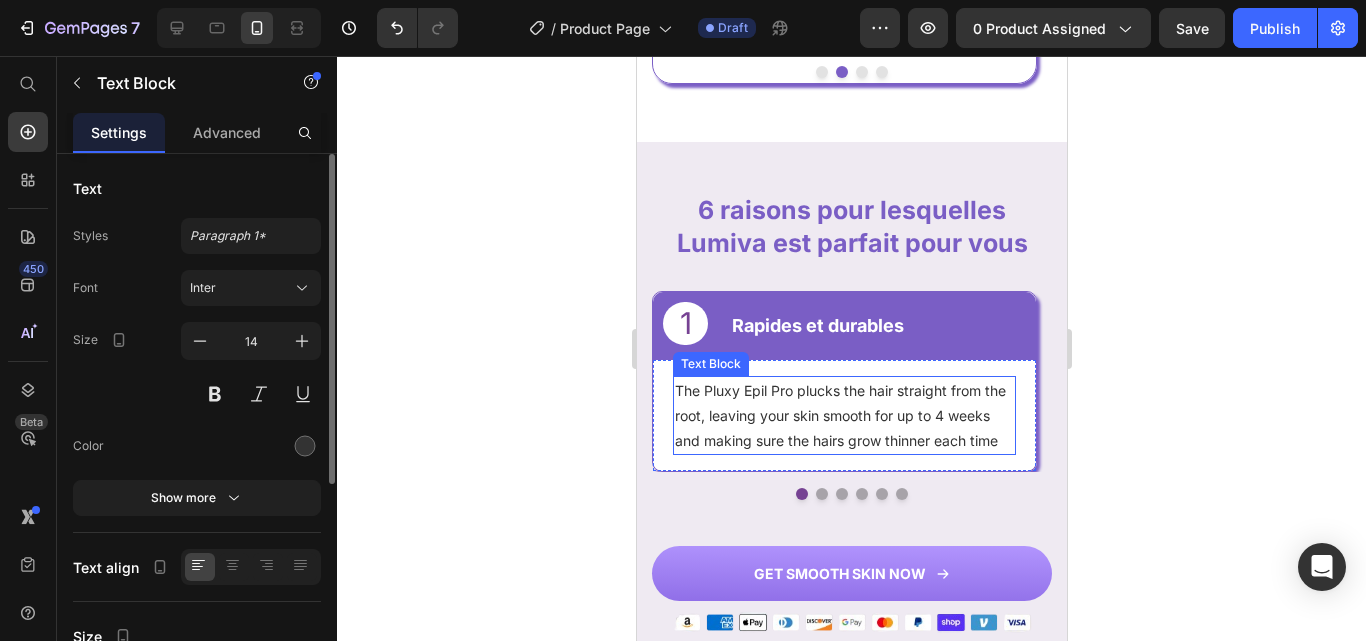 click on "The Pluxy Epil Pro plucks the hair straight from the root, leaving your skin smooth for up to 4 weeks and making sure the hairs grow thinner each time" at bounding box center [843, 416] 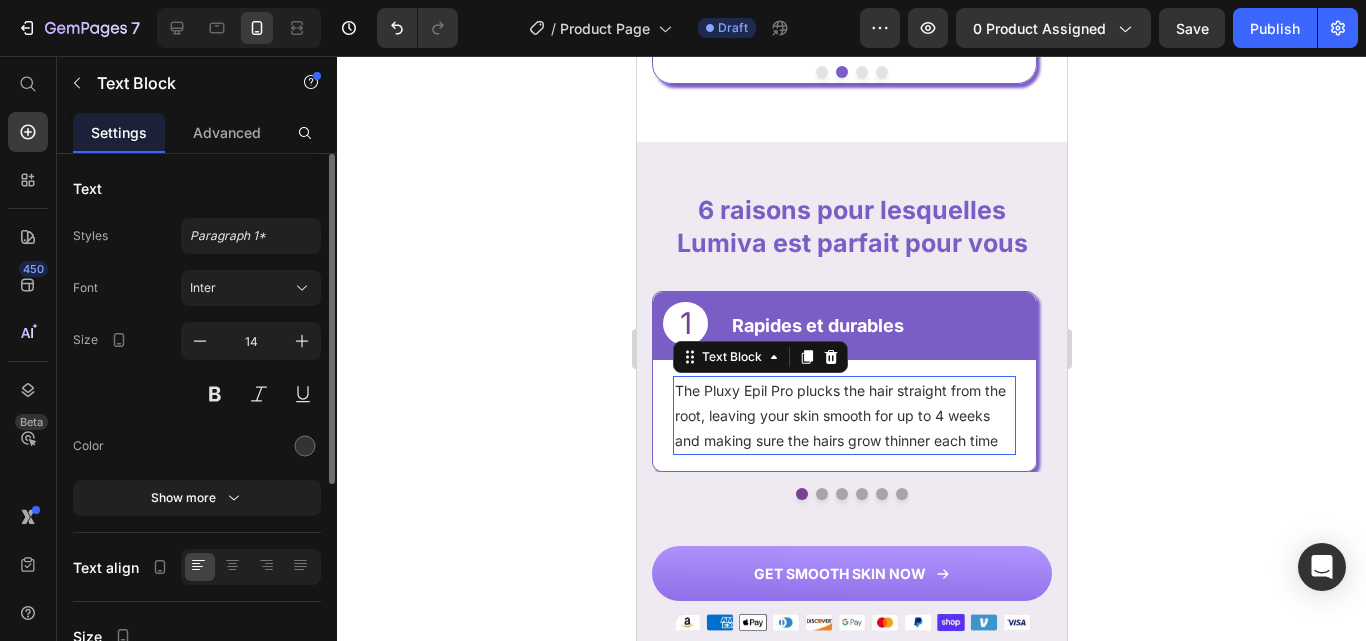 click on "The Pluxy Epil Pro plucks the hair straight from the root, leaving your skin smooth for up to 4 weeks and making sure the hairs grow thinner each time" at bounding box center (843, 416) 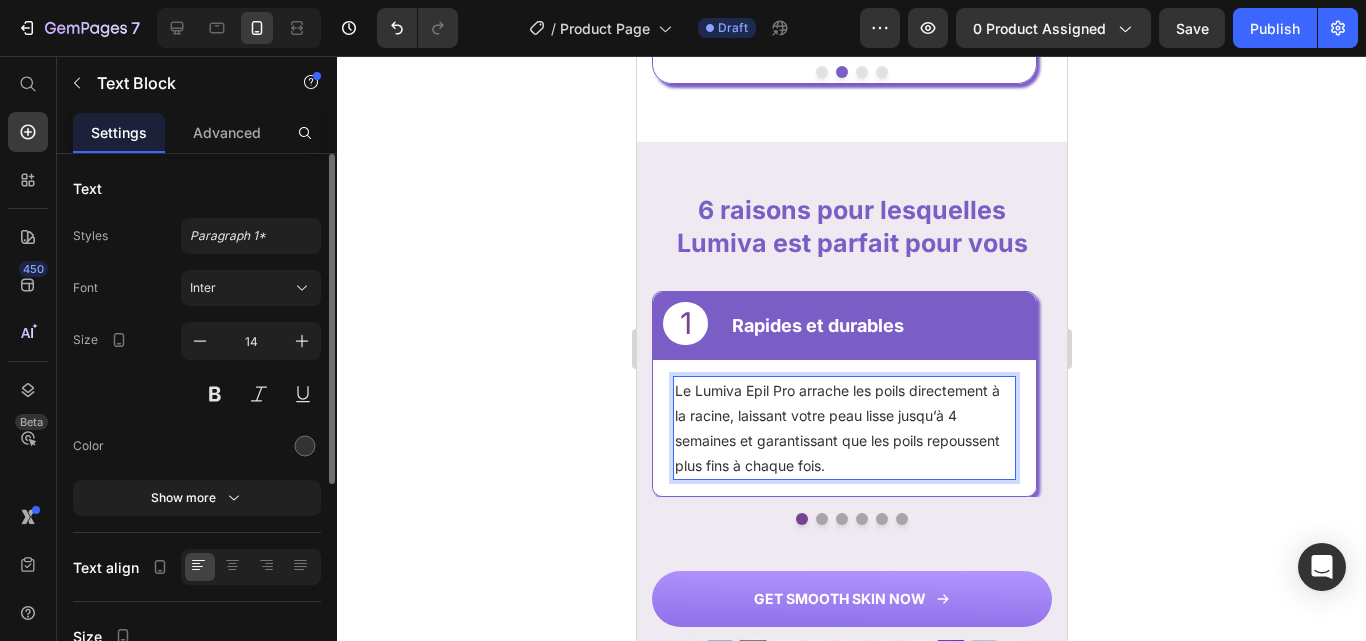 click on "Le Lumiva Epil Pro arrache les poils directement à la racine, laissant votre peau lisse jusqu’à 4 semaines et garantissant que les poils repoussent plus fins à chaque fois." at bounding box center [843, 428] 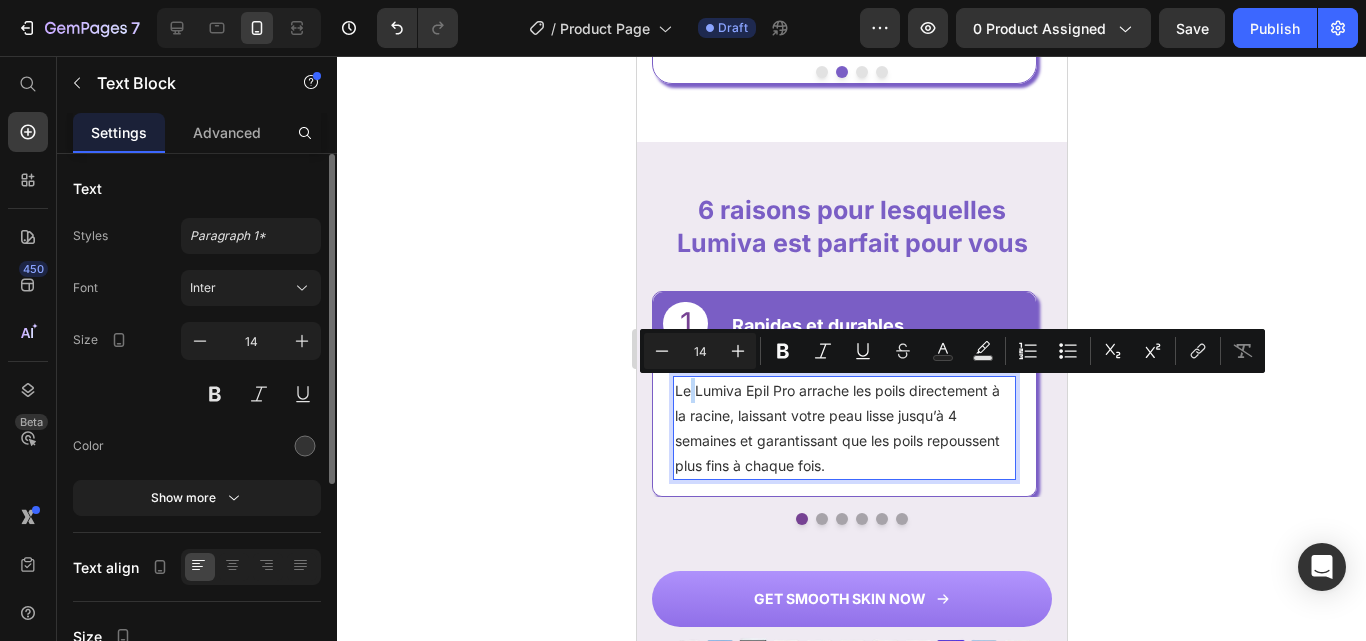click on "Le Lumiva Epil Pro arrache les poils directement à la racine, laissant votre peau lisse jusqu’à 4 semaines et garantissant que les poils repoussent plus fins à chaque fois." at bounding box center [843, 428] 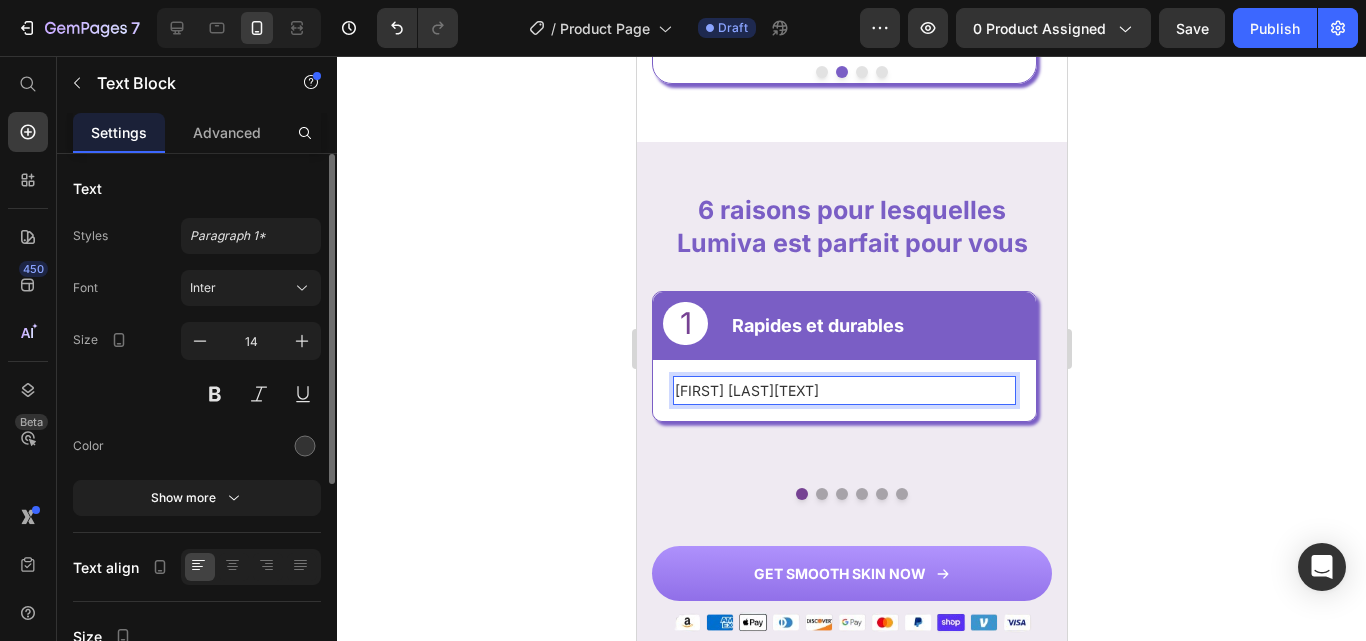 click on "Lumiva Epil Pro arrache les poils directement à la racine, laissant votre peau lisse jusqu’à 4 semaines et garantissant que les poils repoussent plus fins à chaque fois." at bounding box center (843, 390) 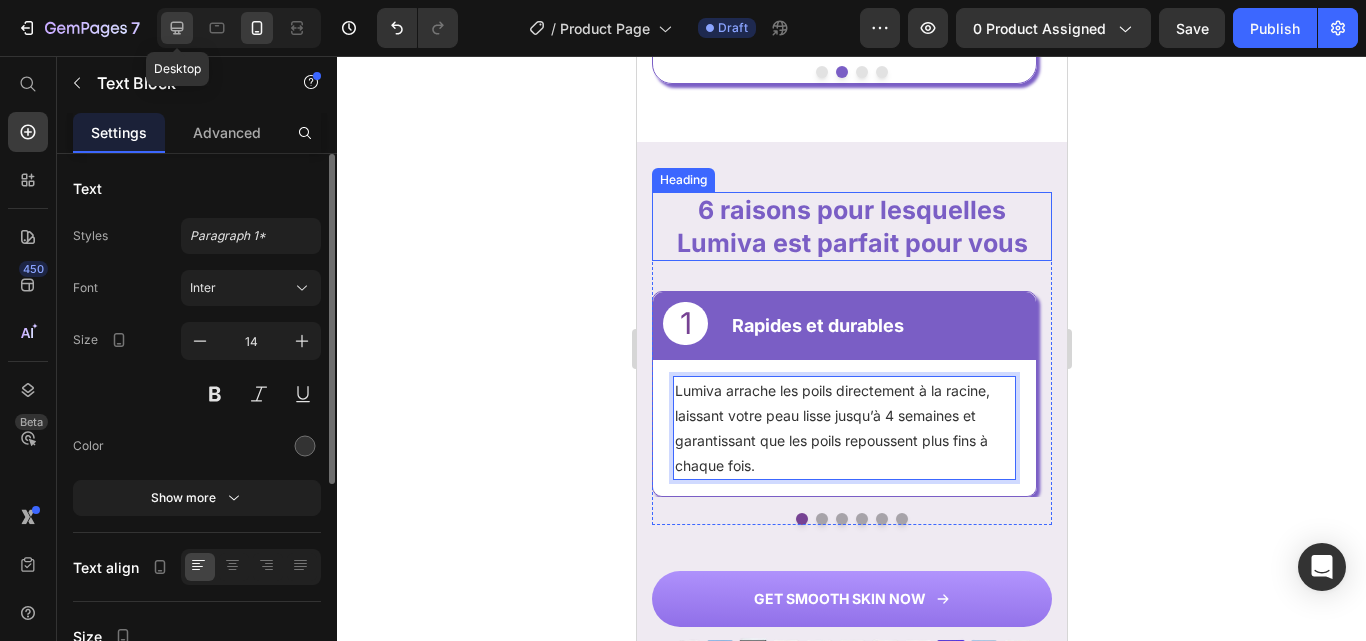 click 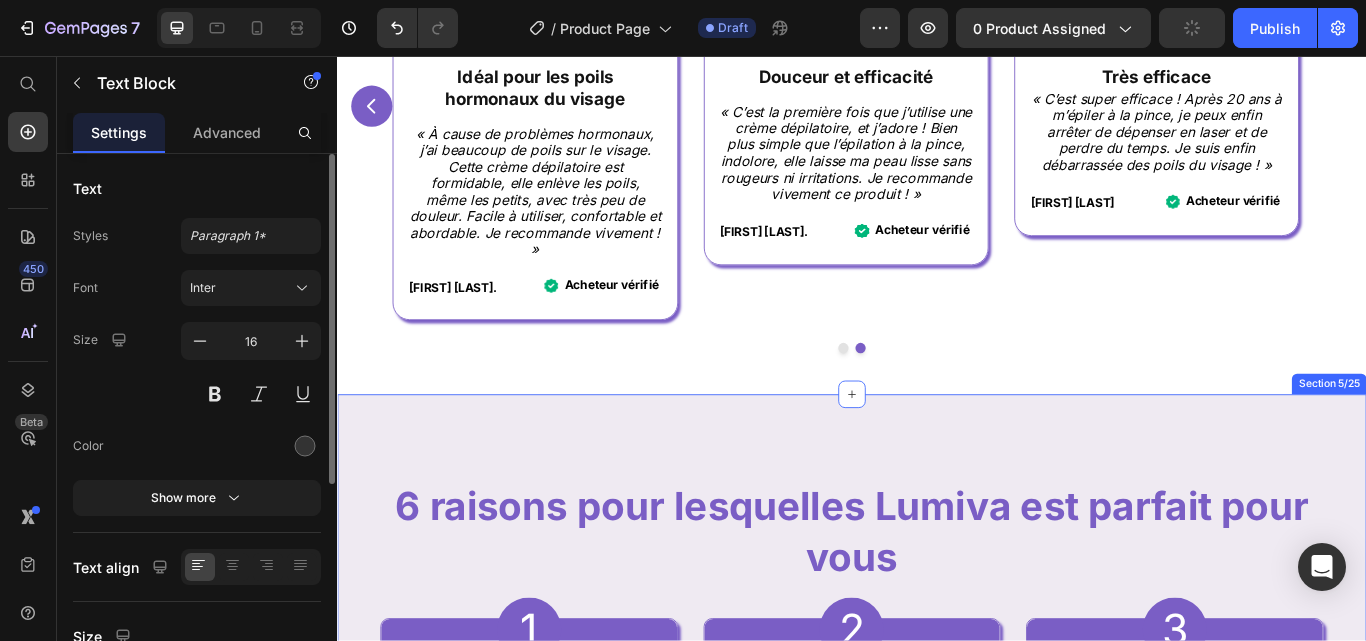 scroll, scrollTop: 2098, scrollLeft: 0, axis: vertical 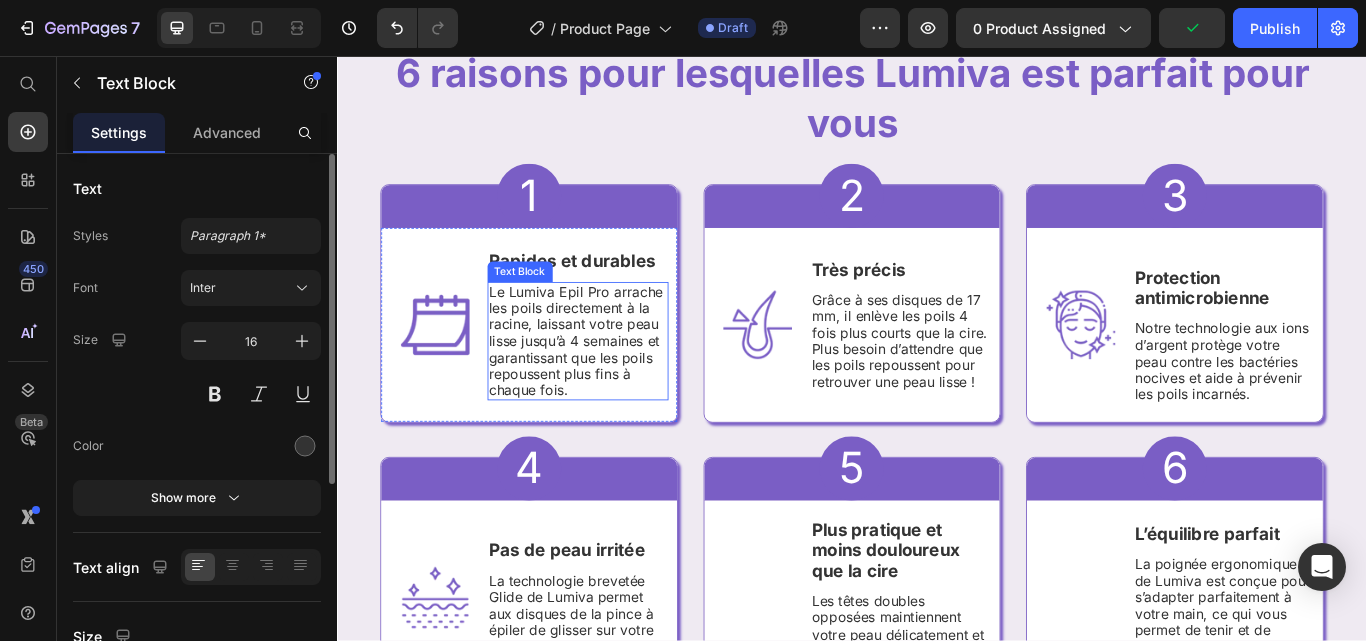 click on "Le Lumiva Epil Pro arrache les poils directement à la racine, laissant votre peau lisse jusqu’à 4 semaines et garantissant que les poils repoussent plus fins à chaque fois." at bounding box center (617, 389) 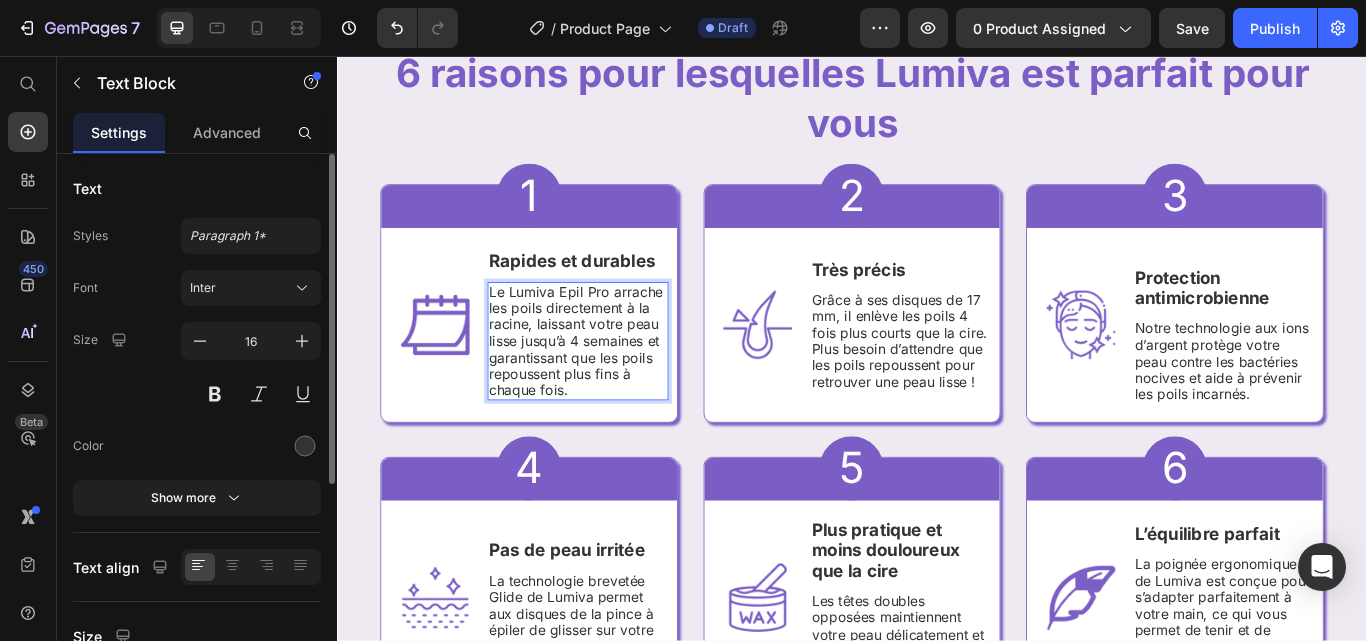 click on "Le Lumiva Epil Pro arrache les poils directement à la racine, laissant votre peau lisse jusqu’à 4 semaines et garantissant que les poils repoussent plus fins à chaque fois." at bounding box center [617, 389] 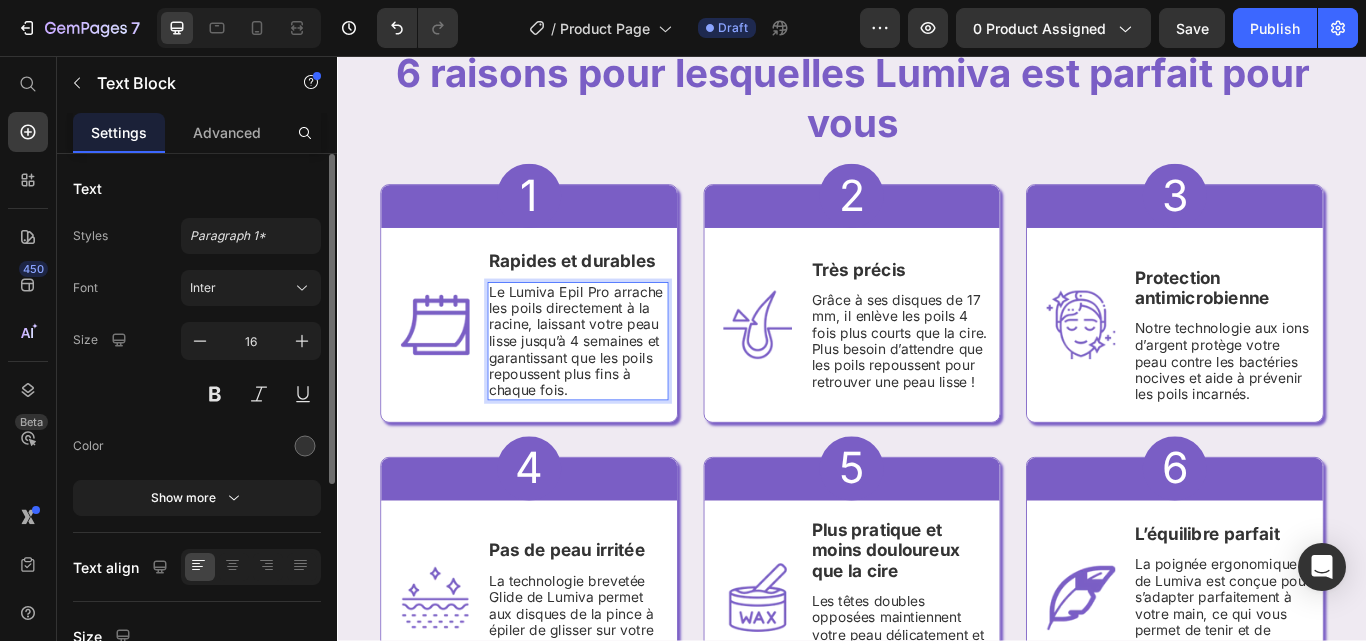 drag, startPoint x: 622, startPoint y: 312, endPoint x: 604, endPoint y: 310, distance: 18.110771 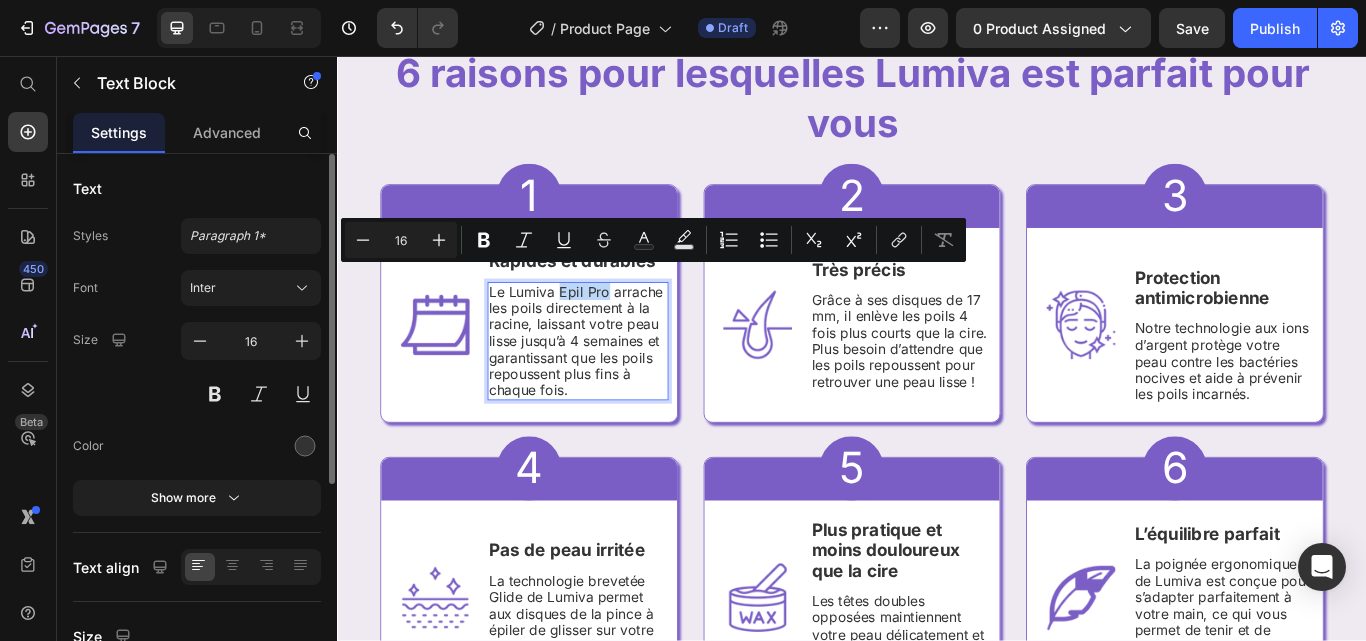 drag, startPoint x: 623, startPoint y: 311, endPoint x: 606, endPoint y: 311, distance: 17 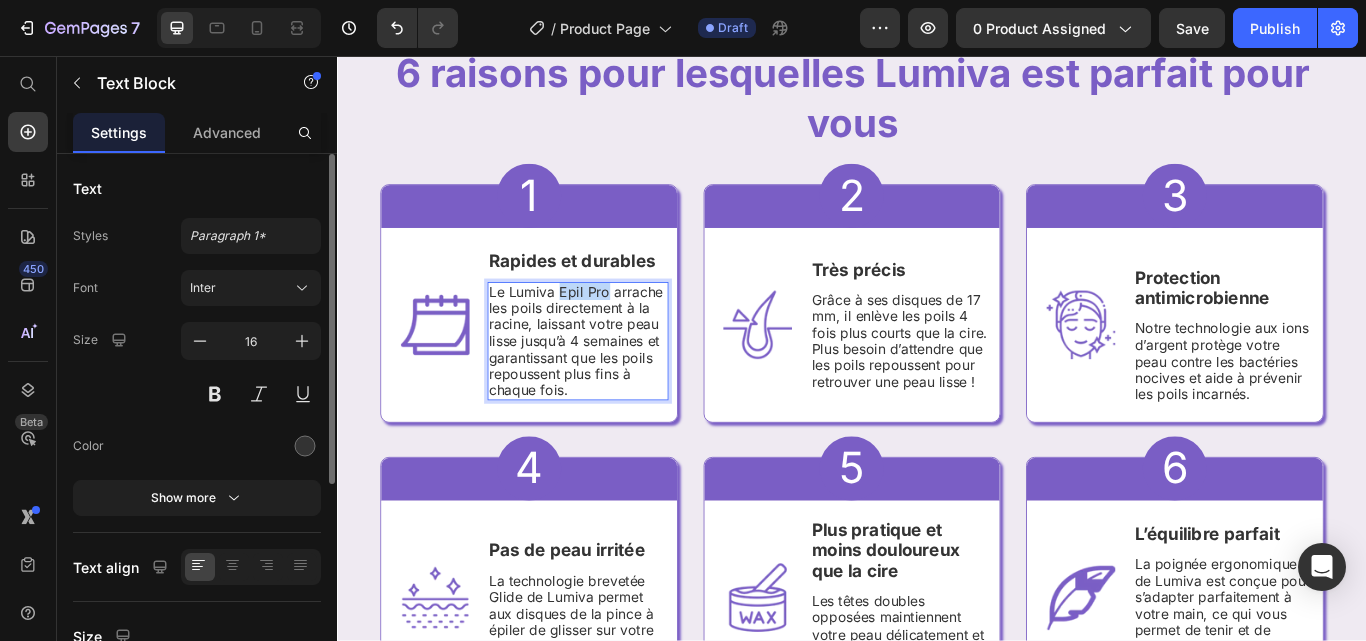 drag, startPoint x: 653, startPoint y: 311, endPoint x: 594, endPoint y: 314, distance: 59.07622 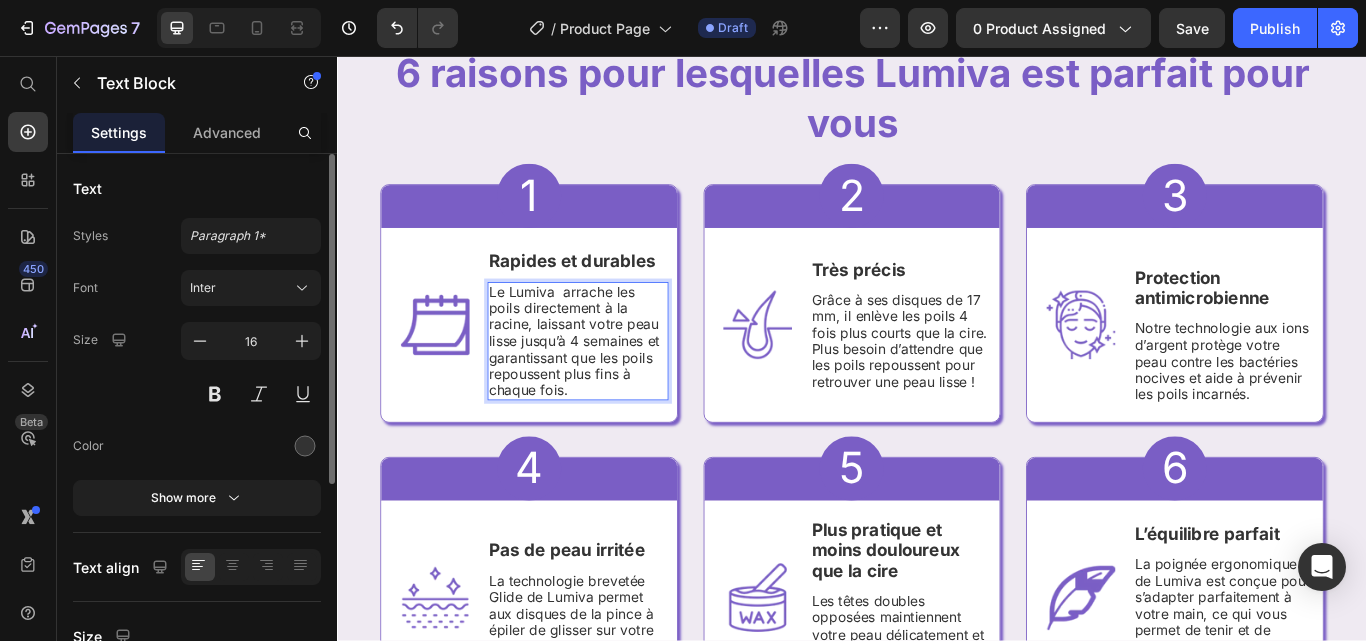 click on "Le Lumiva  arrache les poils directement à la racine, laissant votre peau lisse jusqu’à 4 semaines et garantissant que les poils repoussent plus fins à chaque fois." at bounding box center (617, 389) 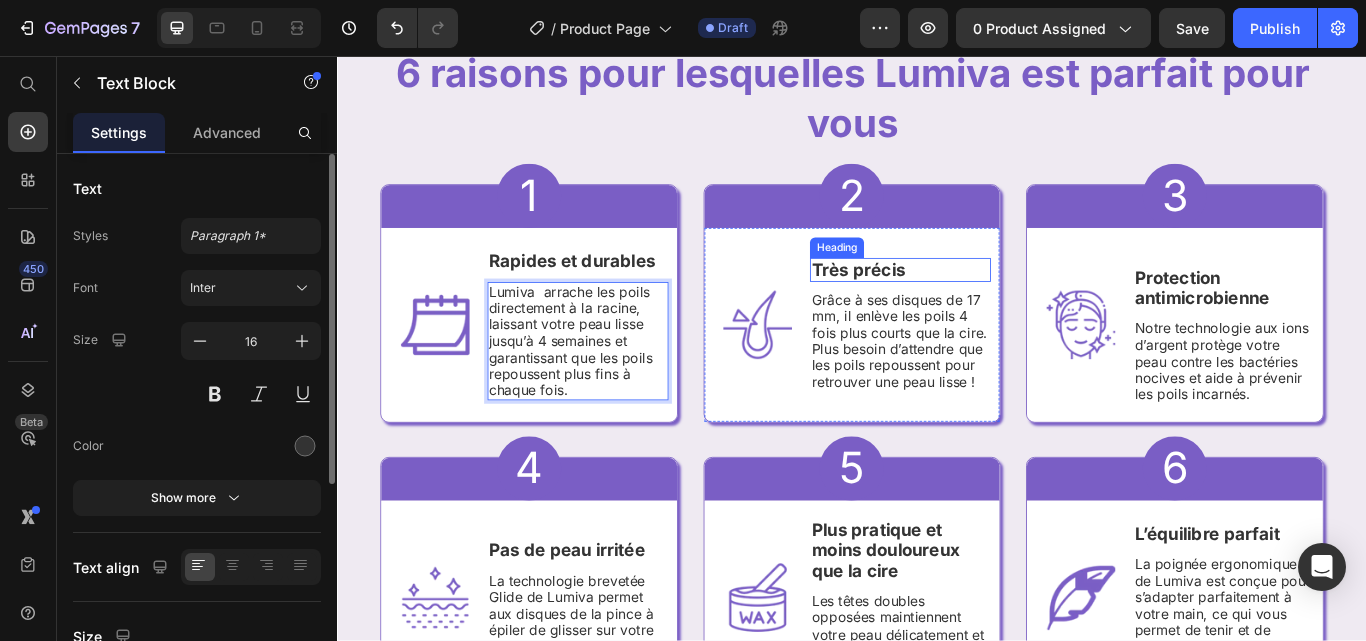 click on "Très précis" at bounding box center [993, 306] 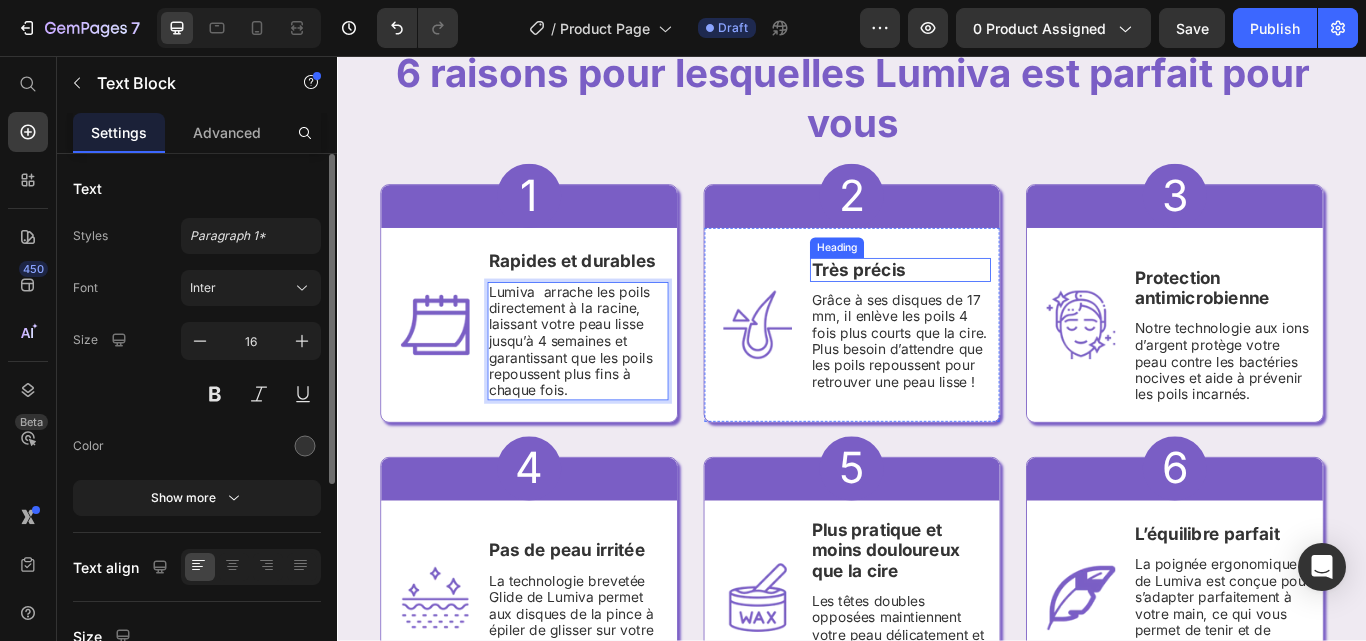 click on "Très précis" at bounding box center (993, 306) 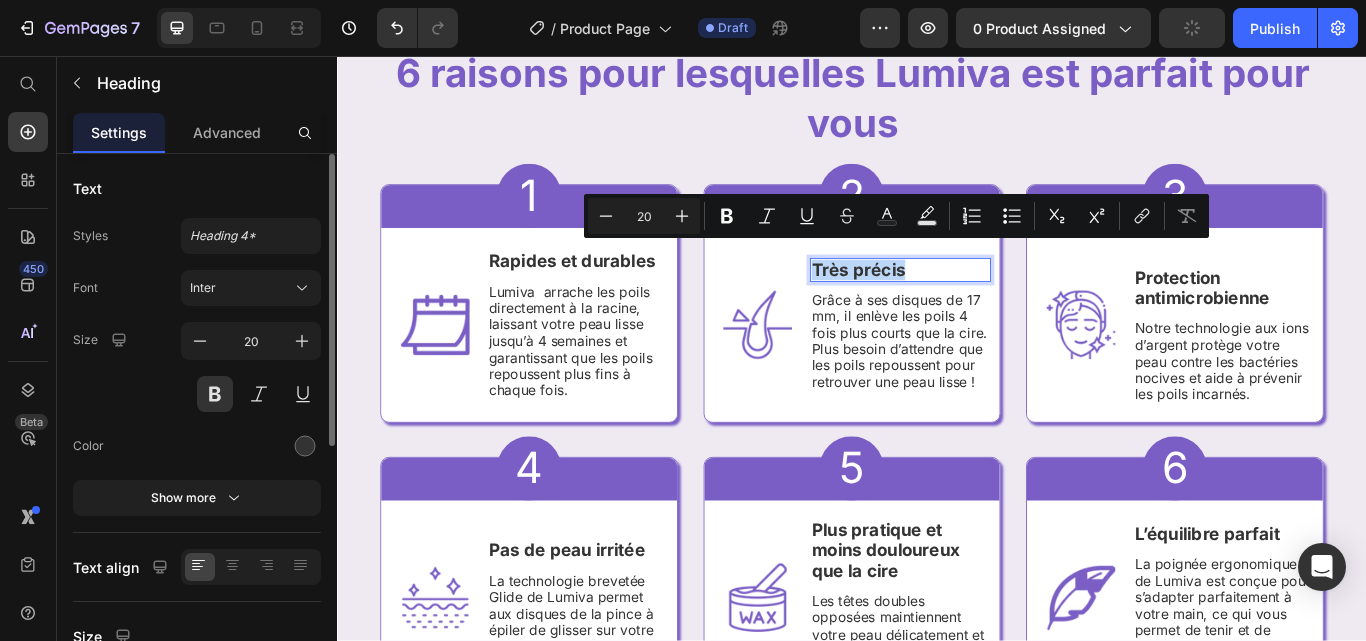 copy on "Très précis" 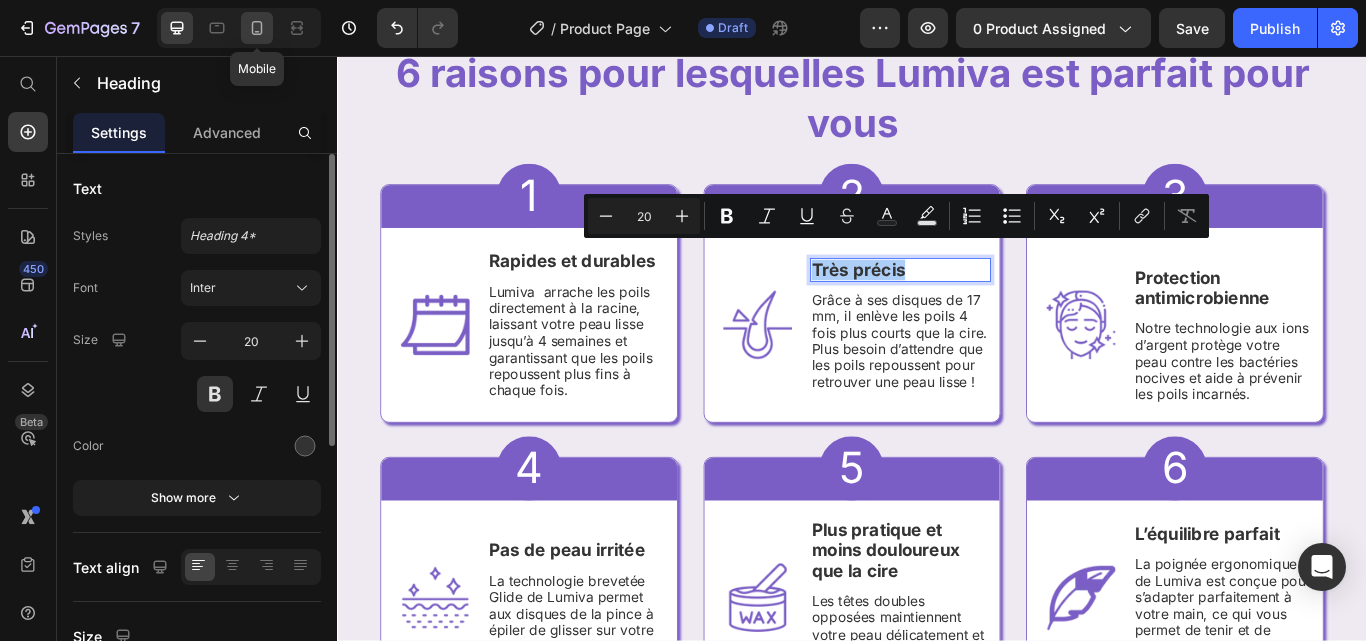 click 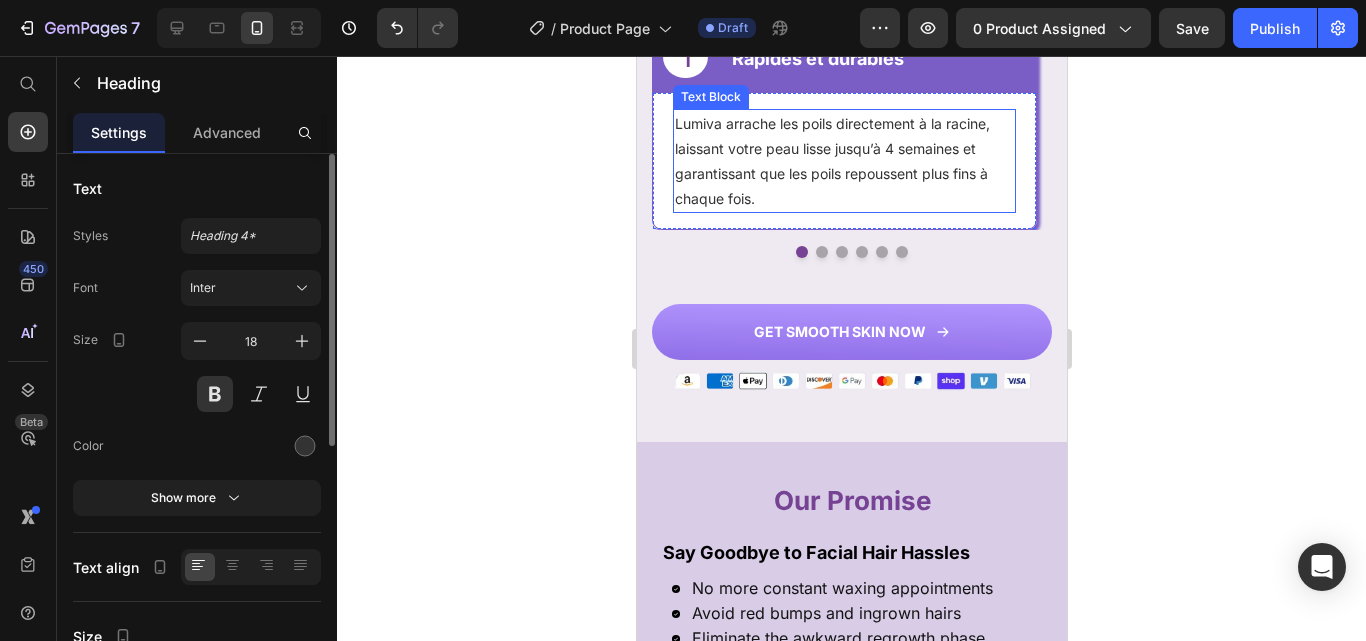 scroll, scrollTop: 1953, scrollLeft: 0, axis: vertical 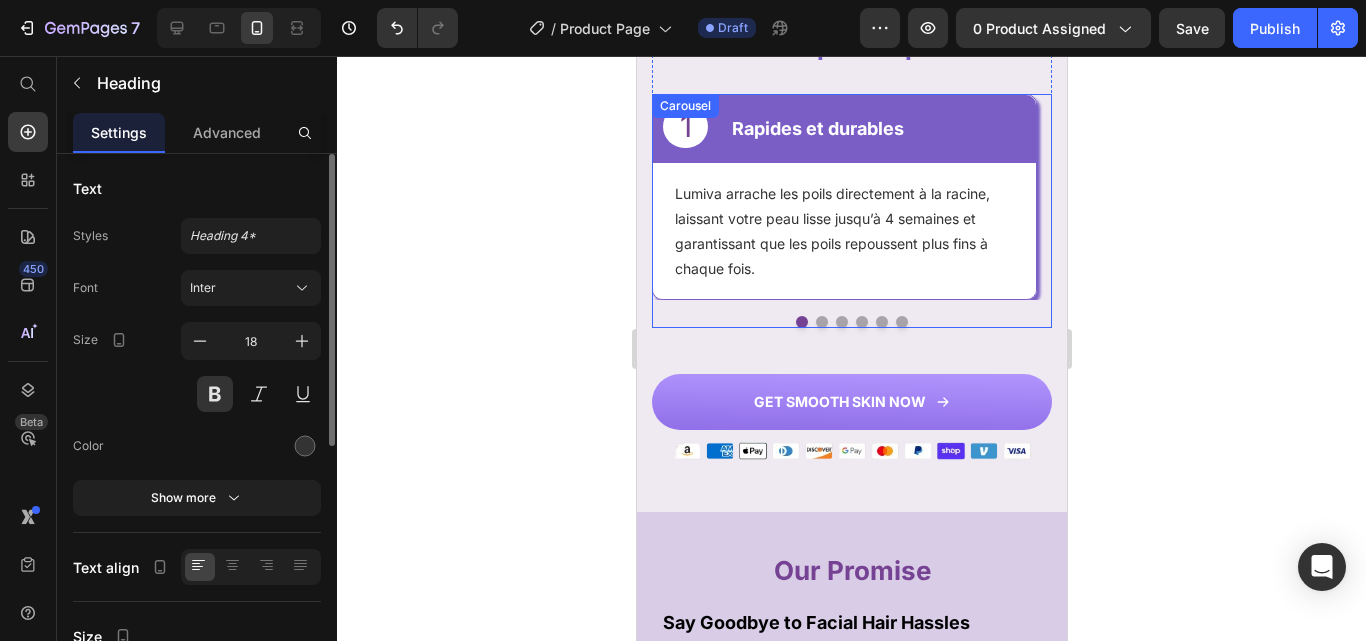 click at bounding box center [821, 322] 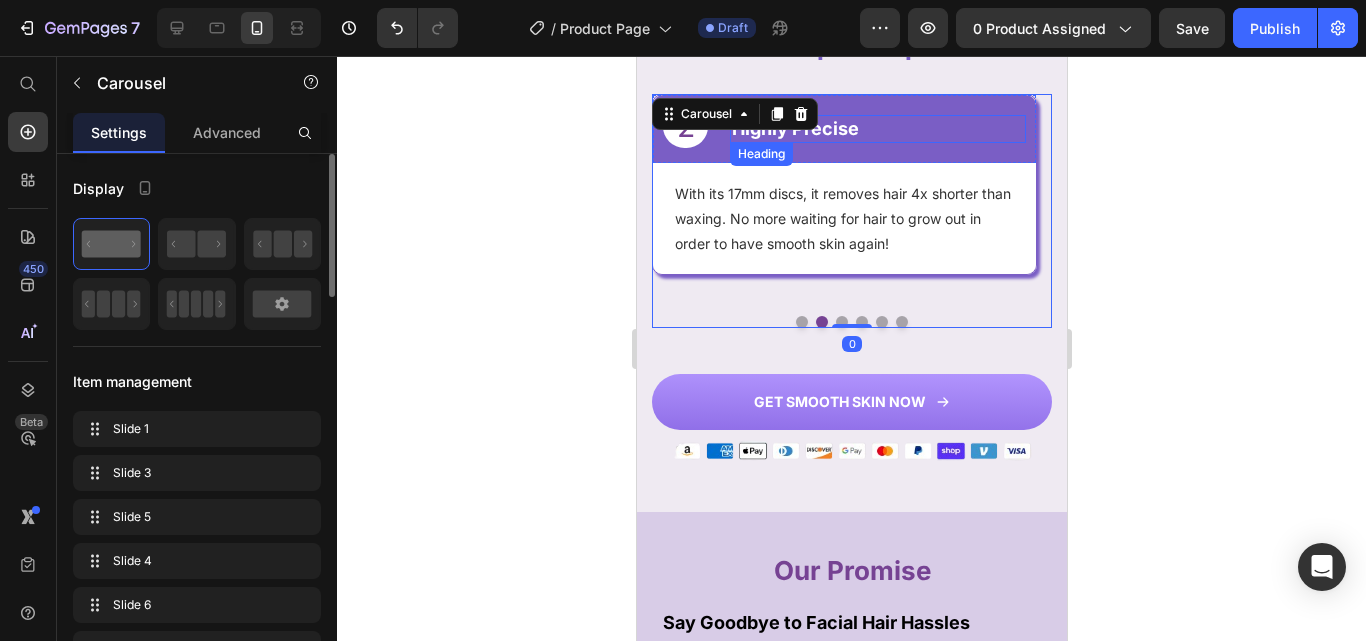 click on "Highly Precise" at bounding box center (877, 128) 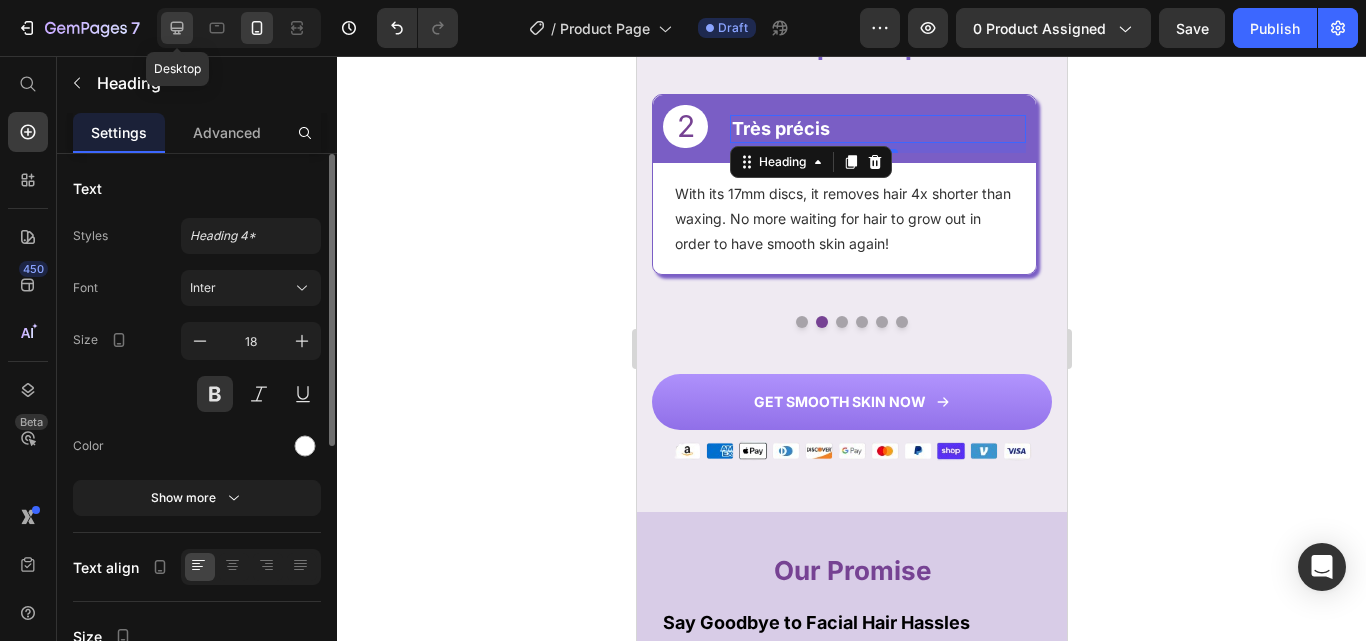 click 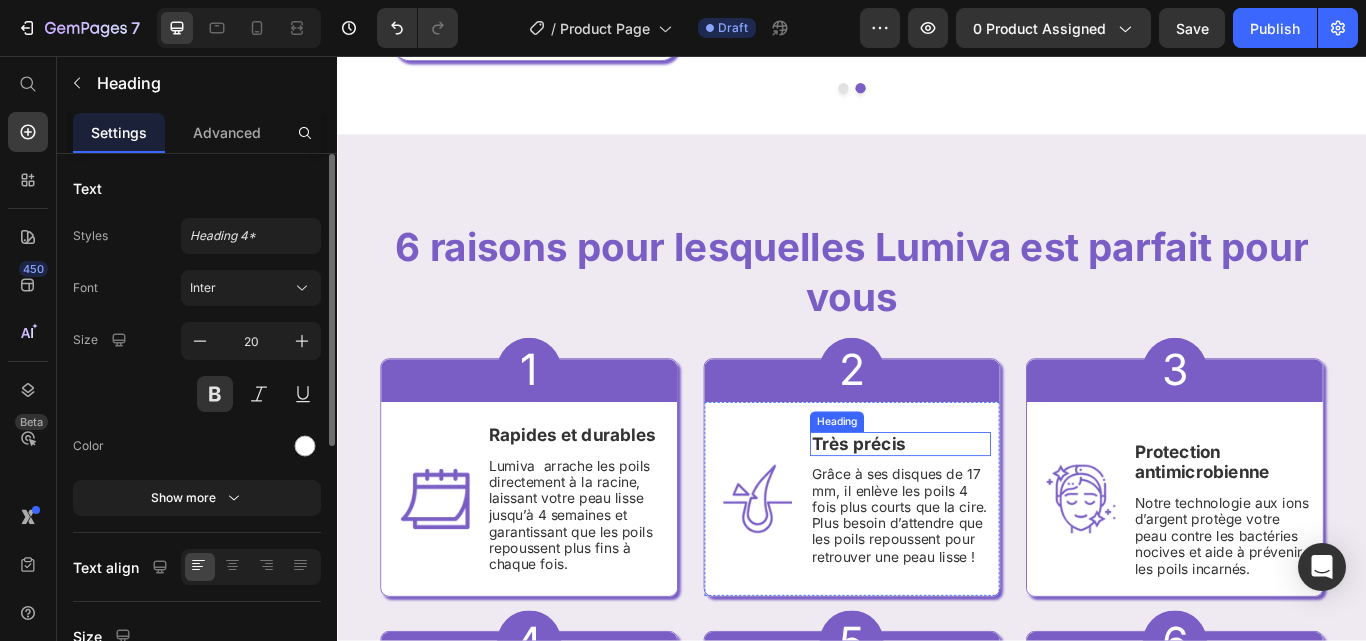 scroll, scrollTop: 1986, scrollLeft: 0, axis: vertical 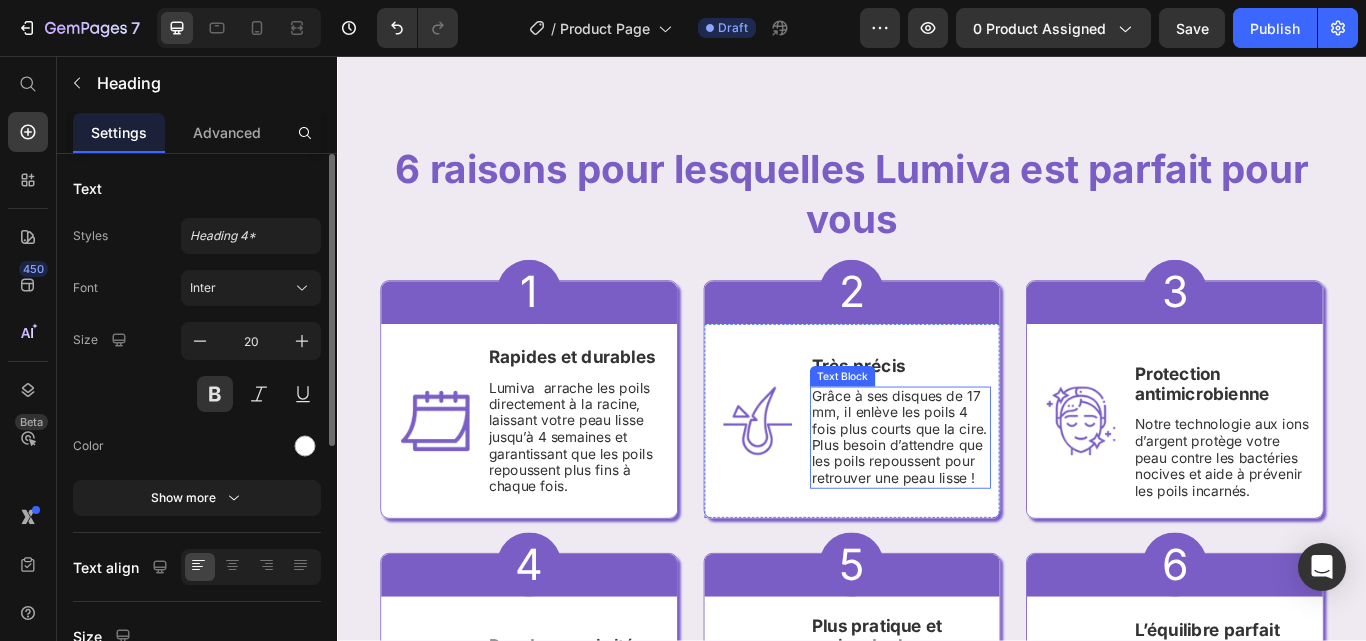 click on "Grâce à ses disques de 17 mm, il enlève les poils 4 fois plus courts que la cire. Plus besoin d’attendre que les poils repoussent pour retrouver une peau lisse !" at bounding box center (993, 501) 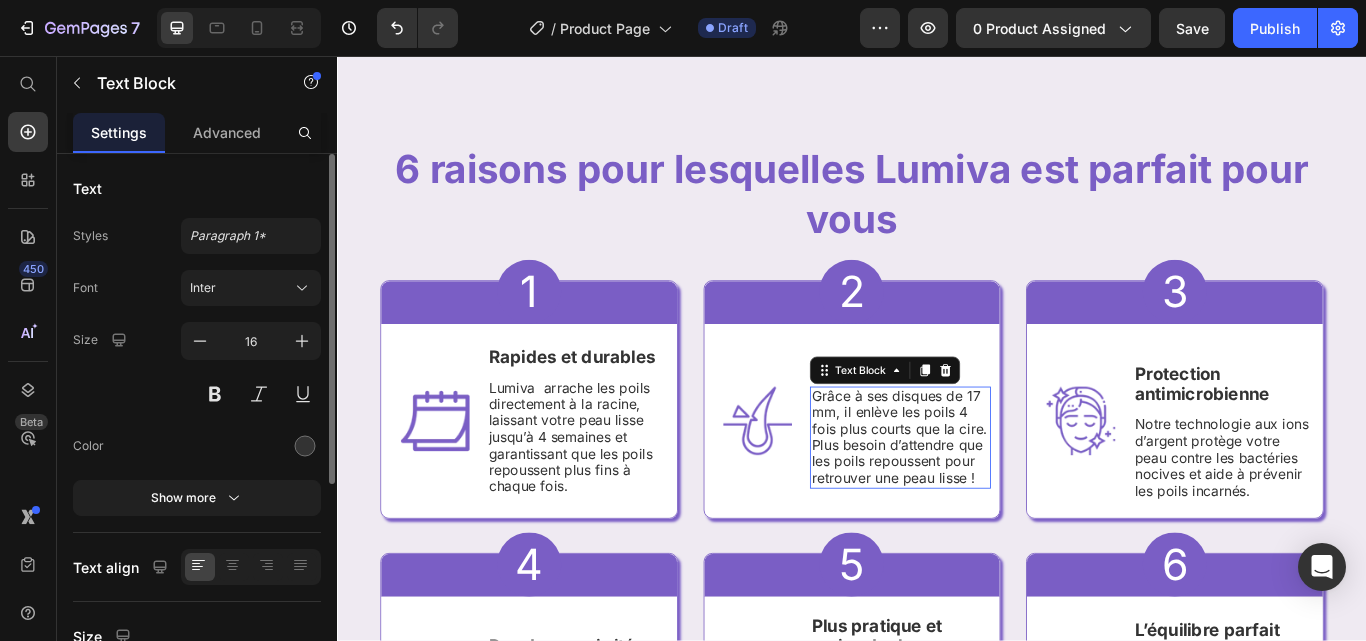 click on "Grâce à ses disques de 17 mm, il enlève les poils 4 fois plus courts que la cire. Plus besoin d’attendre que les poils repoussent pour retrouver une peau lisse !" at bounding box center [993, 501] 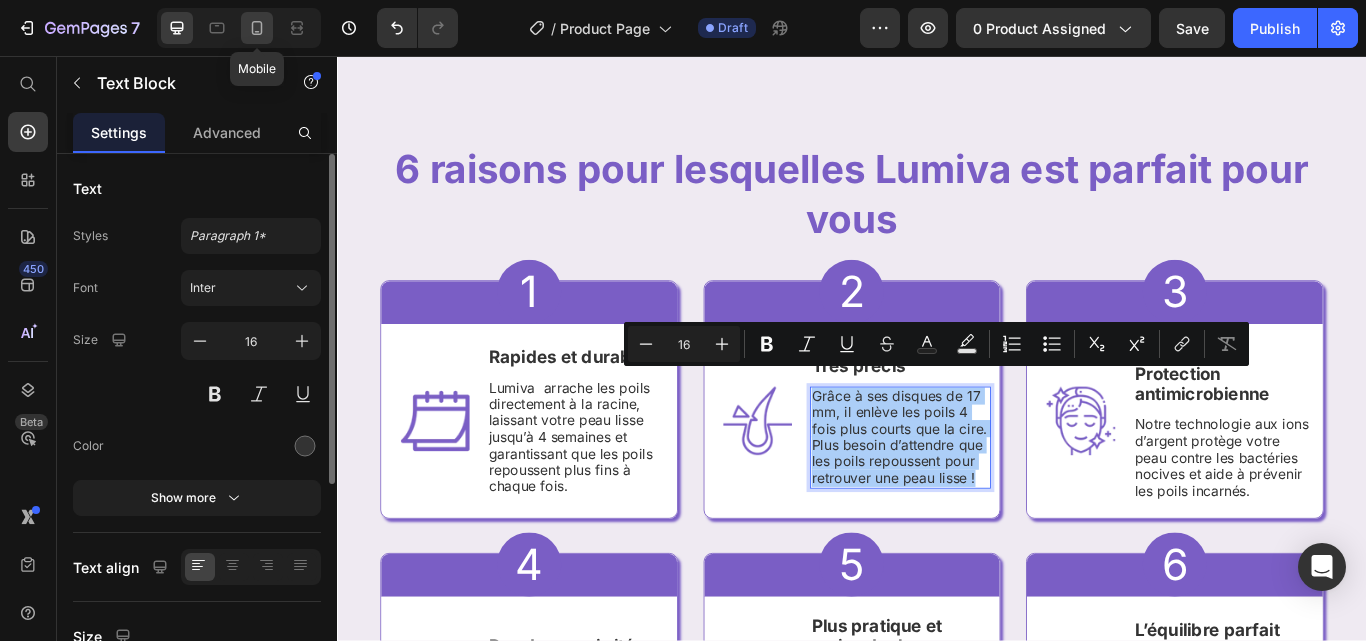 click 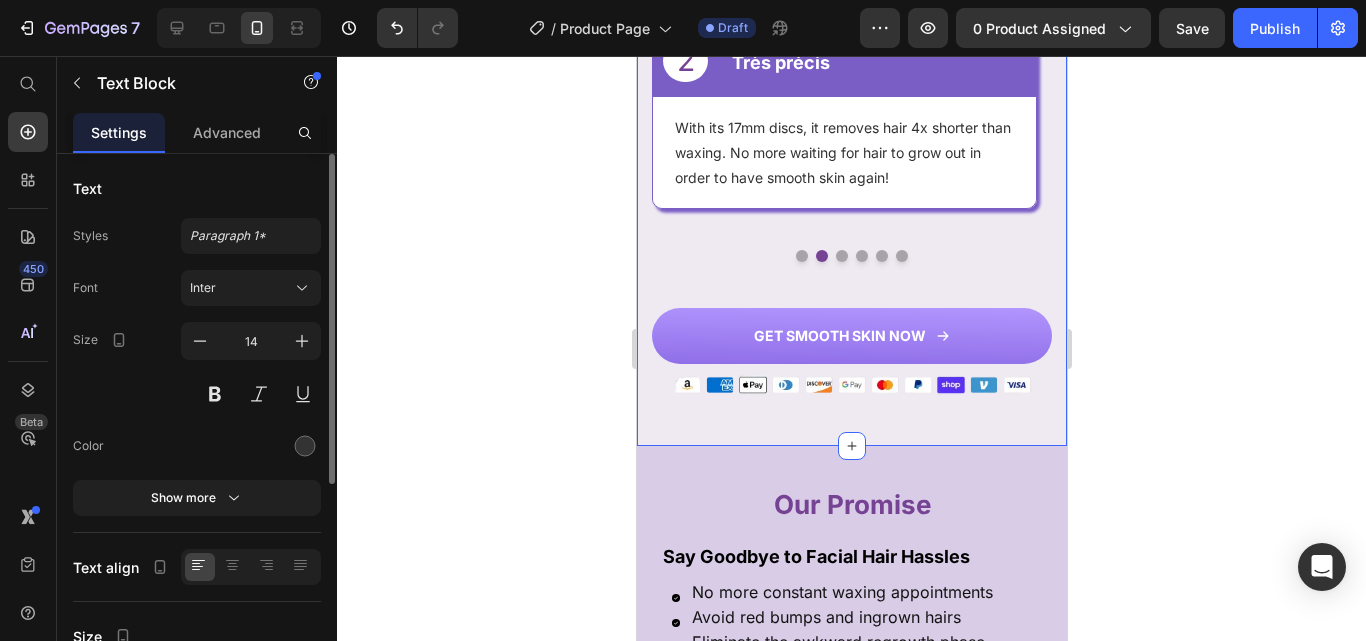 scroll, scrollTop: 1949, scrollLeft: 0, axis: vertical 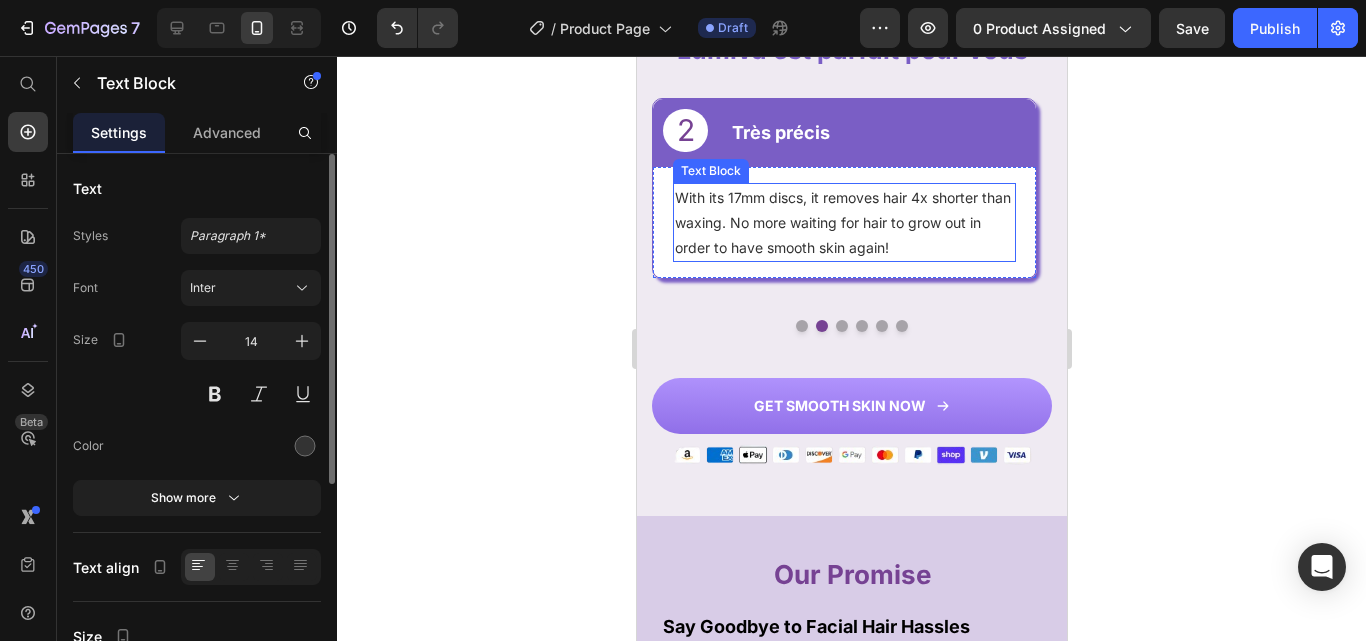 click on "With its 17mm discs, it removes hair 4x shorter than waxing. No more waiting for hair to grow out in order to have smooth skin again!" at bounding box center [843, 223] 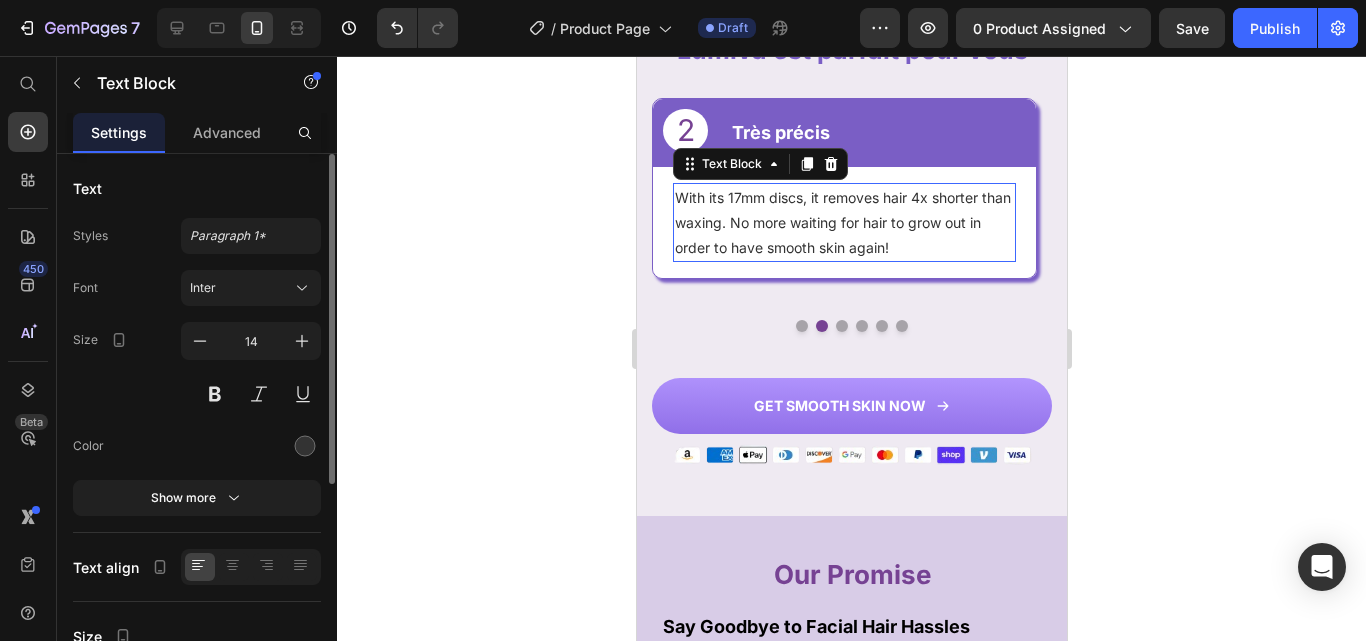 click on "With its 17mm discs, it removes hair 4x shorter than waxing. No more waiting for hair to grow out in order to have smooth skin again!" at bounding box center [843, 223] 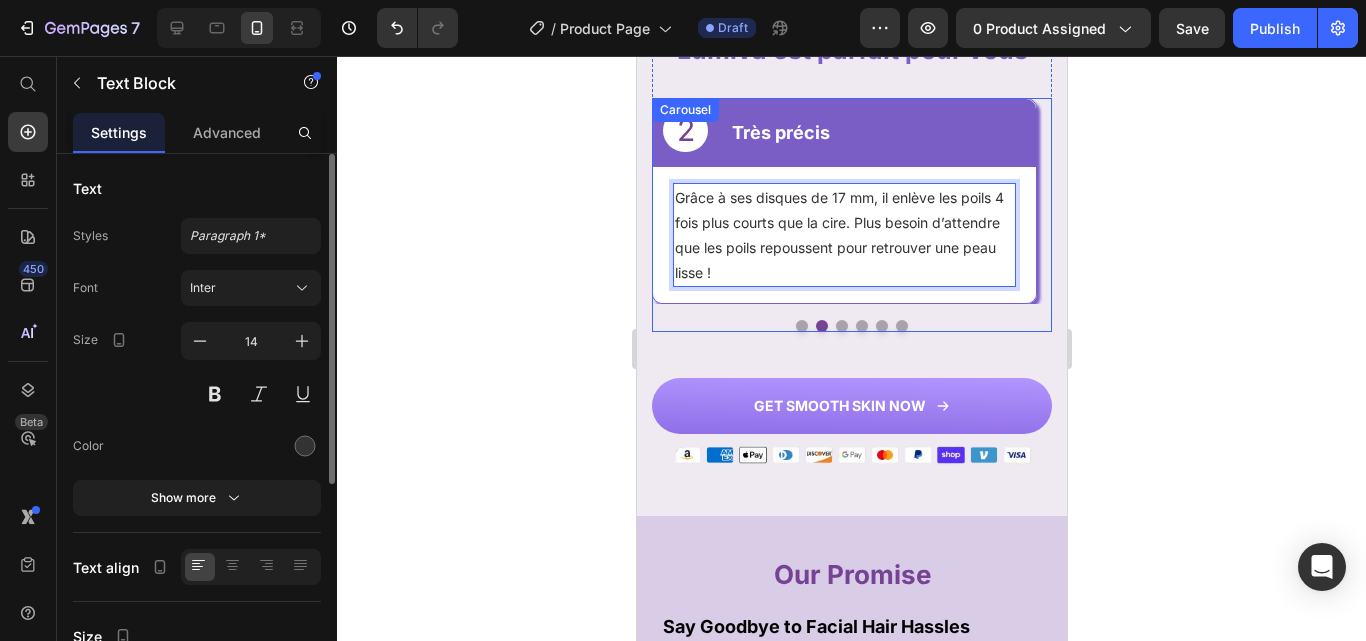 click at bounding box center (841, 326) 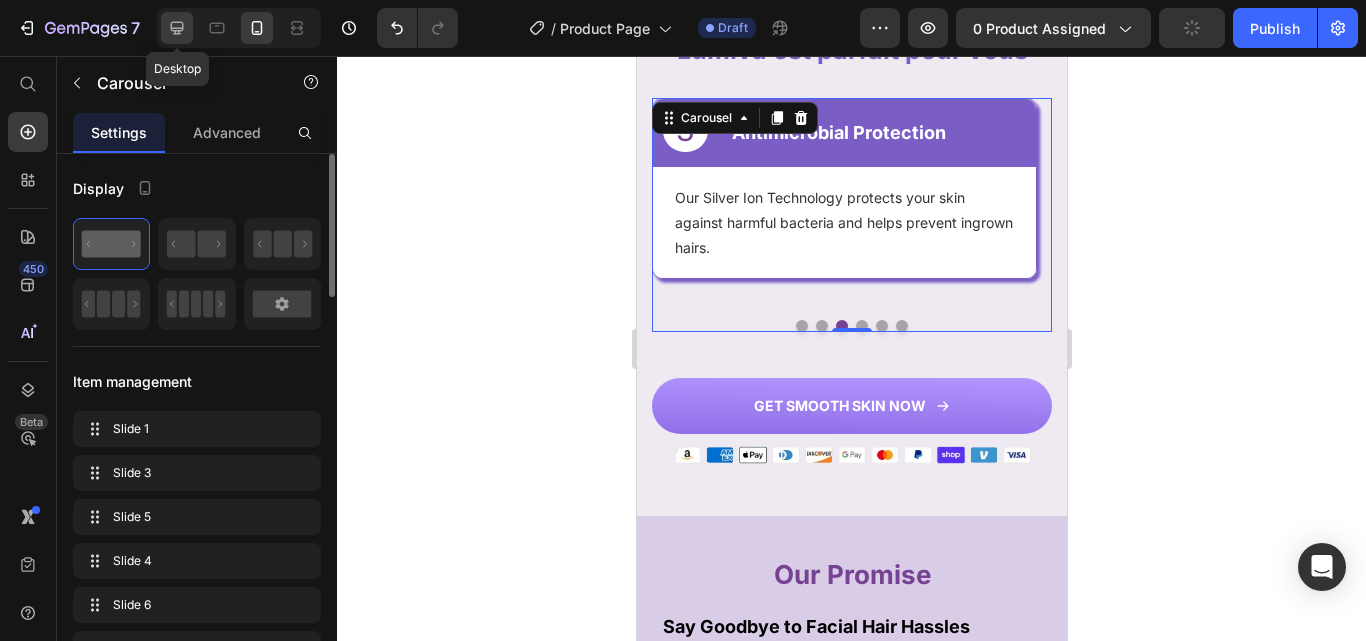 click 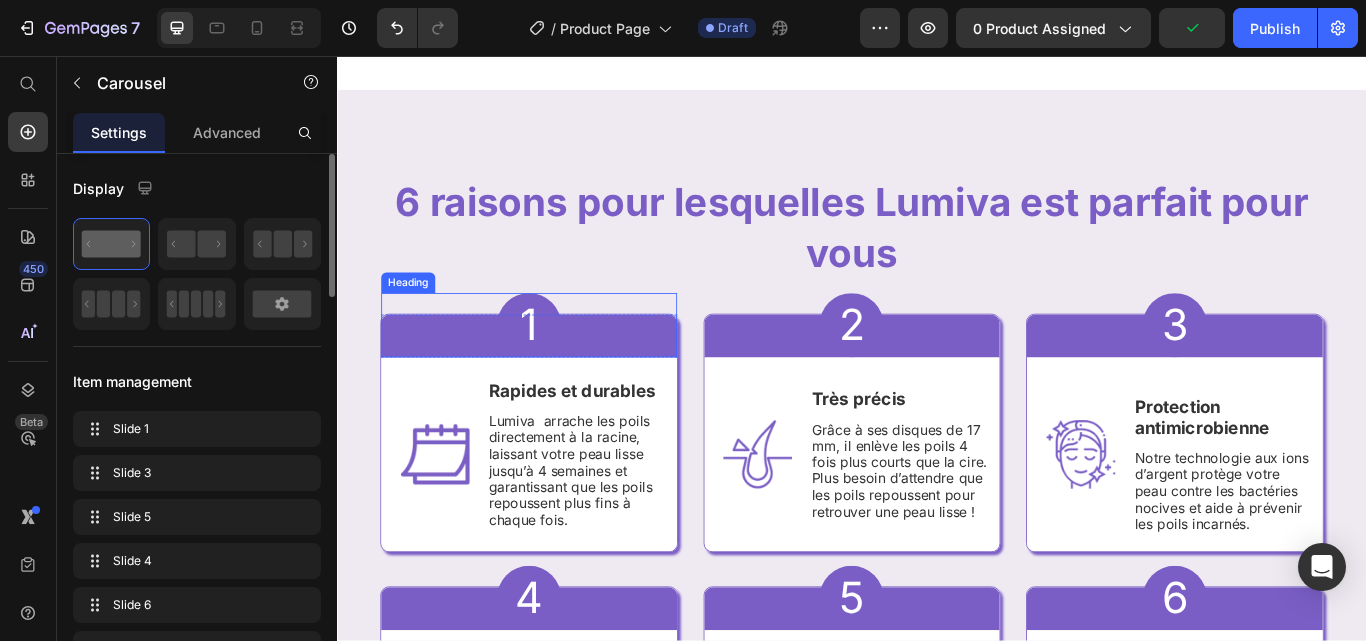 scroll, scrollTop: 1879, scrollLeft: 0, axis: vertical 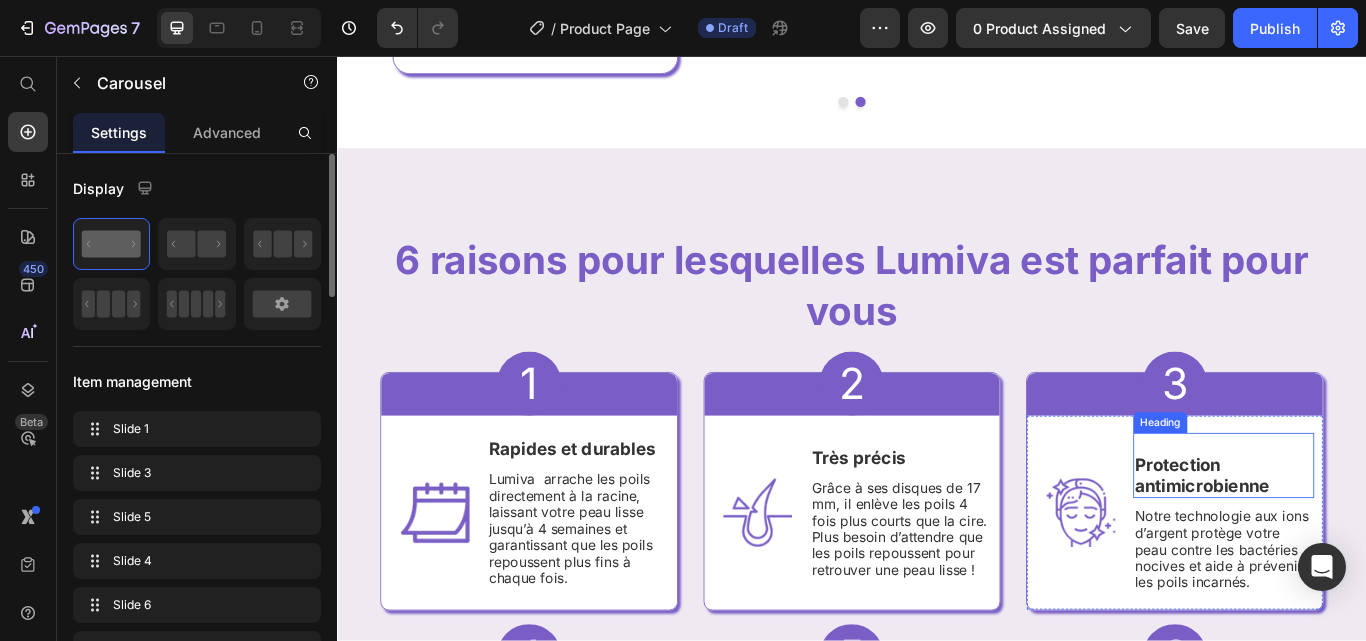 click on "Protection antimicrobienne" at bounding box center (1345, 546) 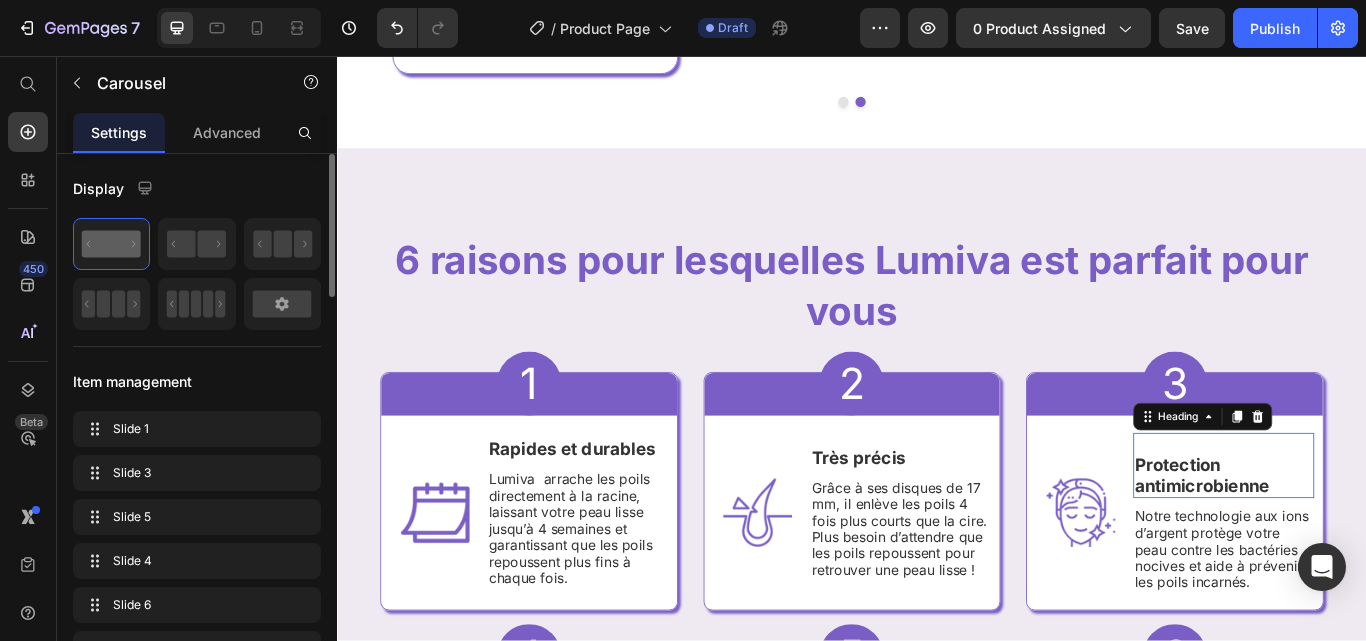 click on "Protection antimicrobienne" at bounding box center [1345, 546] 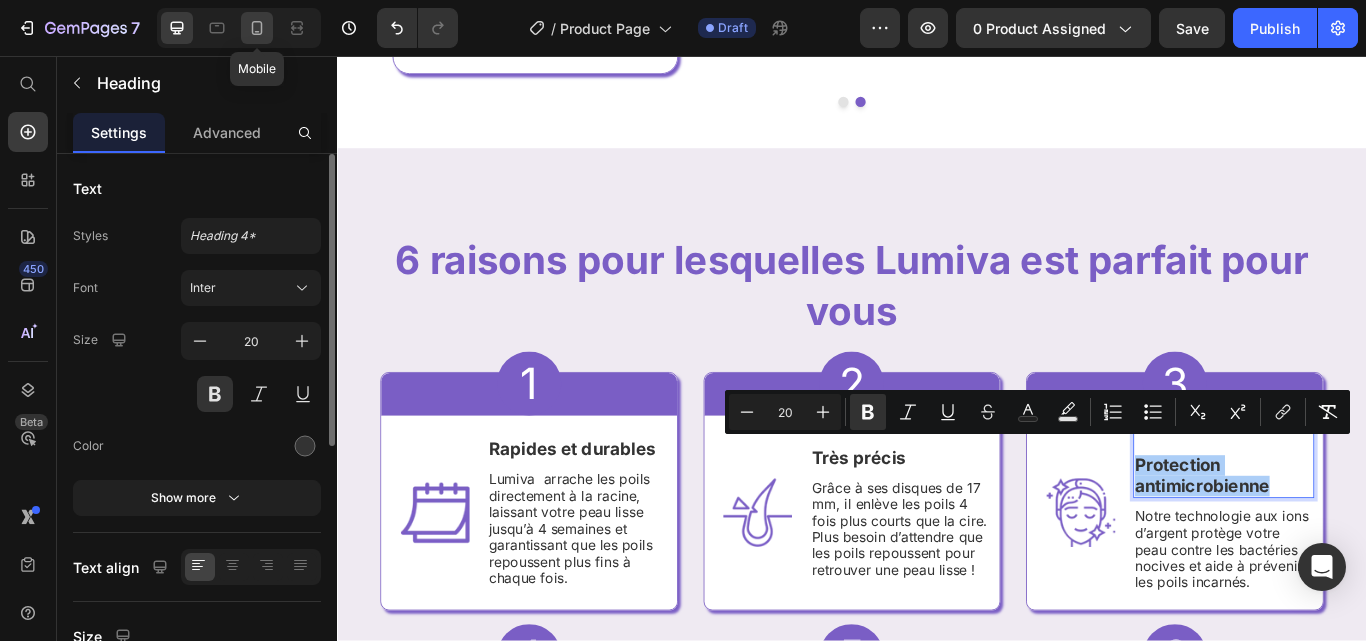 click 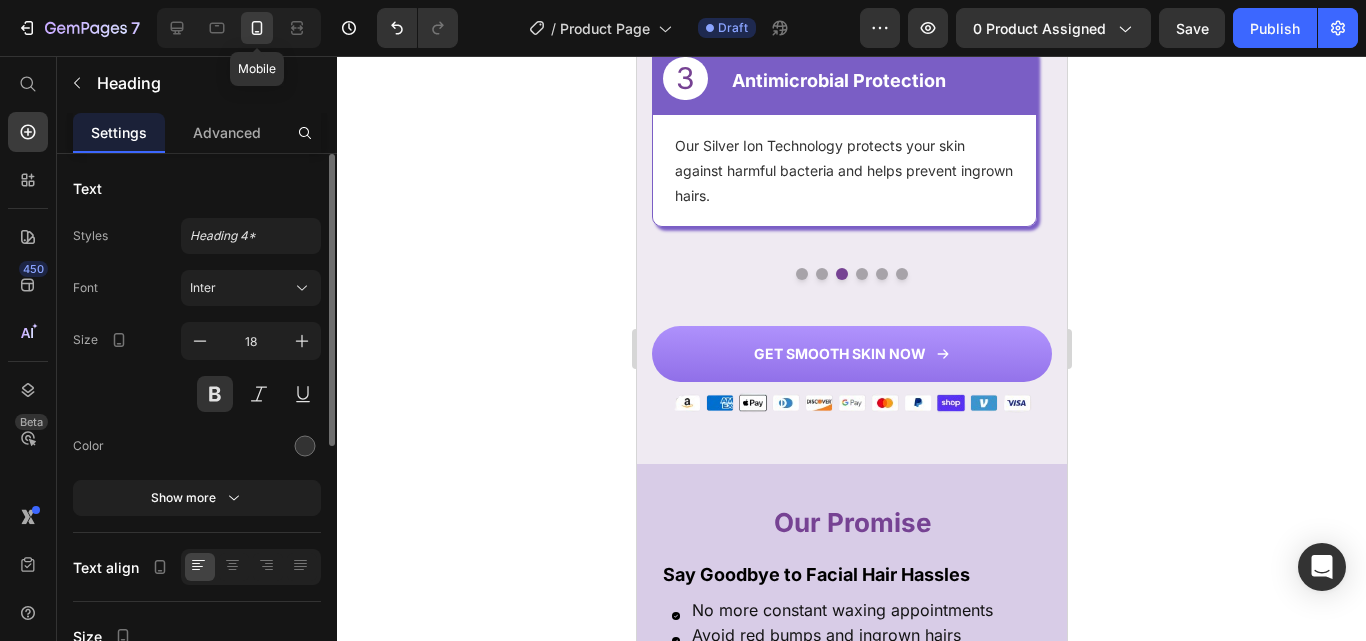 scroll, scrollTop: 1931, scrollLeft: 0, axis: vertical 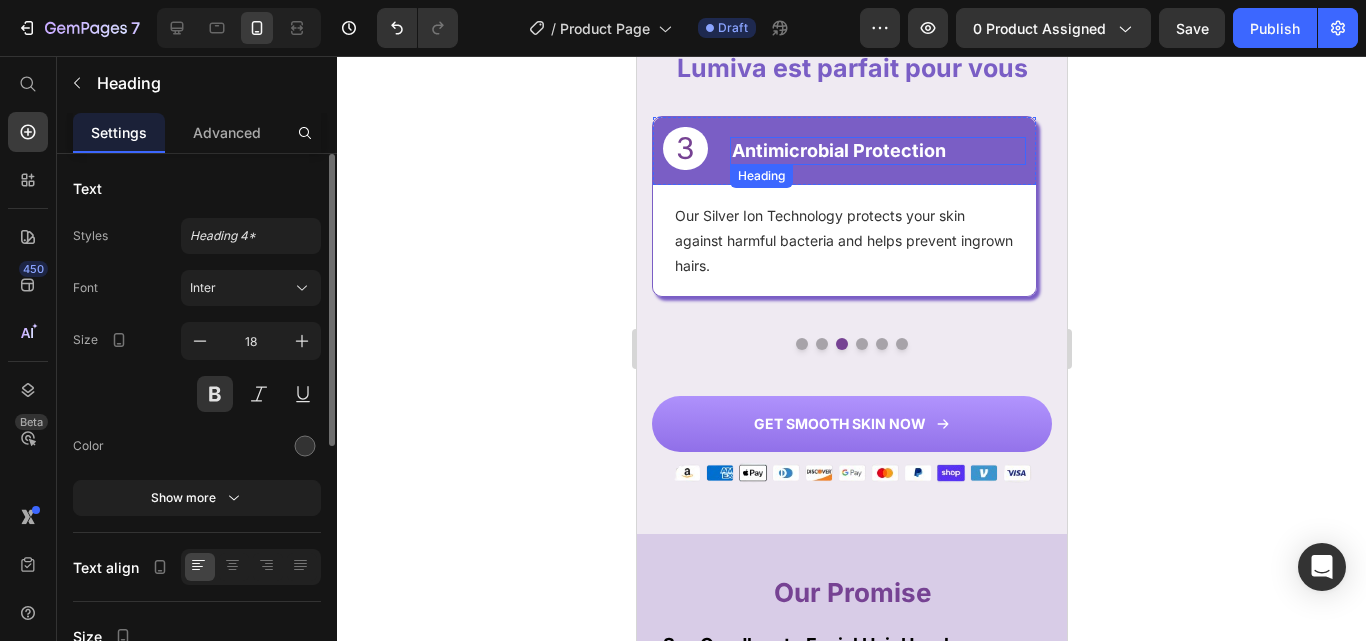 click on "Antimicrobial Protection" at bounding box center (877, 150) 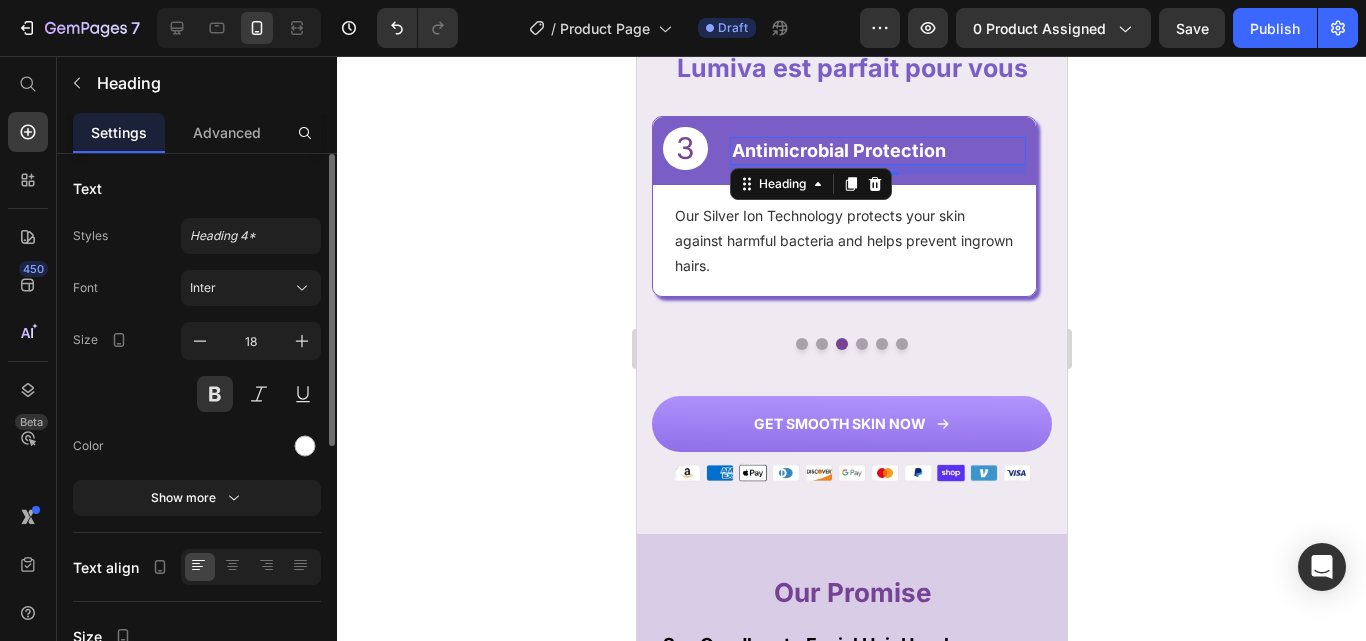 click on "Antimicrobial Protection" at bounding box center (877, 150) 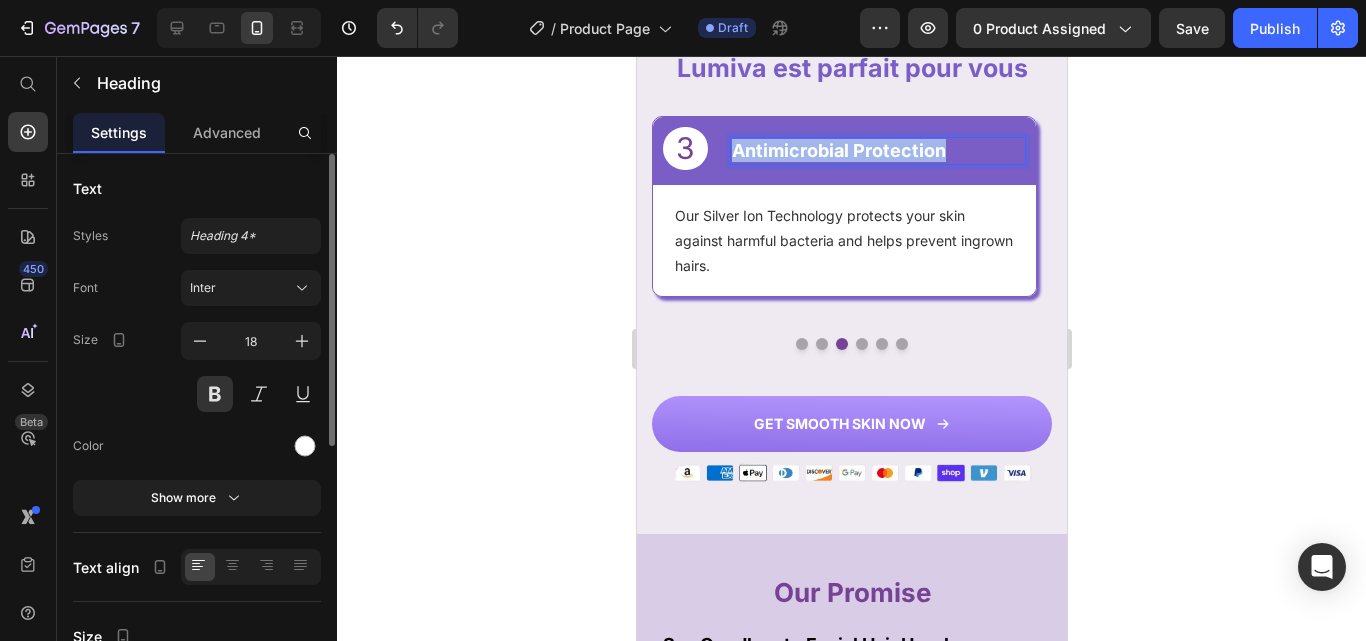 click on "Antimicrobial Protection" at bounding box center [877, 150] 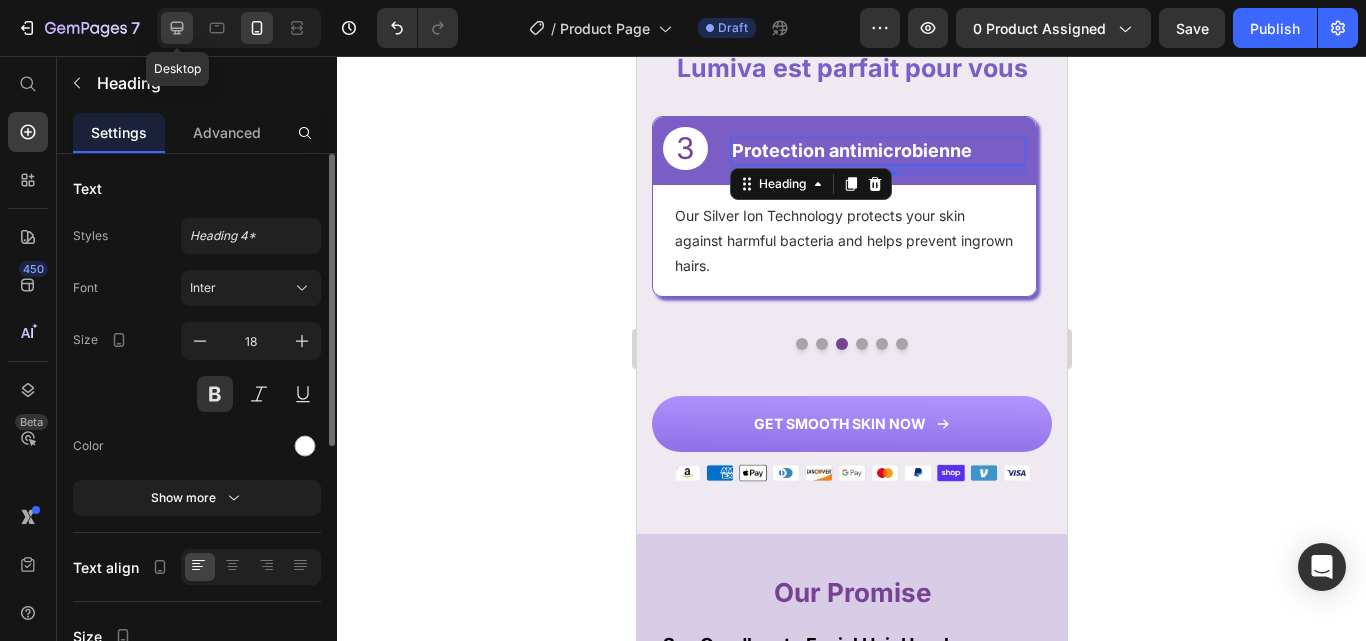 click 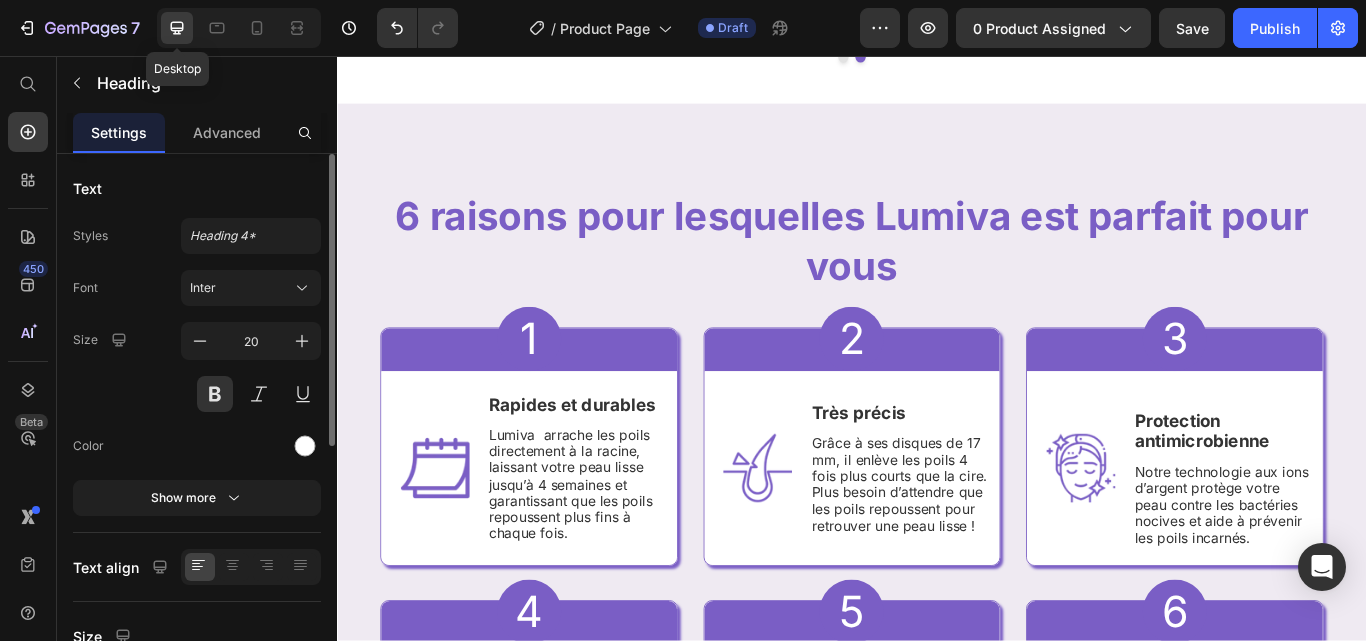 scroll, scrollTop: 1861, scrollLeft: 0, axis: vertical 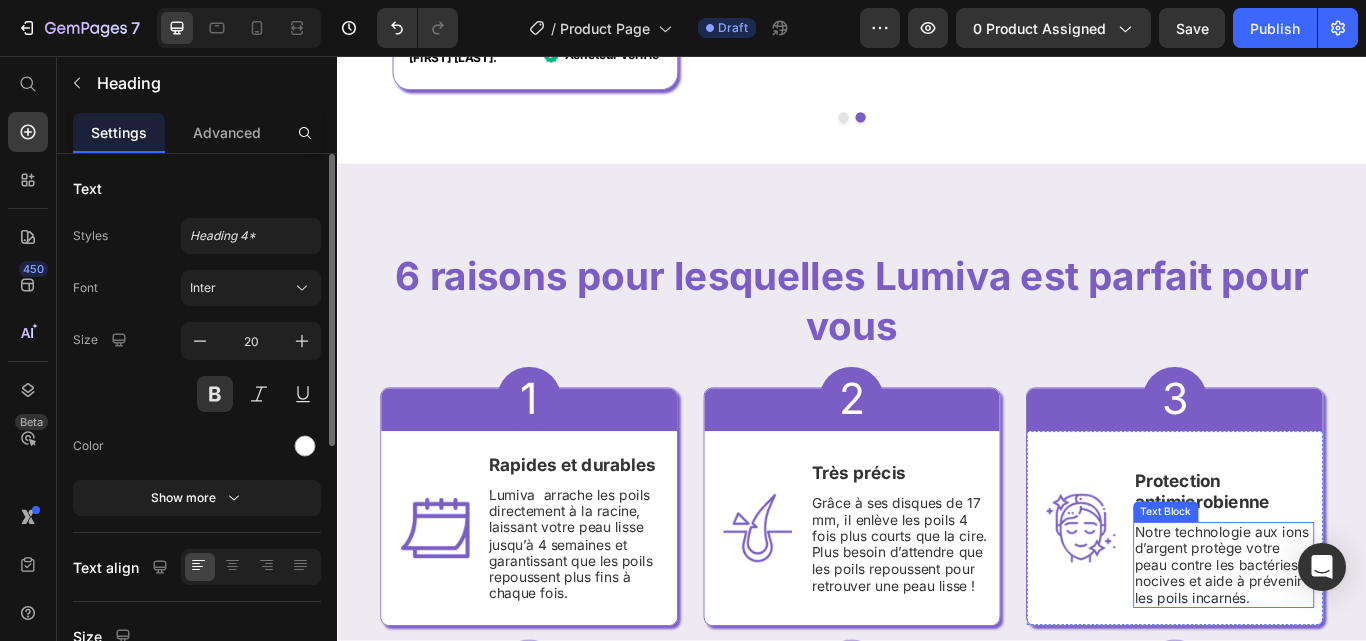 click on "Notre technologie aux ions d’argent protège votre peau contre les bactéries nocives et aide à prévenir les poils incarnés." at bounding box center [1370, 650] 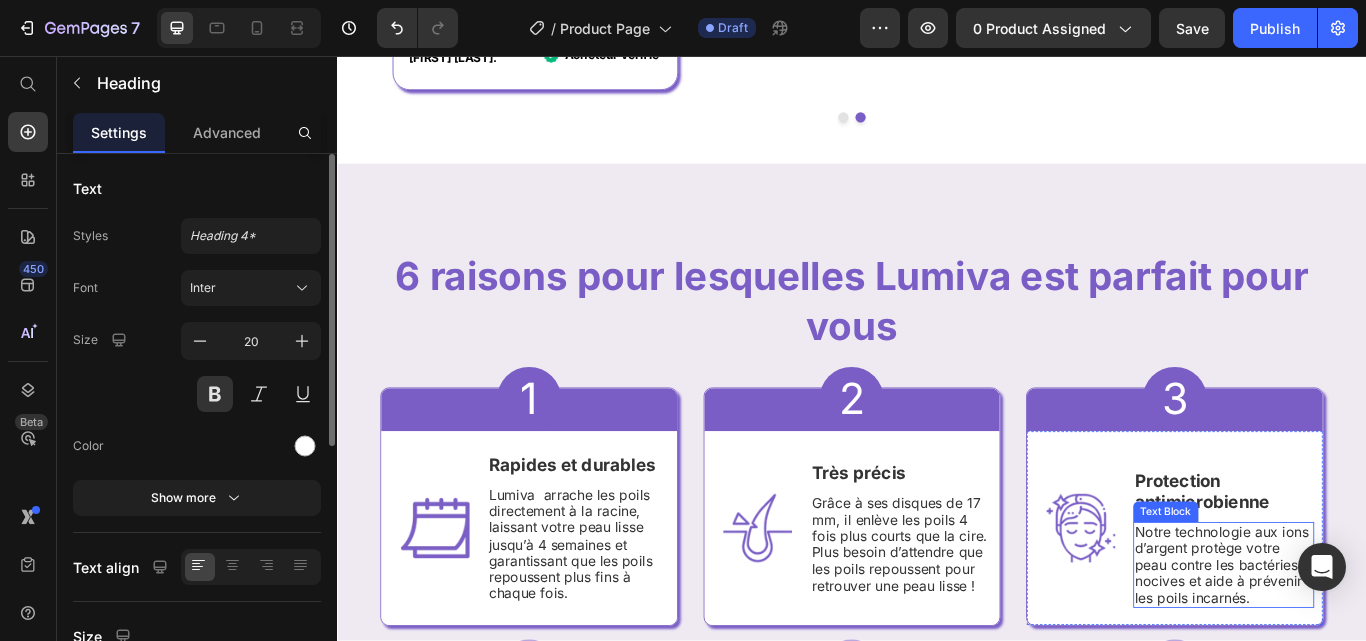 click on "Notre technologie aux ions d’argent protège votre peau contre les bactéries nocives et aide à prévenir les poils incarnés." at bounding box center [1370, 650] 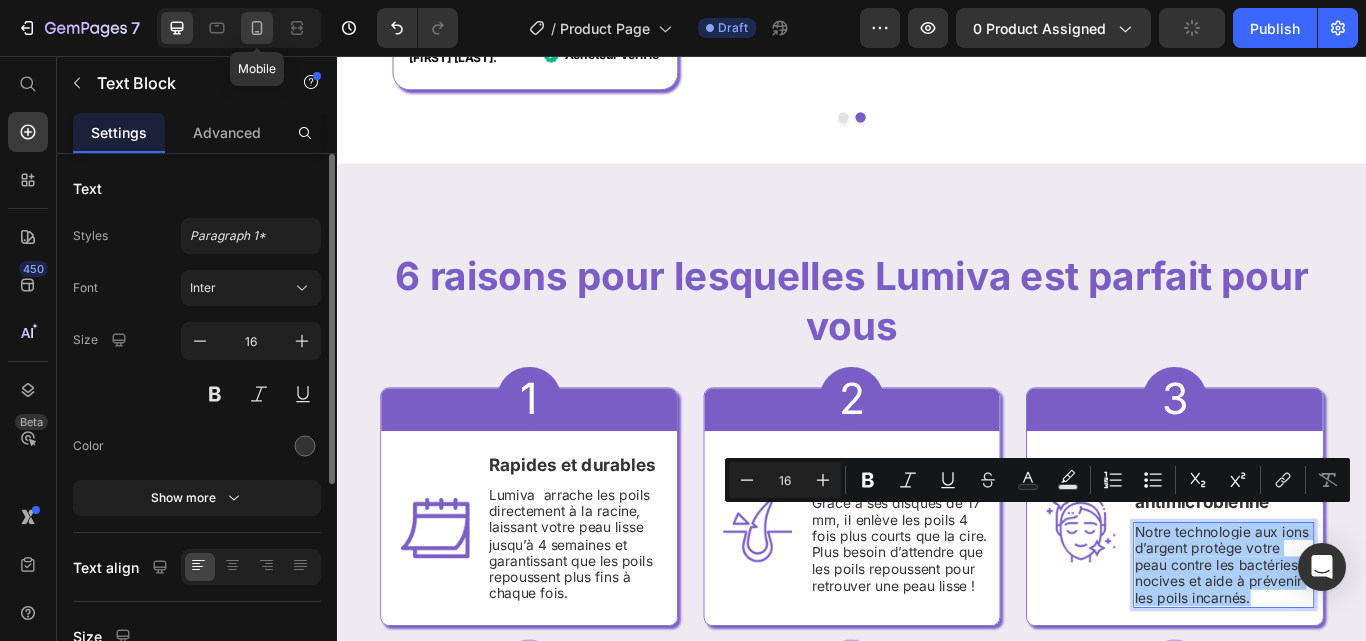 click 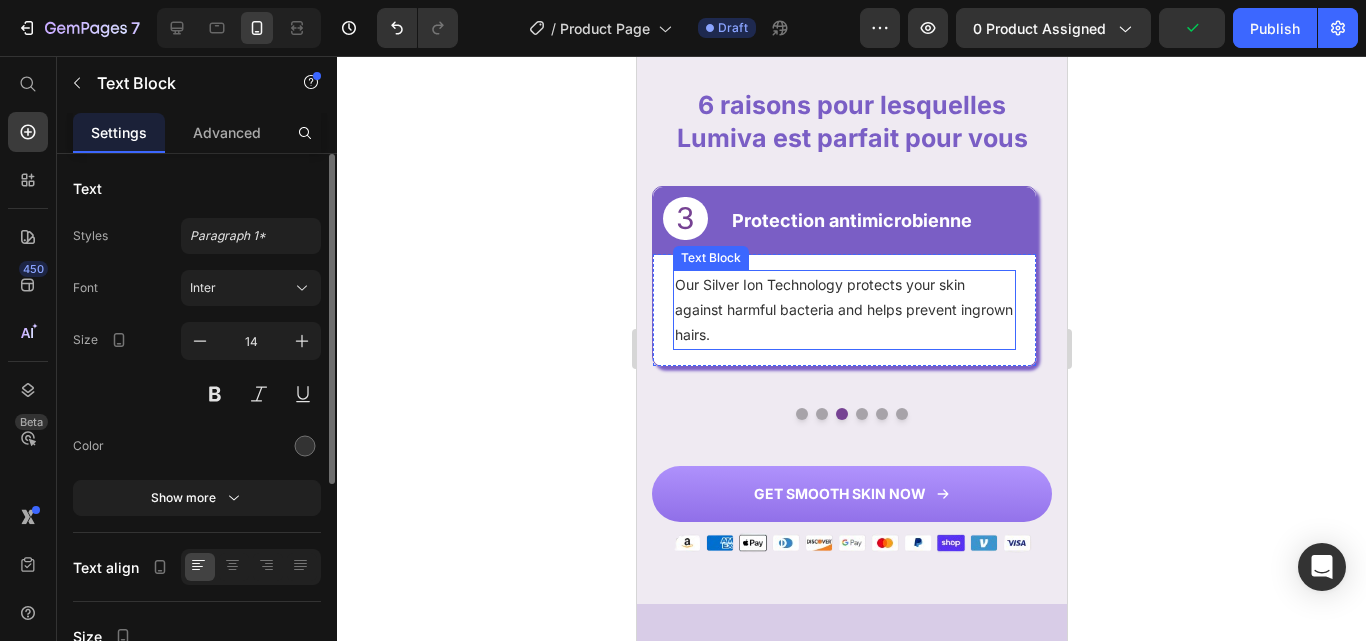 scroll, scrollTop: 1791, scrollLeft: 0, axis: vertical 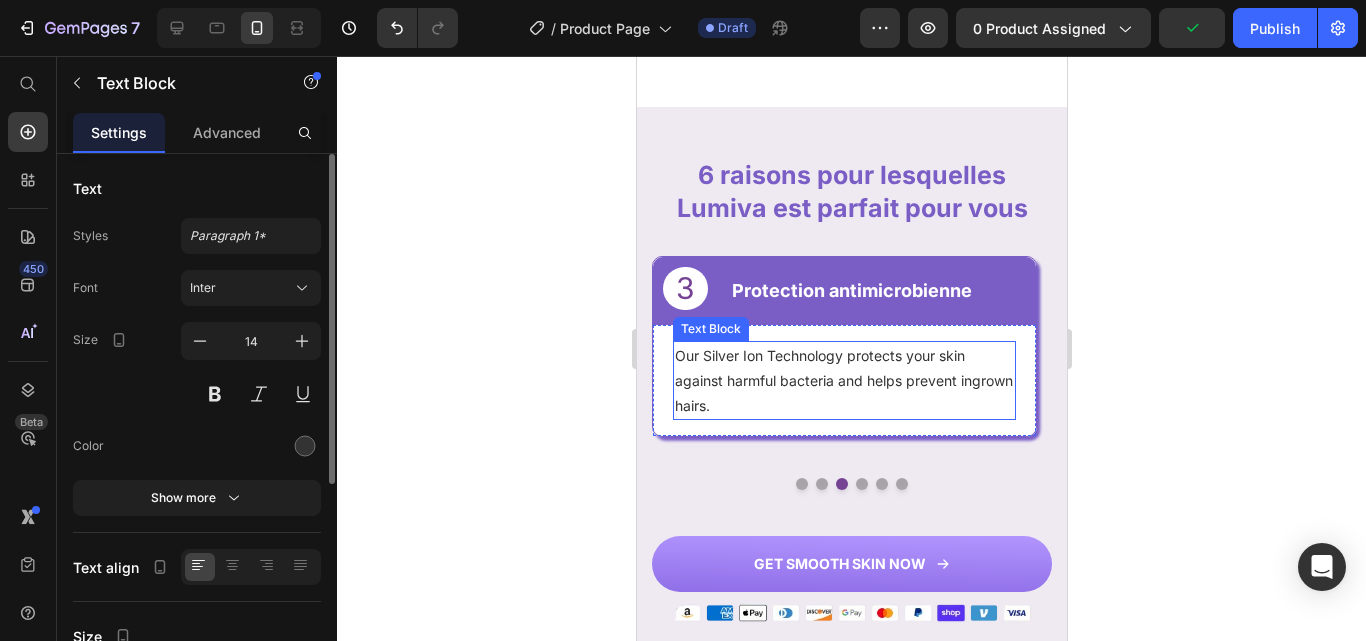 click on "Our Silver Ion Technology protects your skin against harmful bacteria and helps prevent ingrown hairs." at bounding box center (843, 381) 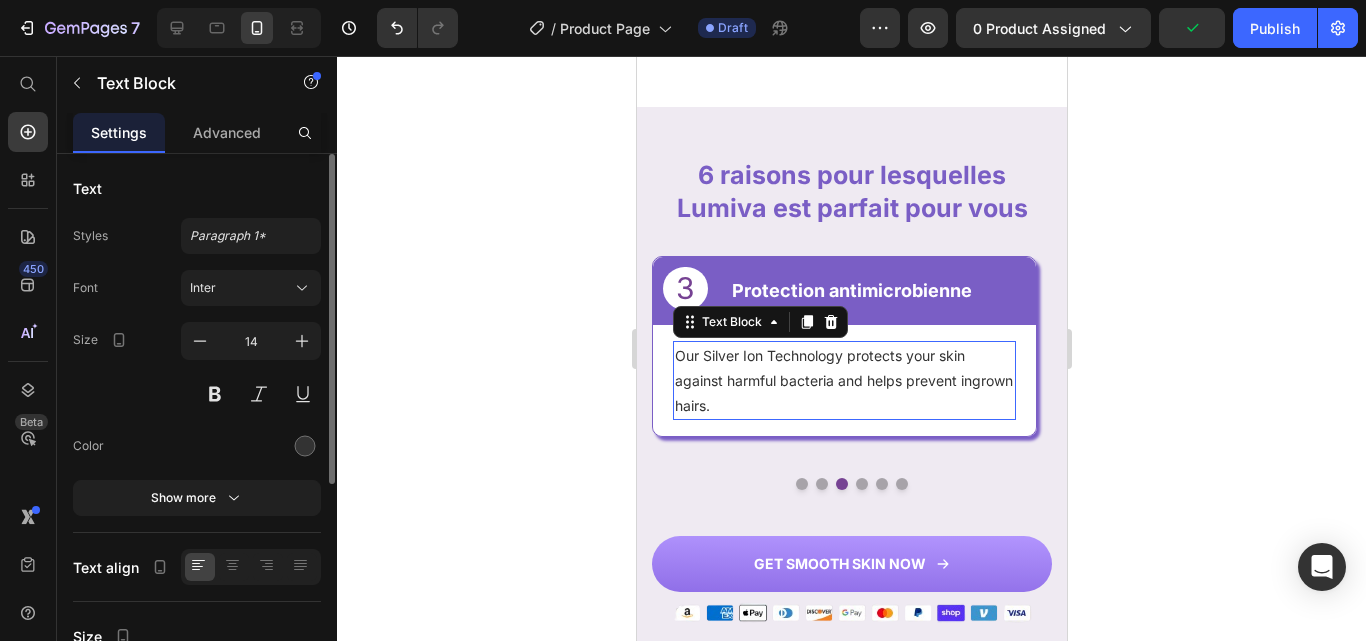click on "Our Silver Ion Technology protects your skin against harmful bacteria and helps prevent ingrown hairs." at bounding box center [843, 381] 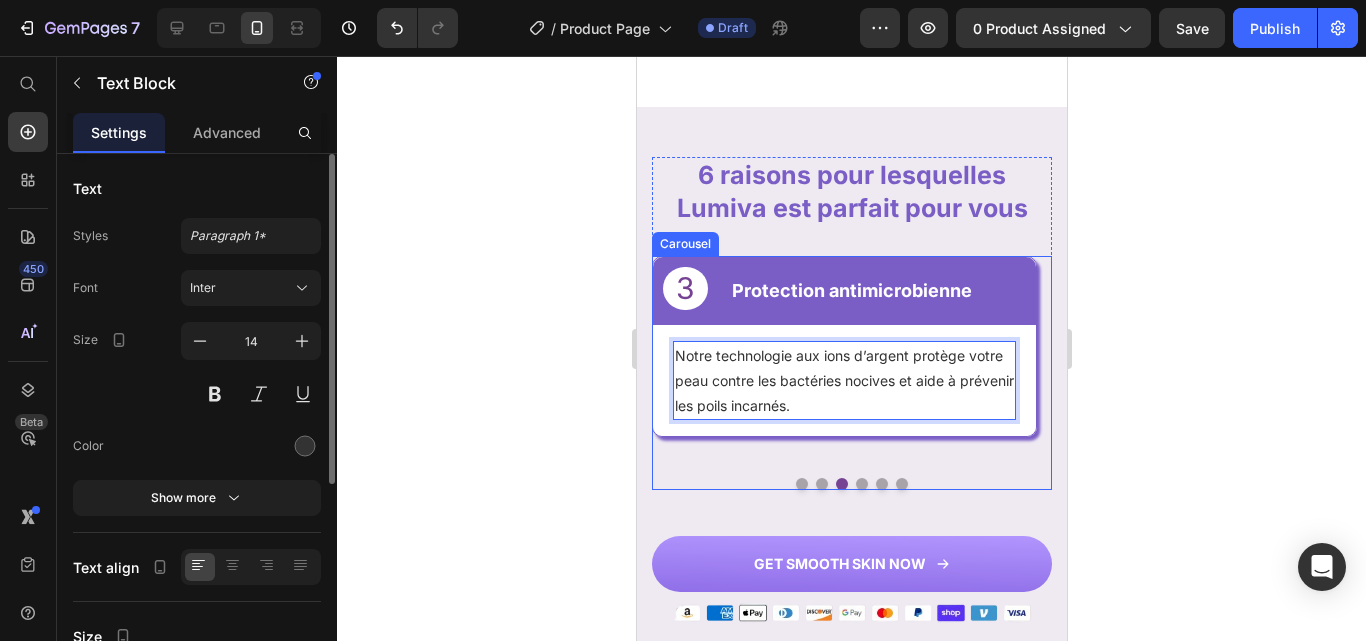 click at bounding box center (851, 484) 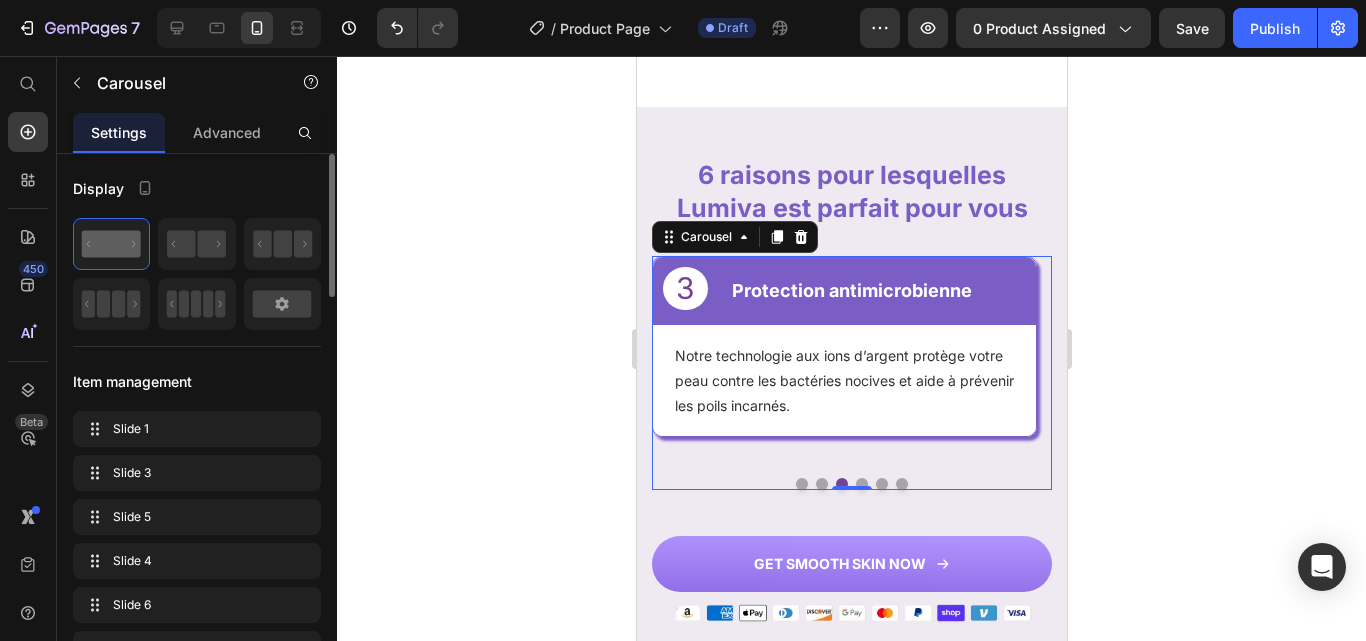 click at bounding box center (861, 484) 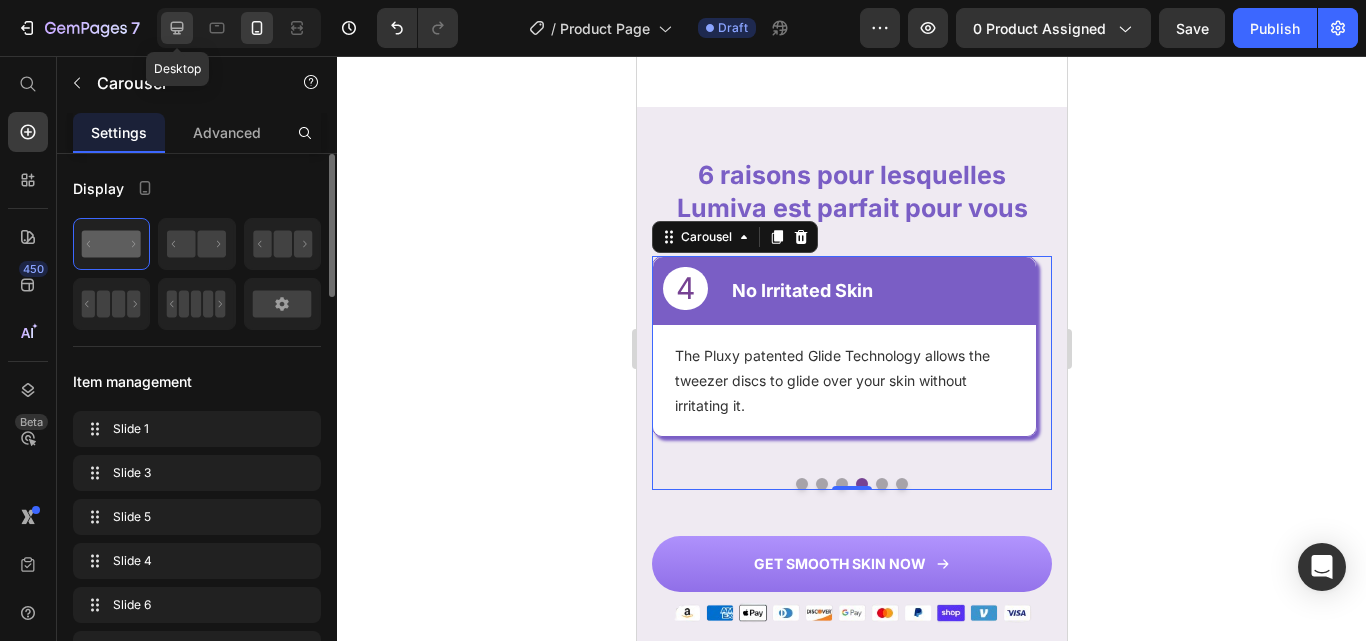 click 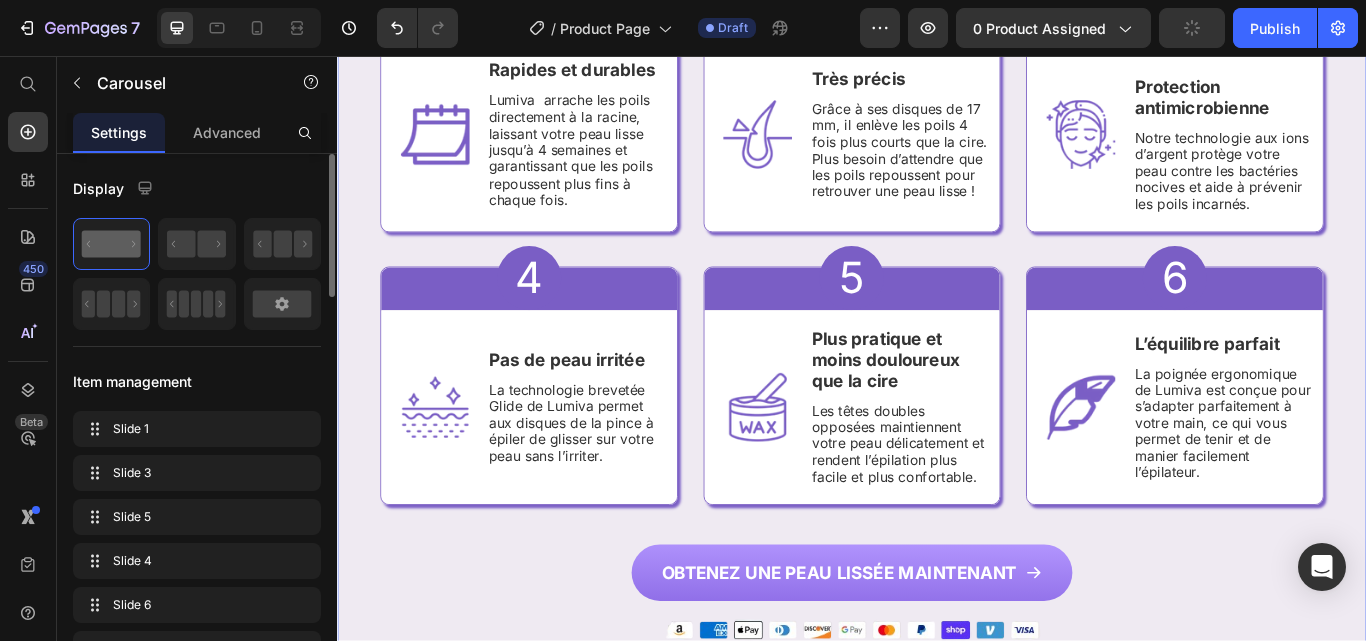 scroll, scrollTop: 2234, scrollLeft: 0, axis: vertical 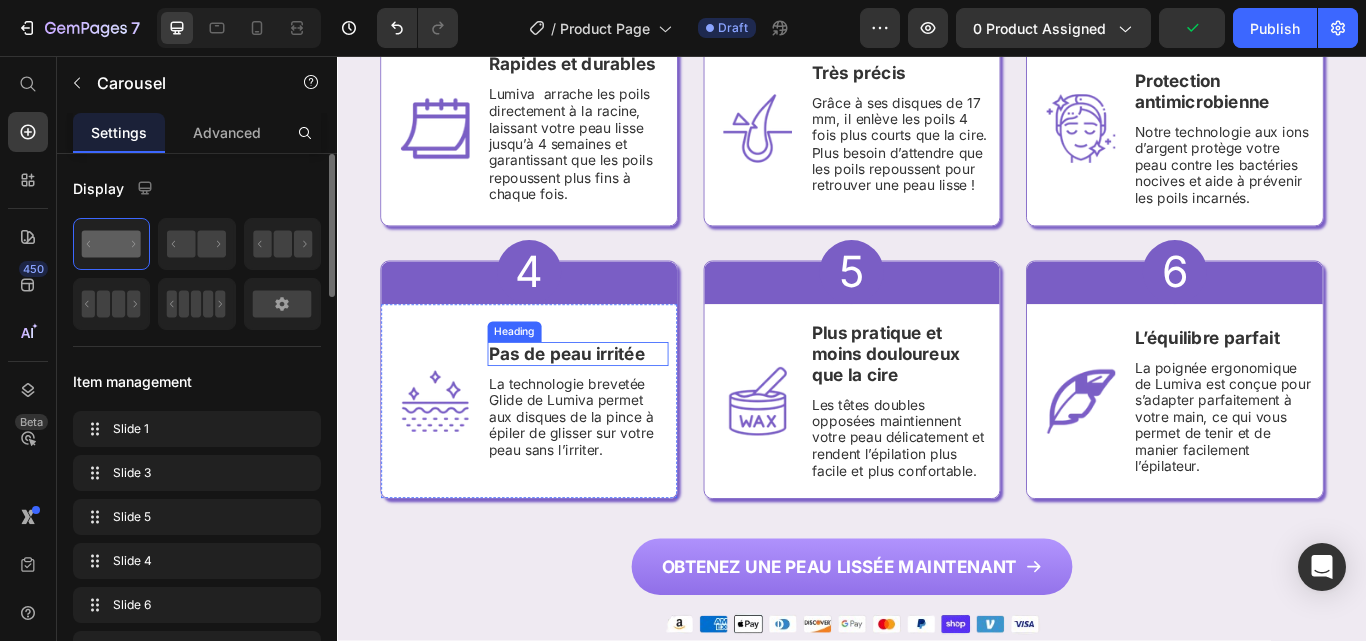click on "Pas de peau irritée" at bounding box center (605, 404) 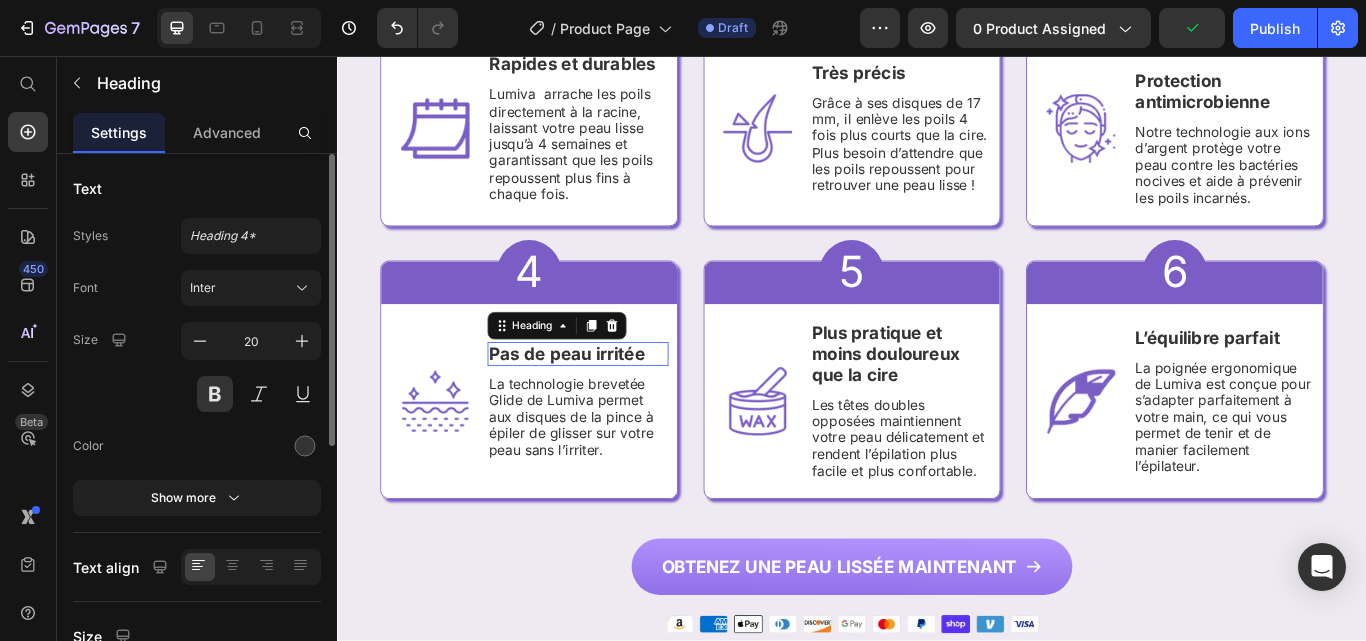 click on "Pas de peau irritée" at bounding box center (605, 404) 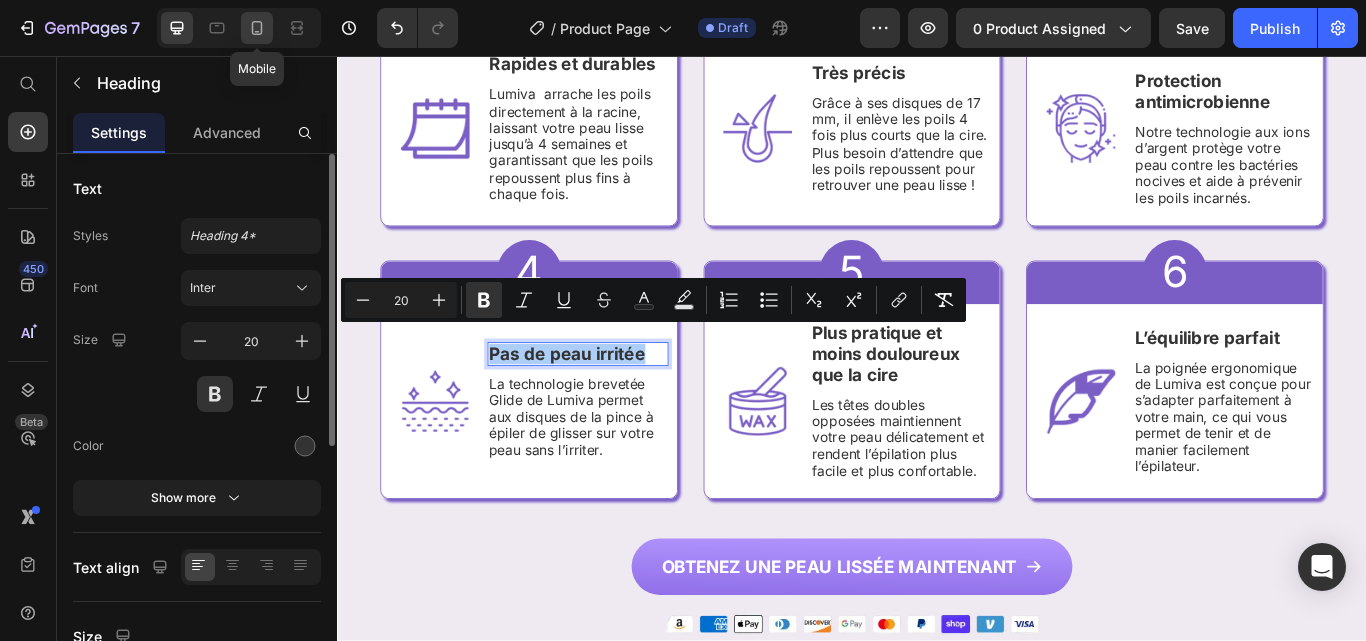 click 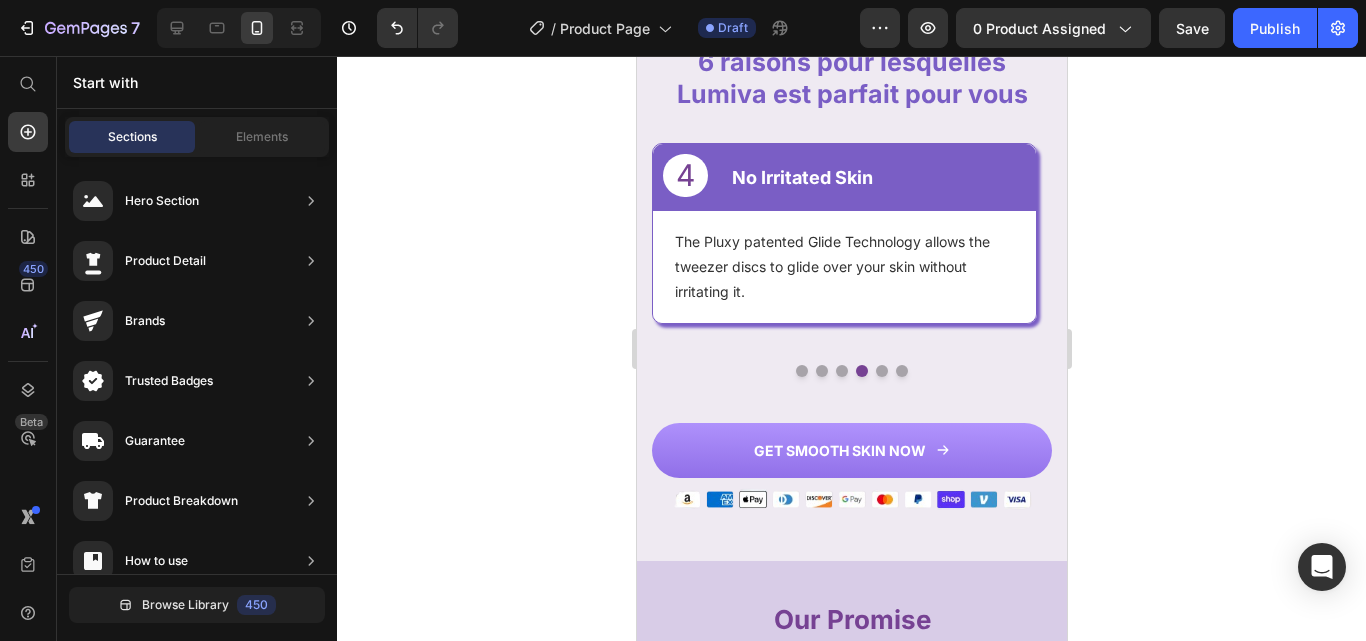 scroll, scrollTop: 1891, scrollLeft: 0, axis: vertical 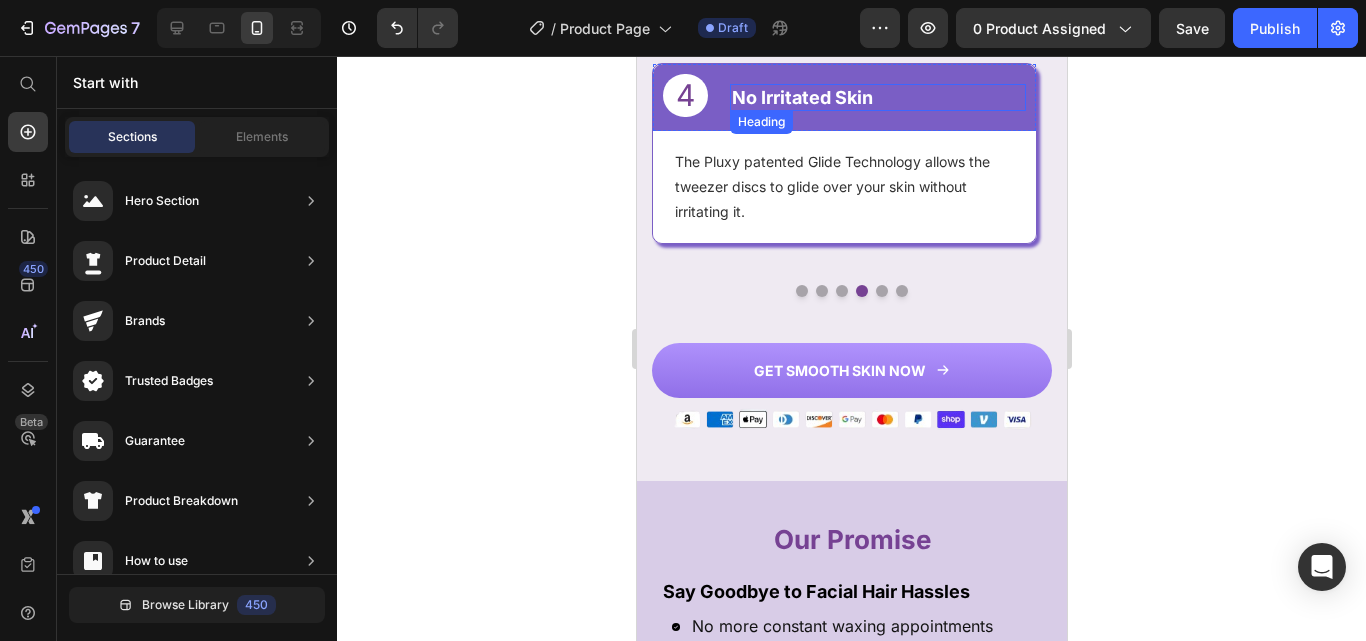 click on "No Irritated Skin" at bounding box center [877, 97] 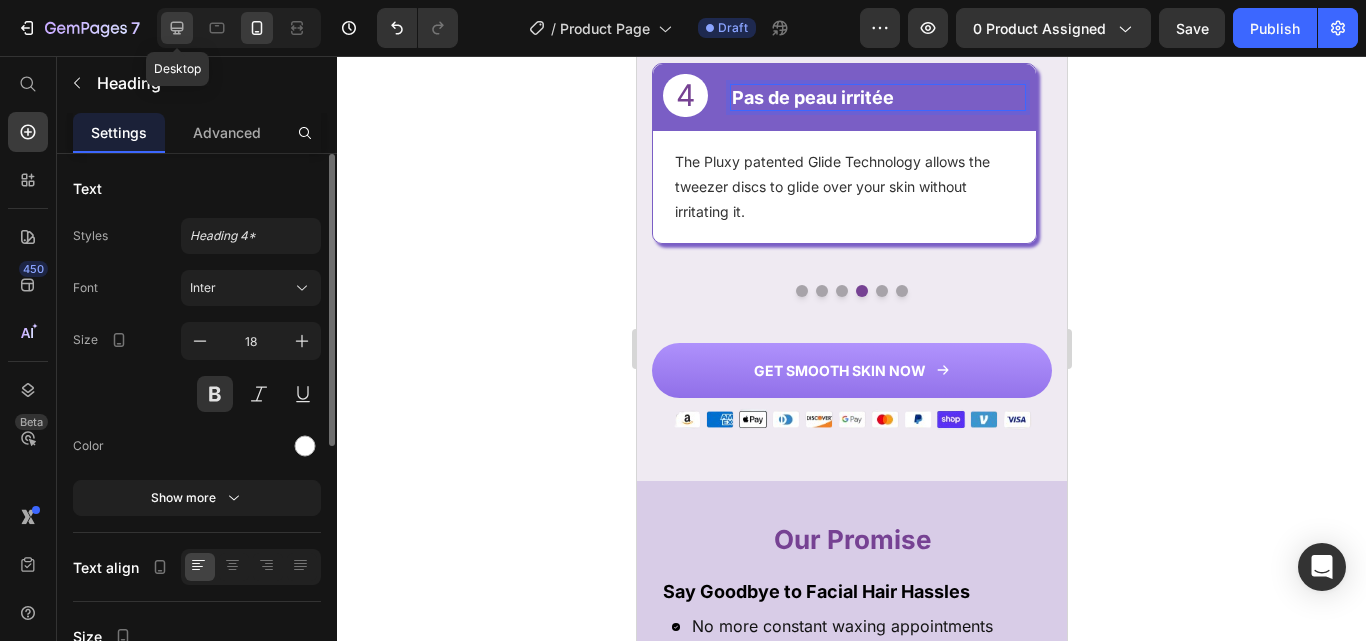 click 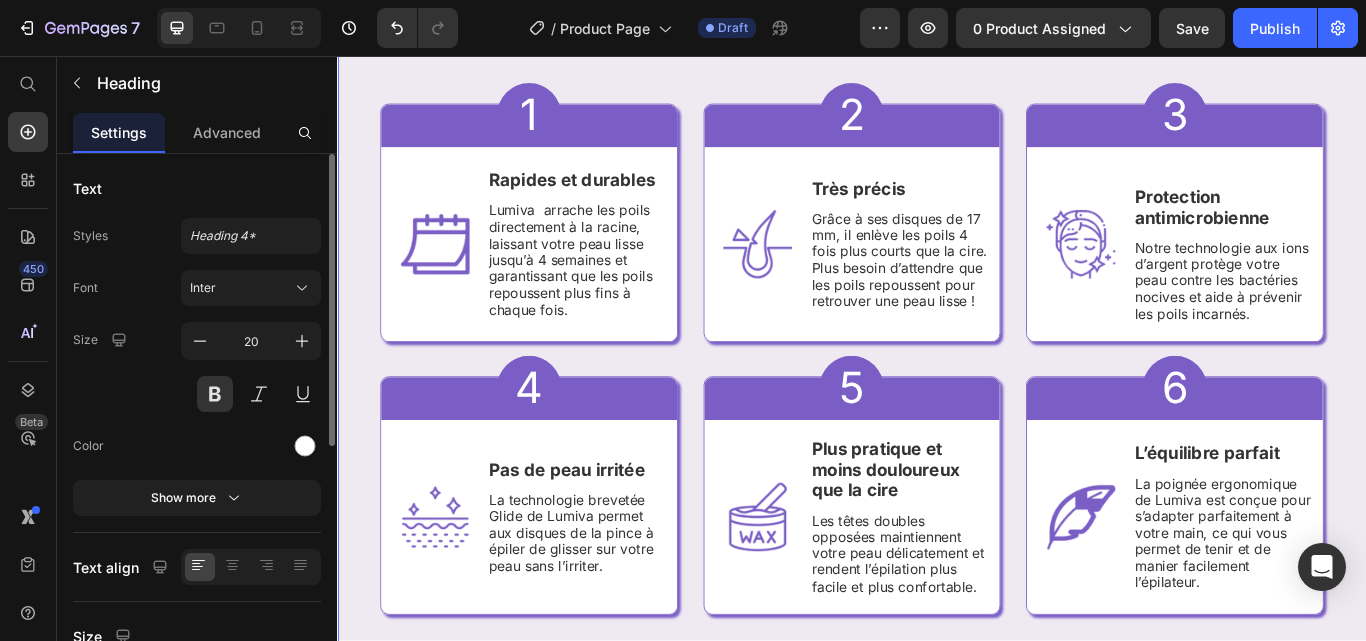 scroll, scrollTop: 2149, scrollLeft: 0, axis: vertical 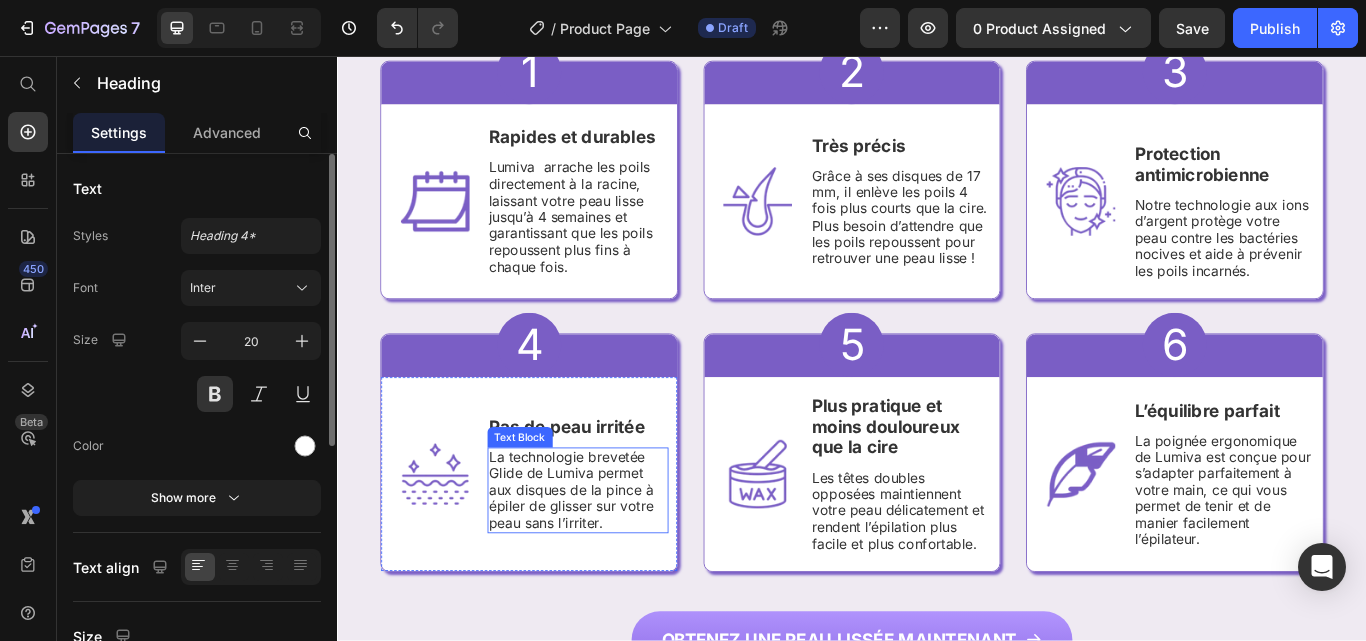 click on "La technologie brevetée Glide de Lumiva permet aux disques de la pince à épiler de glisser sur votre peau sans l’irriter." at bounding box center (617, 563) 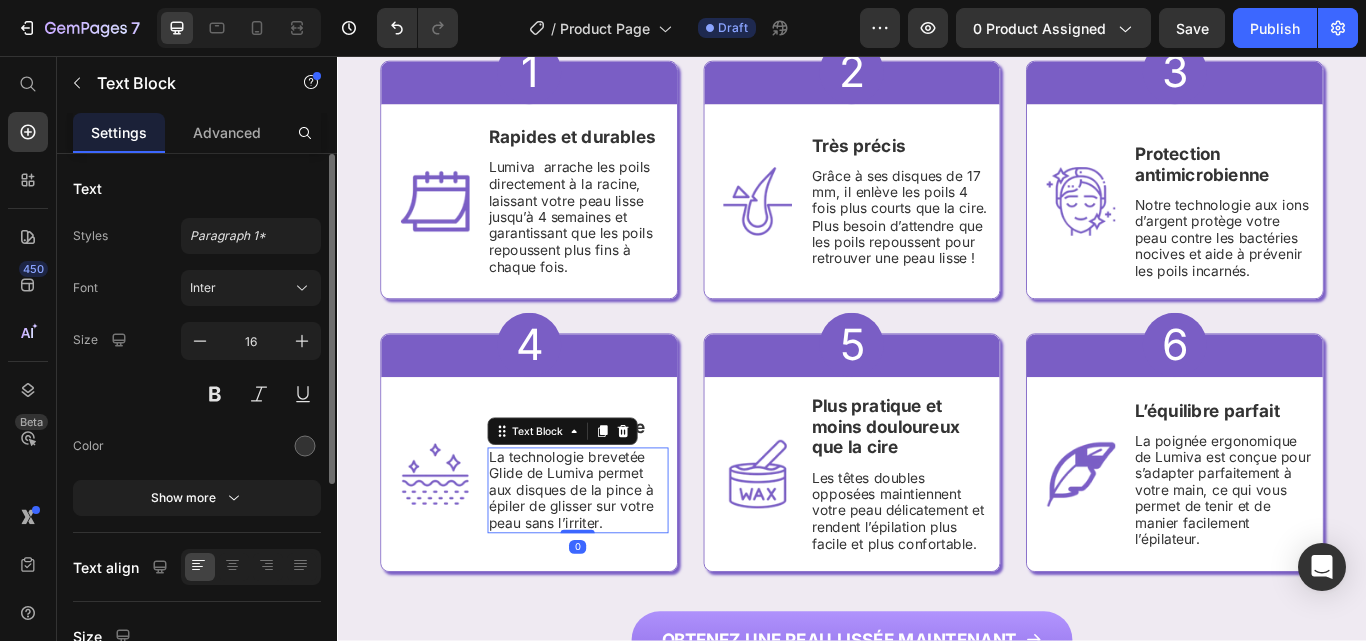 click on "La technologie brevetée Glide de Lumiva permet aux disques de la pince à épiler de glisser sur votre peau sans l’irriter." at bounding box center [617, 563] 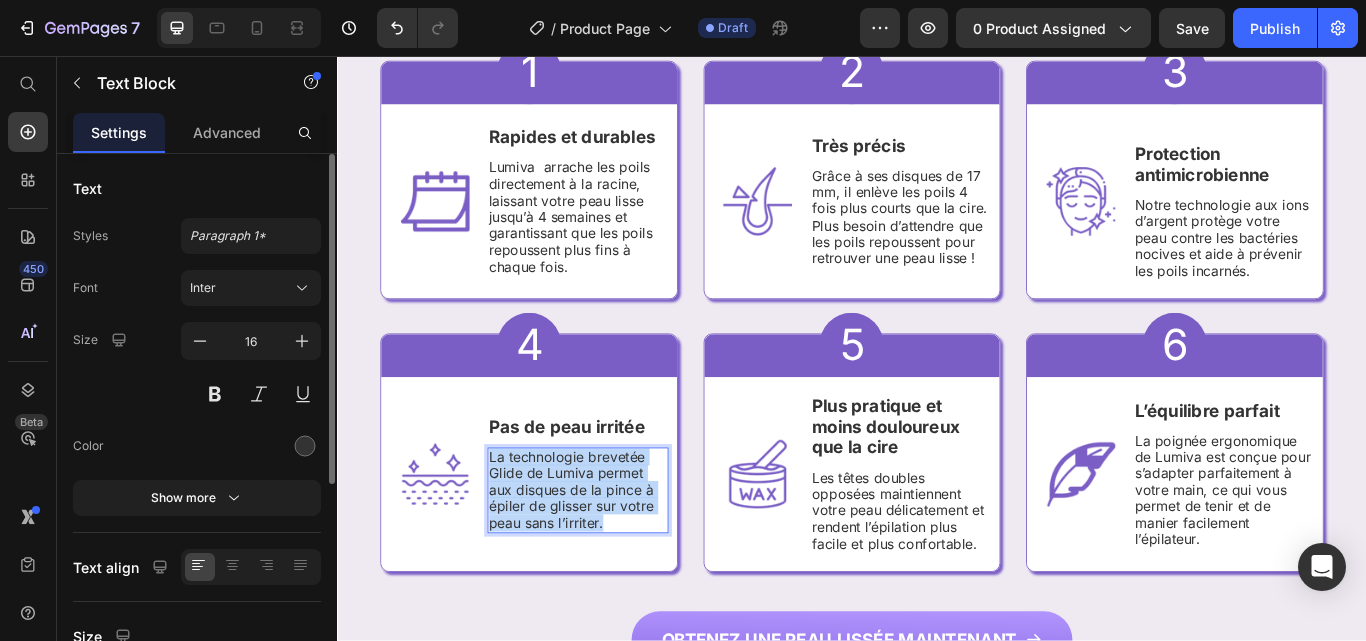 click on "La technologie brevetée Glide de Lumiva permet aux disques de la pince à épiler de glisser sur votre peau sans l’irriter." at bounding box center [617, 563] 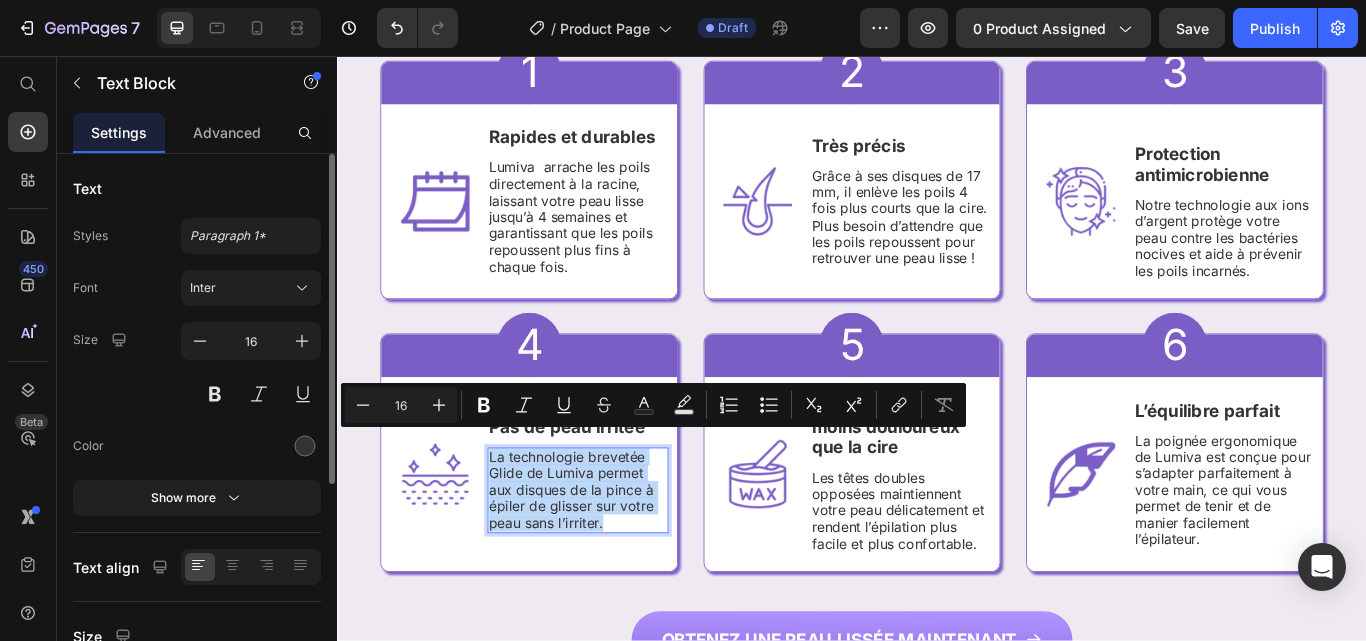 copy on "La technologie brevetée Glide de Lumiva permet aux disques de la pince à épiler de glisser sur votre peau sans l’irriter." 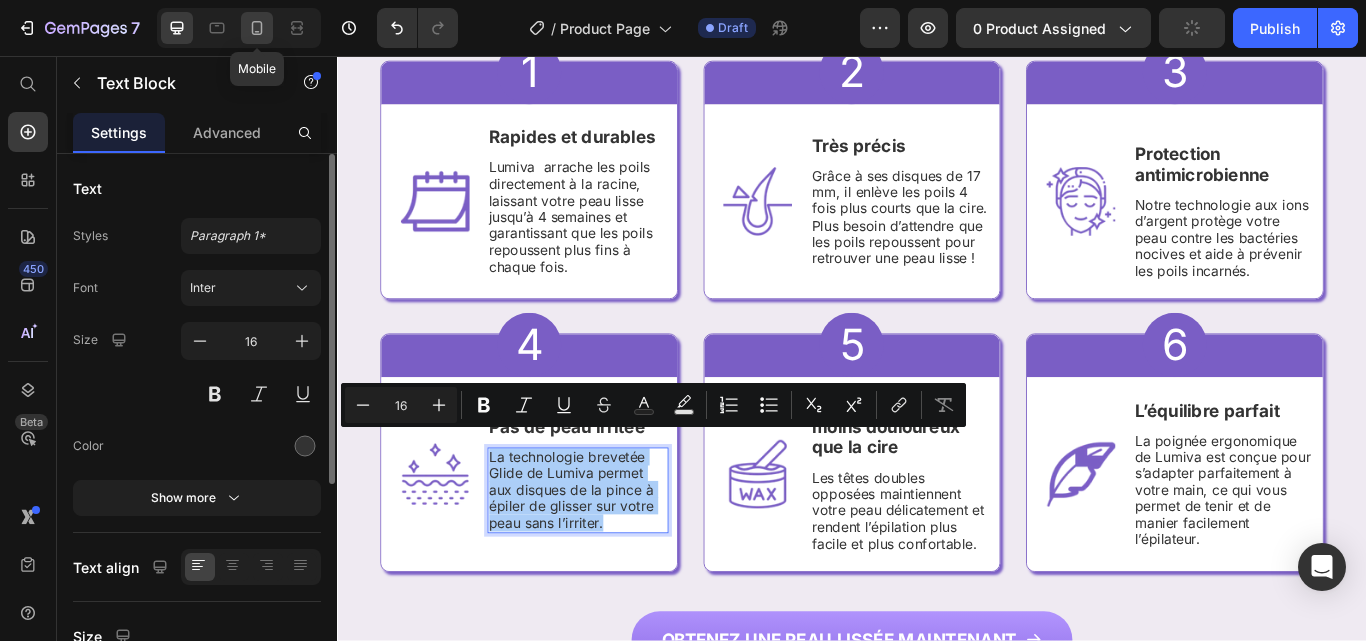 click 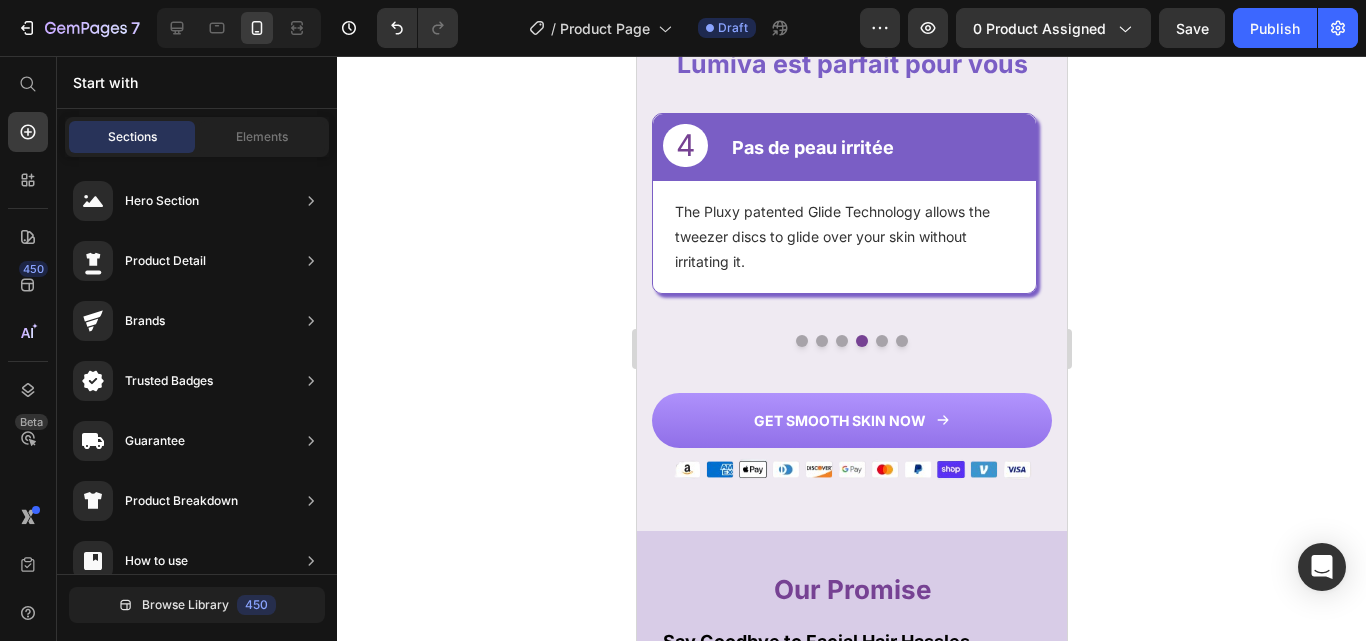 scroll, scrollTop: 1802, scrollLeft: 0, axis: vertical 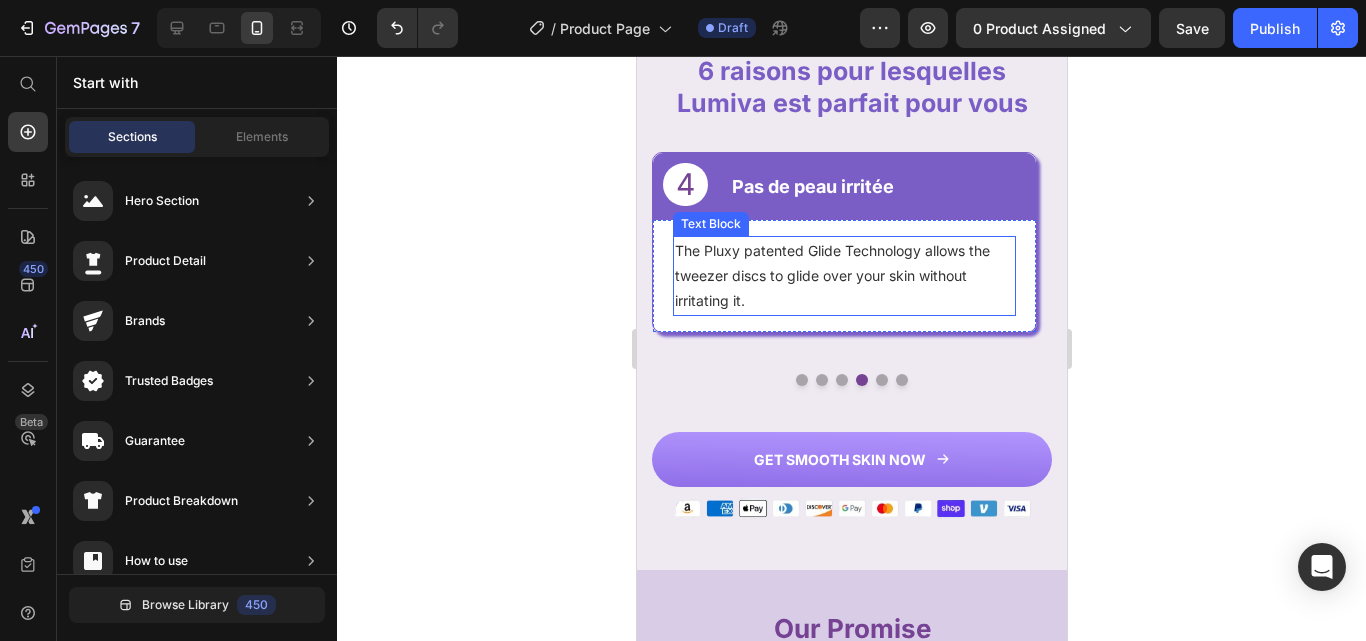 click on "The Pluxy patented Glide Technology allows the tweezer discs to glide over your skin without irritating it." at bounding box center (843, 276) 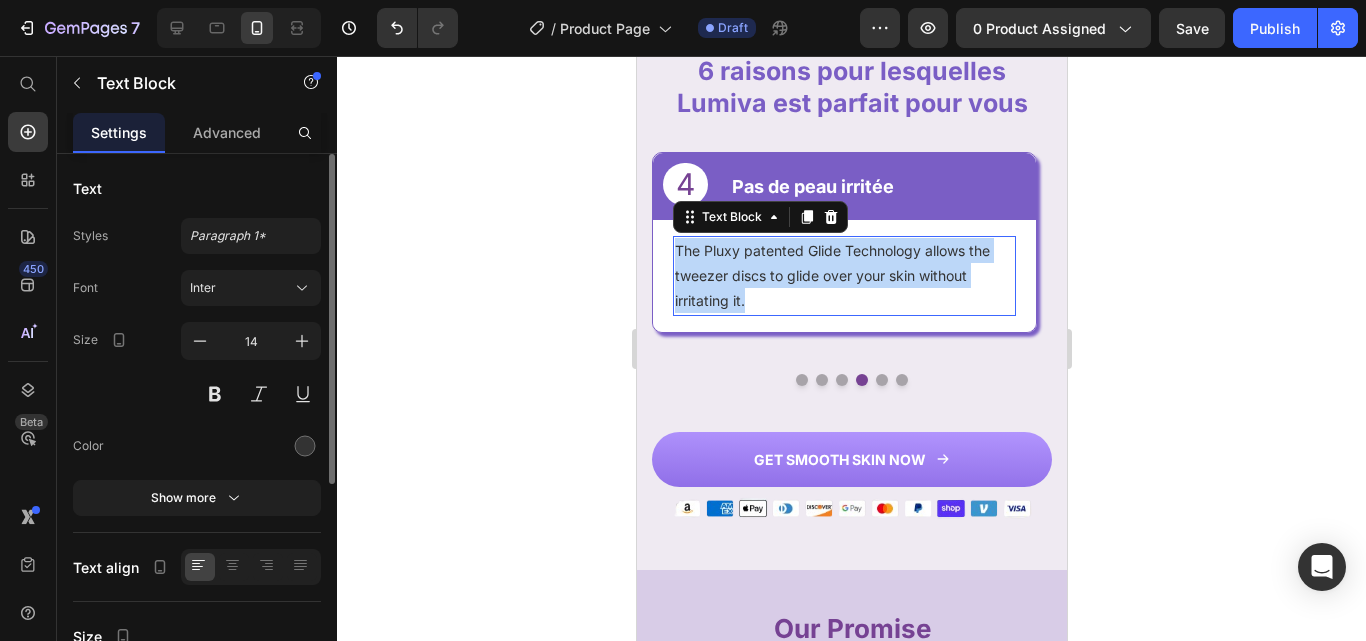 click on "The Pluxy patented Glide Technology allows the tweezer discs to glide over your skin without irritating it." at bounding box center (843, 276) 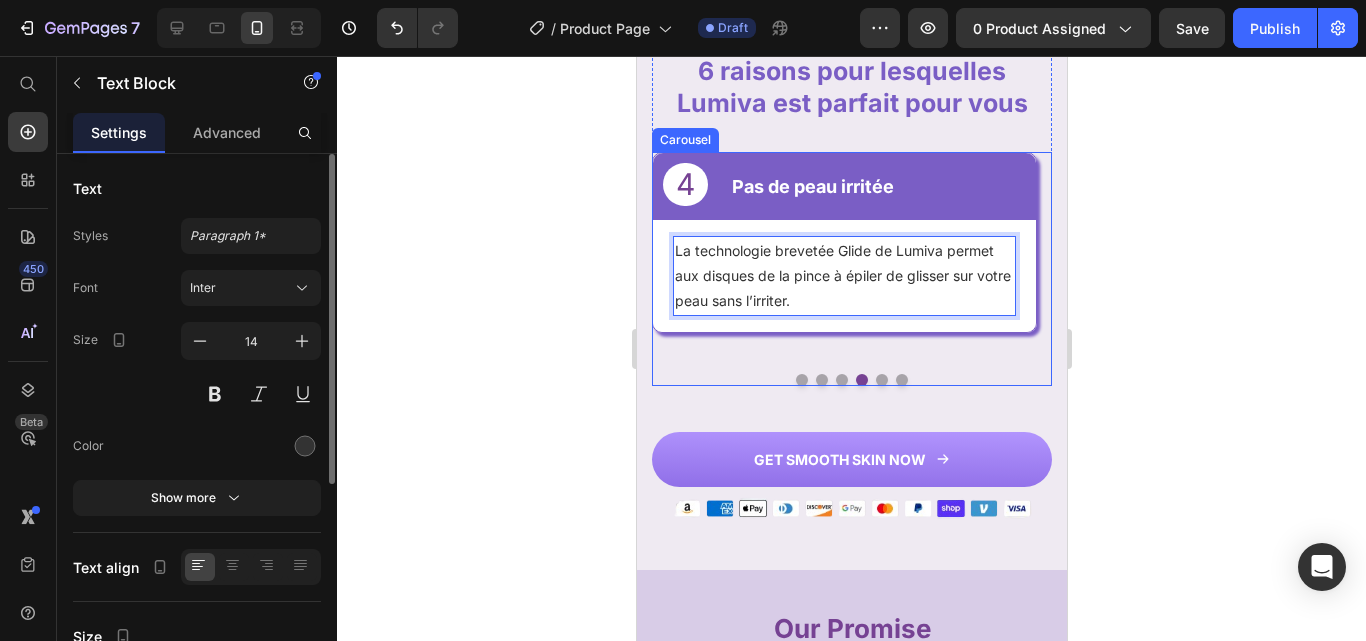 click at bounding box center [881, 380] 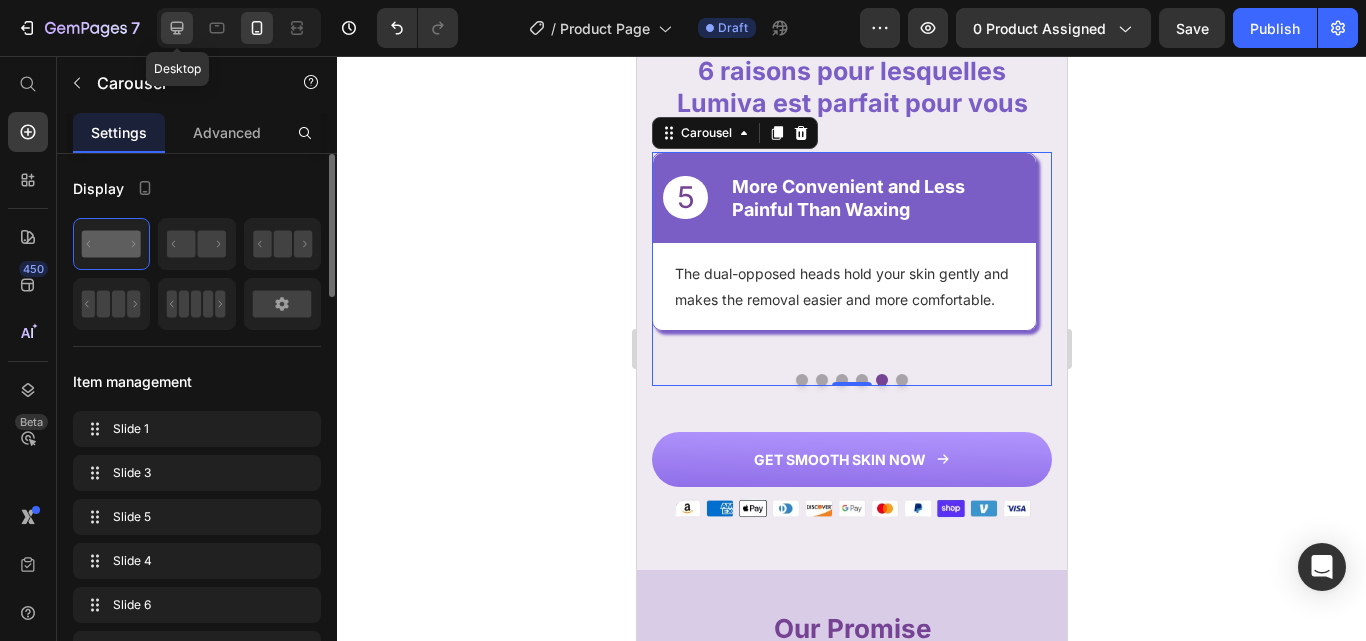 click 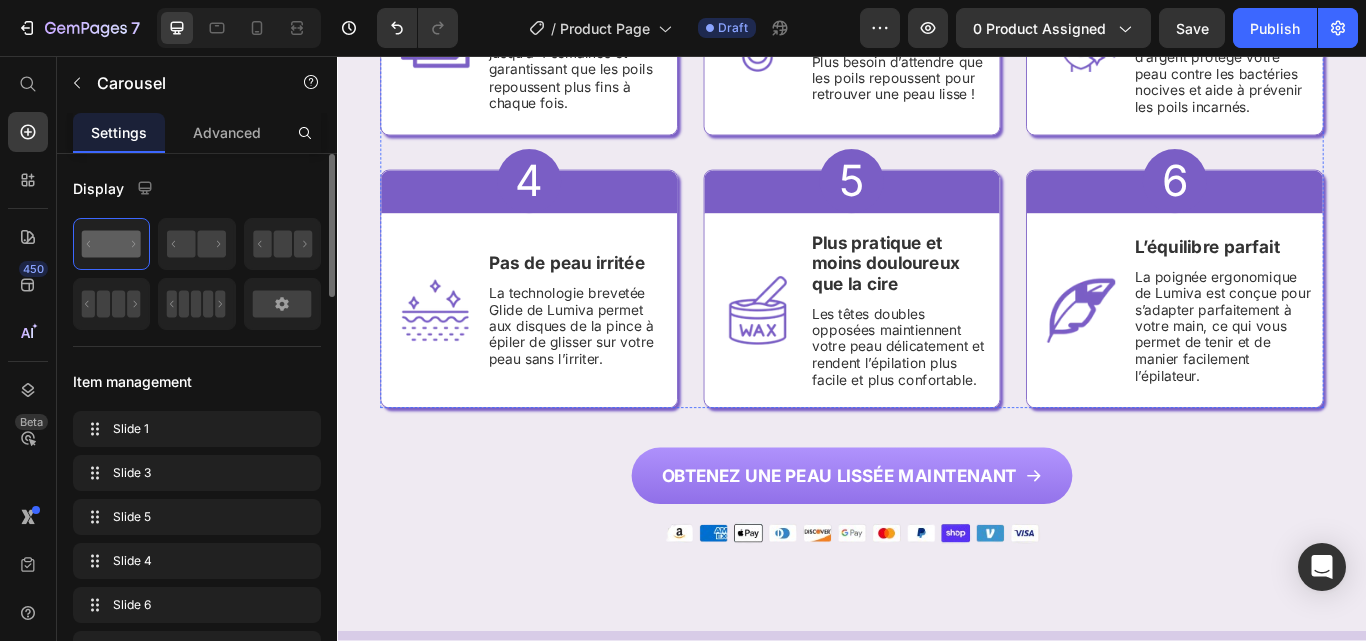 scroll, scrollTop: 2346, scrollLeft: 0, axis: vertical 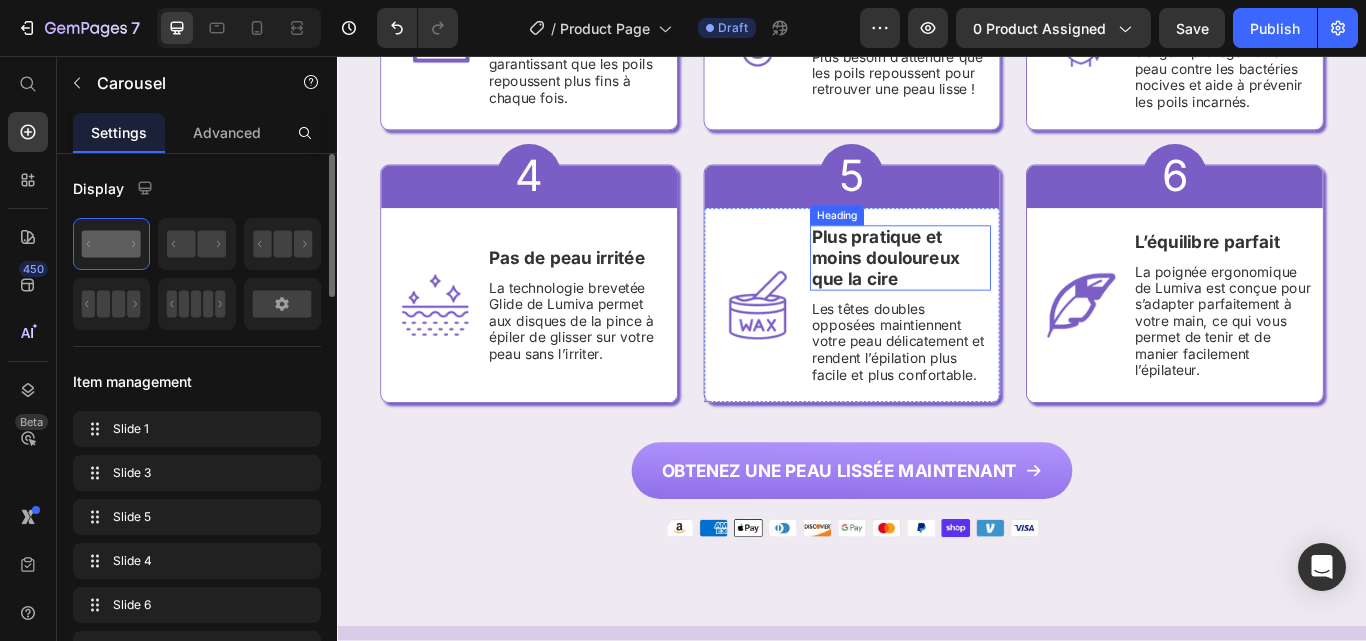 click on "Plus pratique et moins douloureux que la cire" at bounding box center [976, 292] 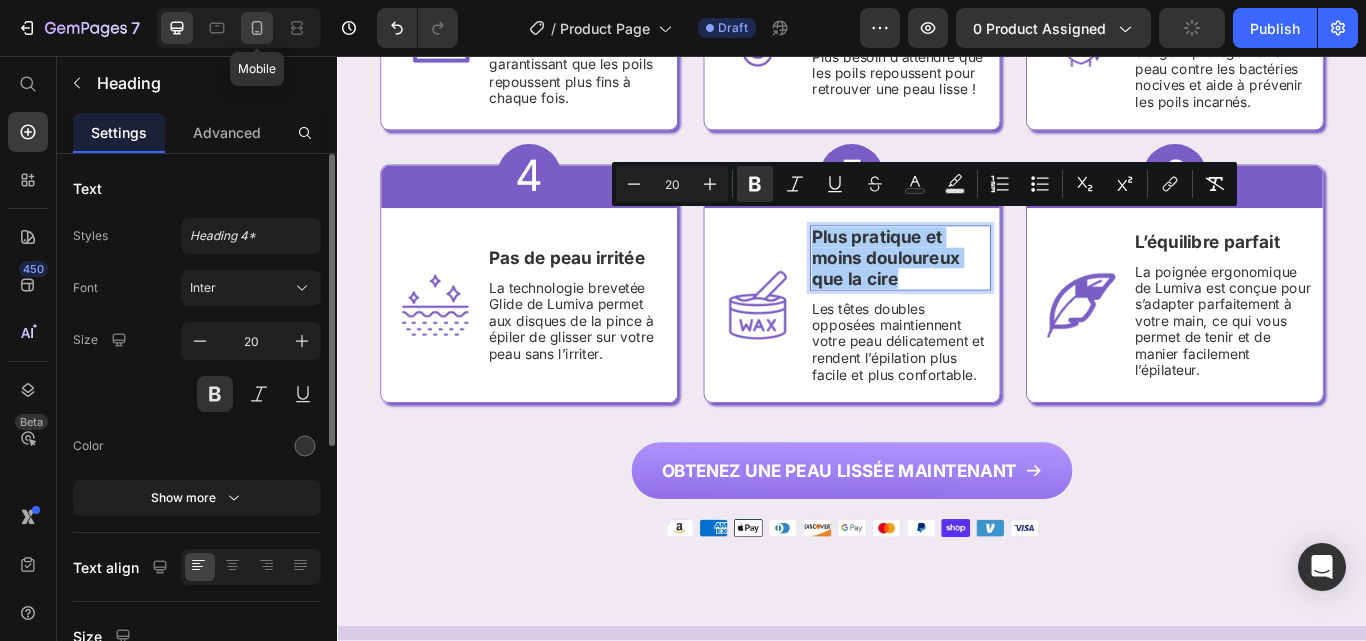 drag, startPoint x: 261, startPoint y: 37, endPoint x: 183, endPoint y: 179, distance: 162.01234 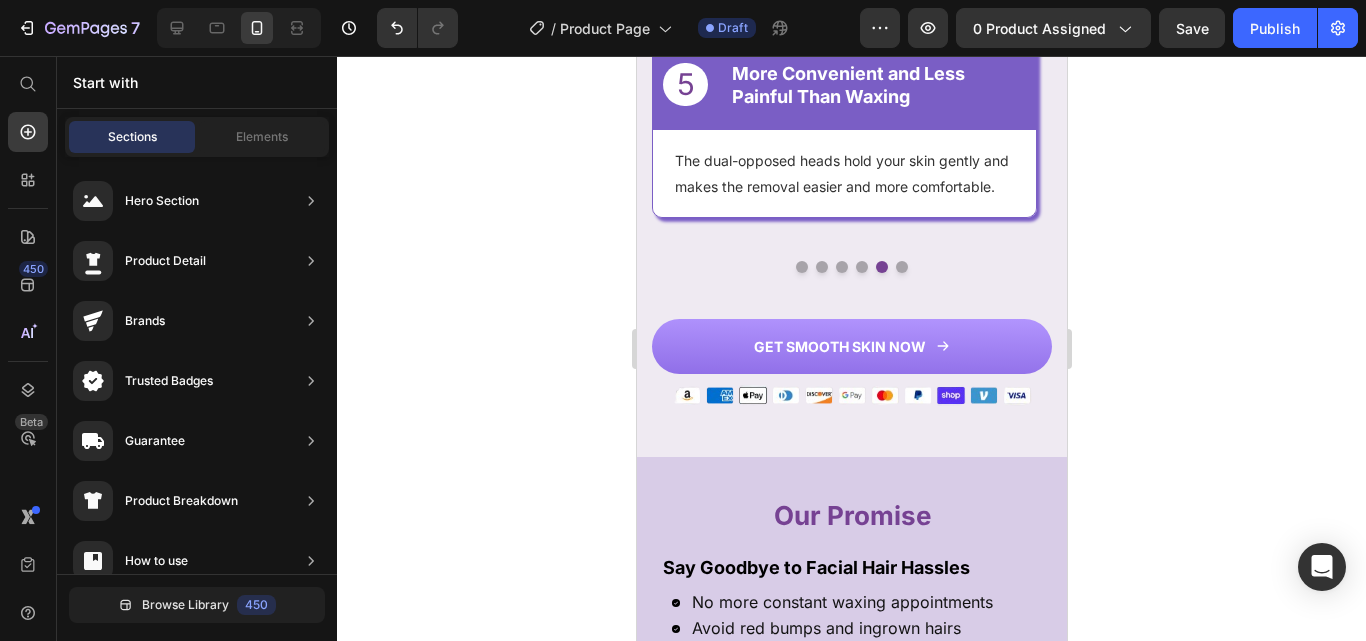scroll, scrollTop: 1875, scrollLeft: 0, axis: vertical 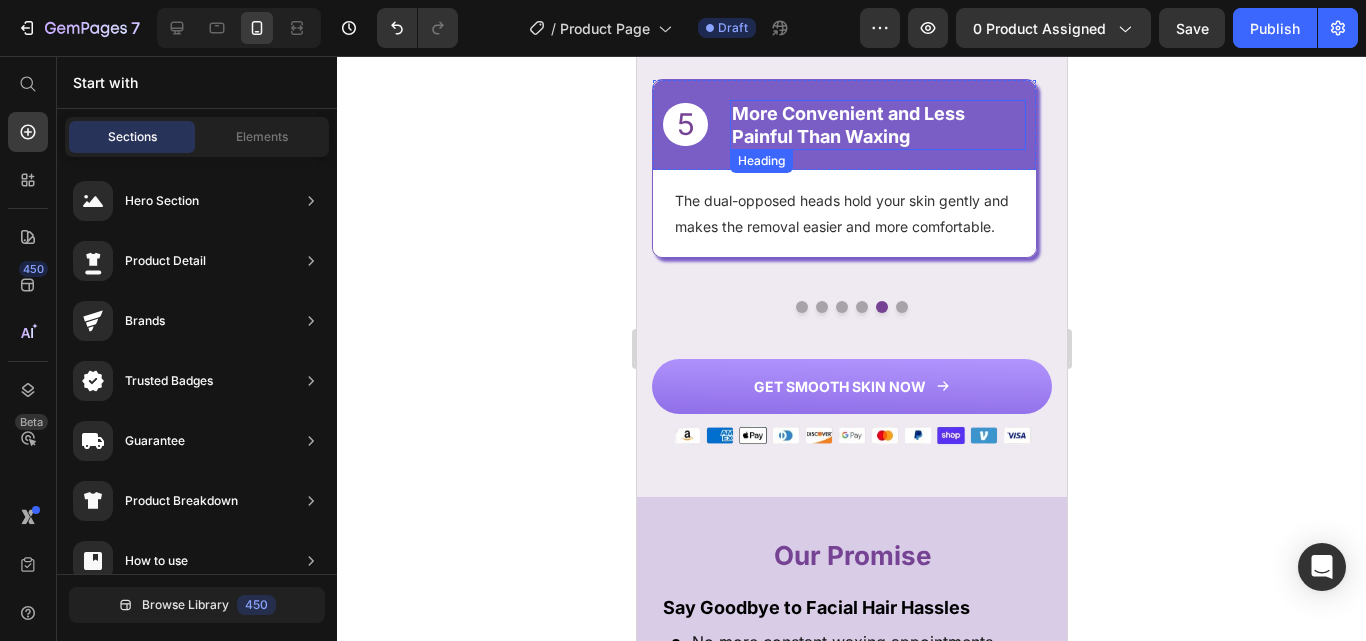 click on "More Convenient and Less Painful Than Waxing" at bounding box center [877, 125] 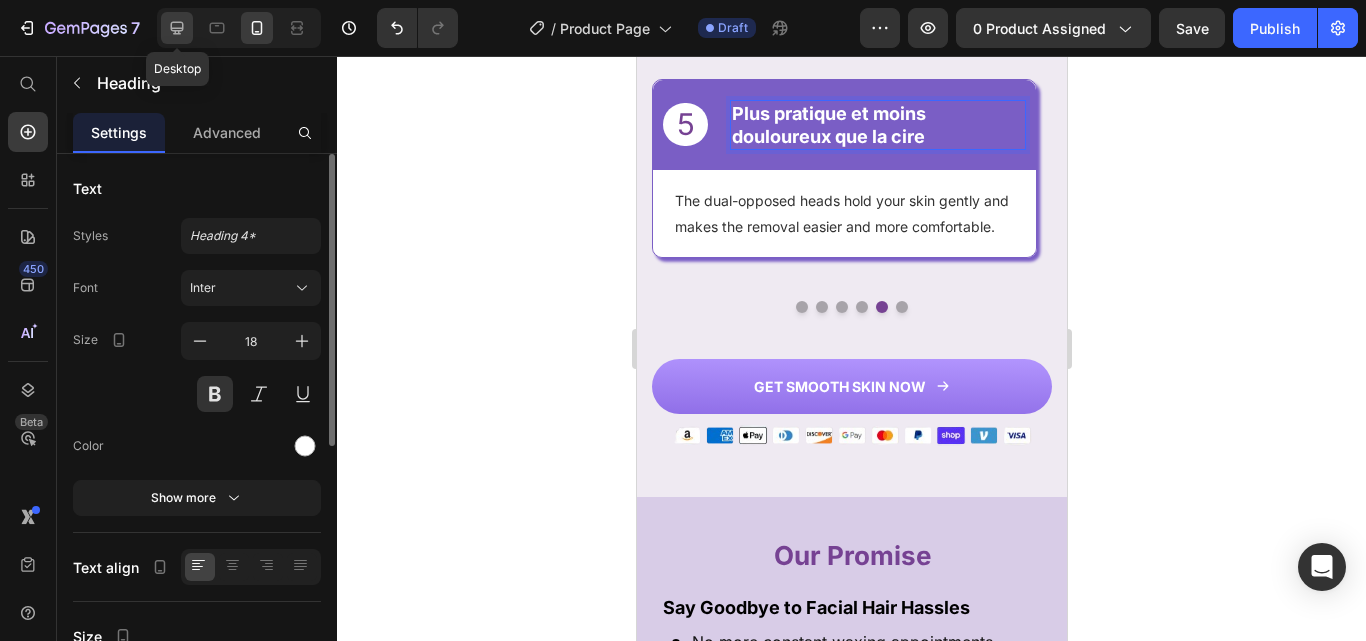 click 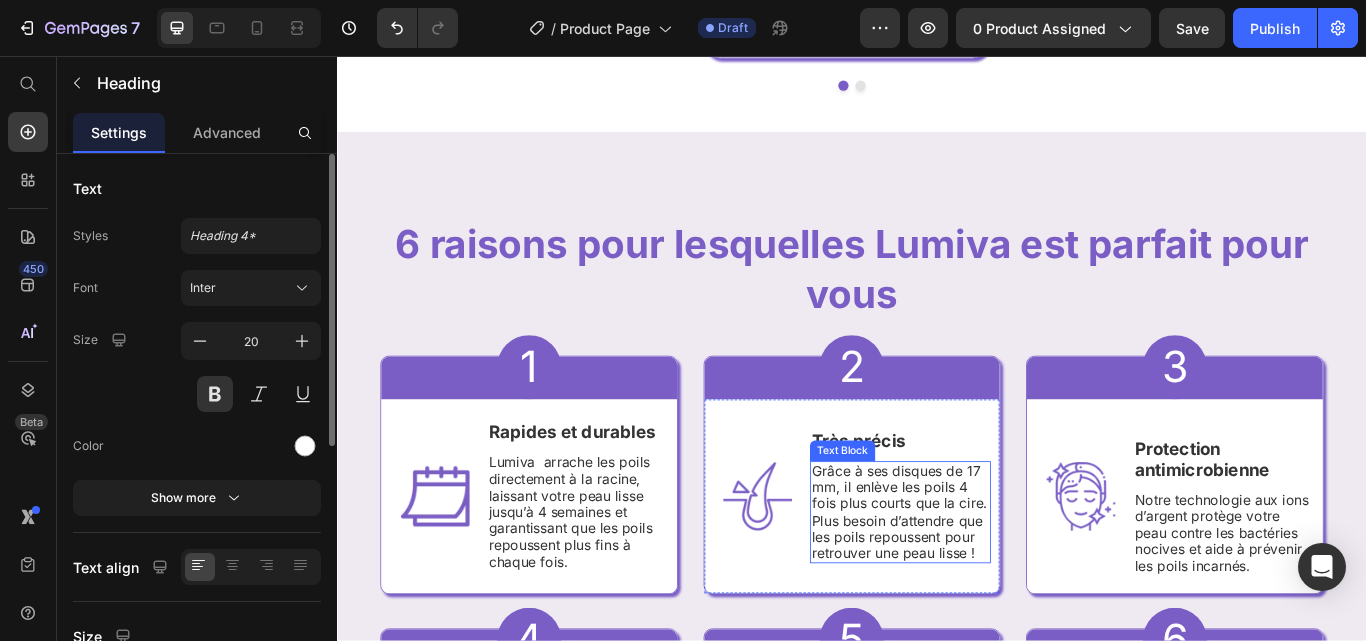 scroll, scrollTop: 2225, scrollLeft: 0, axis: vertical 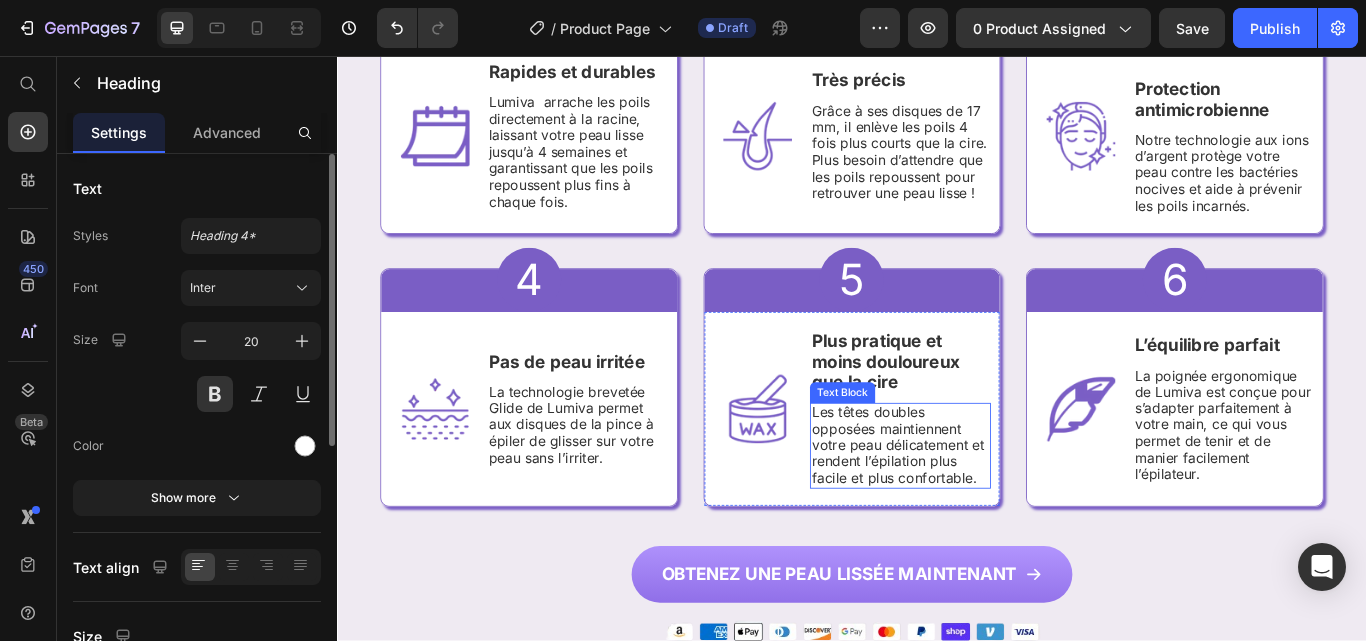 click on "Les têtes doubles opposées maintiennent votre peau délicatement et rendent l’épilation plus facile et plus confortable." at bounding box center (993, 511) 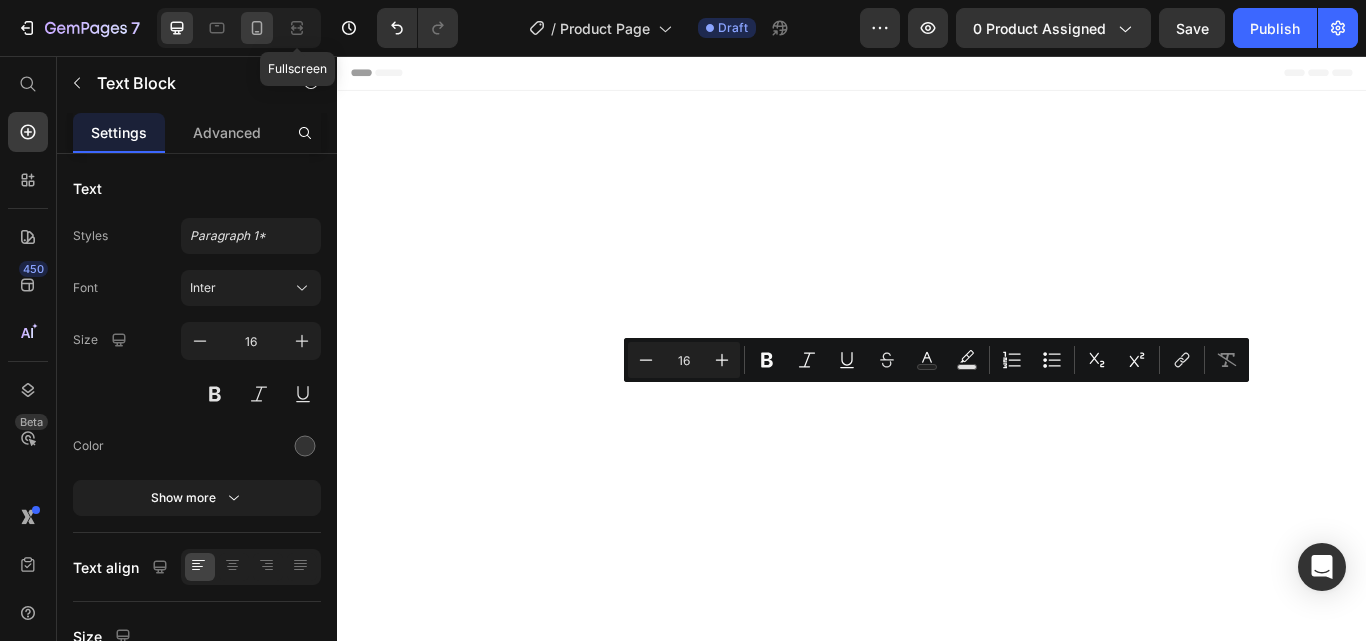 scroll, scrollTop: 2225, scrollLeft: 0, axis: vertical 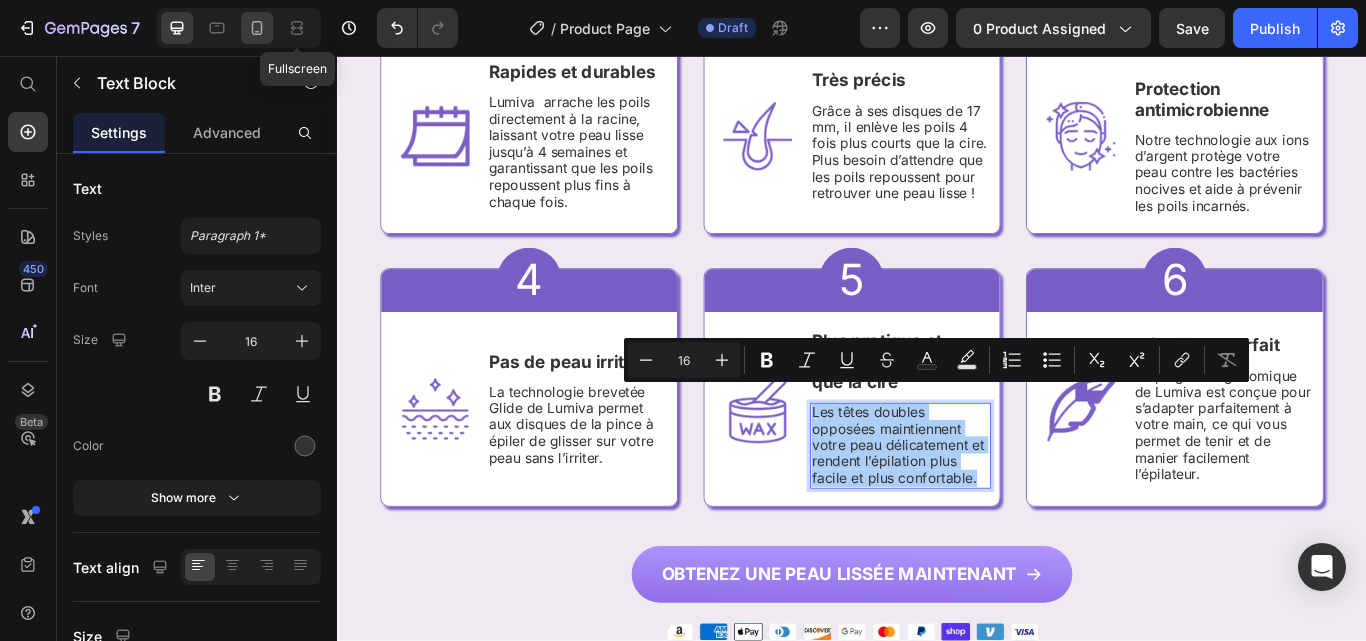 click 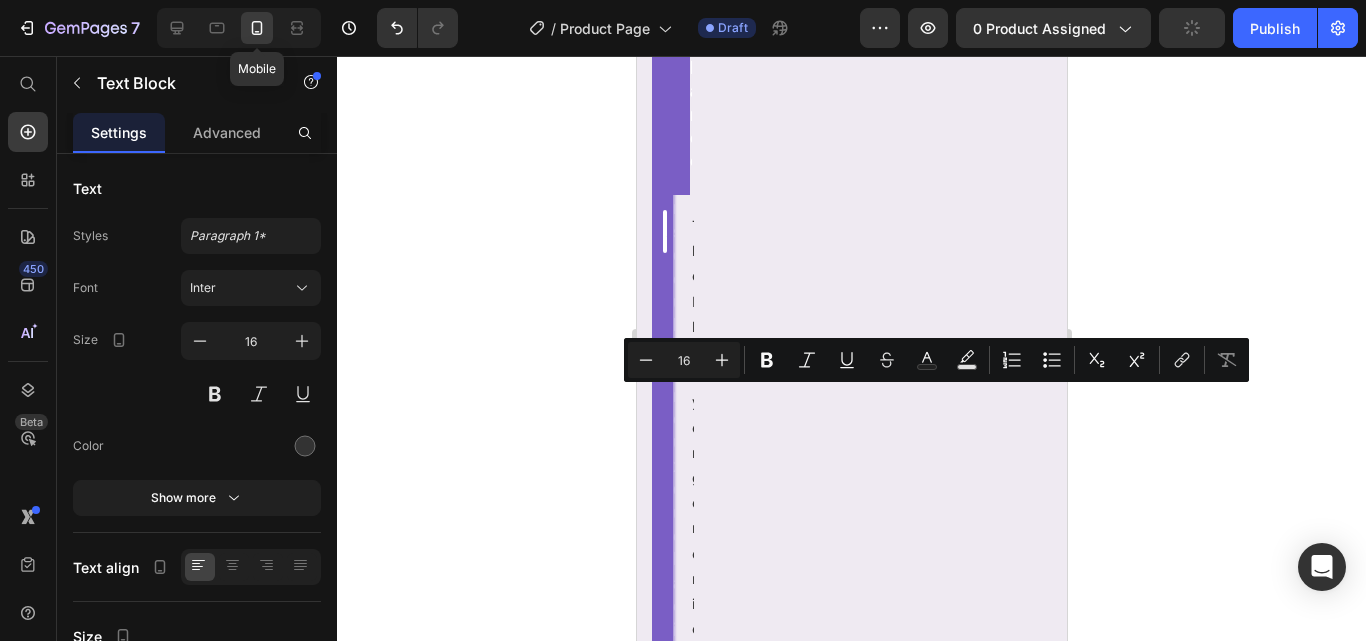 type on "14" 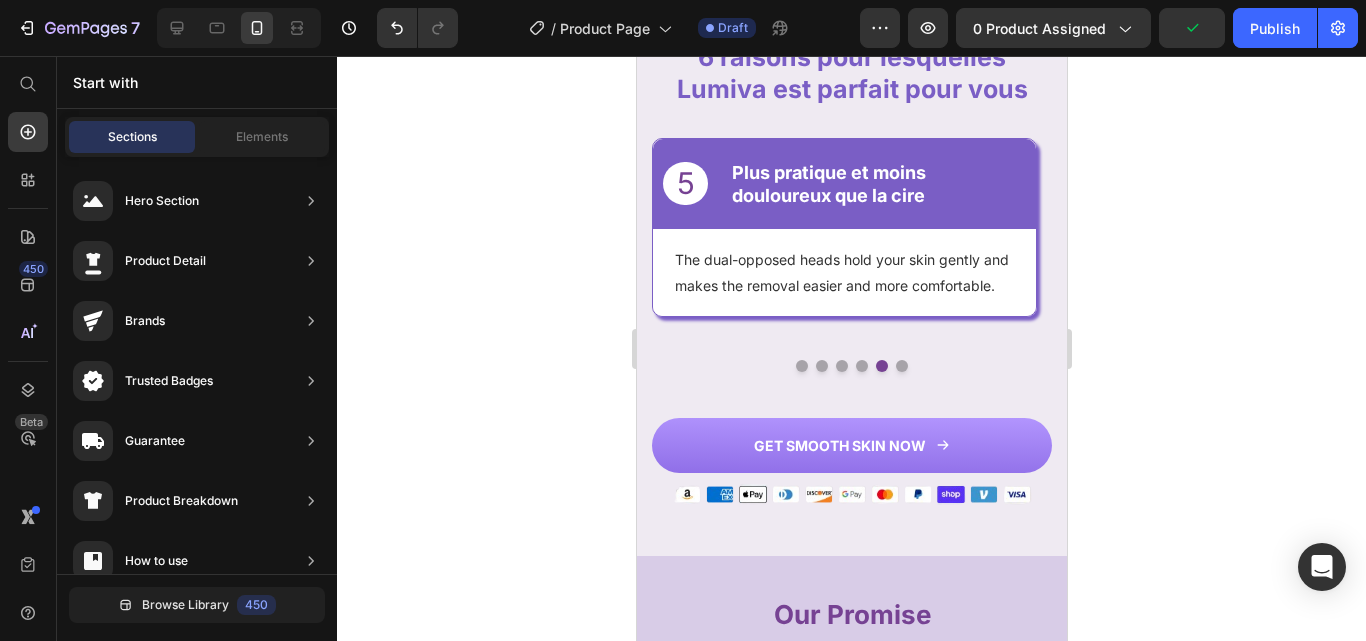 scroll, scrollTop: 1796, scrollLeft: 0, axis: vertical 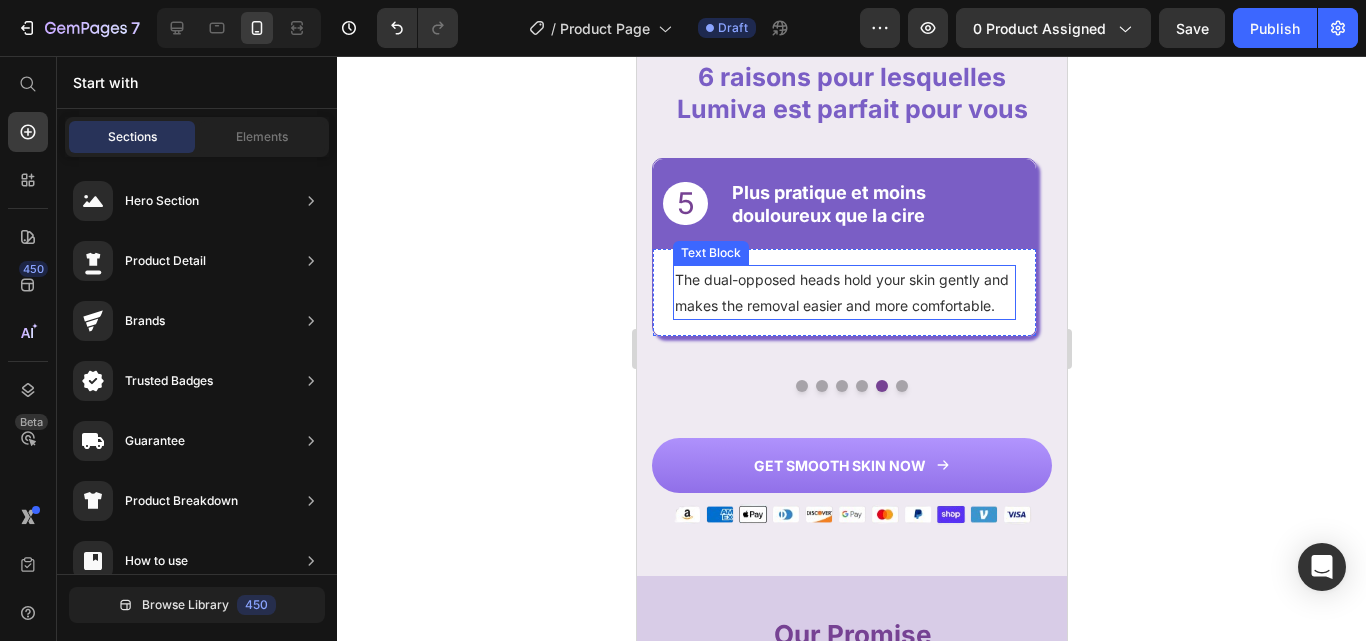 click on "The dual-opposed heads hold your skin gently and makes the removal easier and more comfortable." at bounding box center [843, 292] 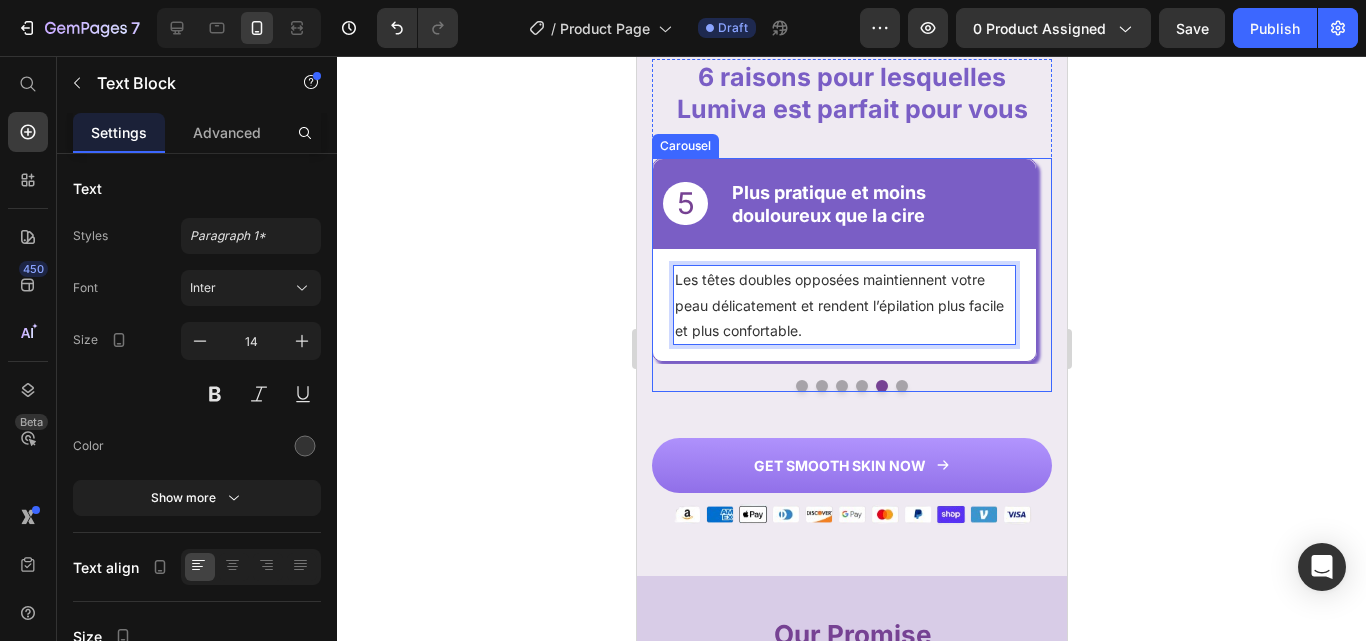 click at bounding box center [901, 386] 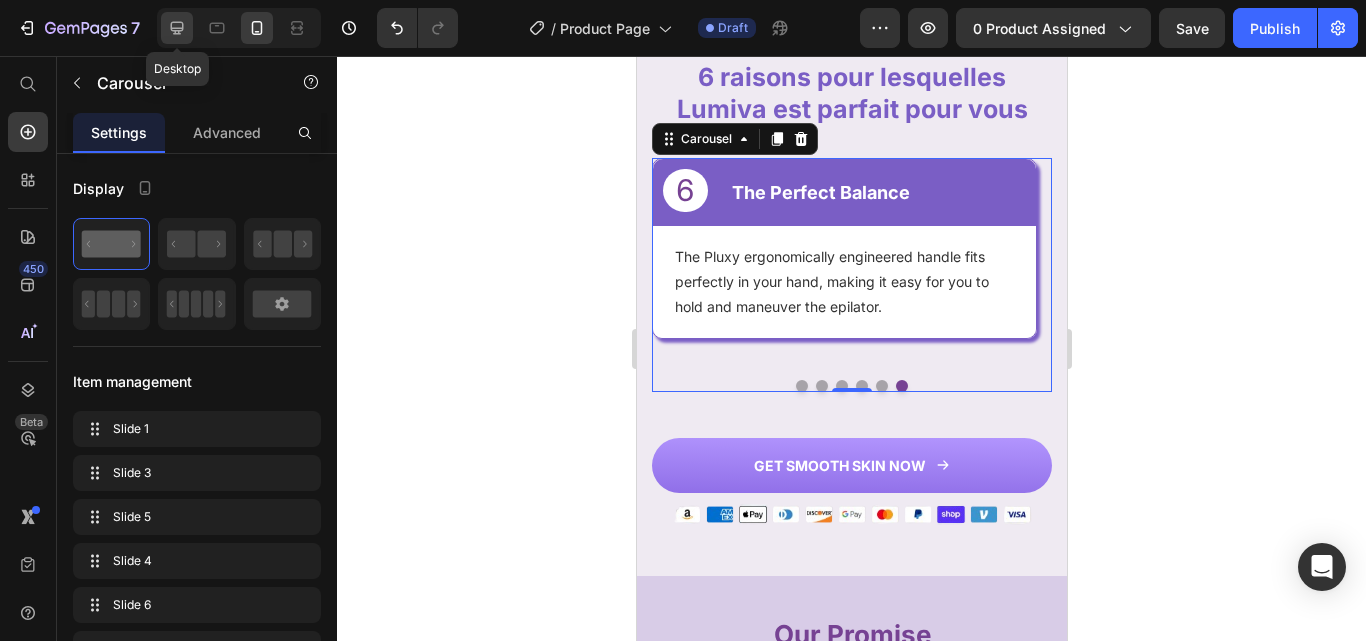 click 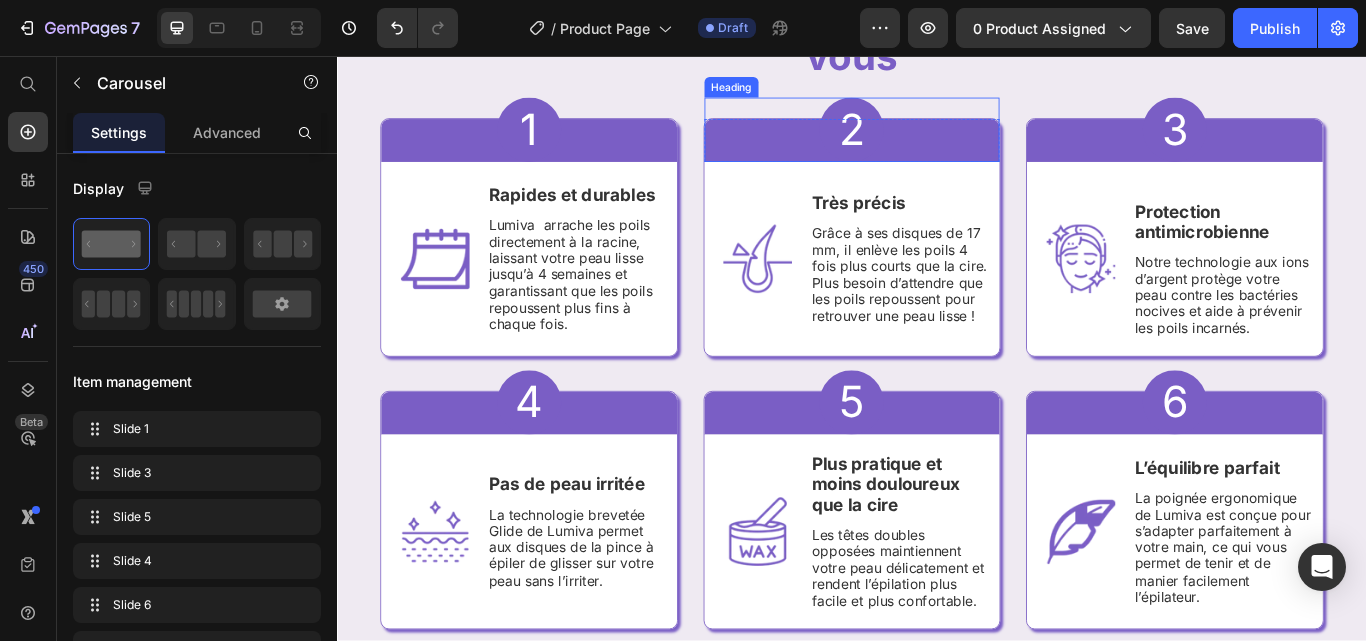 scroll, scrollTop: 2083, scrollLeft: 0, axis: vertical 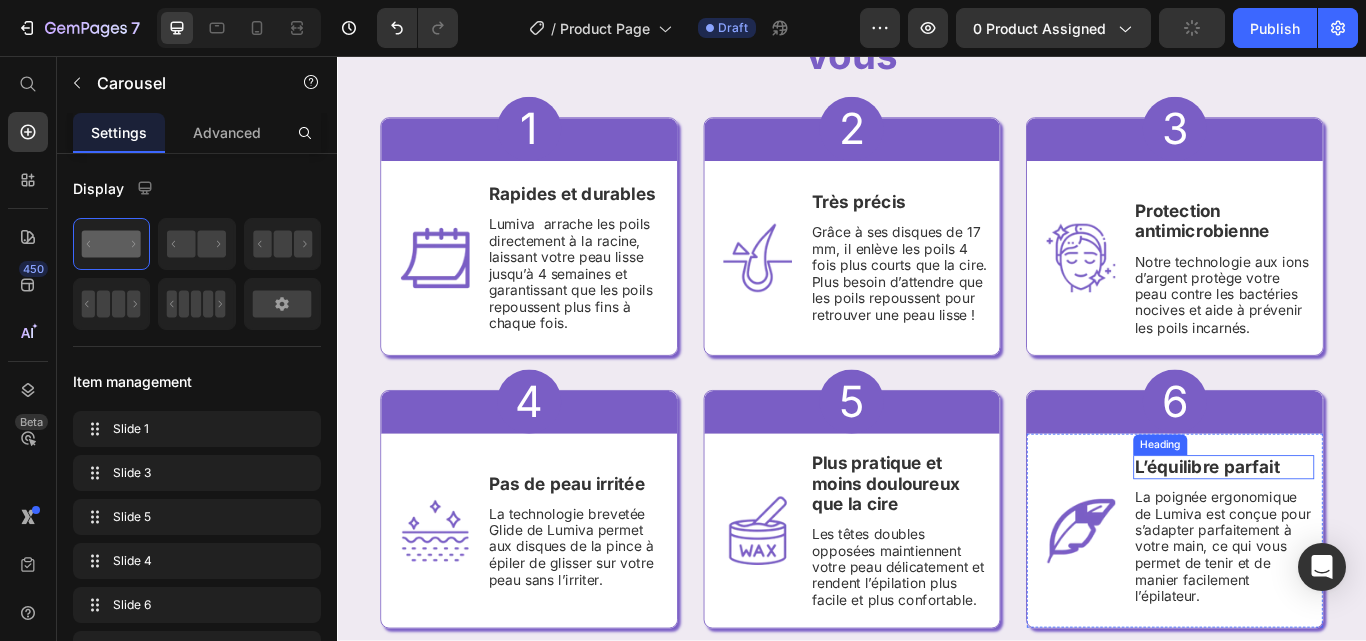click on "L’équilibre parfait" at bounding box center [1351, 536] 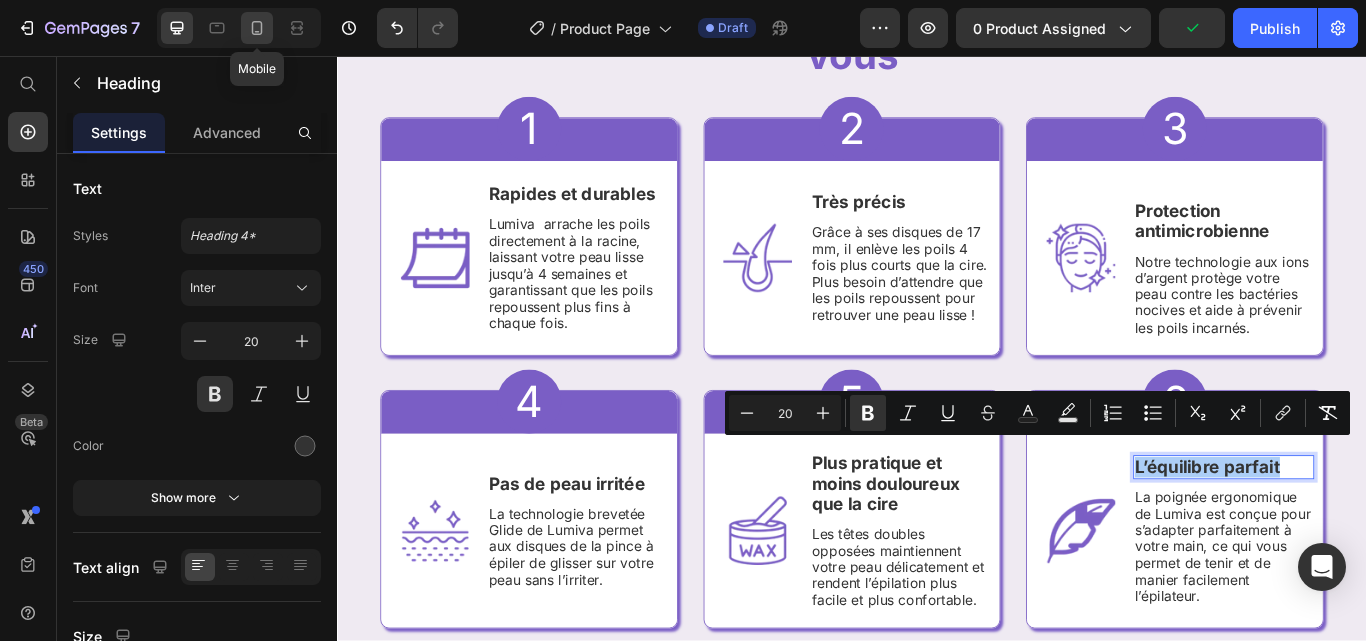 click 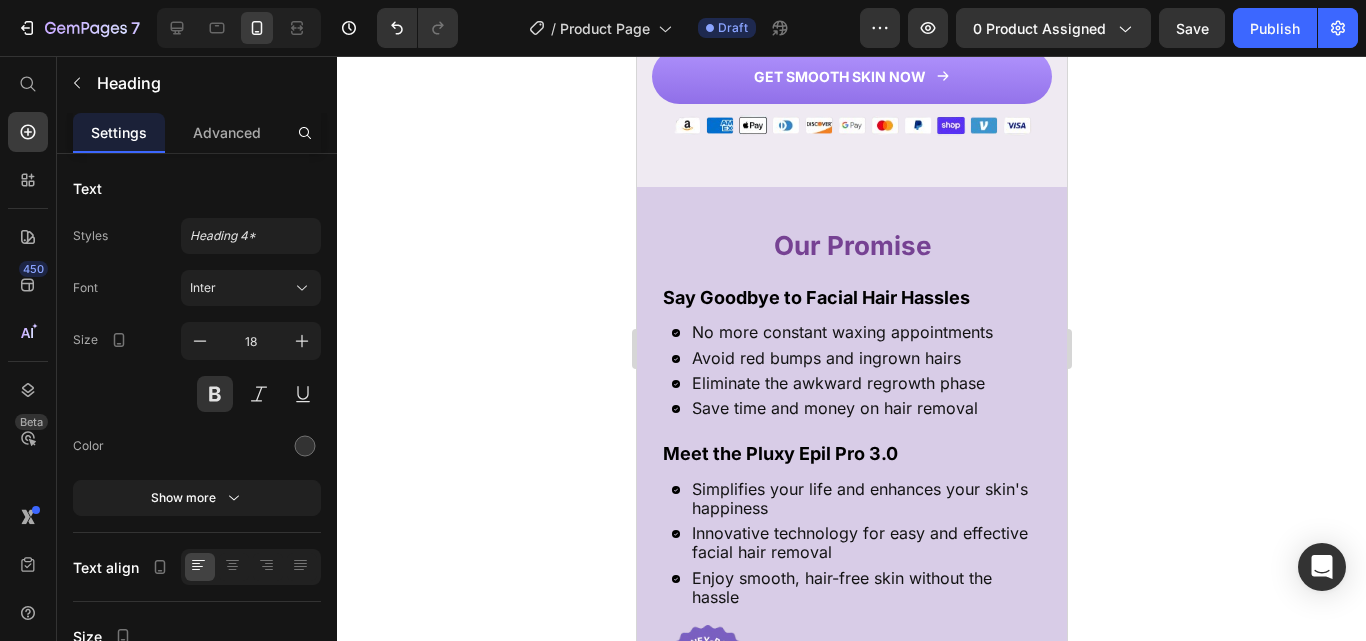 scroll, scrollTop: 2115, scrollLeft: 0, axis: vertical 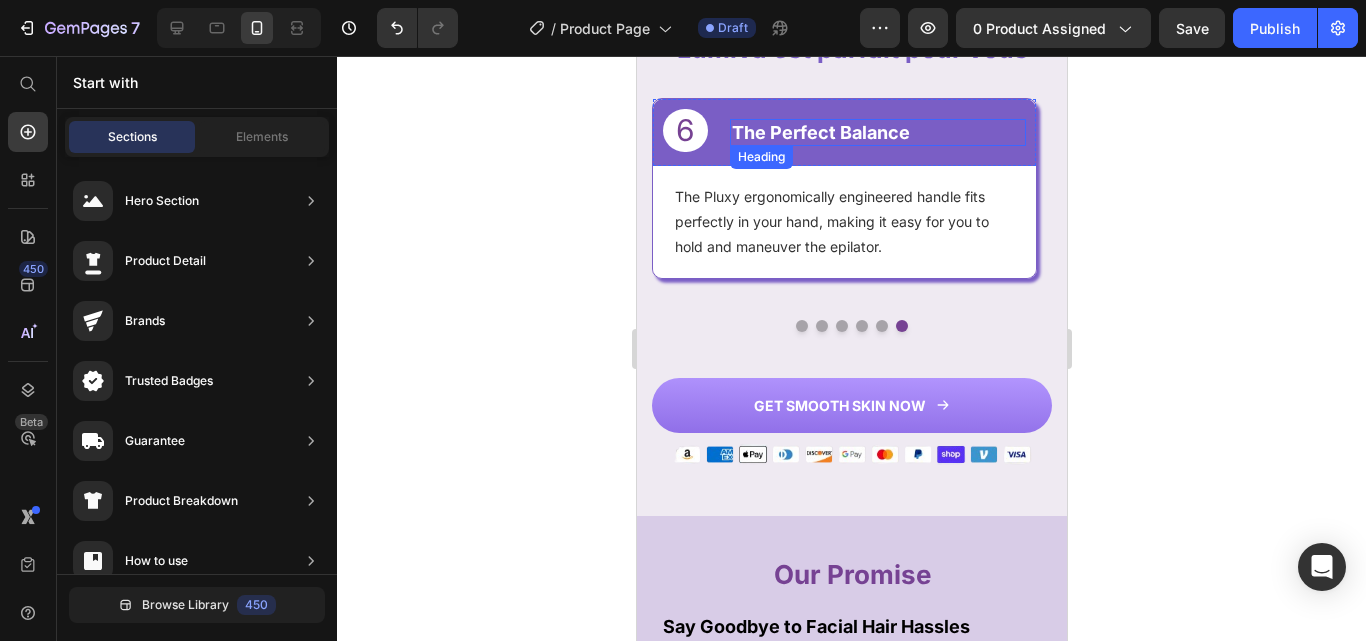 click on "The Perfect Balance" at bounding box center (877, 132) 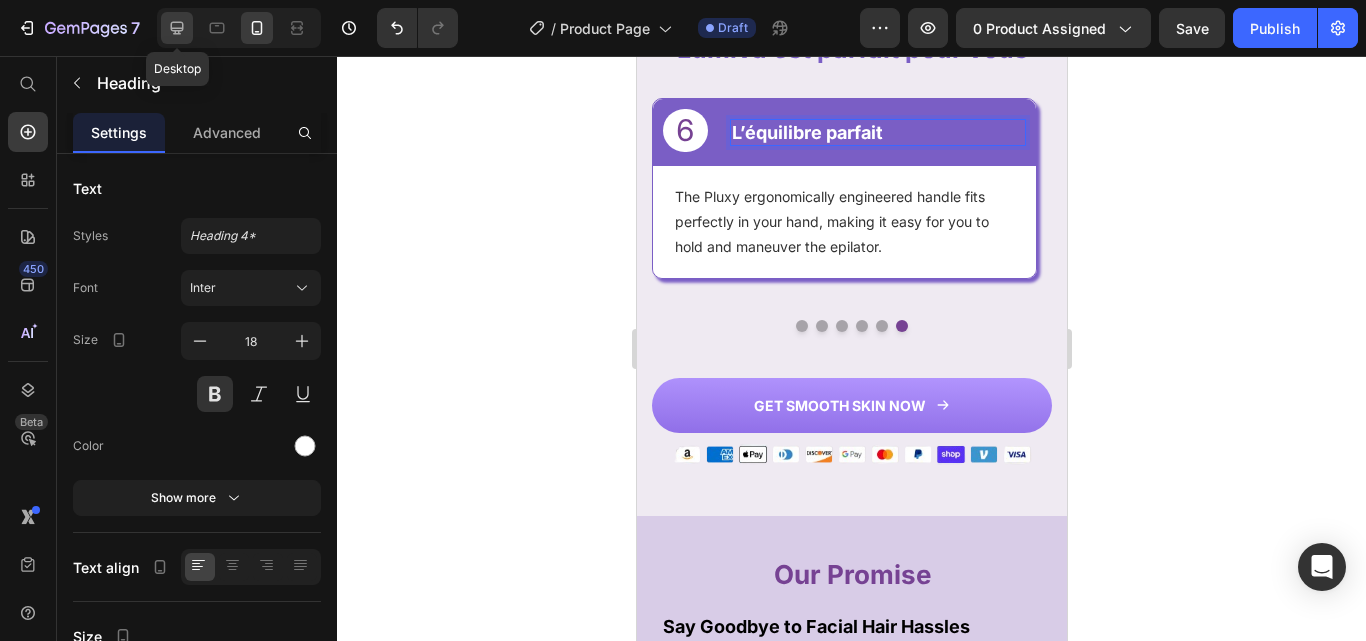 click 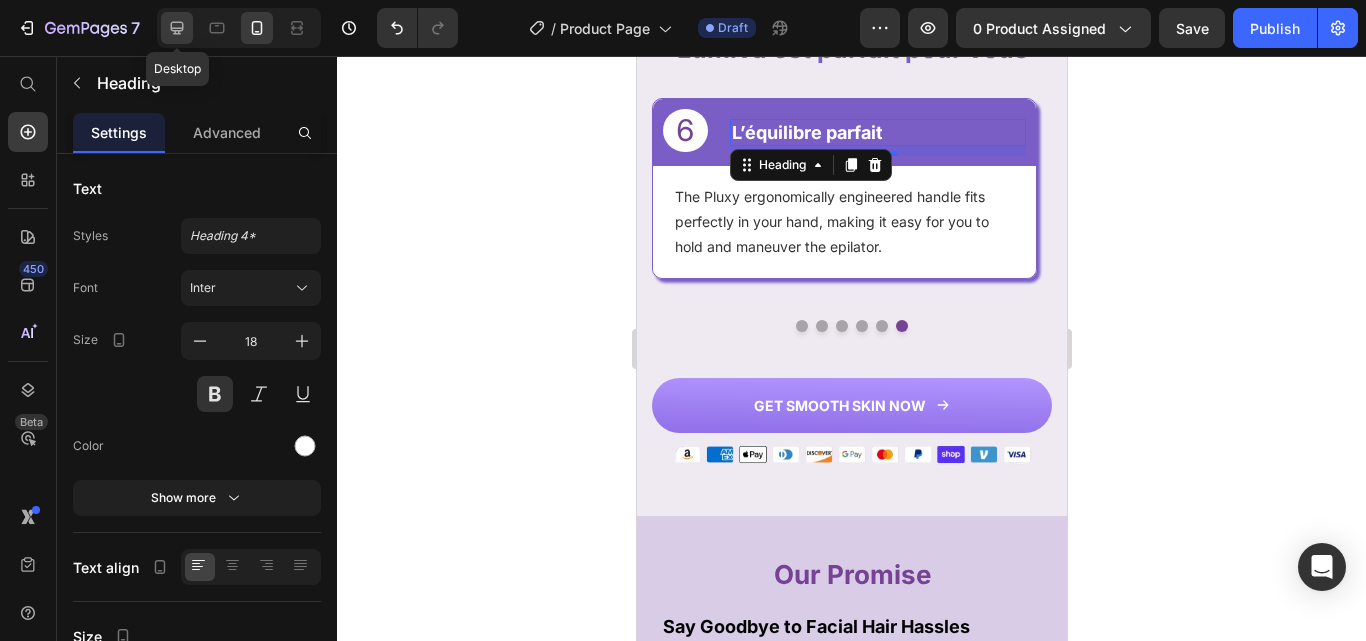type on "20" 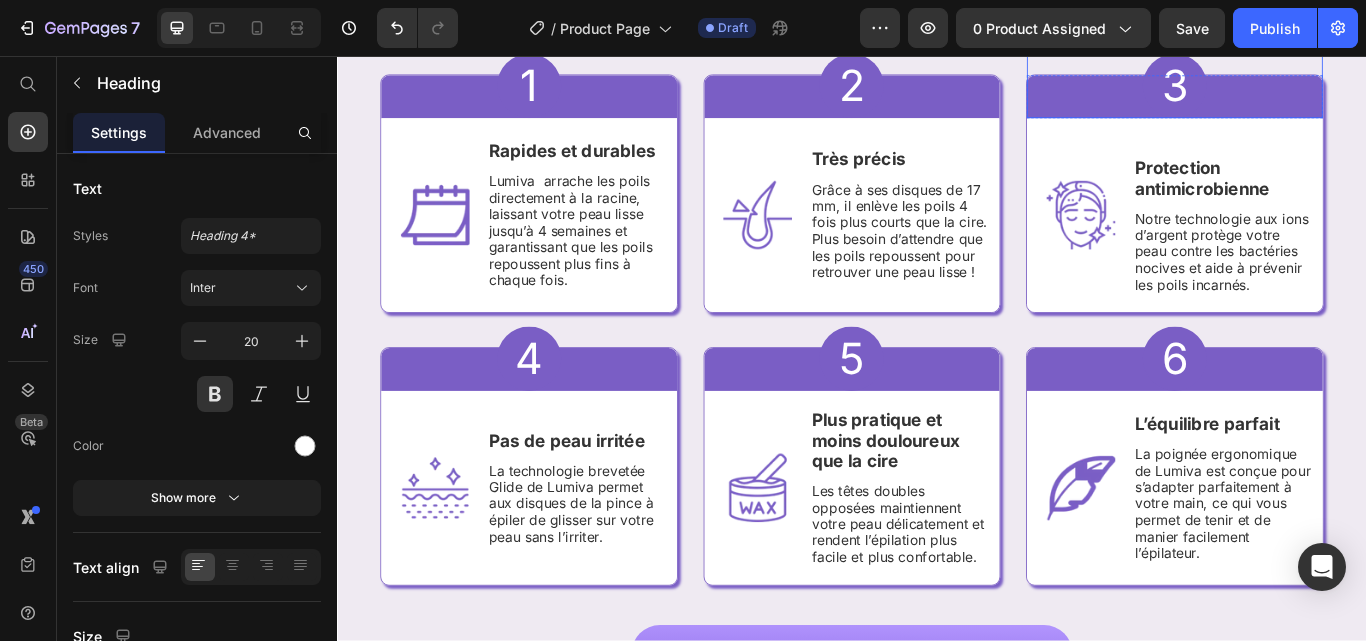 scroll, scrollTop: 2183, scrollLeft: 0, axis: vertical 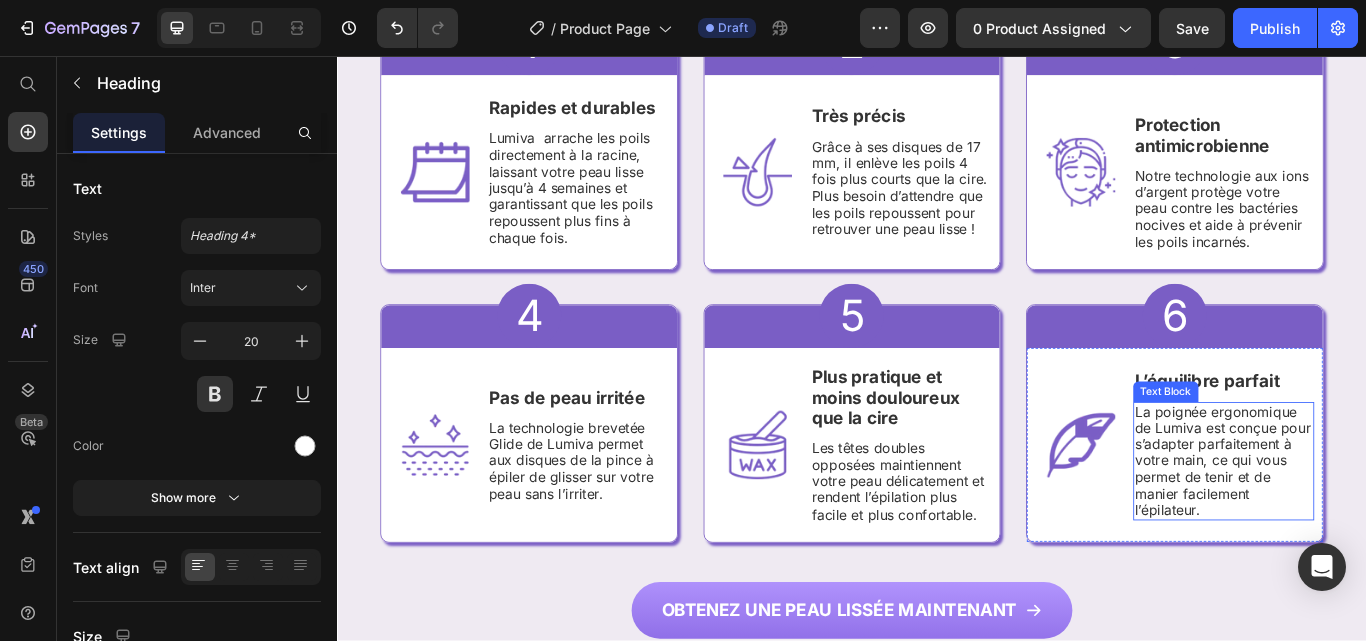 click on "La poignée ergonomique de Lumiva est conçue pour s’adapter parfaitement à votre main, ce qui vous permet de tenir et de manier facilement l’épilateur." at bounding box center (1370, 529) 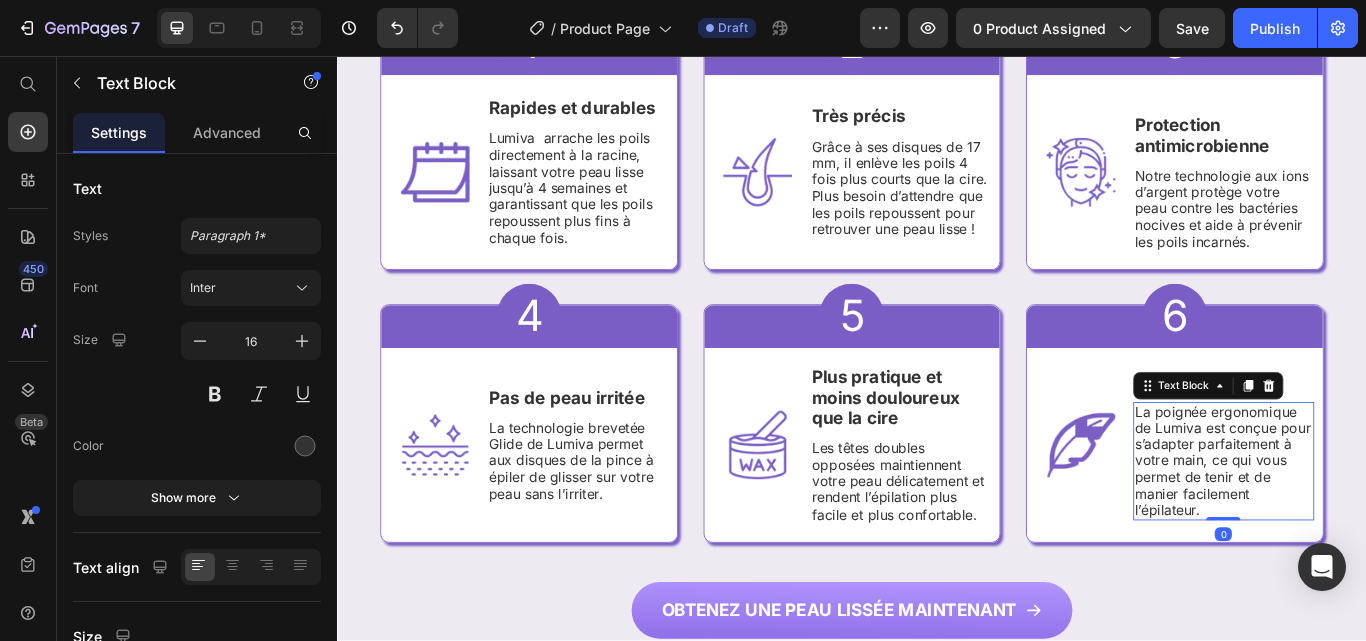 click on "La poignée ergonomique de Lumiva est conçue pour s’adapter parfaitement à votre main, ce qui vous permet de tenir et de manier facilement l’épilateur." at bounding box center (1370, 529) 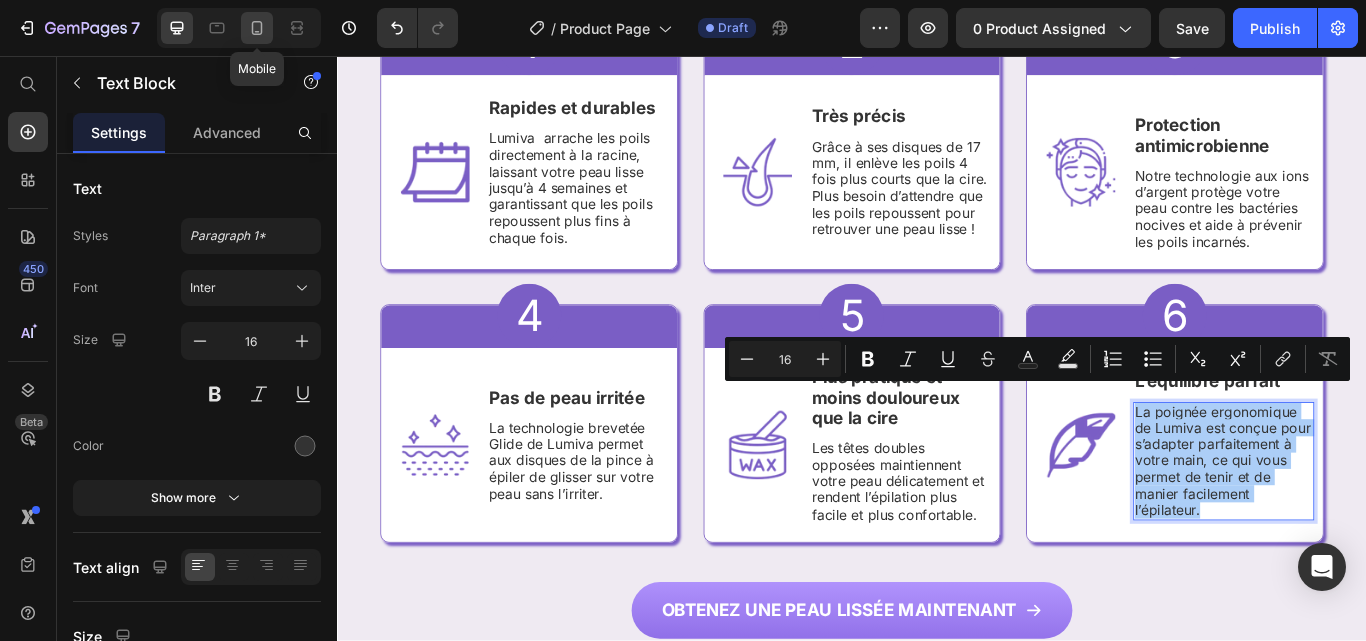 click 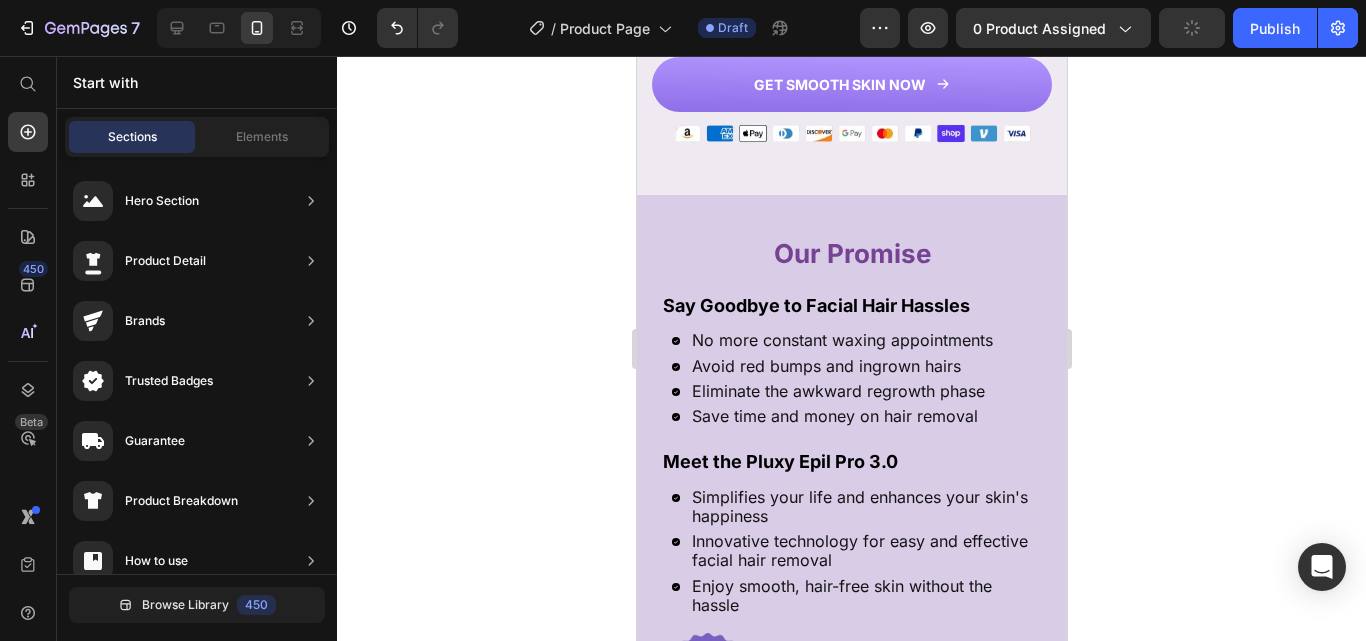 scroll, scrollTop: 1812, scrollLeft: 0, axis: vertical 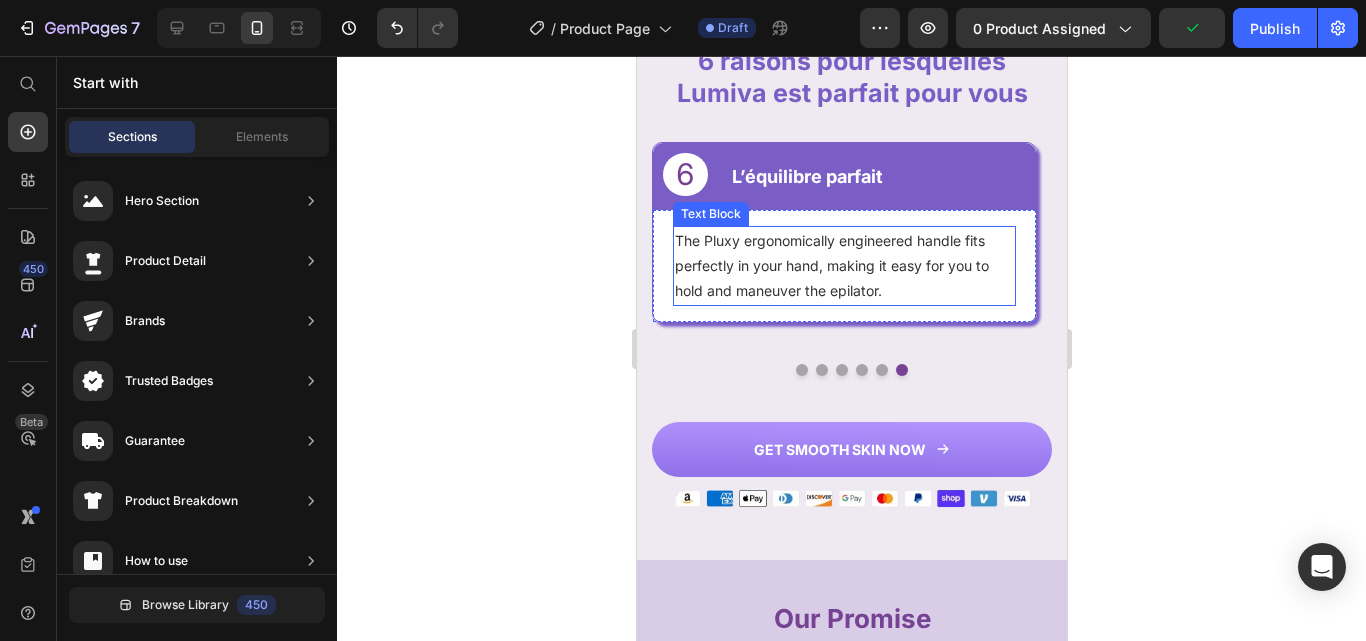 click on "The Pluxy ergonomically engineered handle fits perfectly in your hand, making it easy for you to hold and maneuver the epilator." at bounding box center (843, 266) 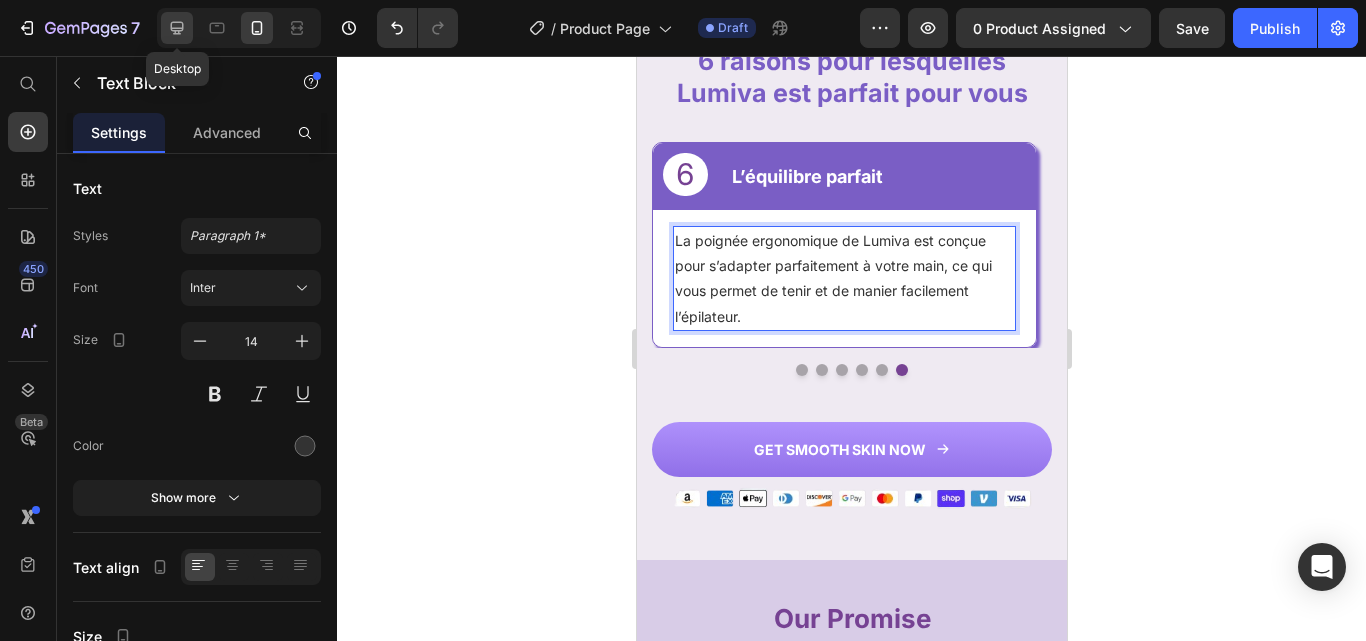 click 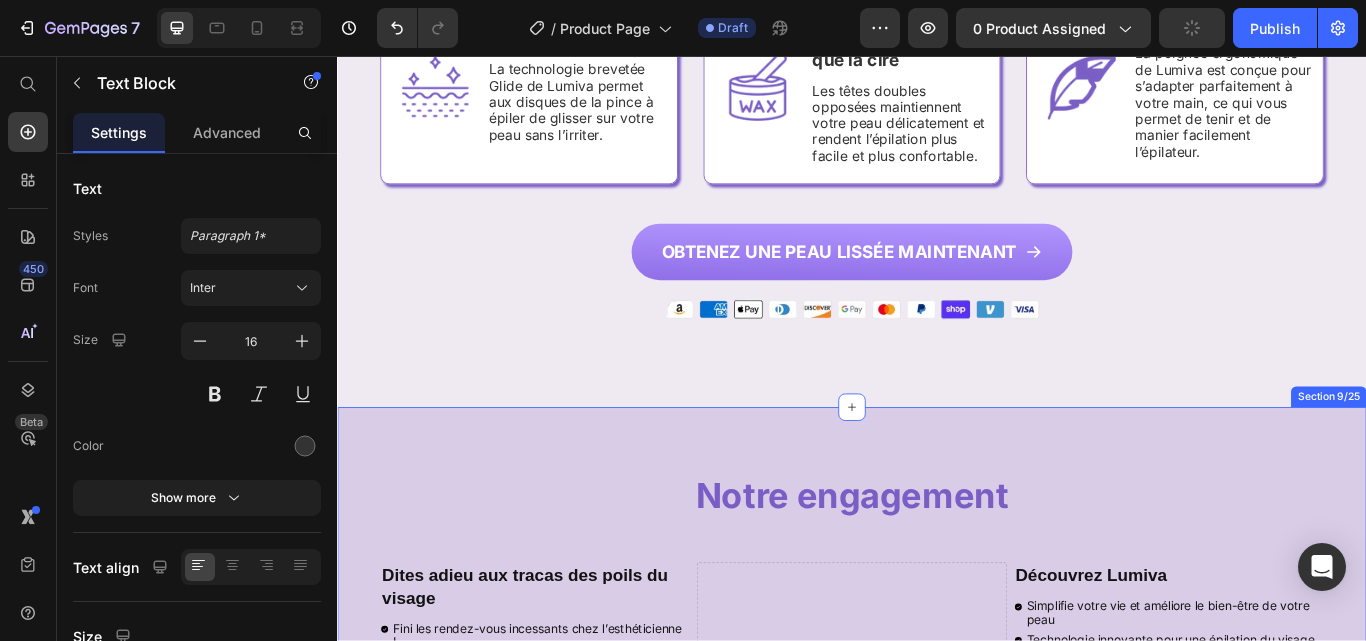 scroll, scrollTop: 2550, scrollLeft: 0, axis: vertical 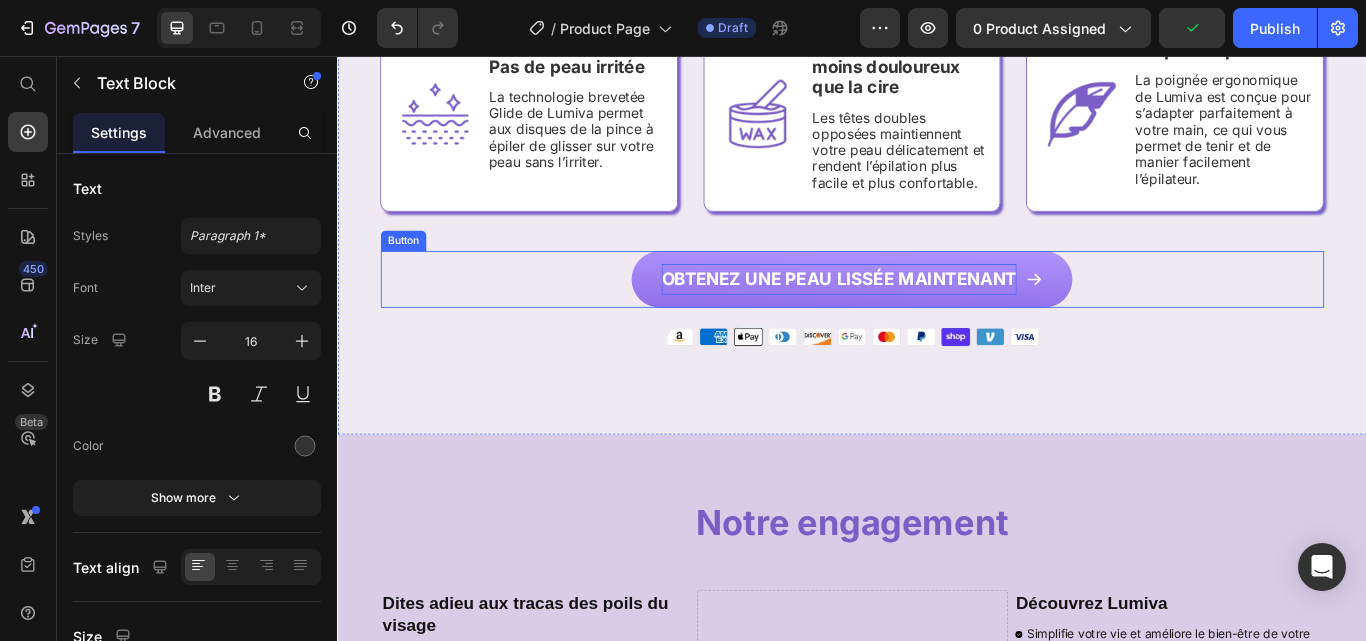 click on "OBTENEZ UNE PEAU LISSÉE MAINTENANT" at bounding box center [922, 317] 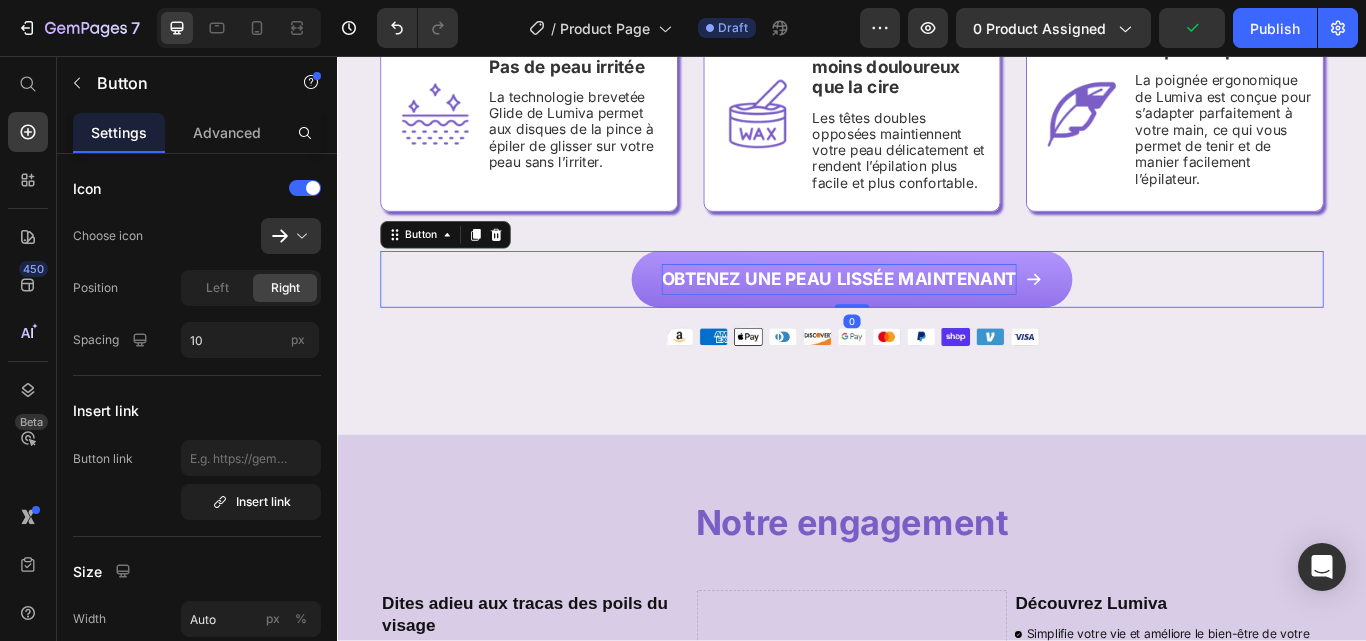 click on "OBTENEZ UNE PEAU LISSÉE MAINTENANT" at bounding box center [922, 317] 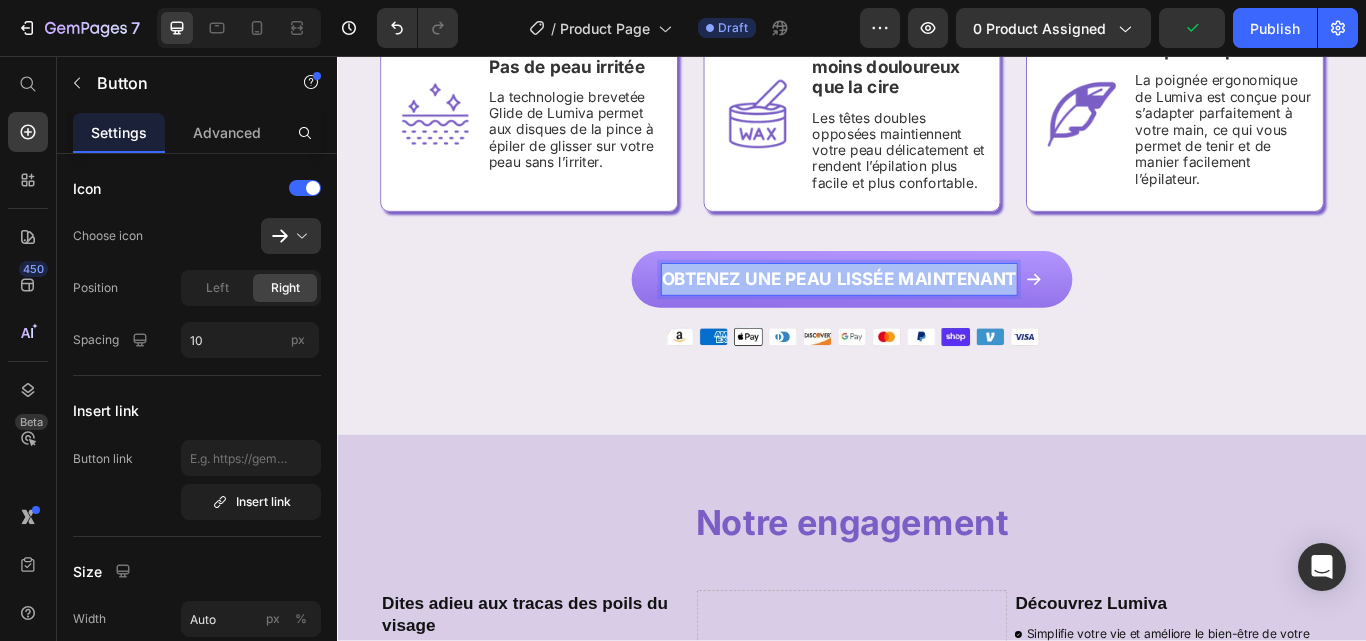 click on "OBTENEZ UNE PEAU LISSÉE MAINTENANT" at bounding box center (922, 317) 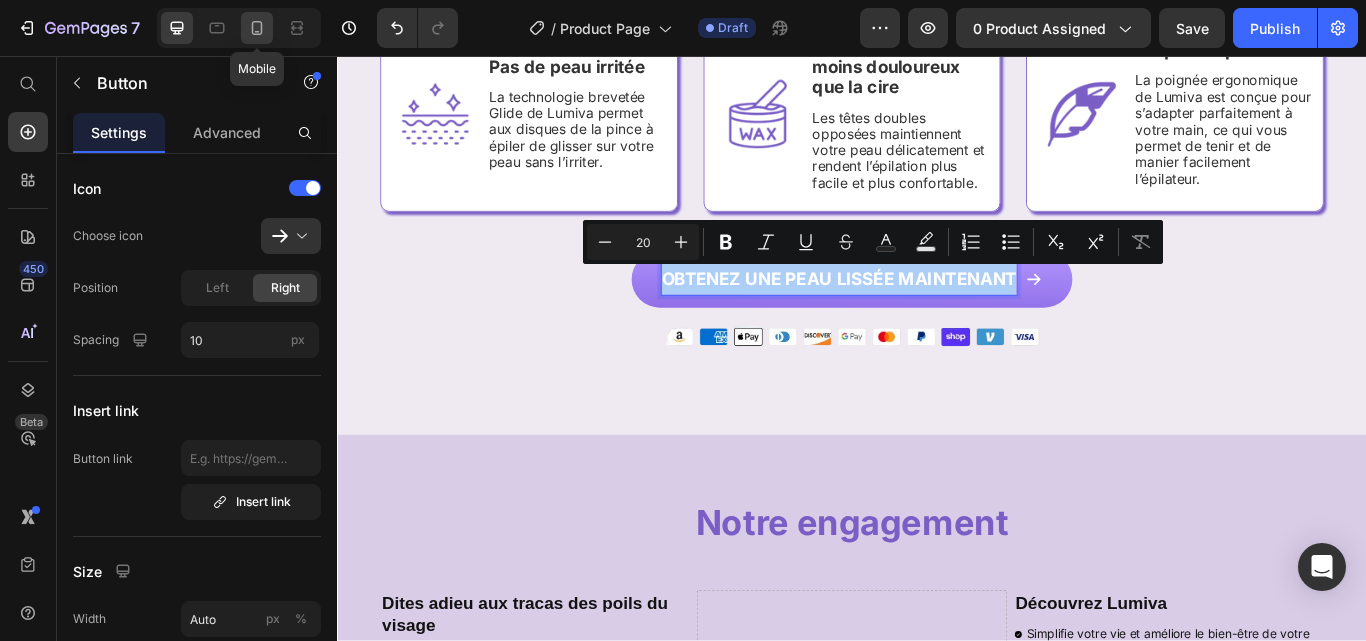 click 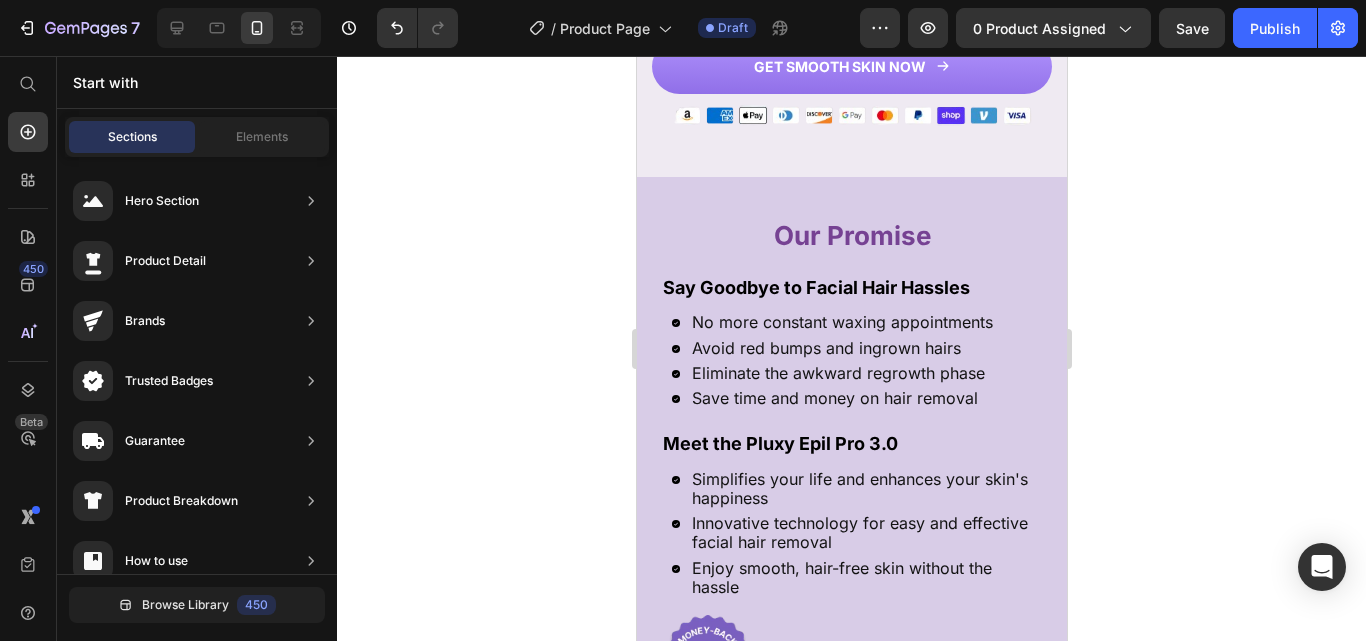 scroll, scrollTop: 1976, scrollLeft: 0, axis: vertical 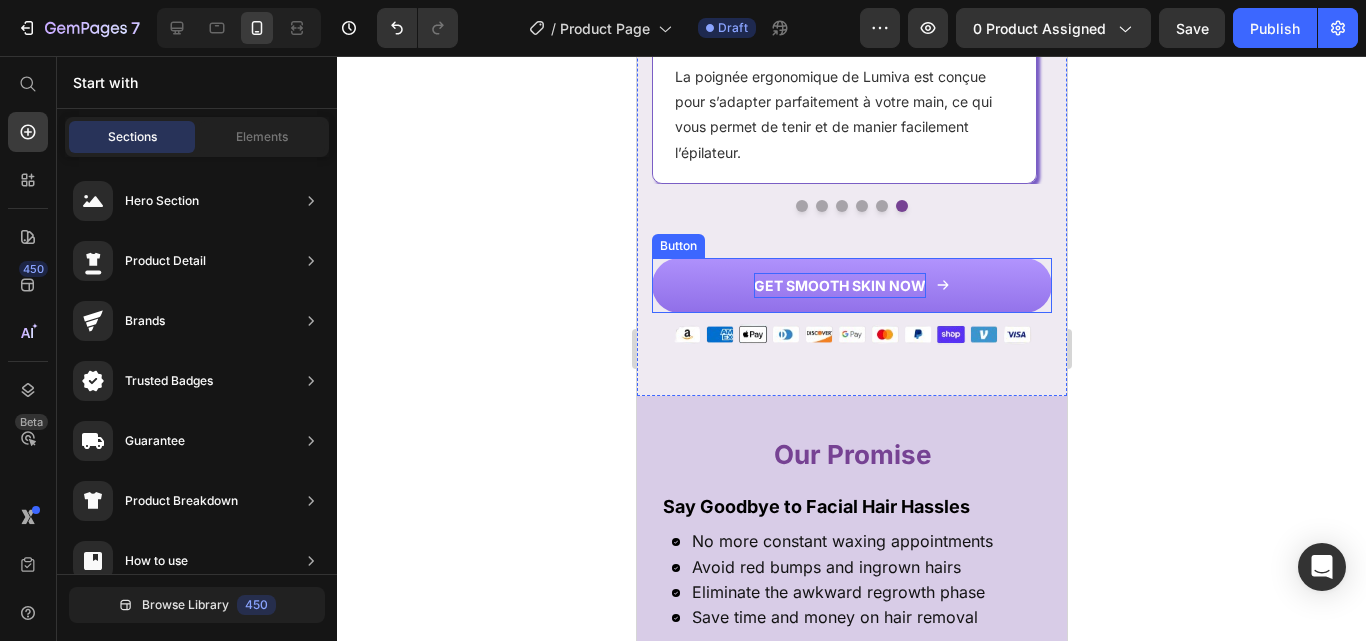 click on "GET SMOOTH SKIN NOW" at bounding box center (839, 285) 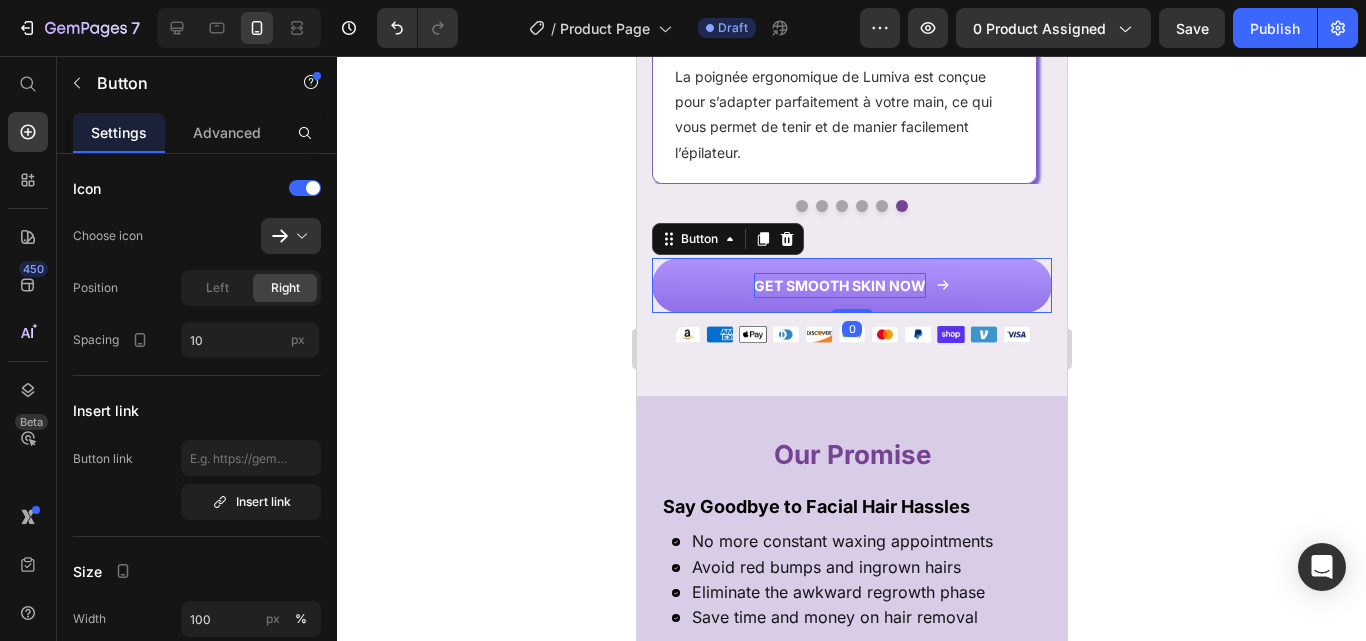 click on "GET SMOOTH SKIN NOW" at bounding box center [839, 285] 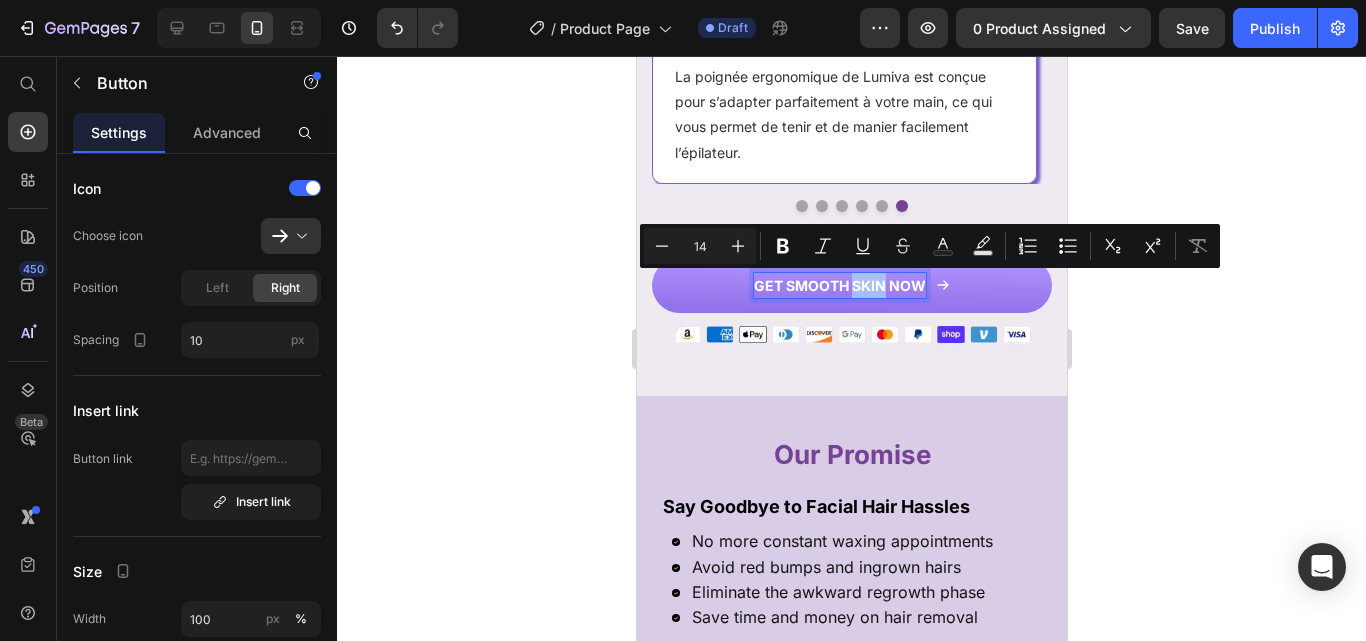 click on "GET SMOOTH SKIN NOW" at bounding box center [839, 285] 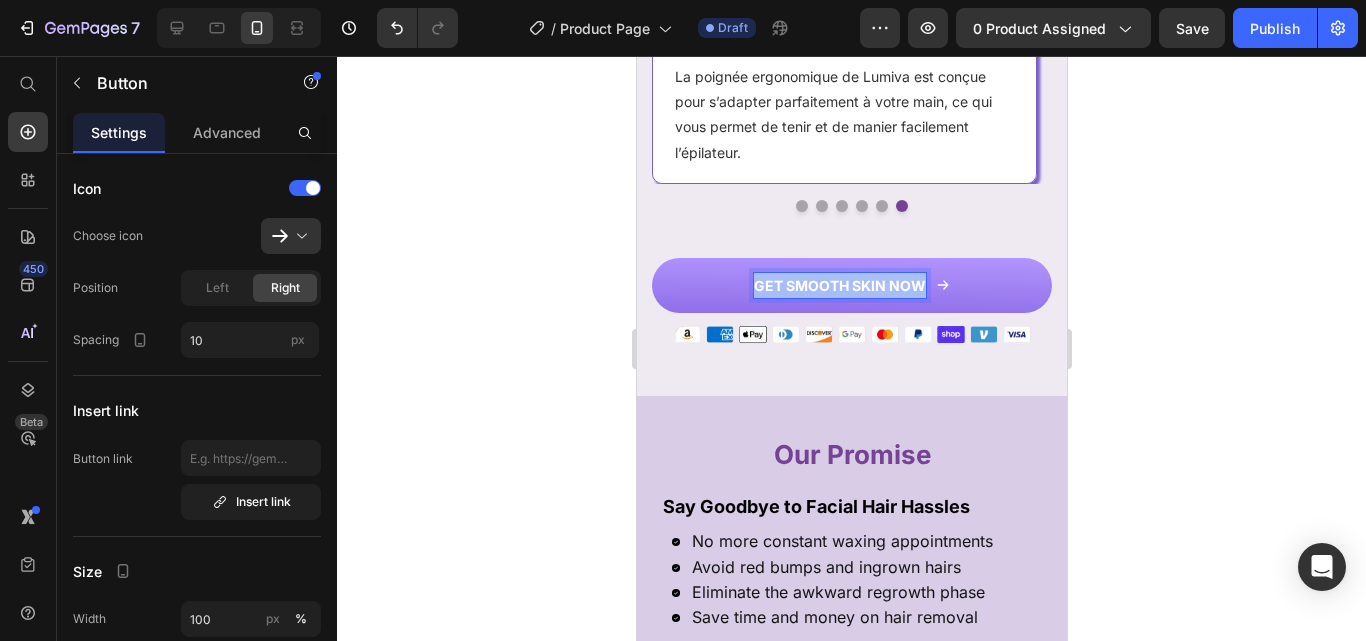 click on "GET SMOOTH SKIN NOW" at bounding box center (839, 285) 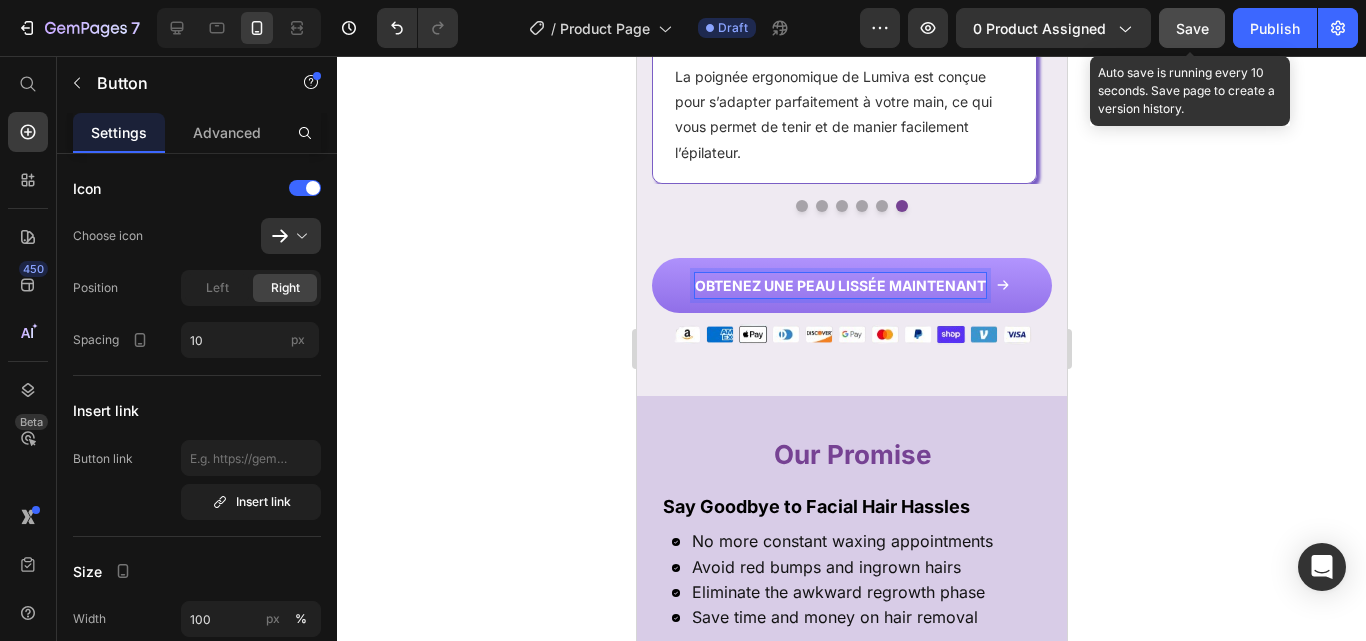 click on "Save" 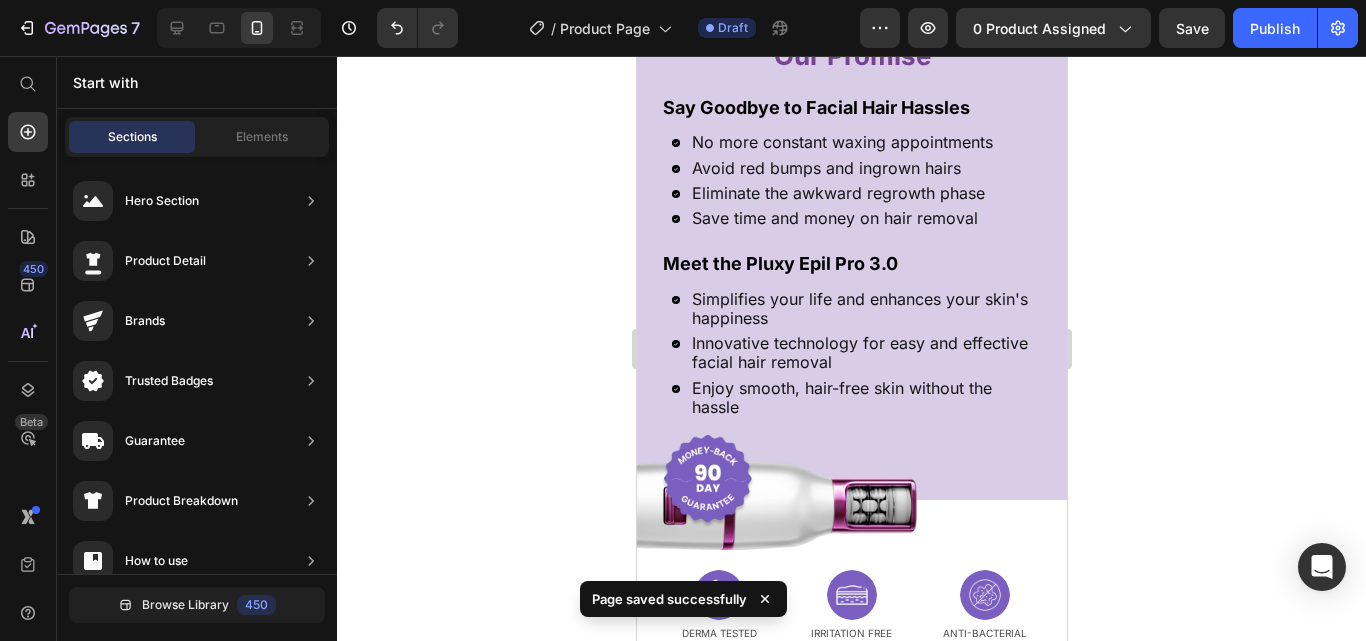 scroll, scrollTop: 2315, scrollLeft: 0, axis: vertical 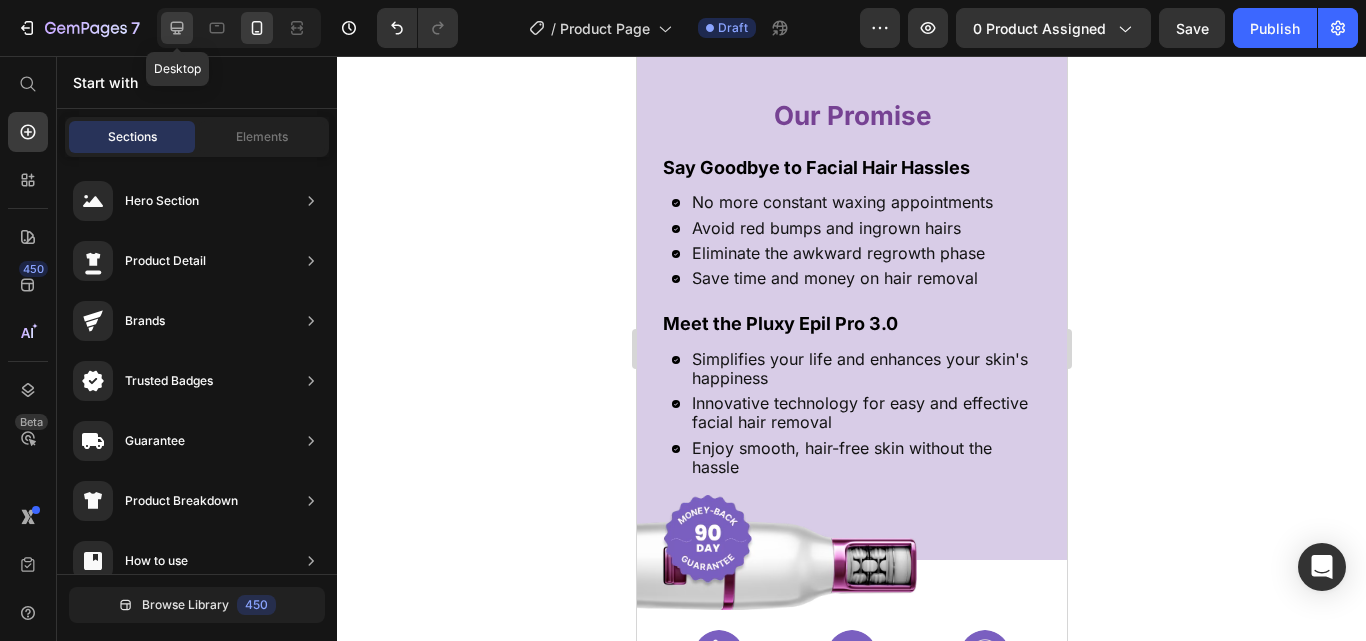 click 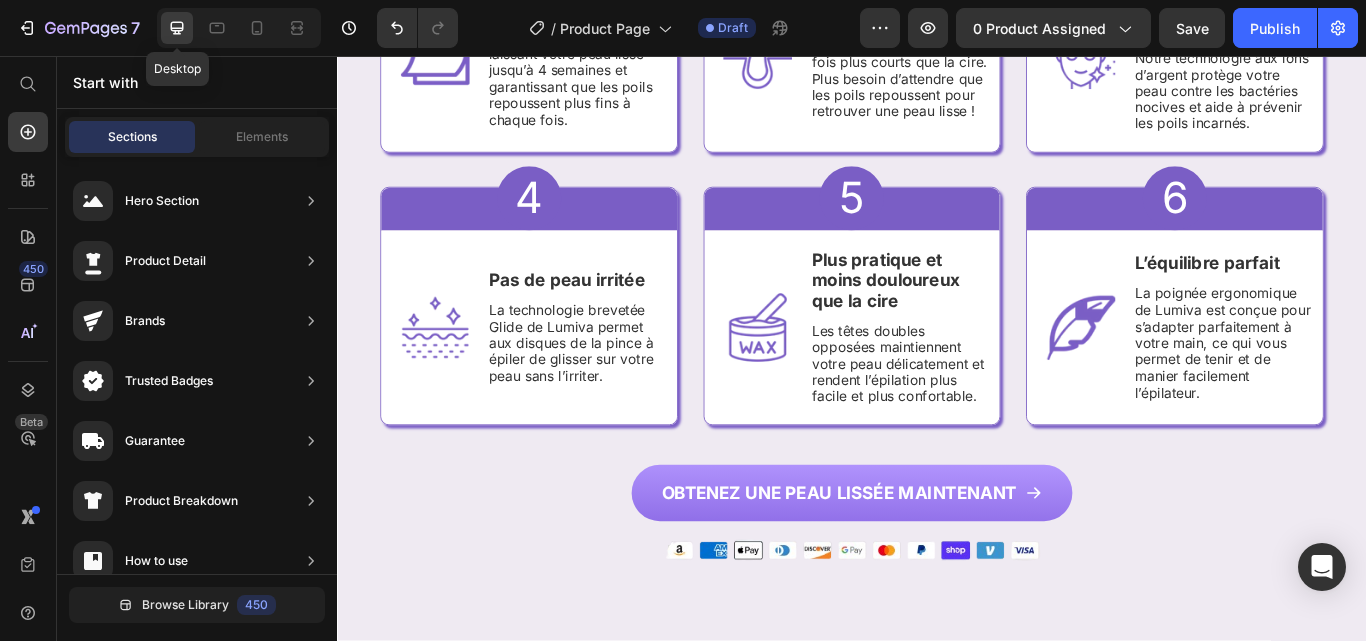 scroll, scrollTop: 3020, scrollLeft: 0, axis: vertical 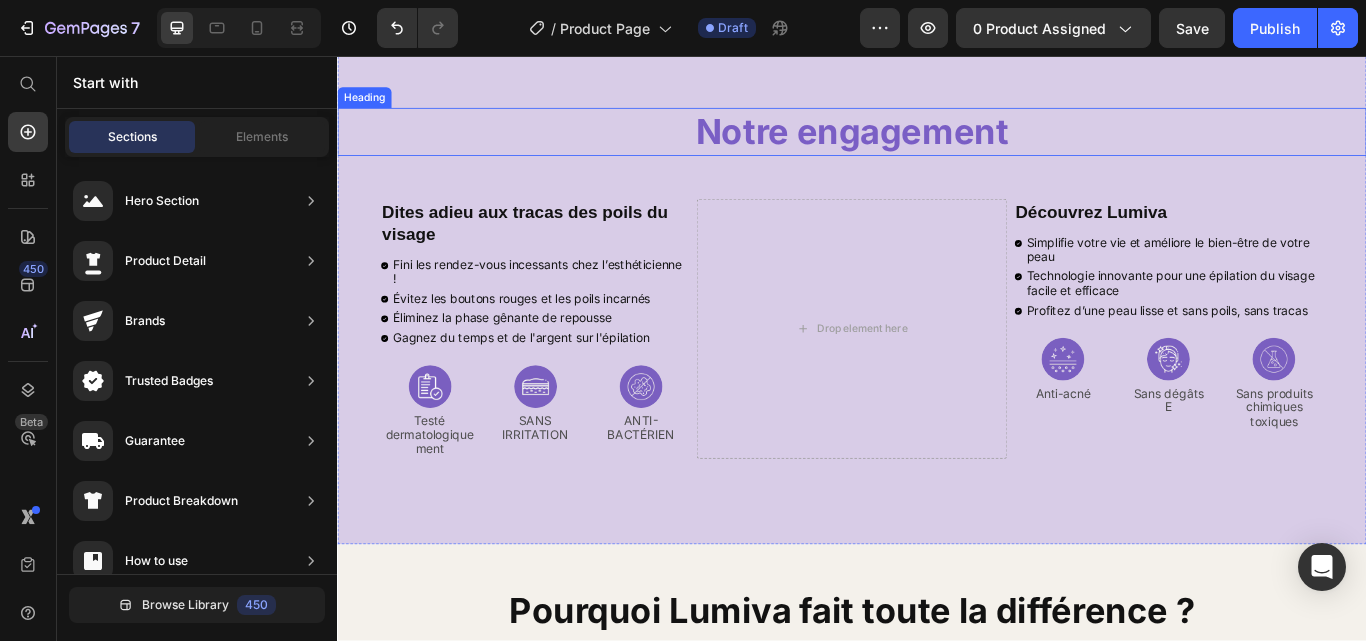 click on "Notre engagement" at bounding box center [937, 144] 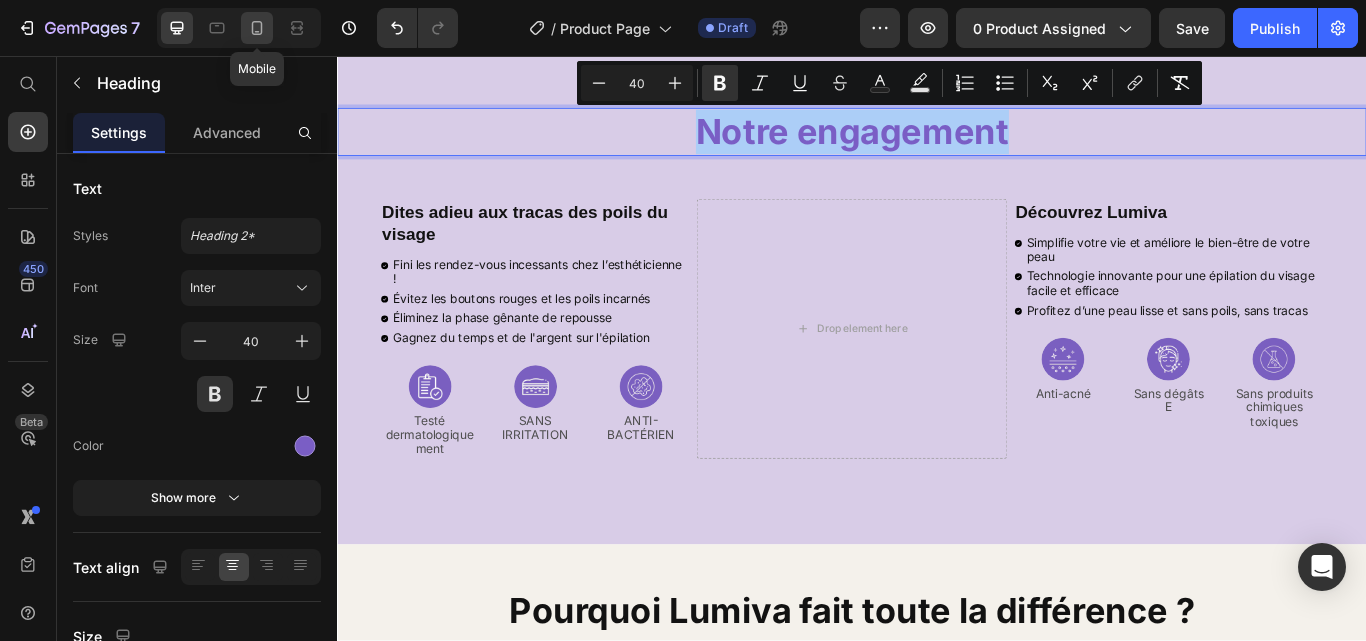 click 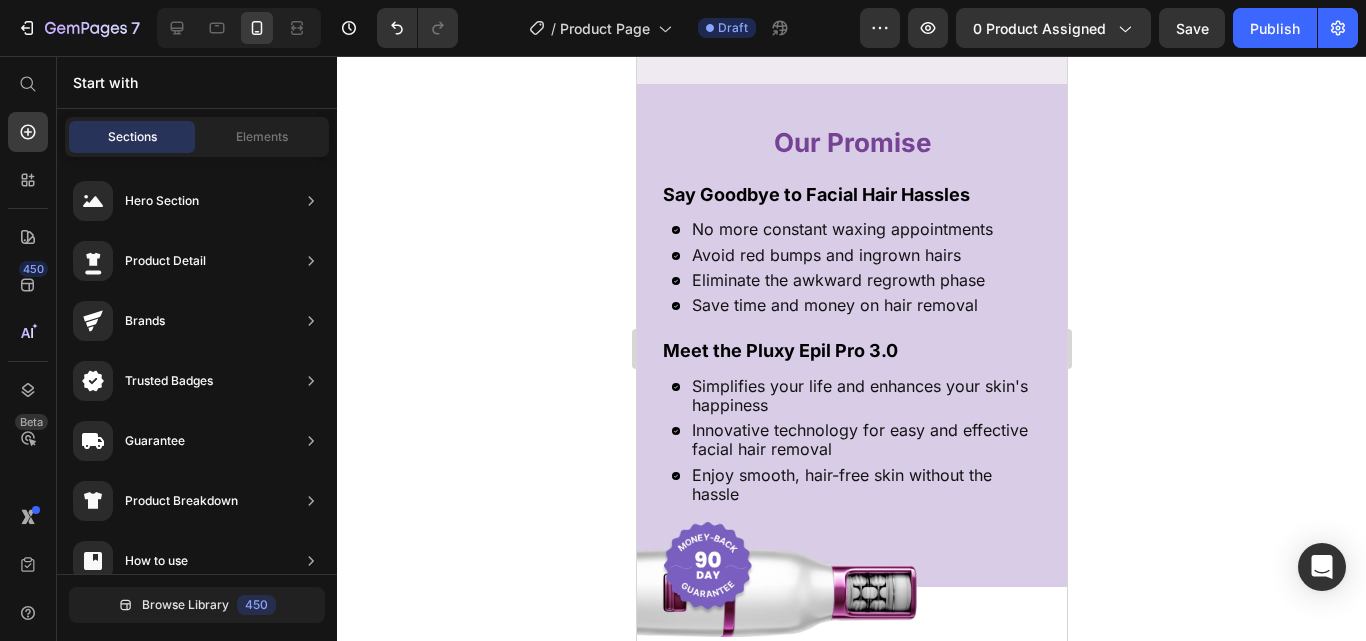 scroll, scrollTop: 2169, scrollLeft: 0, axis: vertical 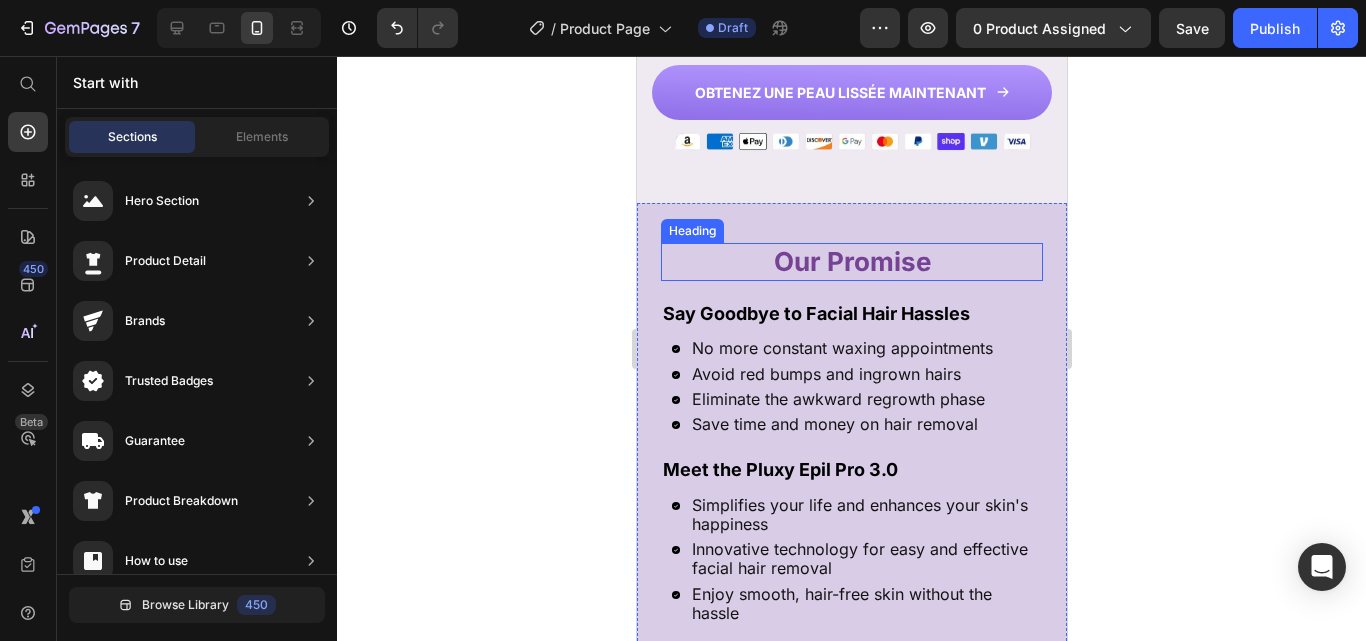 click on "Our Promise" at bounding box center (851, 262) 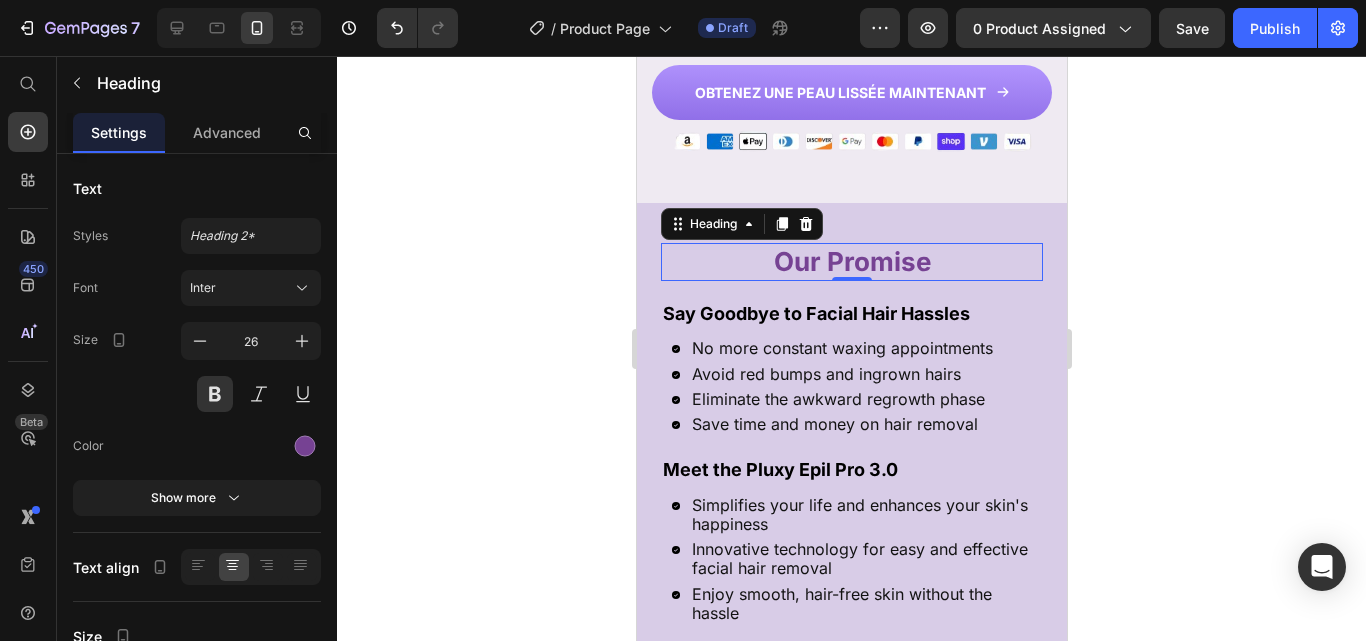 click on "Our Promise" at bounding box center [851, 262] 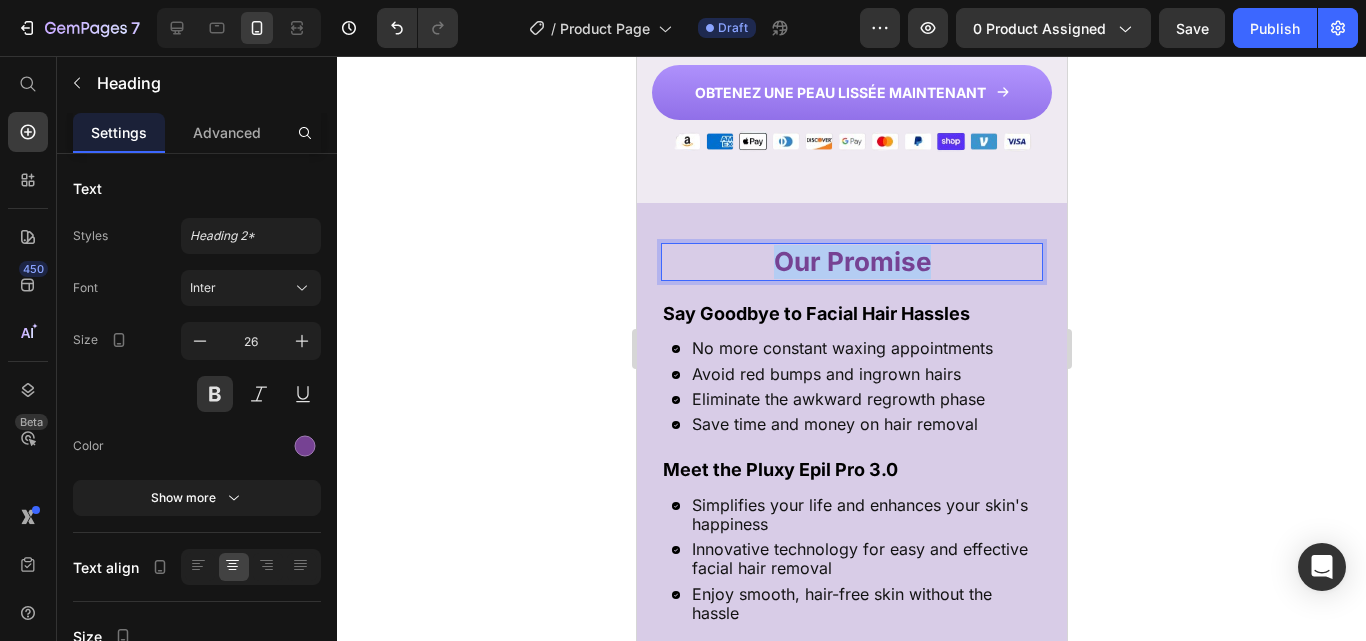 click on "Our Promise" at bounding box center (851, 262) 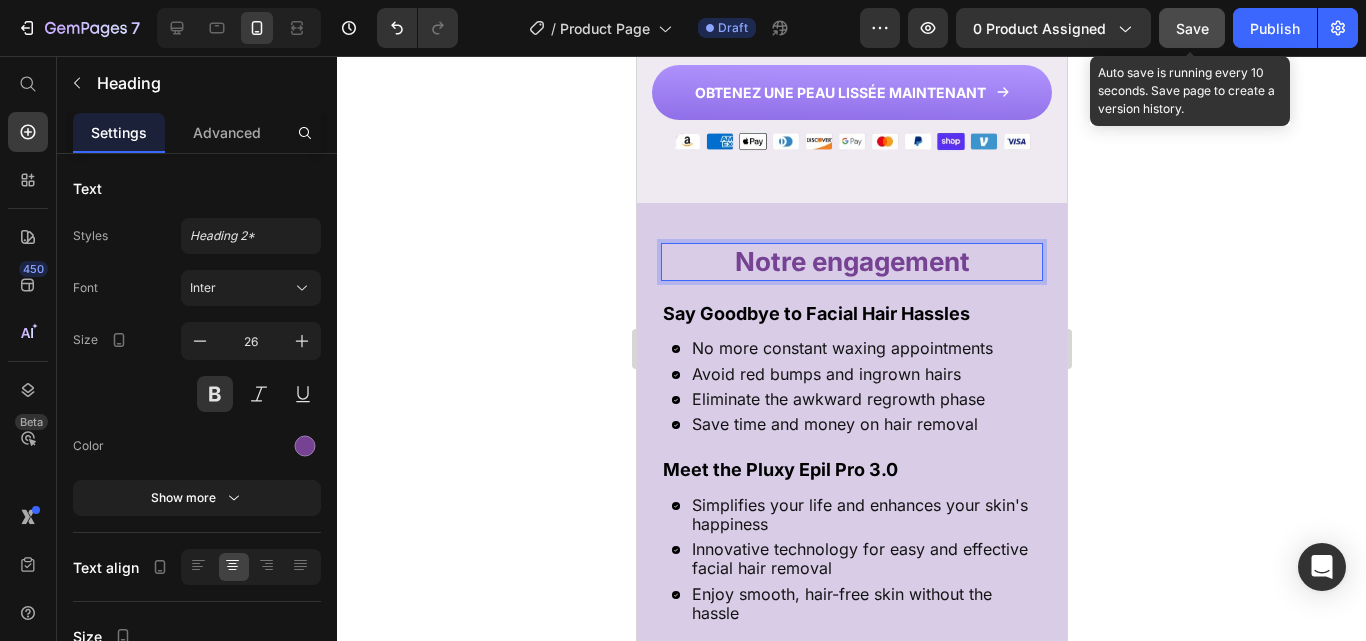 click on "Save" 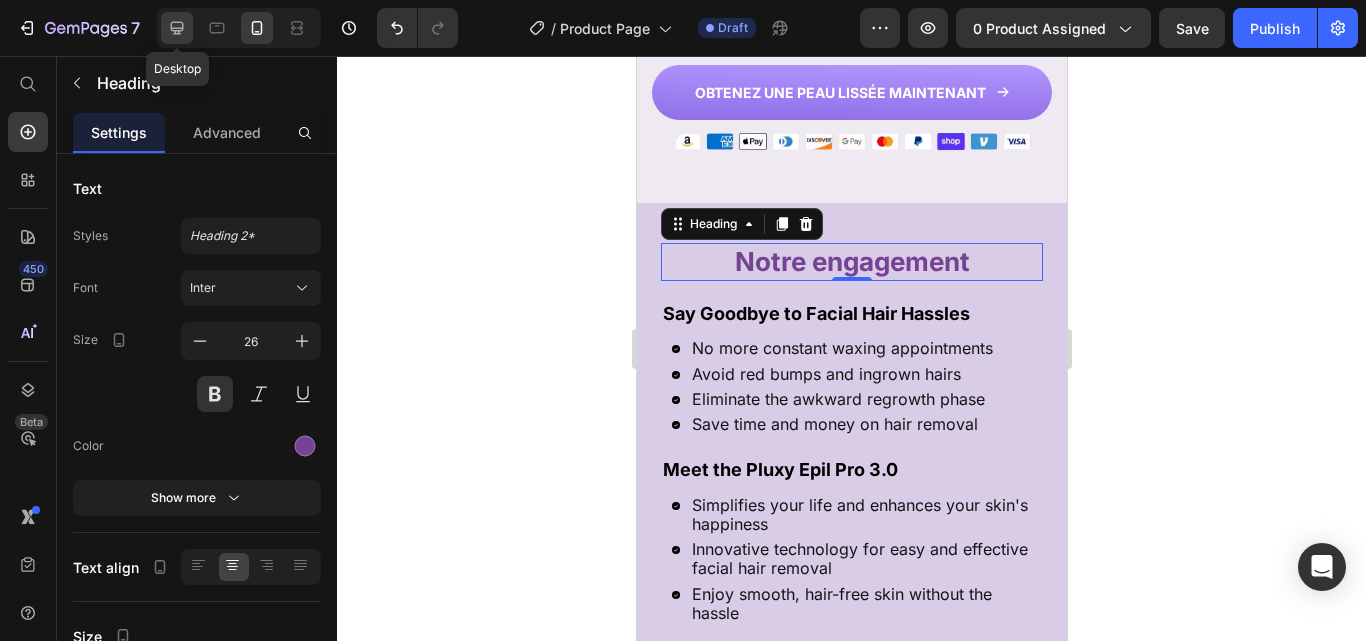 click 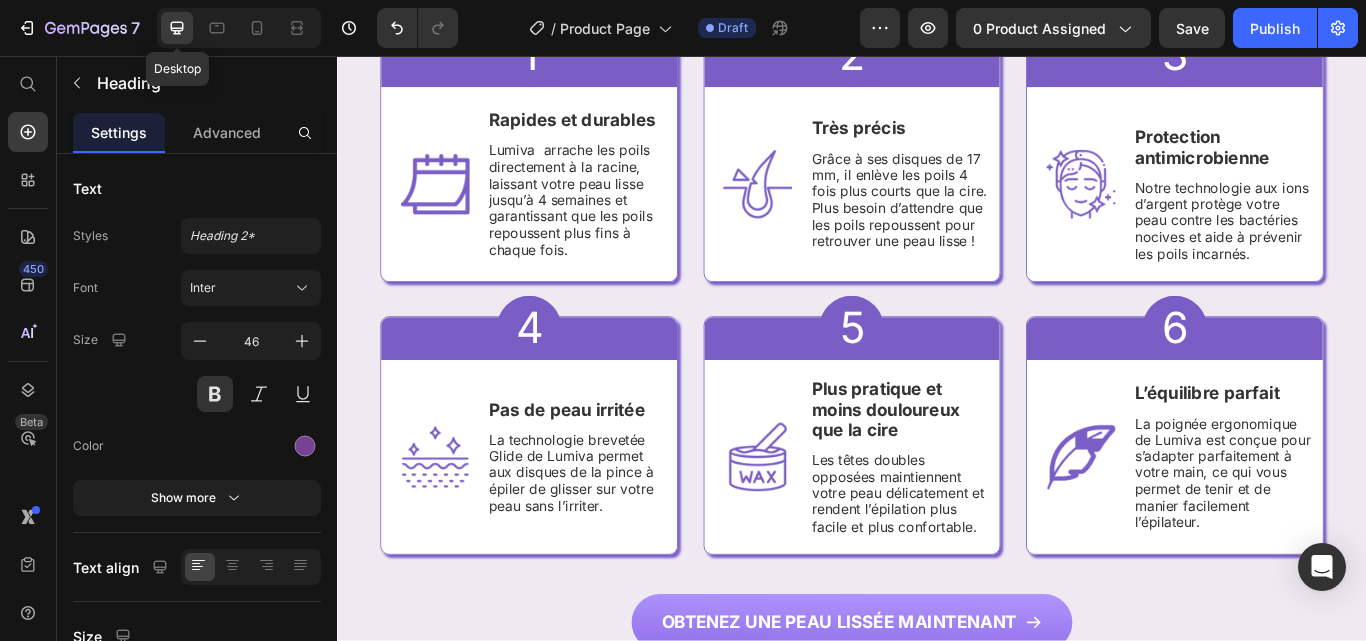 scroll, scrollTop: 2099, scrollLeft: 0, axis: vertical 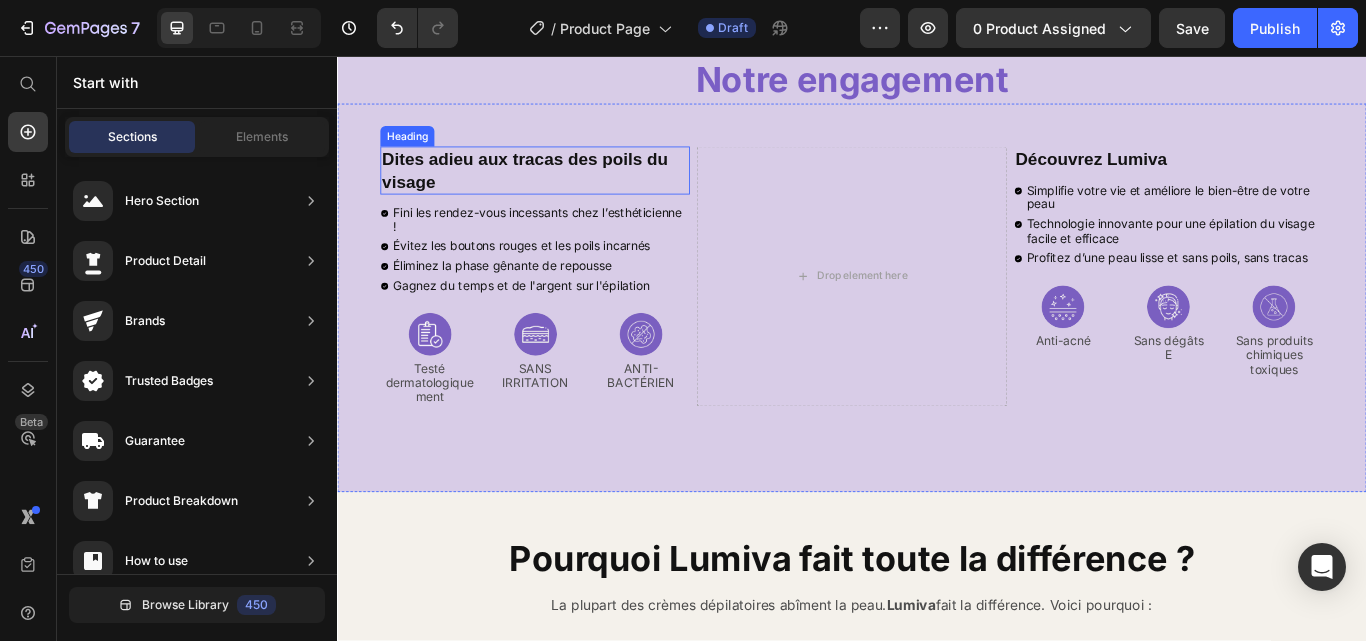 click on "Dites adieu aux tracas des poils du visage" at bounding box center [567, 190] 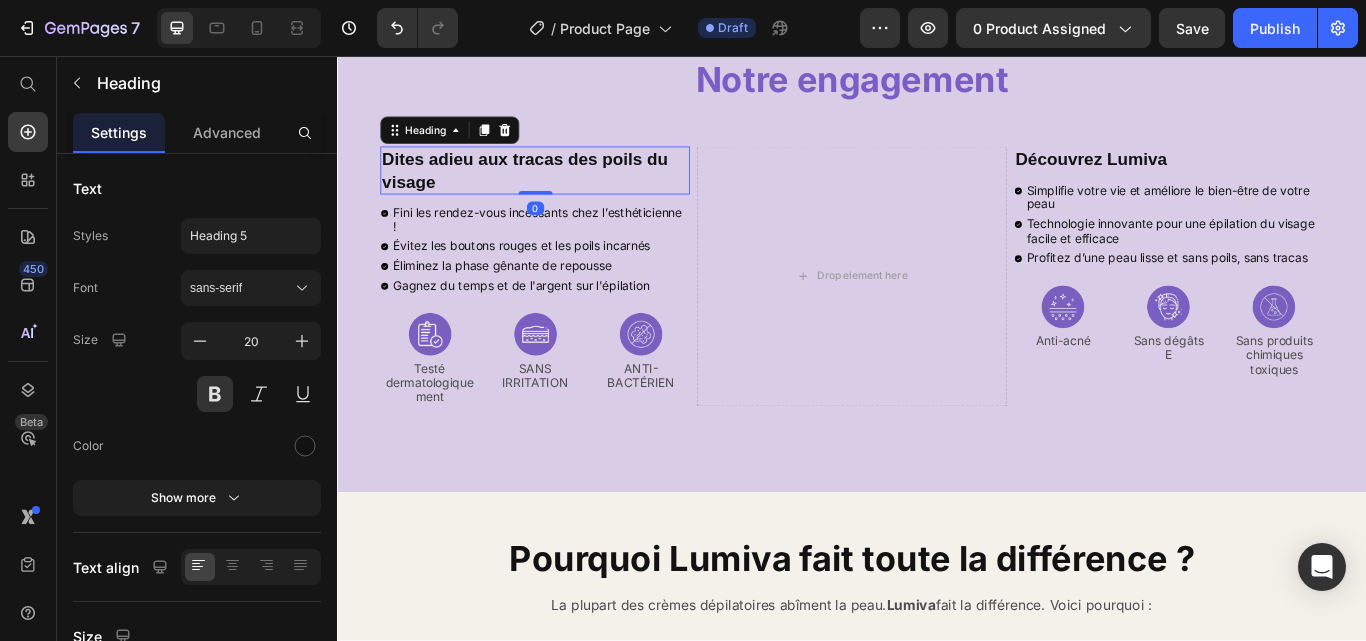 click on "Dites adieu aux tracas des poils du visage" at bounding box center (567, 190) 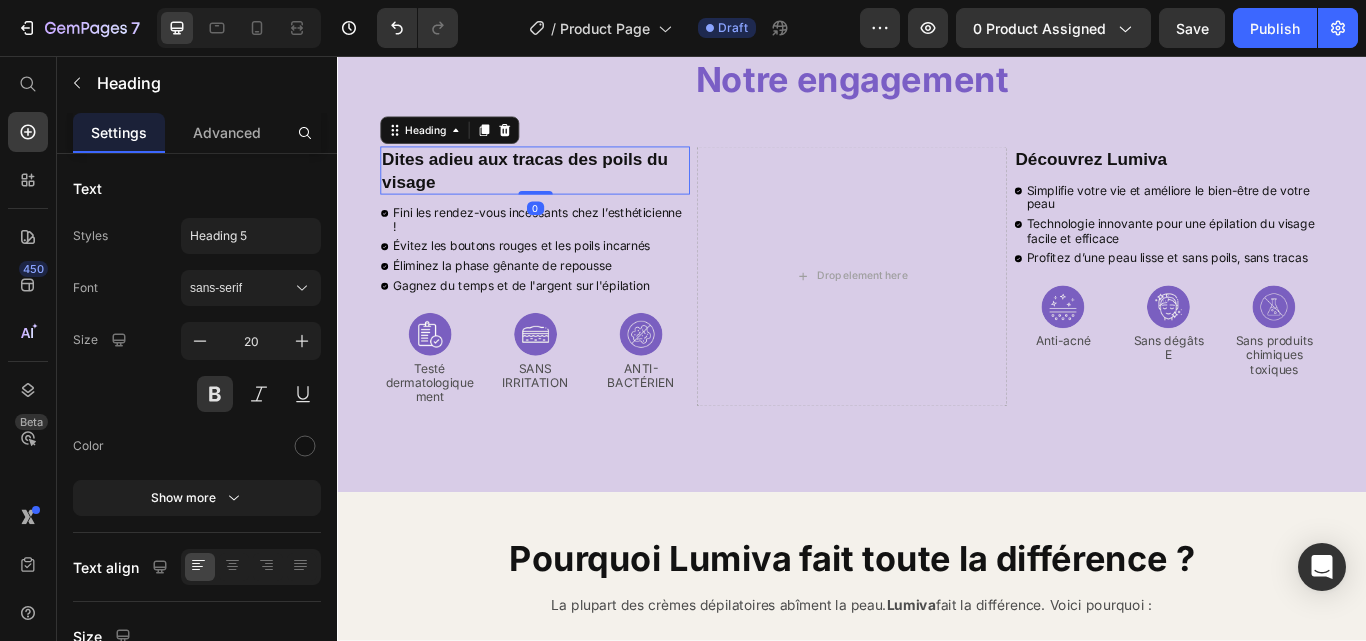 click on "Dites adieu aux tracas des poils du visage" at bounding box center [567, 190] 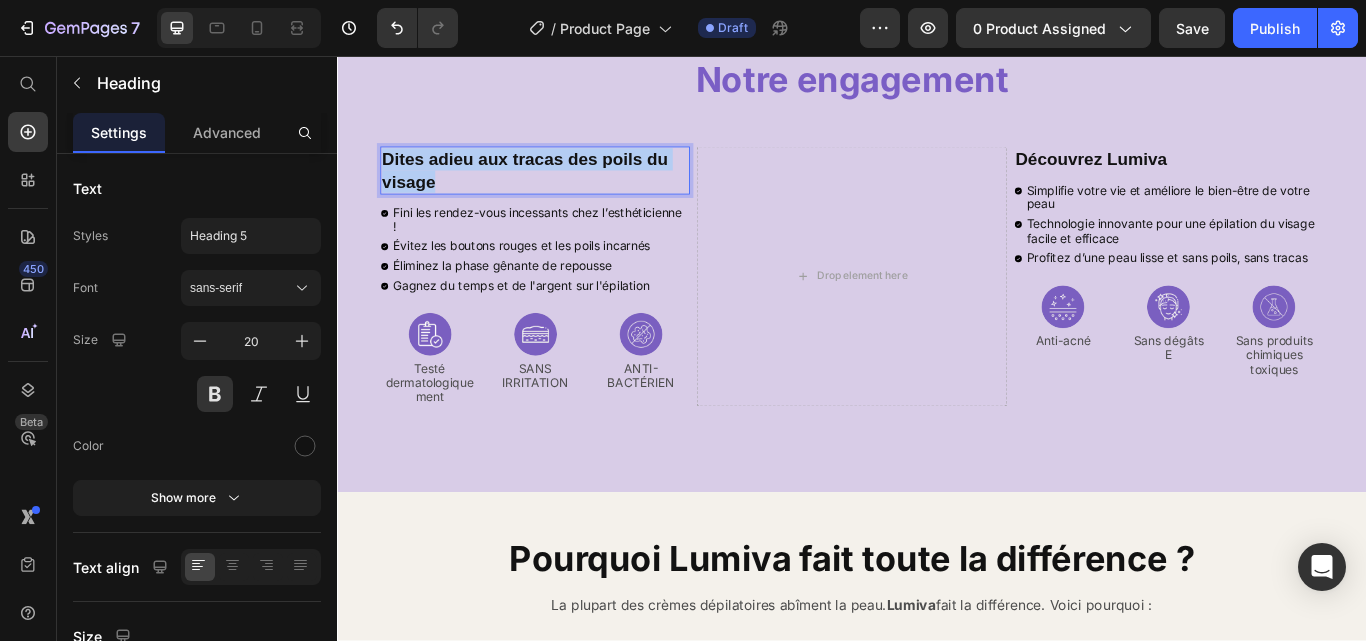 click on "Dites adieu aux tracas des poils du visage" at bounding box center [567, 190] 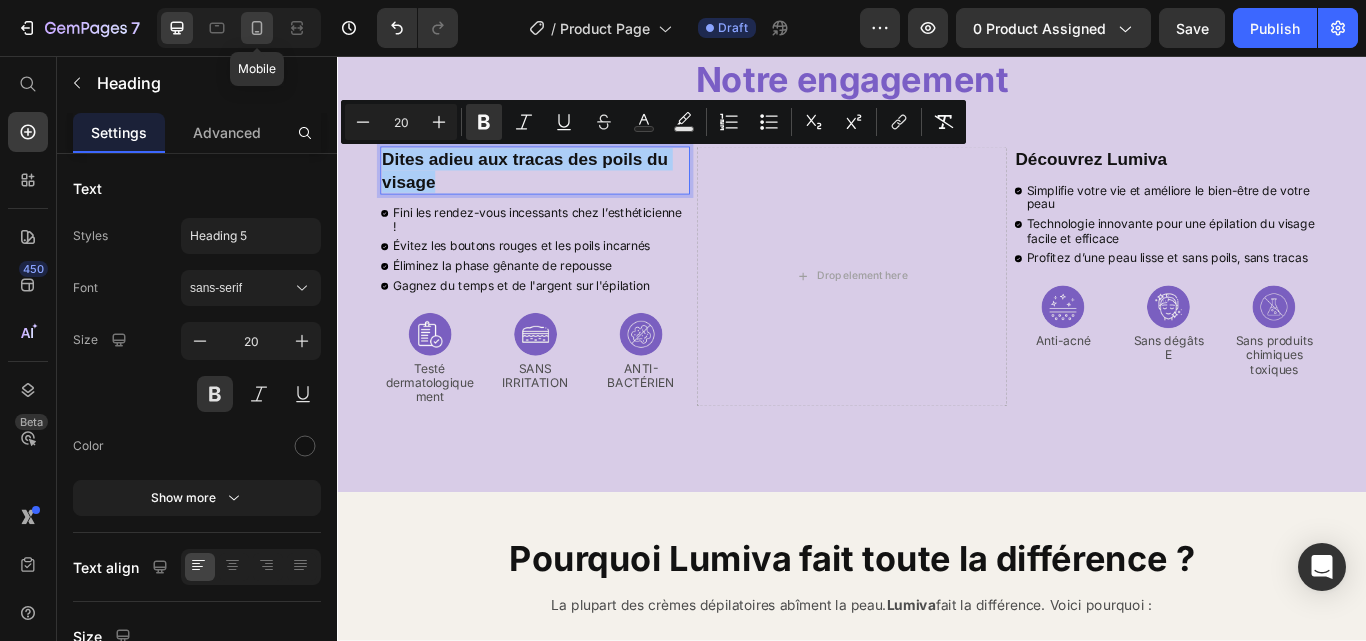 click 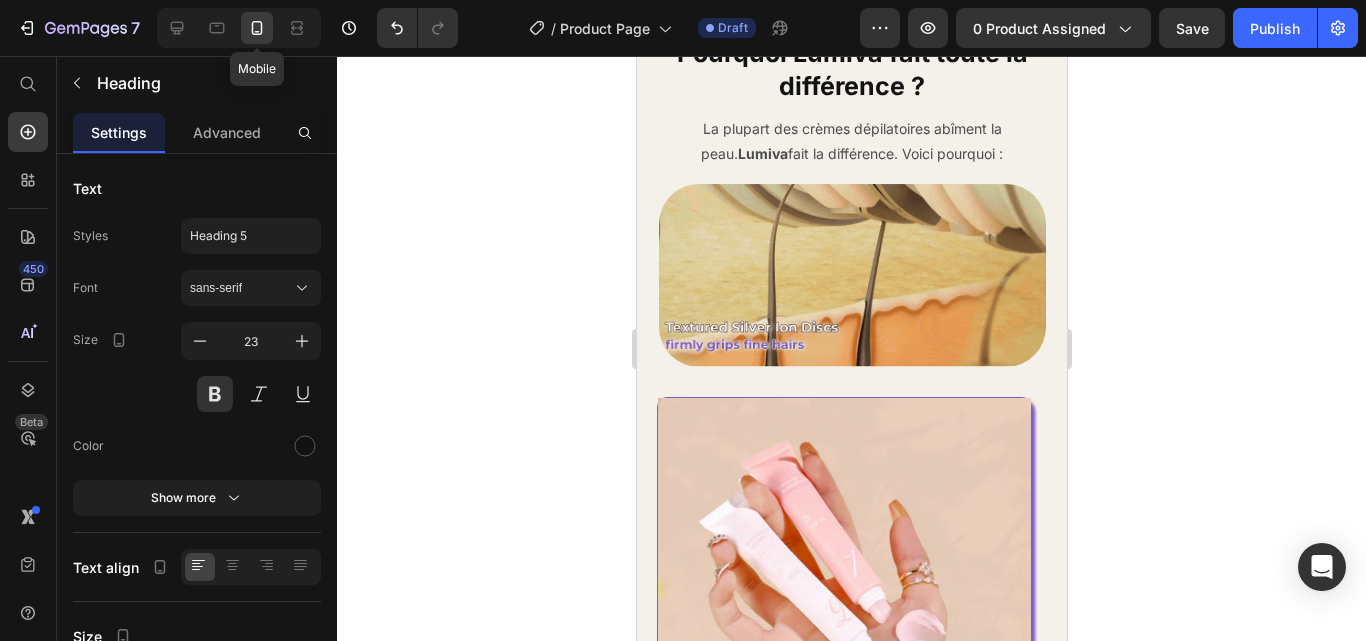 scroll, scrollTop: 3151, scrollLeft: 0, axis: vertical 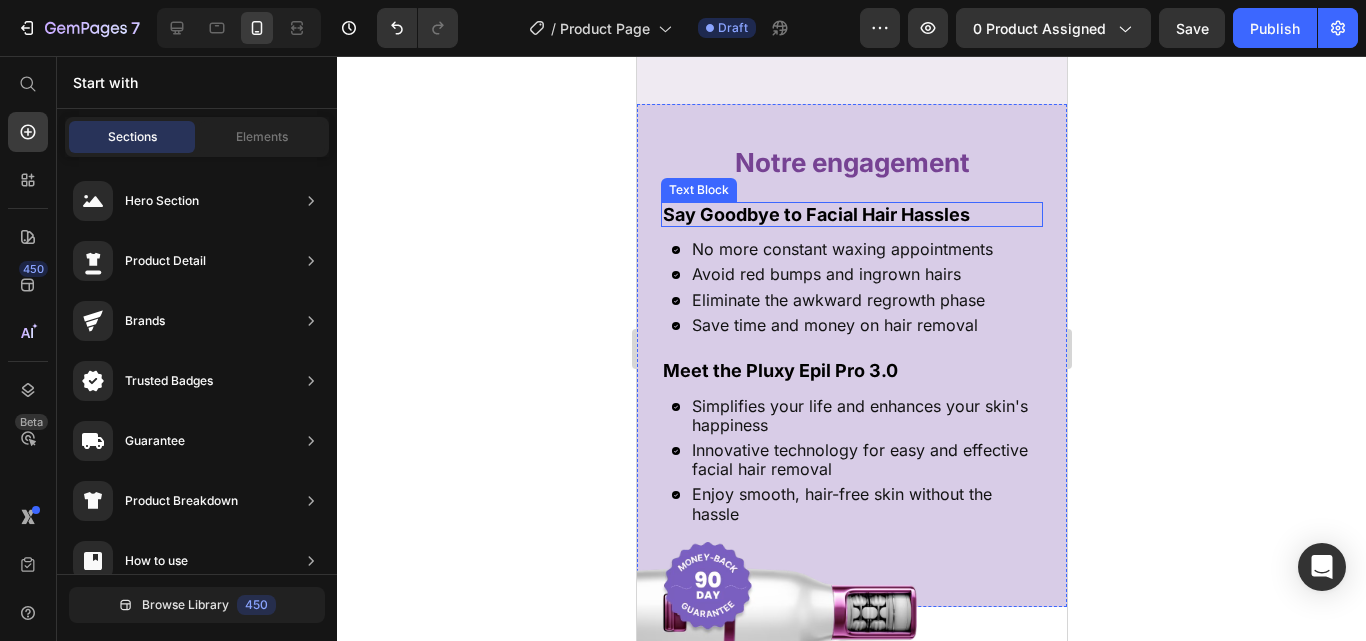 click on "Say Goodbye to Facial Hair Hassles" at bounding box center [851, 215] 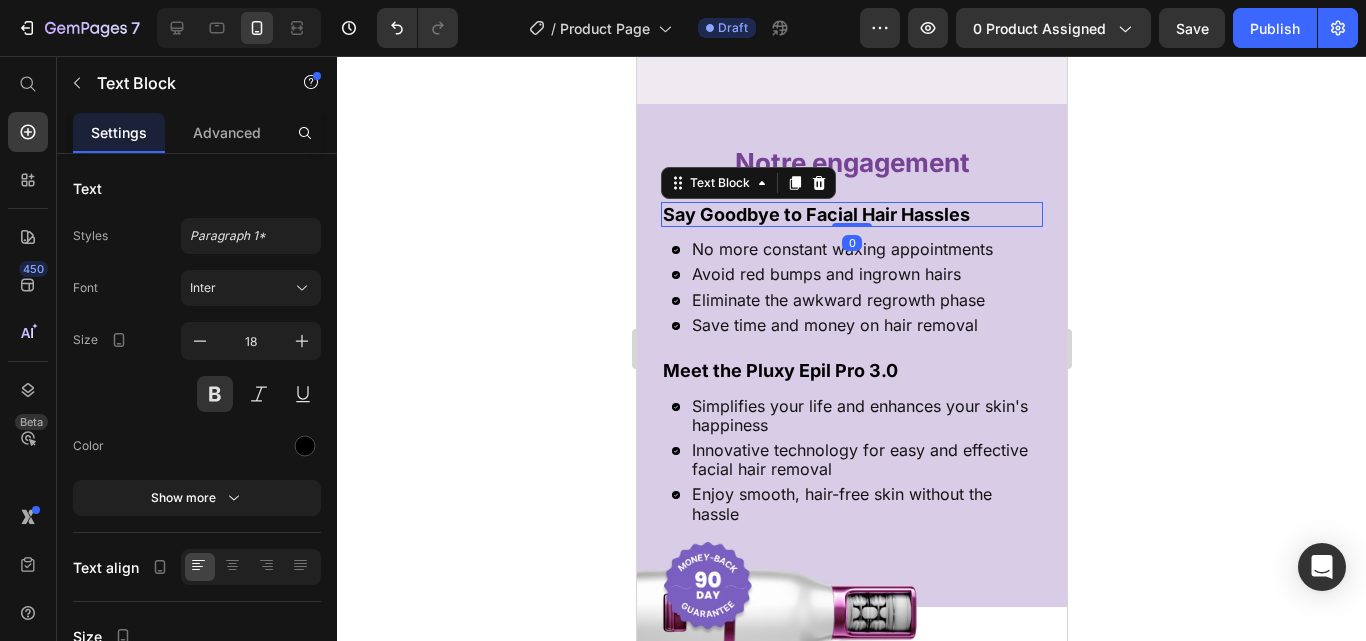 click on "Say Goodbye to Facial Hair Hassles" at bounding box center [851, 215] 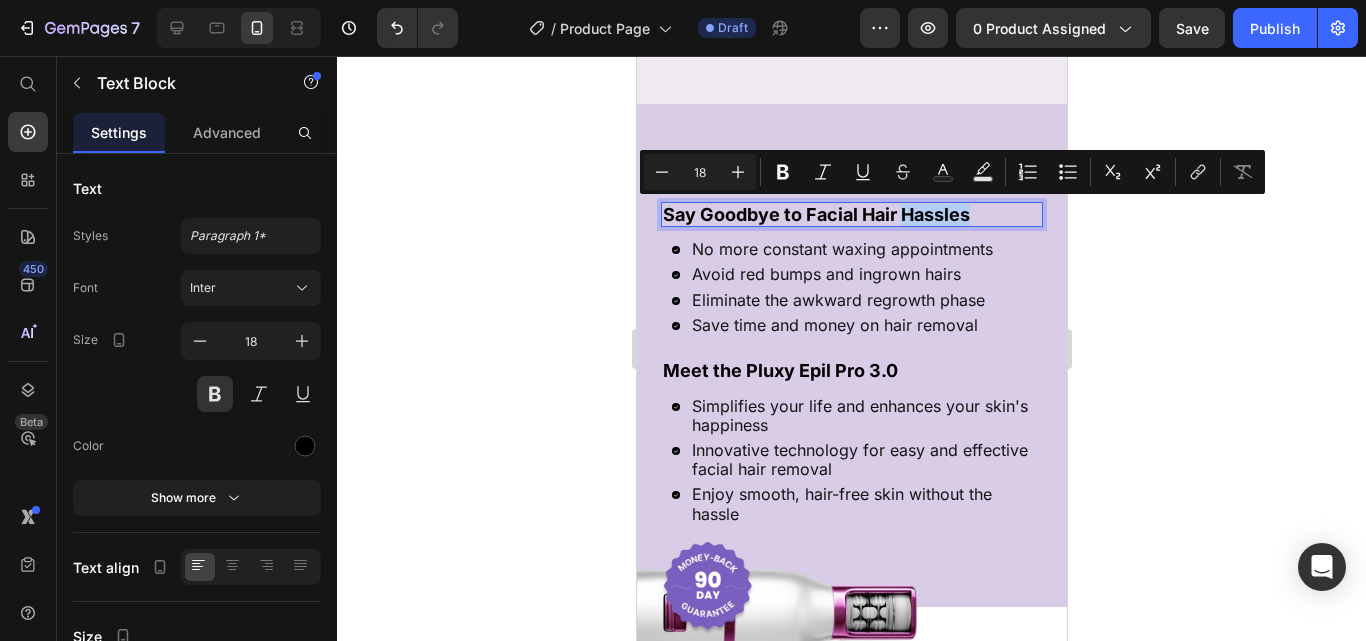 click on "Say Goodbye to Facial Hair Hassles" at bounding box center (851, 215) 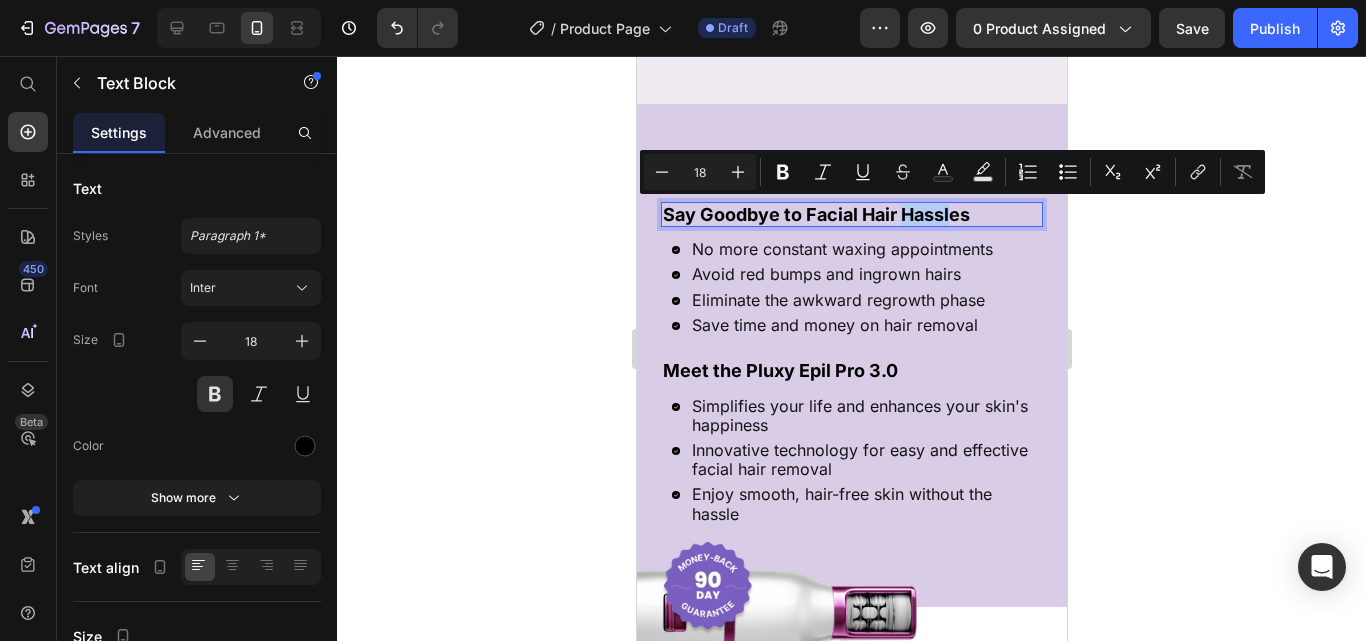 click on "Say Goodbye to Facial Hair Hassles" at bounding box center [851, 215] 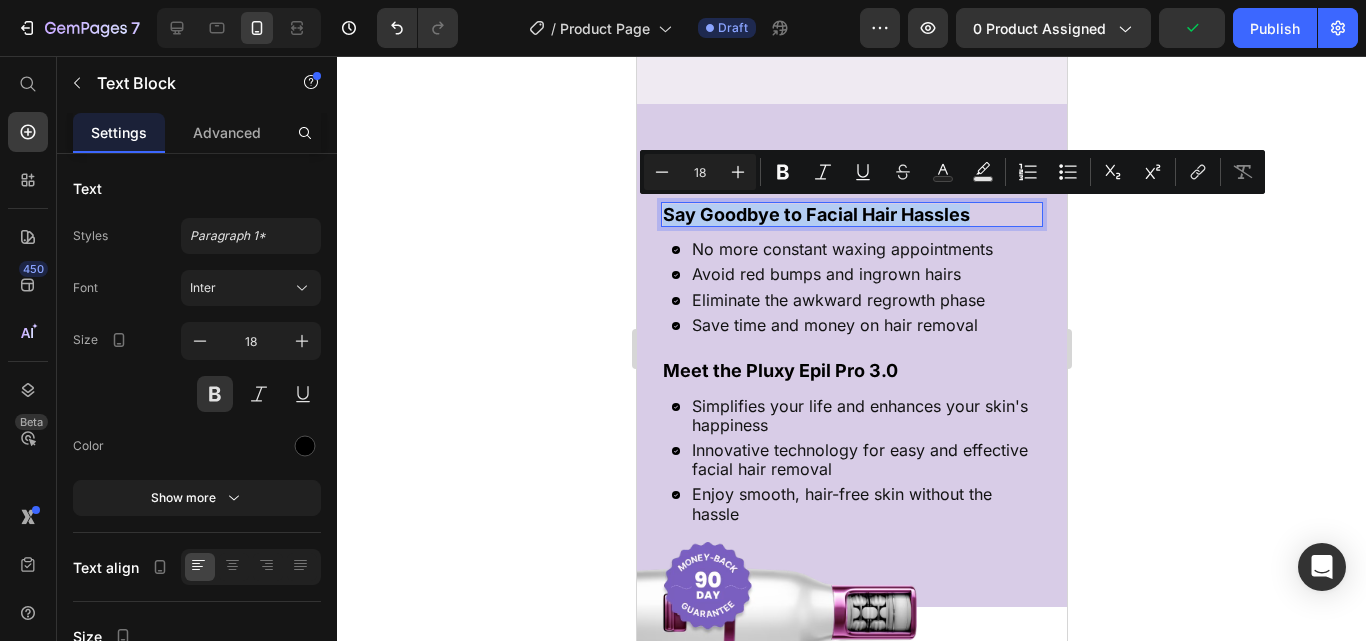 click on "Say Goodbye to Facial Hair Hassles" at bounding box center [851, 215] 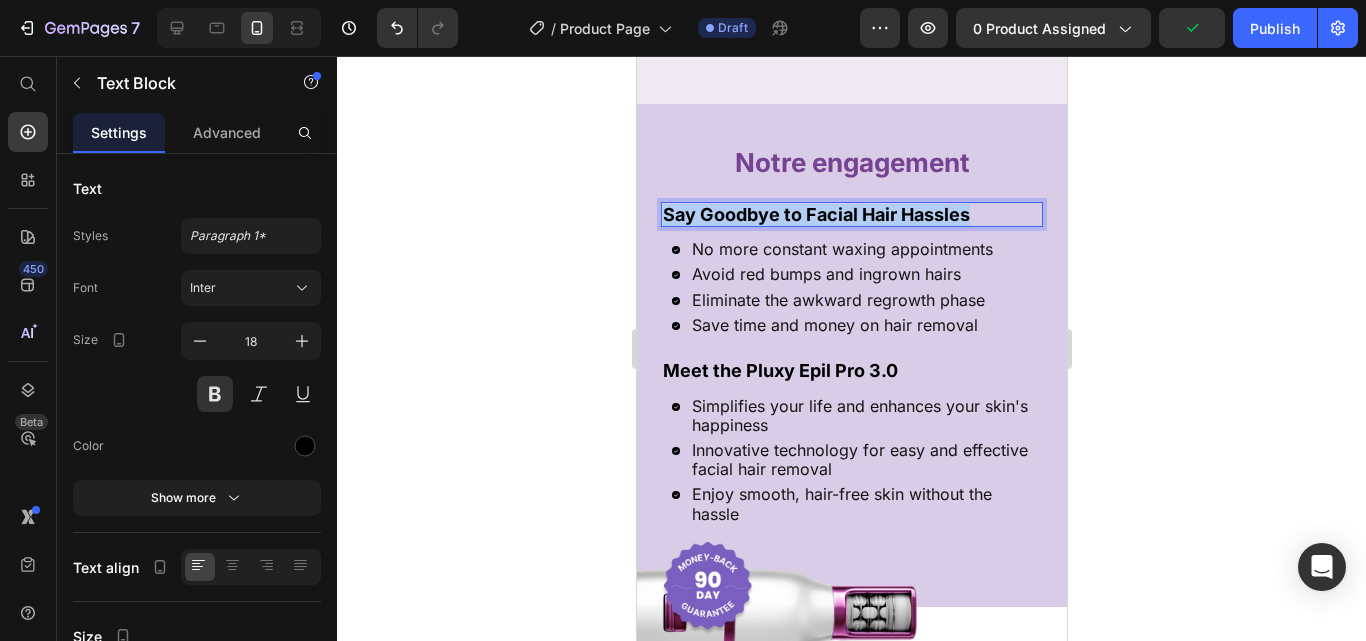click on "Say Goodbye to Facial Hair Hassles" at bounding box center [851, 215] 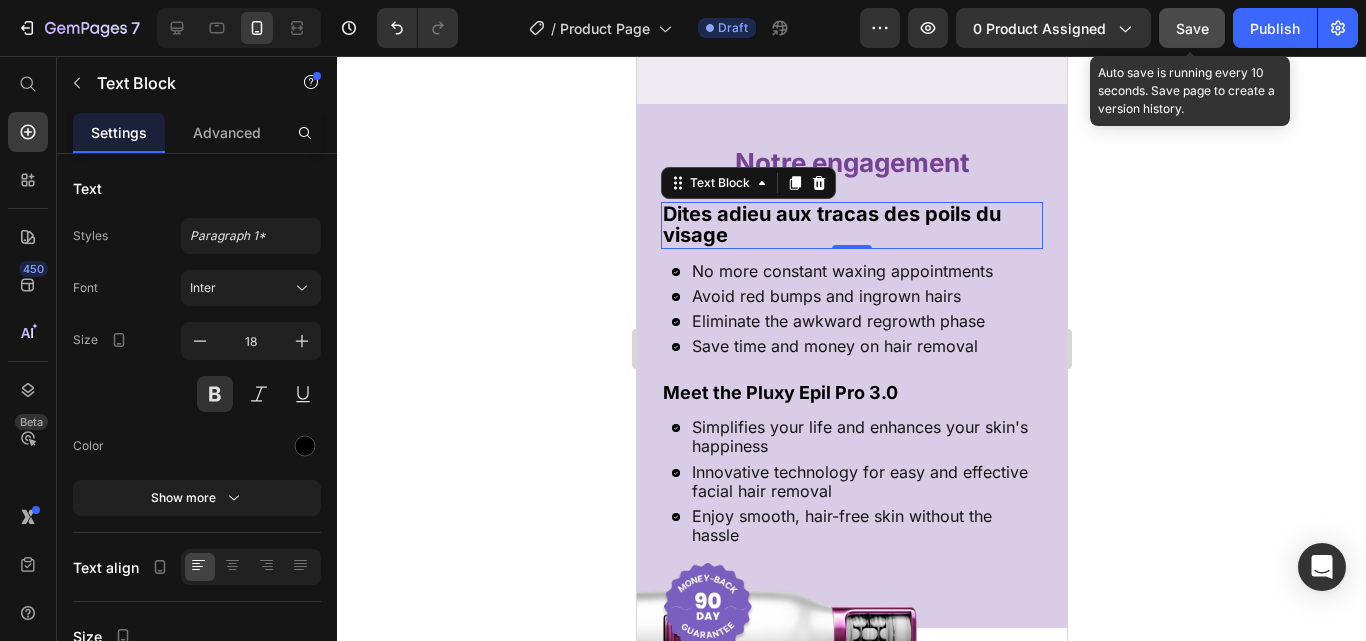 click on "Save" 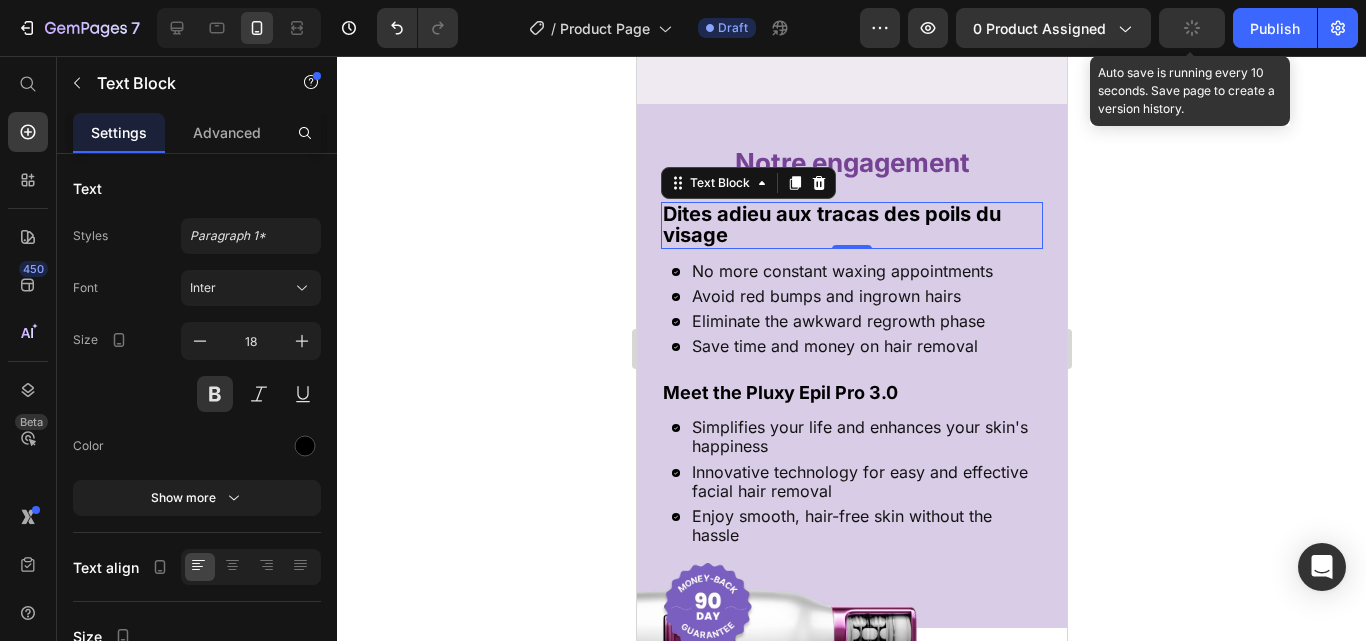 click 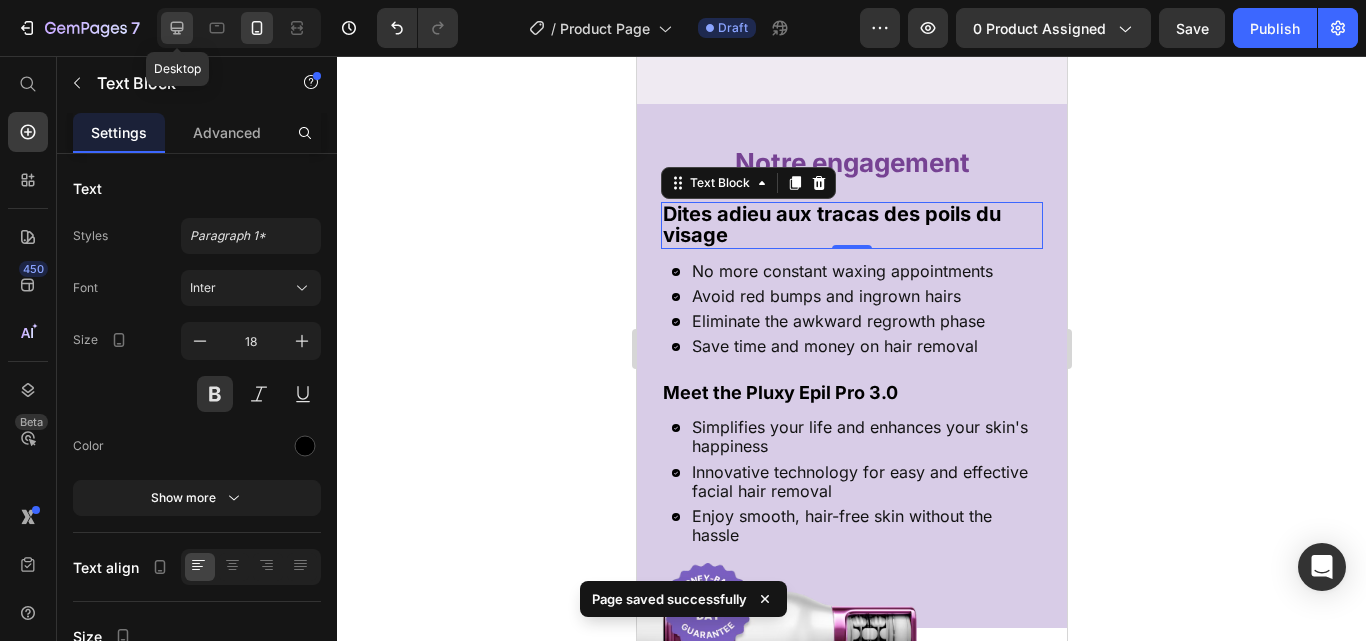 click 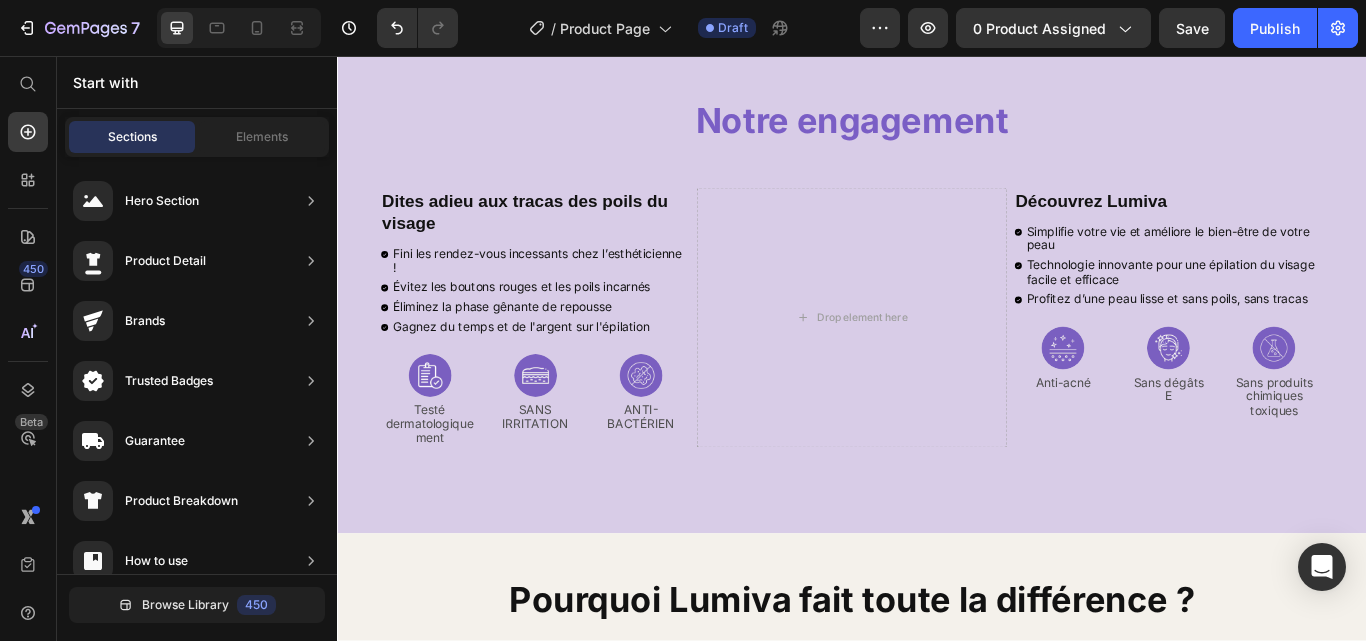 scroll, scrollTop: 2998, scrollLeft: 0, axis: vertical 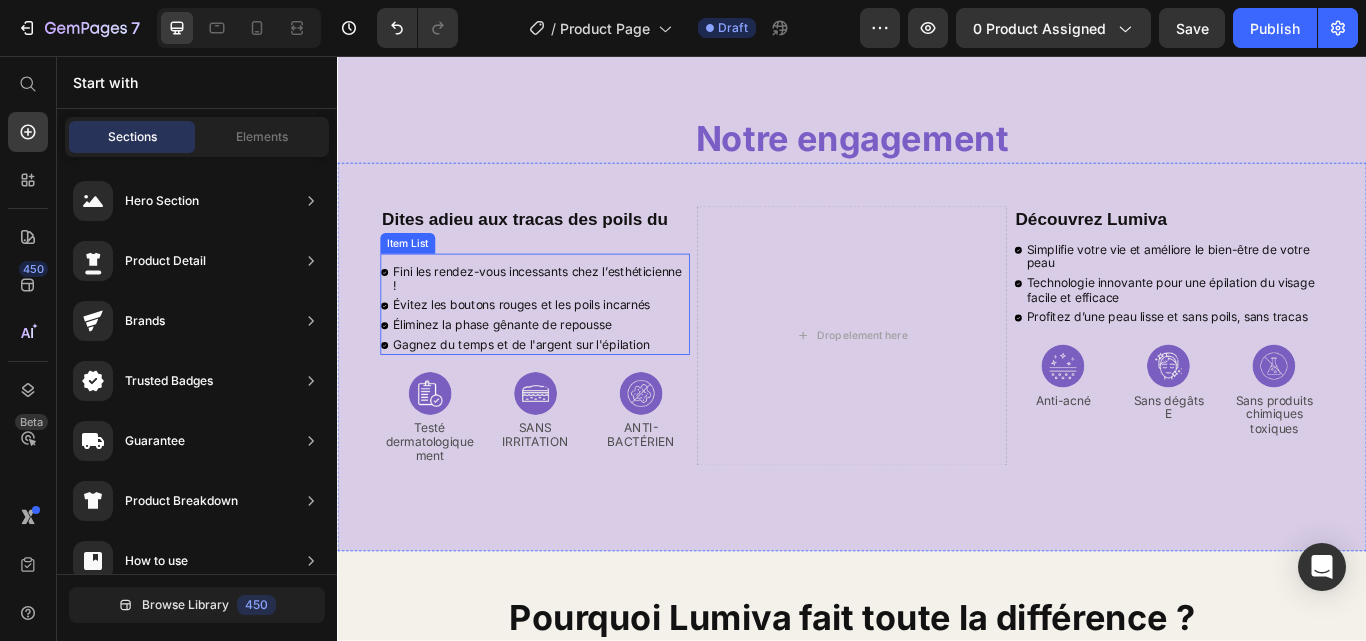 click on "Fini les rendez-vous incessants chez l’esthéticienne !" at bounding box center (573, 317) 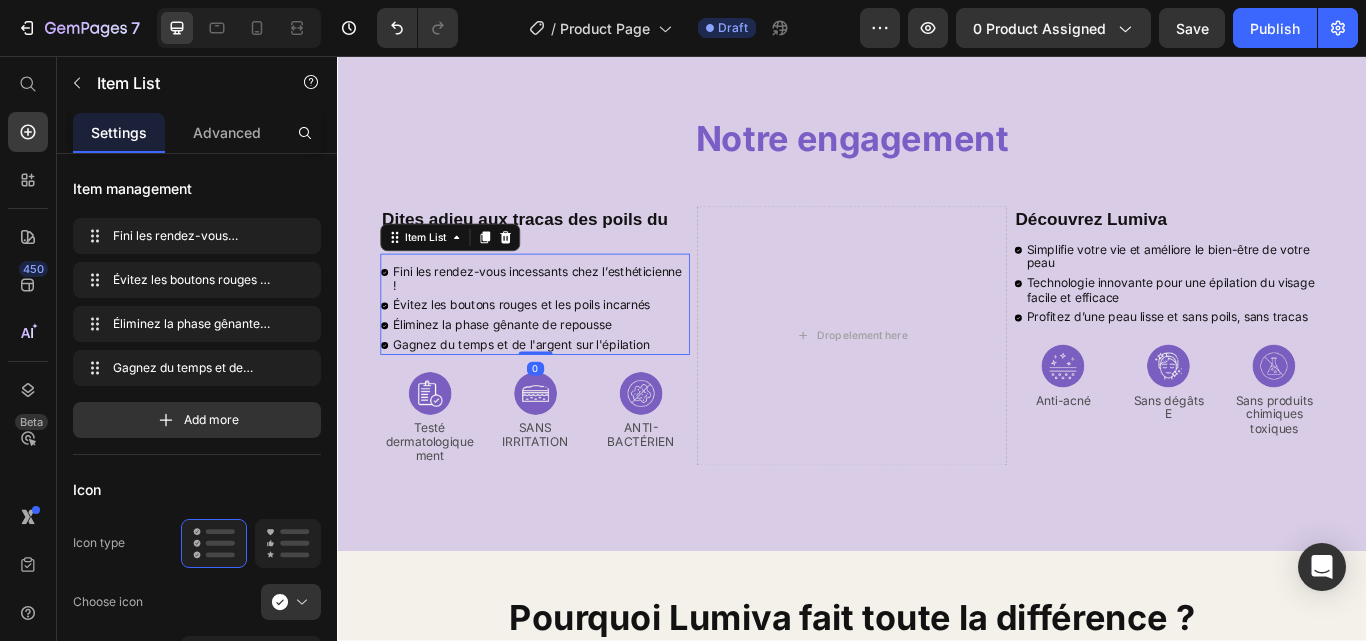 click on "Fini les rendez-vous incessants chez l’esthéticienne !" at bounding box center (573, 317) 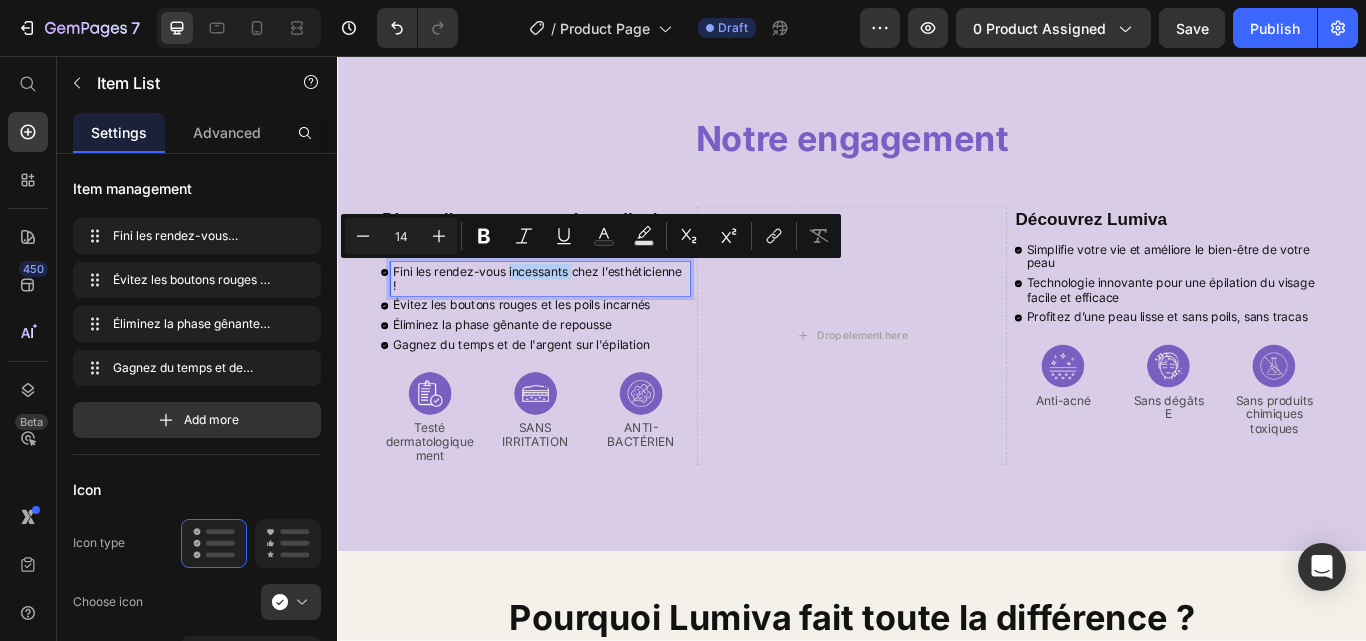 click on "Fini les rendez-vous incessants chez l’esthéticienne !" at bounding box center [573, 317] 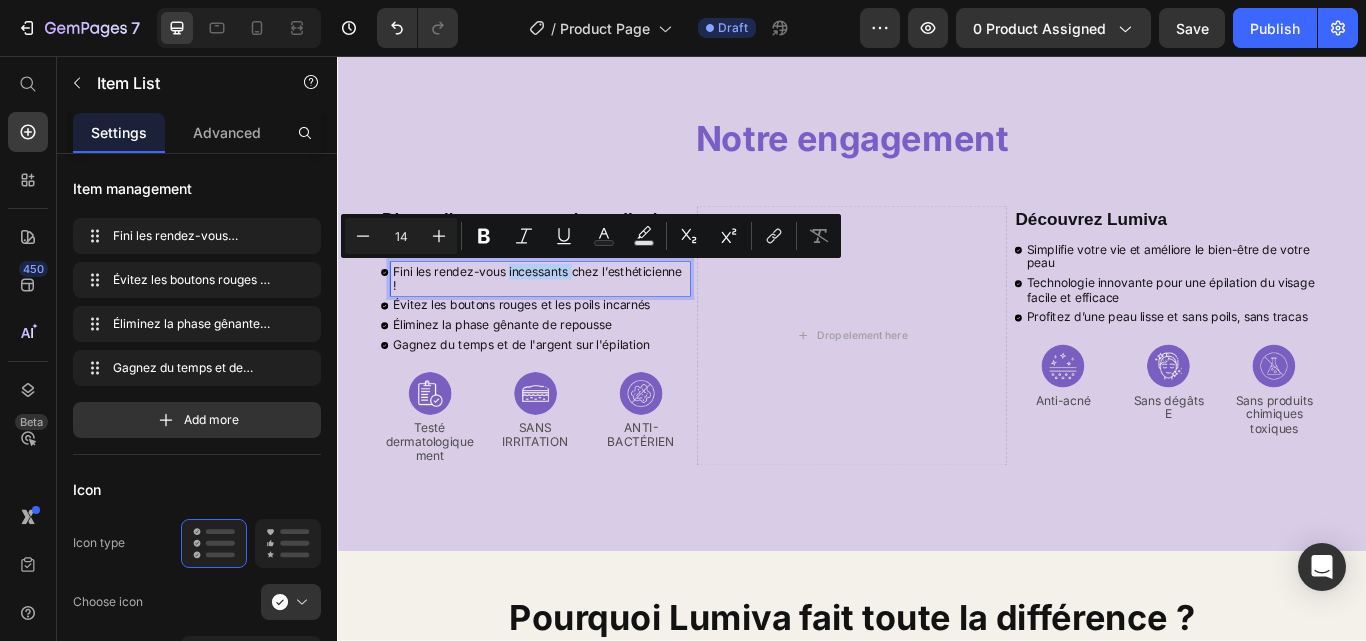 click on "Fini les rendez-vous incessants chez l’esthéticienne !" at bounding box center (573, 317) 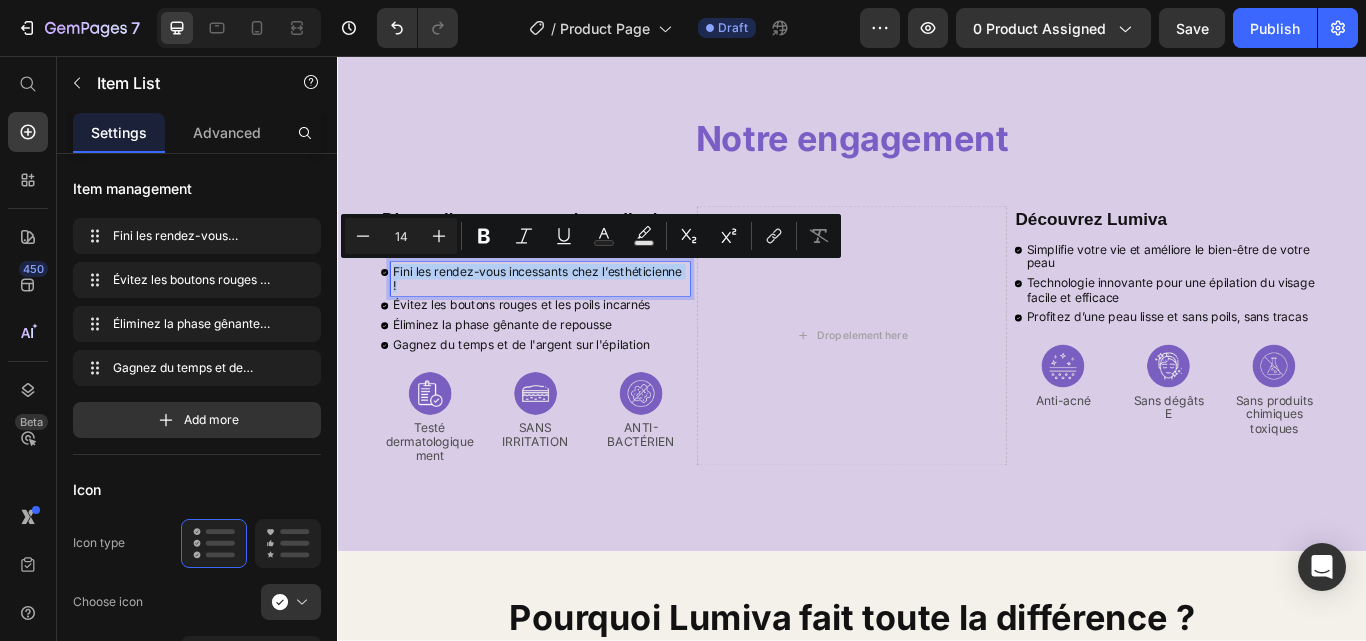 click on "Fini les rendez-vous incessants chez l’esthéticienne !" at bounding box center [573, 317] 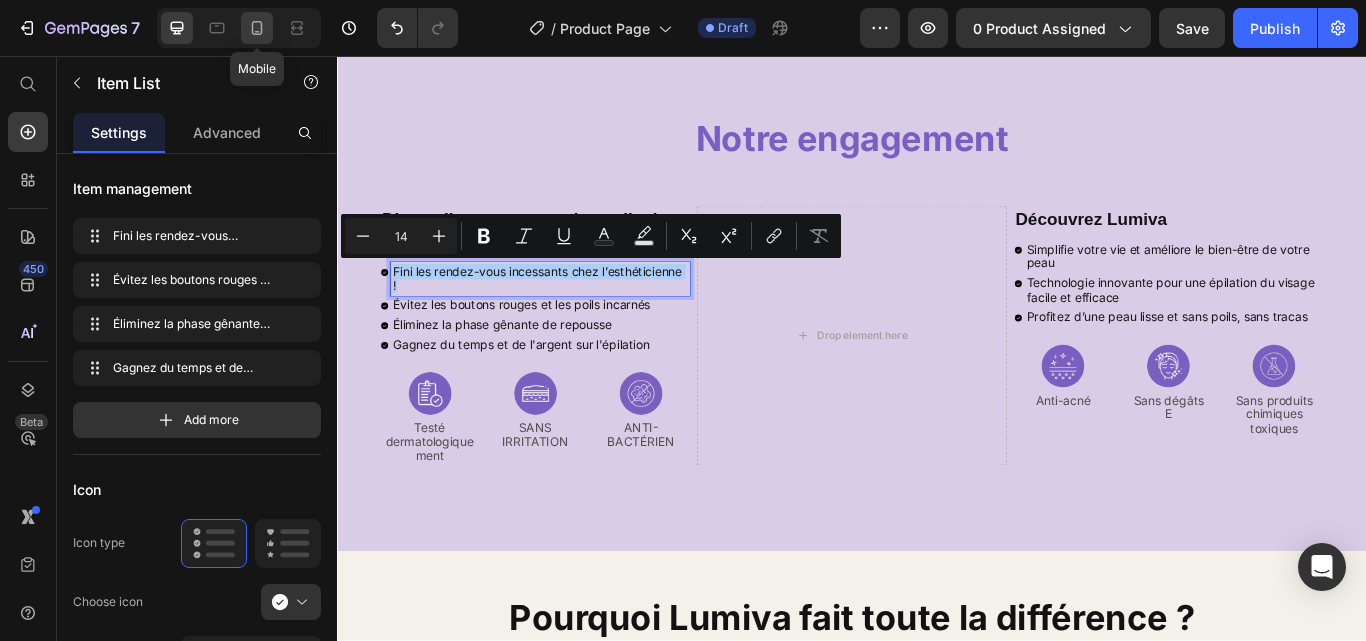 click 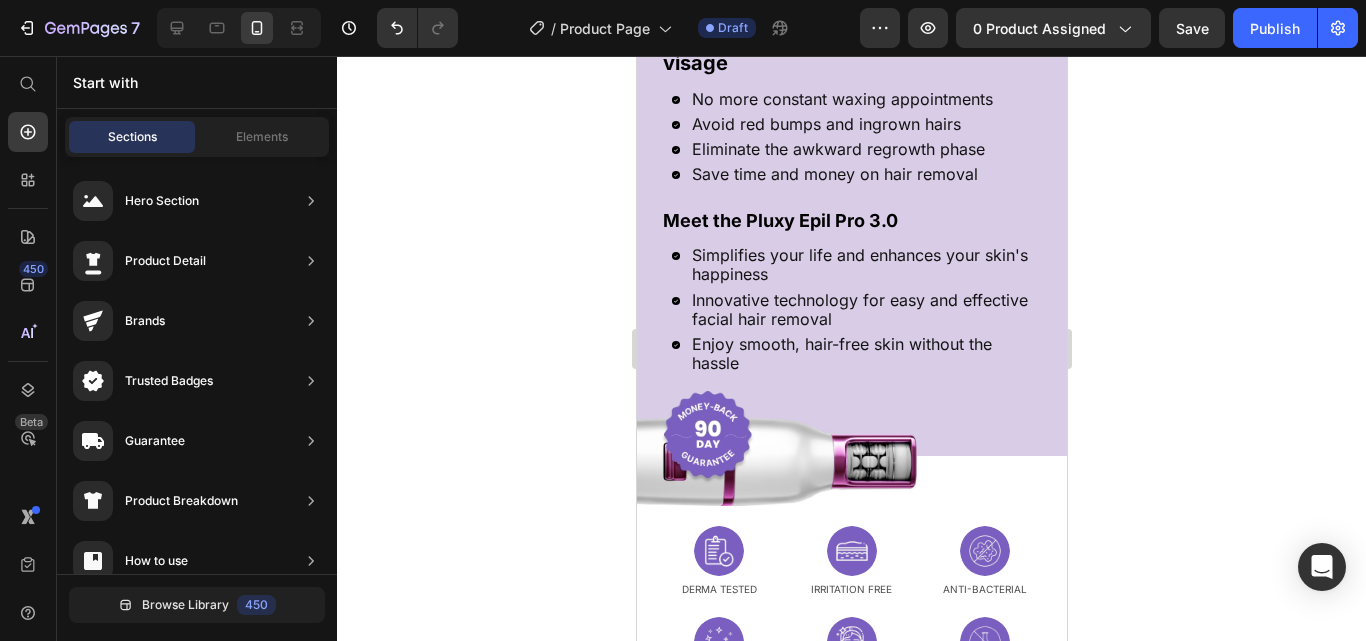 scroll, scrollTop: 2306, scrollLeft: 0, axis: vertical 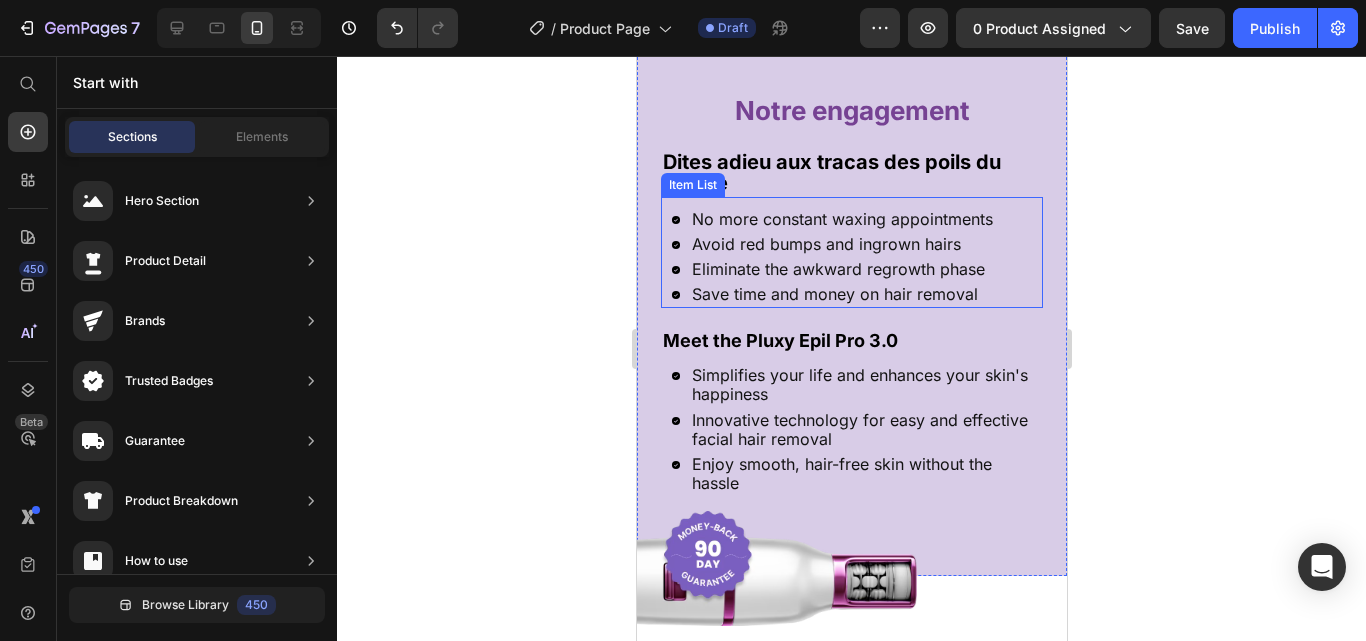 click on "No more constant waxing appointments" at bounding box center [841, 219] 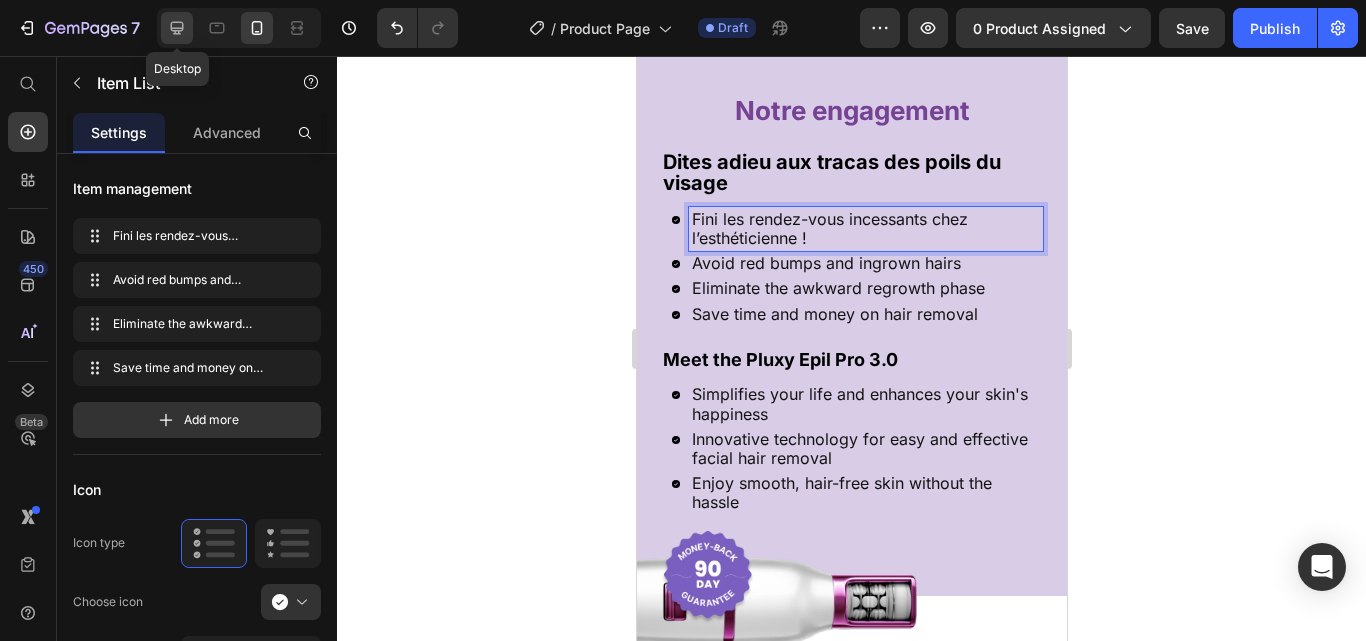 click 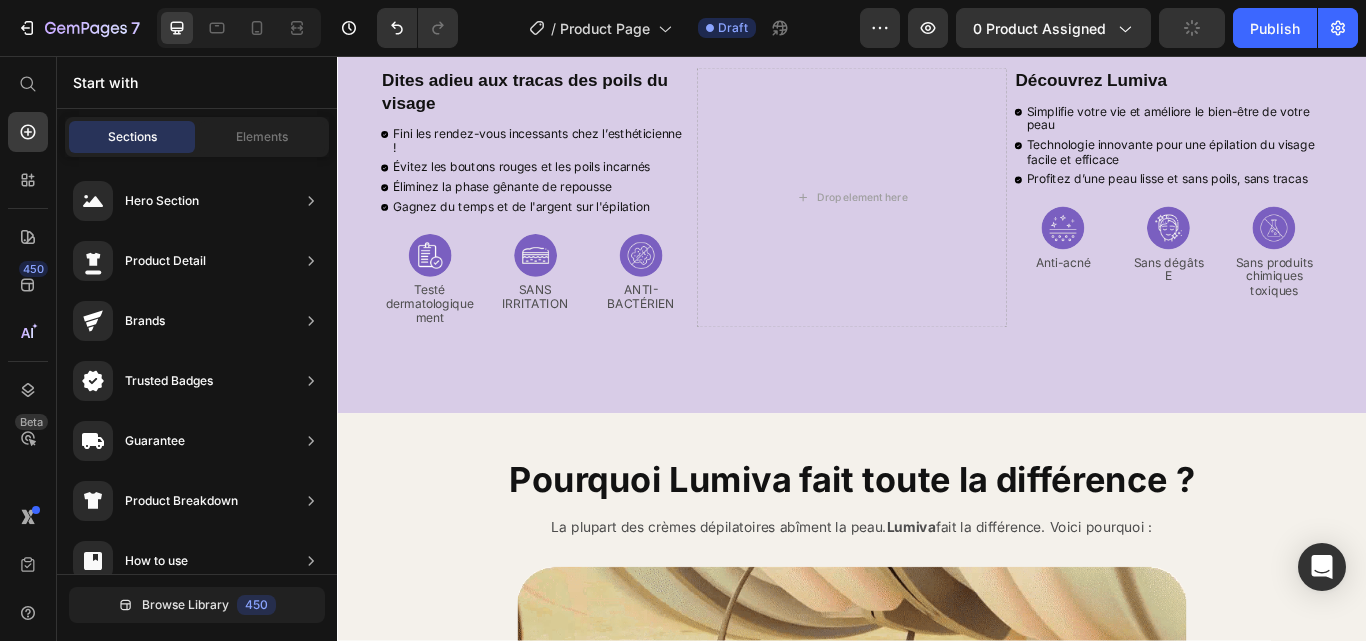 scroll, scrollTop: 3033, scrollLeft: 0, axis: vertical 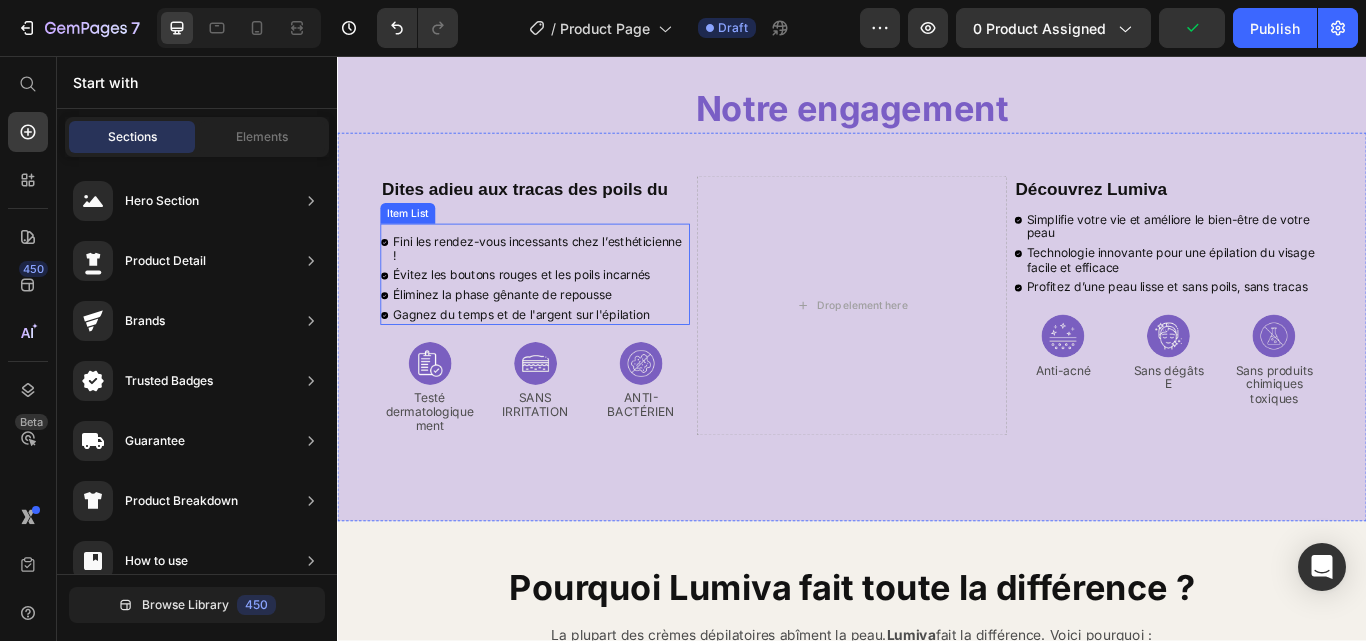 click on "Évitez les boutons rouges et les poils incarnés" at bounding box center (573, 312) 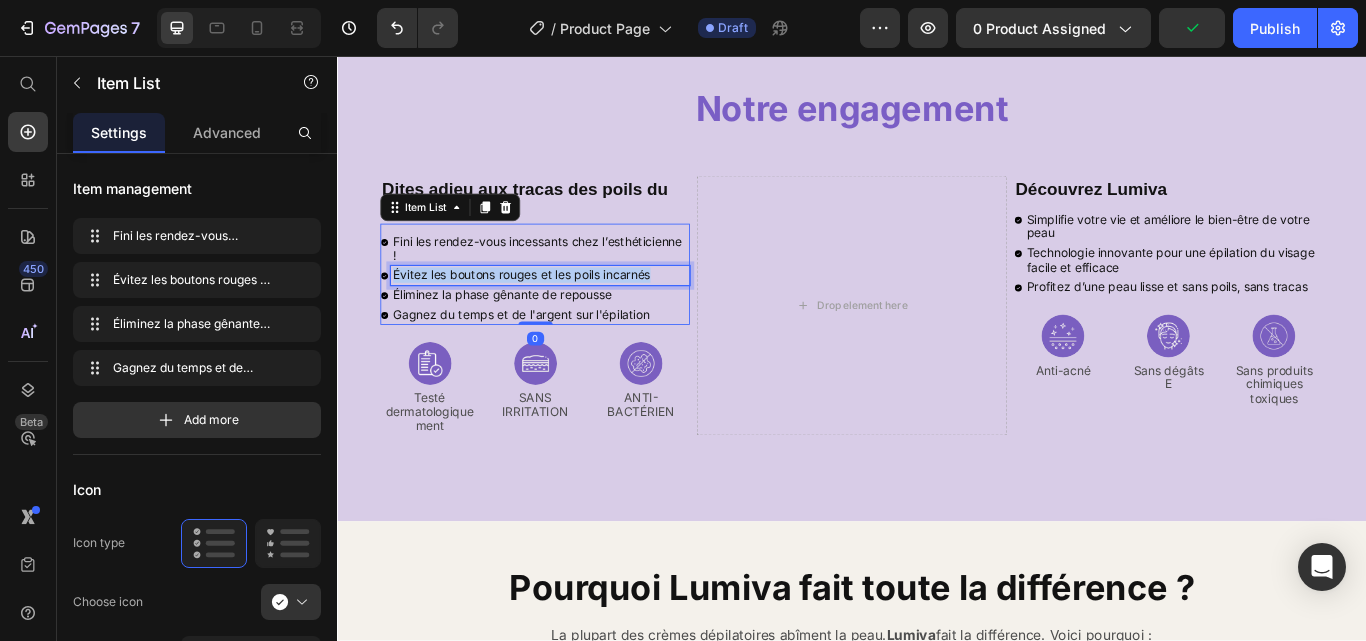 click on "Évitez les boutons rouges et les poils incarnés" at bounding box center (573, 312) 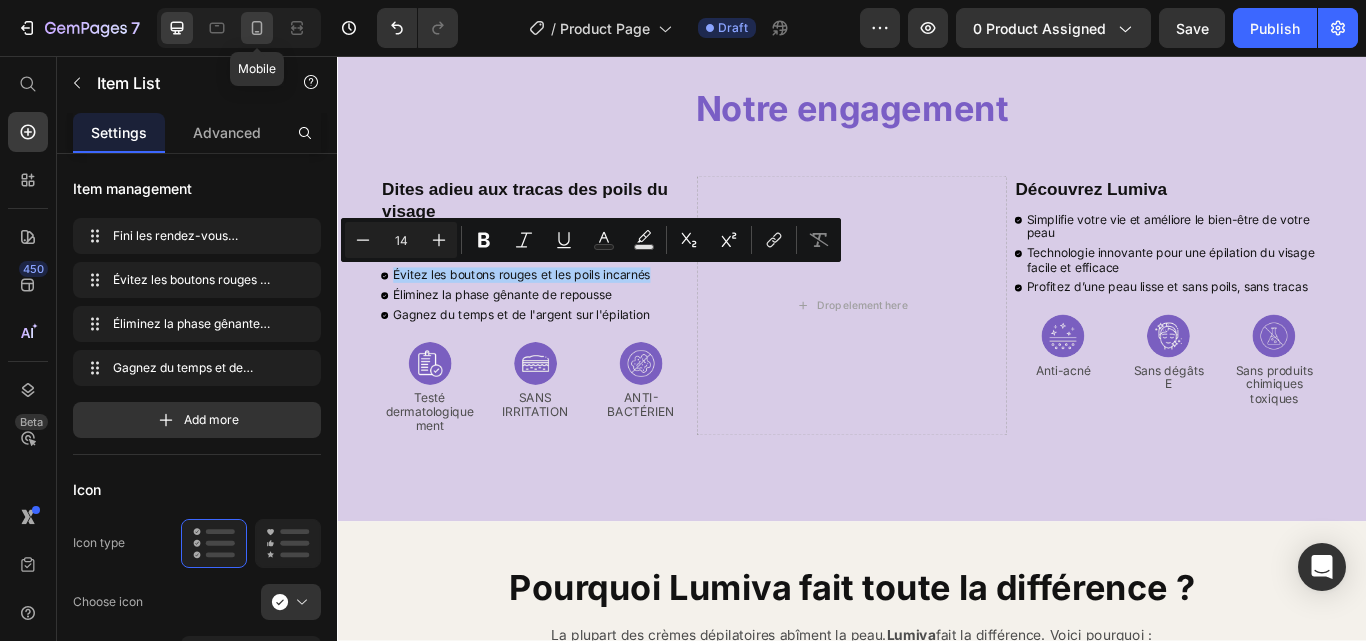 click 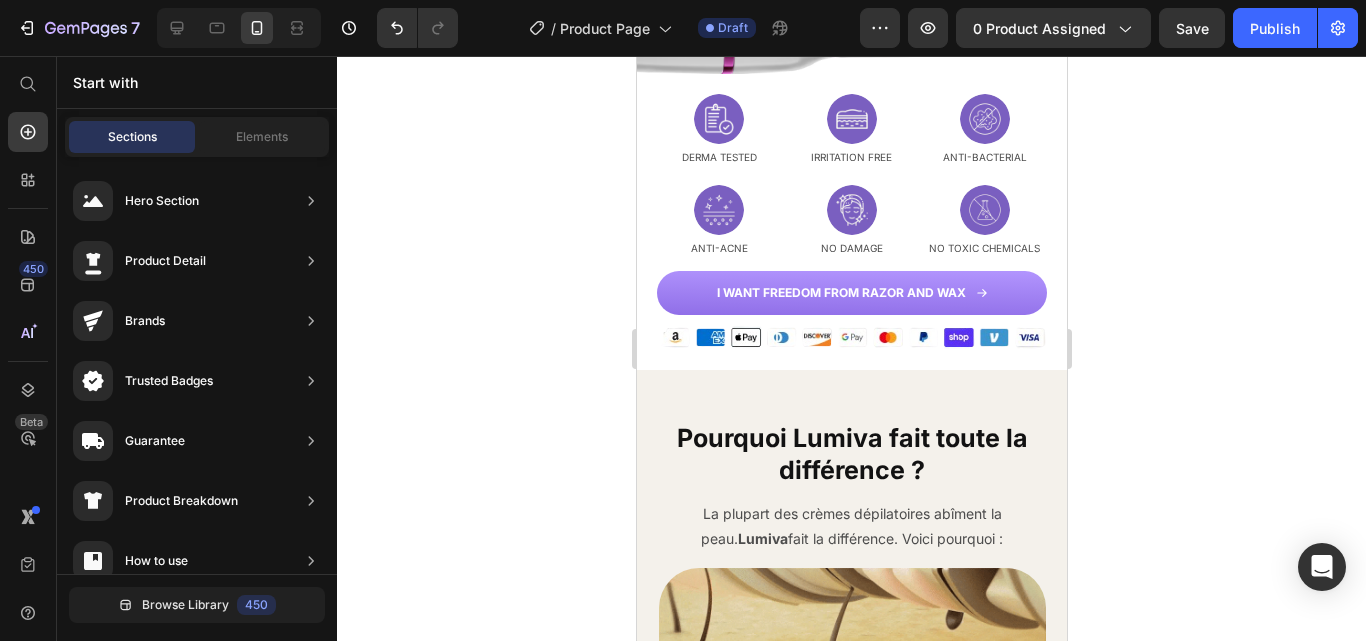 scroll, scrollTop: 2400, scrollLeft: 0, axis: vertical 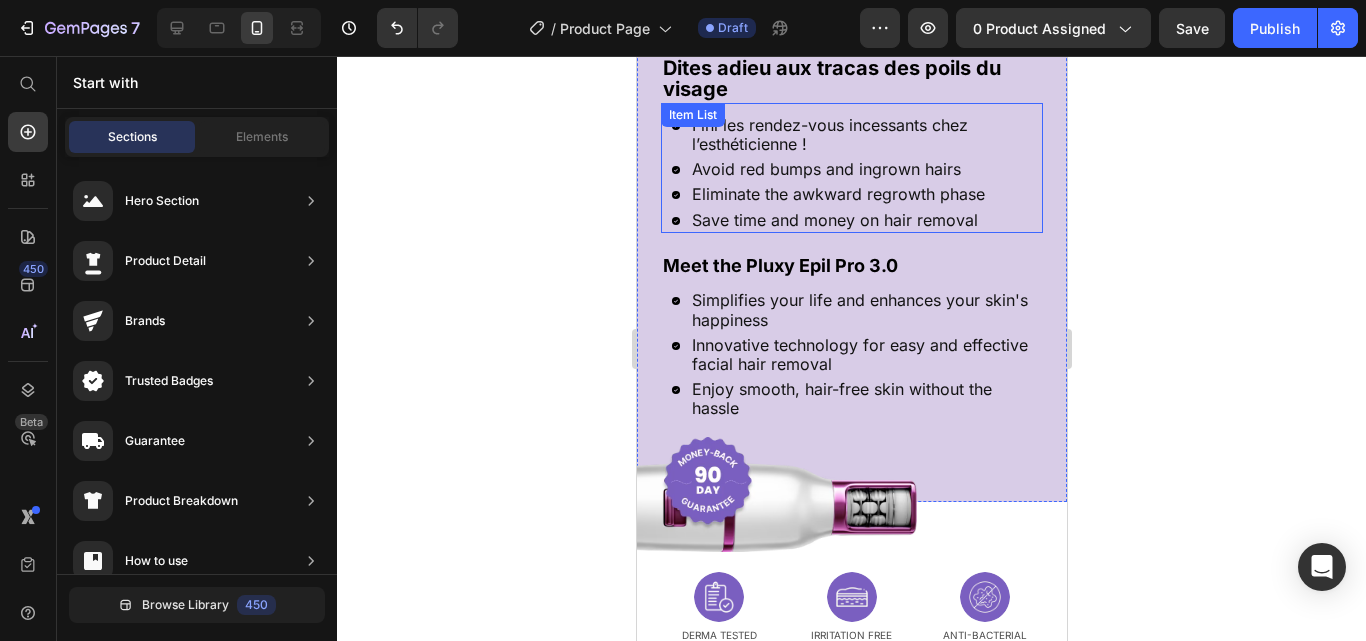 click on "Avoid red bumps and ingrown hairs" at bounding box center (865, 169) 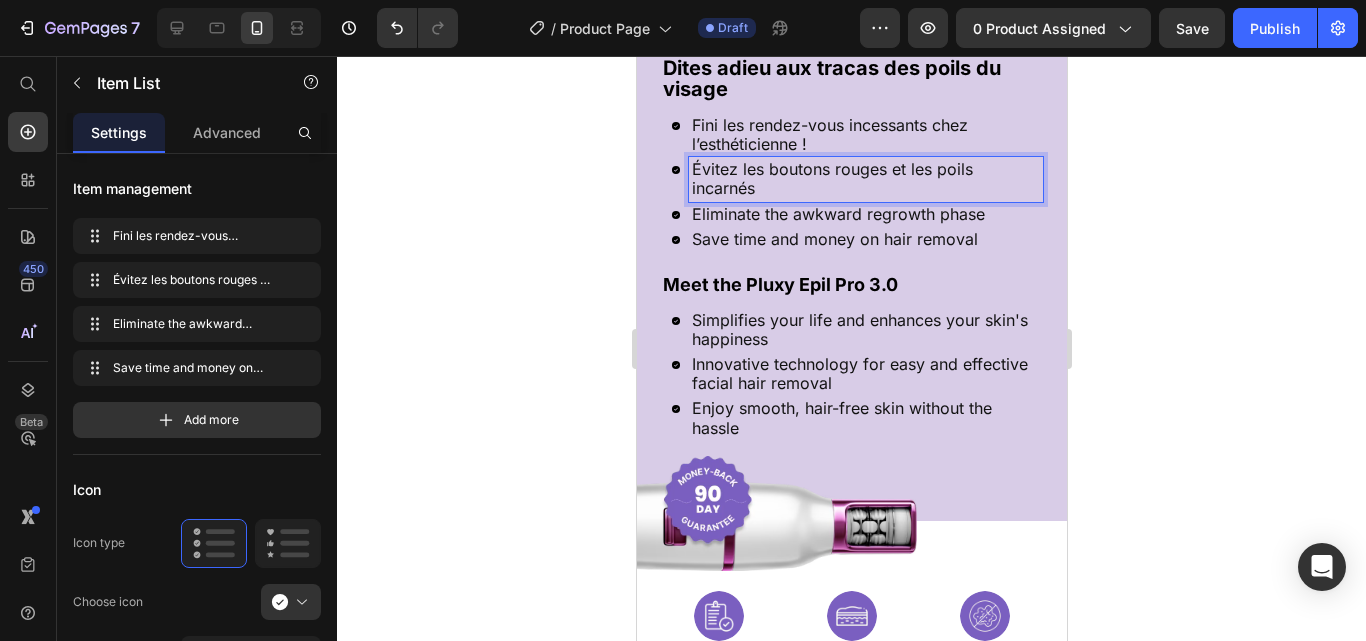 click on "Eliminate the awkward regrowth phase" at bounding box center [865, 214] 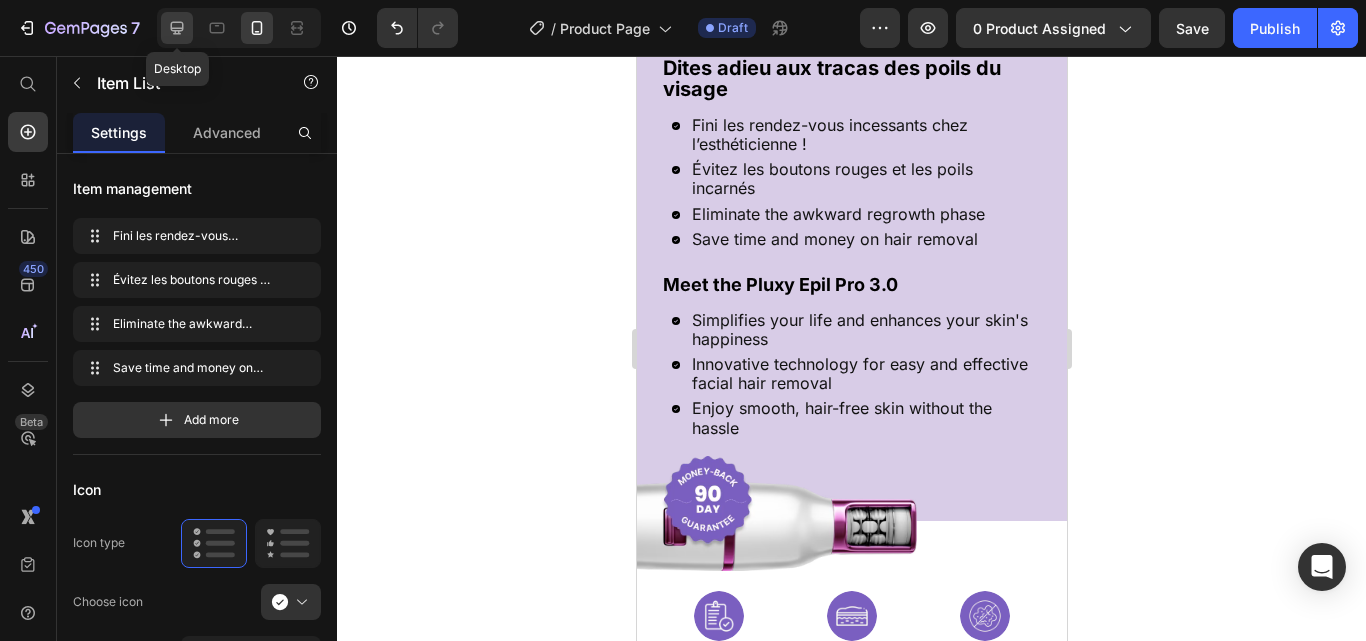 click 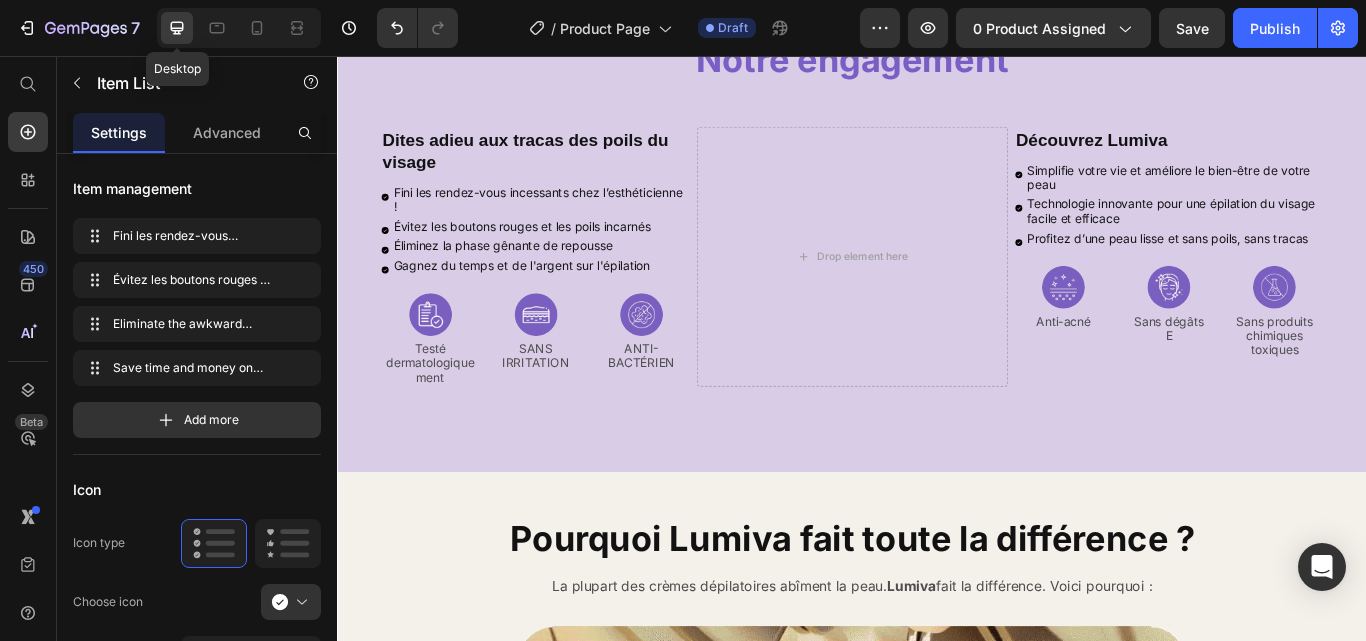 scroll, scrollTop: 3020, scrollLeft: 0, axis: vertical 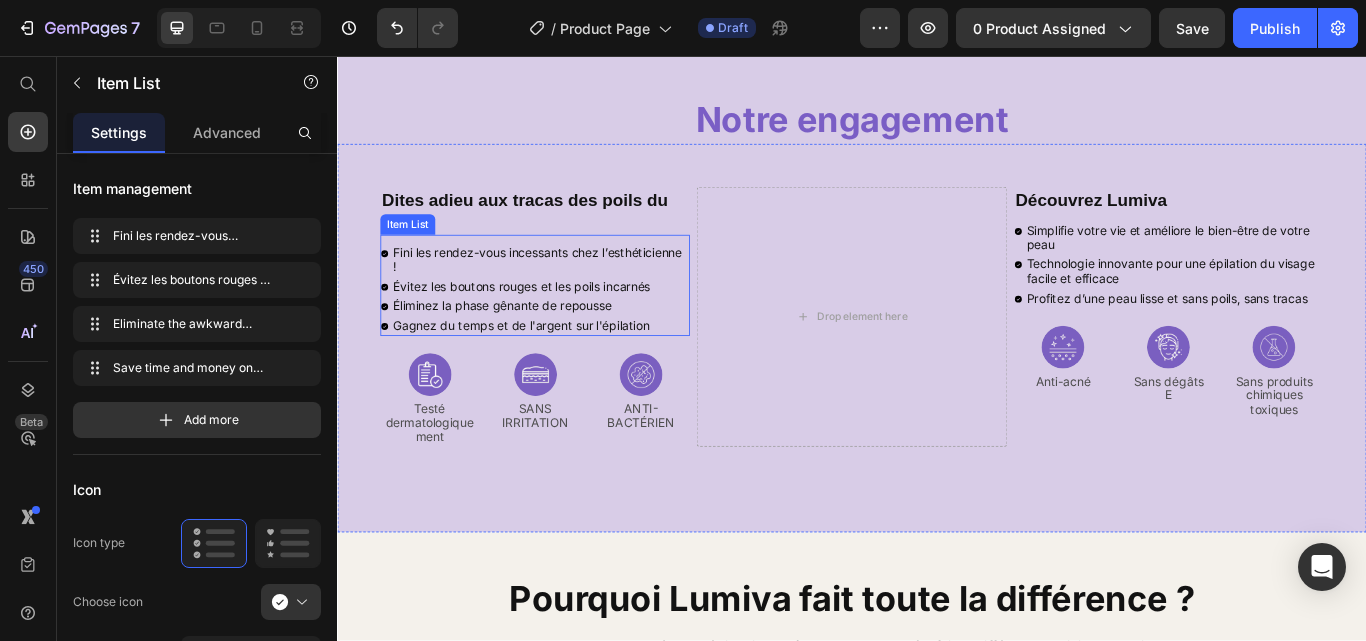 click on "Éliminez la phase gênante de repousse" at bounding box center (573, 348) 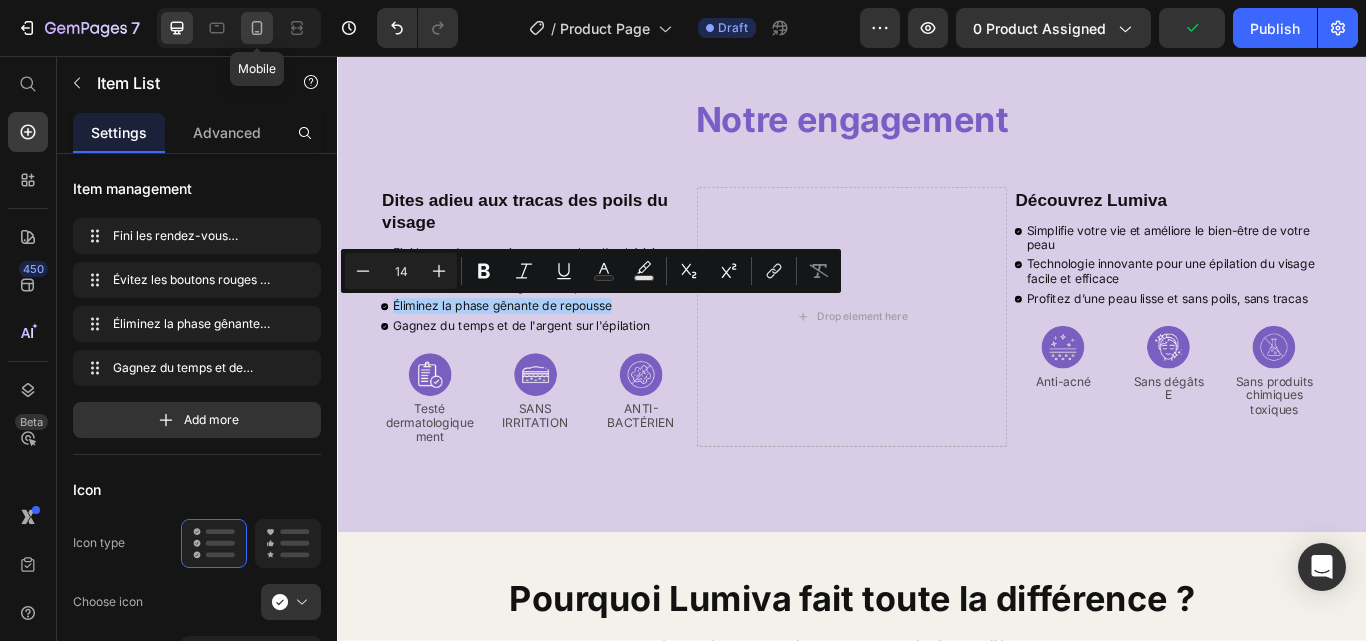 click 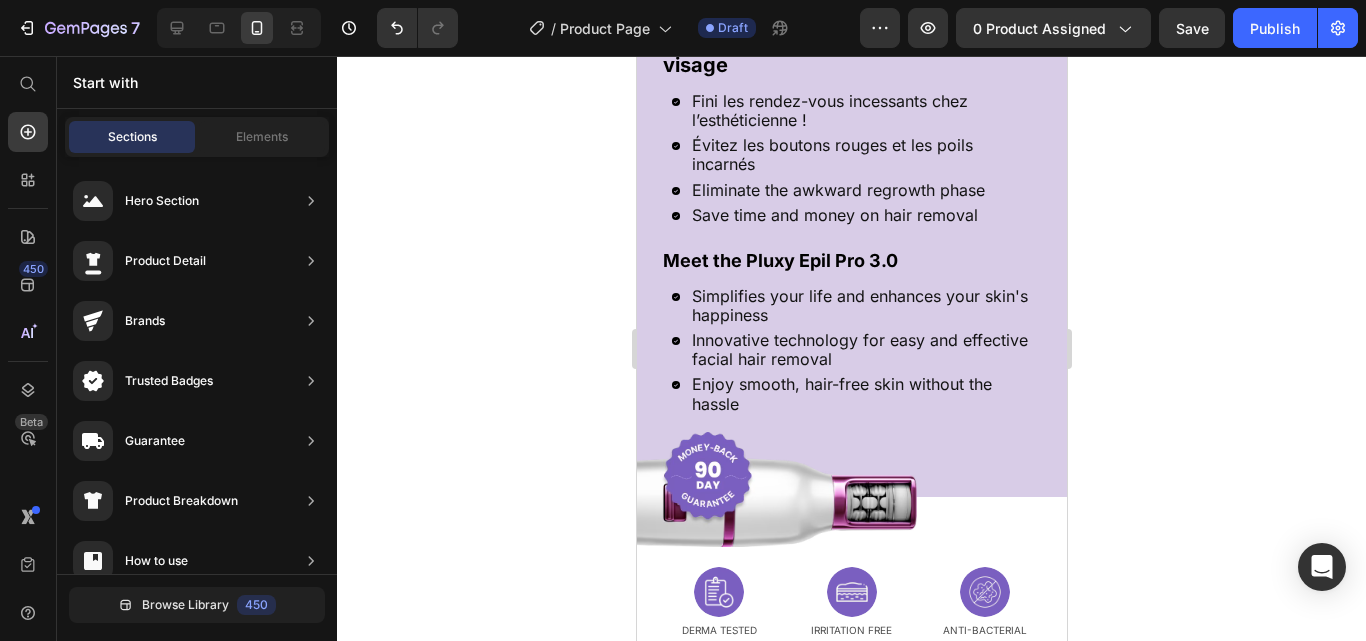 scroll, scrollTop: 2384, scrollLeft: 0, axis: vertical 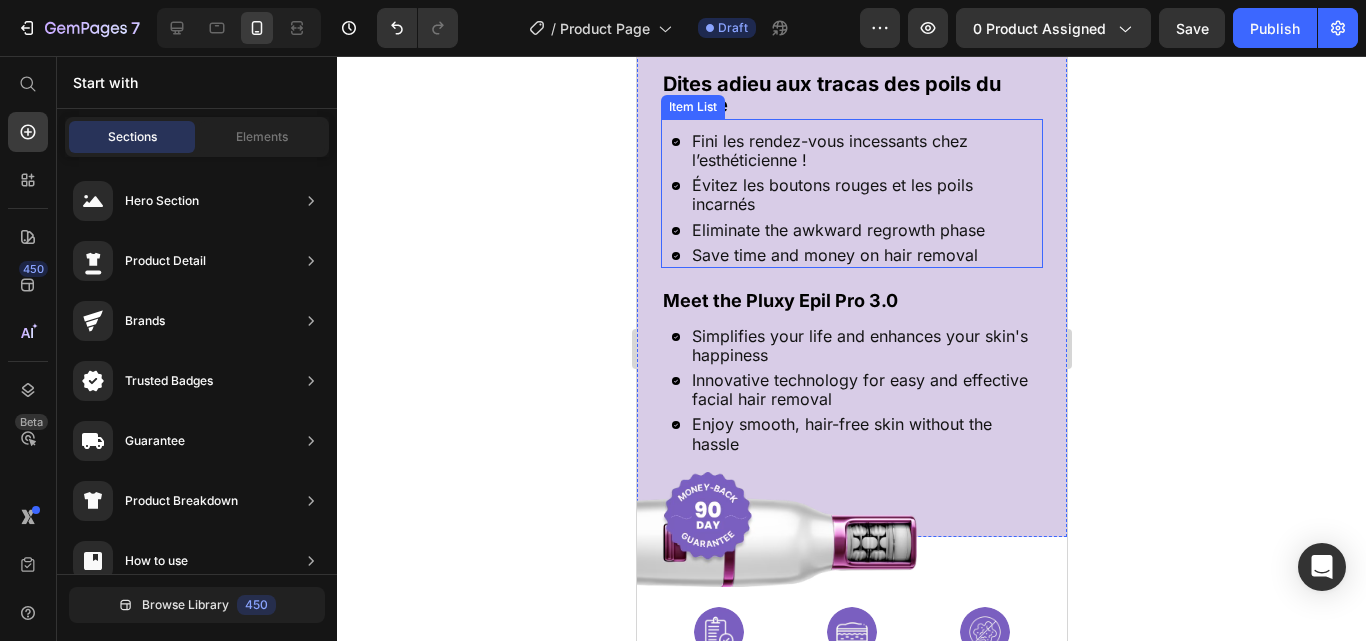 click on "Eliminate the awkward regrowth phase" at bounding box center (865, 230) 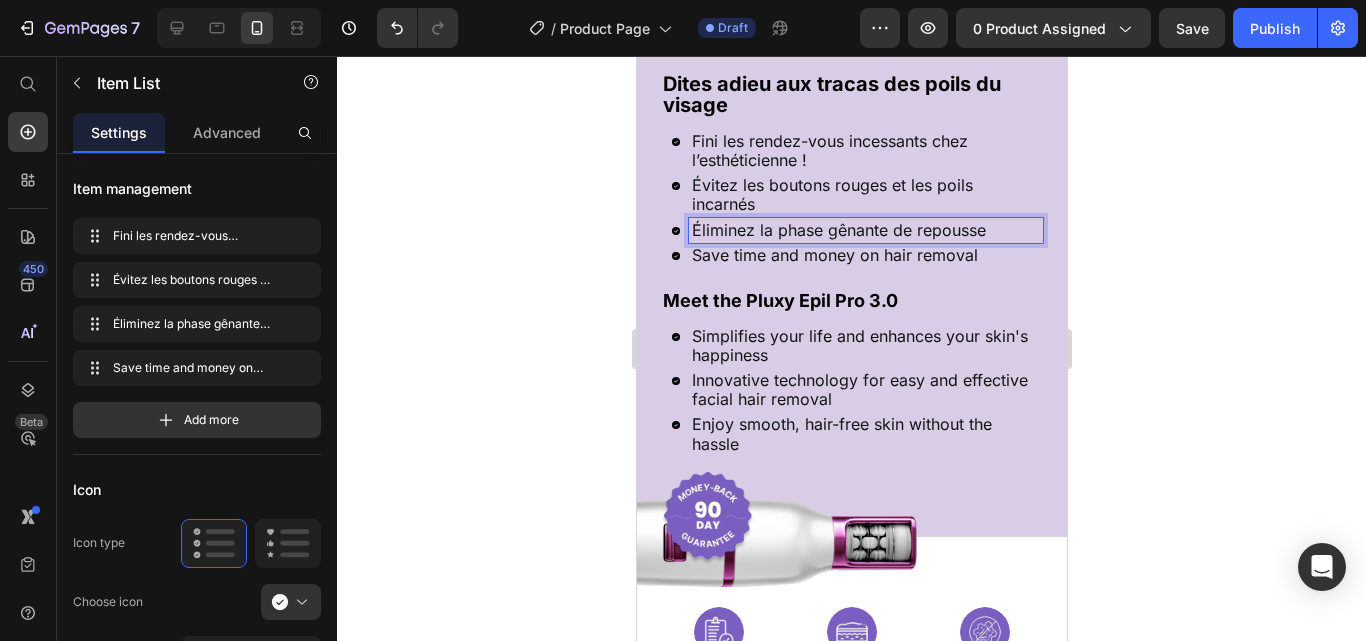 click on "Save time and money on hair removal" at bounding box center (865, 255) 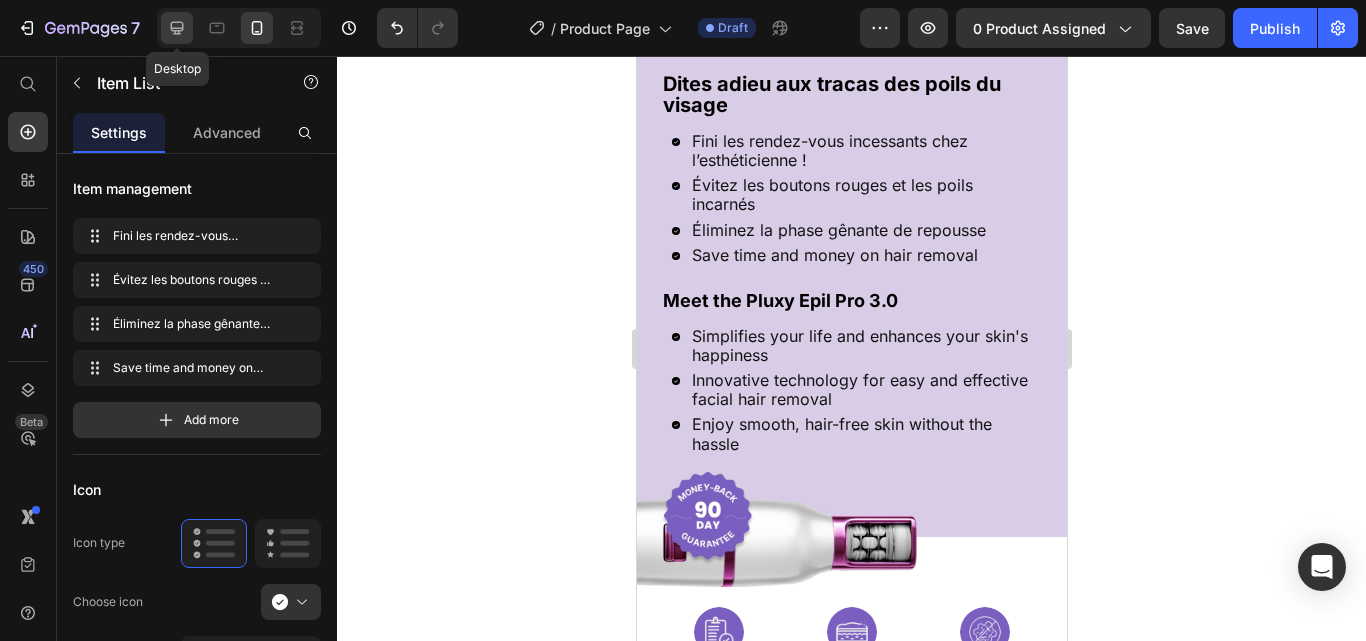 click 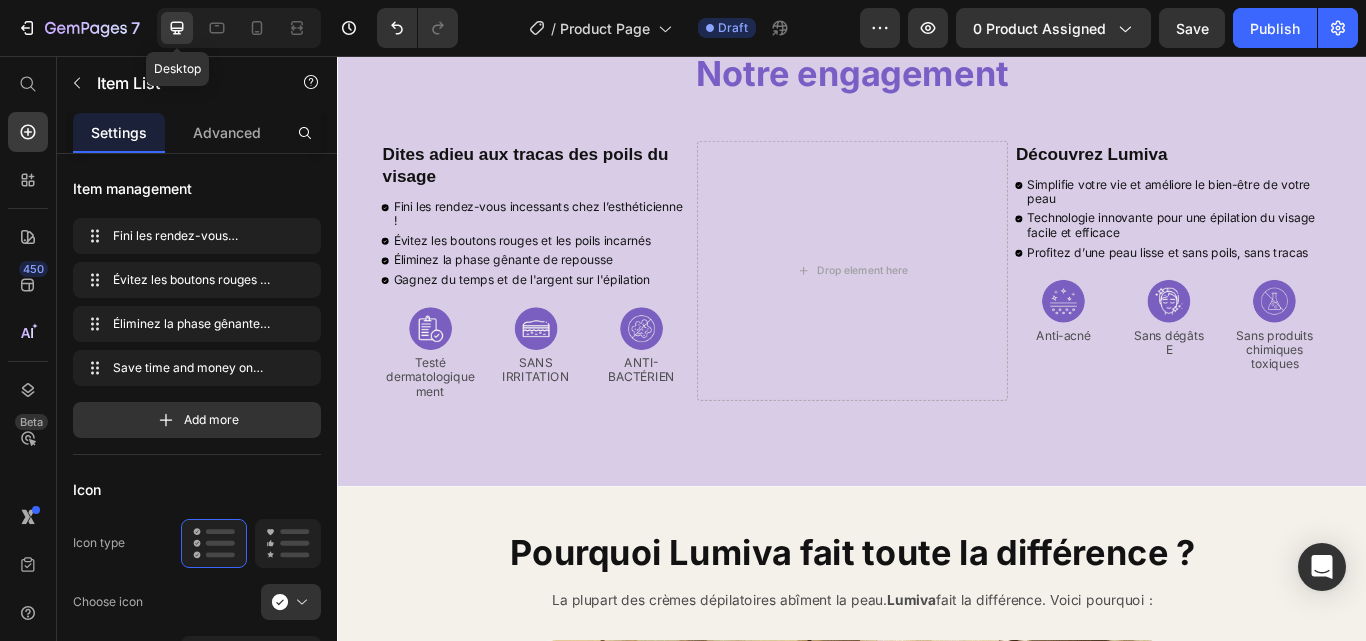 scroll, scrollTop: 3004, scrollLeft: 0, axis: vertical 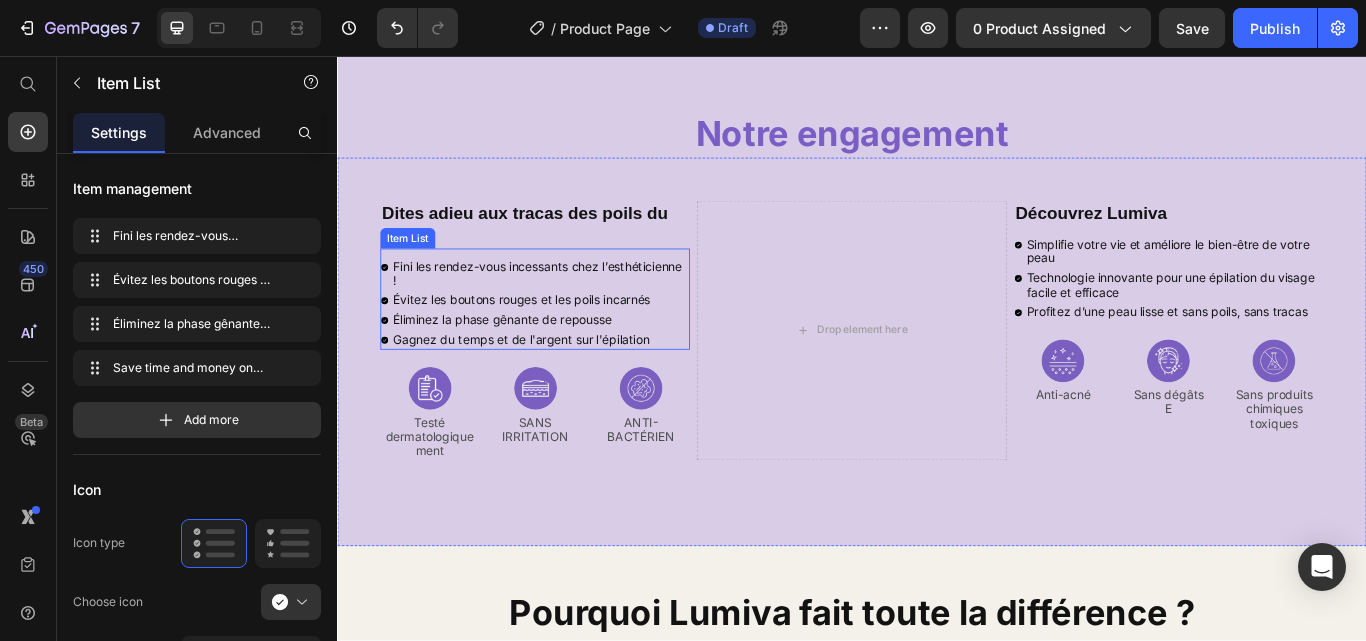 click on "Gagnez du temps et de l'argent sur l'épilation" at bounding box center (573, 387) 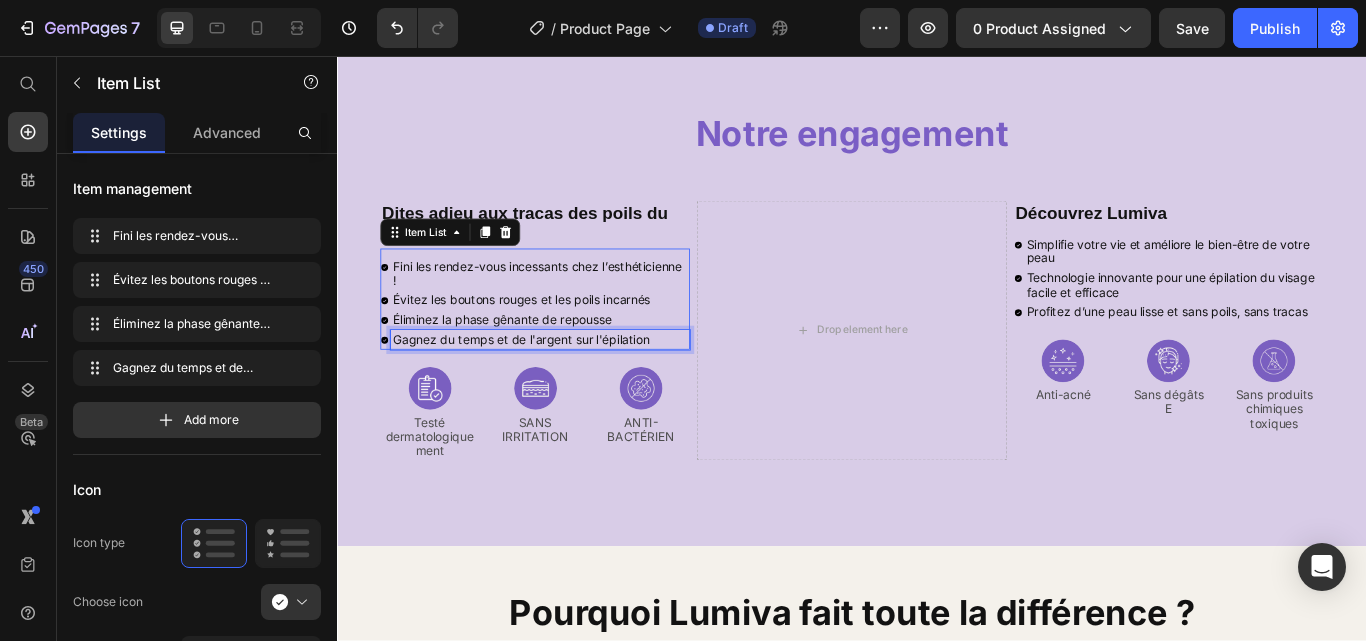 click on "Gagnez du temps et de l'argent sur l'épilation" at bounding box center (573, 387) 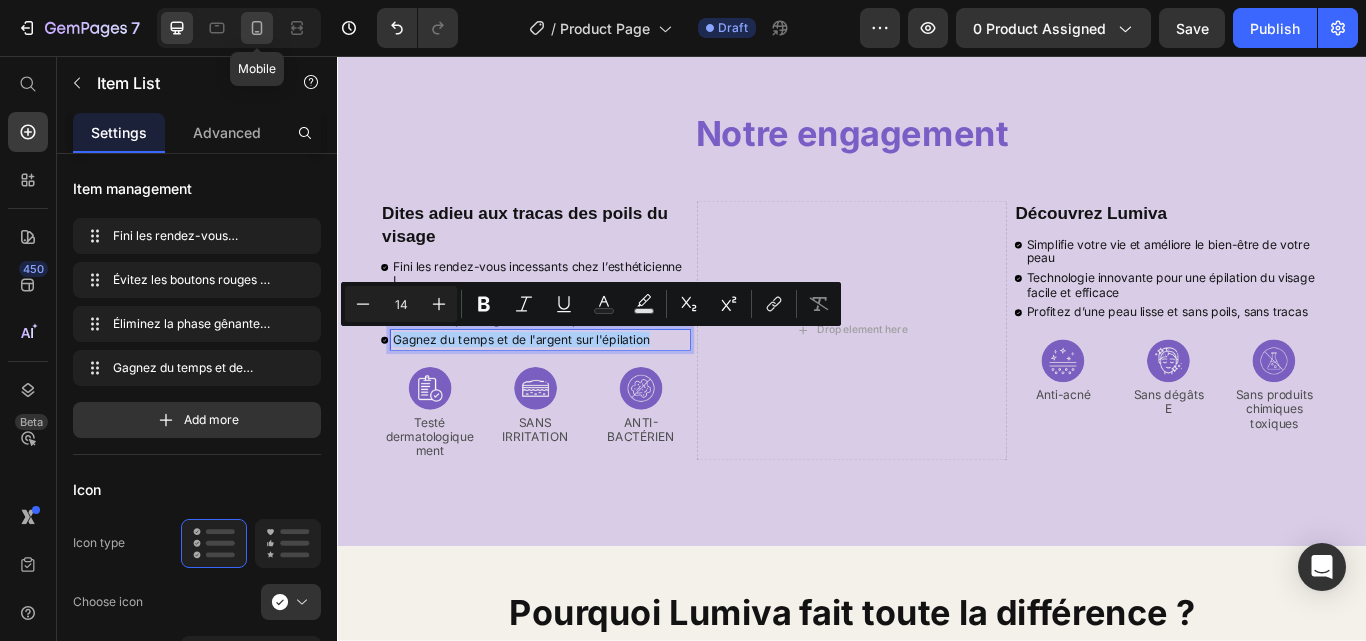 click 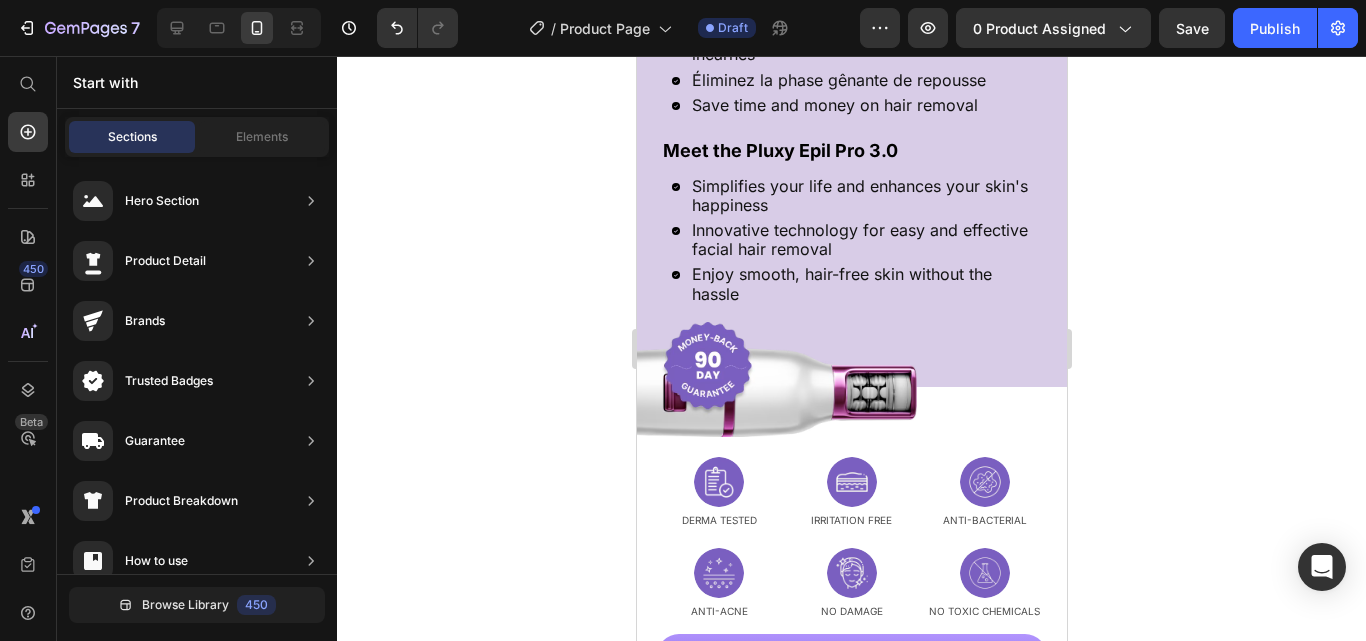 scroll, scrollTop: 2514, scrollLeft: 0, axis: vertical 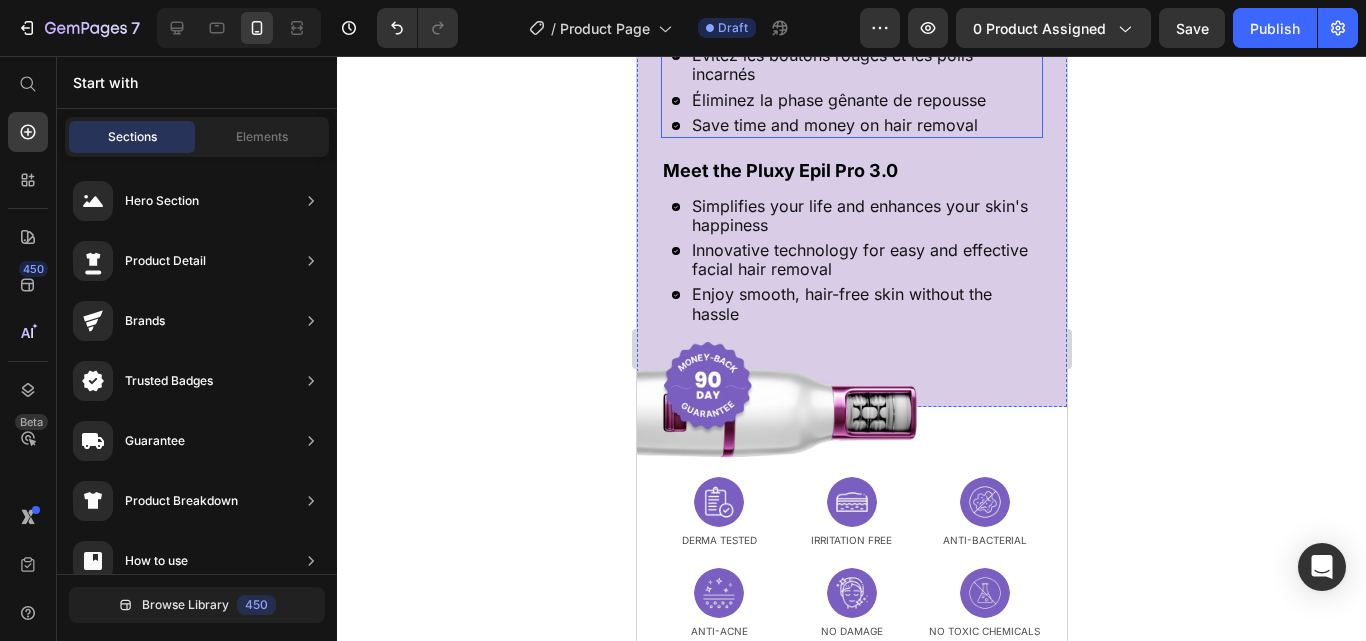 click on "Save time and money on hair removal" at bounding box center [865, 125] 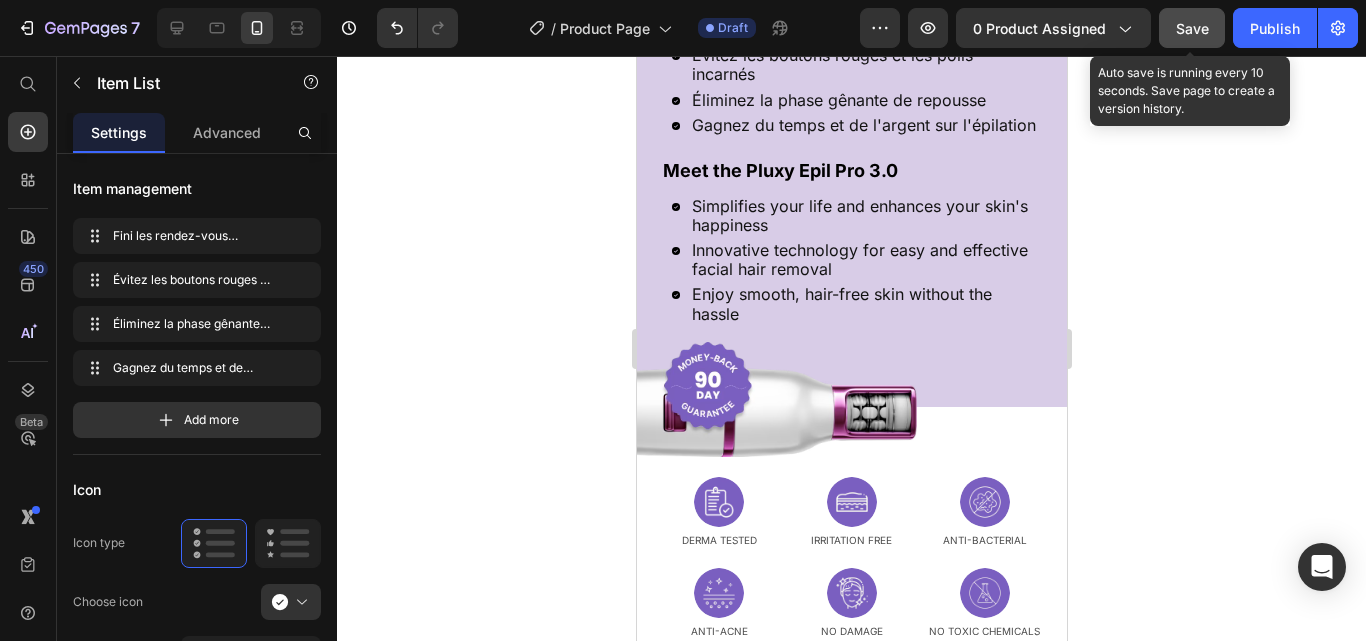 click on "Save" 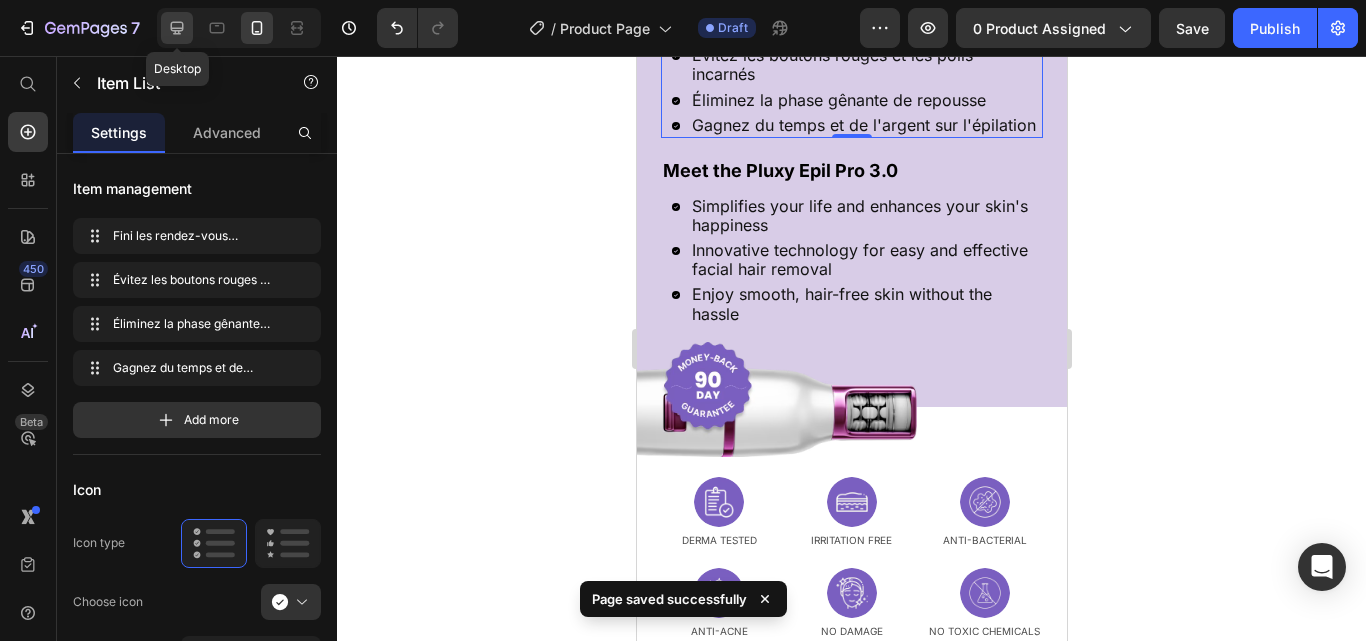 click 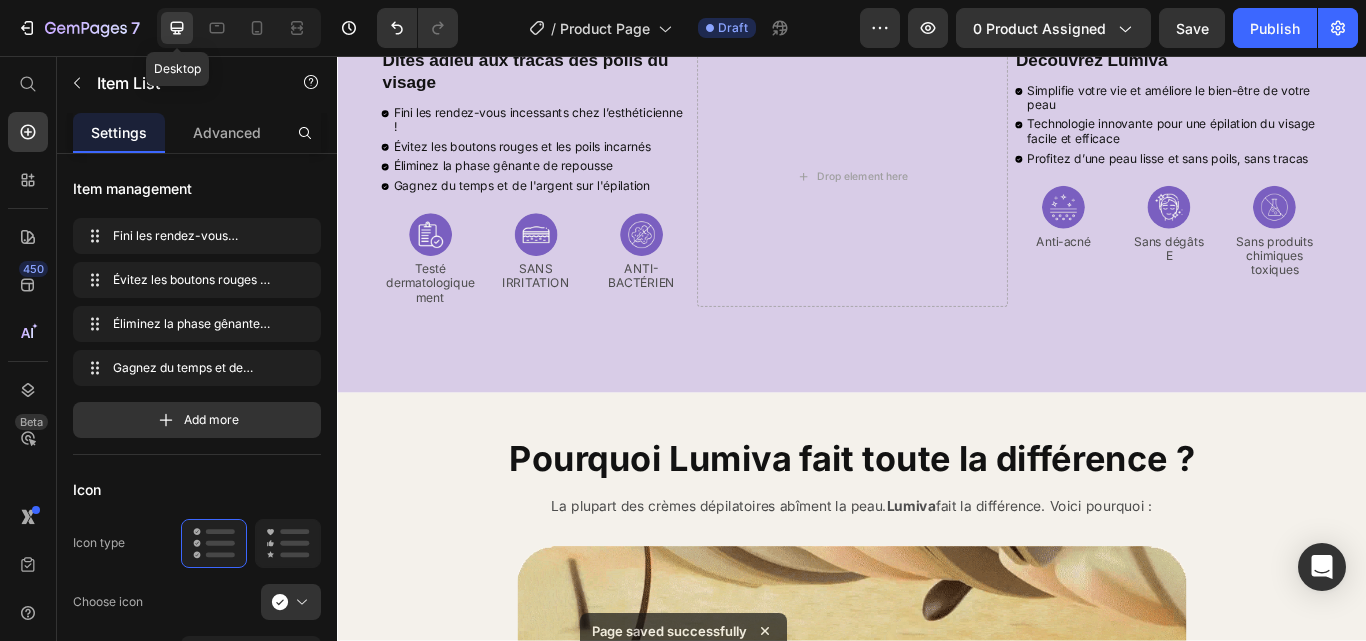 scroll, scrollTop: 3113, scrollLeft: 0, axis: vertical 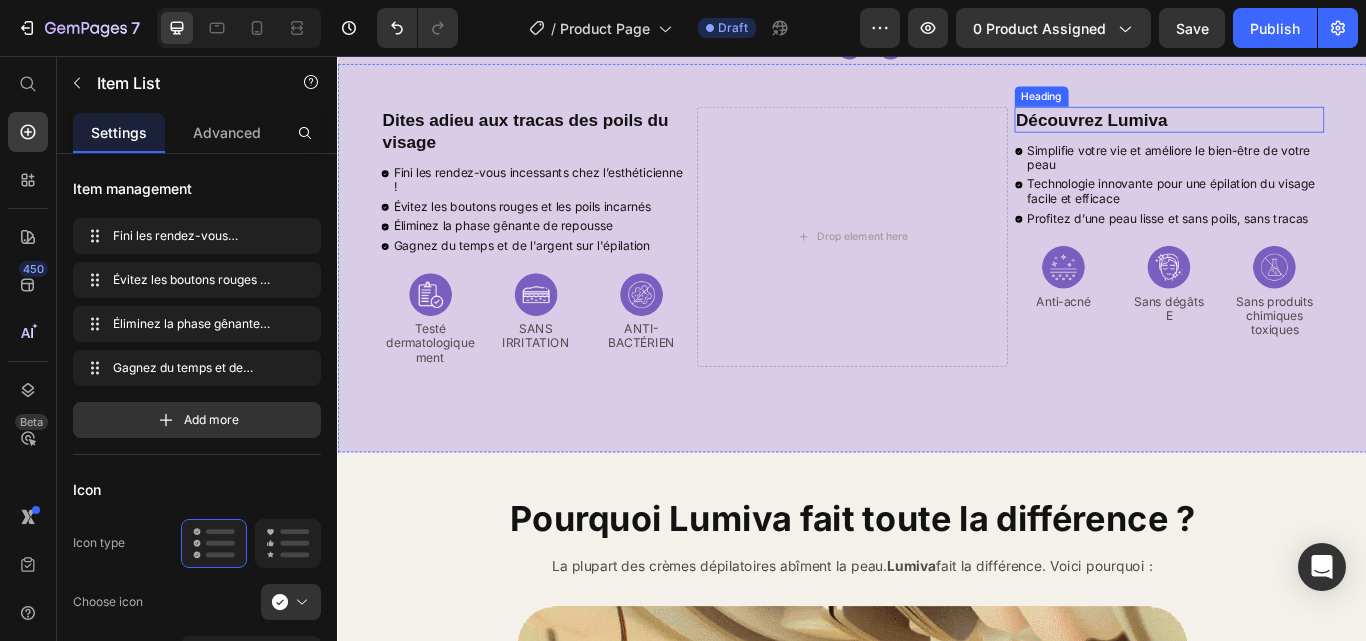 click on "Découvrez Lumiva" at bounding box center [1216, 131] 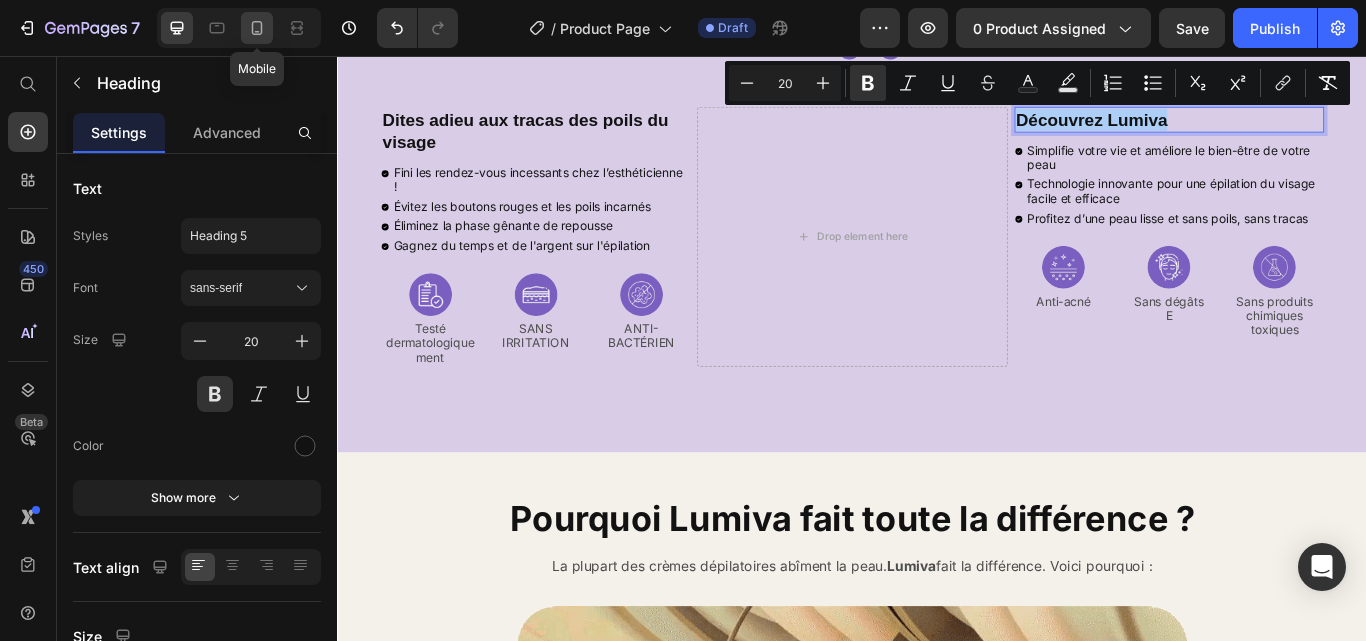 click 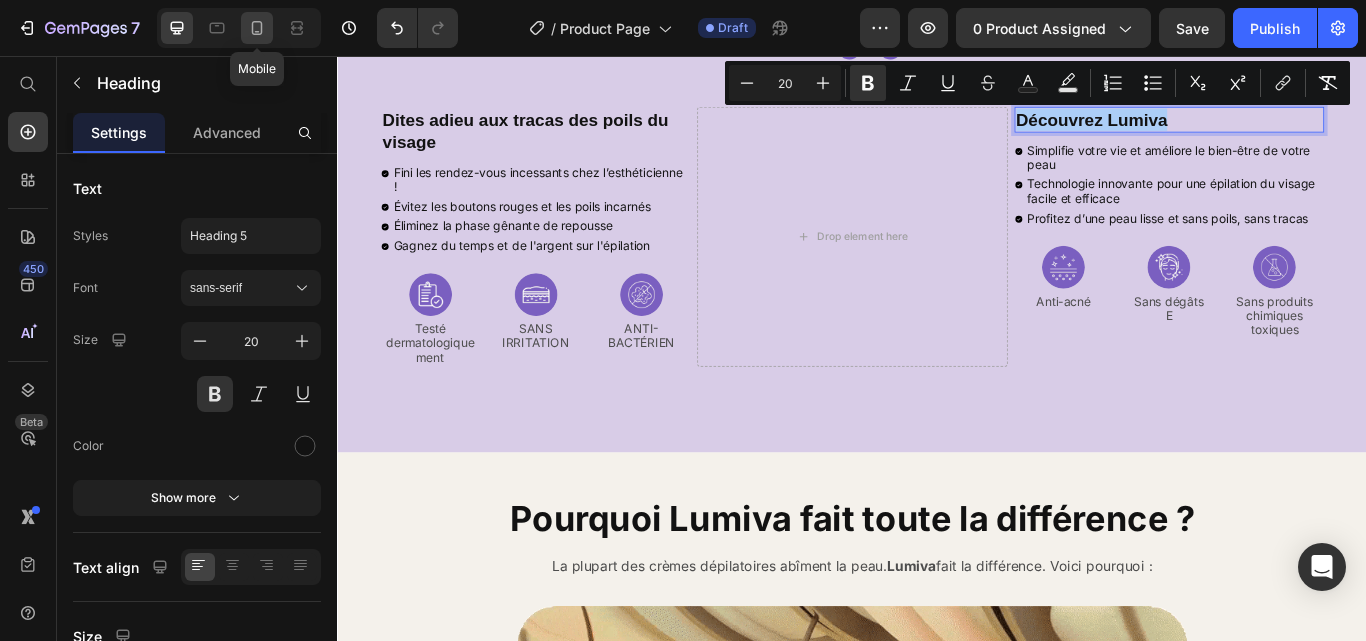 type on "23" 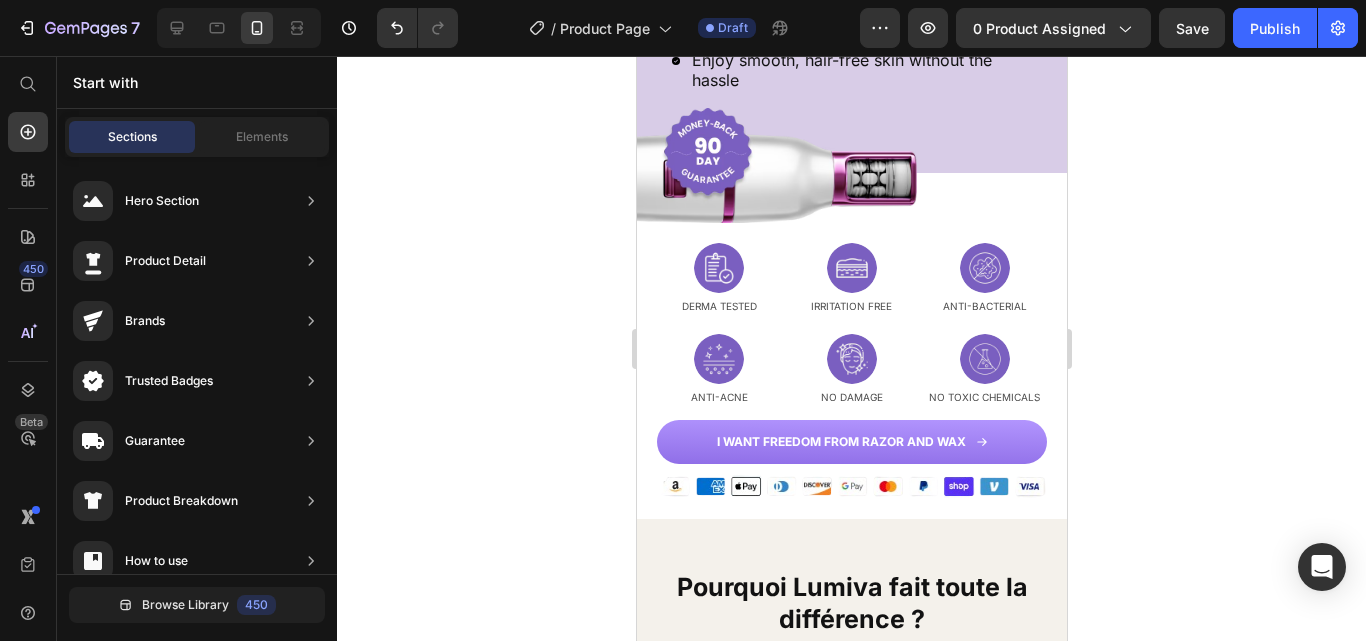 scroll, scrollTop: 2576, scrollLeft: 0, axis: vertical 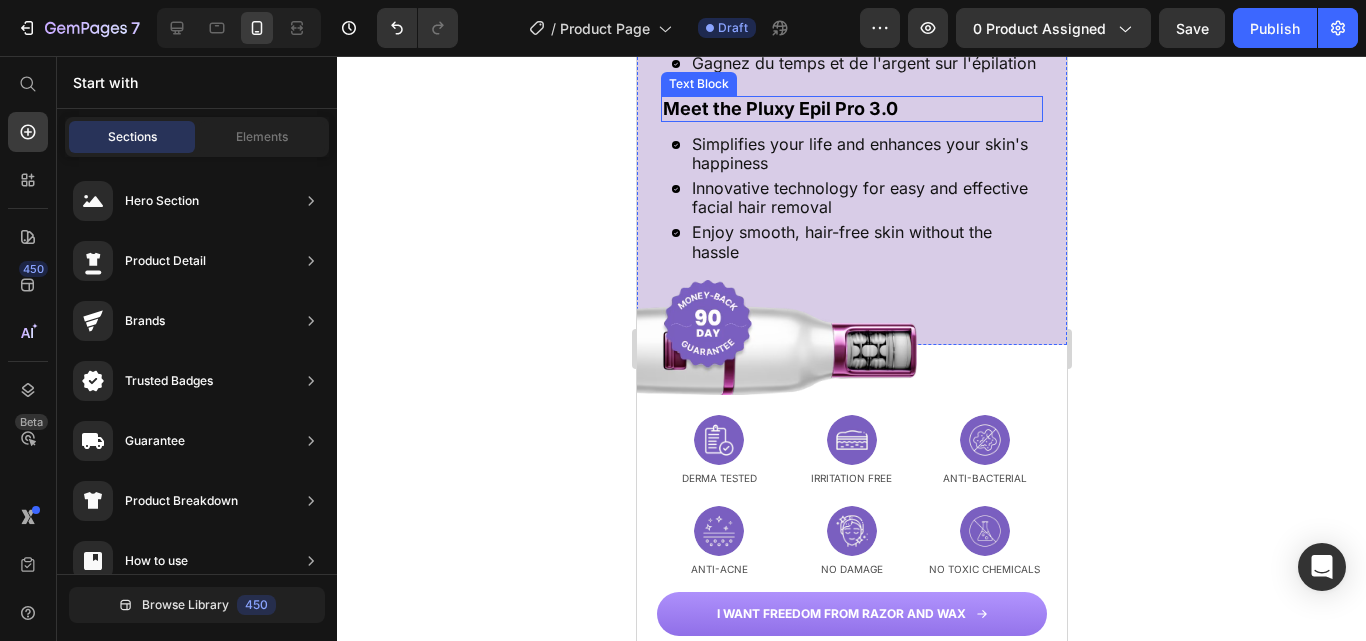 click on "Meet the Pluxy Epil Pro 3.0" at bounding box center [851, 109] 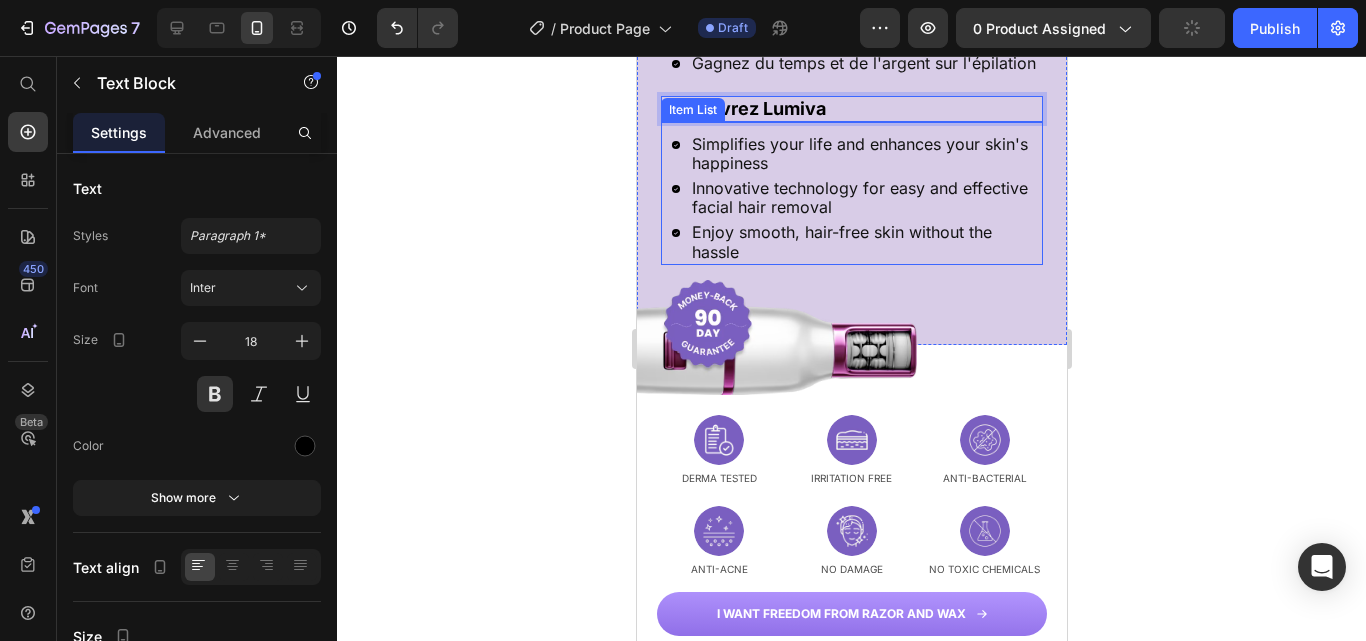 click on "Simplifies your life and enhances your skin's happiness" at bounding box center (865, 154) 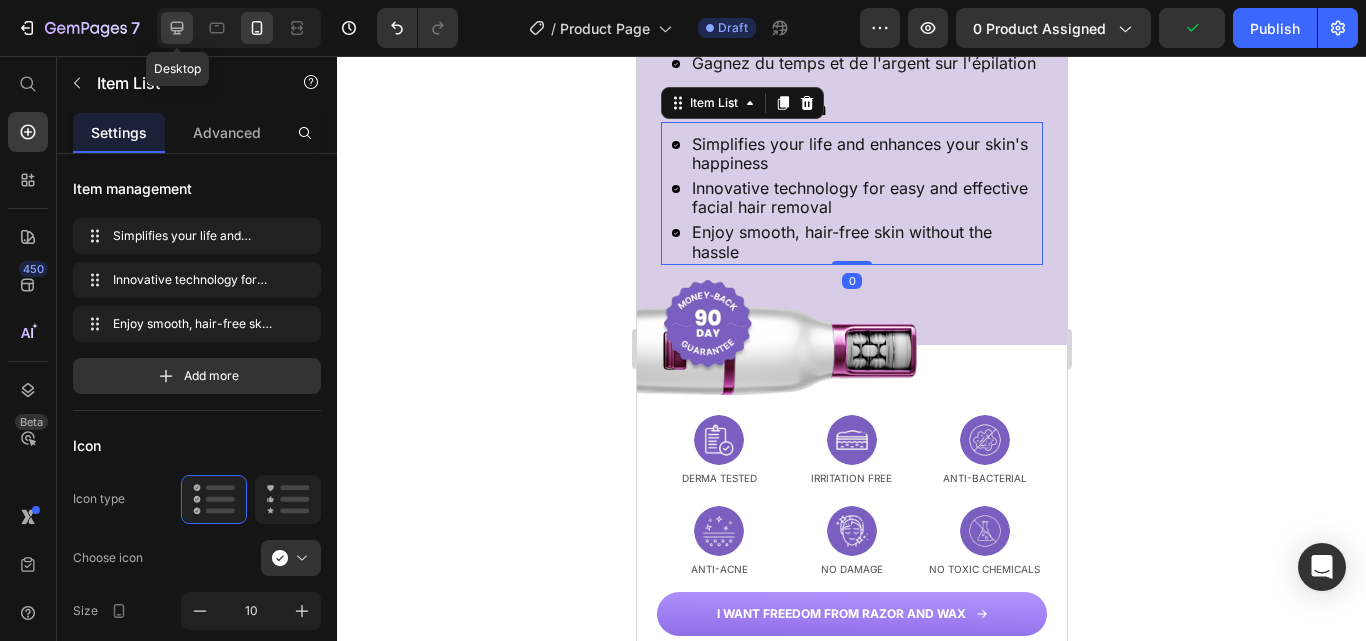 click 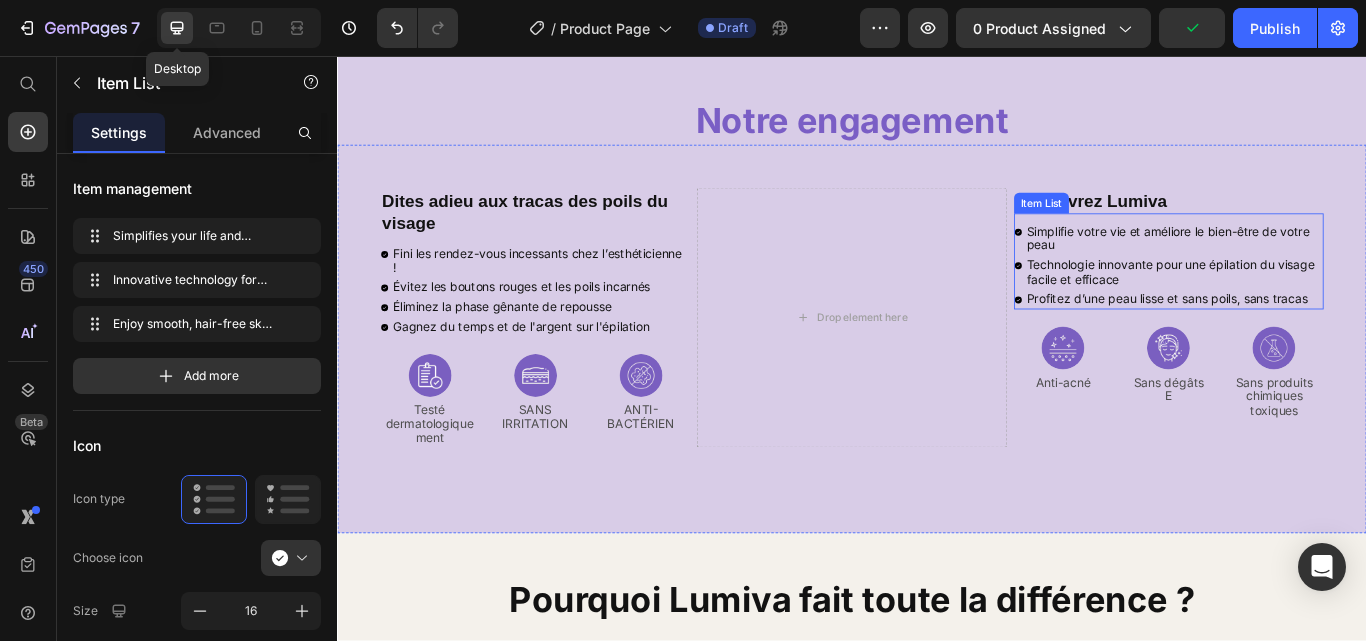 scroll, scrollTop: 2949, scrollLeft: 0, axis: vertical 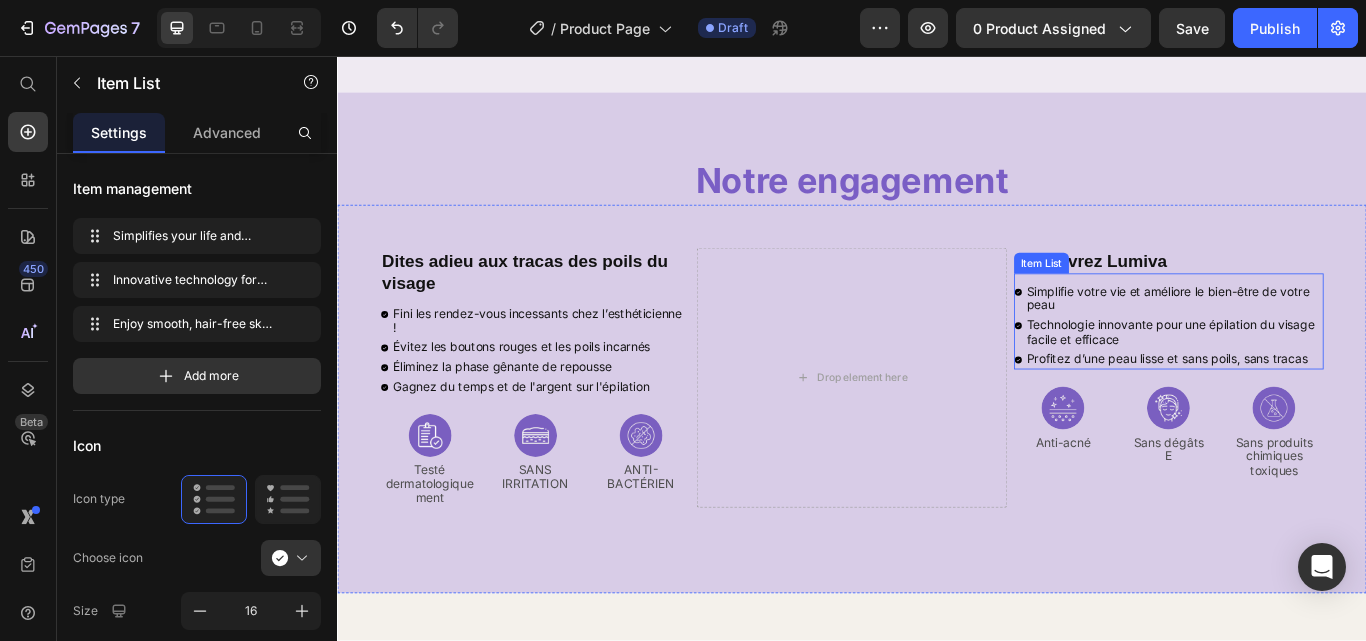 click on "⁠⁠⁠⁠⁠⁠⁠ Dites adieu aux tracas des poils du visage Heading Fini les rendez-vous incessants chez l’esthéticienne ! Évitez les boutons rouges et les poils incarnés Éliminez la phase gênante de repousse Gagnez du temps et de l'argent sur l'épilation Item List Image Testé dermatologiquement Text Block Image SANS IRRITATION Text Block Image ANTI-BACTÉRIEN Text Block Row
Drop element here ⁠⁠⁠⁠⁠⁠⁠ Découvrez Lumiva Heading Simplifie votre vie et améliore le bien-être de votre peau Technologie innovante pour une épilation du visage facile et efficace Profitez d’une peau lisse et sans poils, sans tracas Item List Image Anti-acné Text Block Image Sans dégâts E Text Block Image Sans produits chimiques toxiques Text Block Row Row" at bounding box center [937, 456] 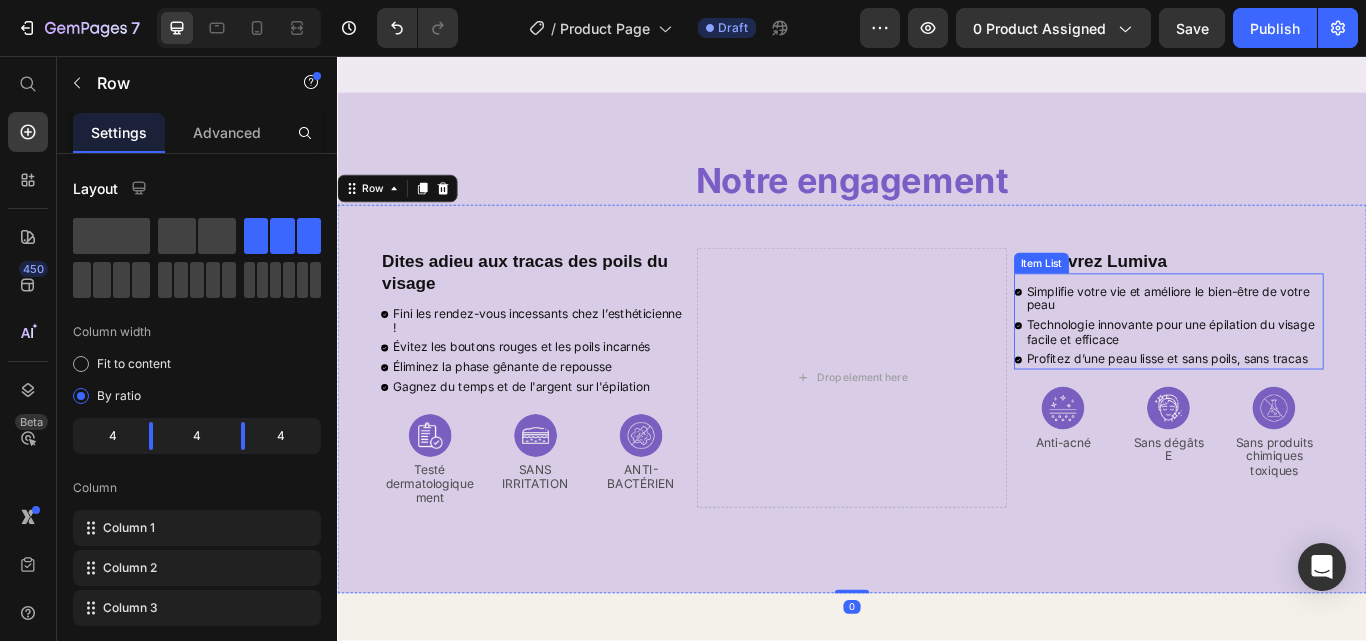 click on "Simplifie votre vie et améliore le bien-être de votre peau" at bounding box center (1312, 340) 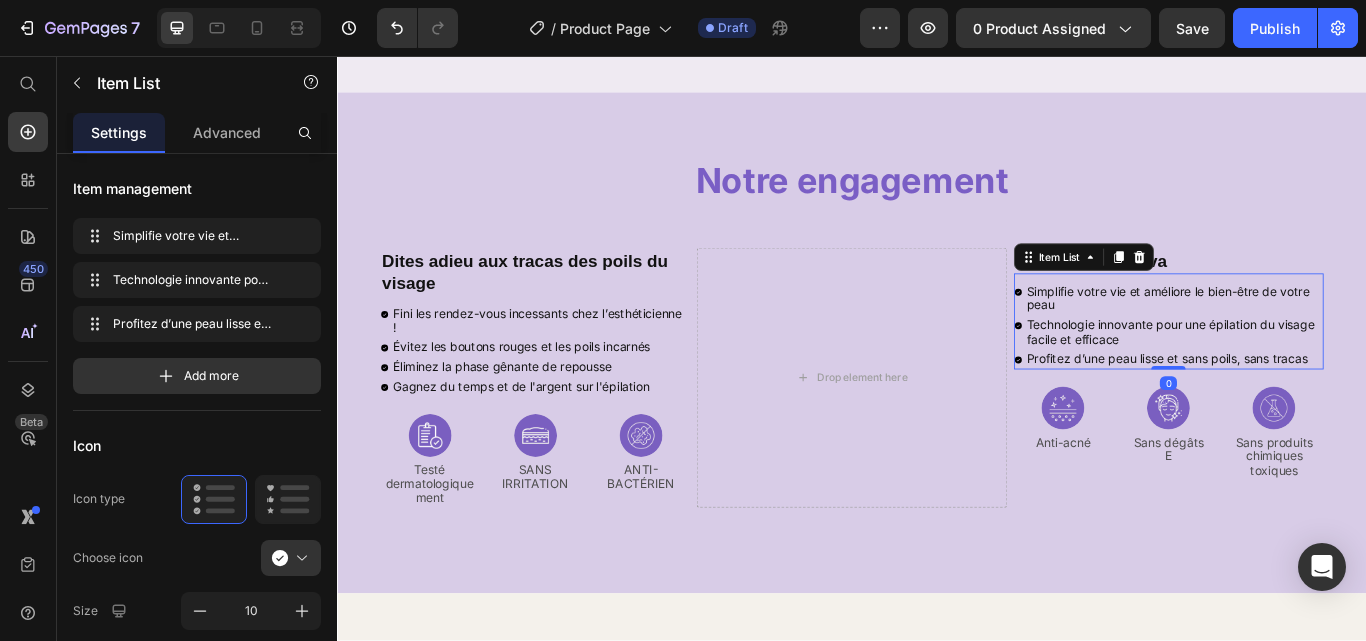 click on "Simplifie votre vie et améliore le bien-être de votre peau" at bounding box center (1312, 340) 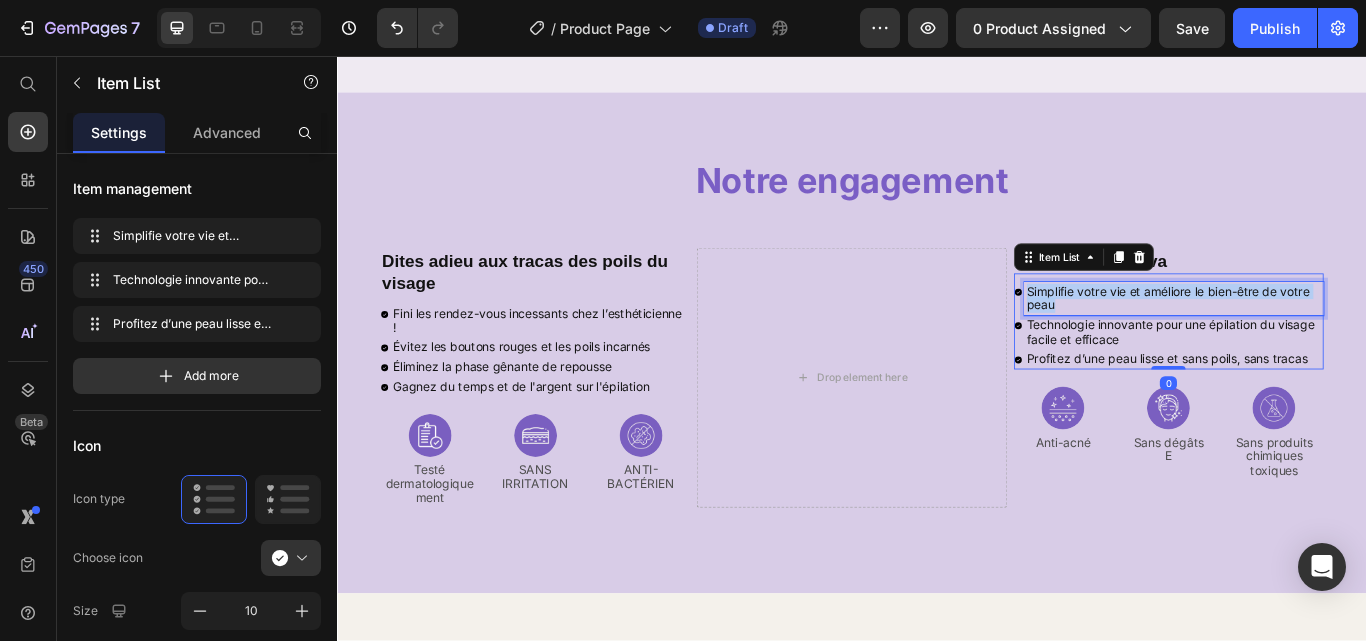 click on "Simplifie votre vie et améliore le bien-être de votre peau" at bounding box center [1312, 340] 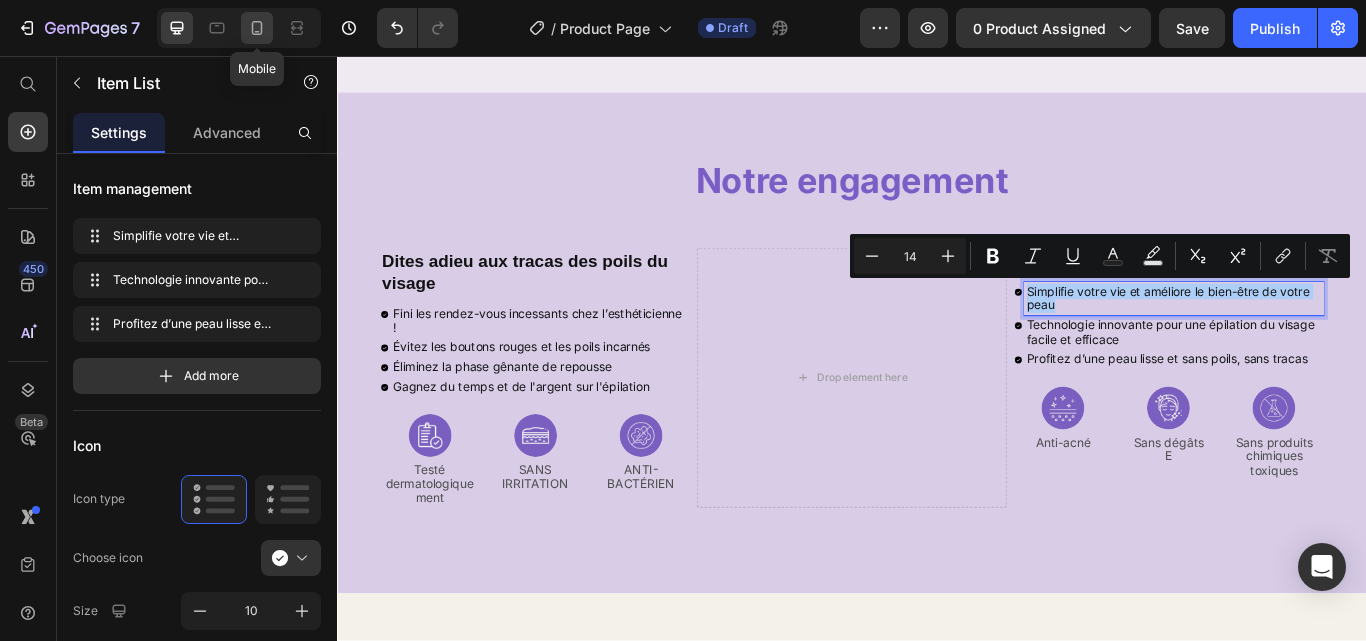 click 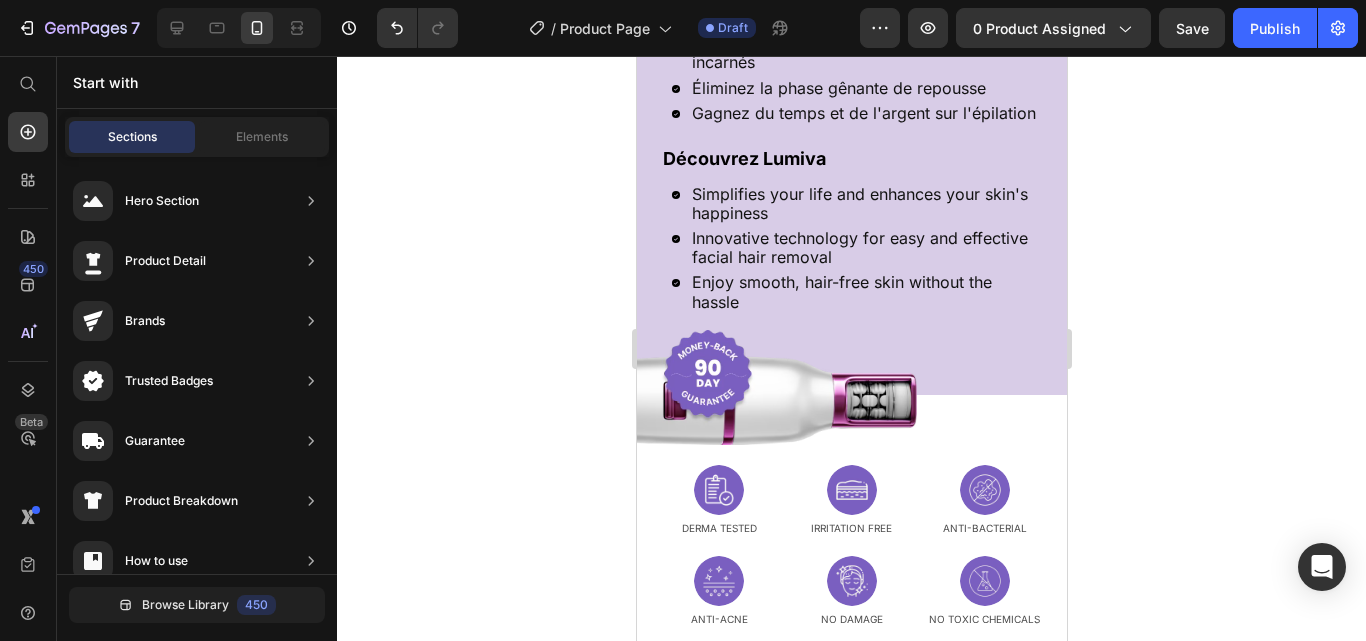 scroll, scrollTop: 2506, scrollLeft: 0, axis: vertical 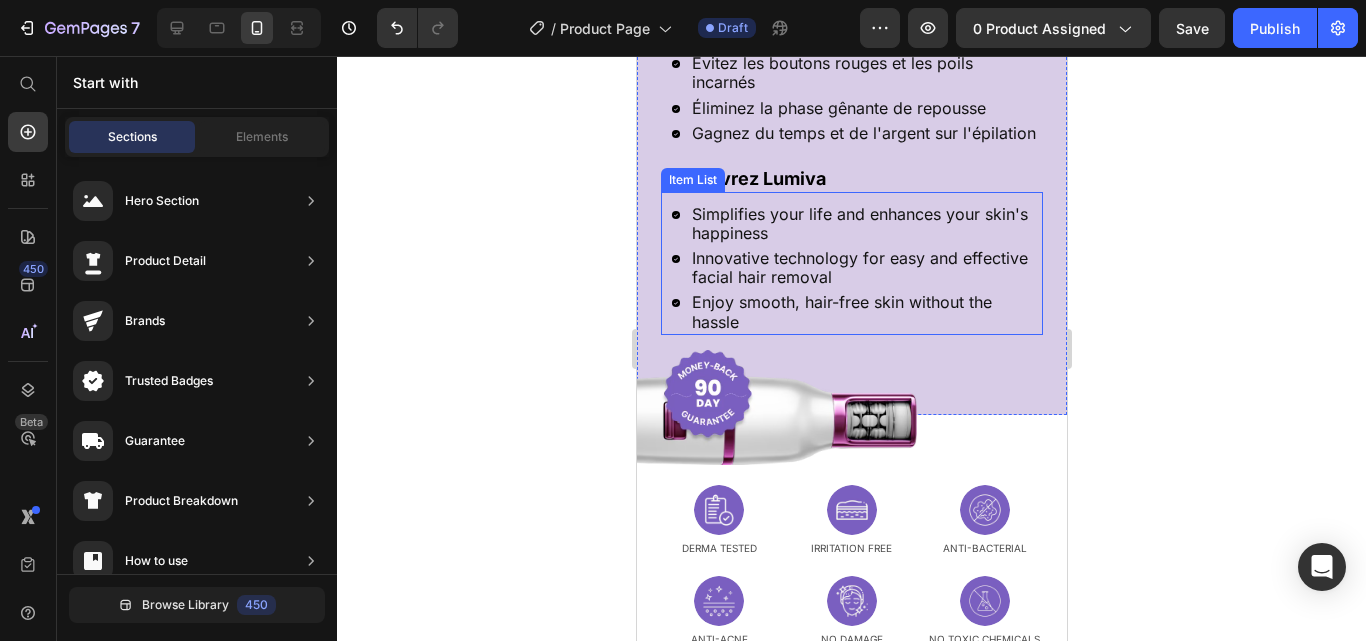 click on "Simplifies your life and enhances your skin's happiness" at bounding box center [865, 224] 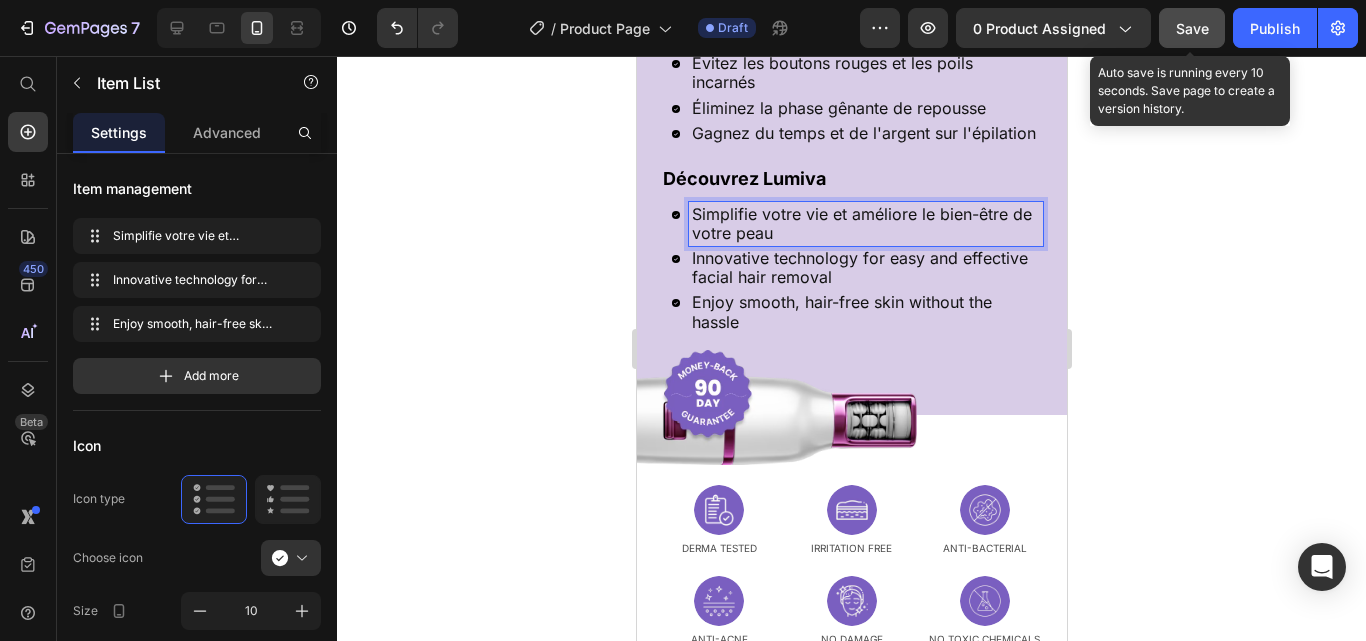 click on "Save" at bounding box center (1192, 28) 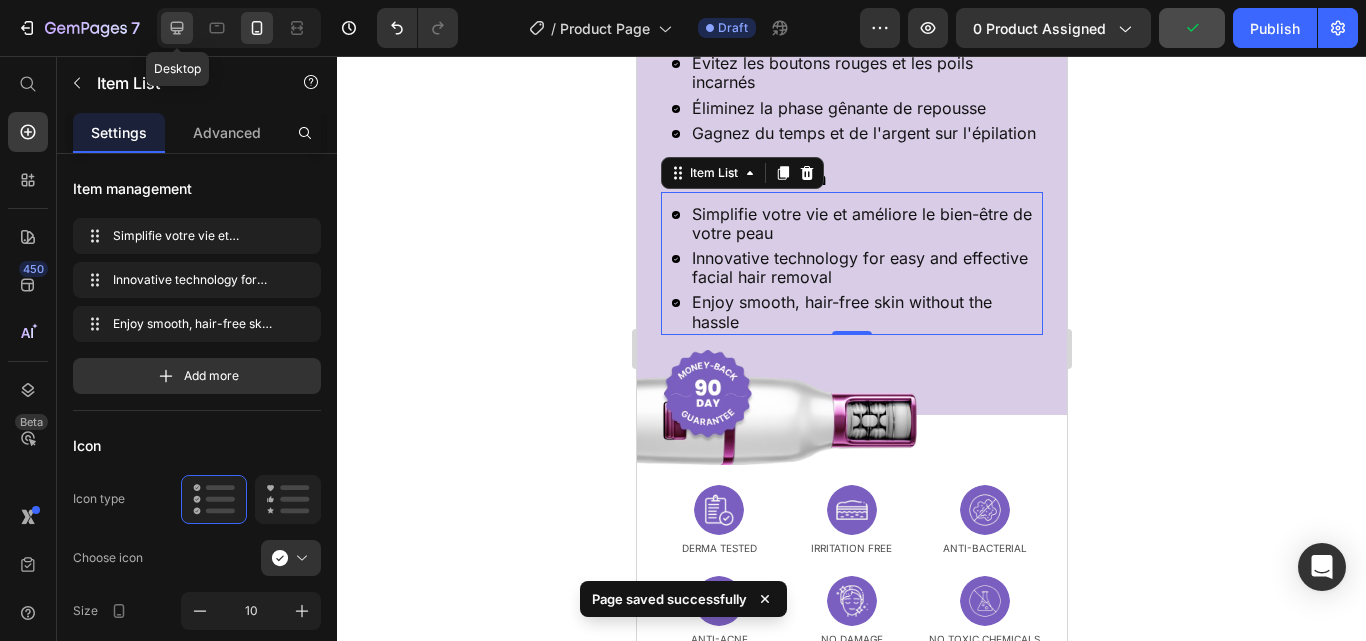 click 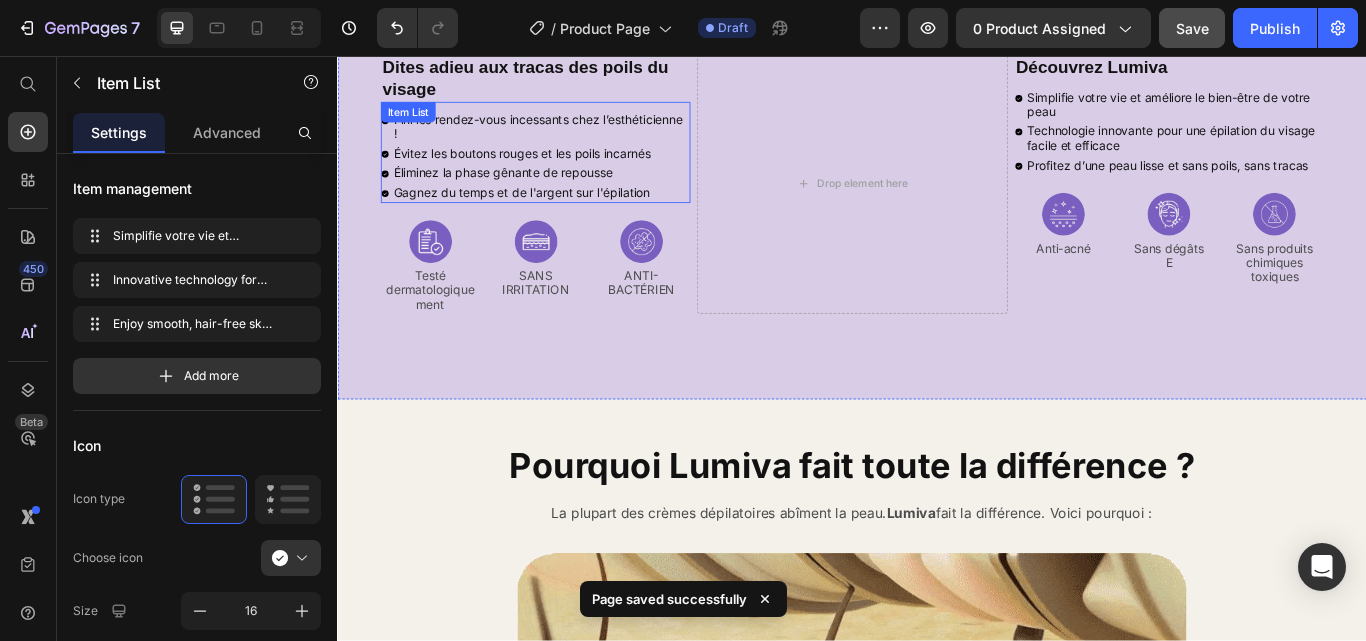 scroll, scrollTop: 3105, scrollLeft: 0, axis: vertical 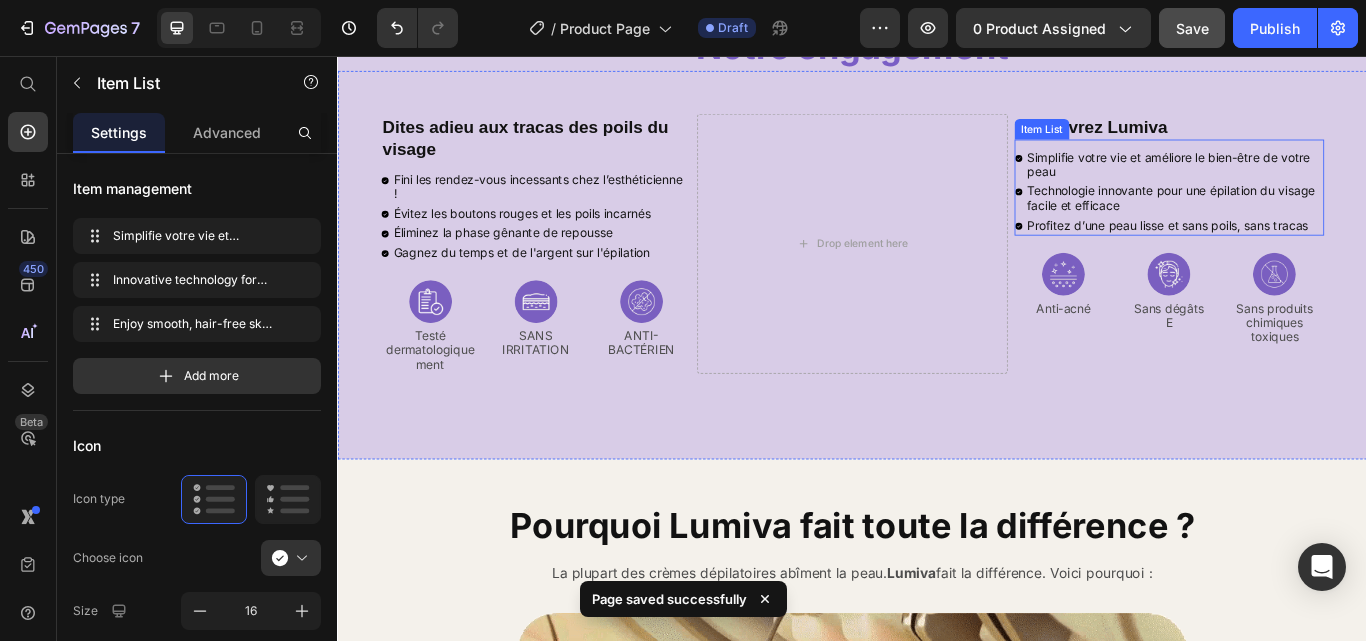 click on "Technologie innovante pour une épilation du visage facile et efficace" at bounding box center (1312, 223) 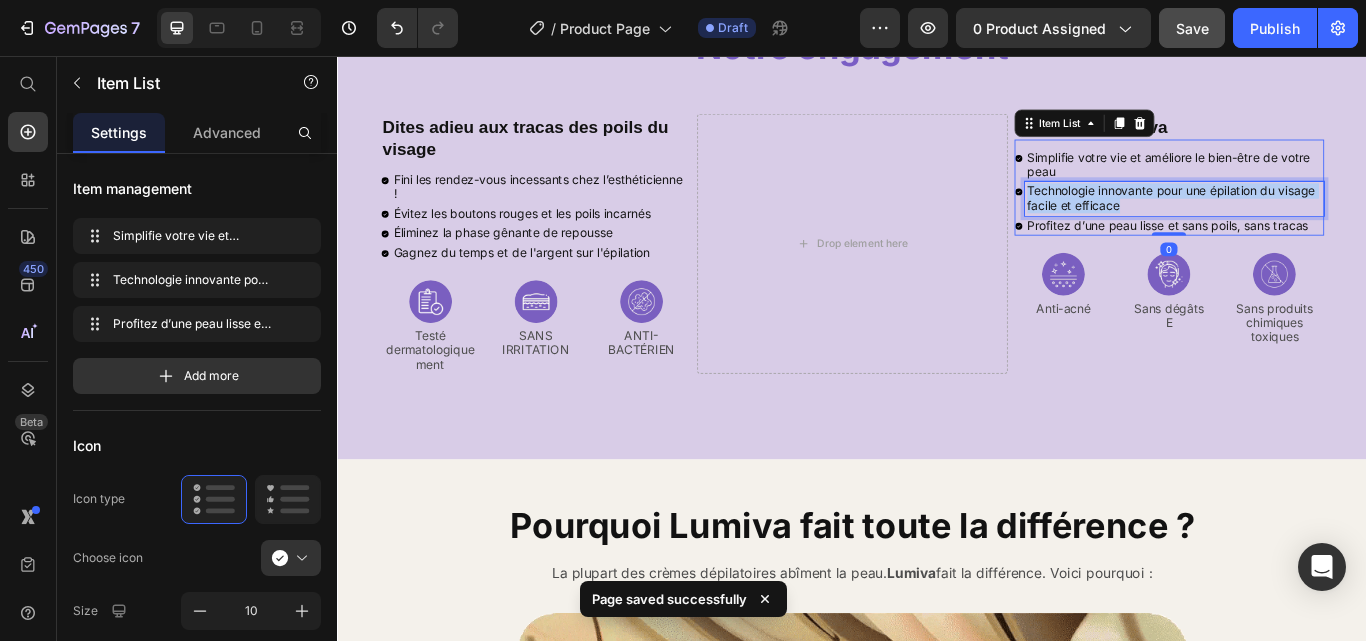 click on "Technologie innovante pour une épilation du visage facile et efficace" at bounding box center [1312, 223] 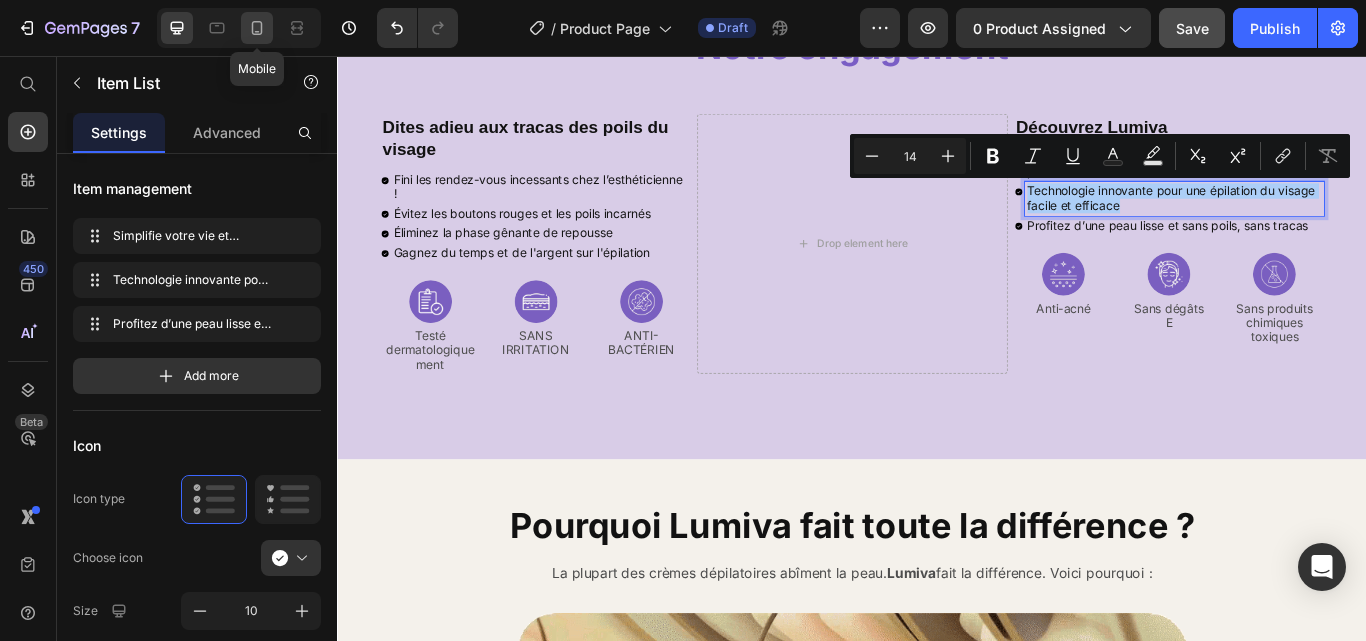 click 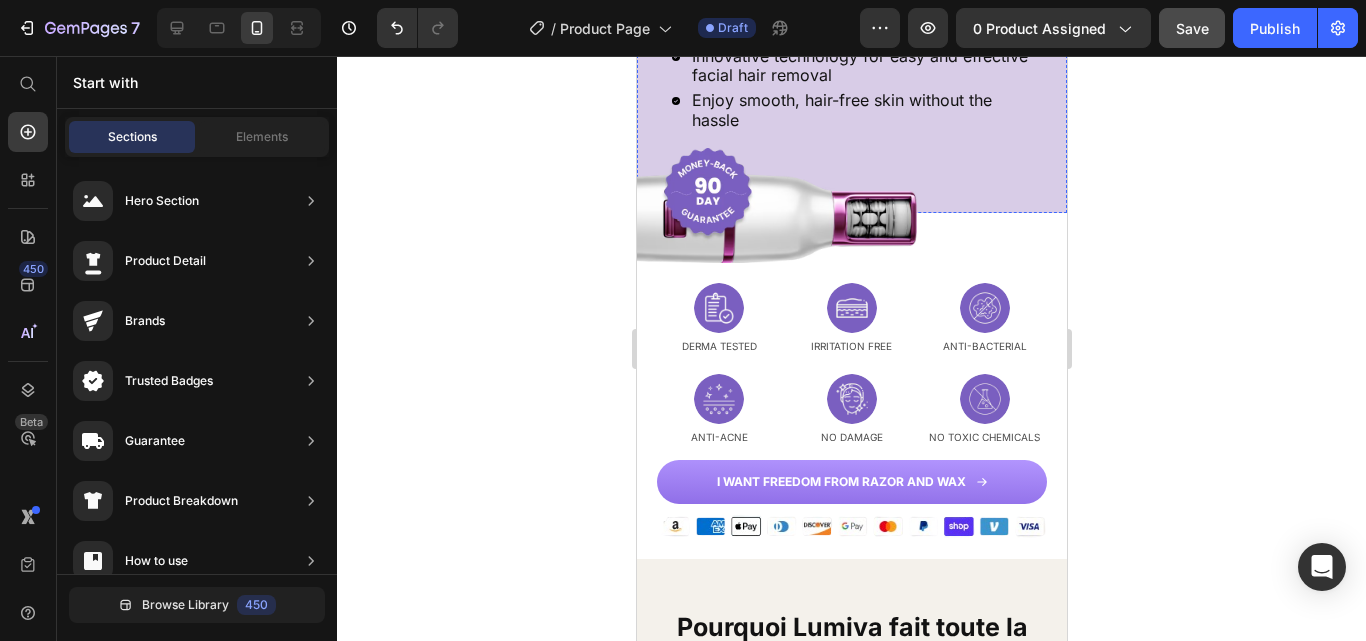 scroll, scrollTop: 2508, scrollLeft: 0, axis: vertical 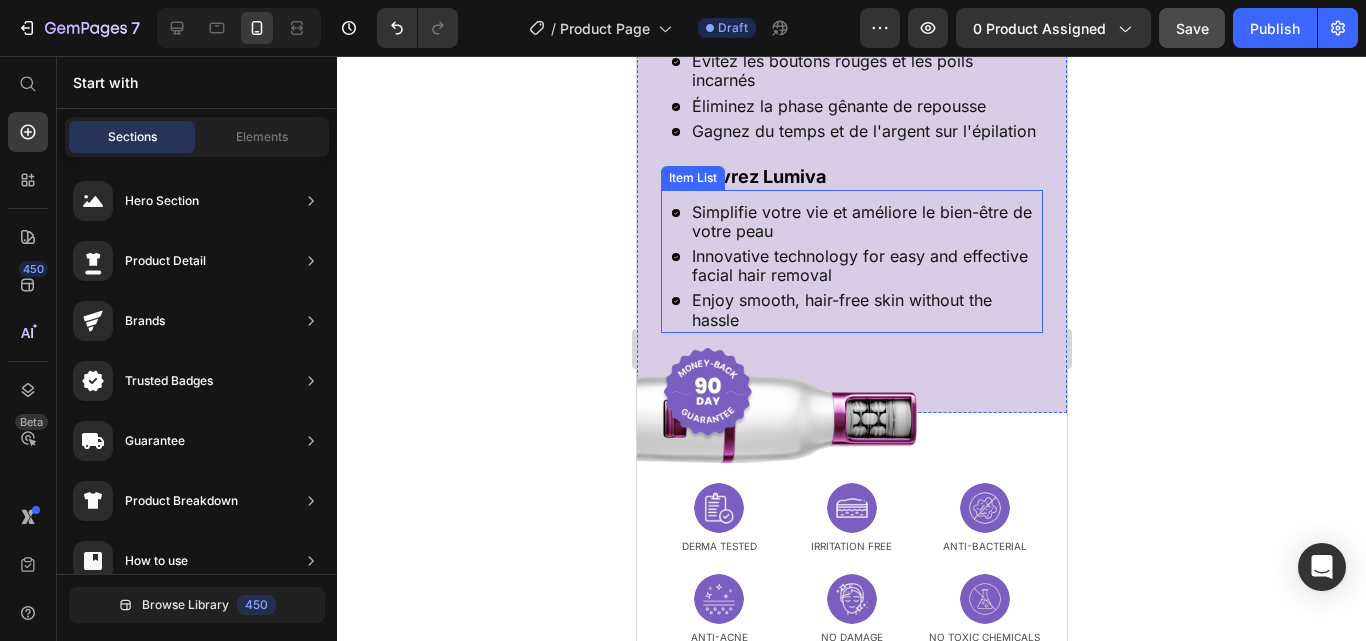 click on "Innovative technology for easy and effective facial hair removal" at bounding box center (865, 266) 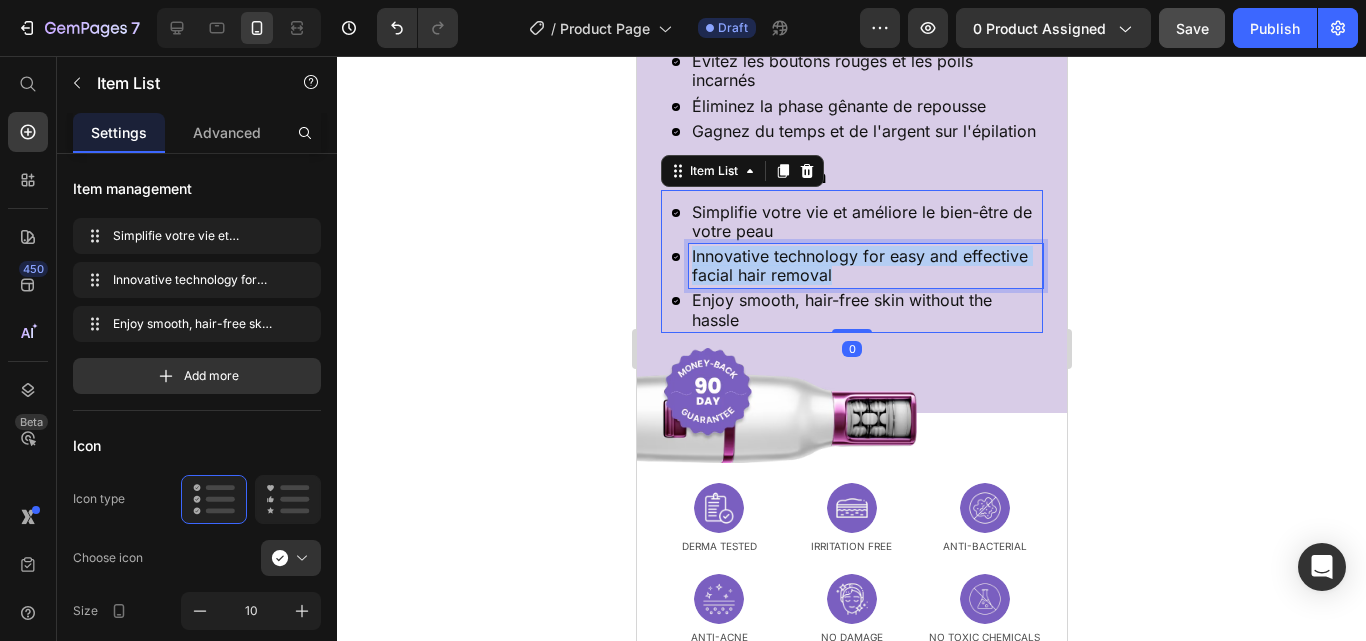 click on "Innovative technology for easy and effective facial hair removal" at bounding box center [865, 266] 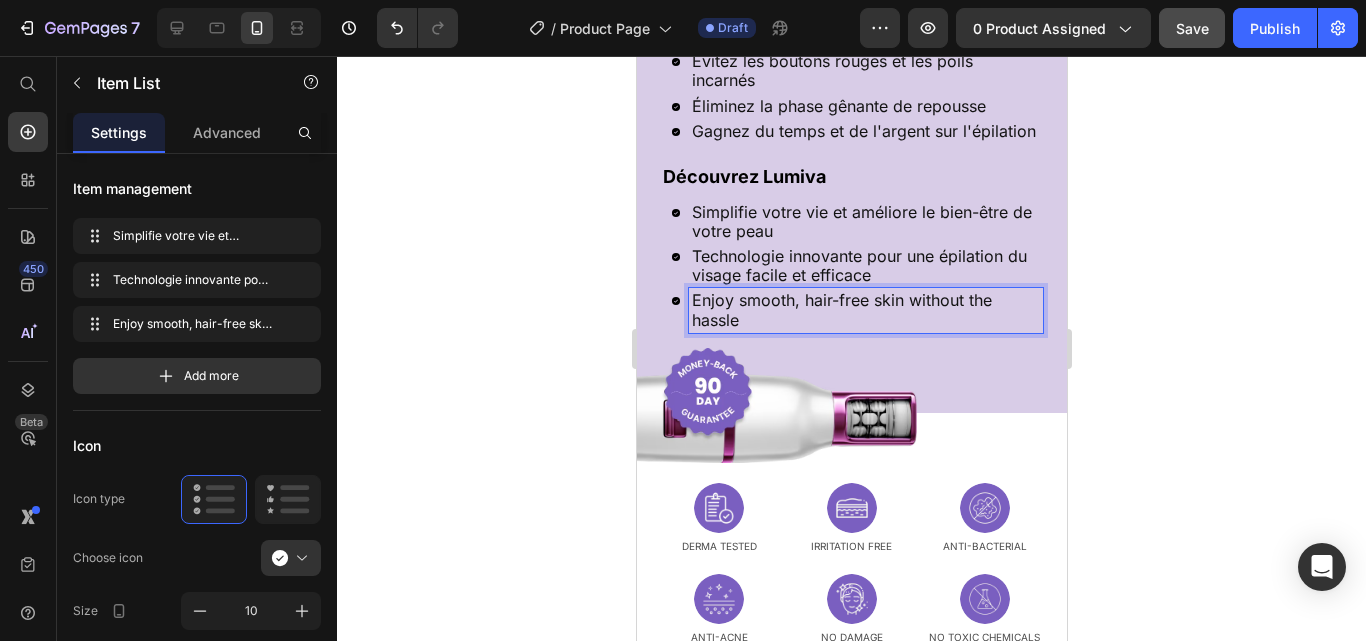 click on "Enjoy smooth, hair-free skin without the hassle" at bounding box center (865, 310) 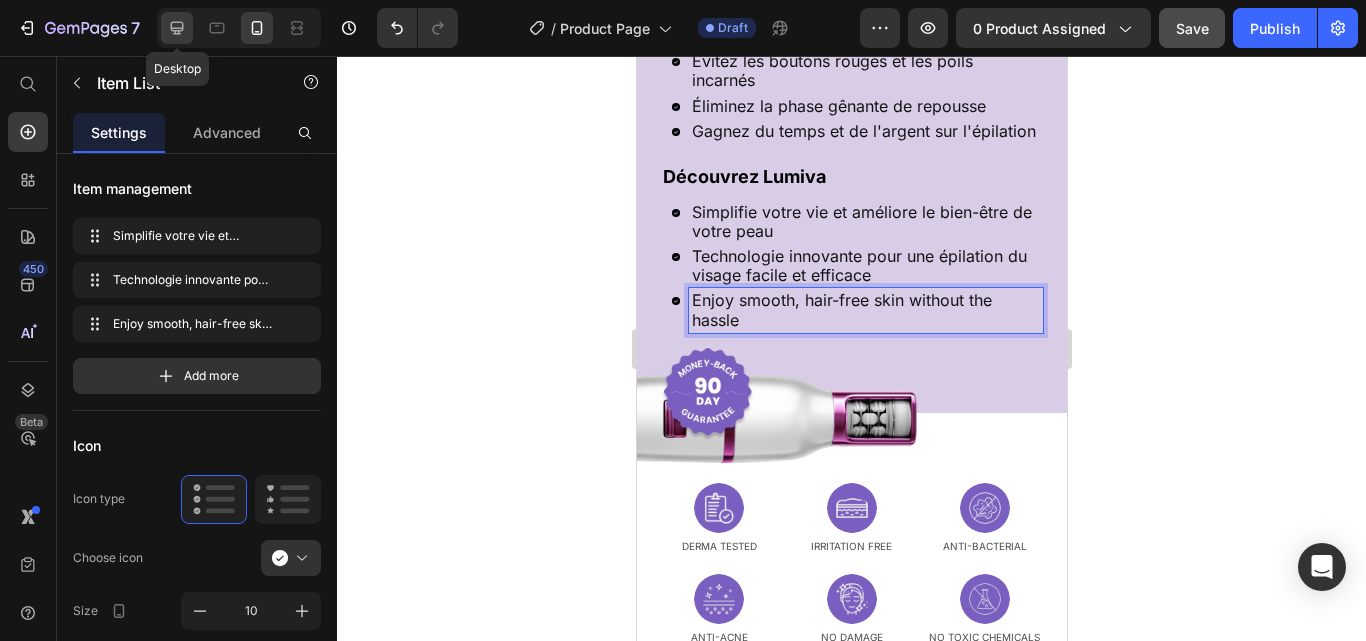 click 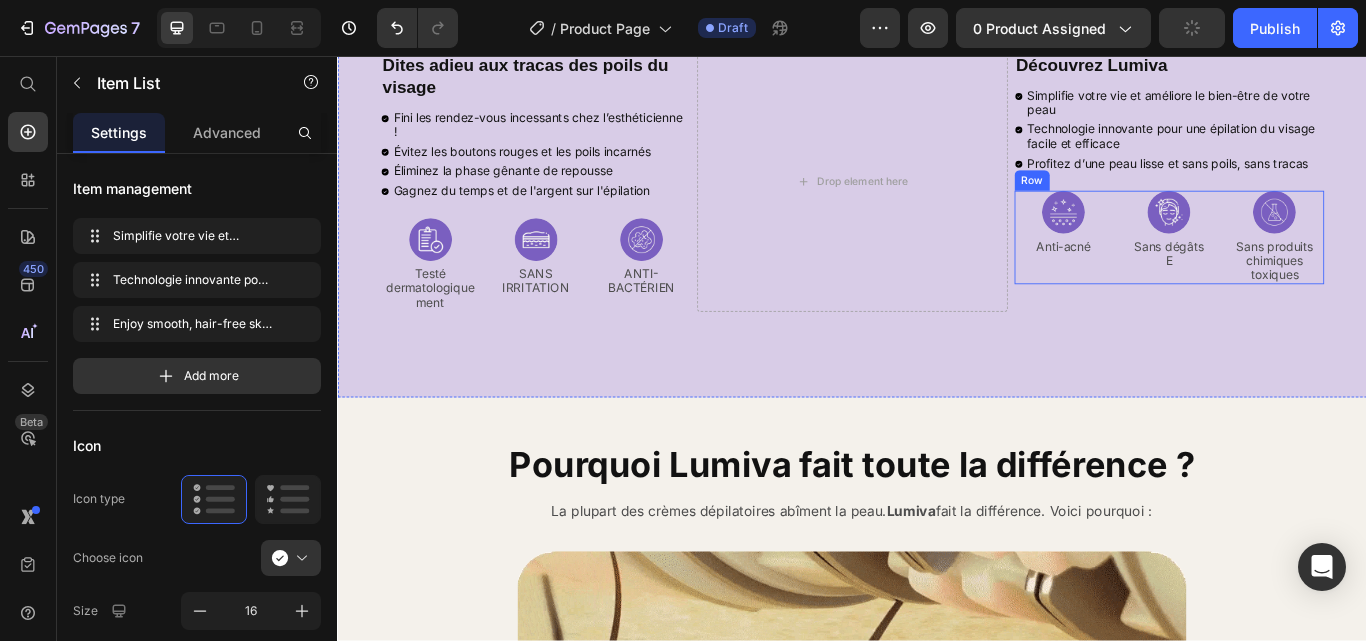 scroll, scrollTop: 3107, scrollLeft: 0, axis: vertical 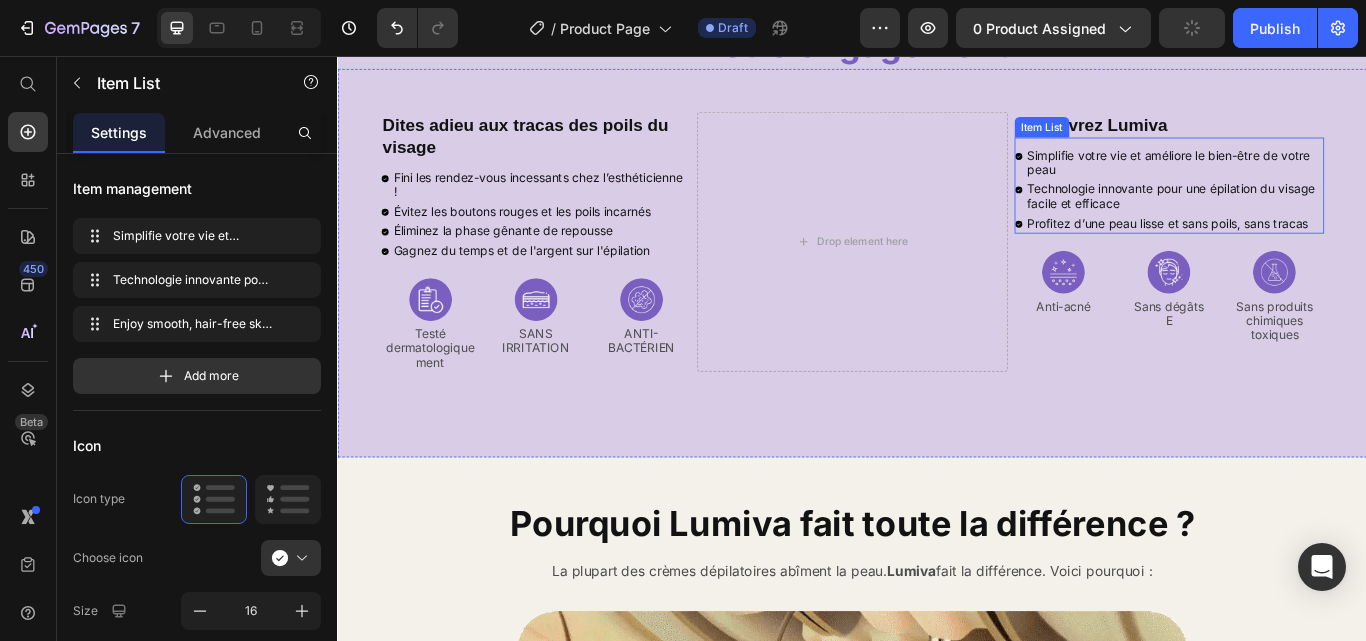click on "Profitez d’une peau lisse et sans poils, sans tracas" at bounding box center (1312, 252) 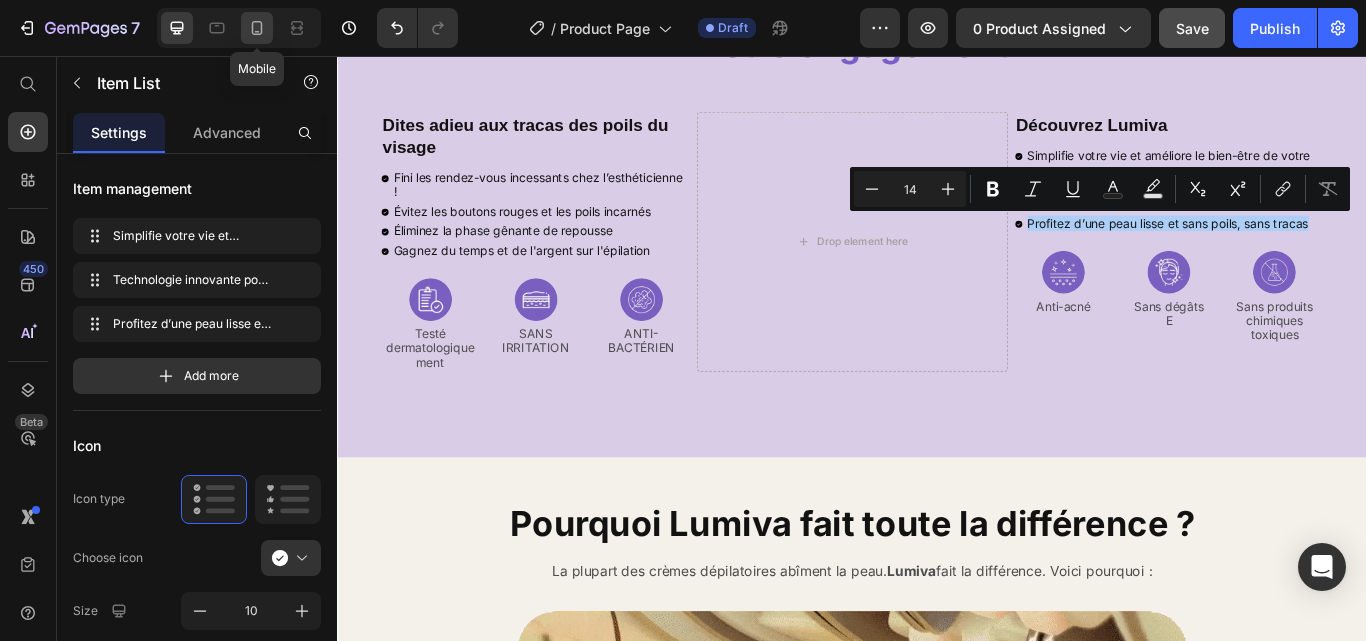 click 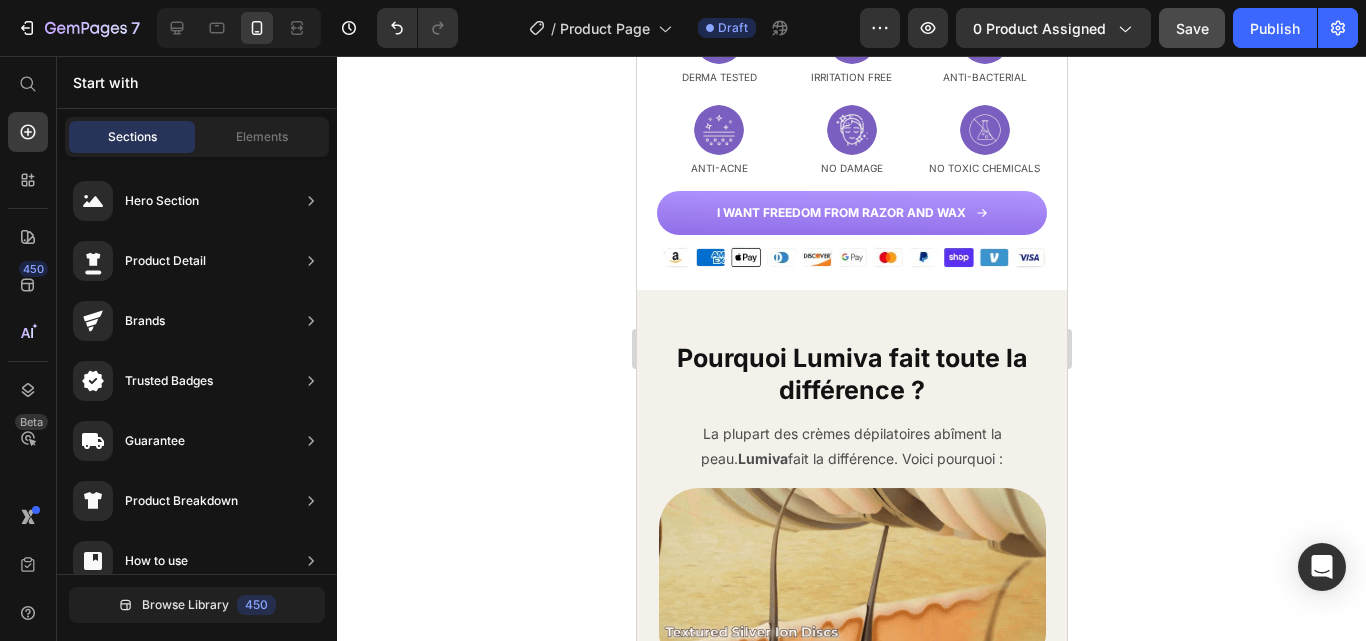 scroll, scrollTop: 2609, scrollLeft: 0, axis: vertical 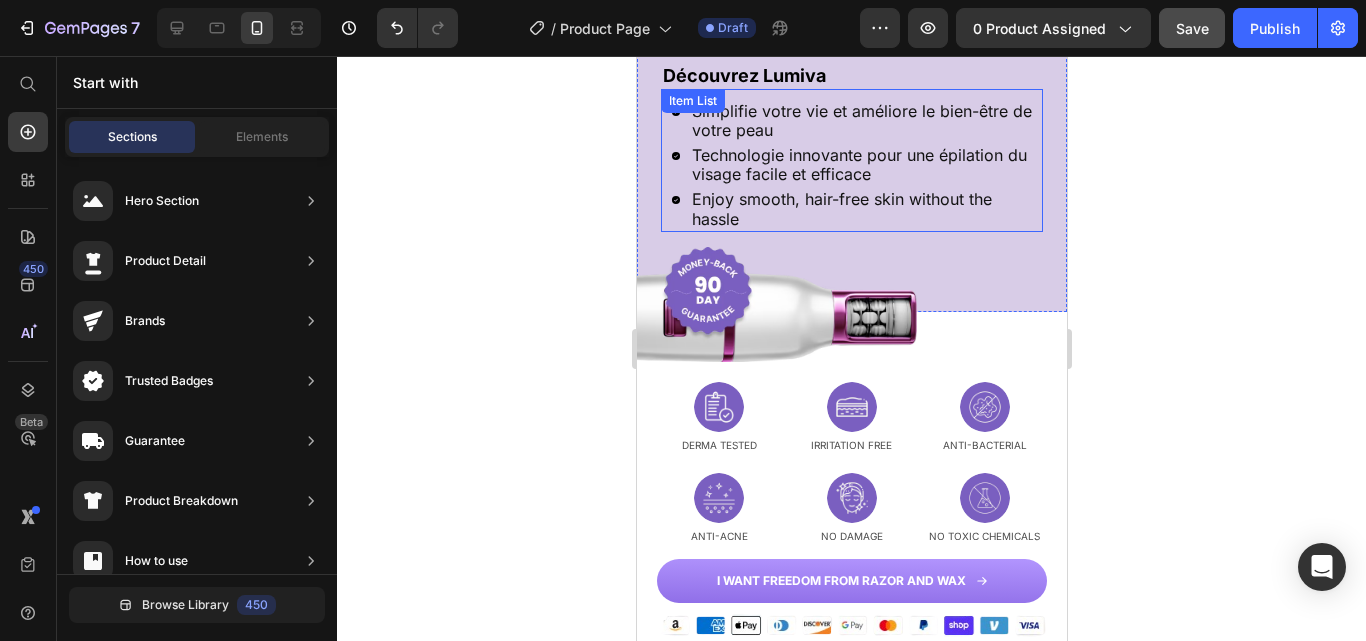 click on "Enjoy smooth, hair-free skin without the hassle" at bounding box center [865, 209] 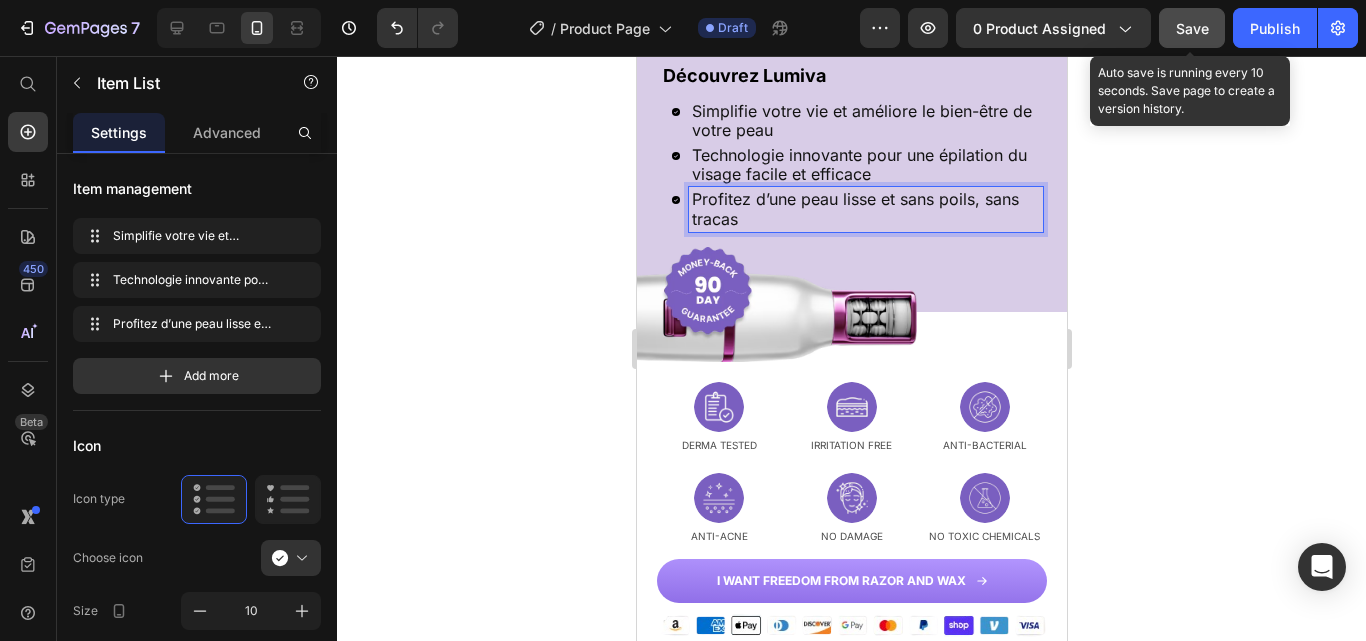 click on "Save" at bounding box center (1192, 28) 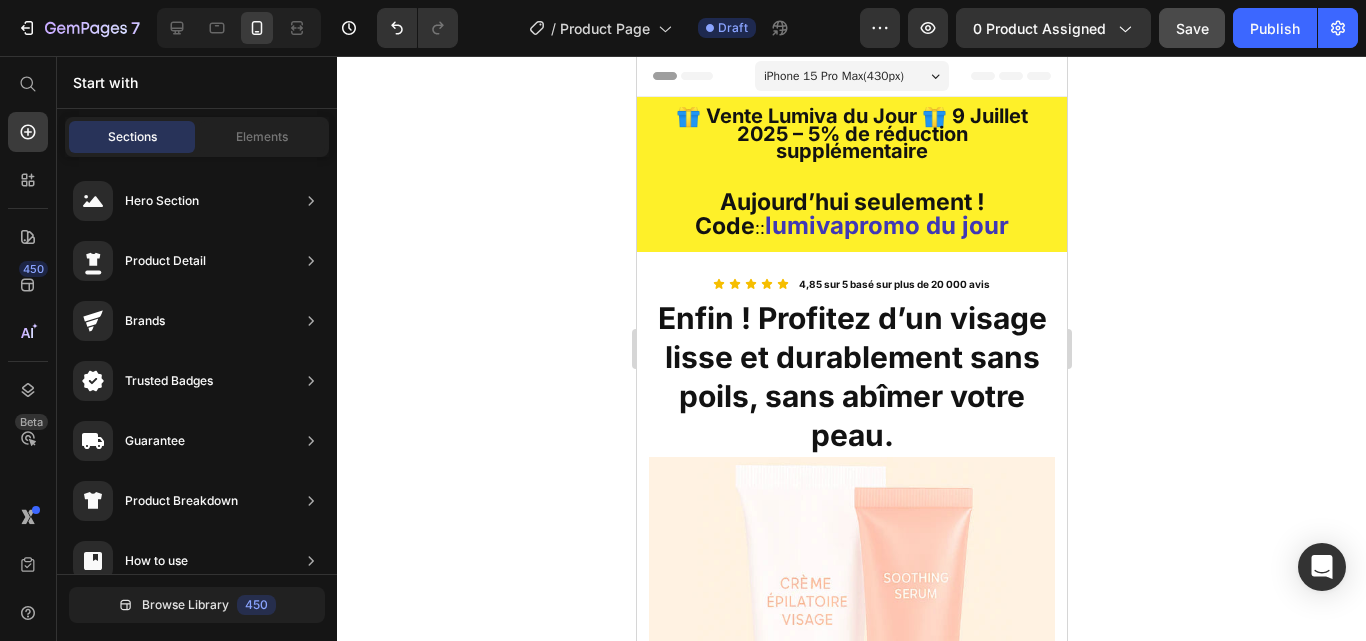scroll, scrollTop: 322, scrollLeft: 0, axis: vertical 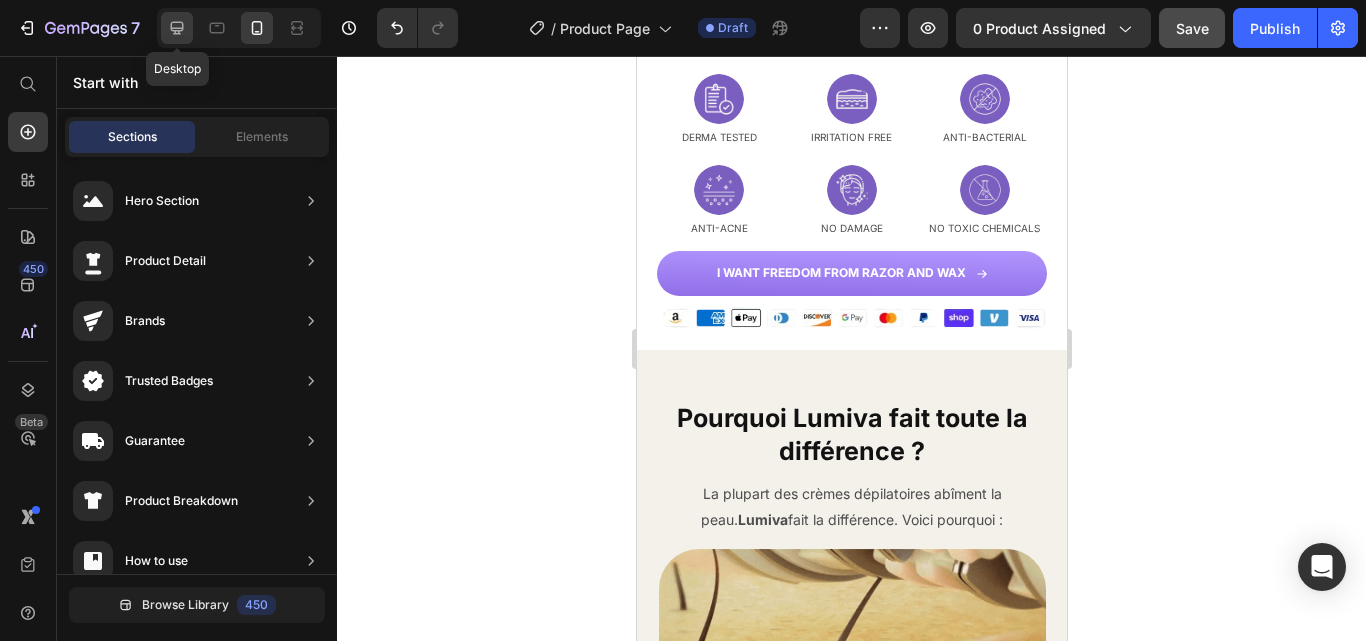 click 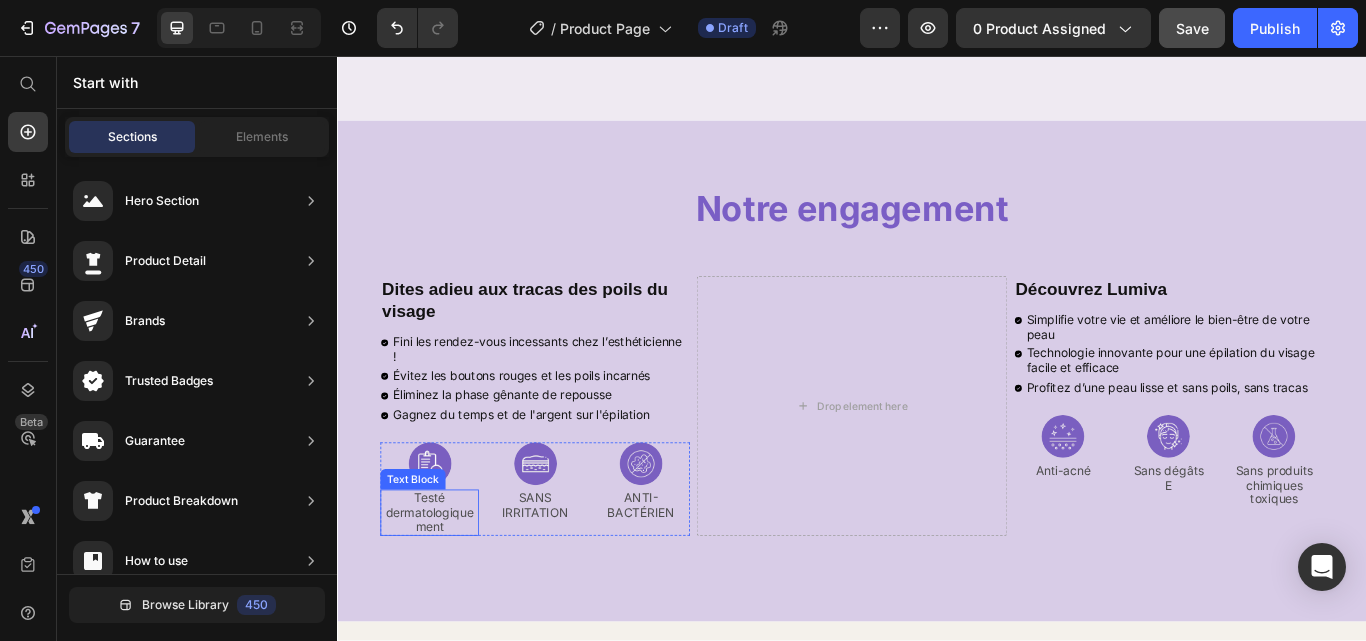 scroll, scrollTop: 3444, scrollLeft: 0, axis: vertical 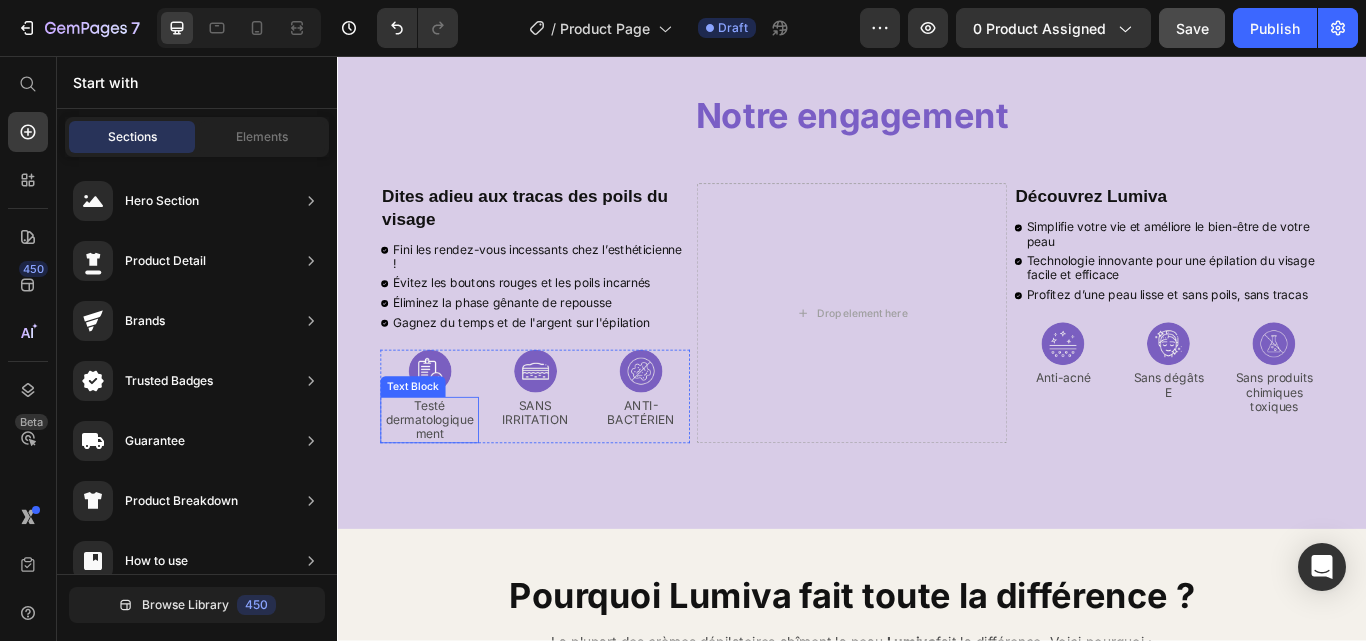 click on "Testé dermatologiquement" at bounding box center (444, 481) 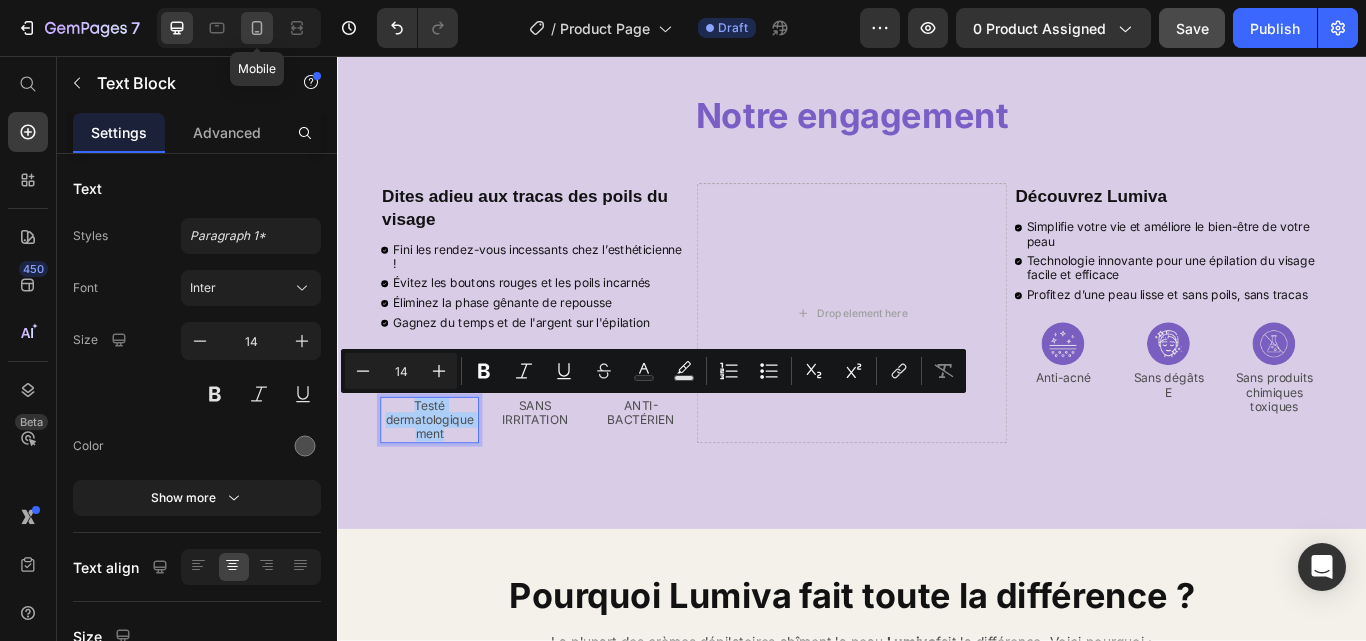 click 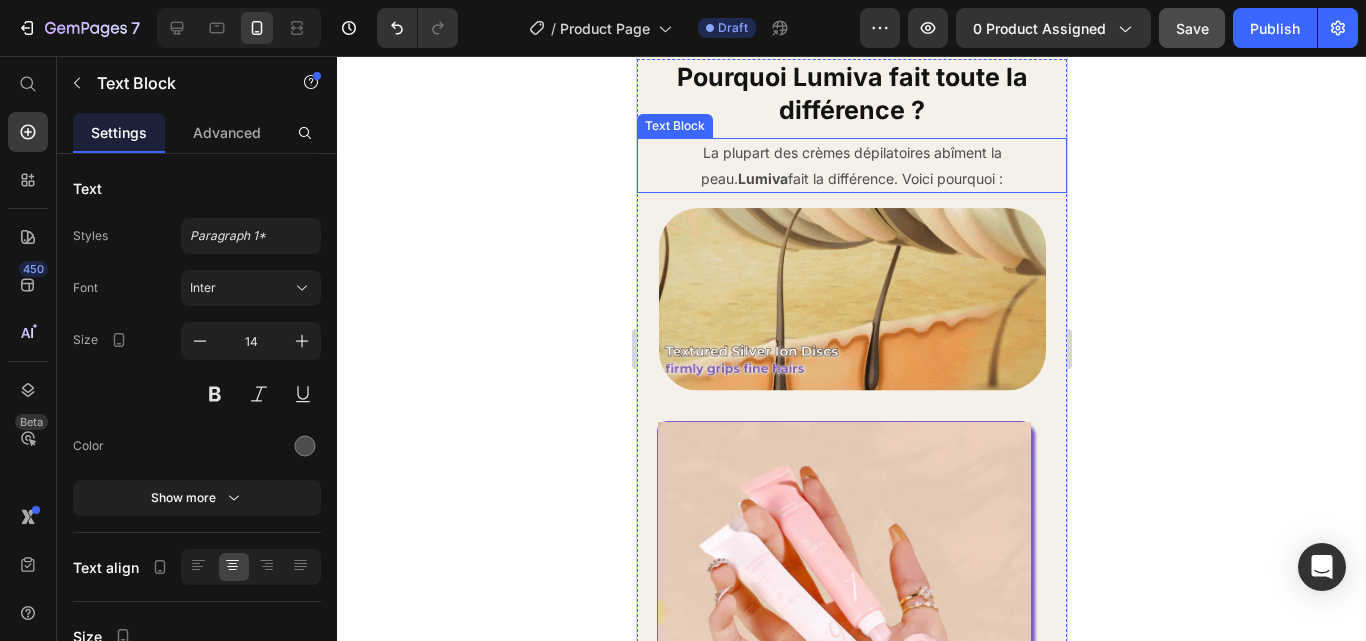 scroll, scrollTop: 3607, scrollLeft: 0, axis: vertical 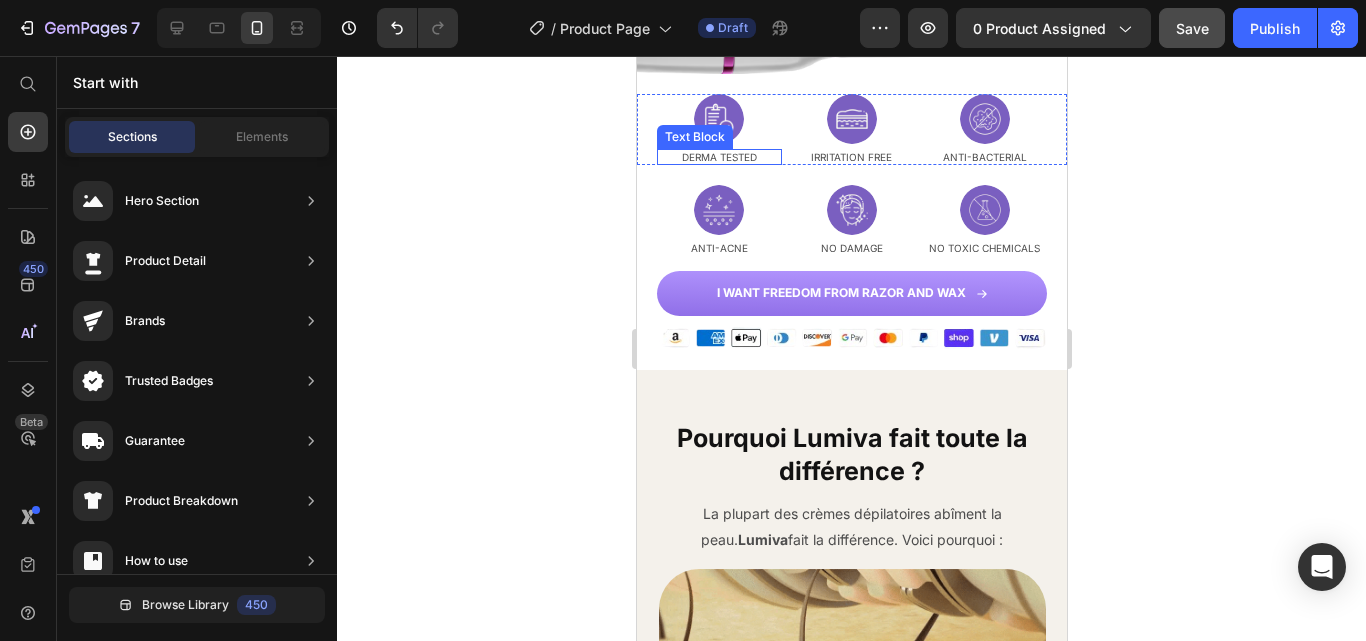 click on "DERMA TESTED" at bounding box center [718, 157] 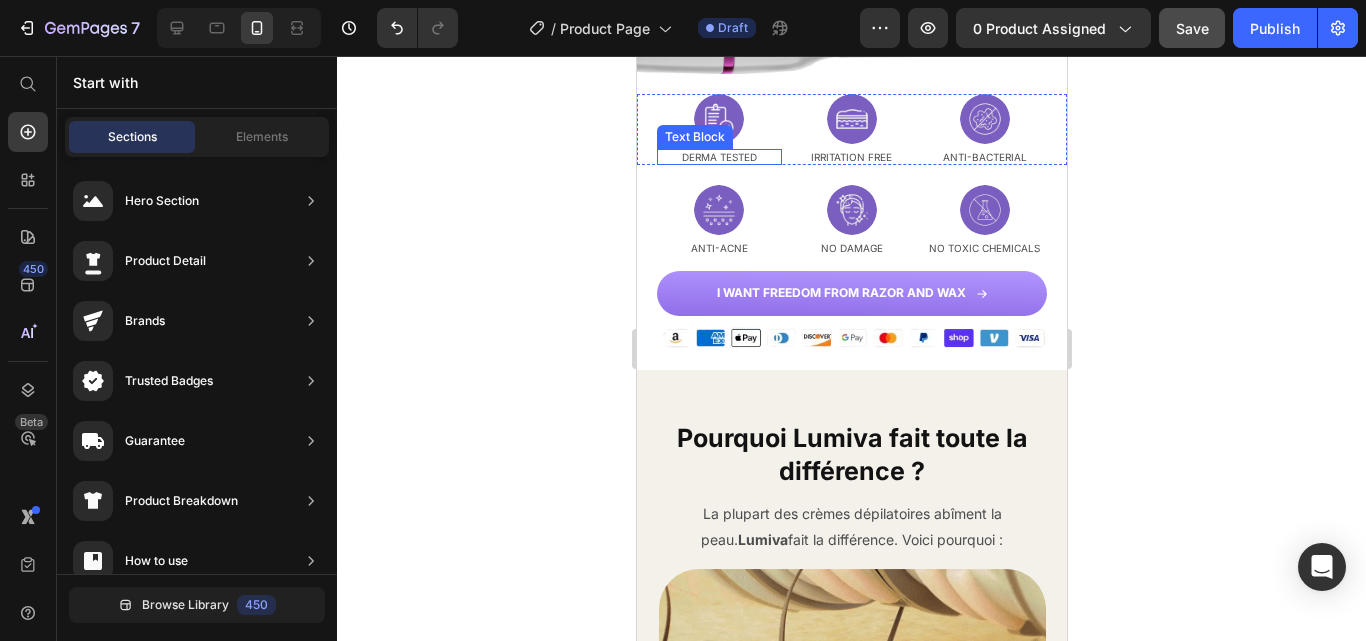 click on "DERMA TESTED" at bounding box center [718, 157] 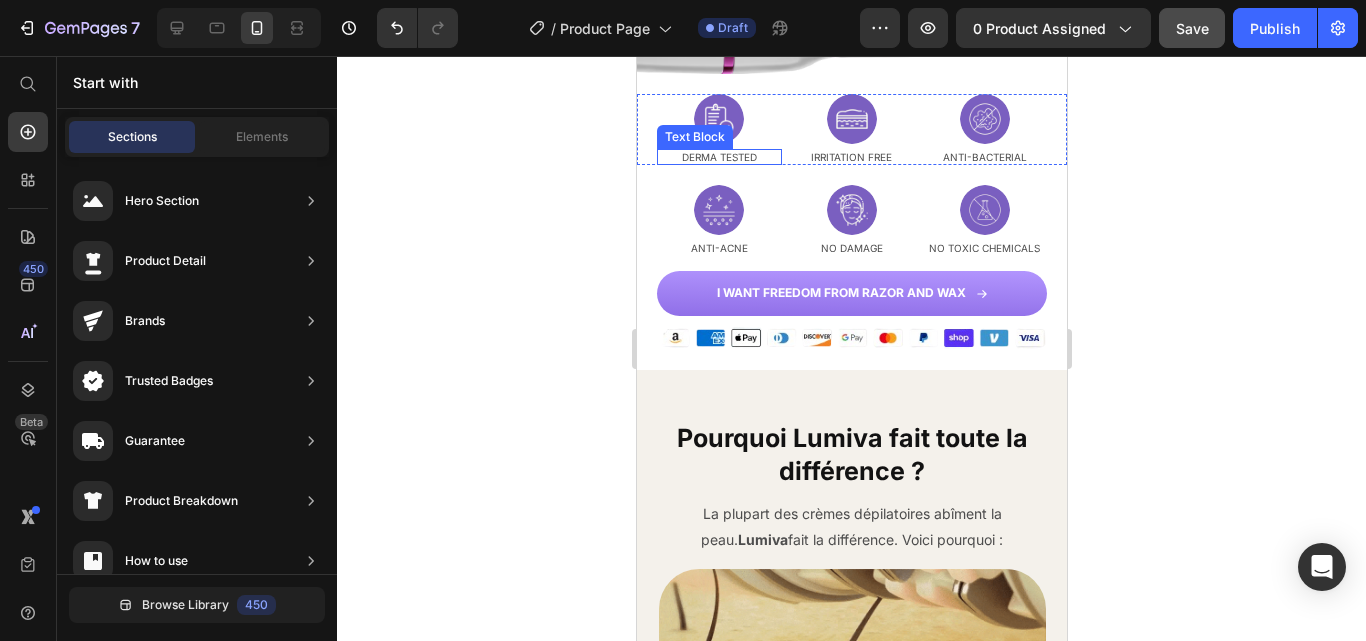 click on "DERMA TESTED" at bounding box center [718, 157] 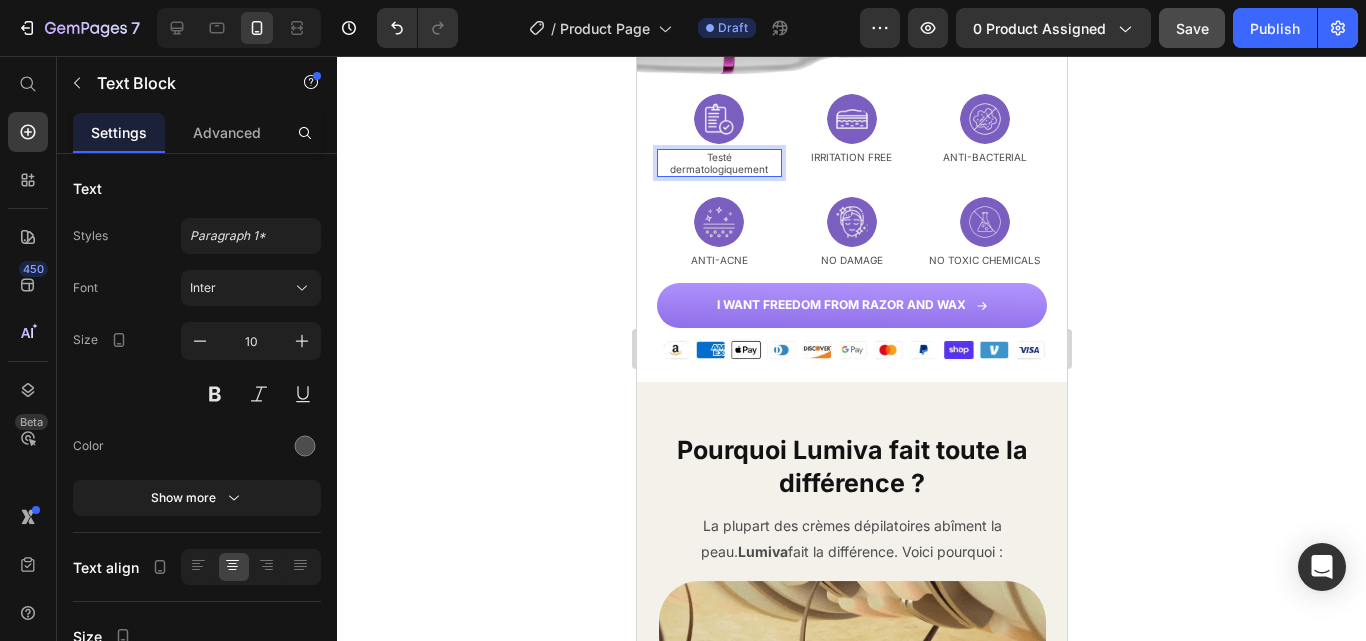 click 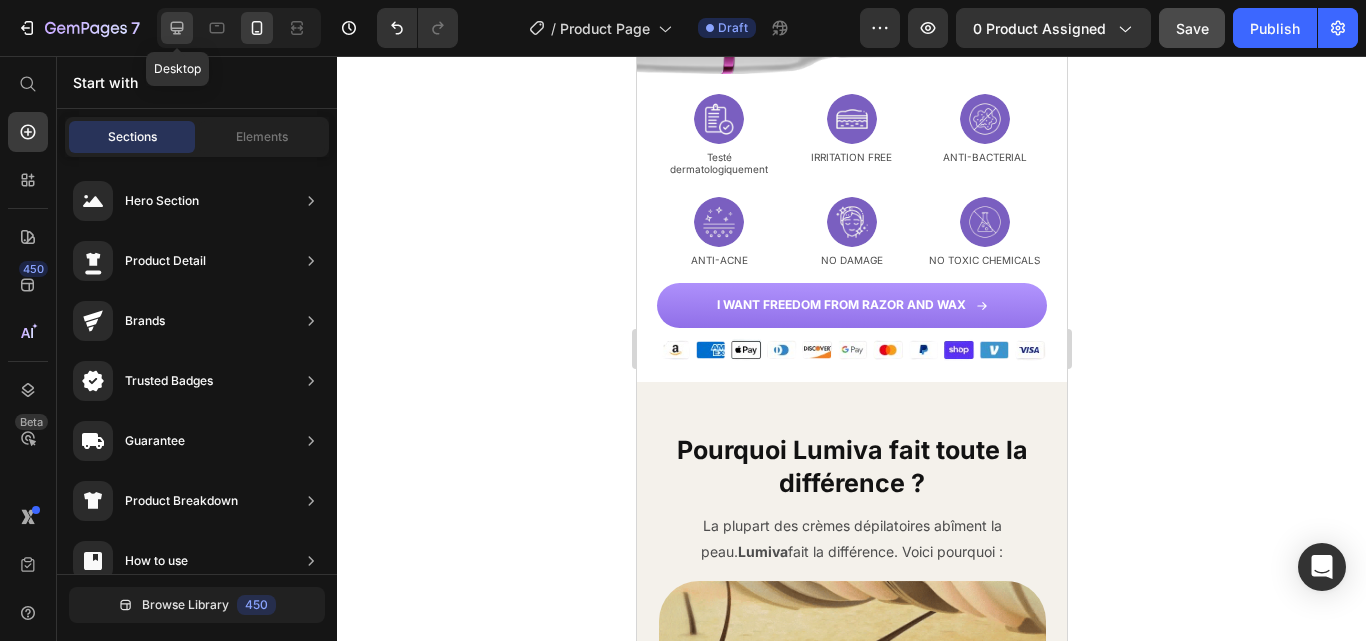 click 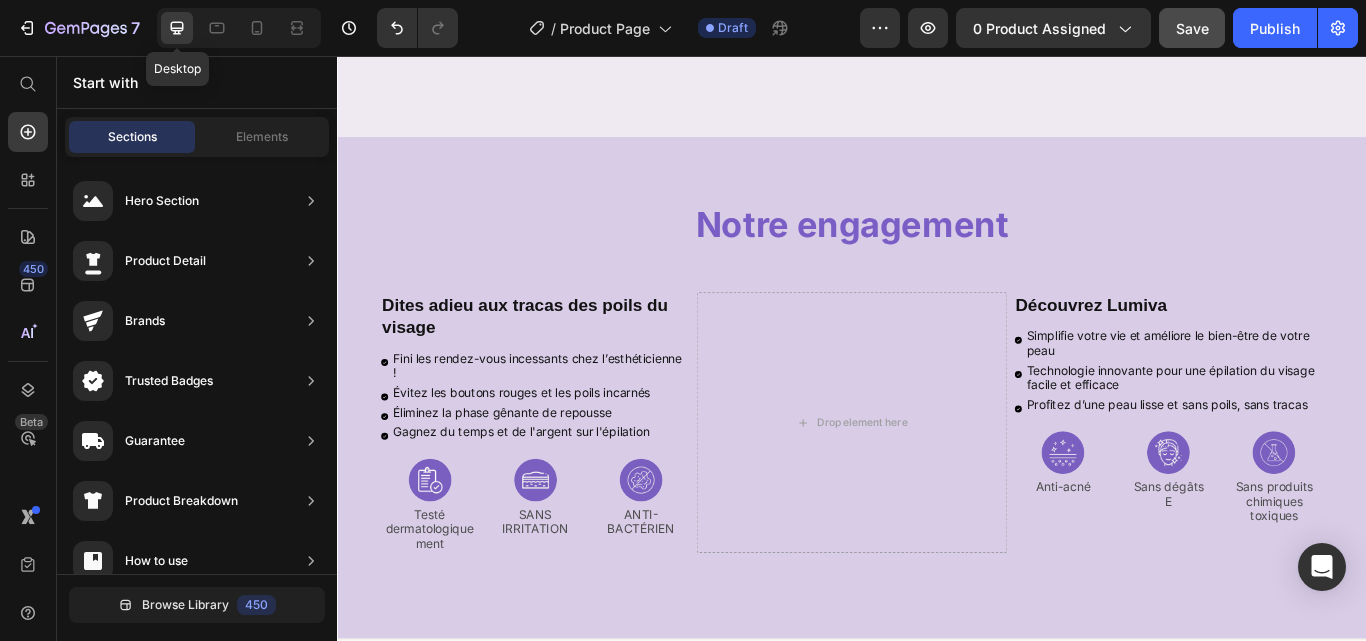 scroll, scrollTop: 3927, scrollLeft: 0, axis: vertical 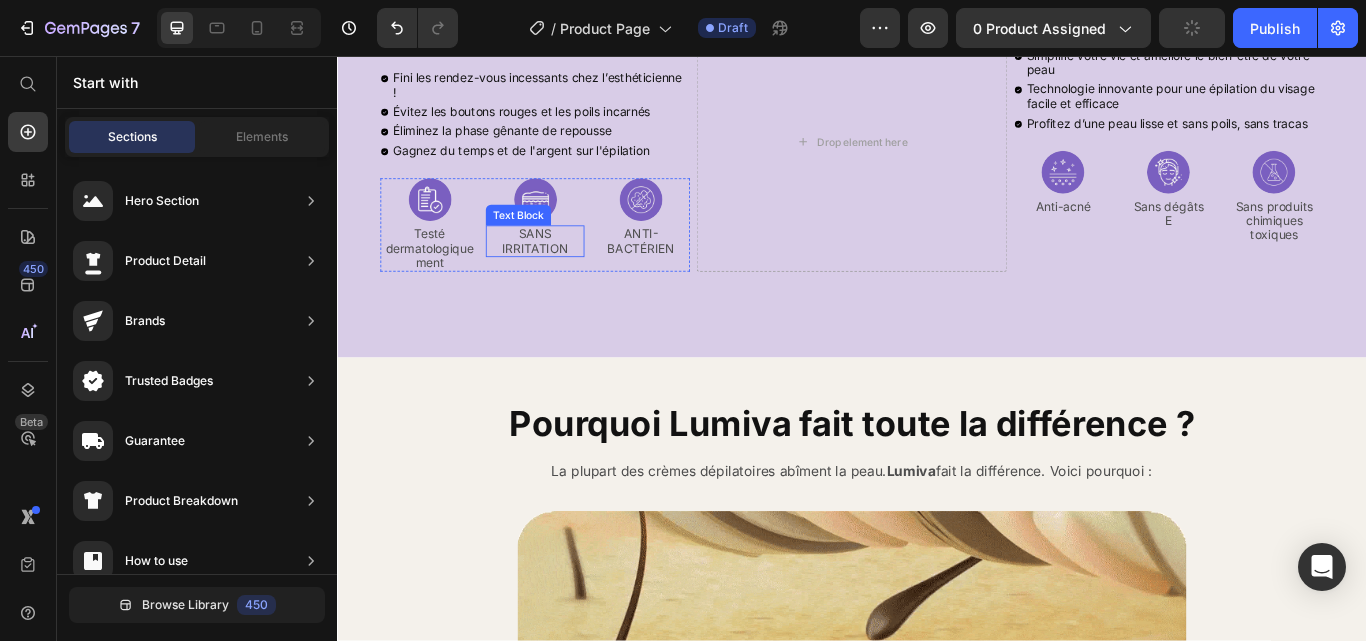 click on "SANS IRRITATION" at bounding box center [567, 273] 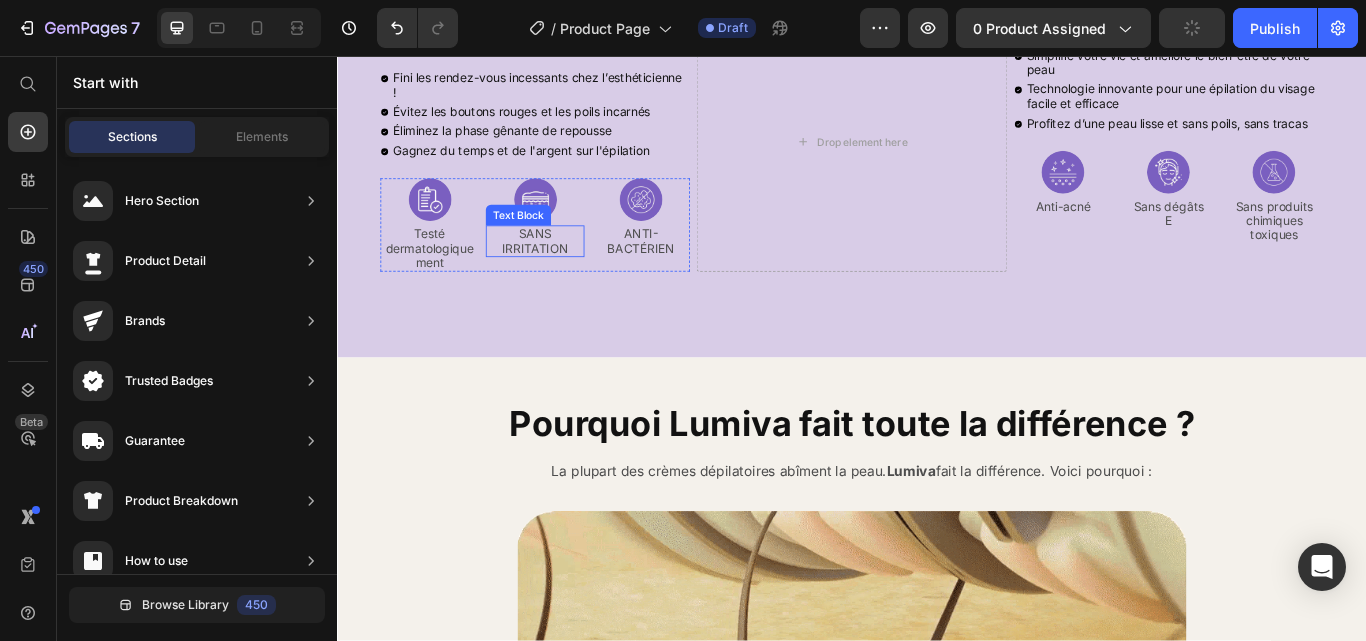 click on "SANS IRRITATION" at bounding box center [567, 273] 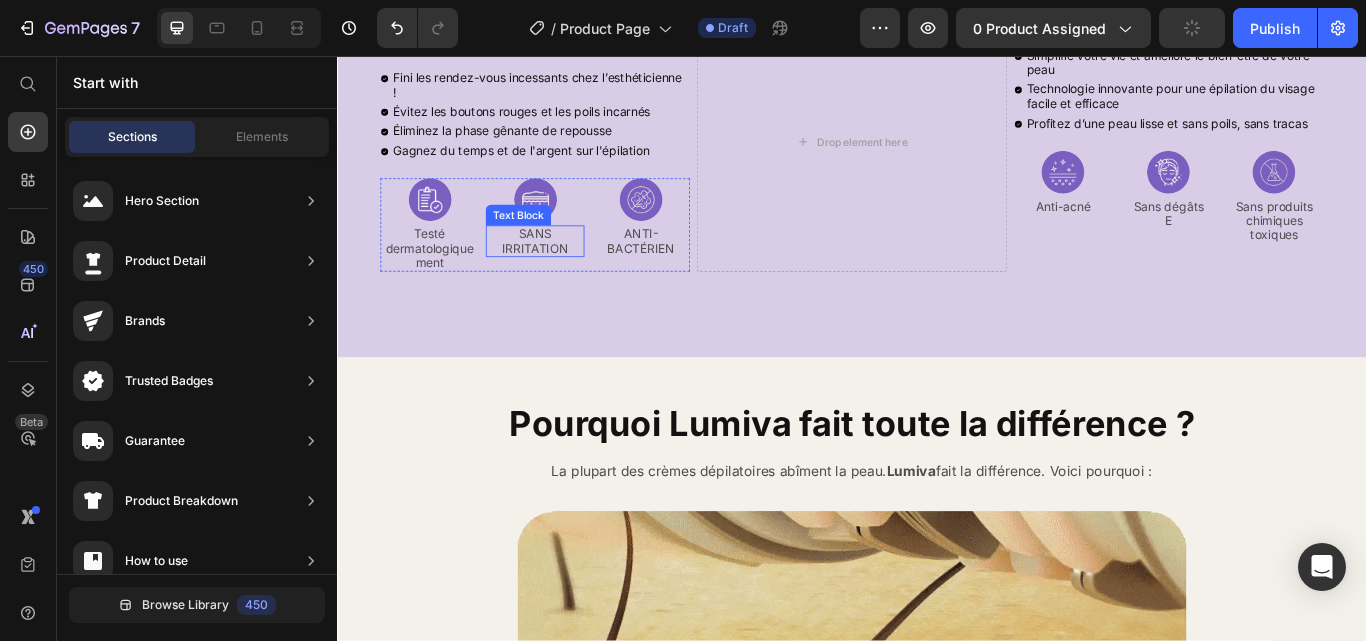 click on "SANS IRRITATION" at bounding box center [567, 273] 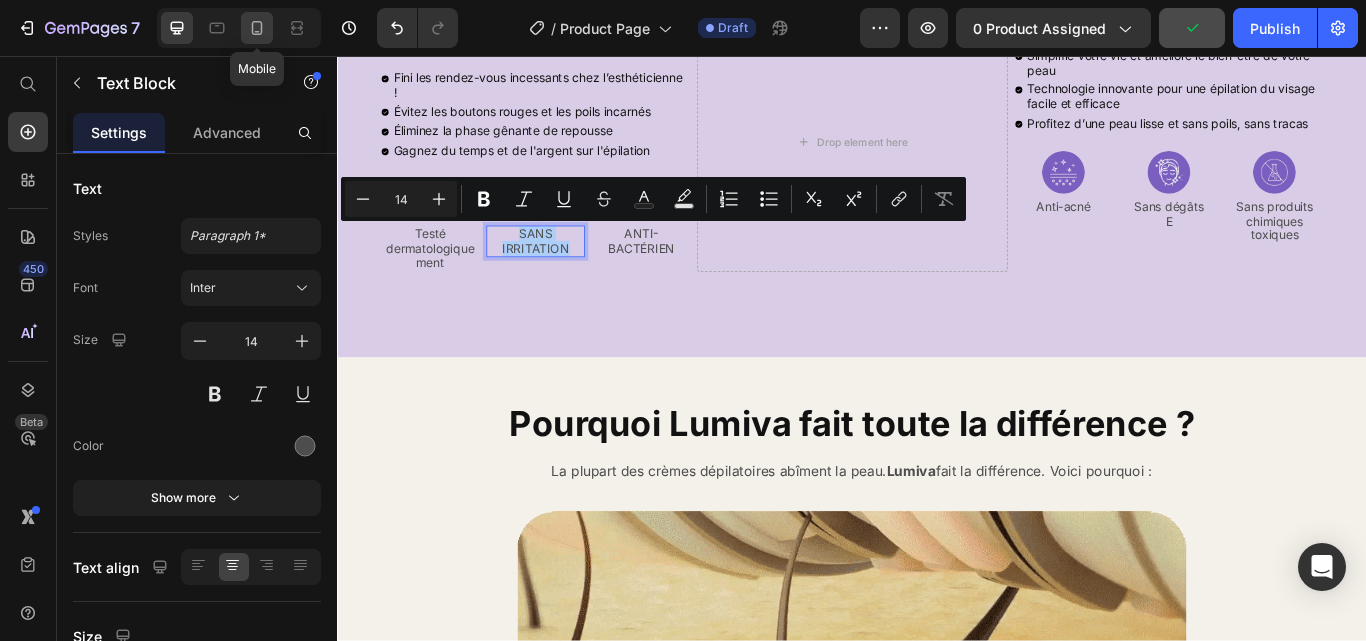 click 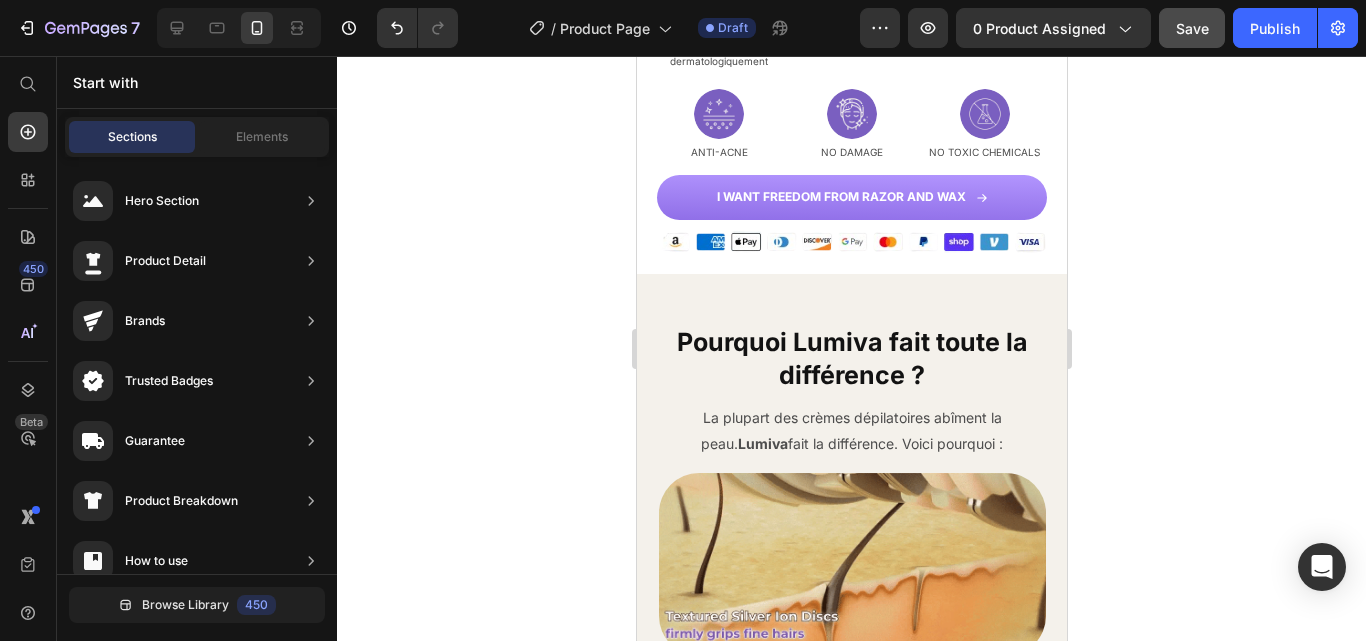 scroll, scrollTop: 3403, scrollLeft: 0, axis: vertical 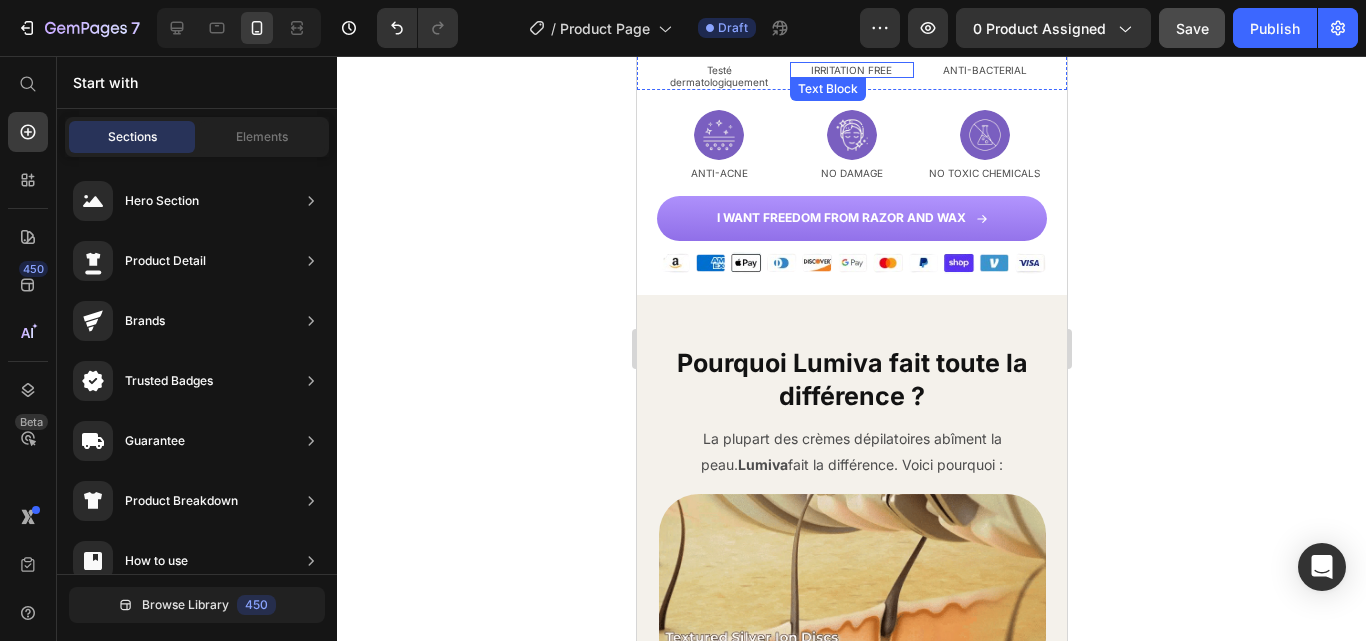 click on "IRRITATION FREE" at bounding box center [851, 70] 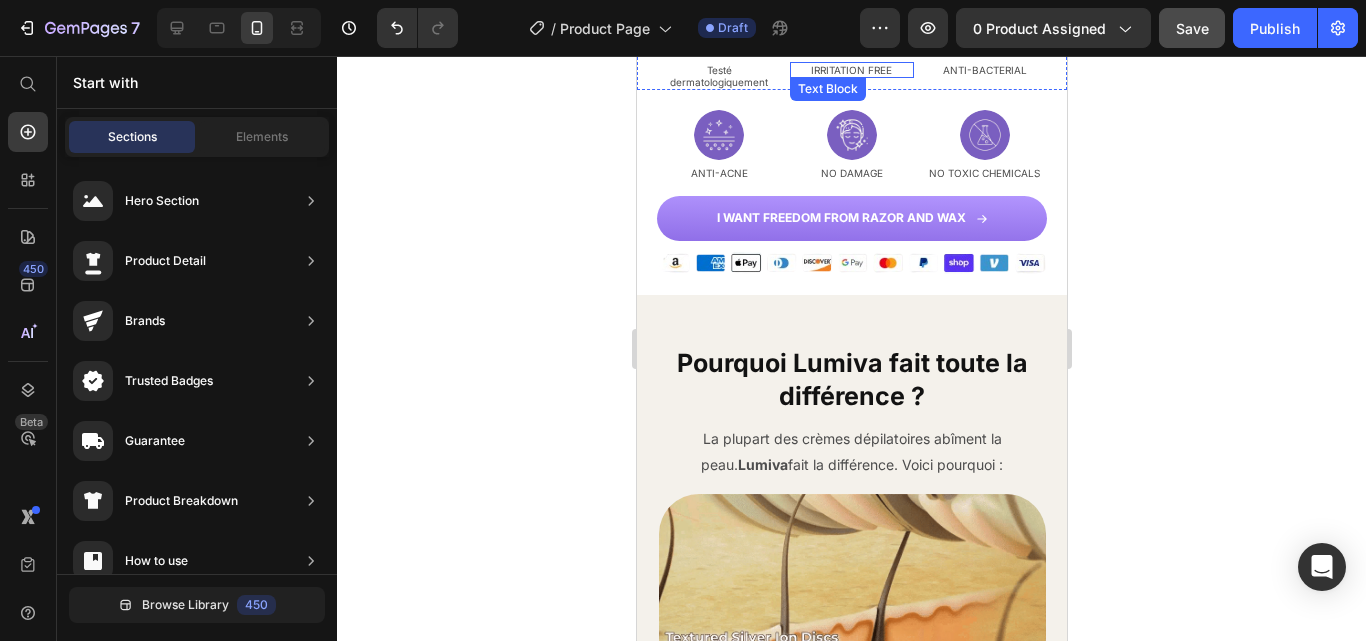 click on "IRRITATION FREE" at bounding box center [851, 70] 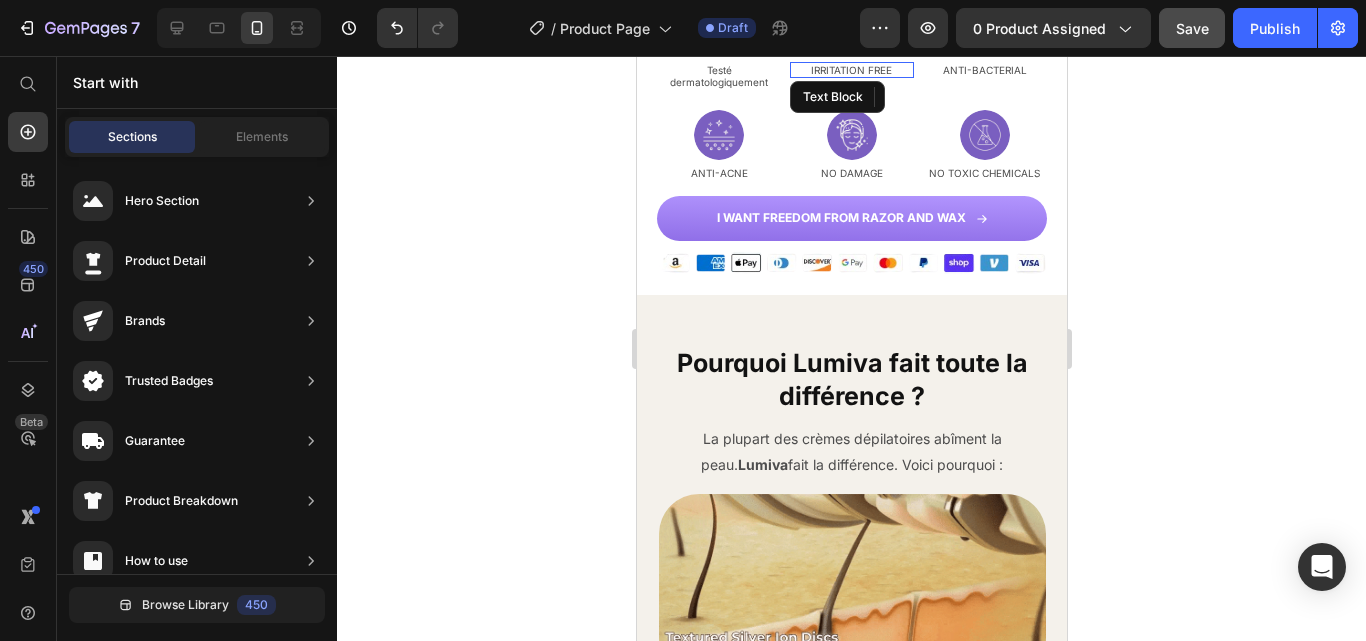 click on "IRRITATION FREE" at bounding box center [851, 70] 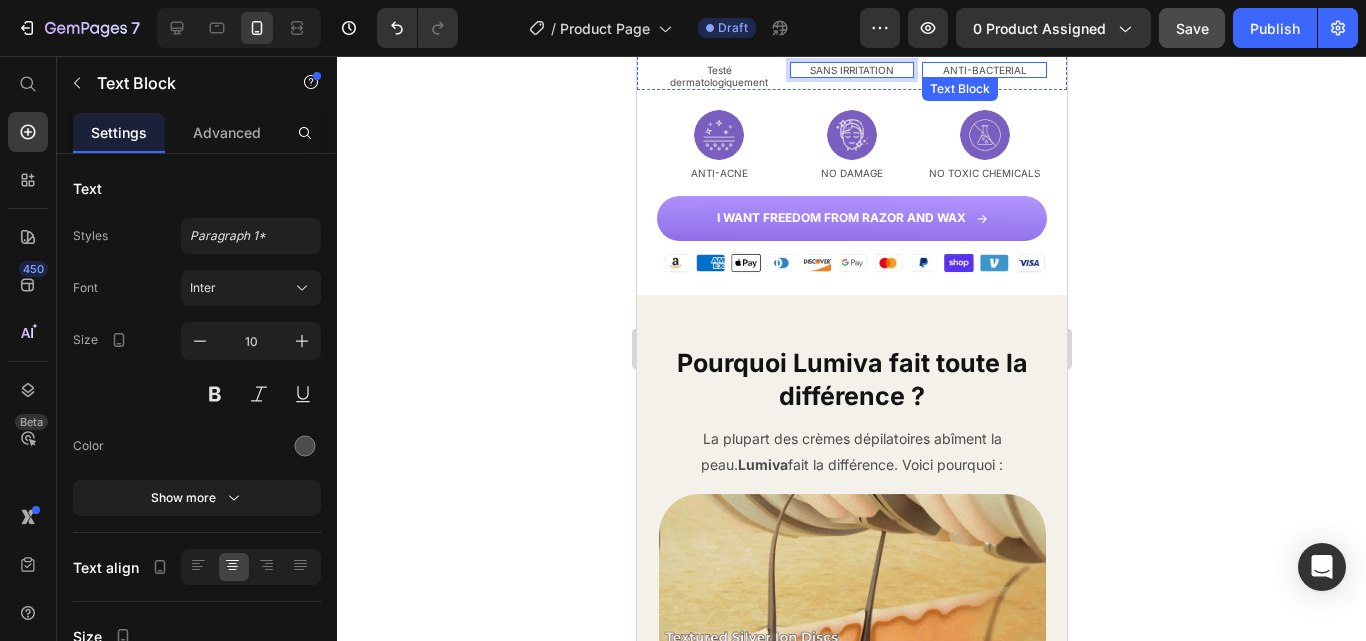 click on "ANTI-BACTERIAL" at bounding box center (983, 70) 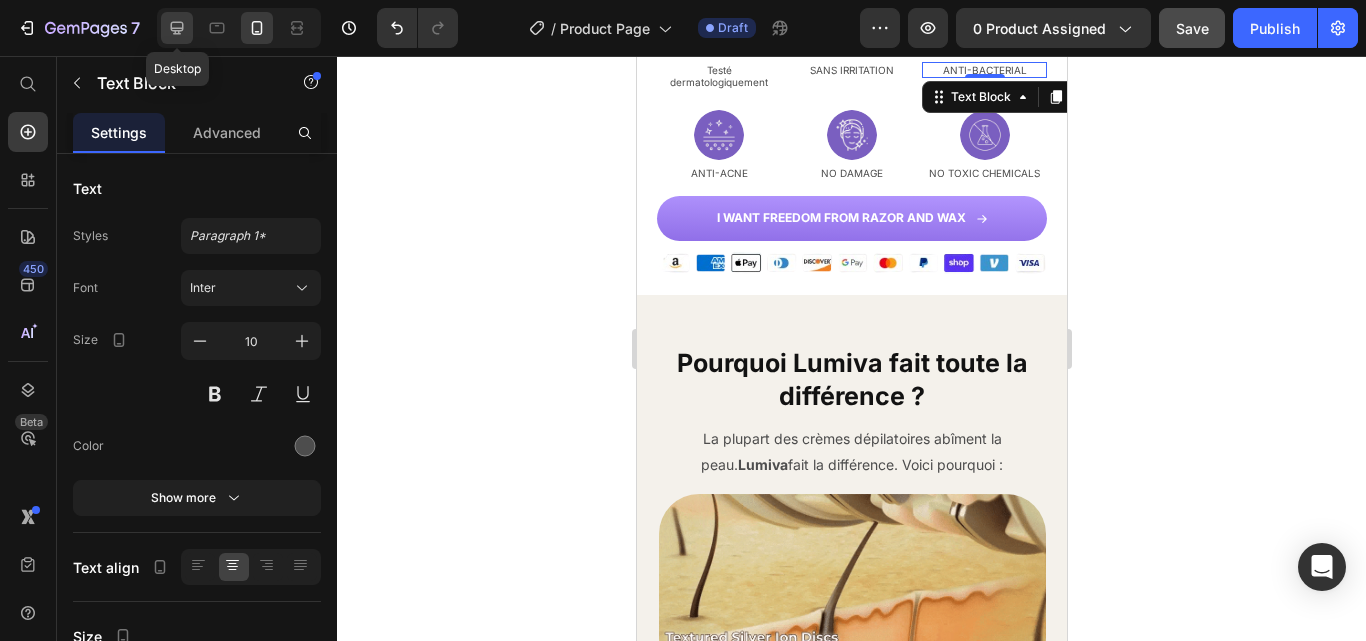 click 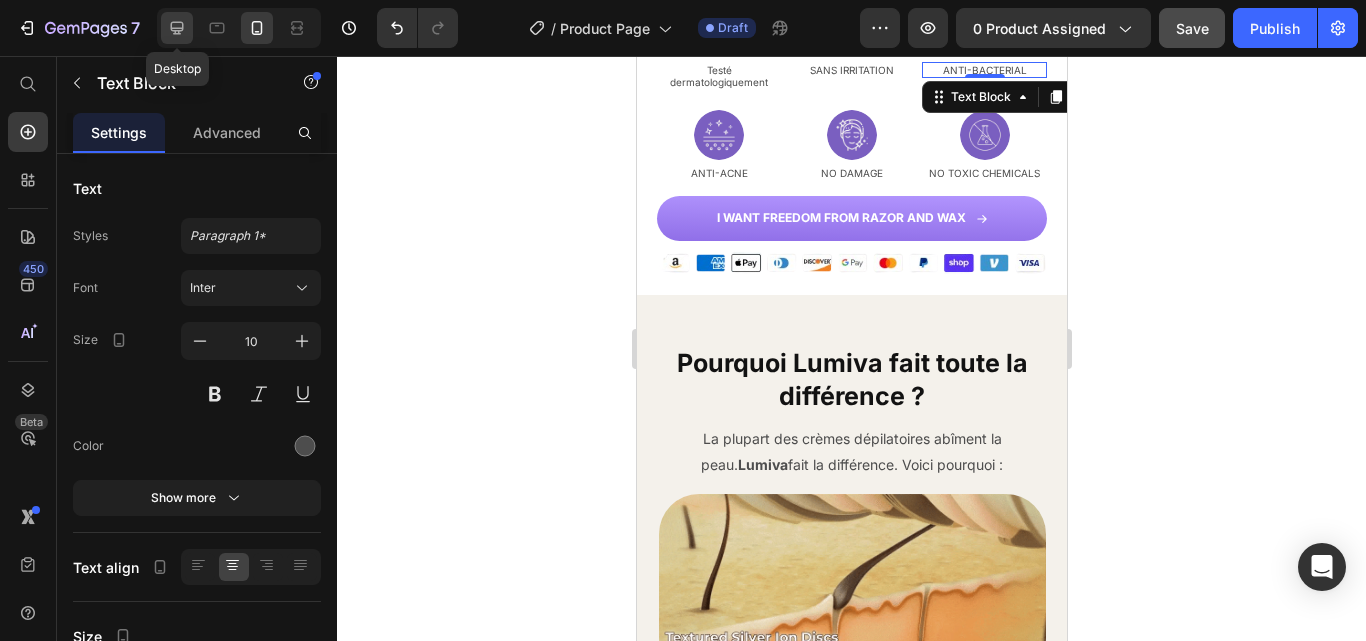 type on "14" 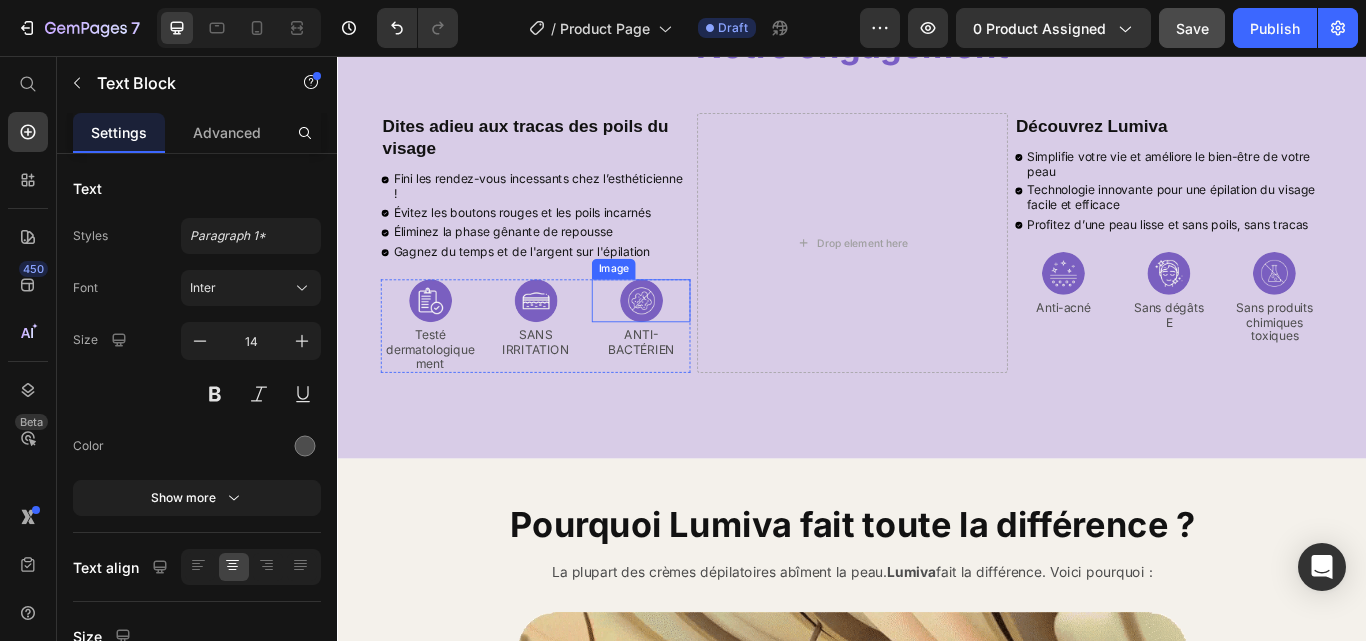scroll, scrollTop: 3456, scrollLeft: 0, axis: vertical 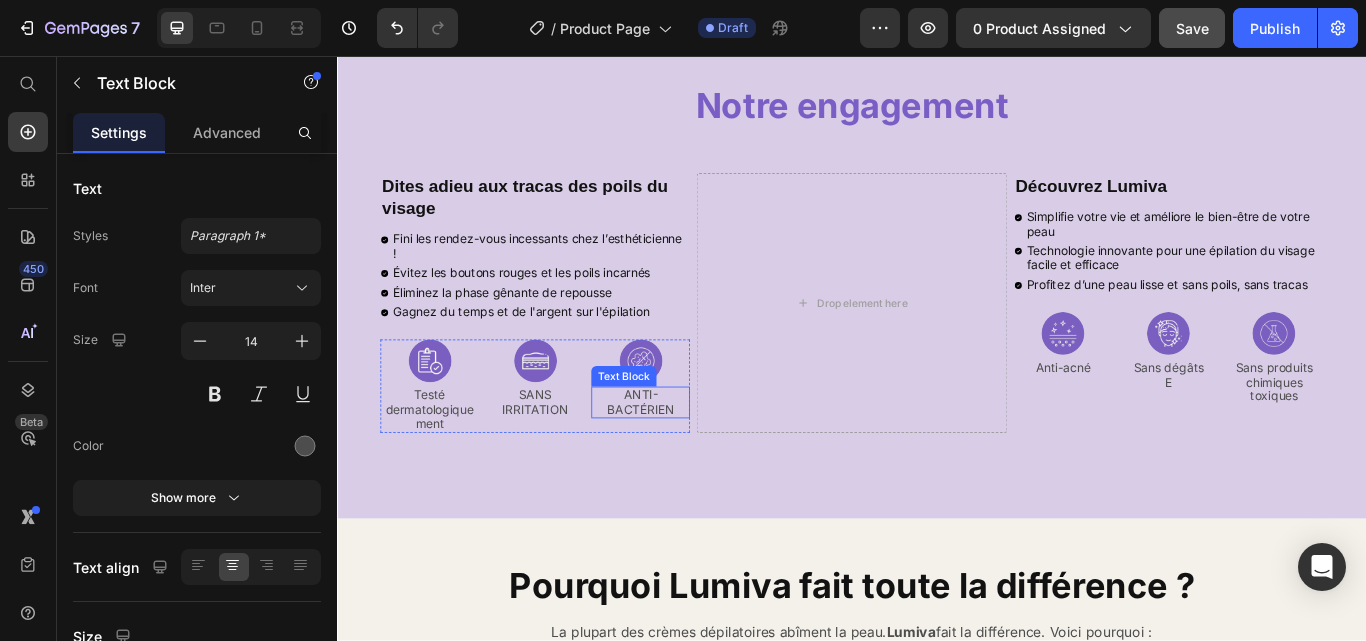 click on "ANTI-BACTÉRIEN" at bounding box center (690, 461) 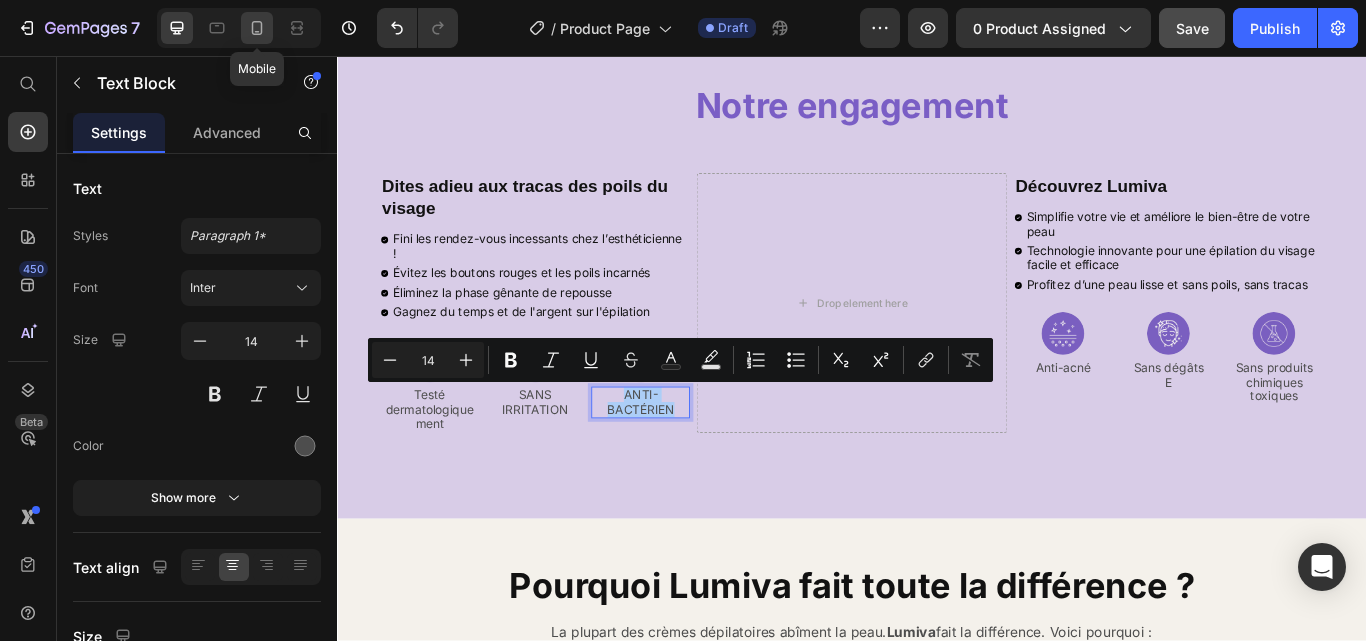 click 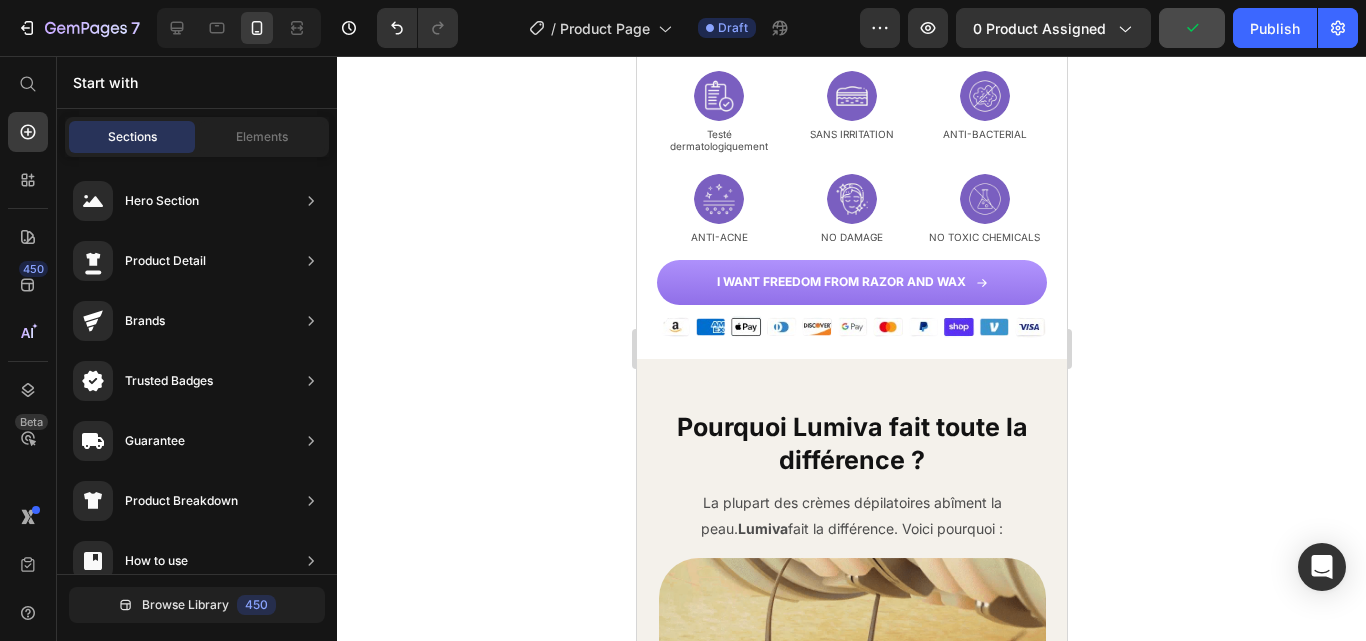 scroll, scrollTop: 3319, scrollLeft: 0, axis: vertical 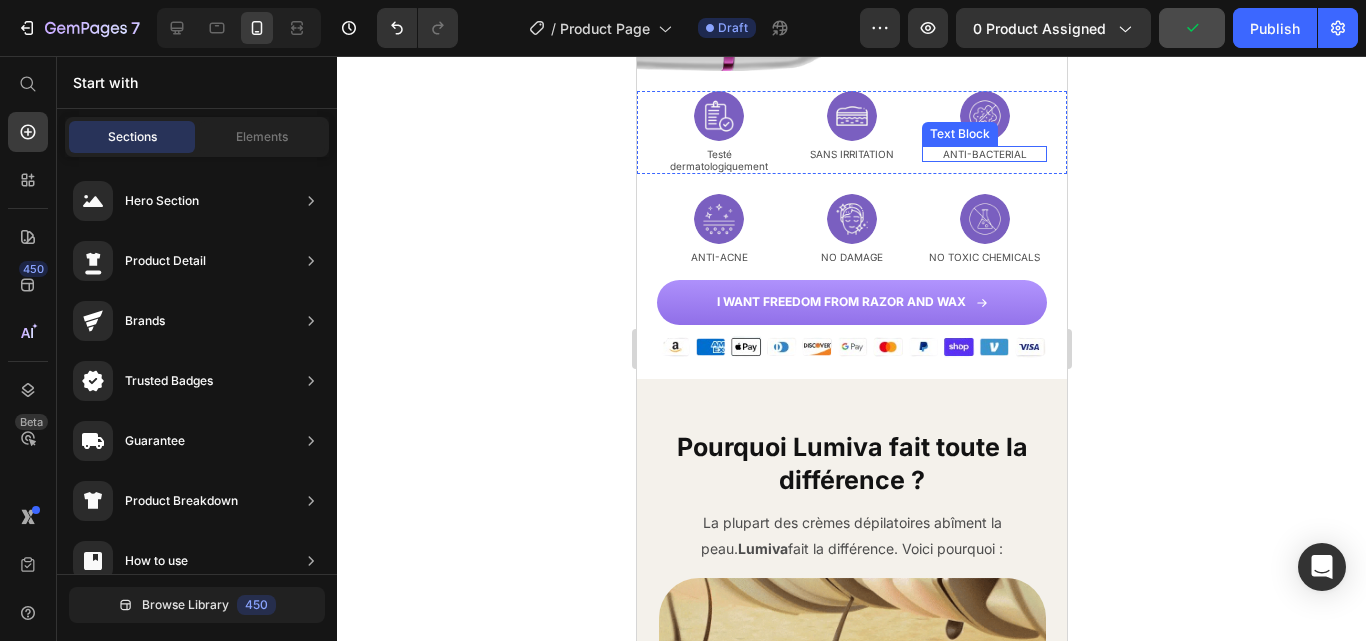 click on "ANTI-BACTERIAL" at bounding box center [983, 154] 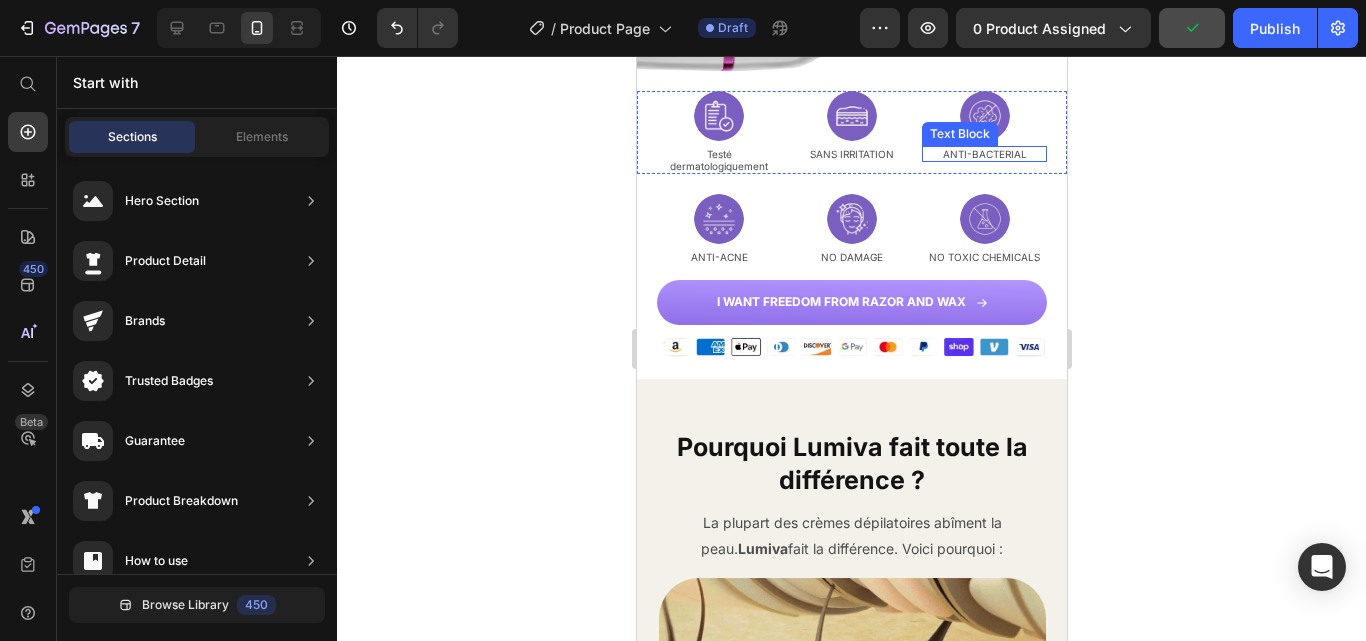 click on "ANTI-BACTERIAL" at bounding box center [983, 154] 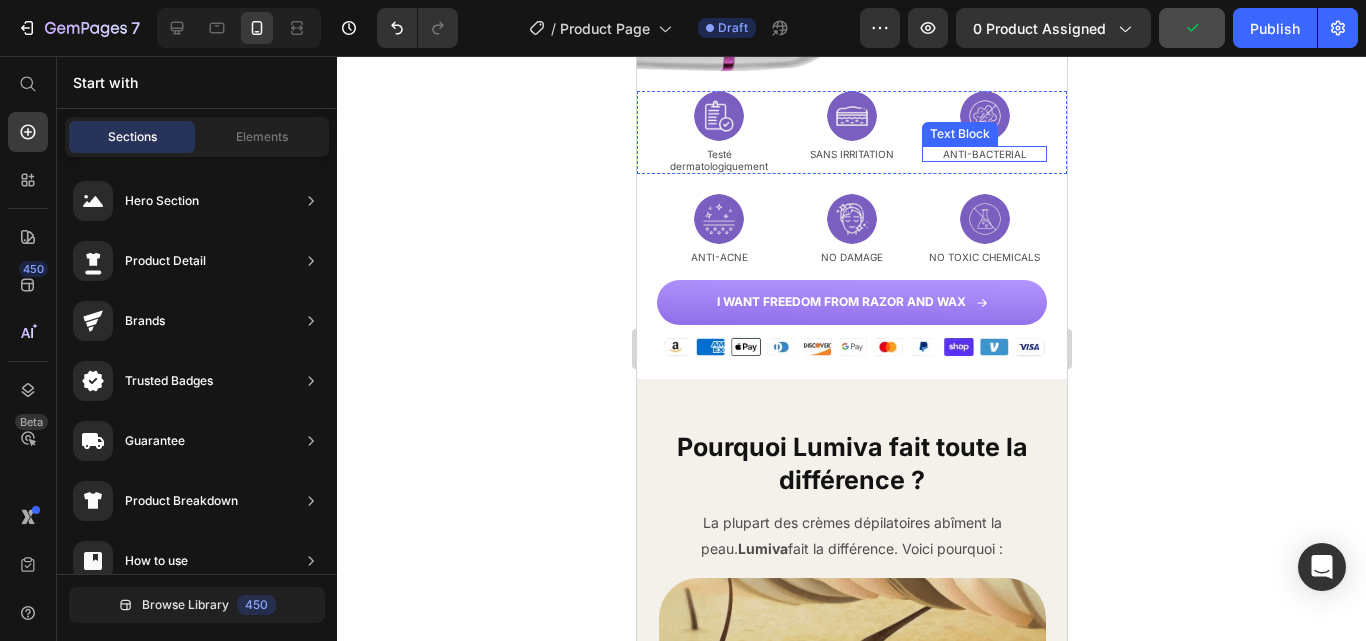 click on "ANTI-BACTERIAL" at bounding box center (983, 154) 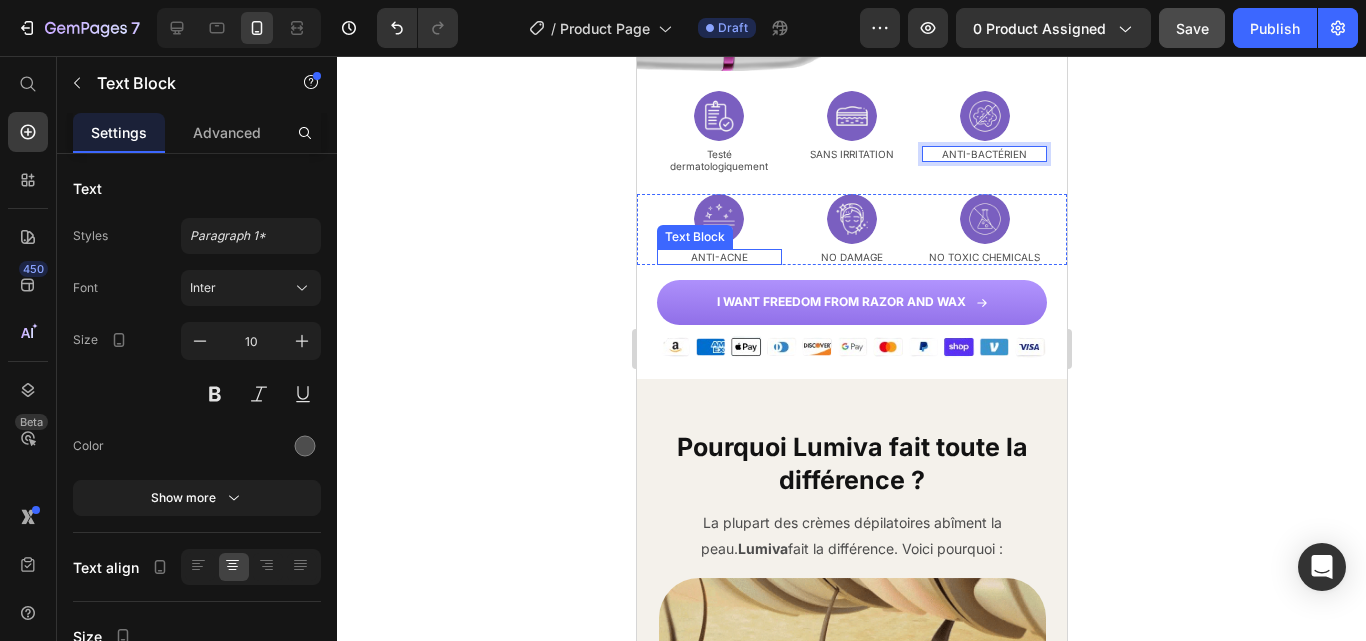click on "ANTI-ACNE" at bounding box center (718, 257) 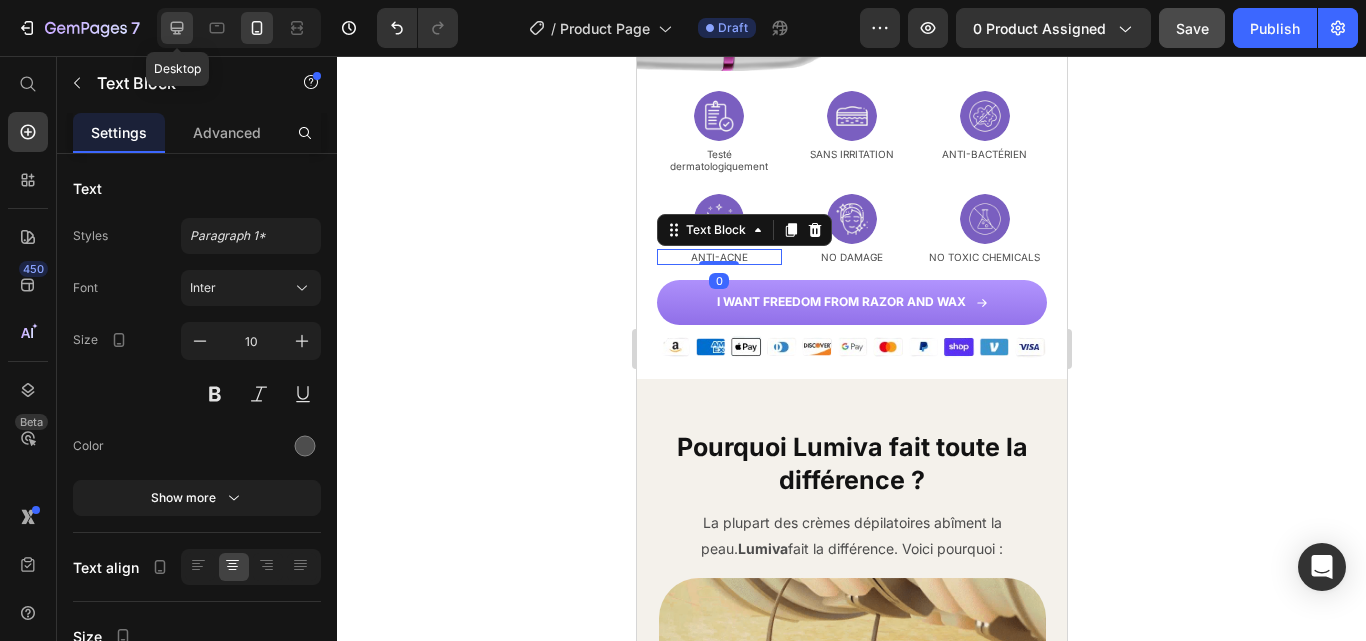 click 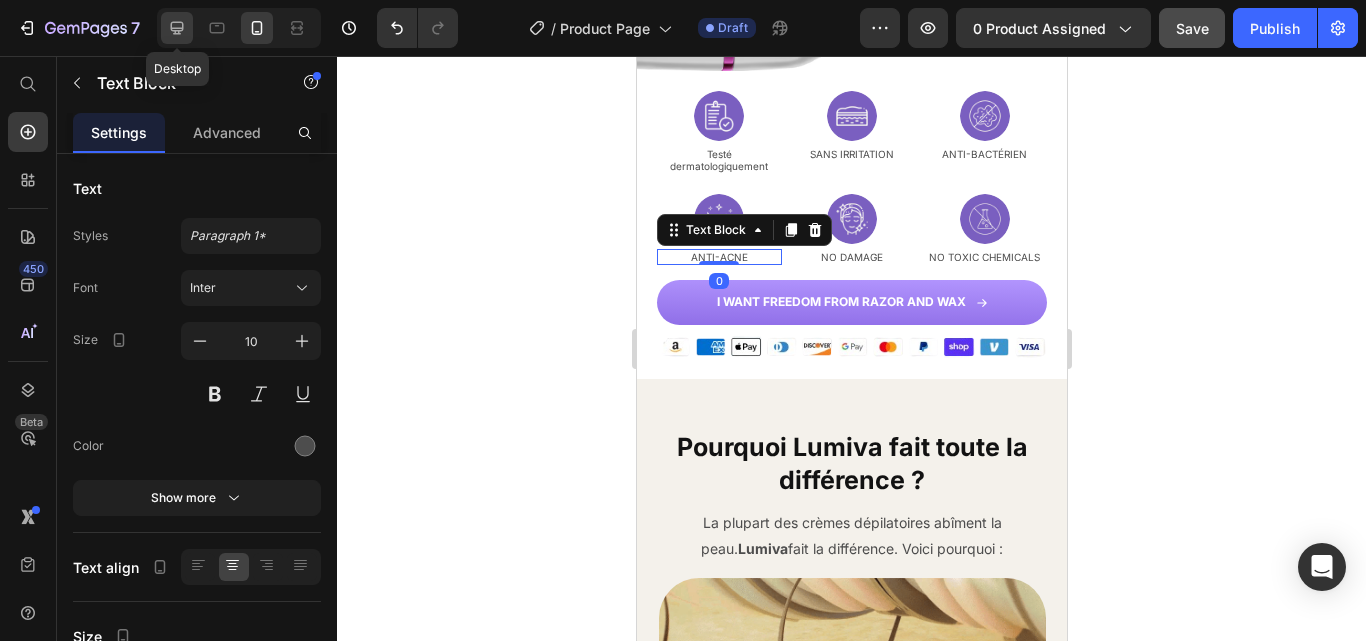 type on "14" 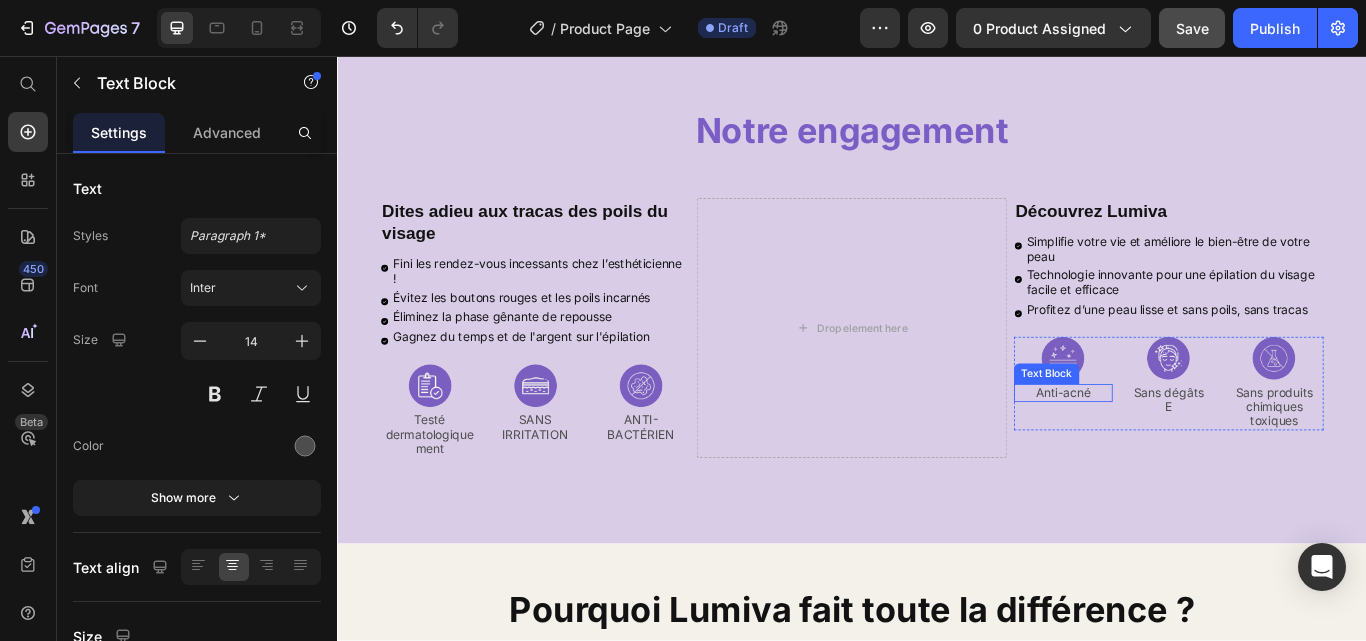 click on "Anti-acné Text Block" at bounding box center (1183, 449) 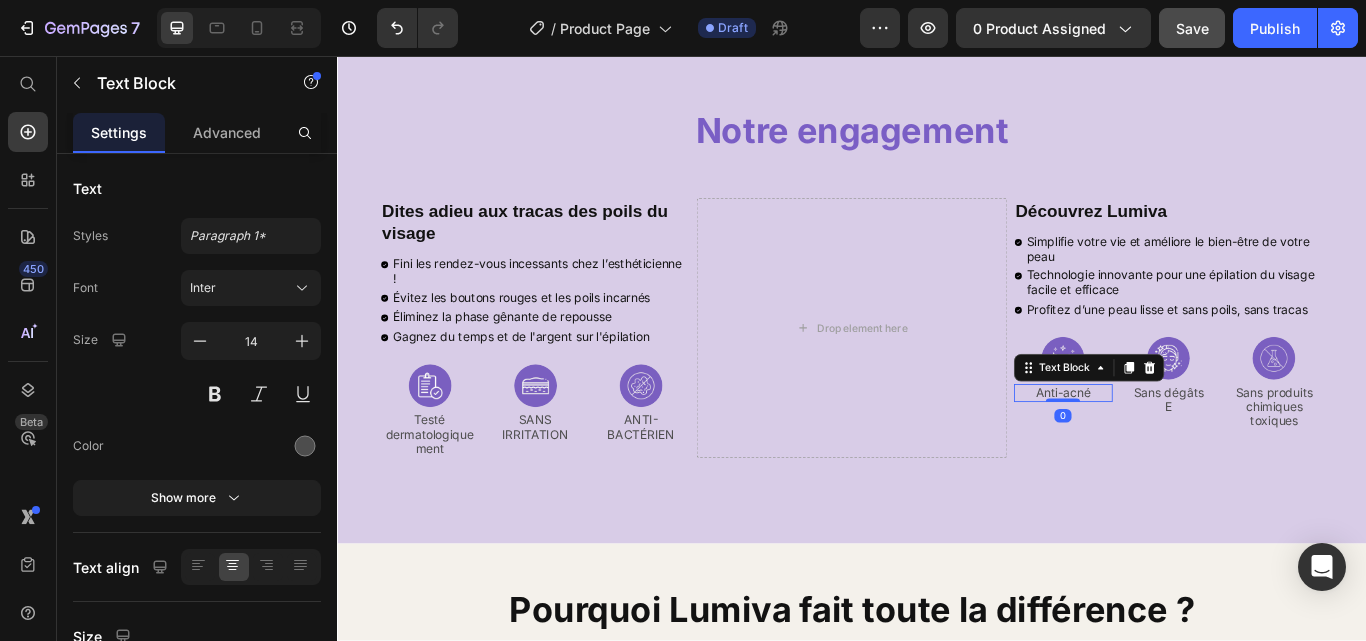 scroll, scrollTop: 3357, scrollLeft: 0, axis: vertical 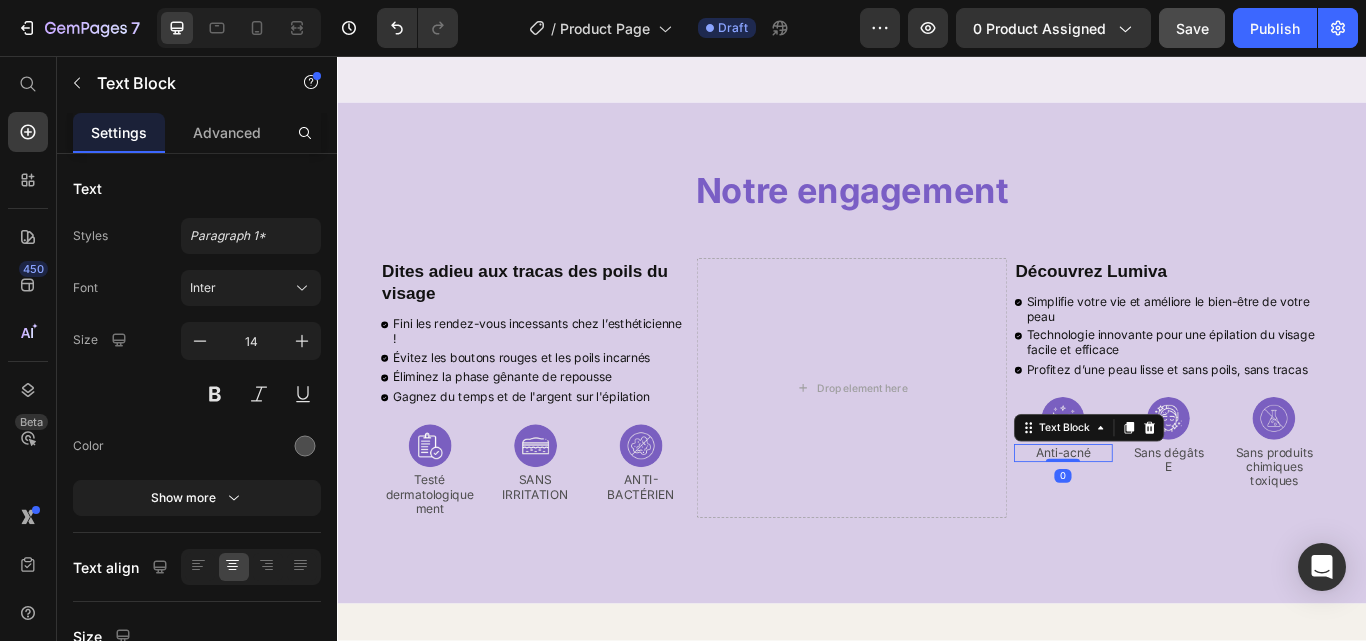 click on "Anti-acné" at bounding box center [1183, 519] 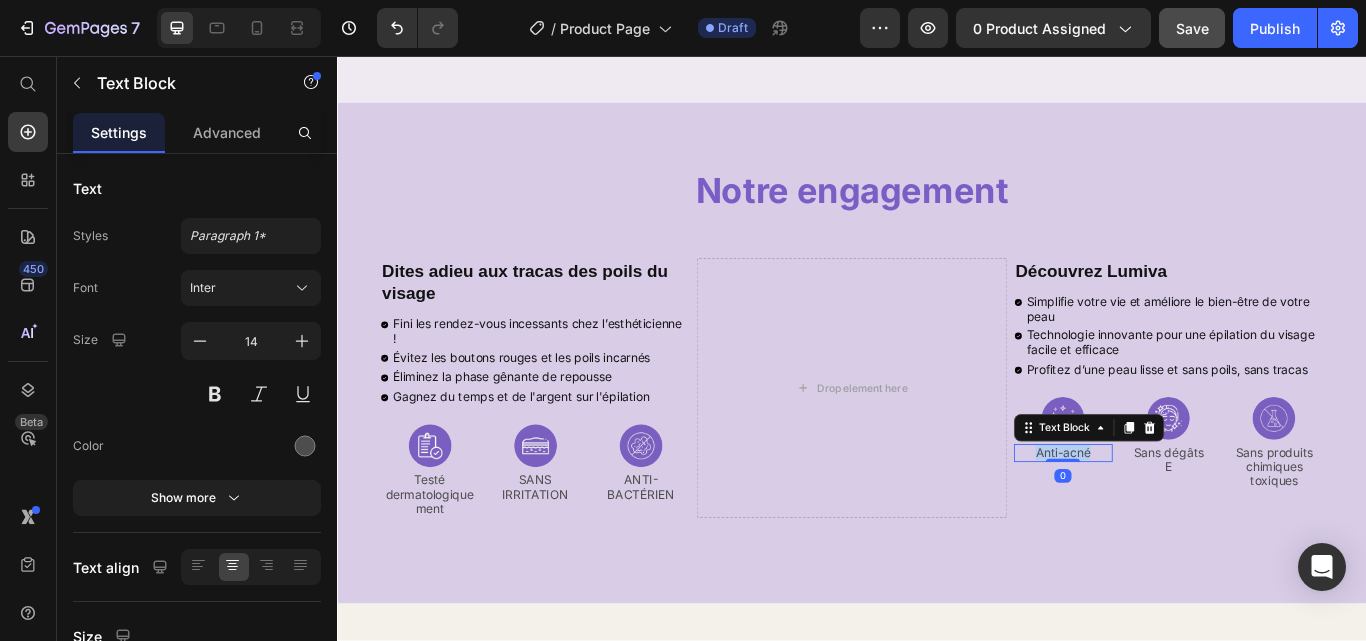 click on "Anti-acné" at bounding box center (1183, 519) 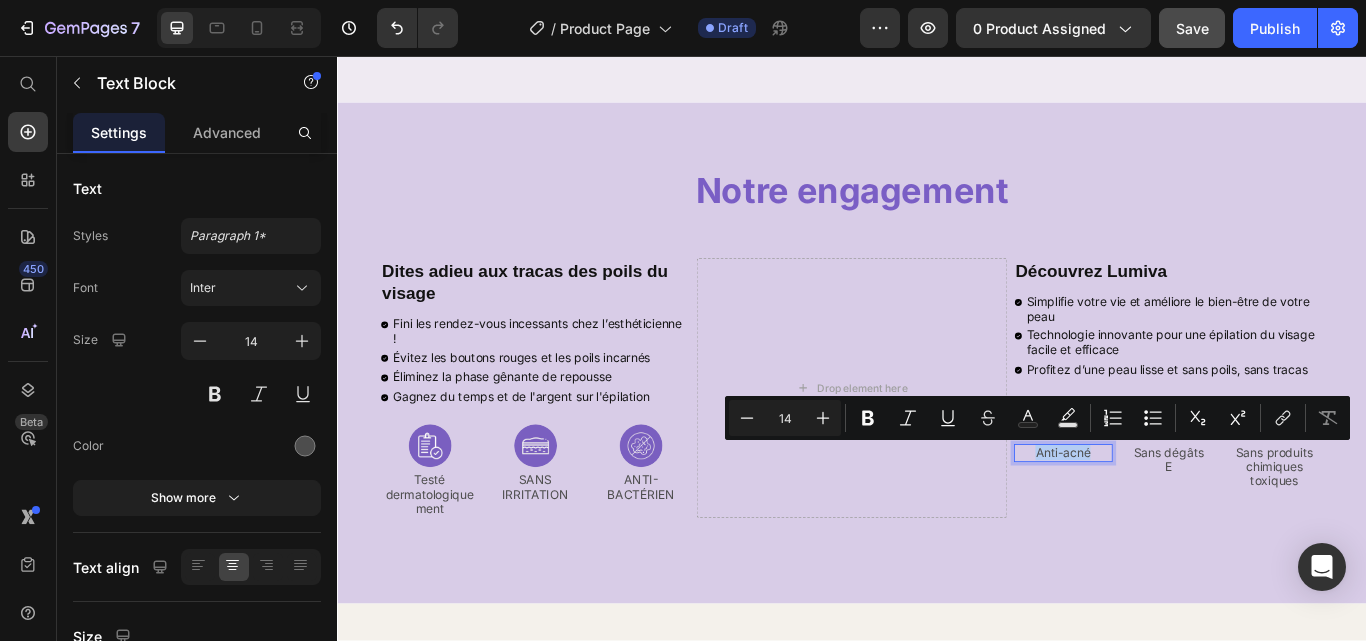copy on "Anti-acné" 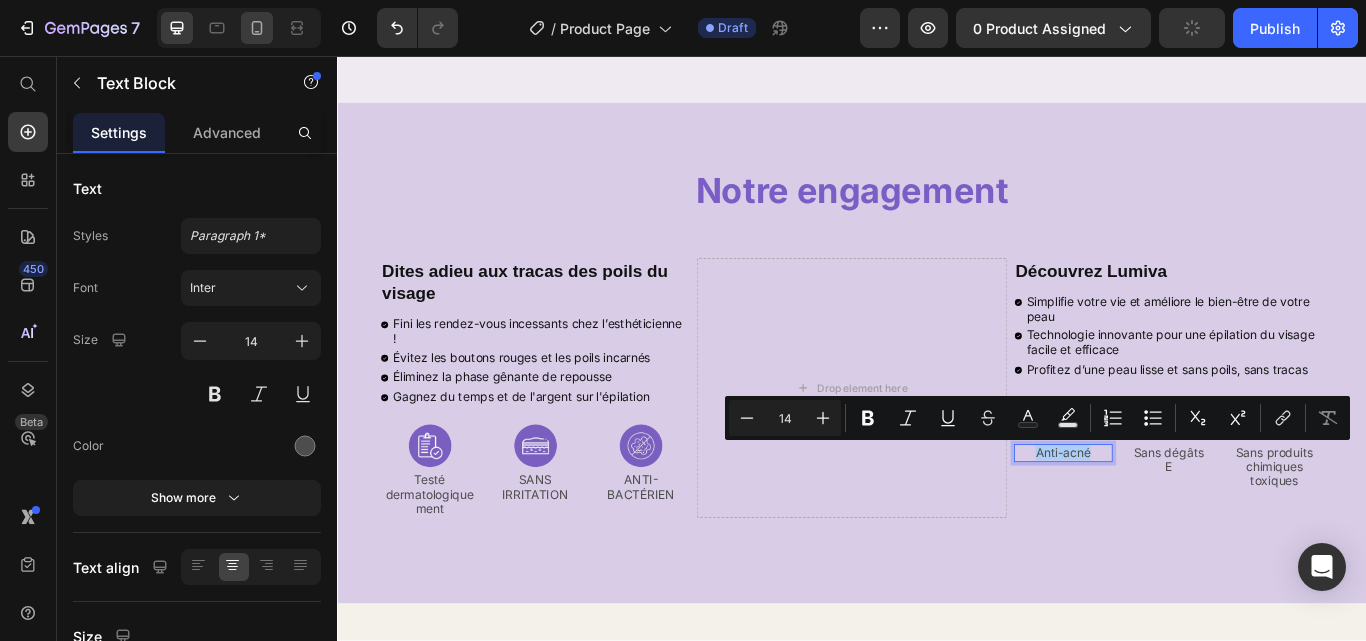 click 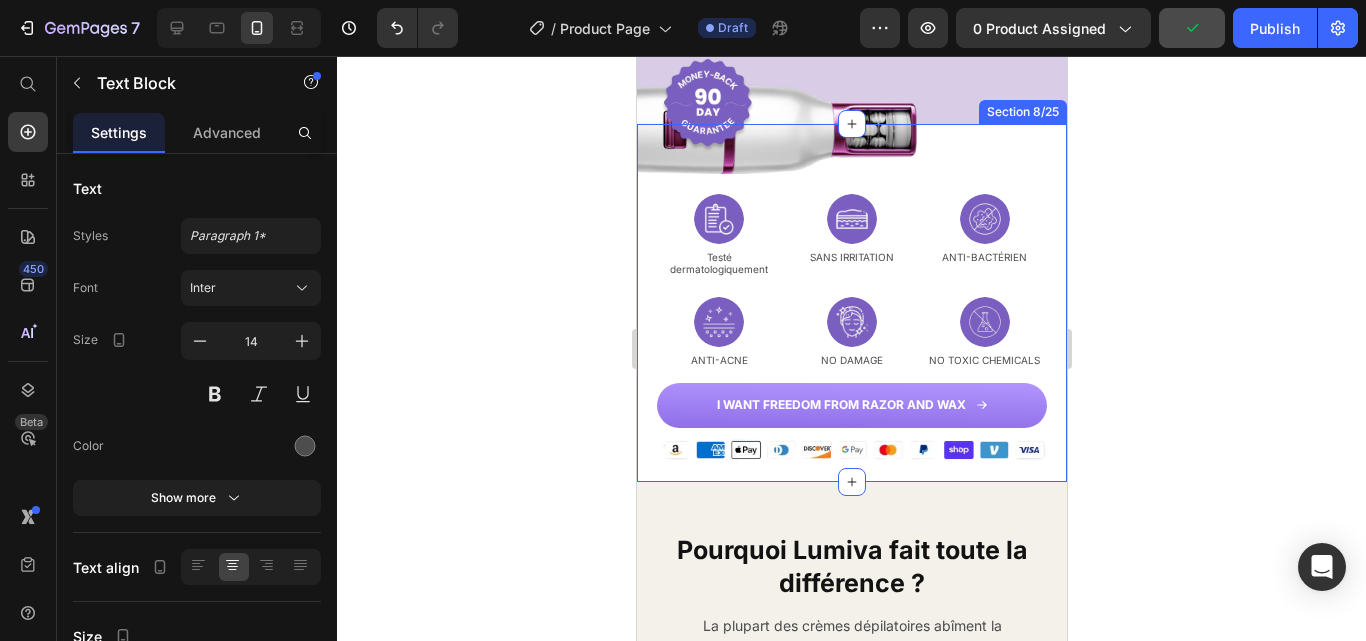 scroll, scrollTop: 3147, scrollLeft: 0, axis: vertical 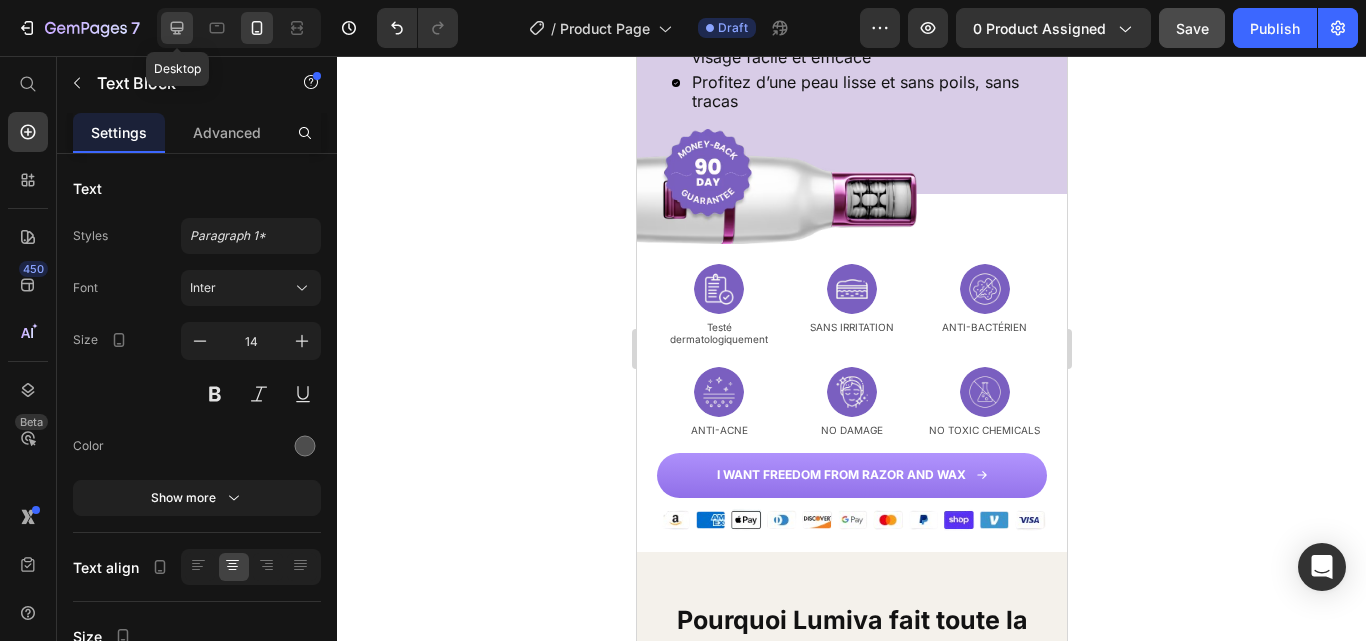 click 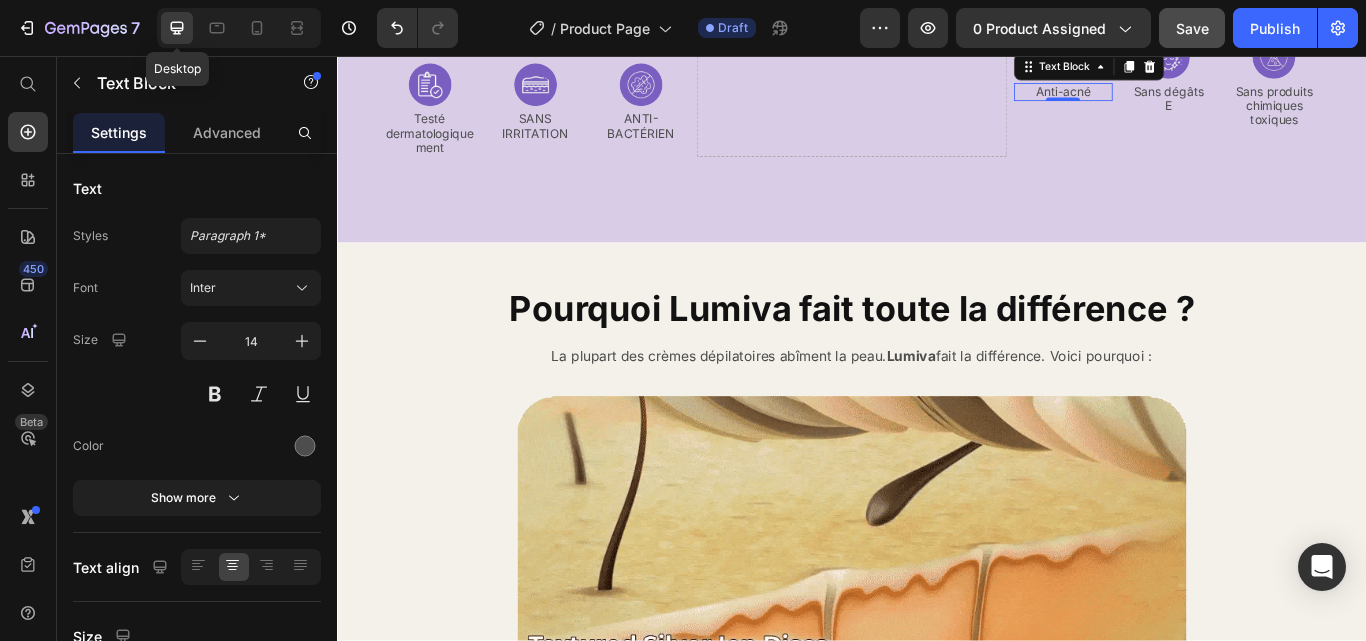 scroll, scrollTop: 3739, scrollLeft: 0, axis: vertical 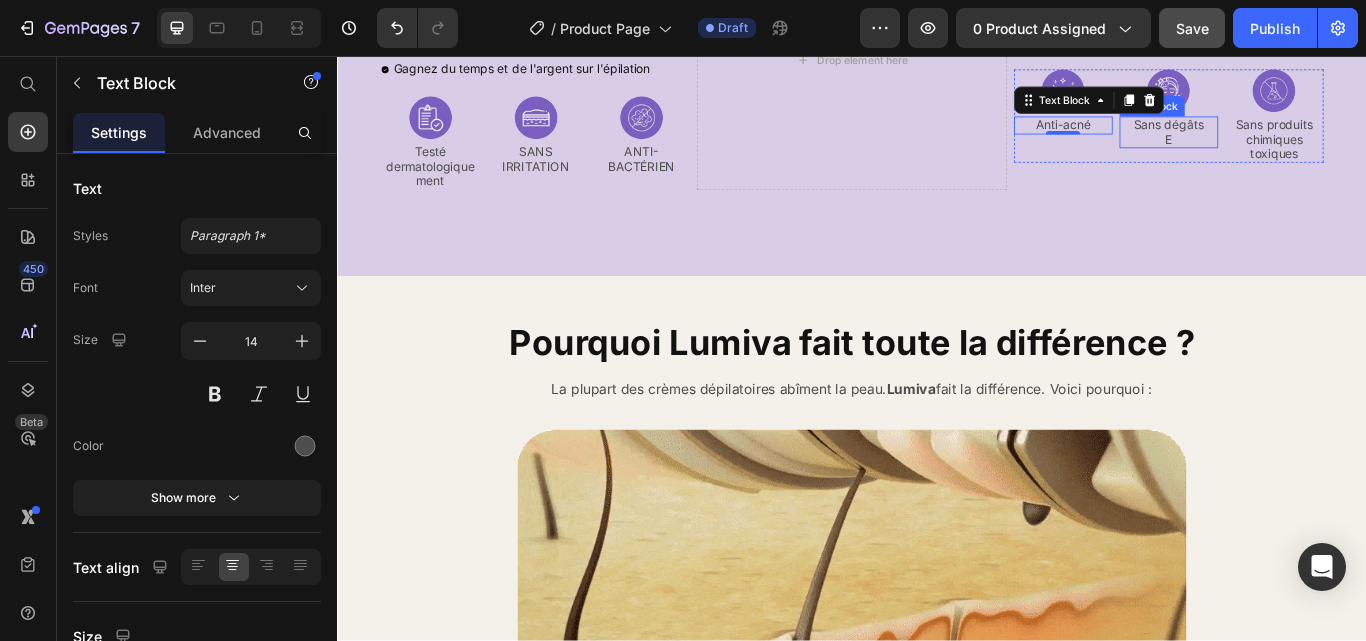 click on "Sans dégâts E" at bounding box center (1306, 146) 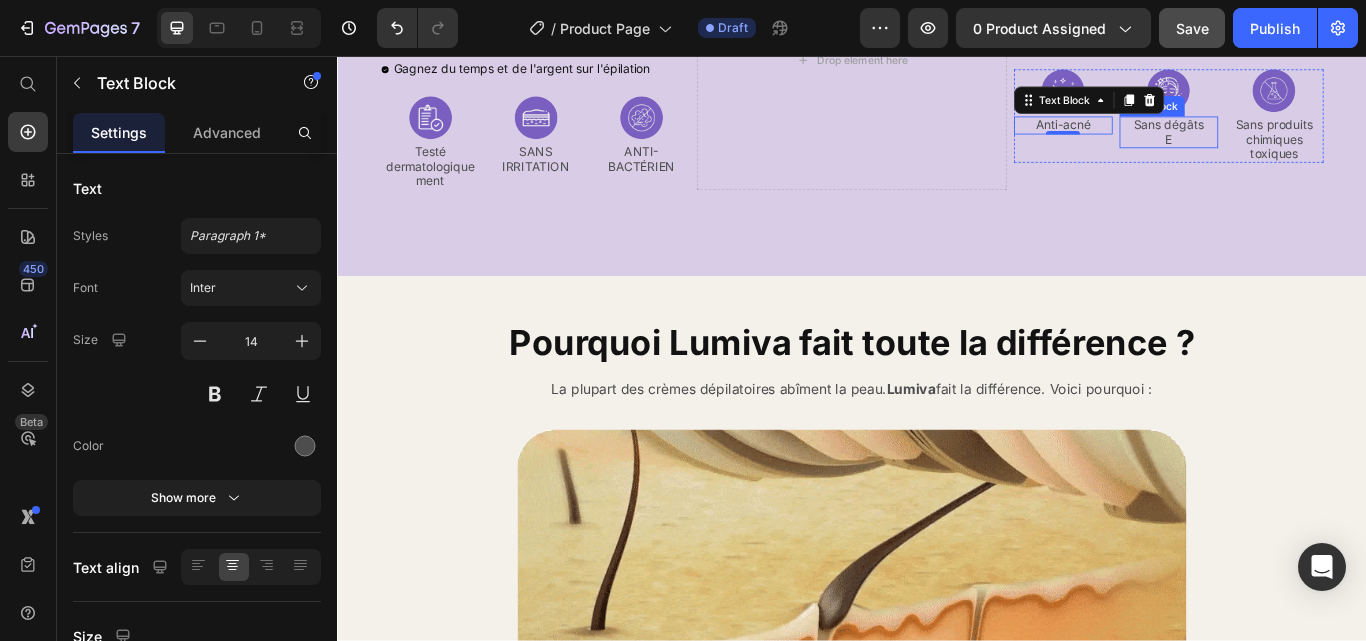 click on "Sans dégâts E" at bounding box center (1306, 146) 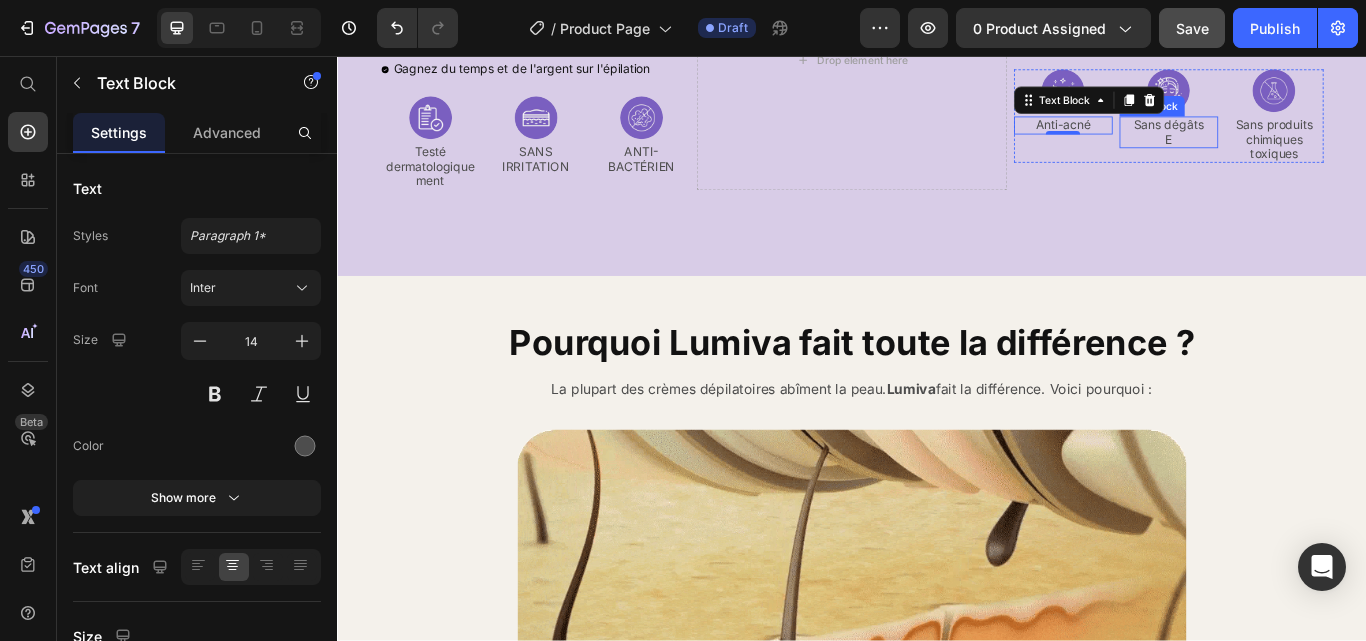 click on "Sans dégâts E" at bounding box center [1306, 146] 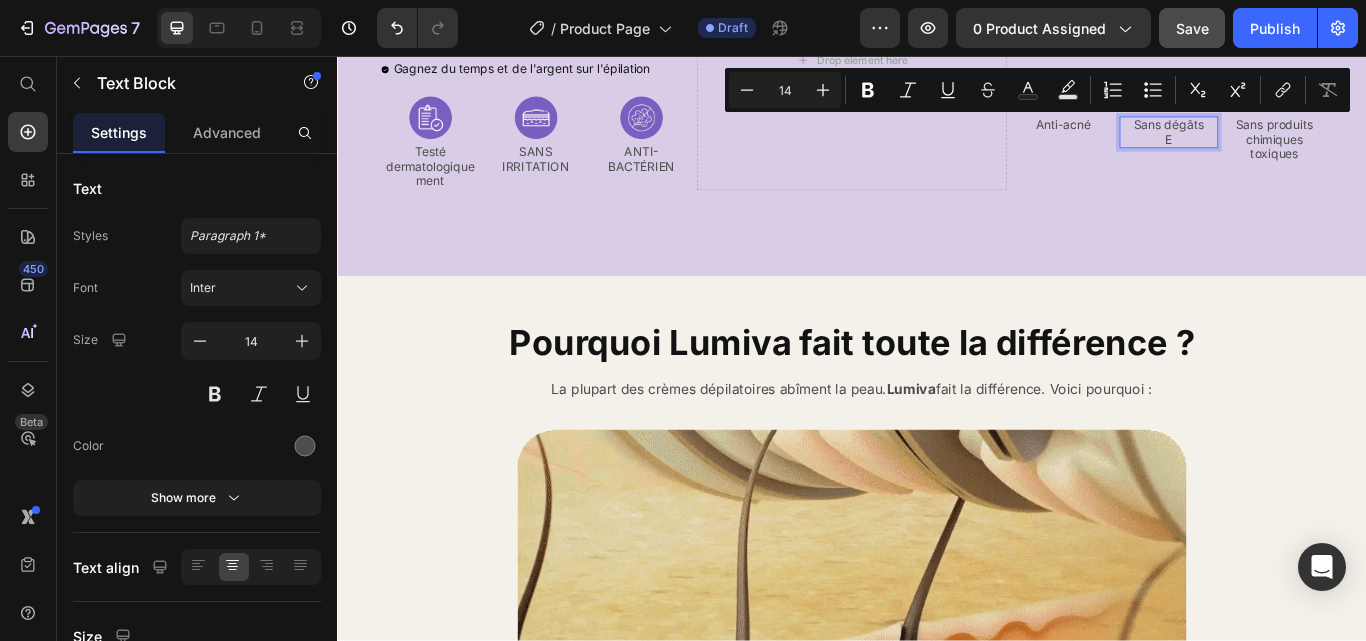 click on "Sans dégâts E" at bounding box center (1306, 146) 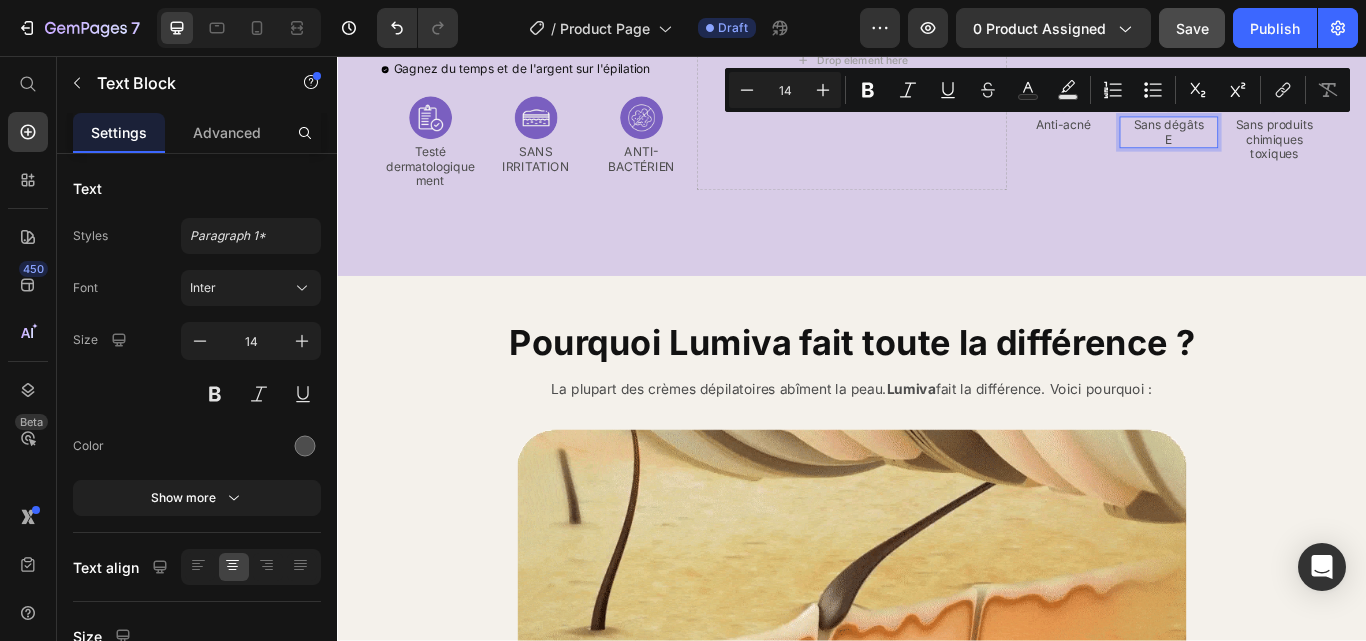 click on "Sans dégâts E" at bounding box center (1306, 146) 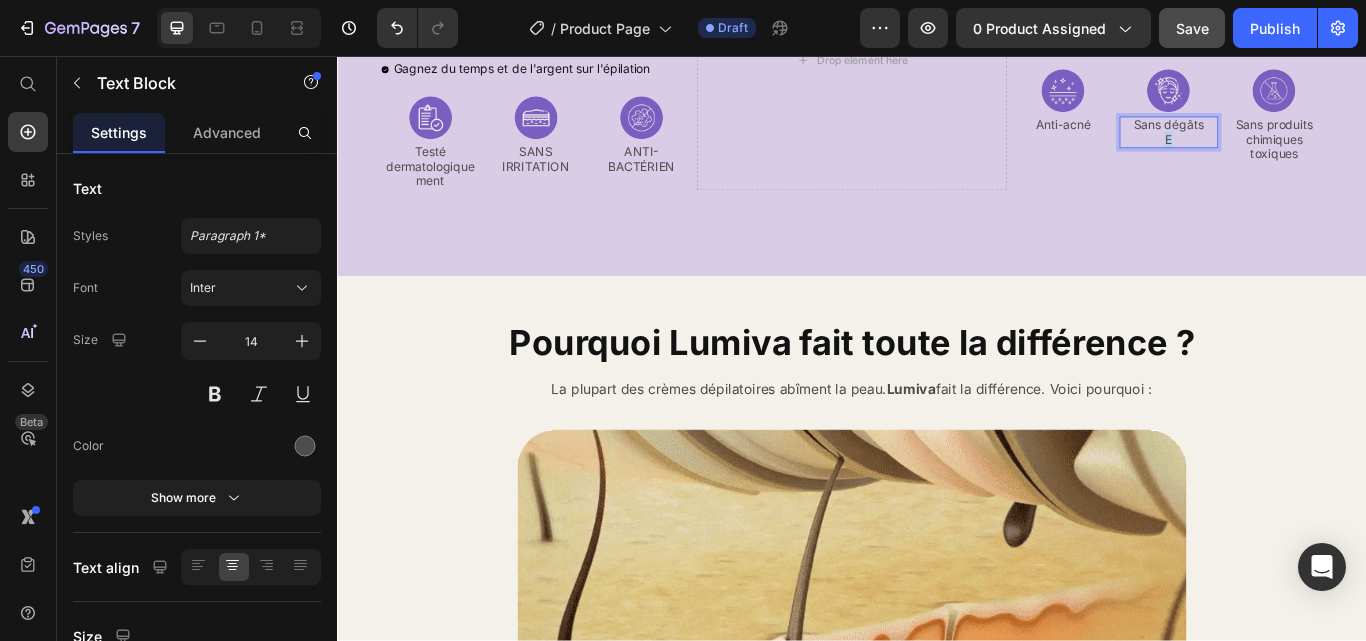 click on "Sans dégâts E" at bounding box center [1306, 146] 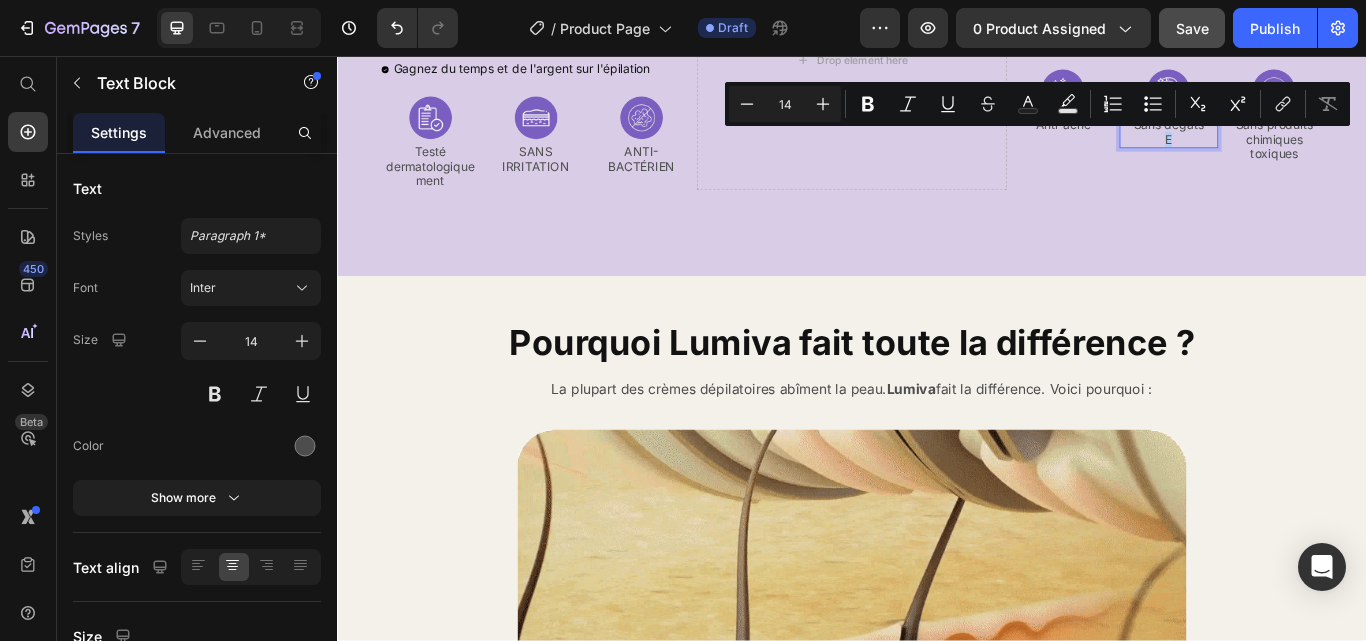 click on "Sans dégâts E" at bounding box center [1306, 146] 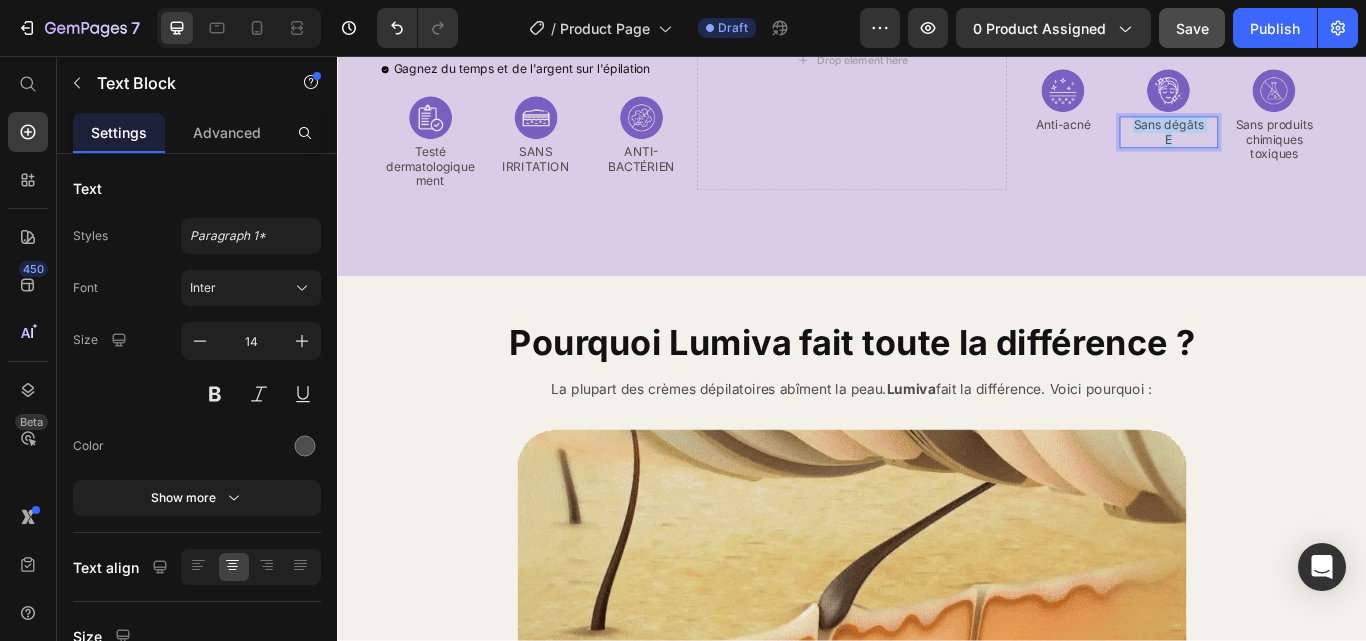 drag, startPoint x: 1254, startPoint y: 137, endPoint x: 1323, endPoint y: 155, distance: 71.30919 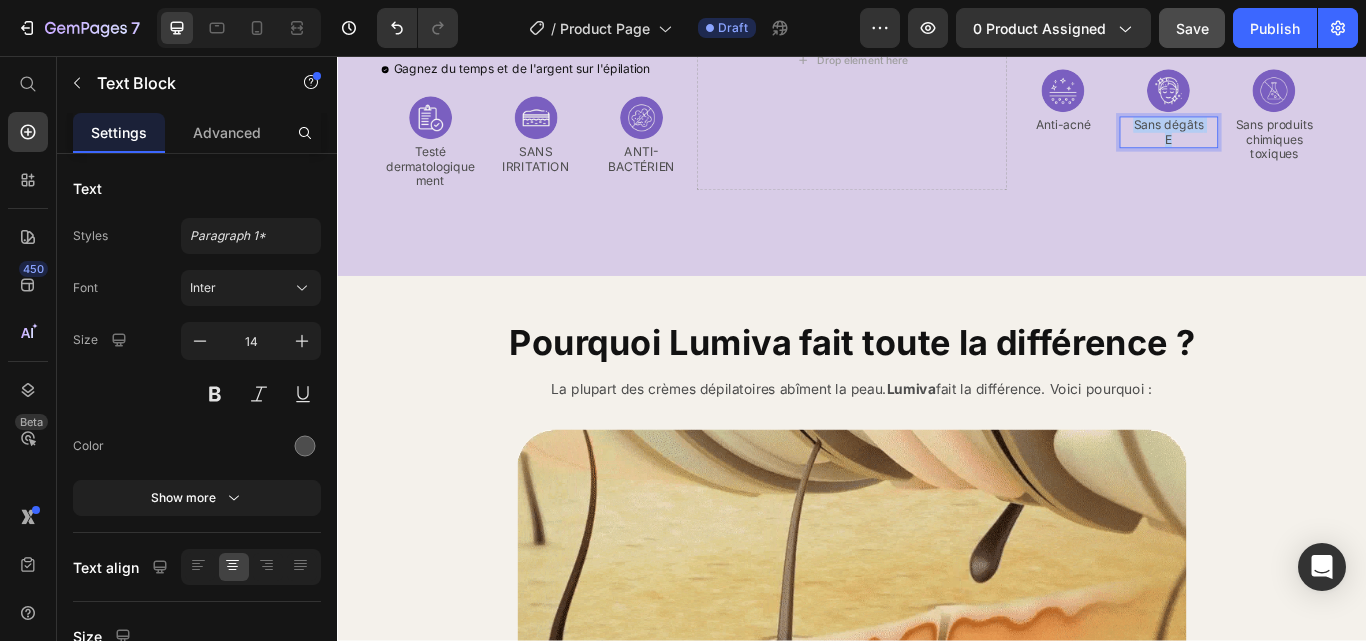 click on "Sans dégâts E" at bounding box center (1306, 146) 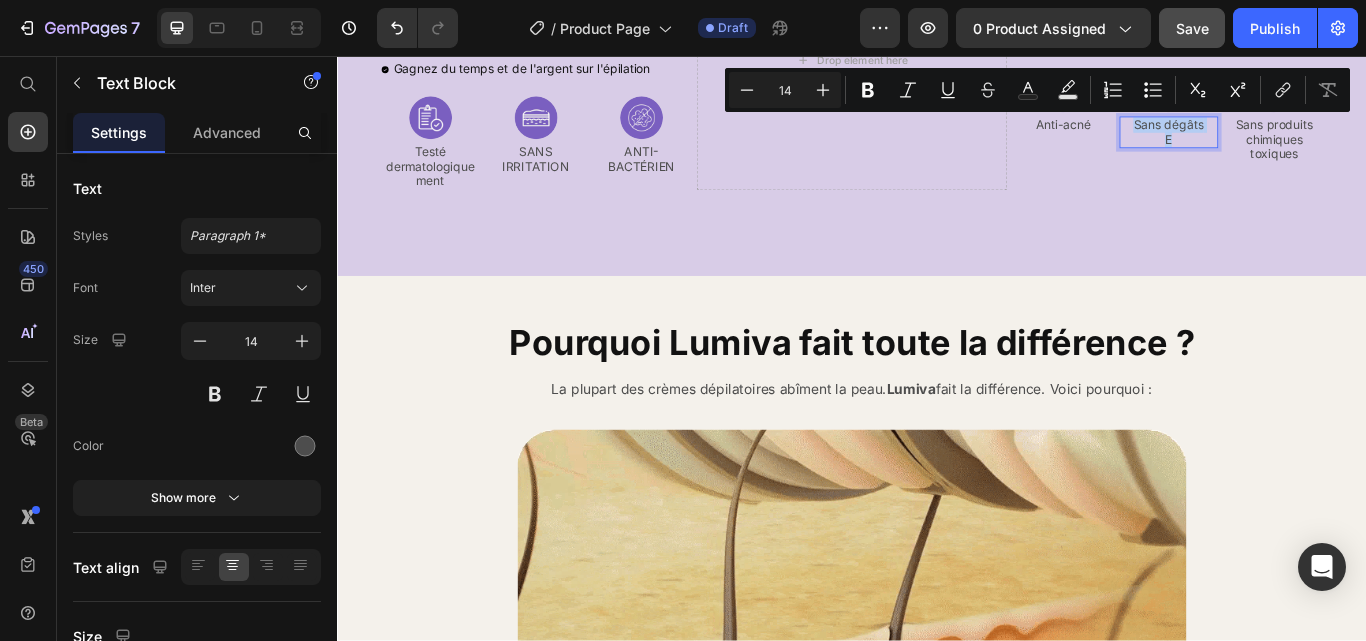 copy on "Sans dégâts E" 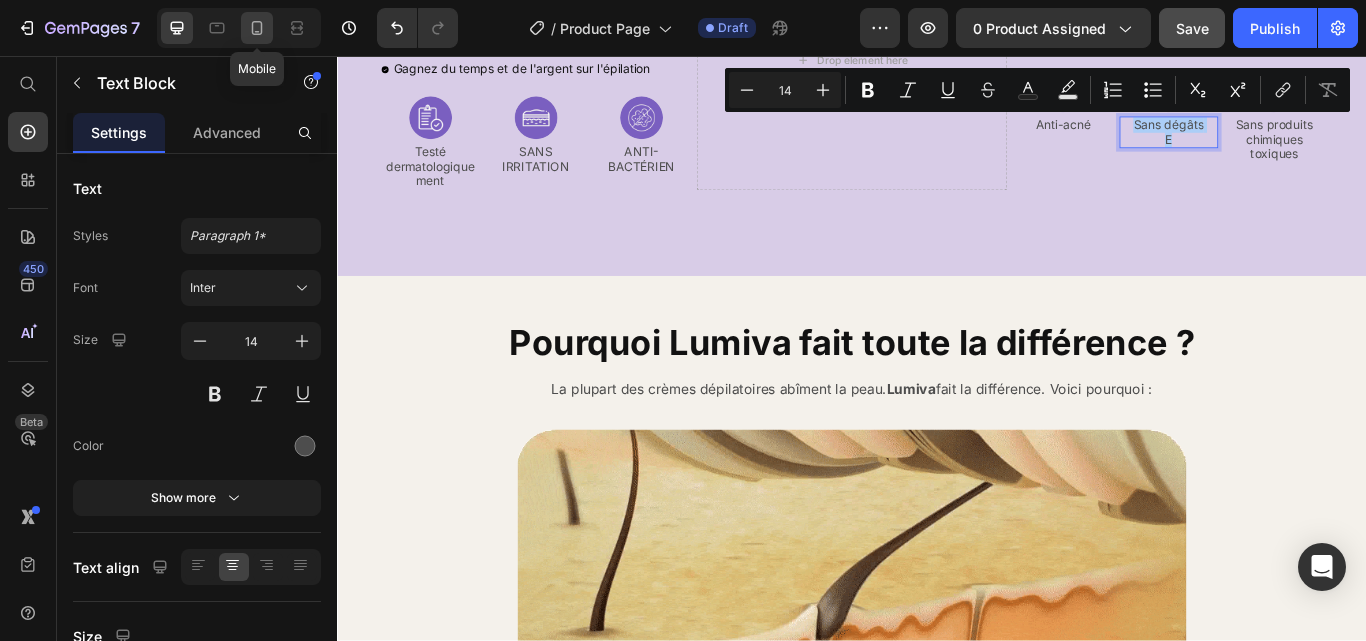 click 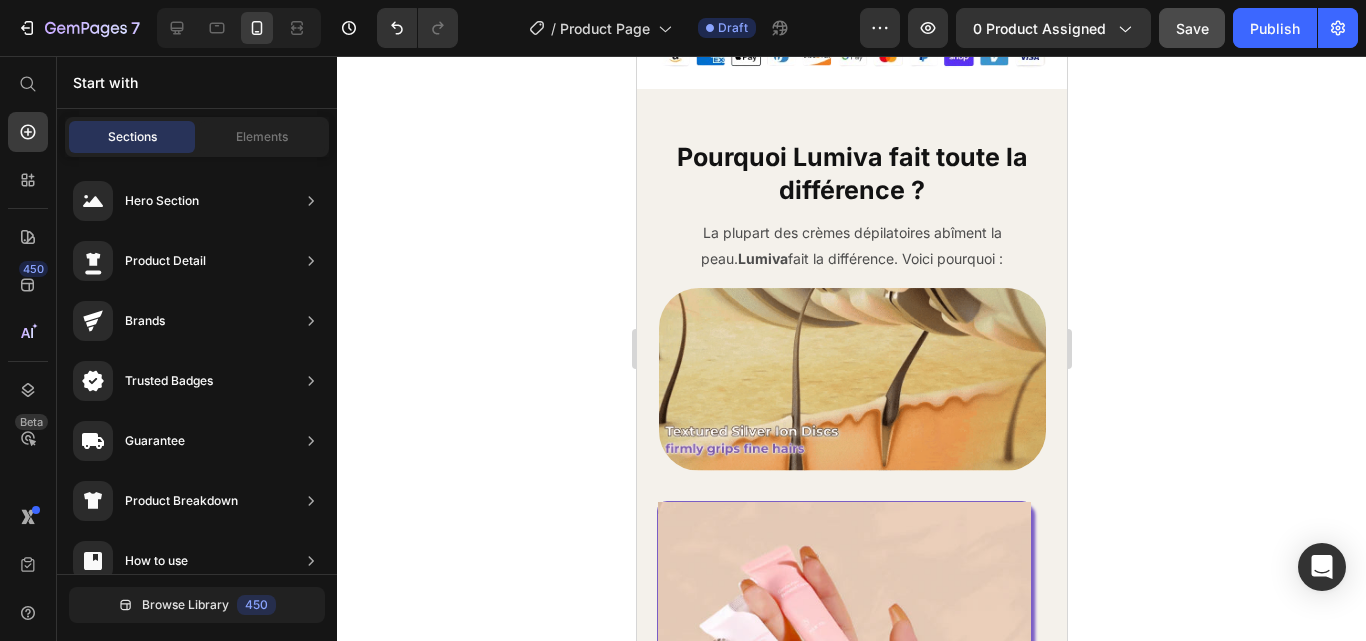 scroll, scrollTop: 3463, scrollLeft: 0, axis: vertical 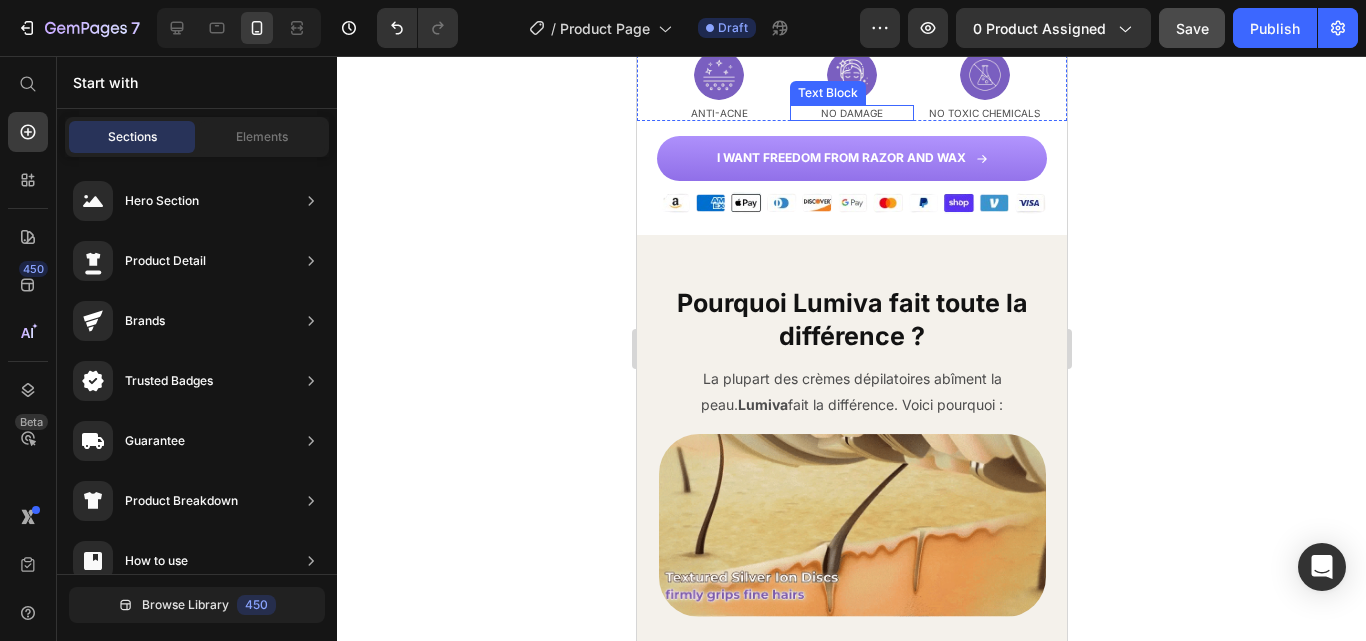 click on "NO DAMAGE" at bounding box center (851, 113) 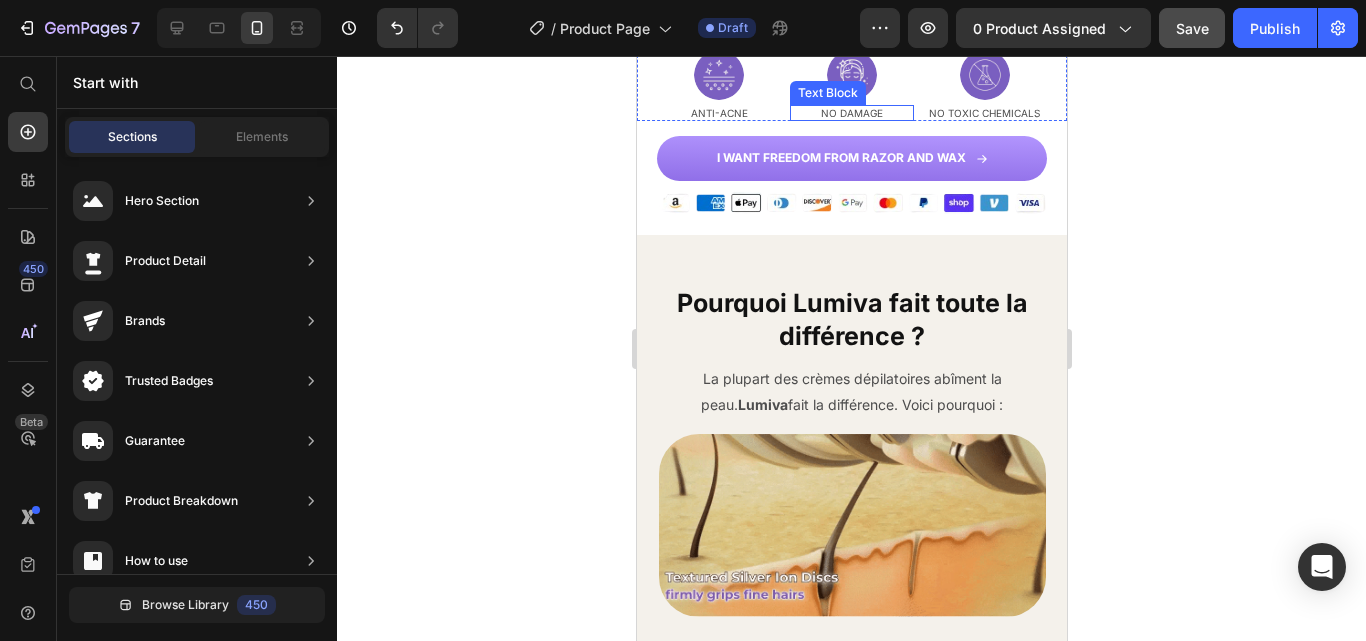 click on "NO DAMAGE" at bounding box center (851, 113) 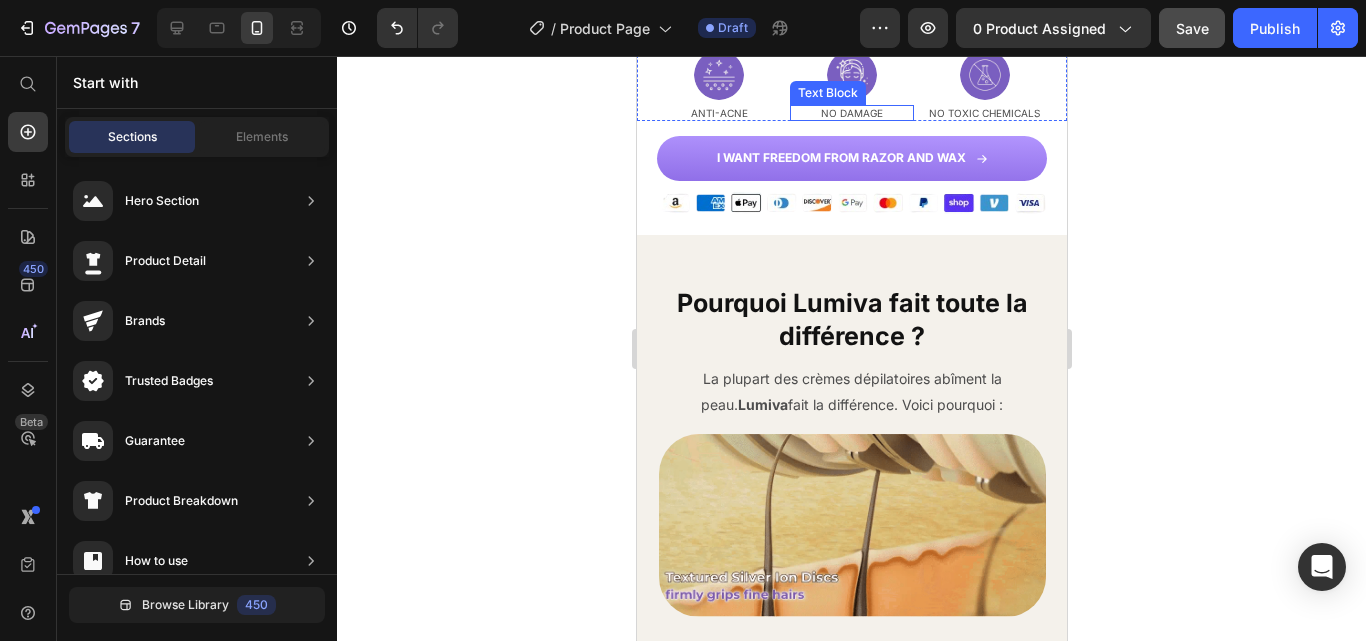 click on "NO DAMAGE" at bounding box center (851, 113) 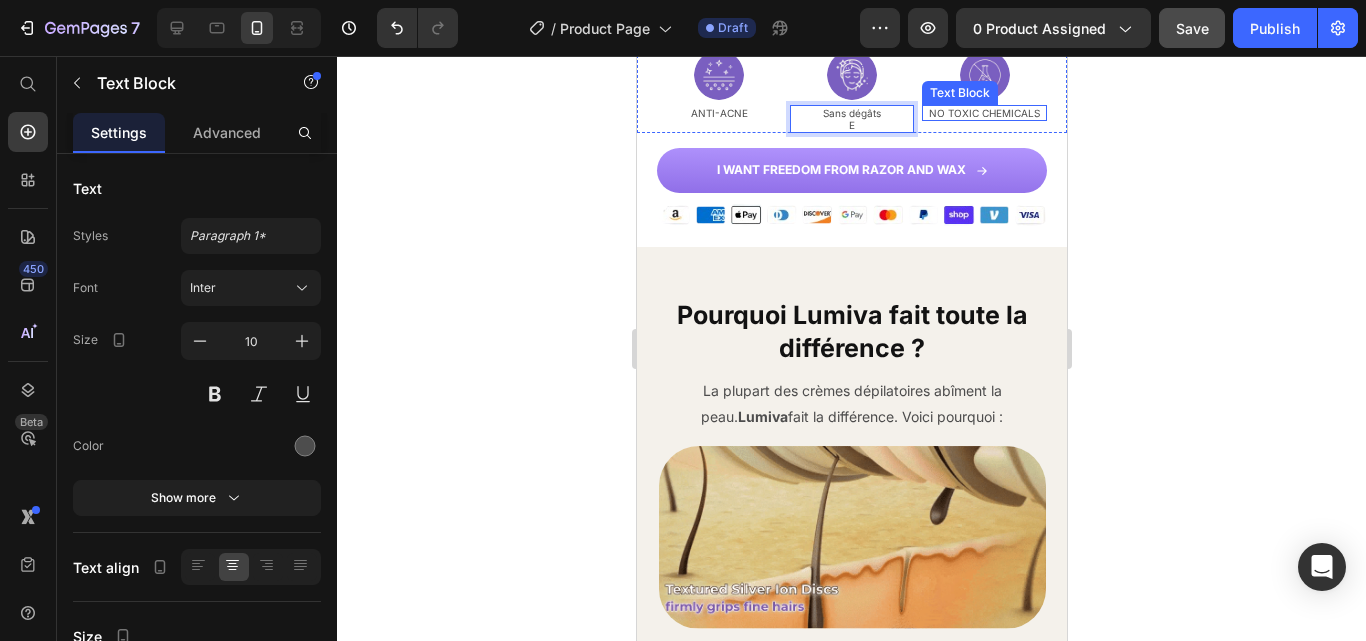 click on "NO TOXIC CHEMICALS" at bounding box center [983, 113] 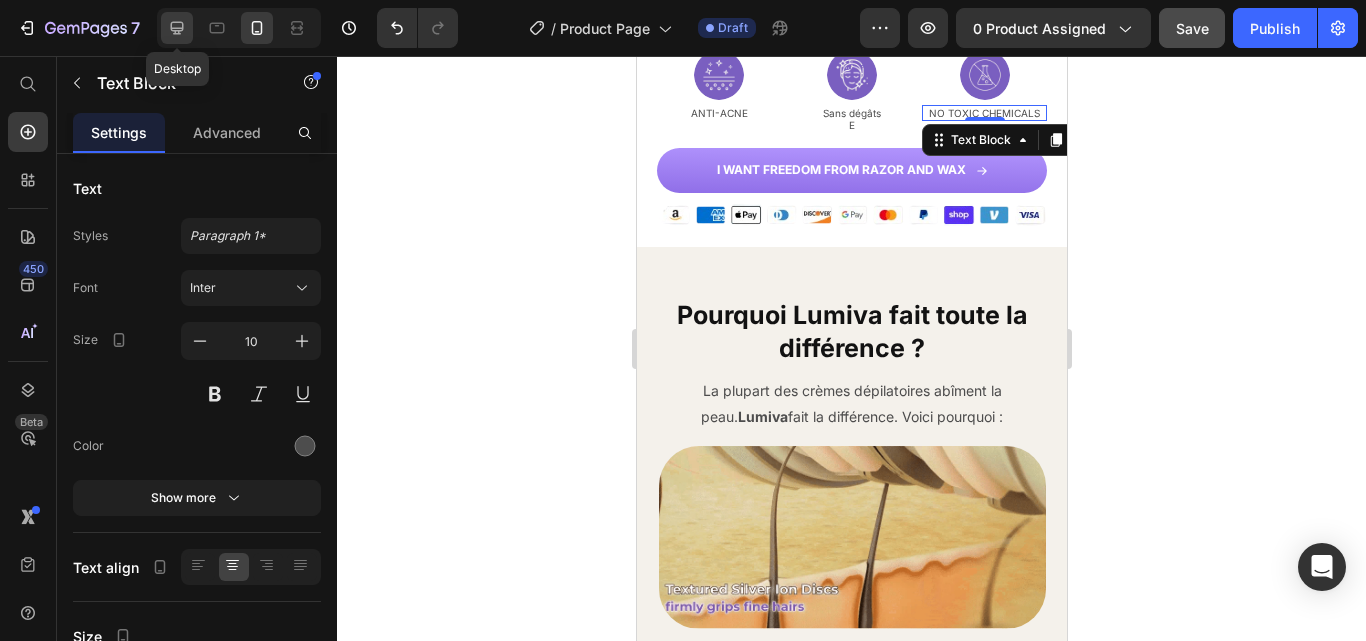 click 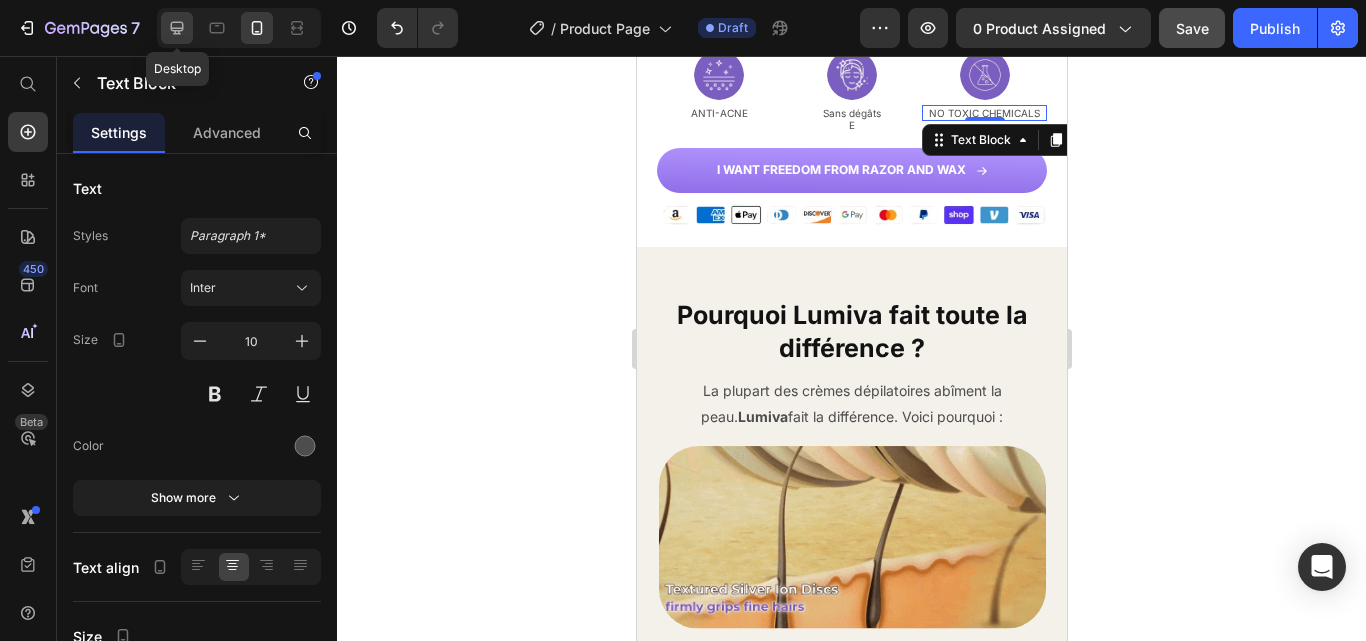 type on "14" 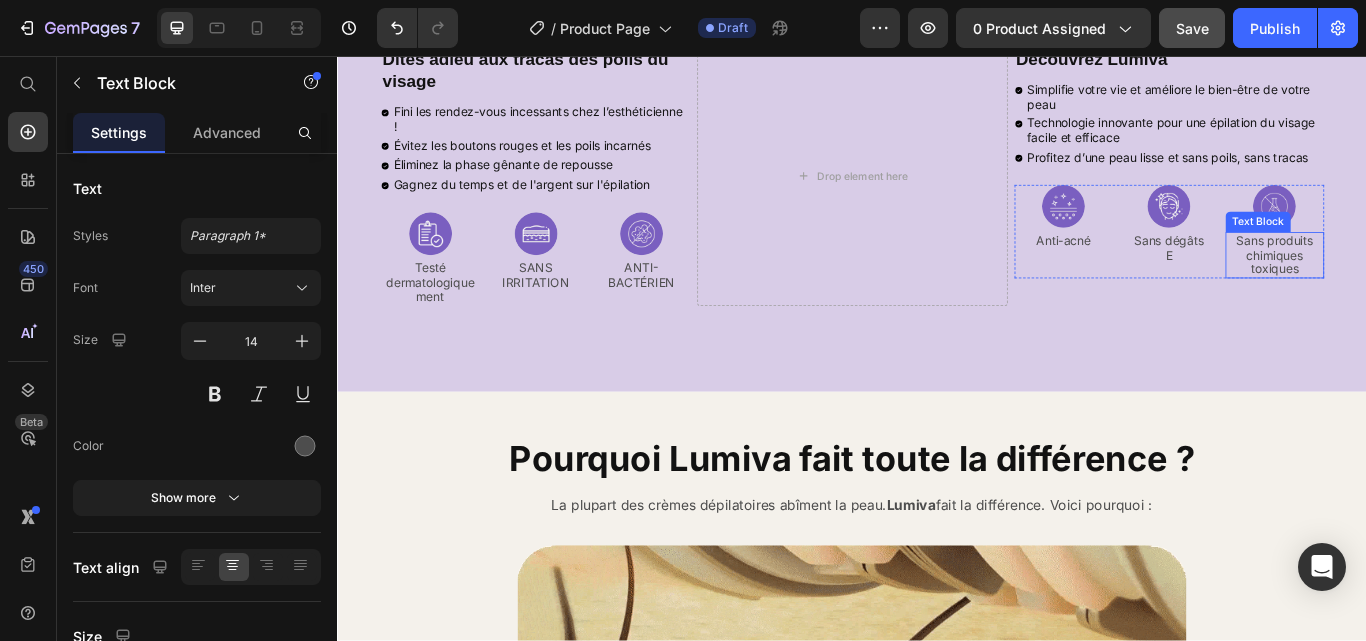 click at bounding box center [1429, 232] 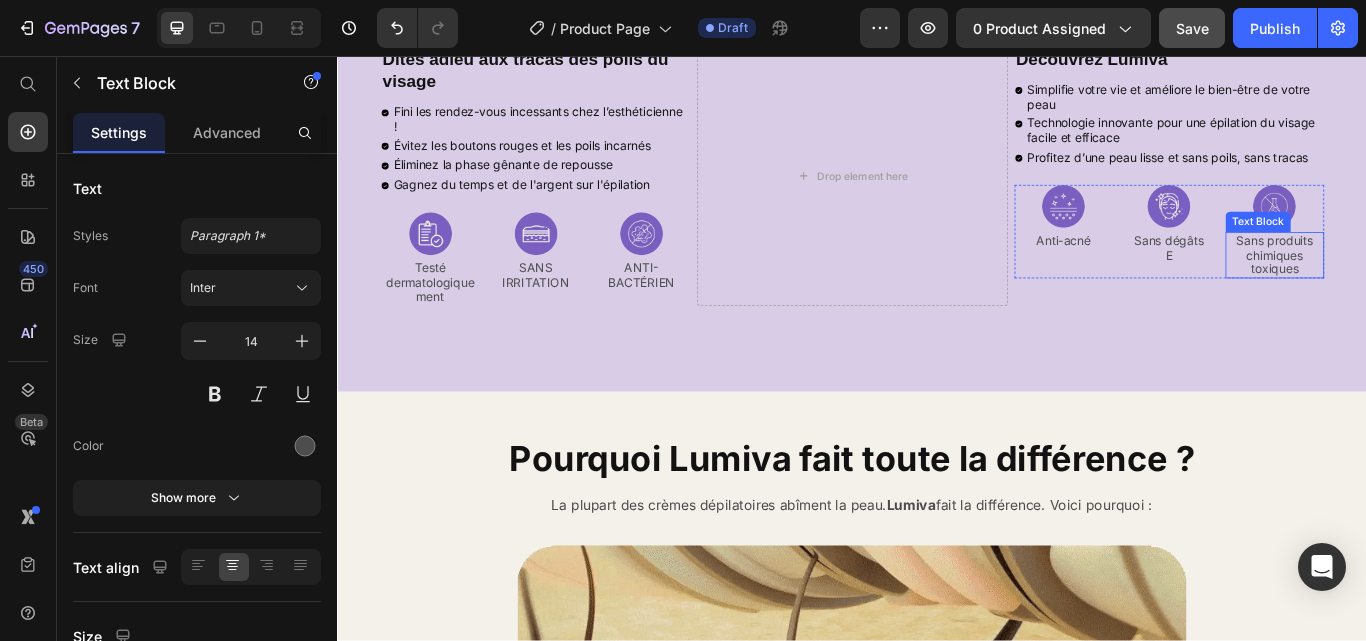 click at bounding box center [1429, 232] 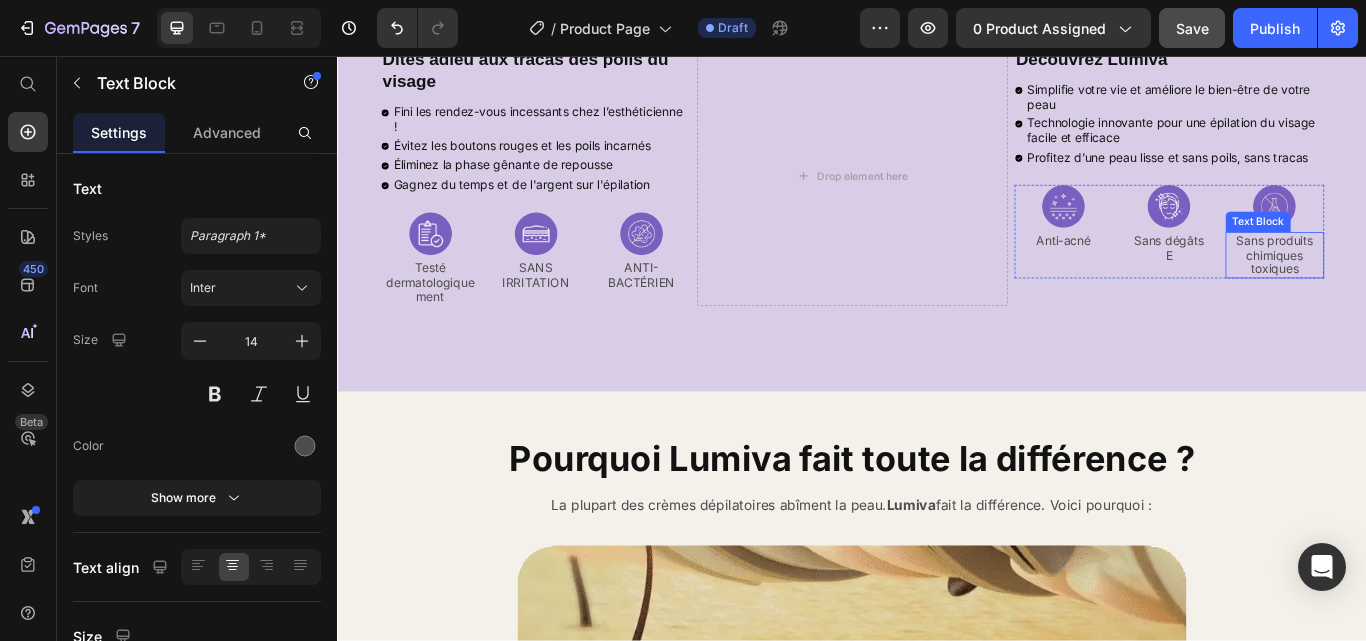 click at bounding box center [1429, 232] 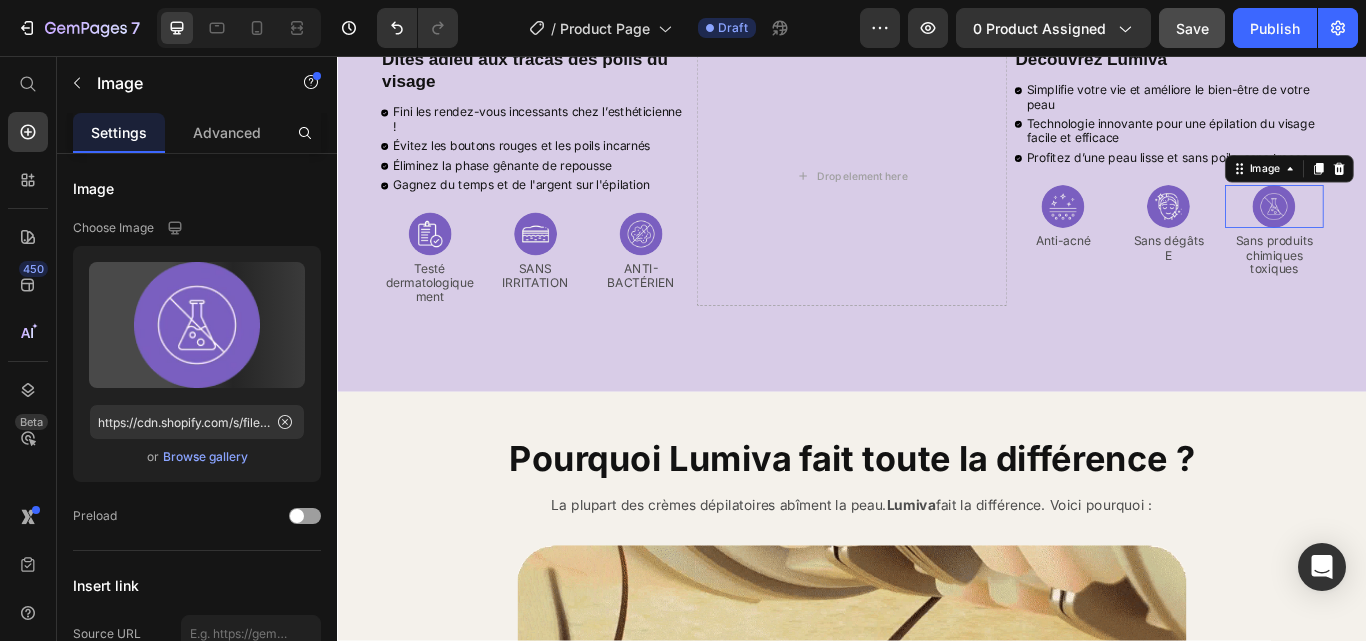 scroll, scrollTop: 3534, scrollLeft: 0, axis: vertical 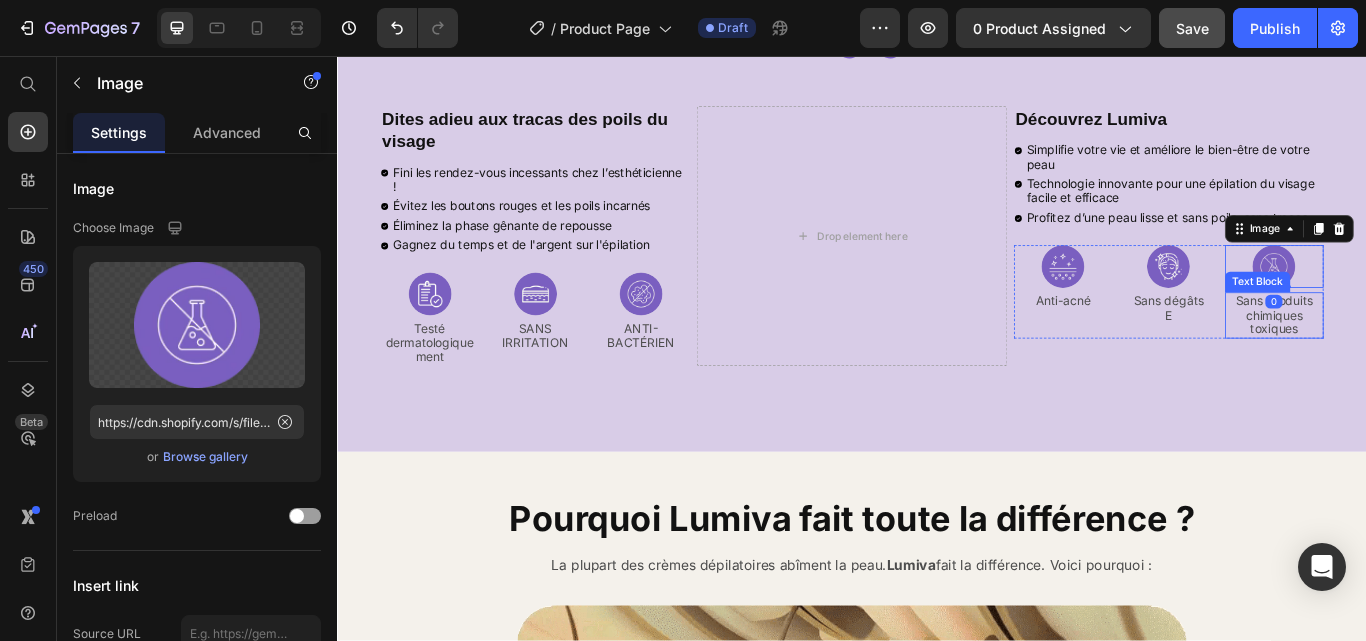 click on "Sans produits chimiques toxiques" at bounding box center [1429, 359] 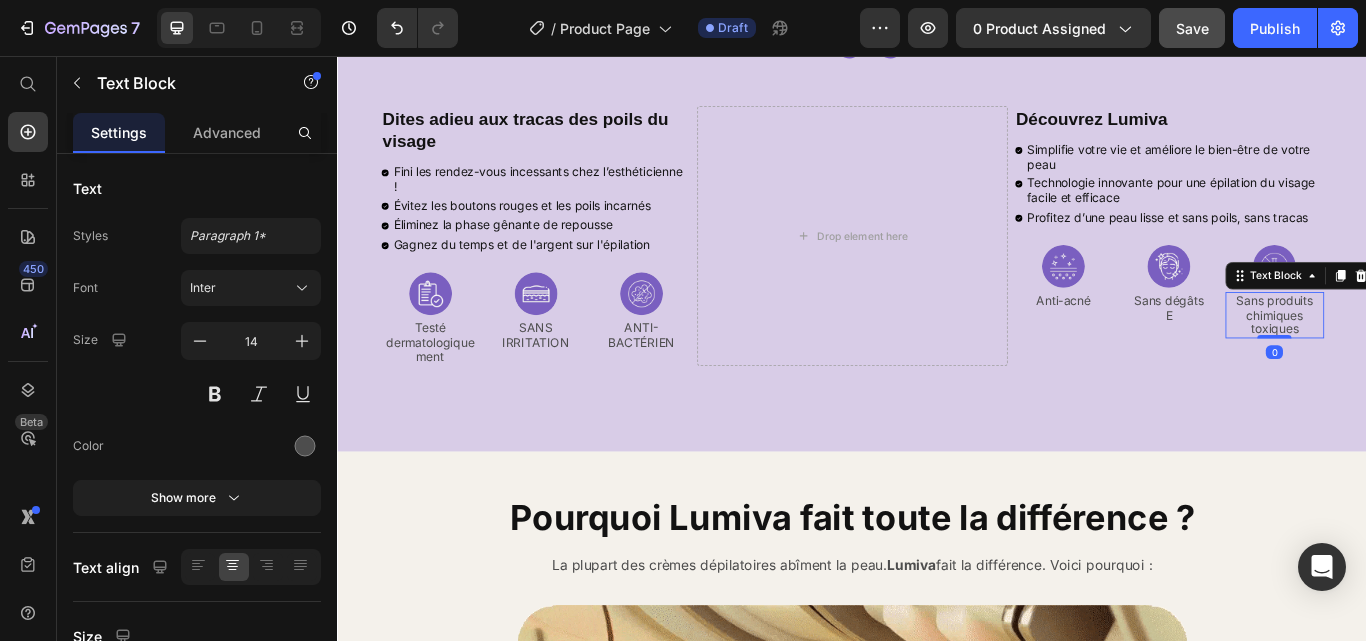click on "Sans produits chimiques toxiques" at bounding box center [1429, 359] 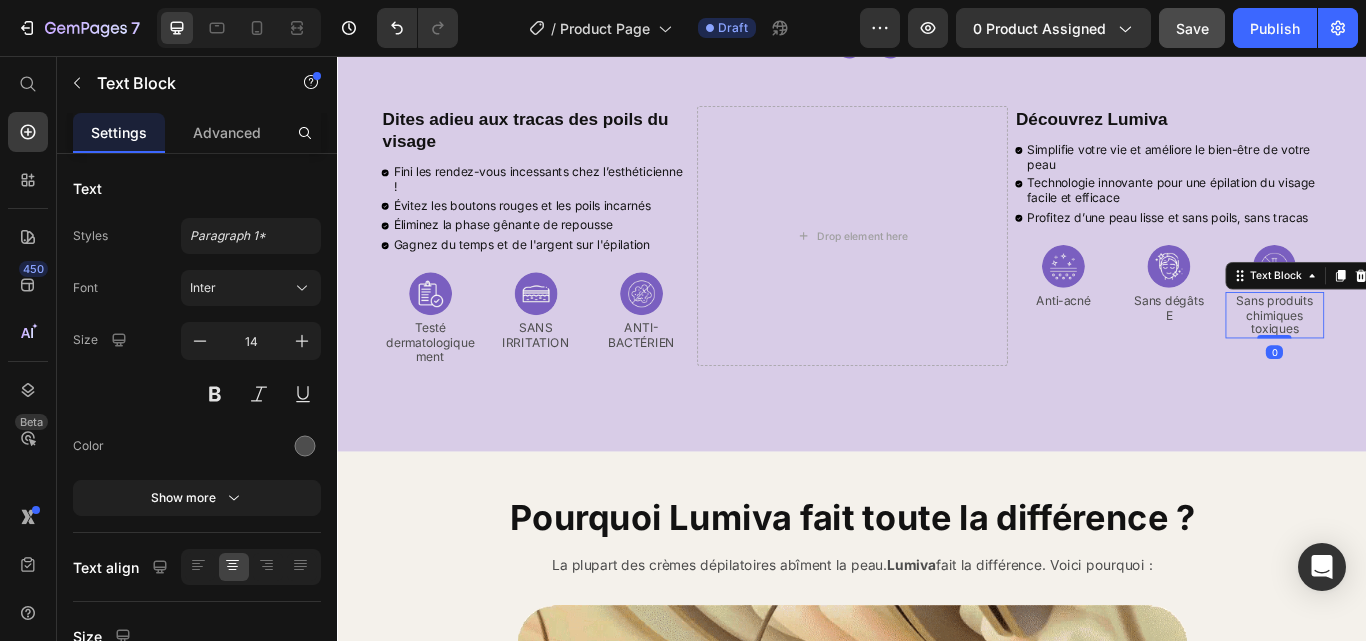 click on "Sans produits chimiques toxiques" at bounding box center [1429, 359] 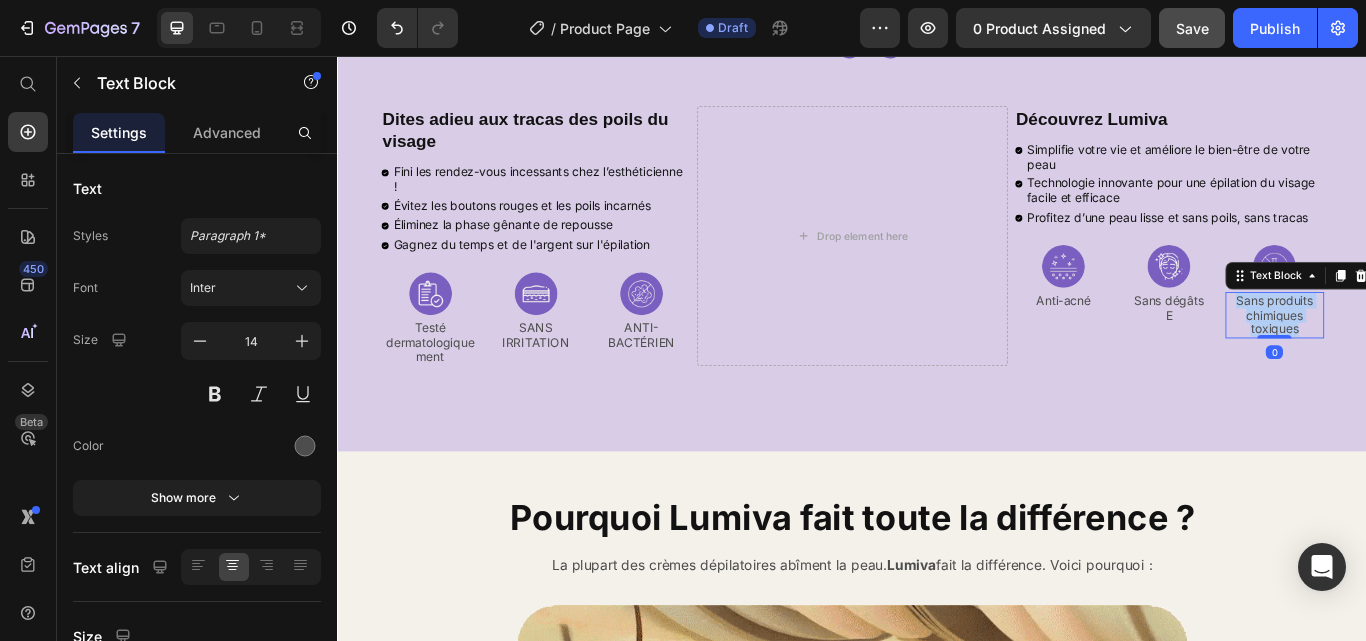 click on "Sans produits chimiques toxiques" at bounding box center (1429, 359) 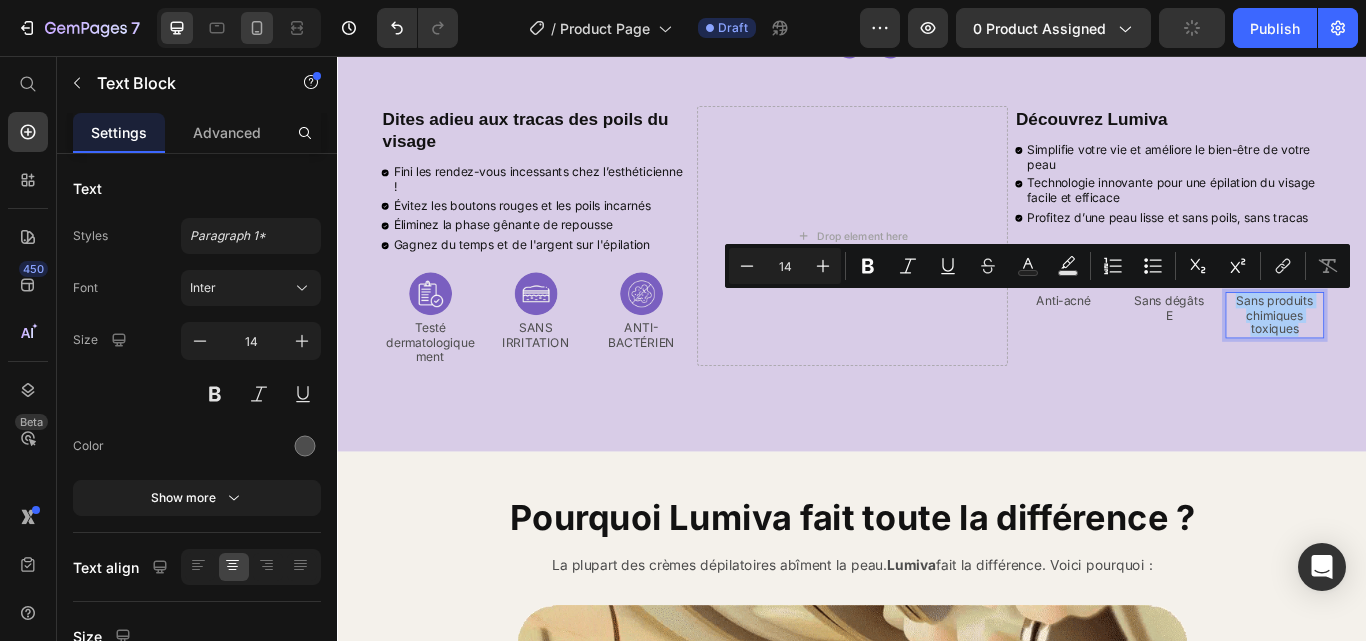 drag, startPoint x: 253, startPoint y: 32, endPoint x: 37, endPoint y: 3, distance: 217.93806 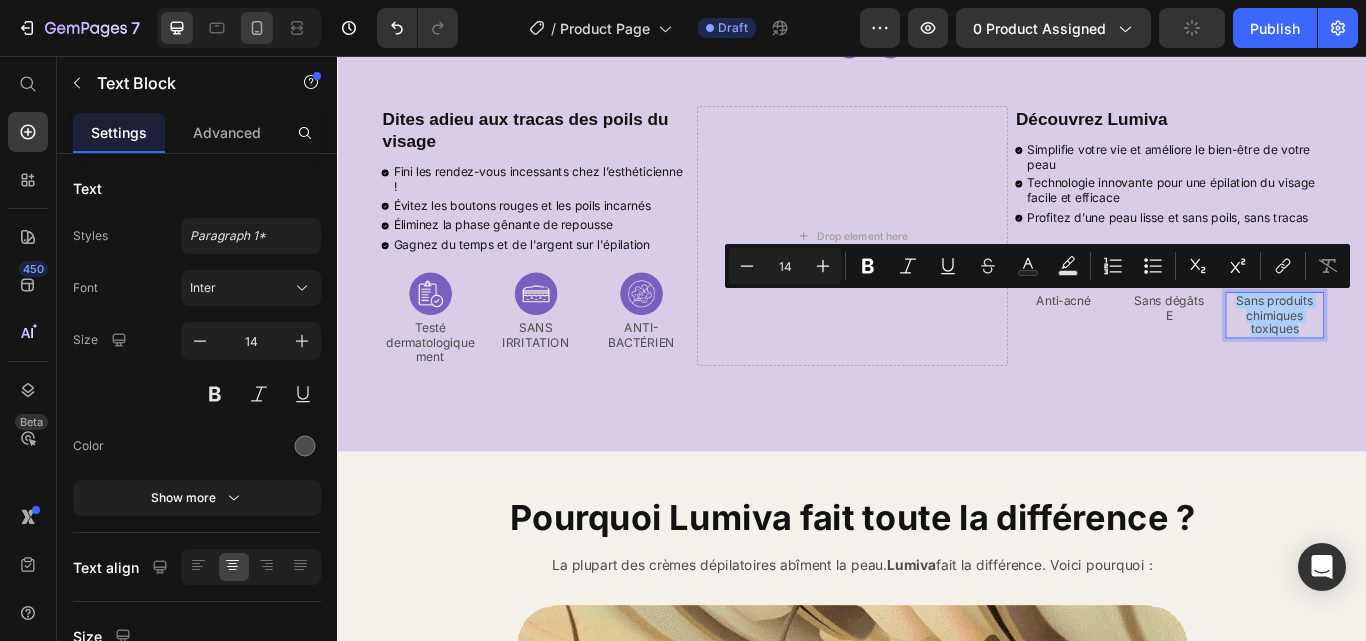 click 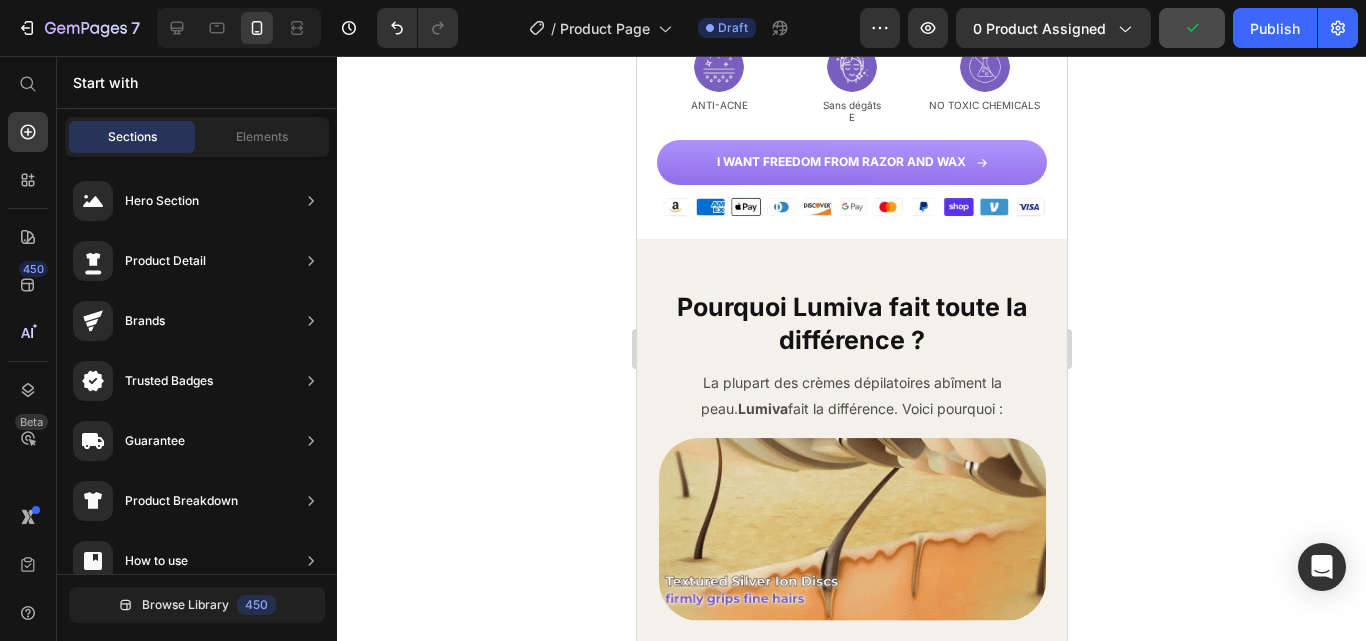 scroll, scrollTop: 3409, scrollLeft: 0, axis: vertical 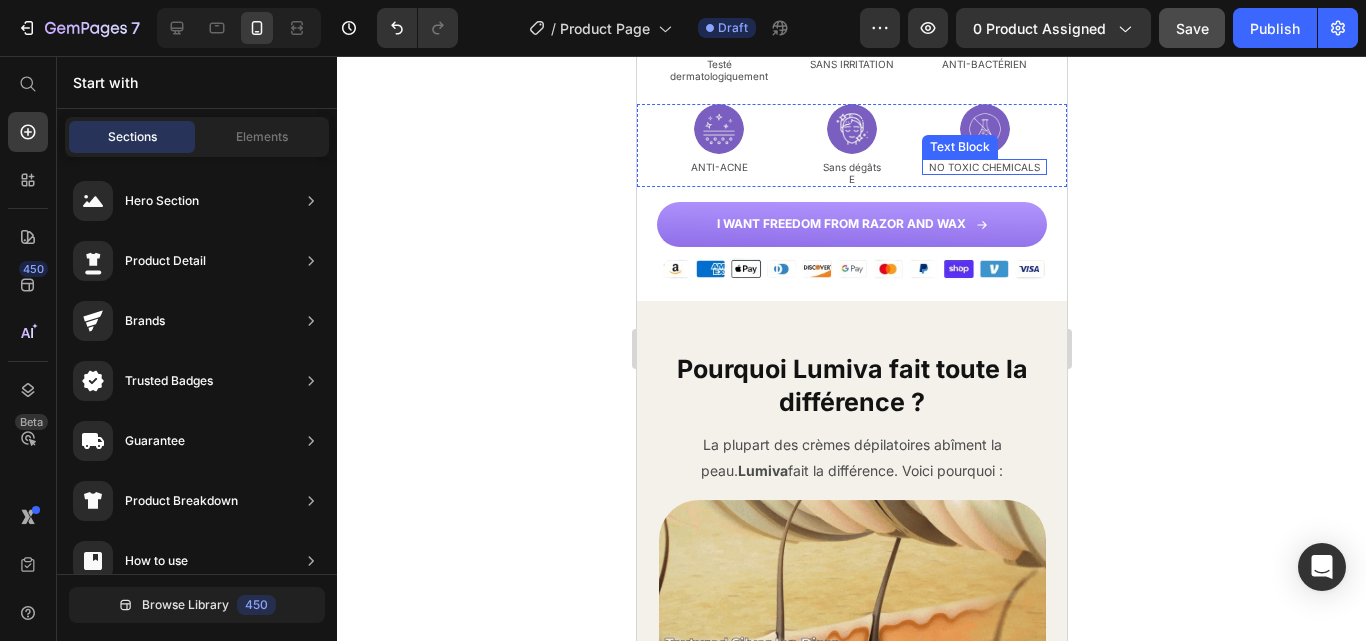 click on "NO TOXIC CHEMICALS" at bounding box center [983, 167] 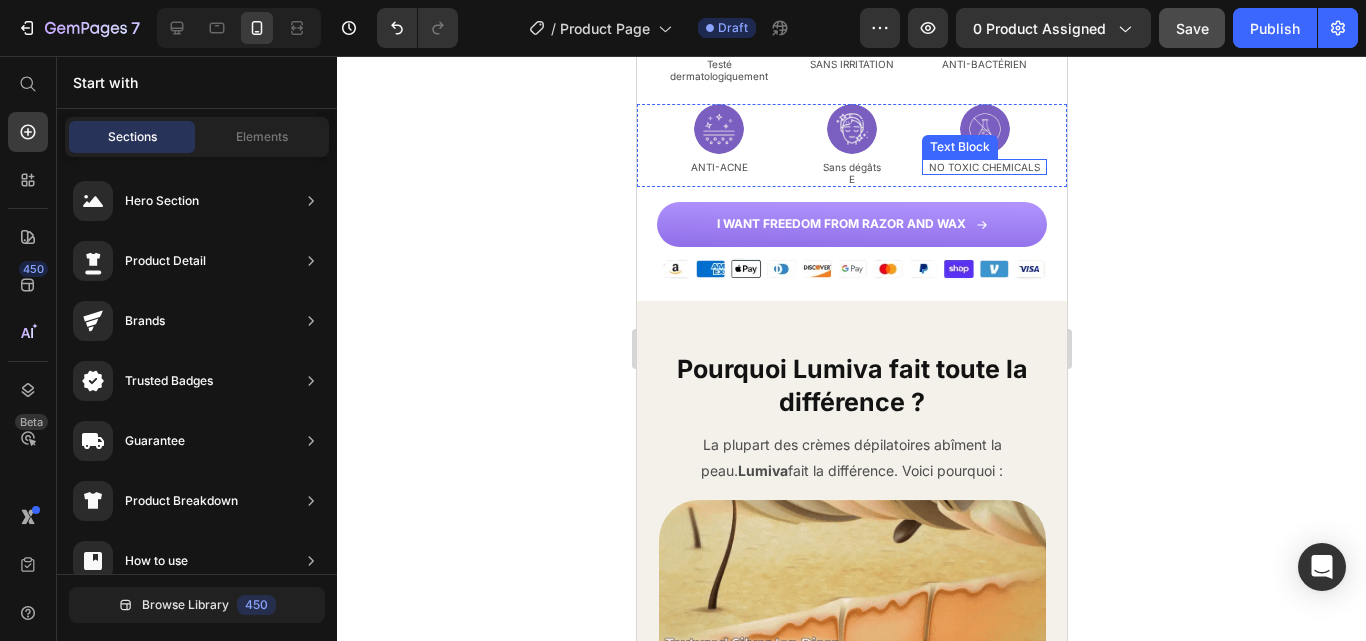click on "NO TOXIC CHEMICALS" at bounding box center (983, 167) 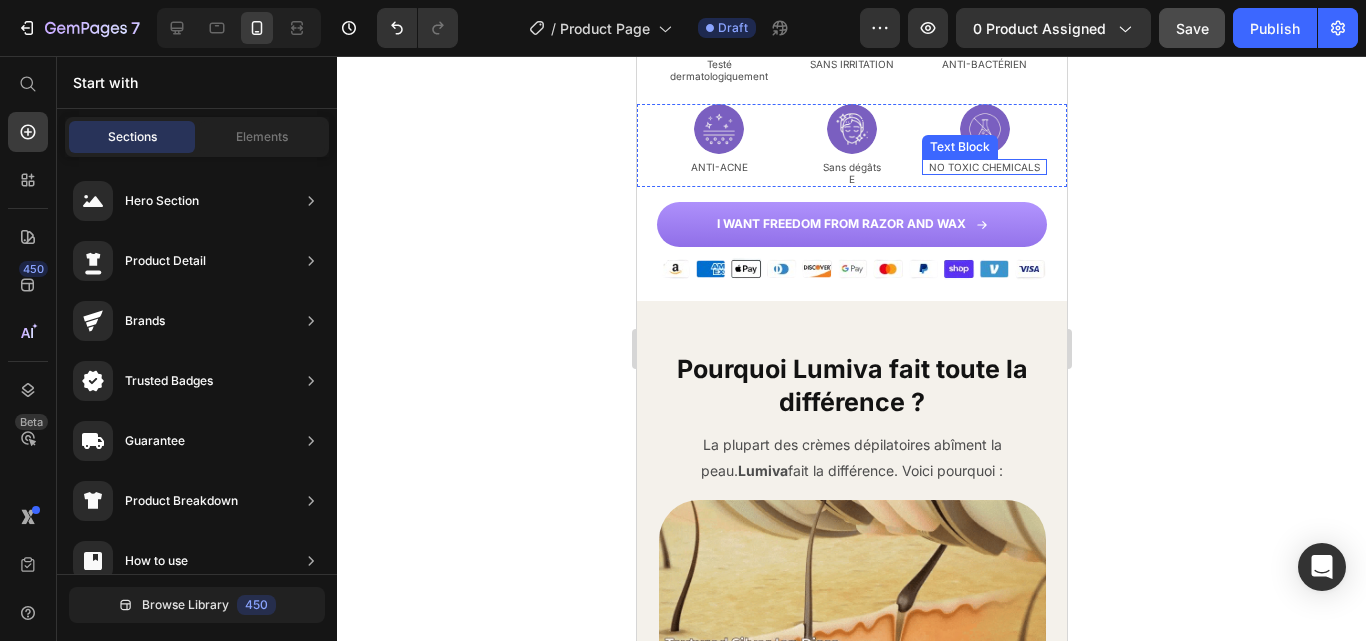 click on "NO TOXIC CHEMICALS" at bounding box center [983, 167] 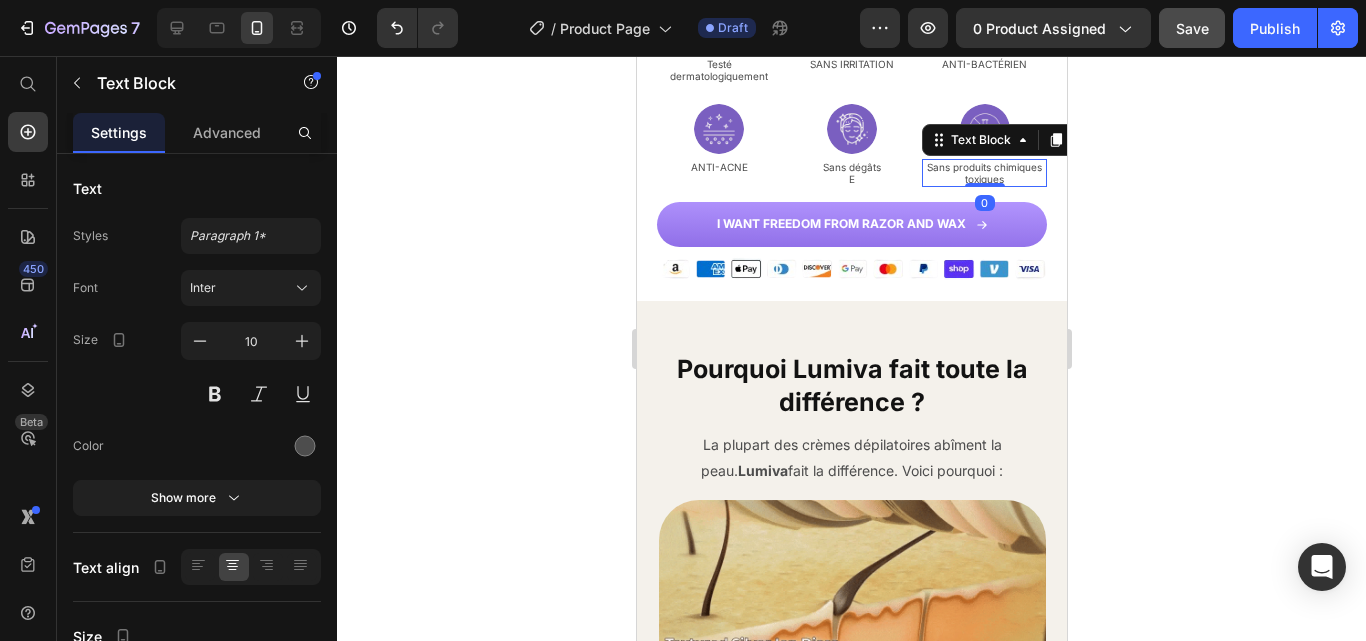 click 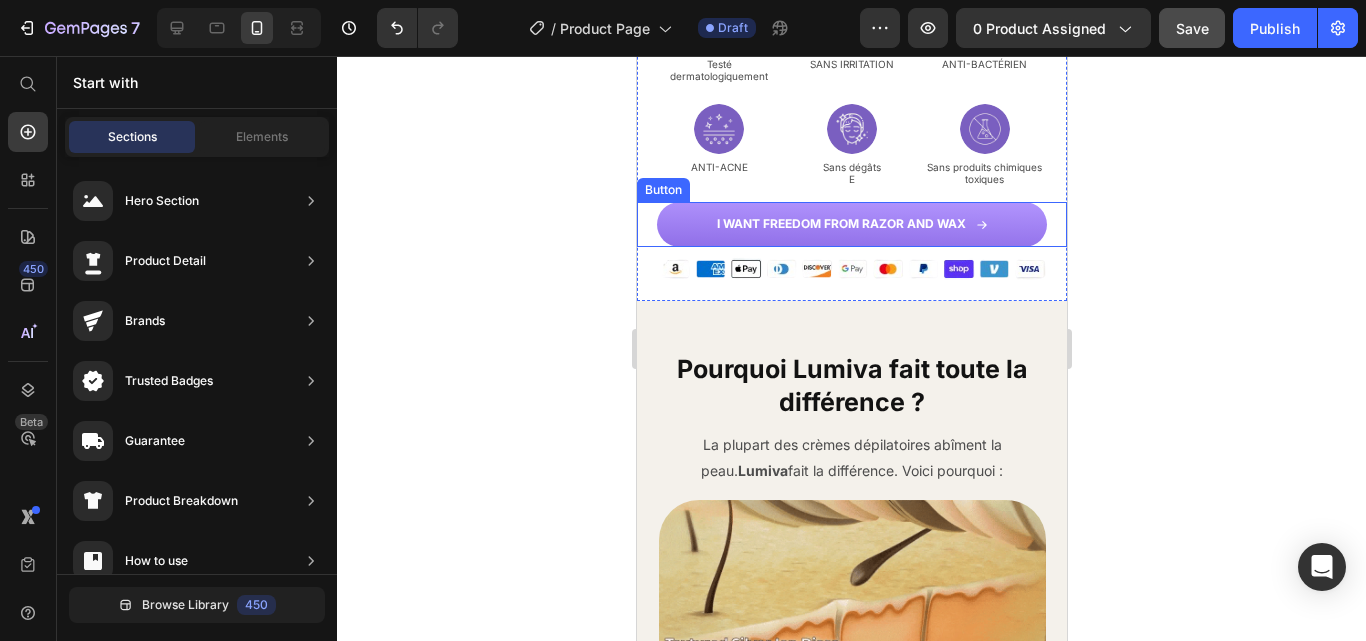 click on "I WANT FREEDOM FROM RAZOR AND WAX" at bounding box center (851, 224) 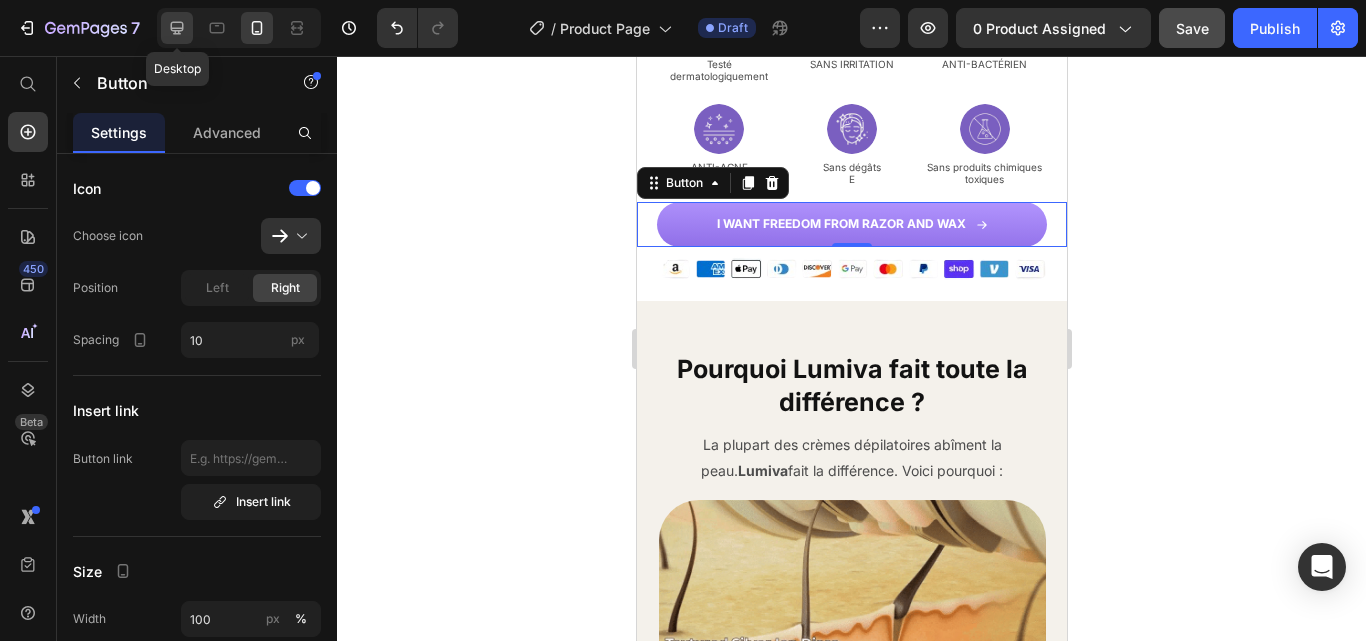 click 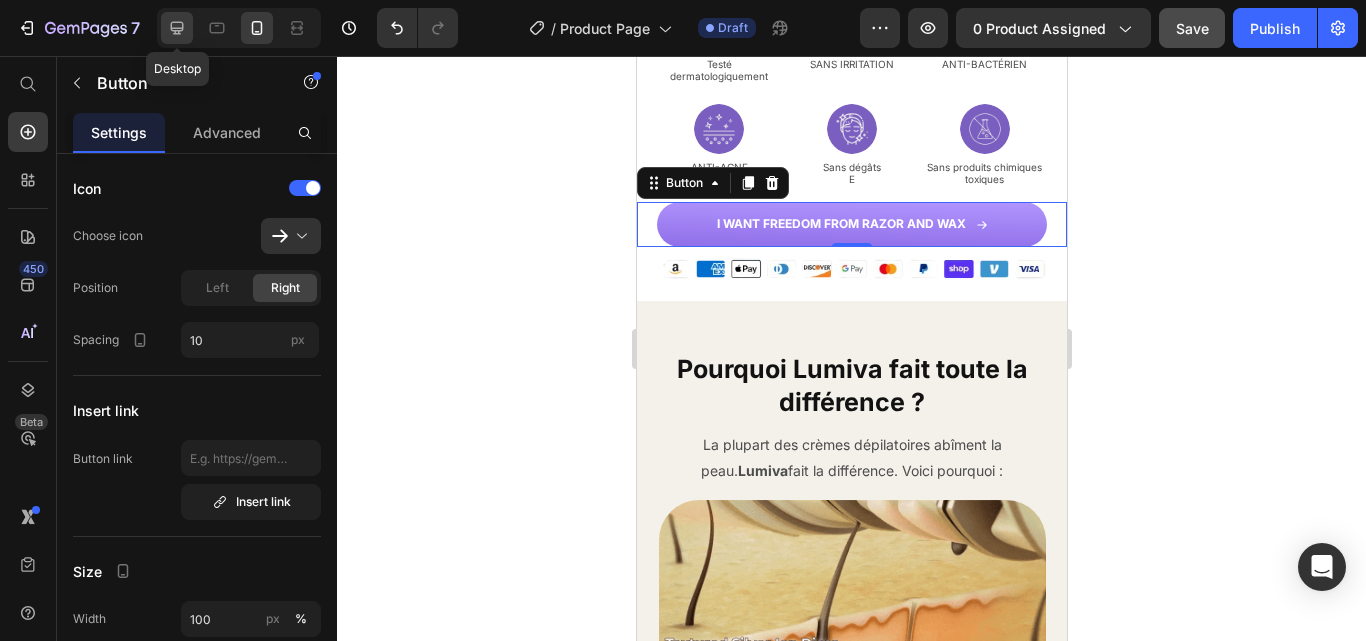 type on "20" 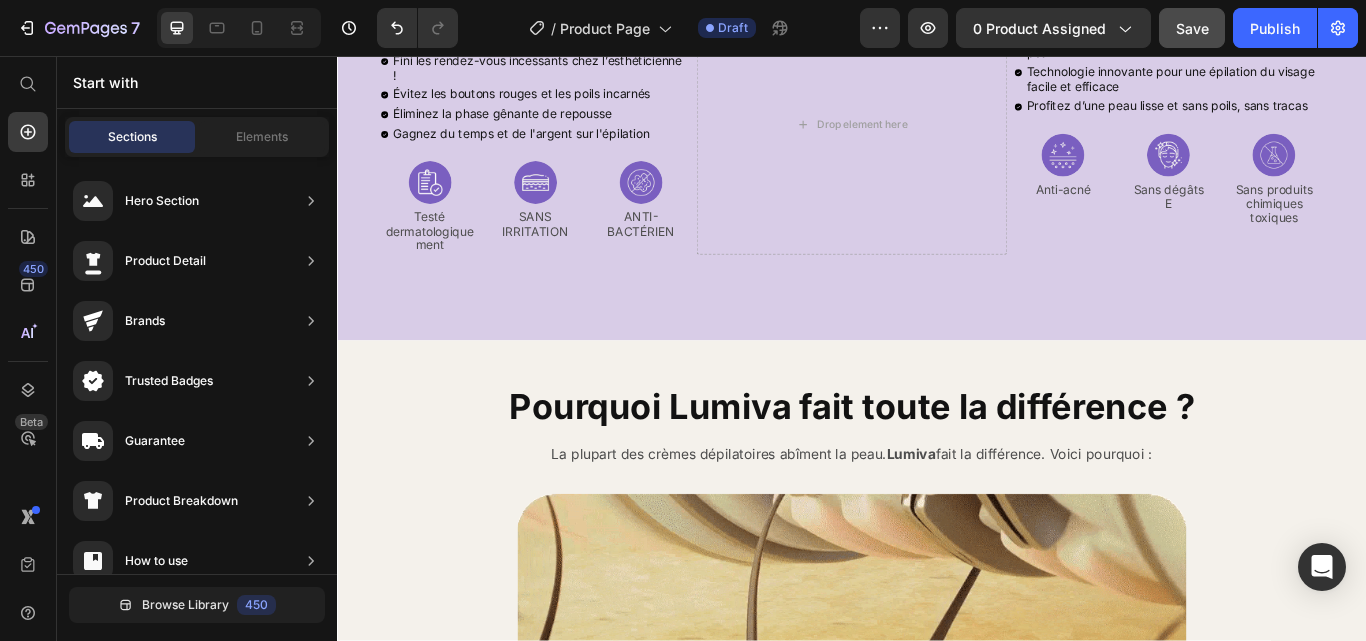 scroll, scrollTop: 3599, scrollLeft: 0, axis: vertical 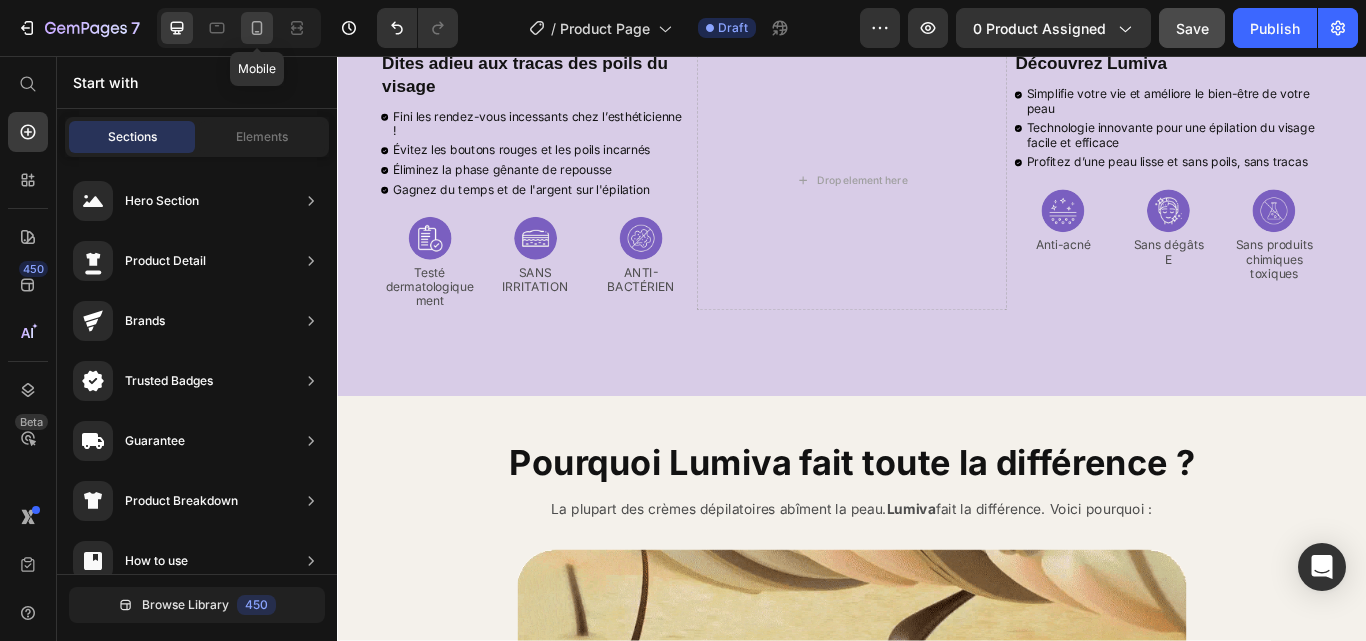 click 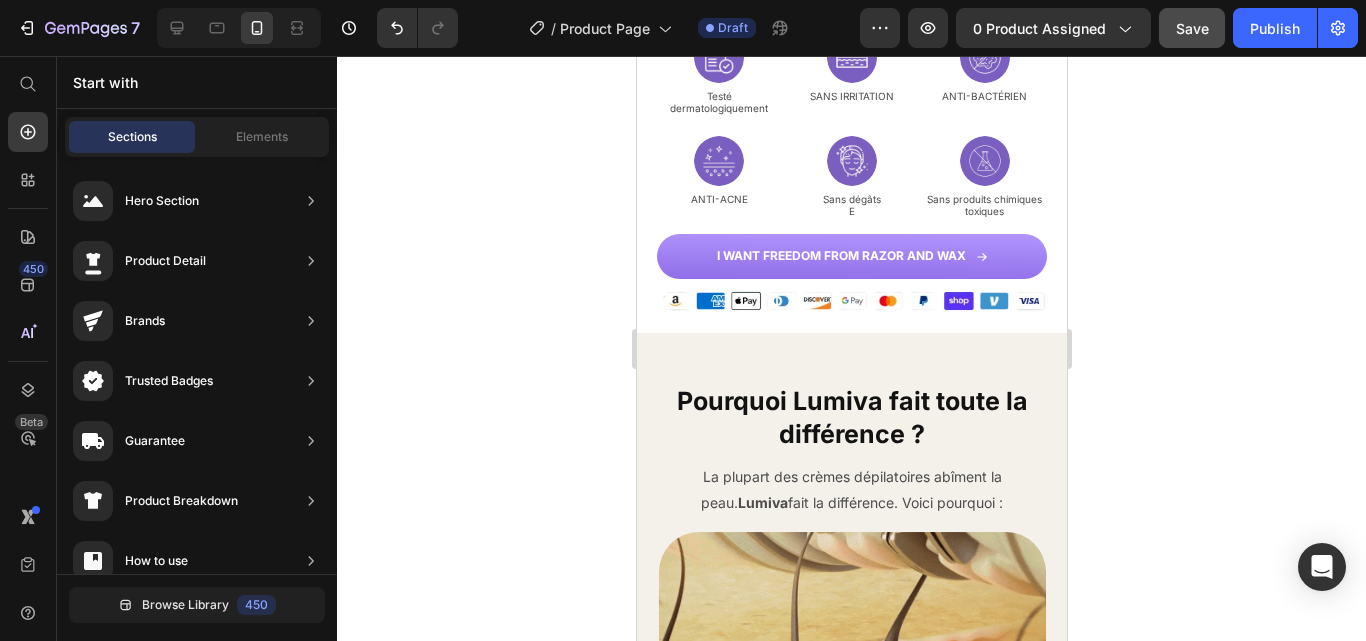scroll, scrollTop: 3335, scrollLeft: 0, axis: vertical 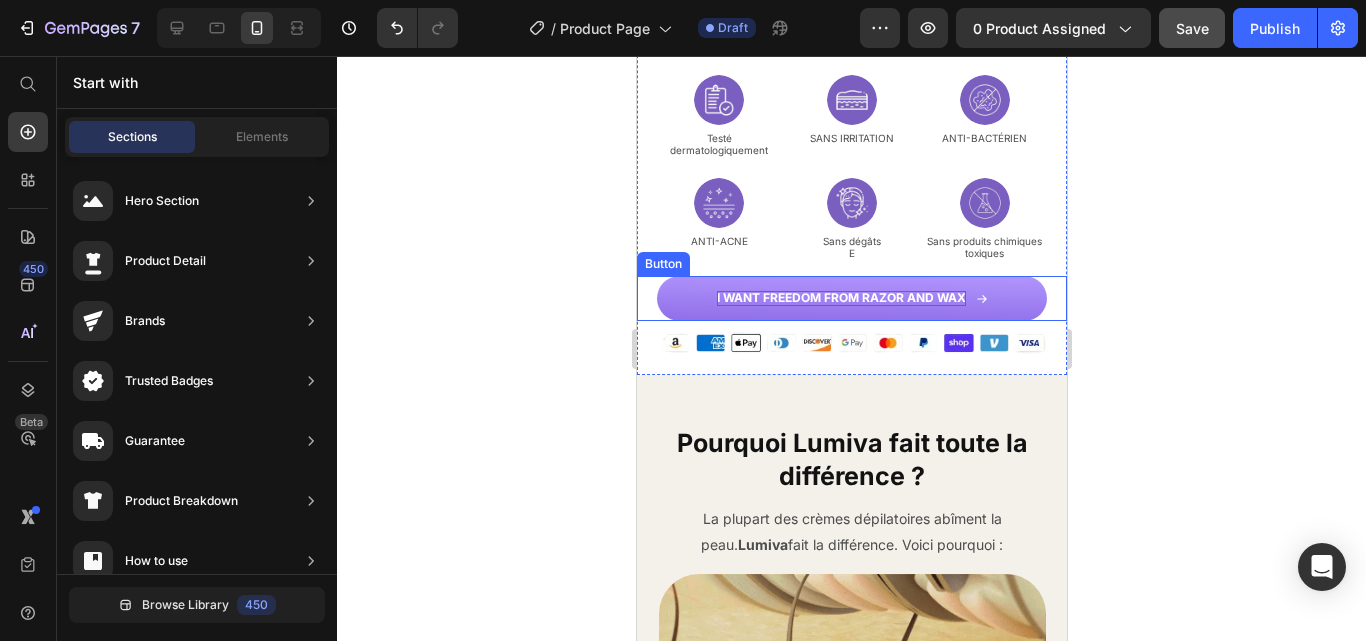 click on "I WANT FREEDOM FROM RAZOR AND WAX" at bounding box center (840, 298) 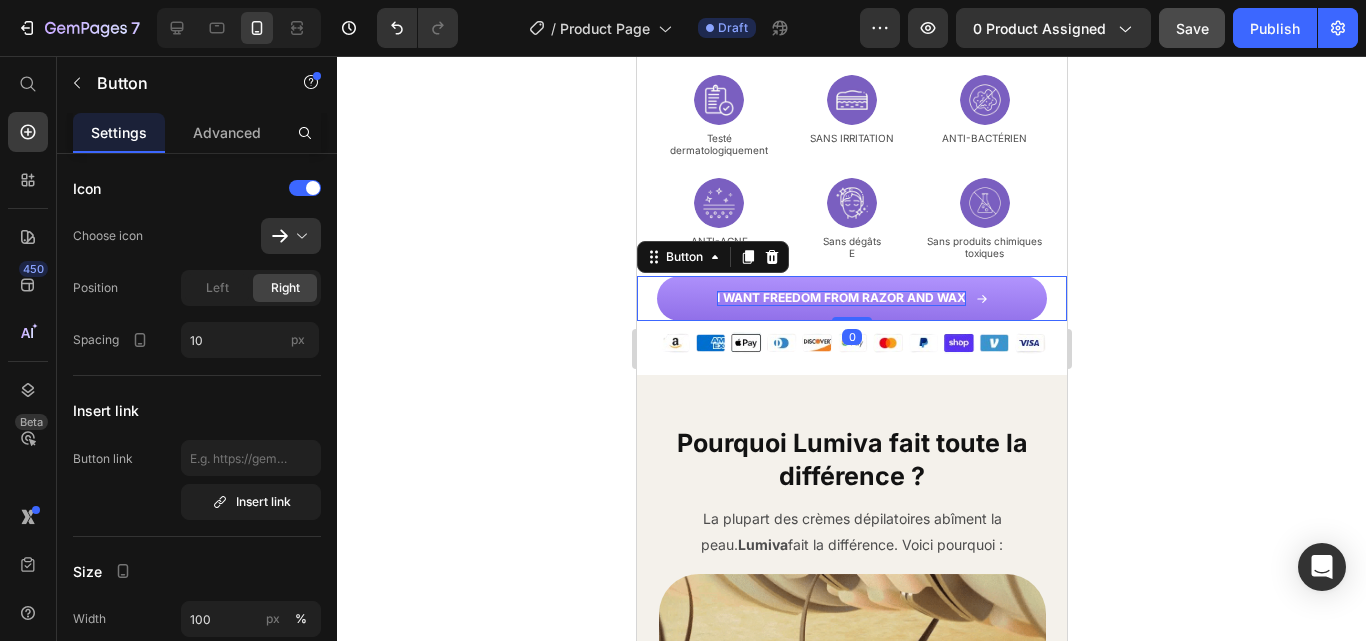 click on "I WANT FREEDOM FROM RAZOR AND WAX" at bounding box center (840, 298) 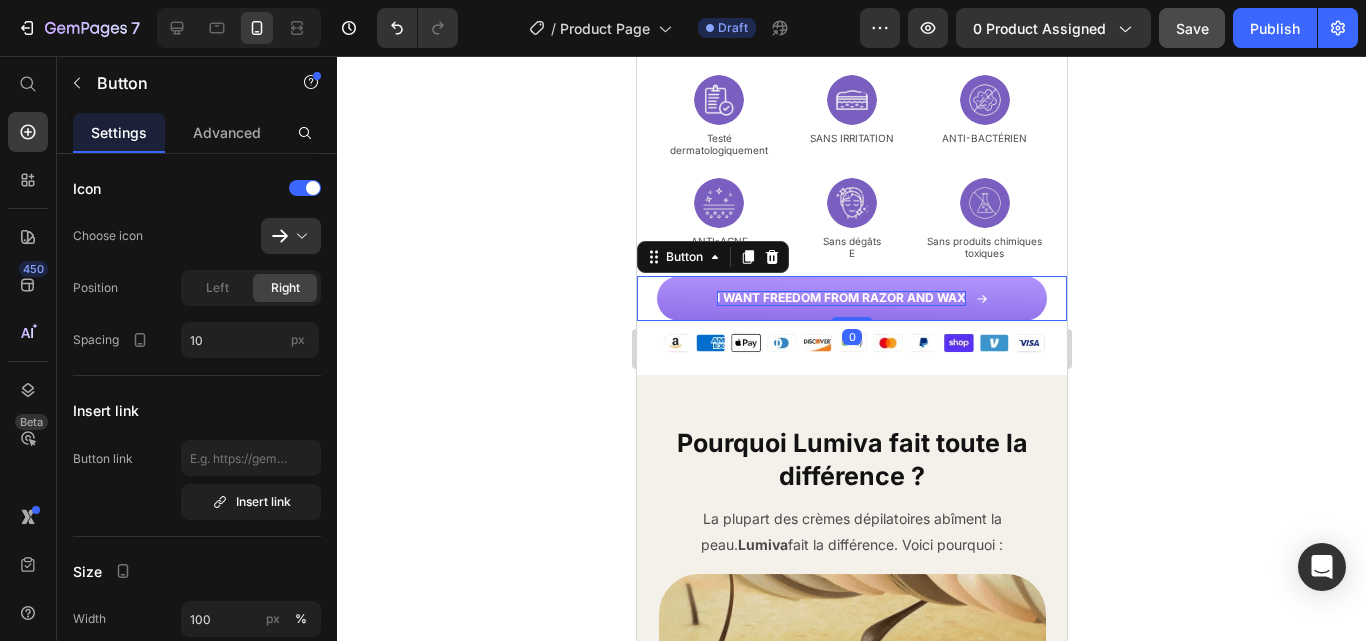 click on "I WANT FREEDOM FROM RAZOR AND WAX" at bounding box center (840, 298) 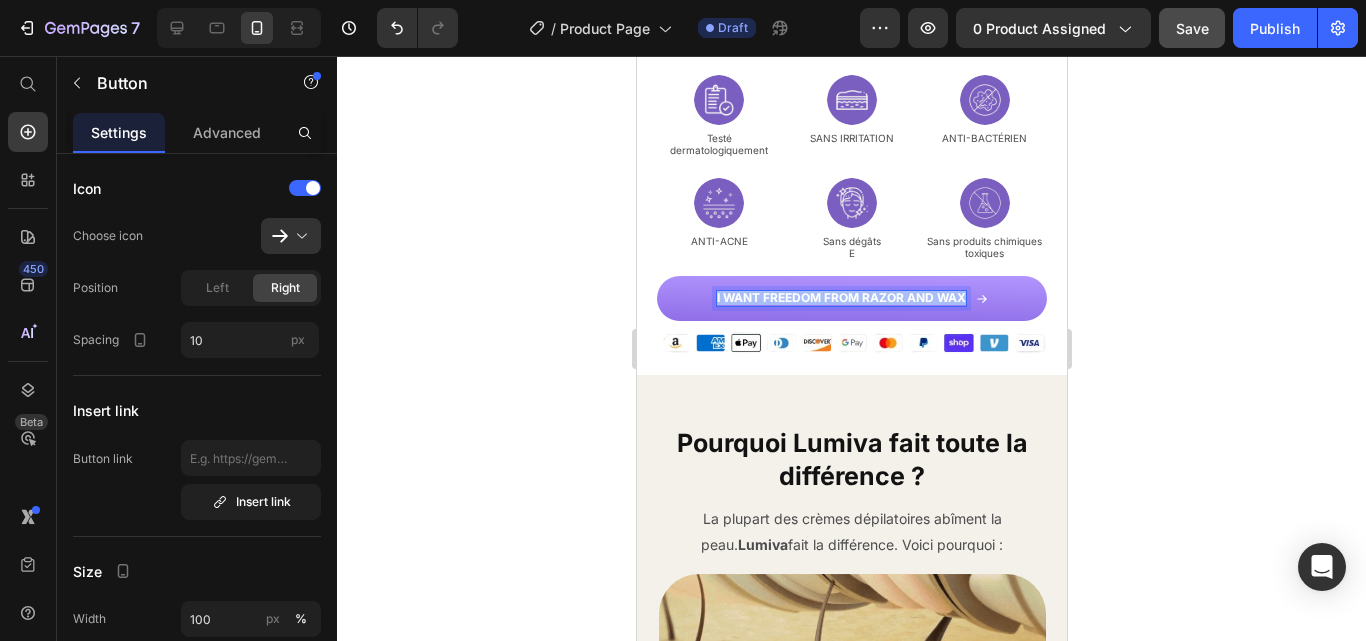 click on "I WANT FREEDOM FROM RAZOR AND WAX" at bounding box center [840, 298] 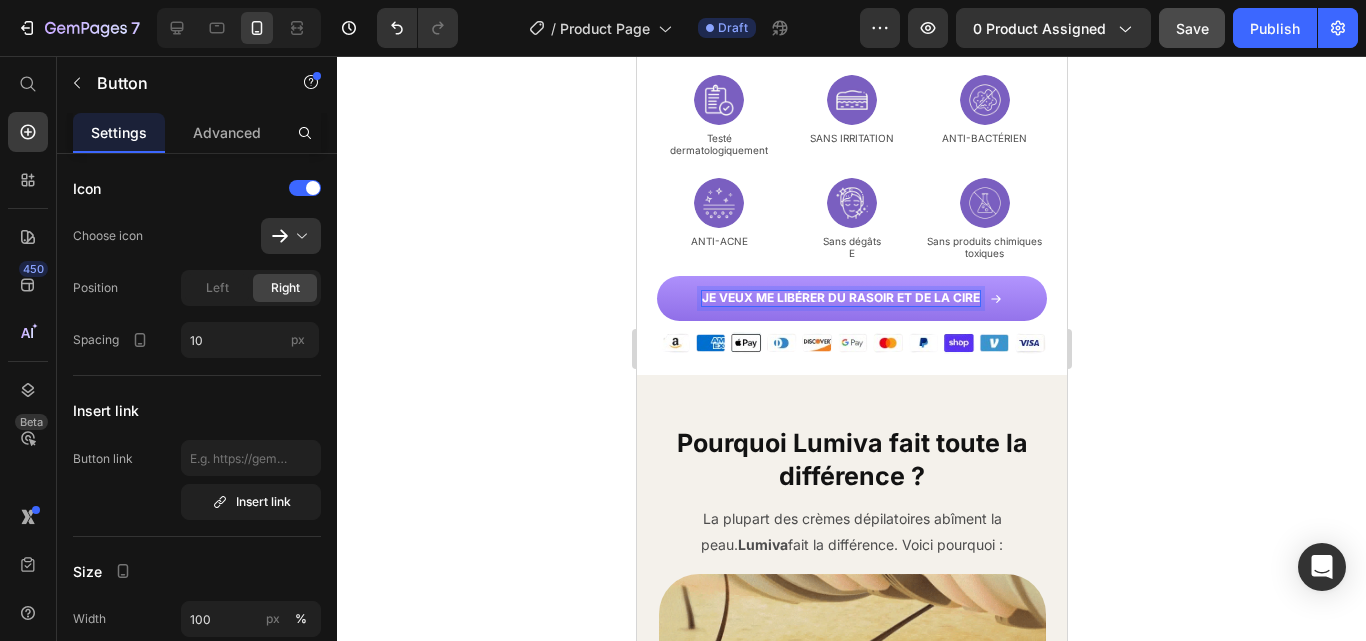 click 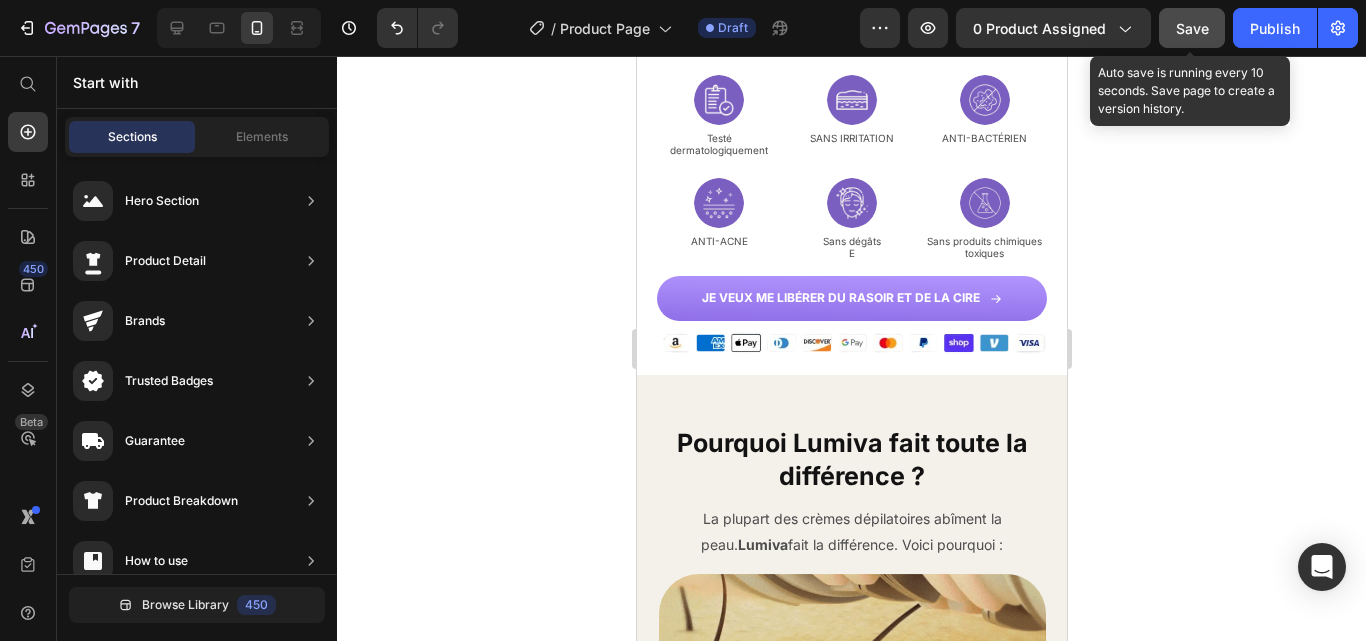 click on "Save" 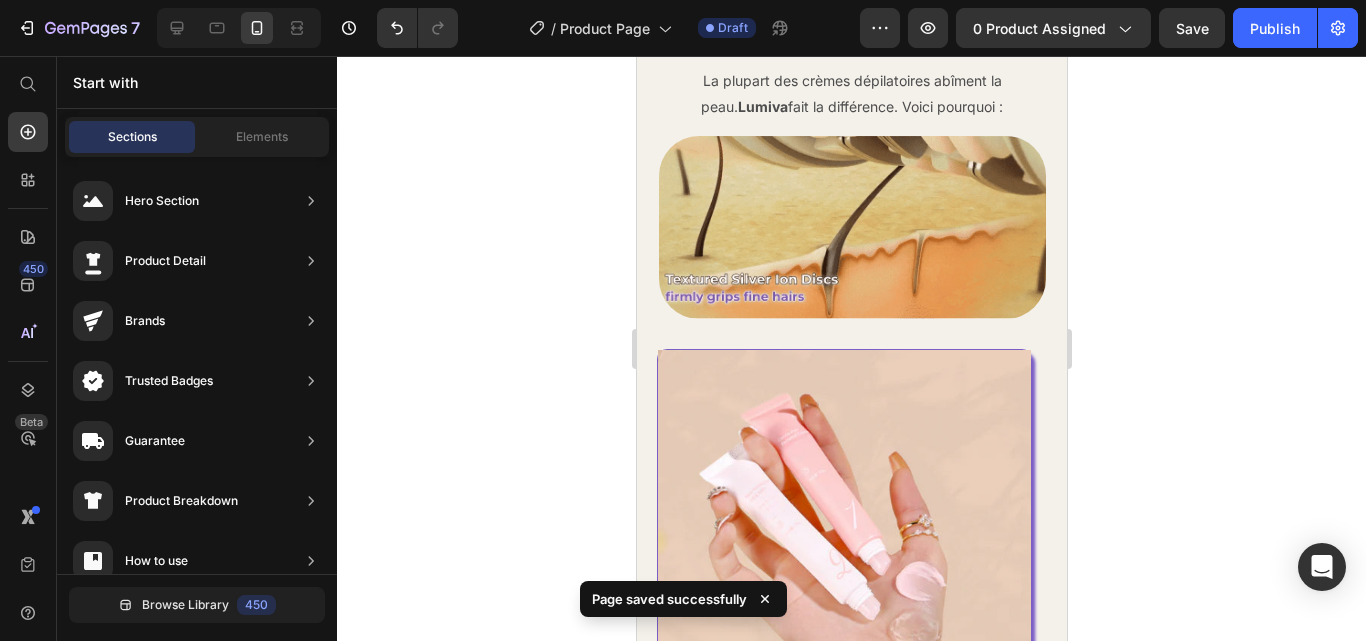scroll, scrollTop: 3794, scrollLeft: 0, axis: vertical 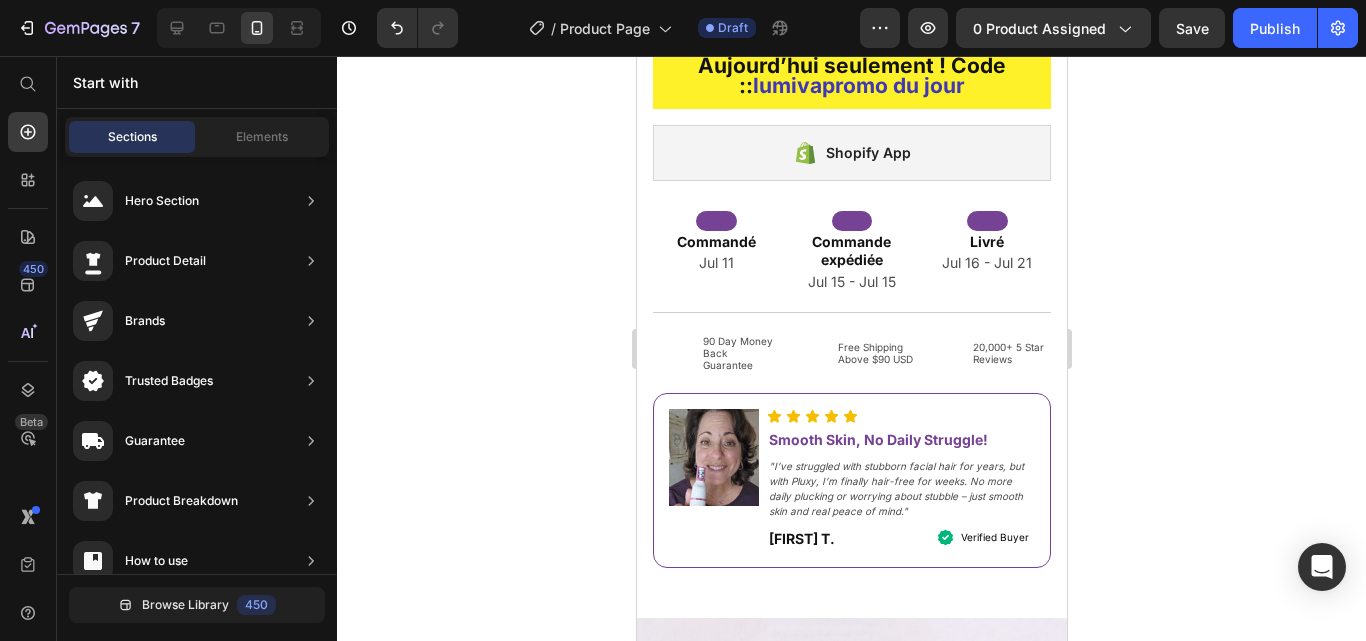 drag, startPoint x: 1056, startPoint y: 363, endPoint x: 1707, endPoint y: 481, distance: 661.6079 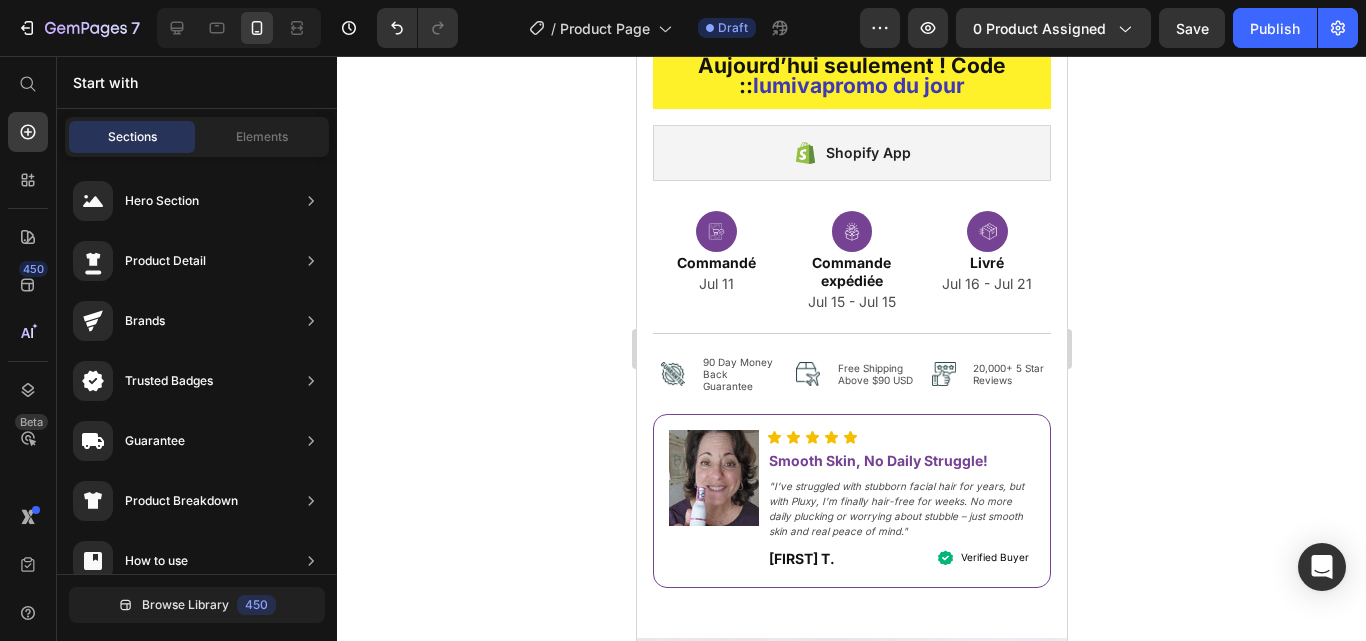 scroll, scrollTop: 7051, scrollLeft: 0, axis: vertical 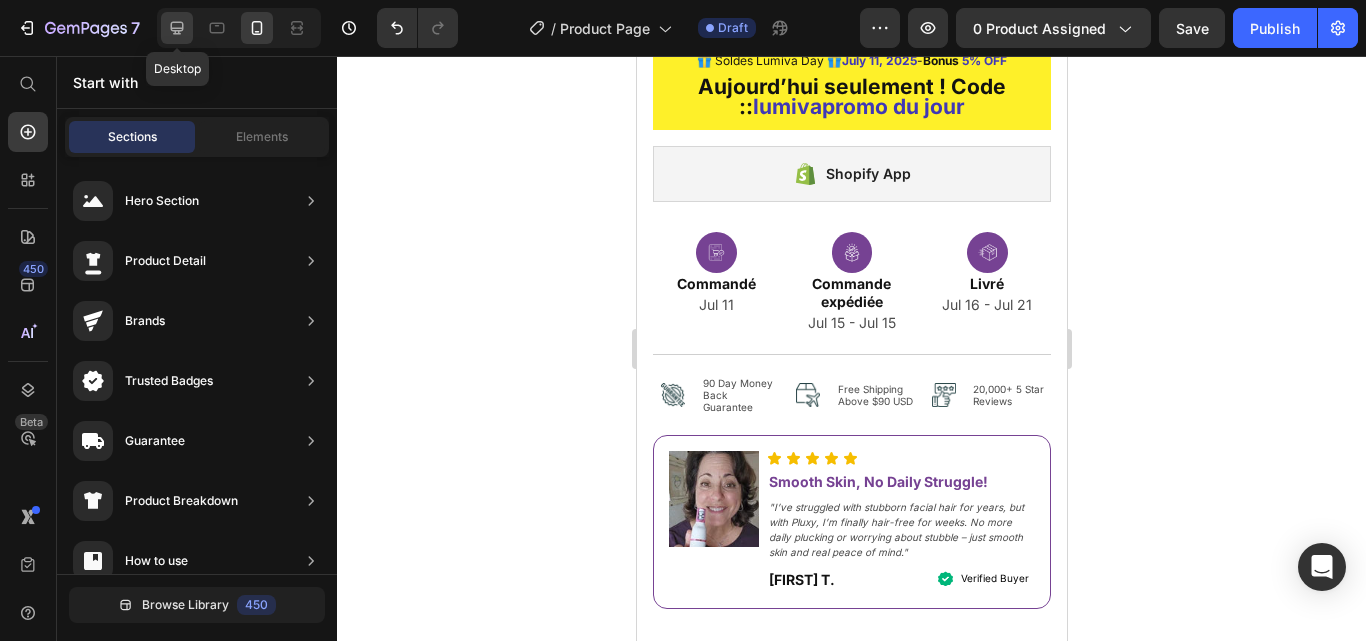 click 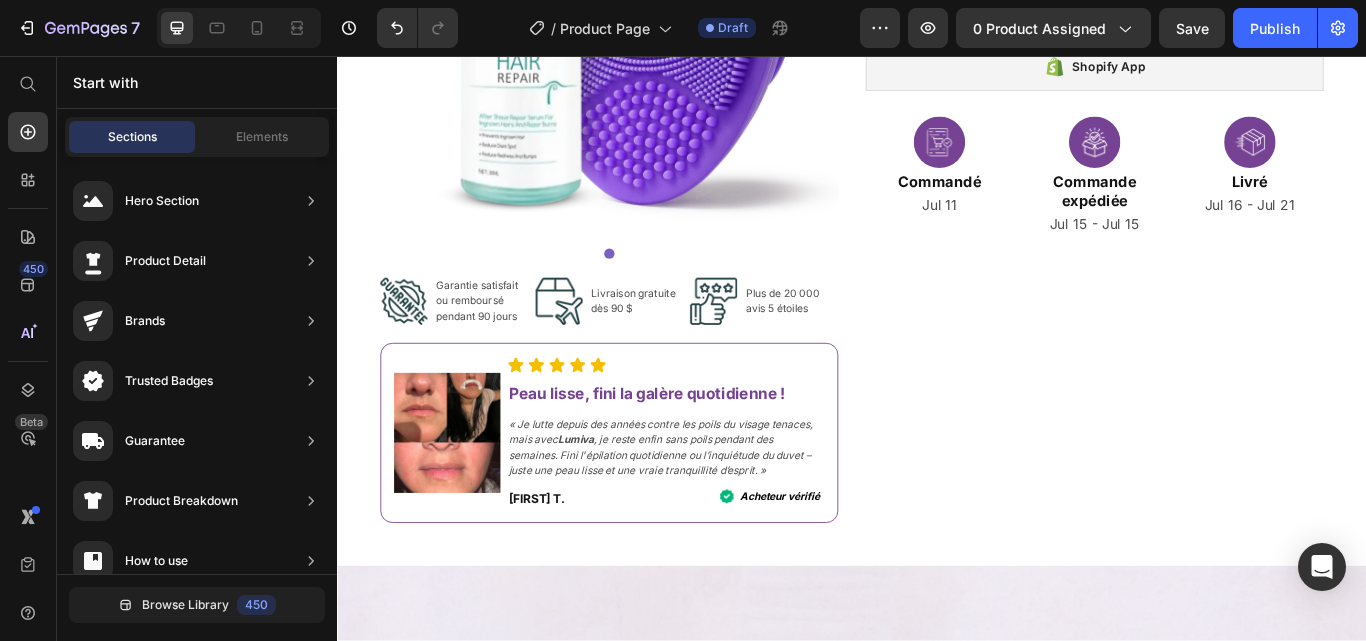 scroll, scrollTop: 7332, scrollLeft: 0, axis: vertical 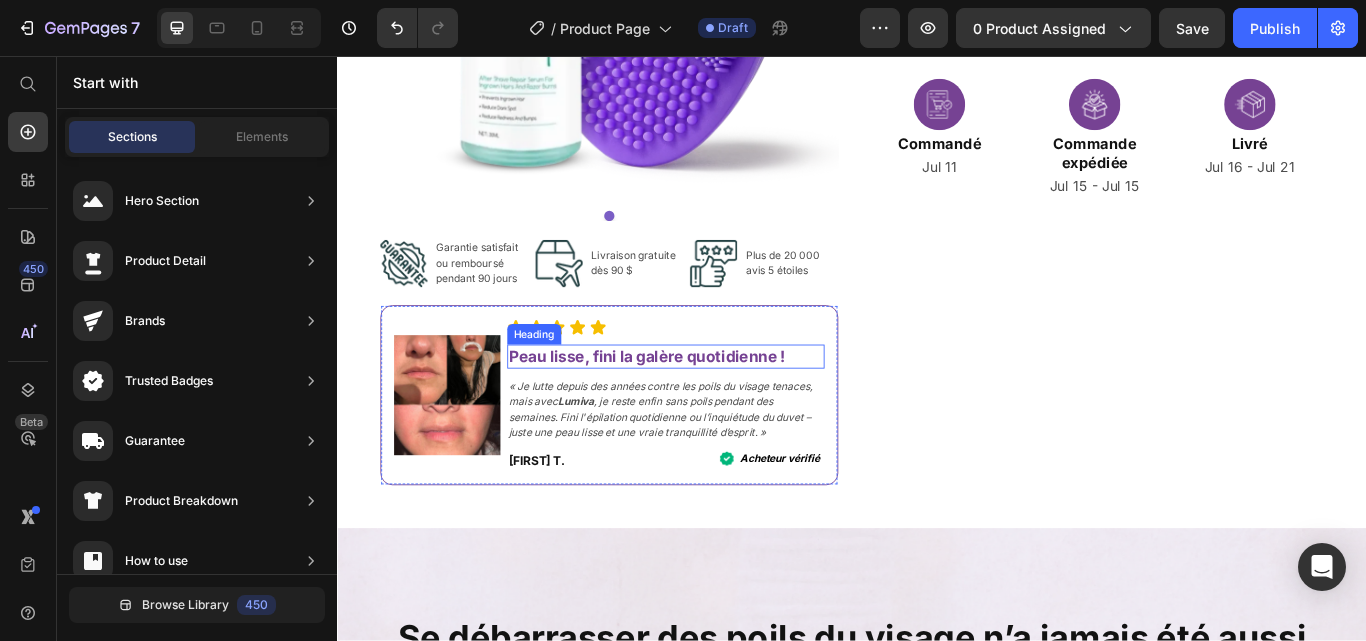 click on "Peau lisse, fini la galère quotidienne !" at bounding box center [720, 406] 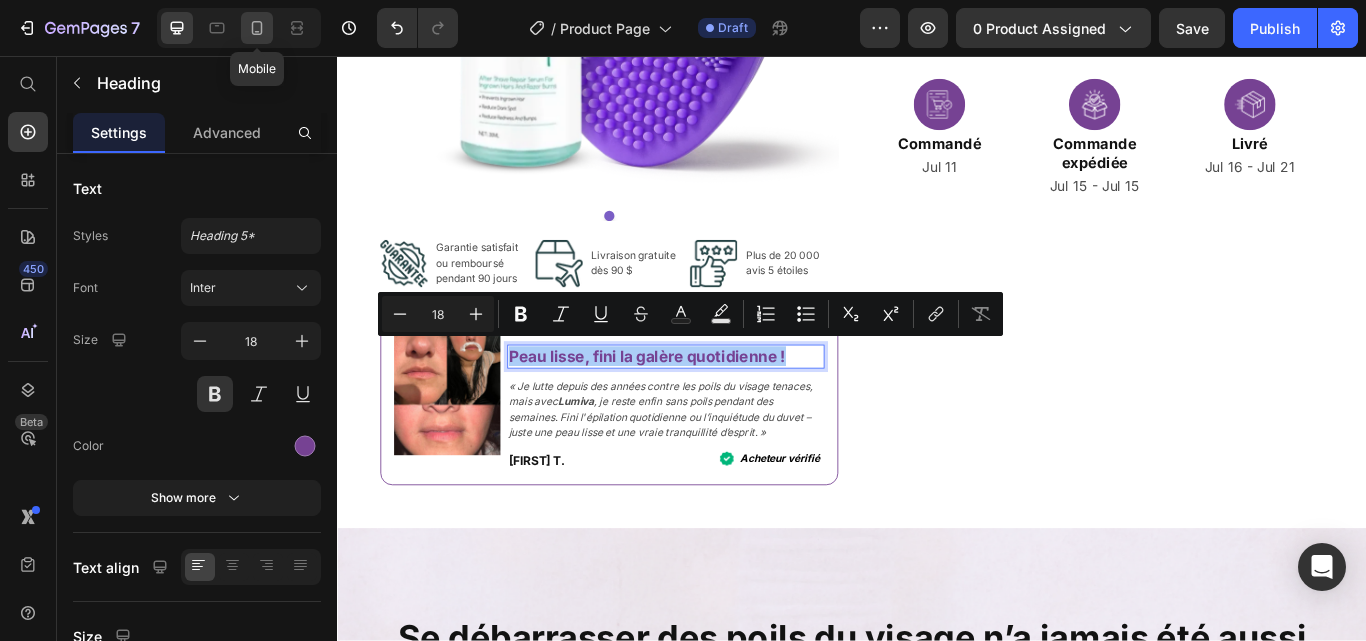 click 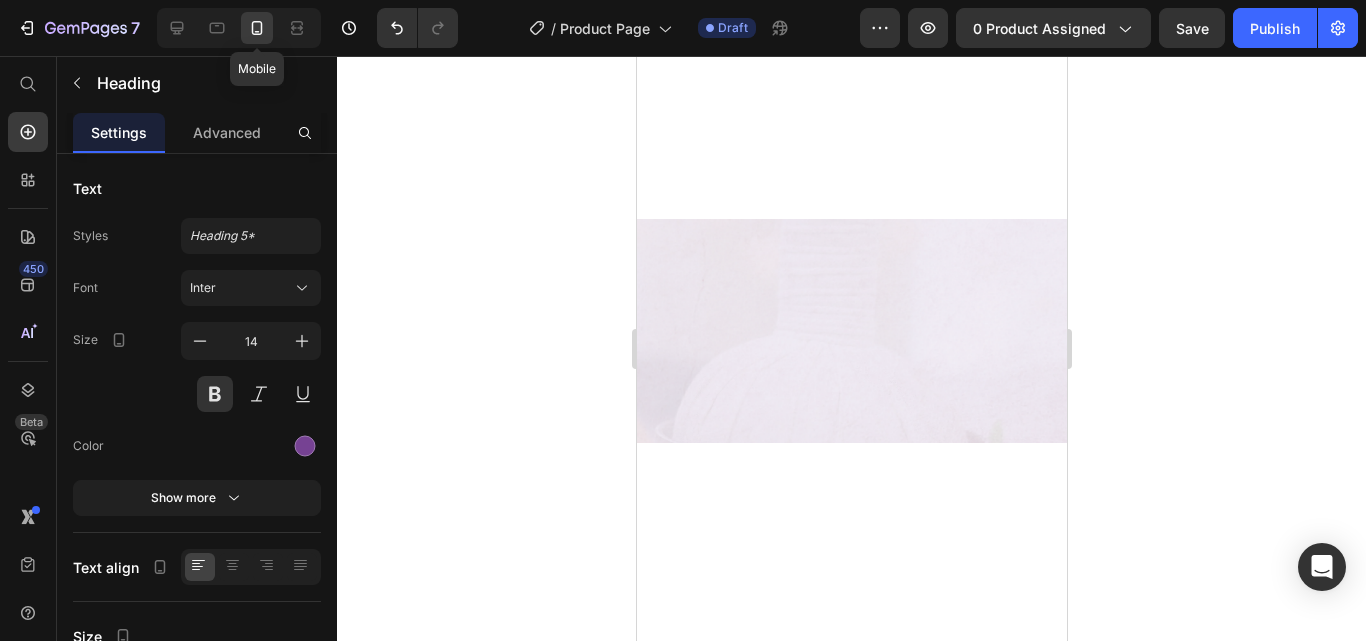 scroll, scrollTop: 3723, scrollLeft: 0, axis: vertical 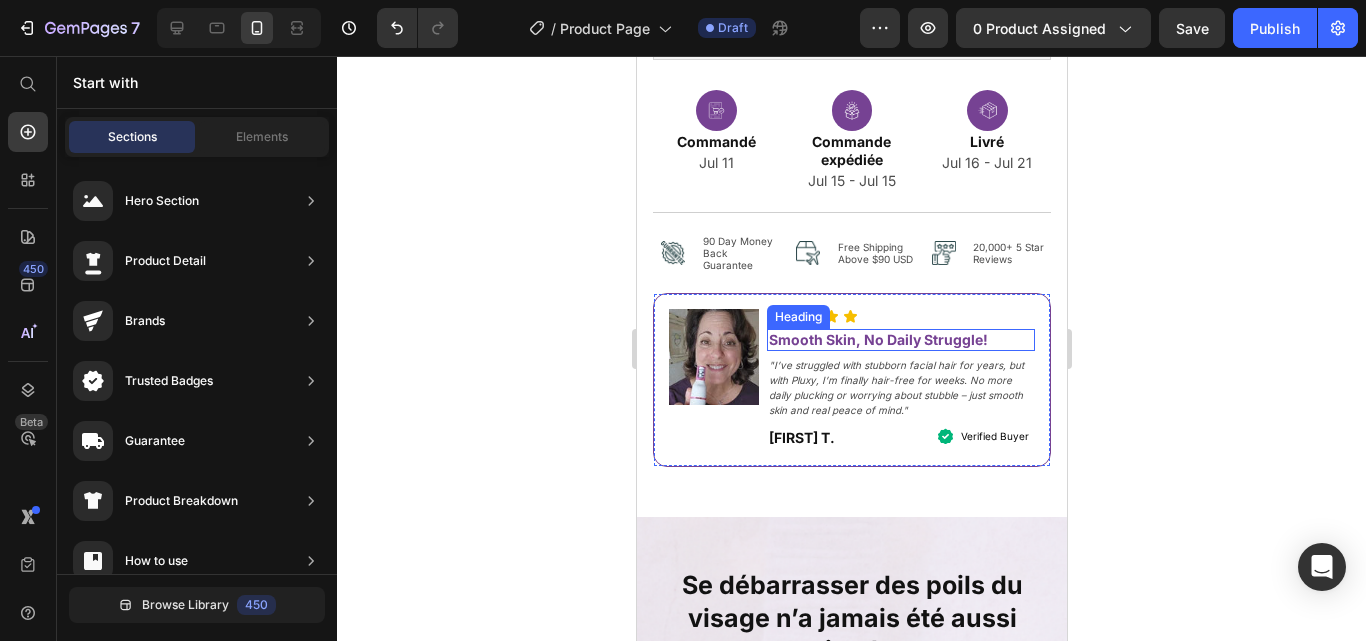 click on "Smooth Skin, No Daily Struggle!" at bounding box center [900, 340] 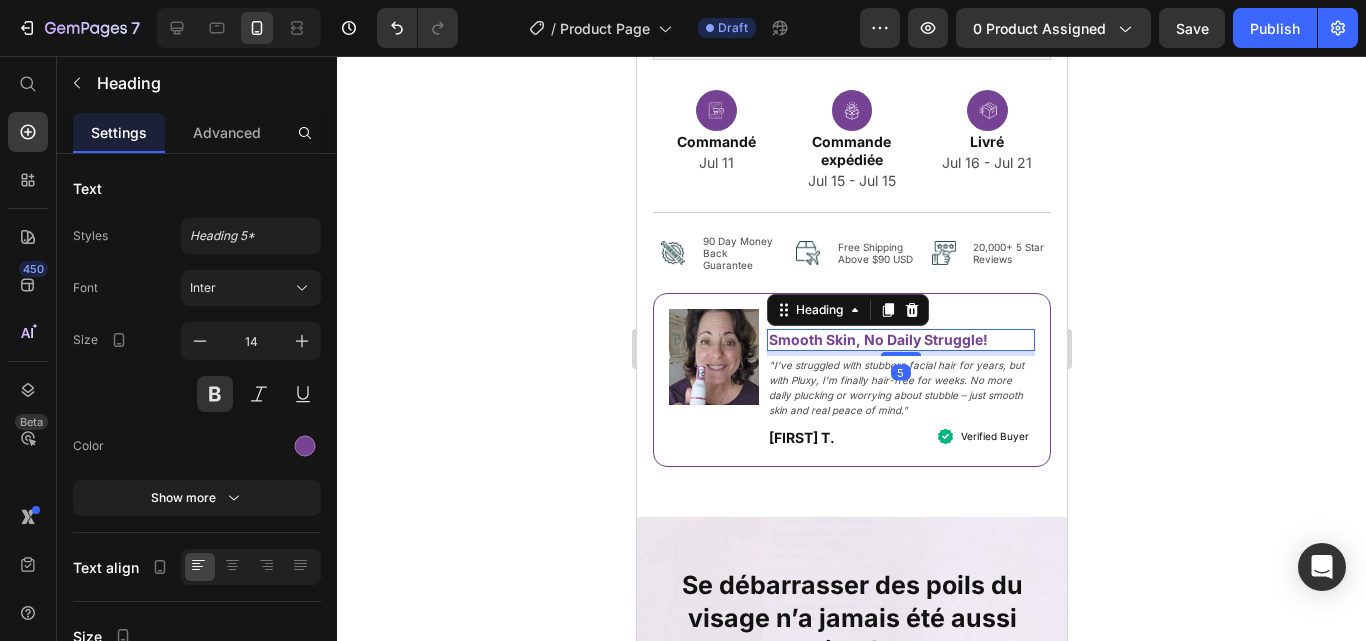 click on "Smooth Skin, No Daily Struggle!" at bounding box center [900, 340] 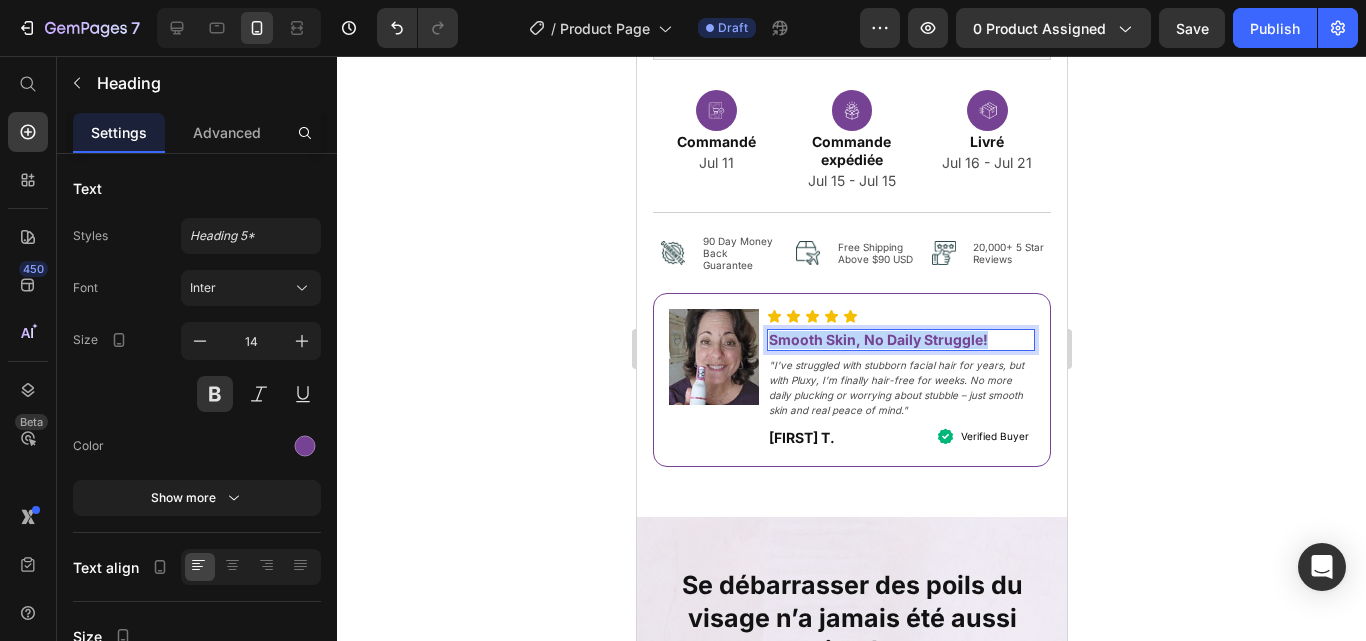 click on "Smooth Skin, No Daily Struggle!" at bounding box center (900, 340) 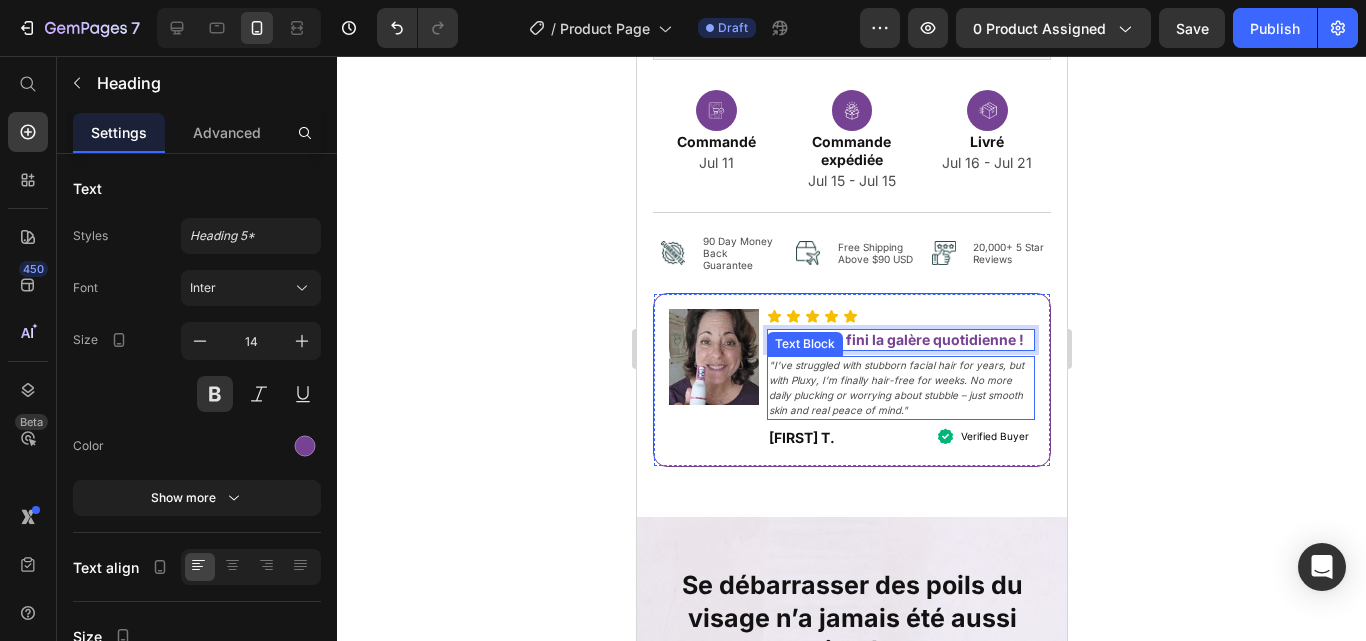click on ""I’ve struggled with stubborn facial hair for years, but with Pluxy, I’m finally hair-free for weeks. No more daily plucking or worrying about stubble – just smooth skin and real peace of mind."" at bounding box center (900, 388) 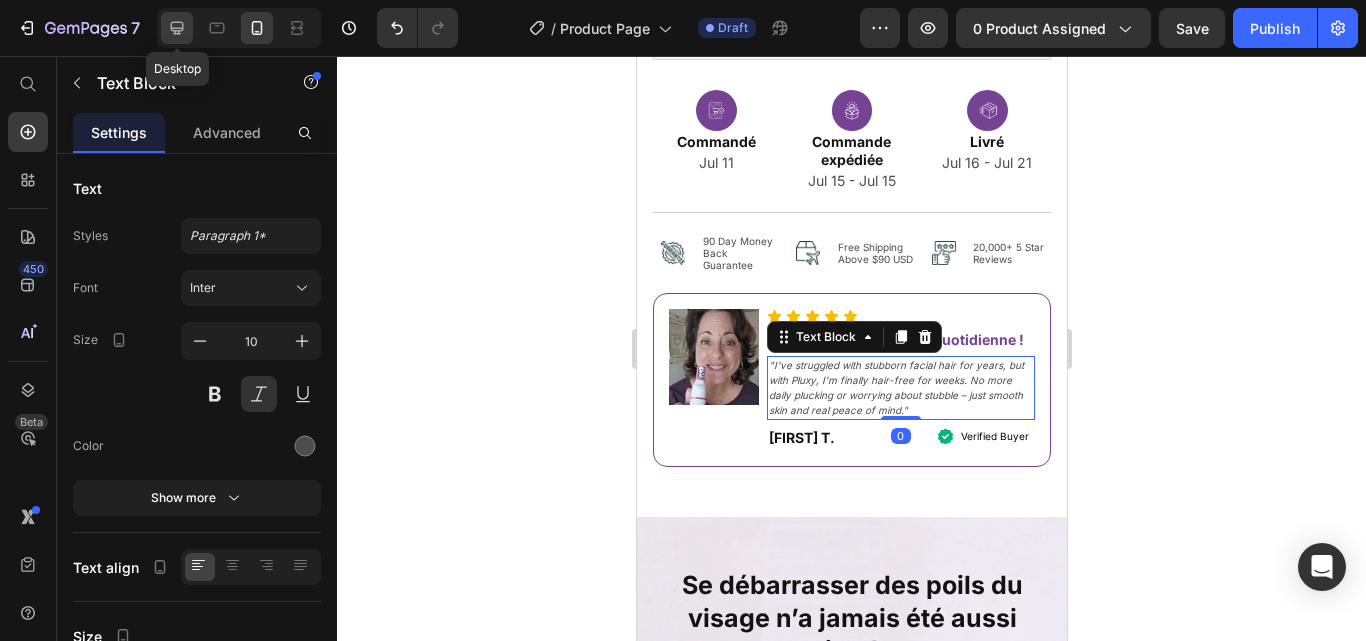 click 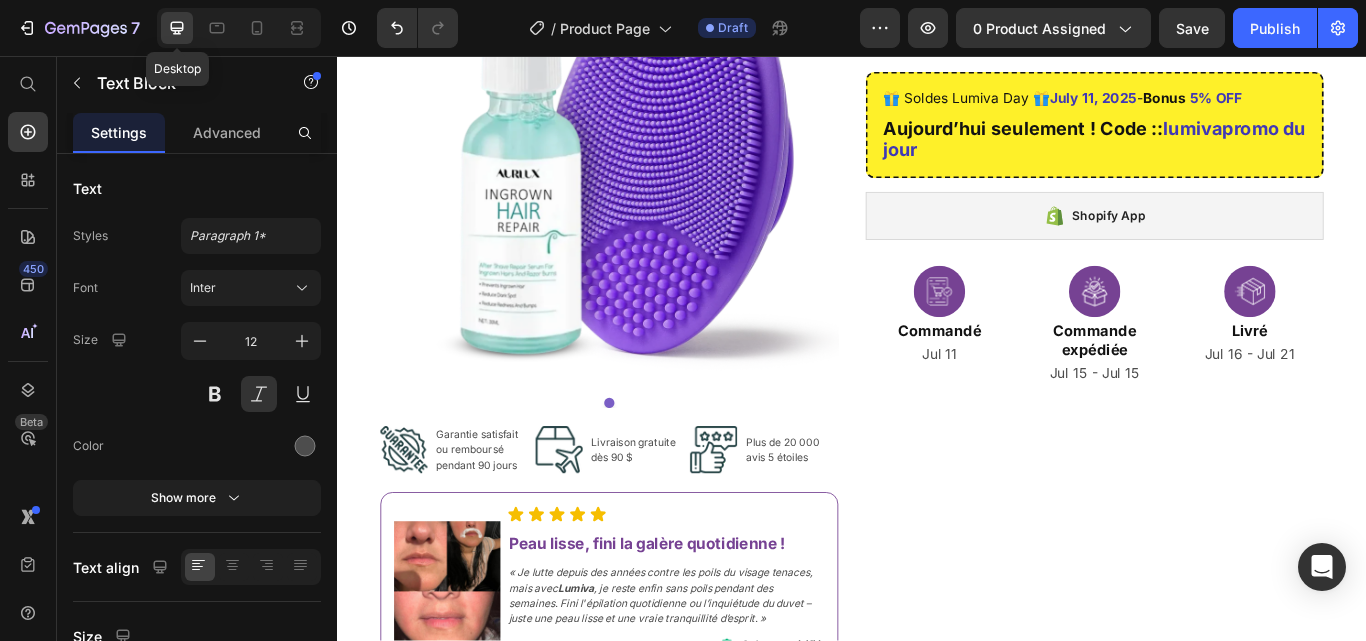 click on "« Je lutte depuis des années contre les poils du visage tenaces, mais avec  Lumiva , je reste enfin sans poils pendant des semaines. Fini l'épilation quotidienne ou l’inquiétude du duvet – juste une peau lisse et une vraie tranquillité d’esprit. »" at bounding box center [720, 686] 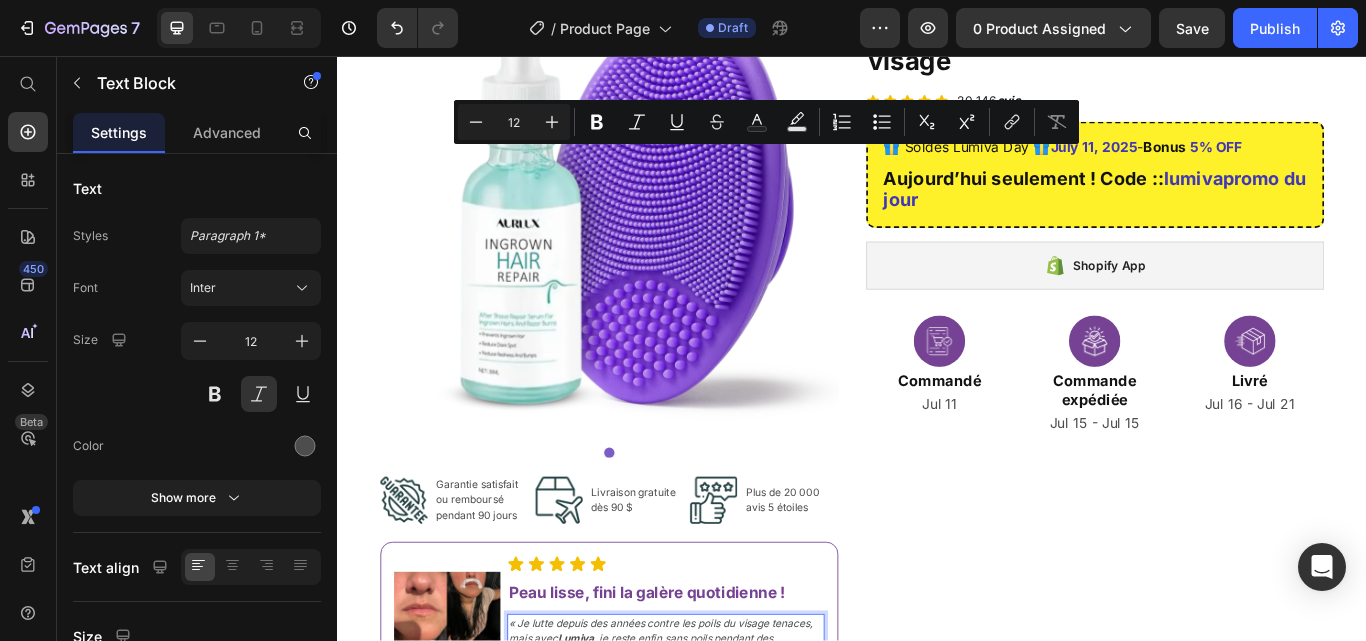 scroll, scrollTop: 7629, scrollLeft: 0, axis: vertical 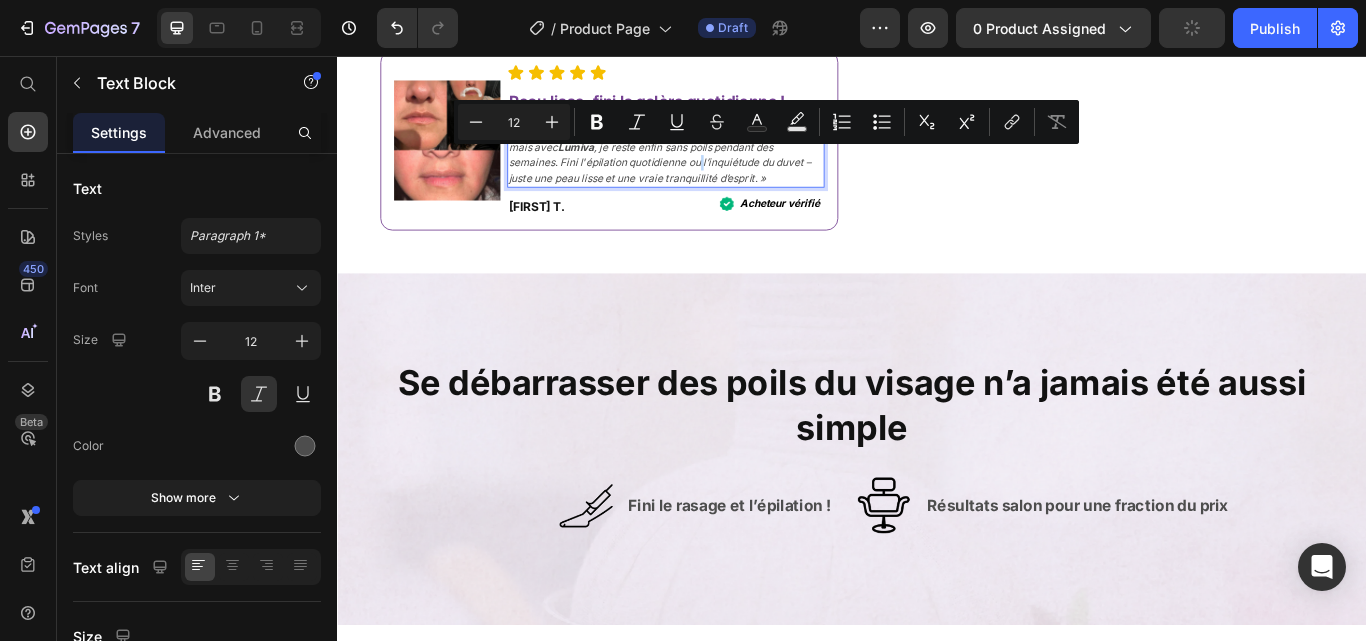 click on "« Je lutte depuis des années contre les poils du visage tenaces, mais avec  Lumiva , je reste enfin sans poils pendant des semaines. Fini l'épilation quotidienne ou l’inquiétude du duvet – juste une peau lisse et une vraie tranquillité d’esprit. »" at bounding box center [720, 172] 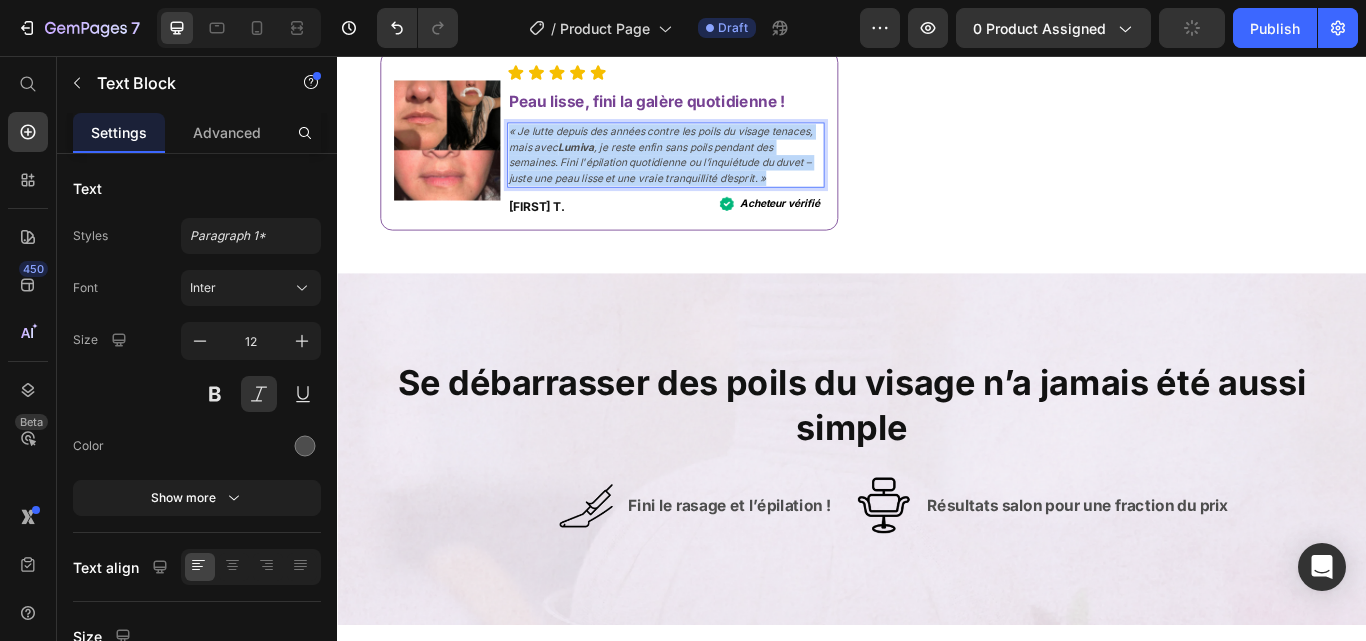 click on "« Je lutte depuis des années contre les poils du visage tenaces, mais avec  Lumiva , je reste enfin sans poils pendant des semaines. Fini l'épilation quotidienne ou l’inquiétude du duvet – juste une peau lisse et une vraie tranquillité d’esprit. »" at bounding box center (720, 172) 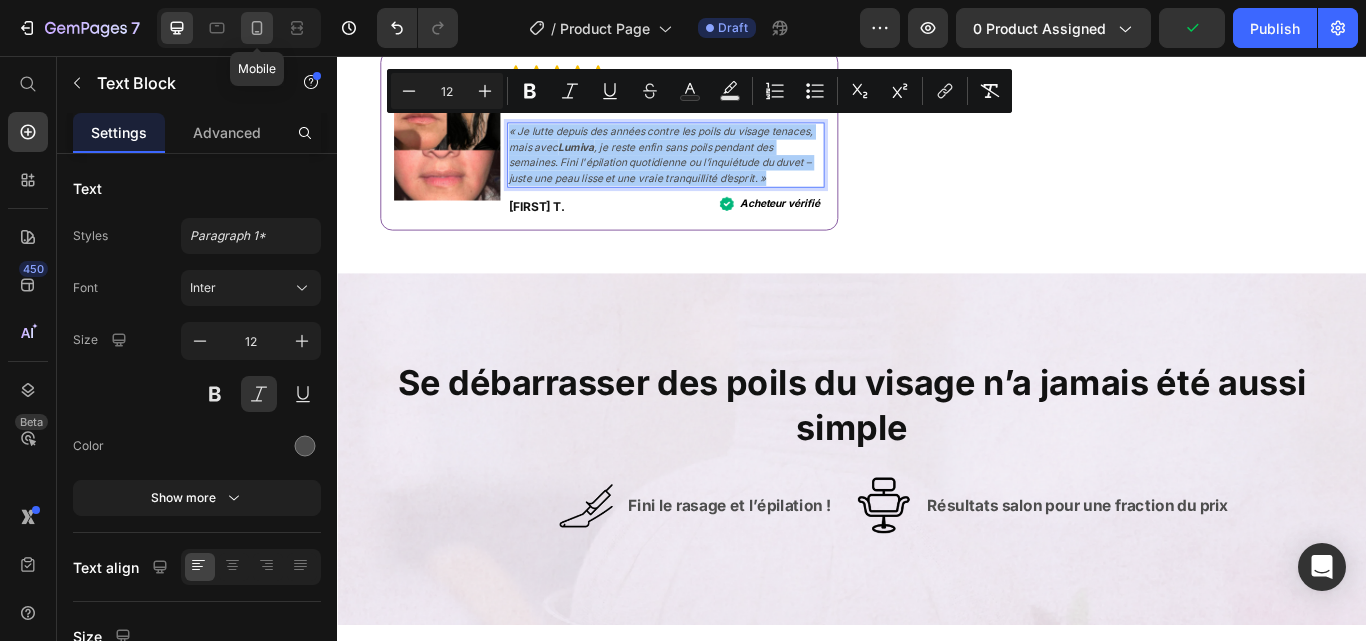 click 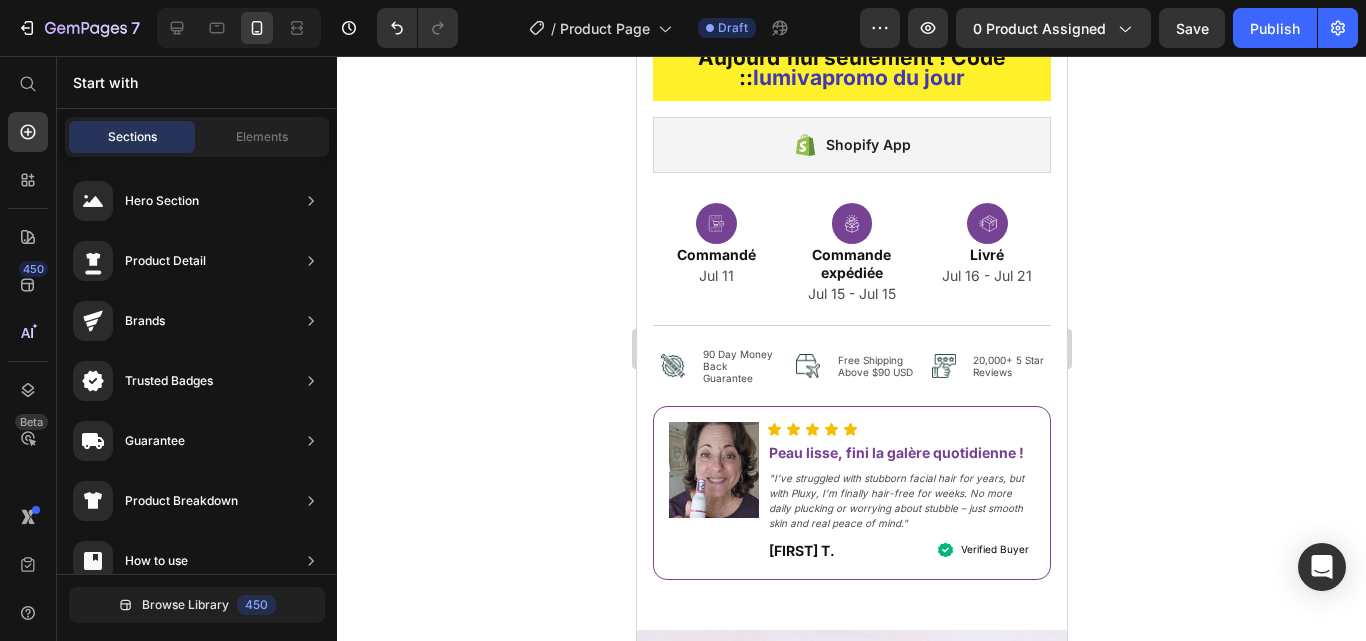 scroll, scrollTop: 7101, scrollLeft: 0, axis: vertical 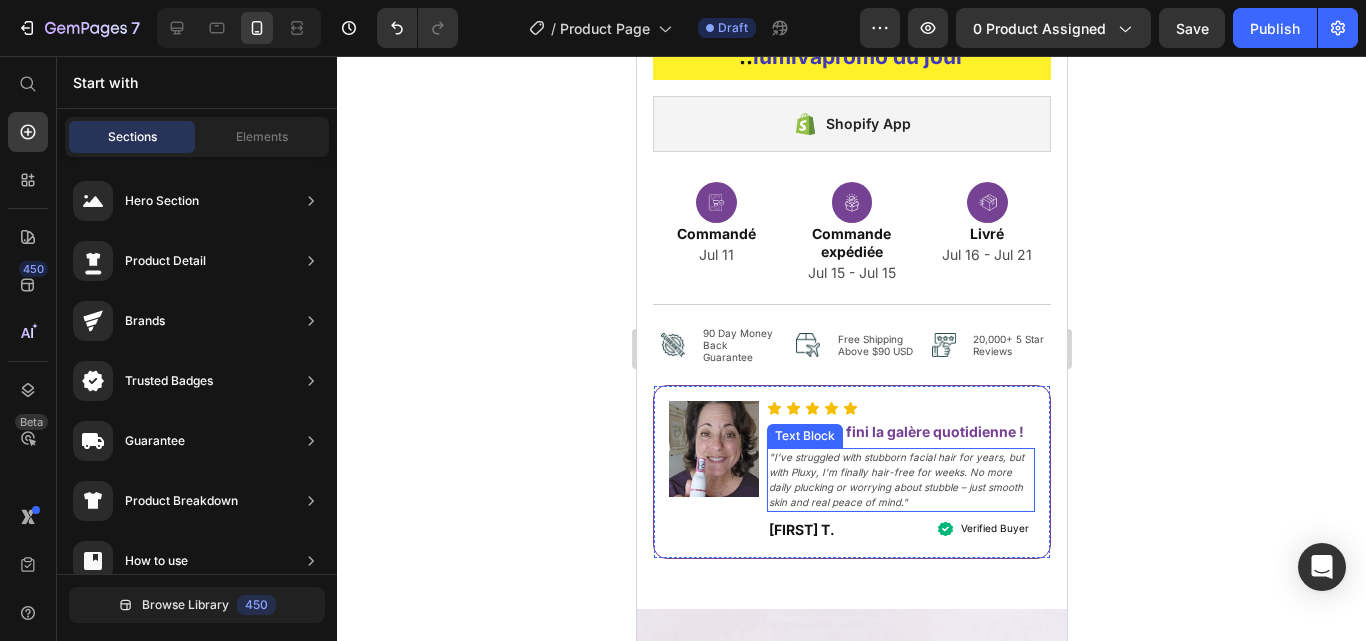 click on ""I’ve struggled with stubborn facial hair for years, but with Pluxy, I’m finally hair-free for weeks. No more daily plucking or worrying about stubble – just smooth skin and real peace of mind."" at bounding box center (900, 480) 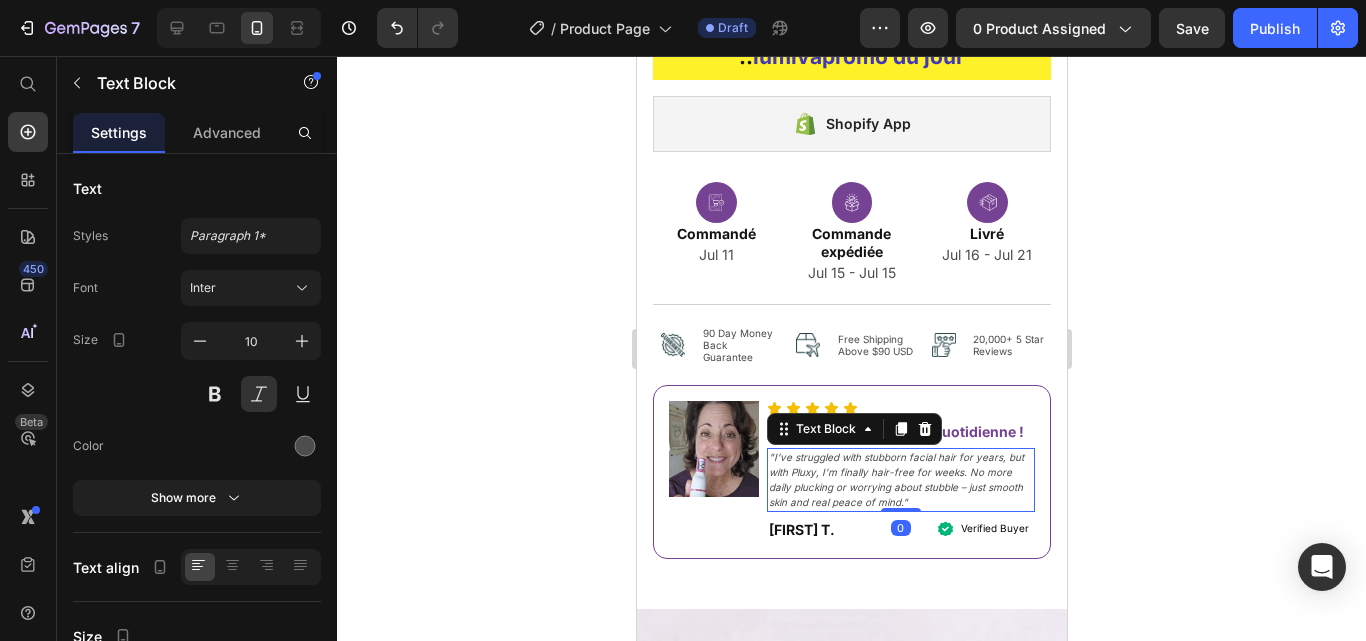 click on ""I’ve struggled with stubborn facial hair for years, but with Pluxy, I’m finally hair-free for weeks. No more daily plucking or worrying about stubble – just smooth skin and real peace of mind."" at bounding box center (900, 480) 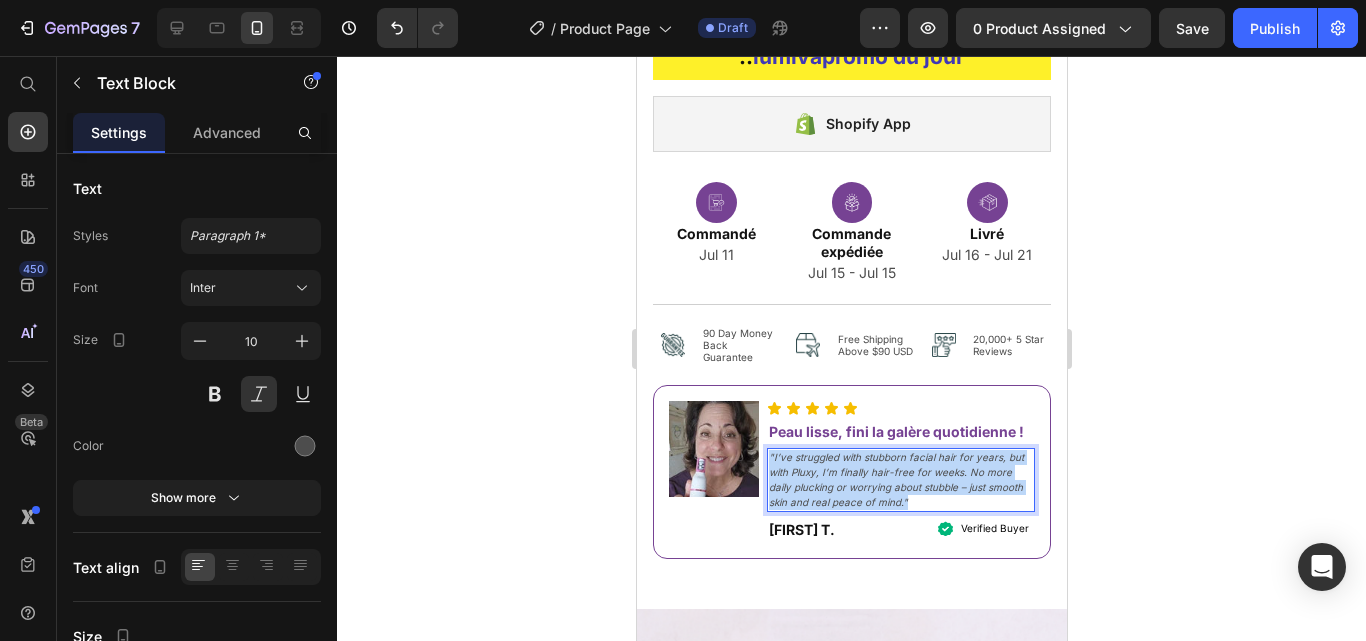 click on ""I’ve struggled with stubborn facial hair for years, but with Pluxy, I’m finally hair-free for weeks. No more daily plucking or worrying about stubble – just smooth skin and real peace of mind."" at bounding box center [900, 480] 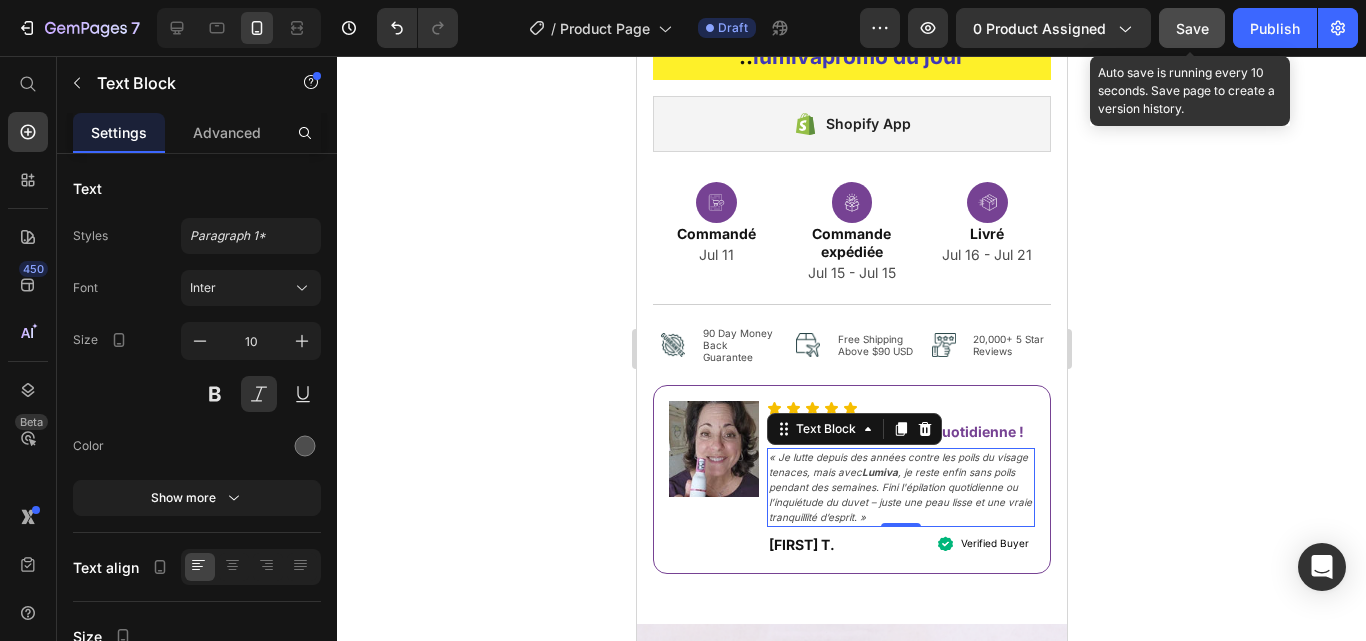 click on "Save" 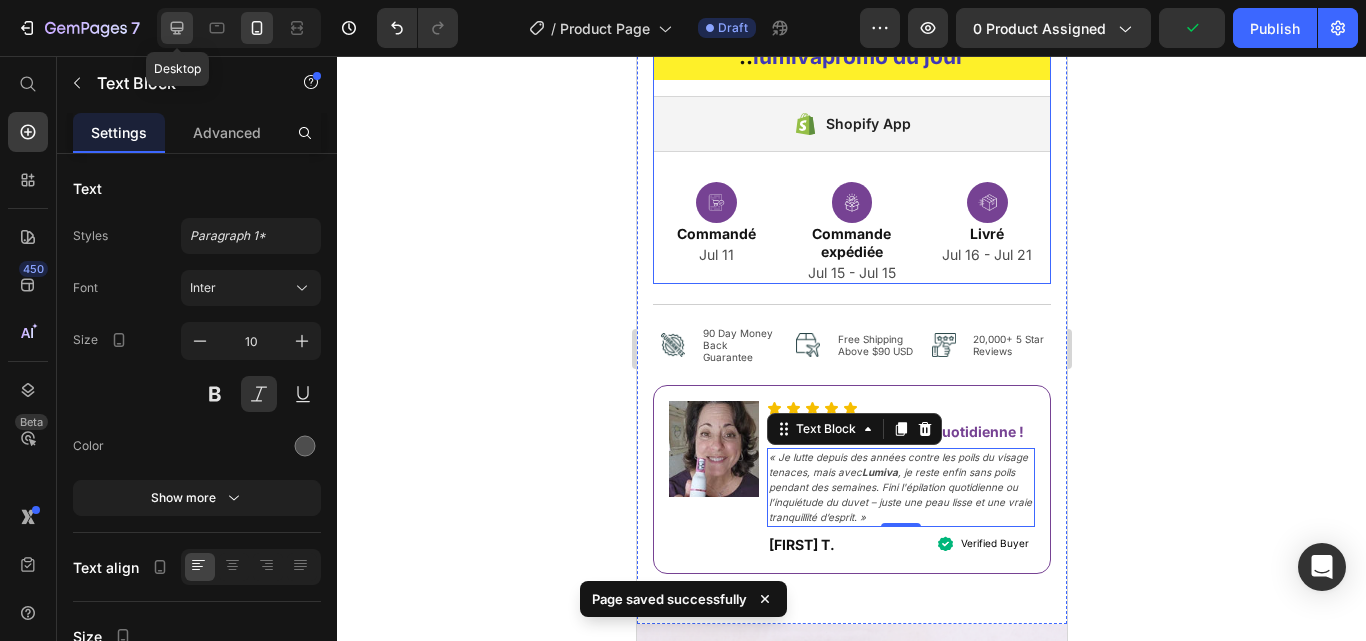 click 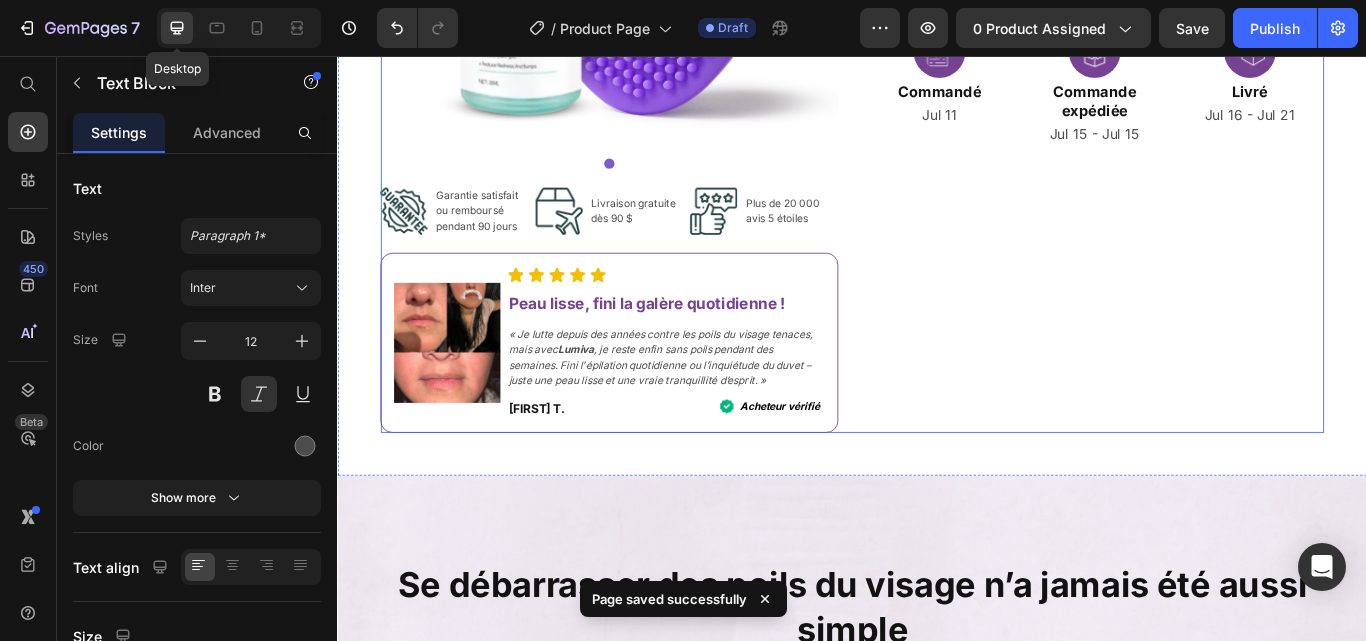 scroll, scrollTop: 7382, scrollLeft: 0, axis: vertical 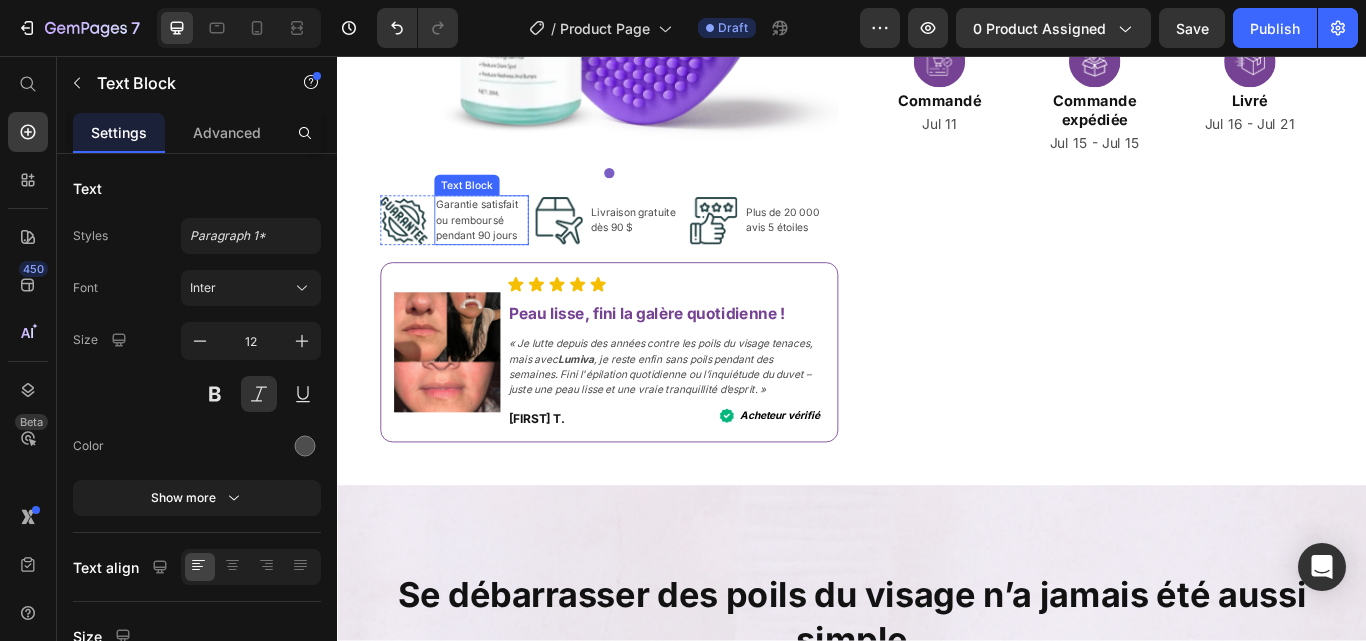 click on "Garantie satisfait ou remboursé pendant 90 jours" at bounding box center (505, 248) 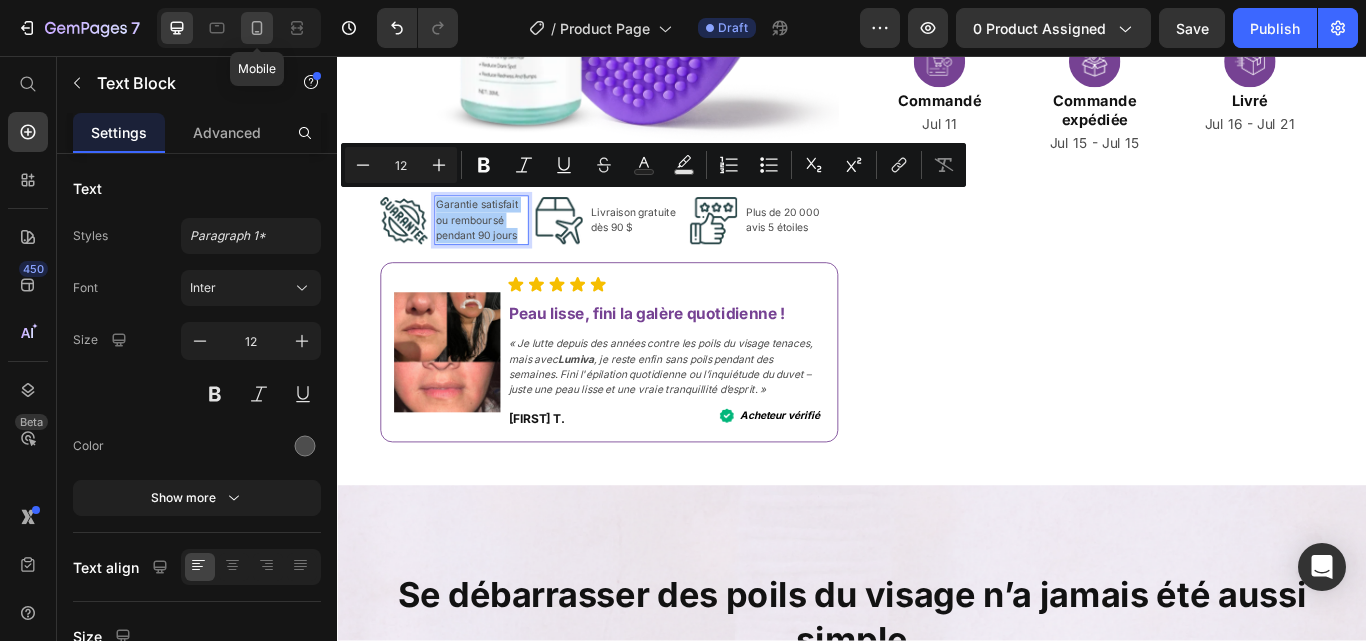 click 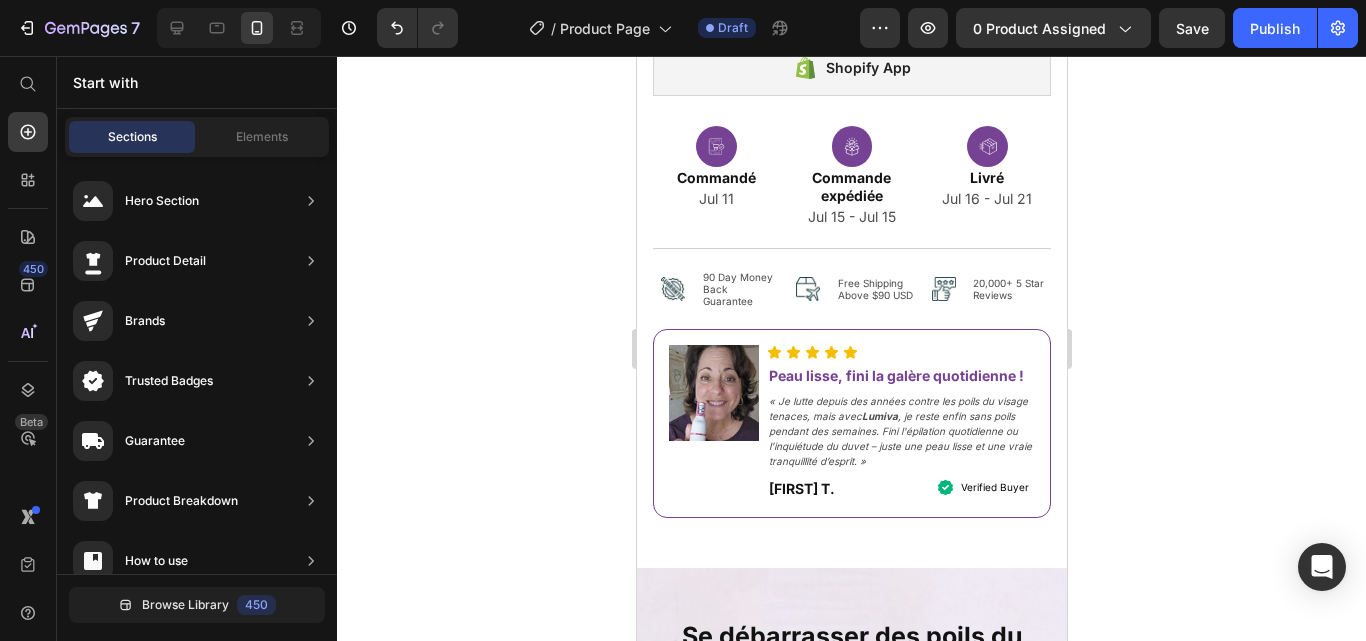 scroll, scrollTop: 7061, scrollLeft: 0, axis: vertical 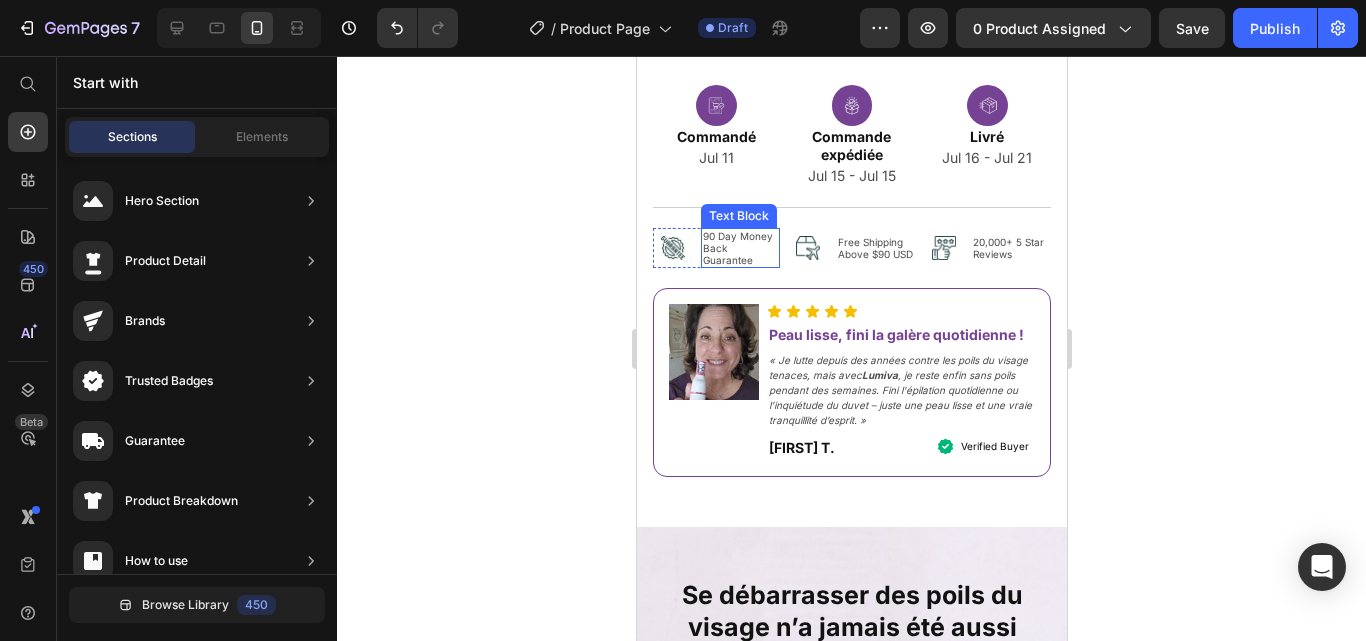 click on "90 Day Money Back Guarantee" at bounding box center (740, 248) 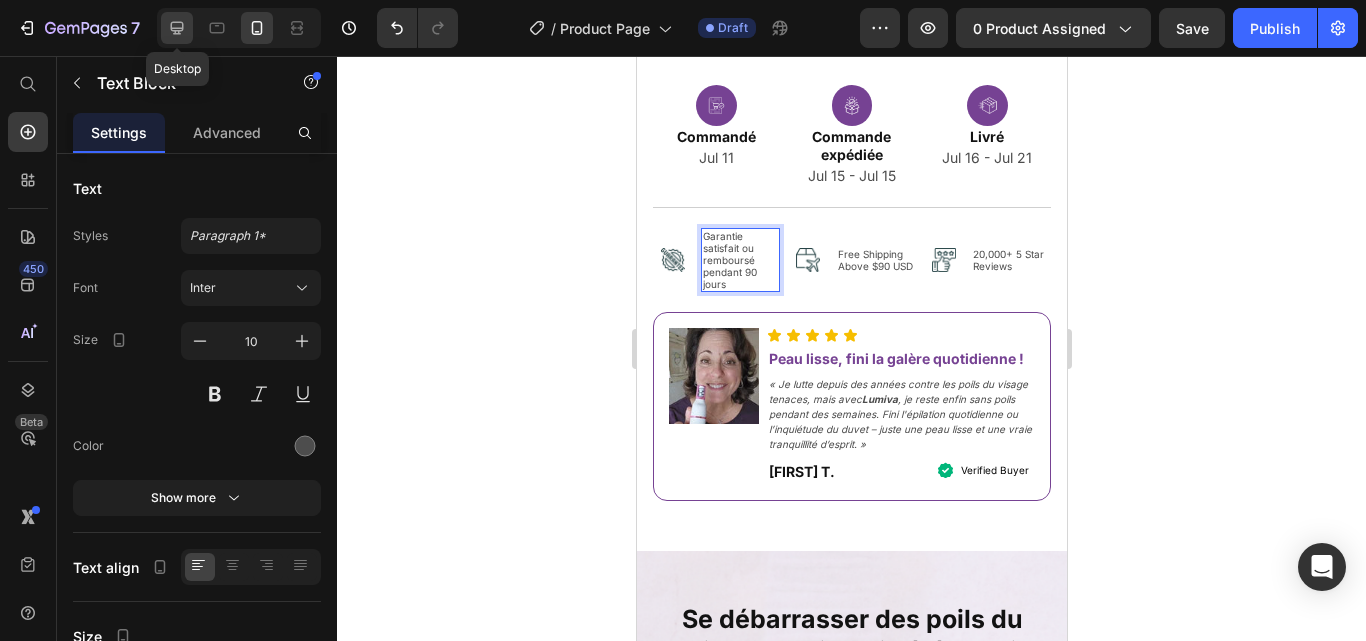 click 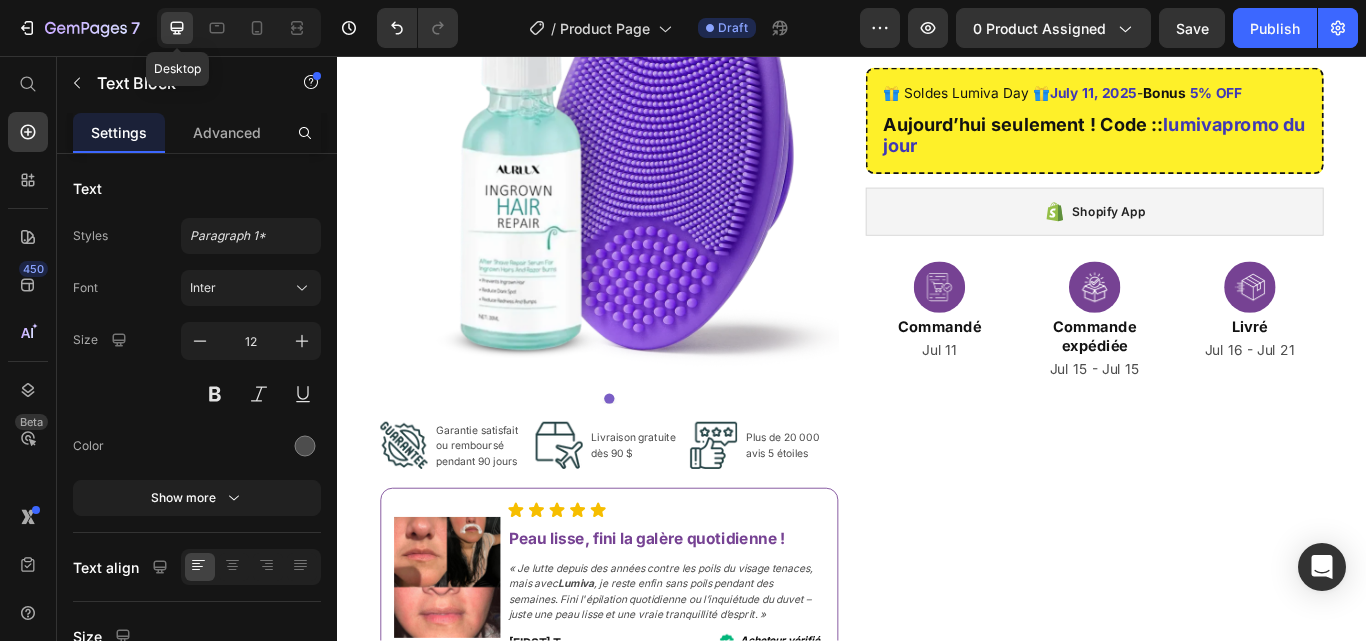 click on "Livraison gratuite dès 90 $" at bounding box center [686, 511] 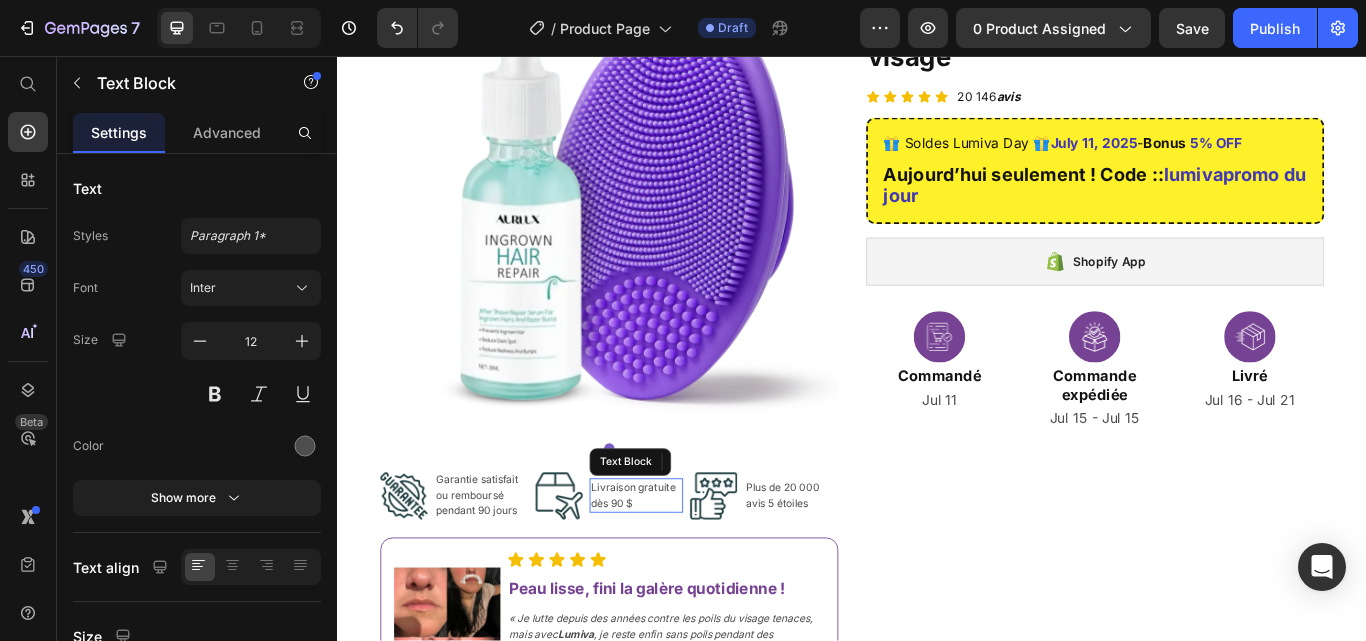 scroll, scrollTop: 7018, scrollLeft: 0, axis: vertical 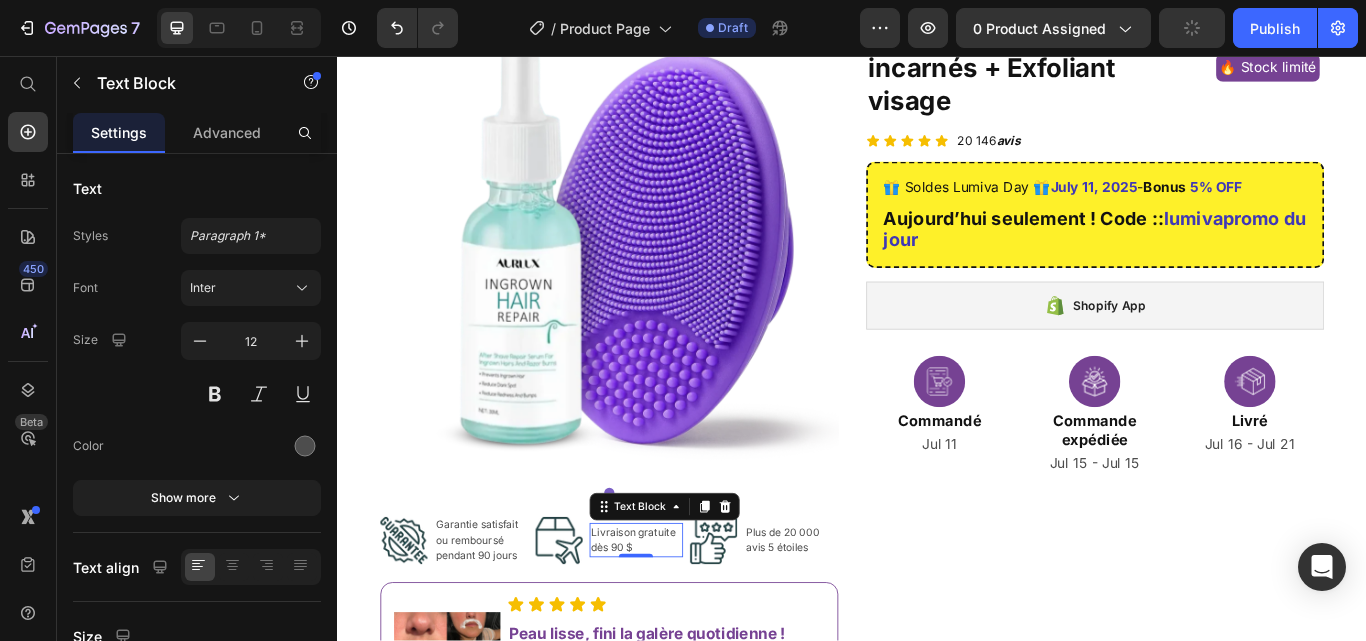 click on "Livraison gratuite dès 90 $" at bounding box center (686, 621) 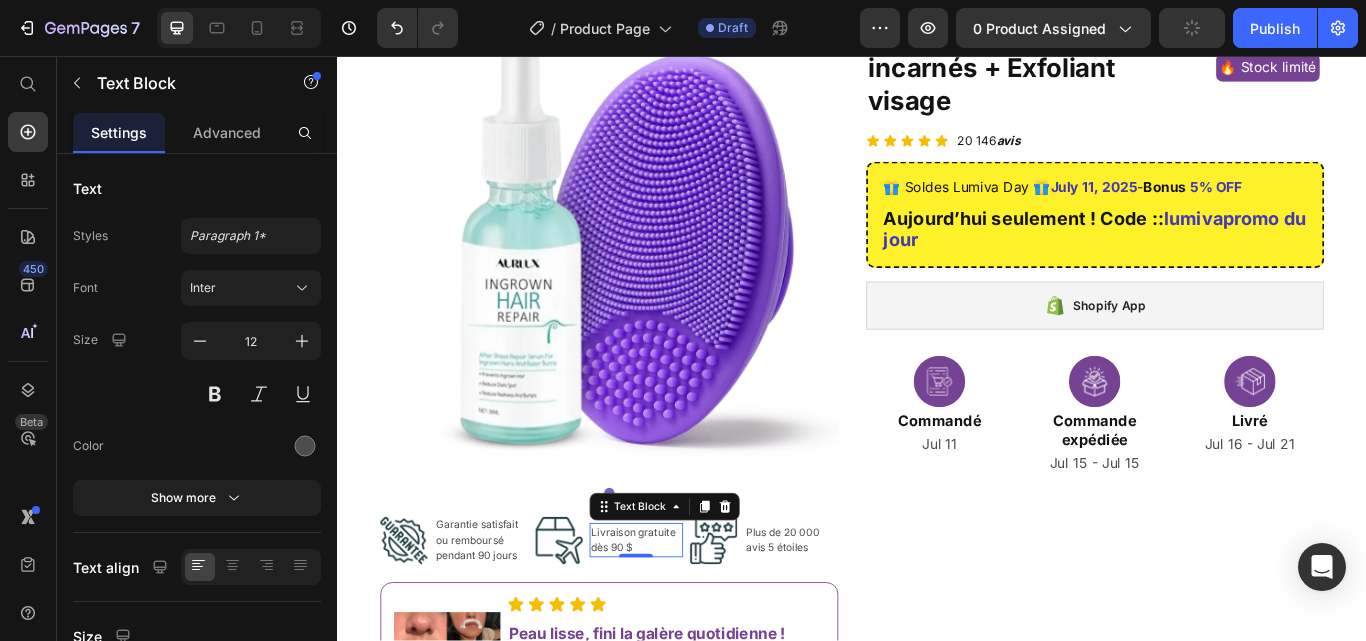click on "Livraison gratuite dès 90 $" at bounding box center [686, 621] 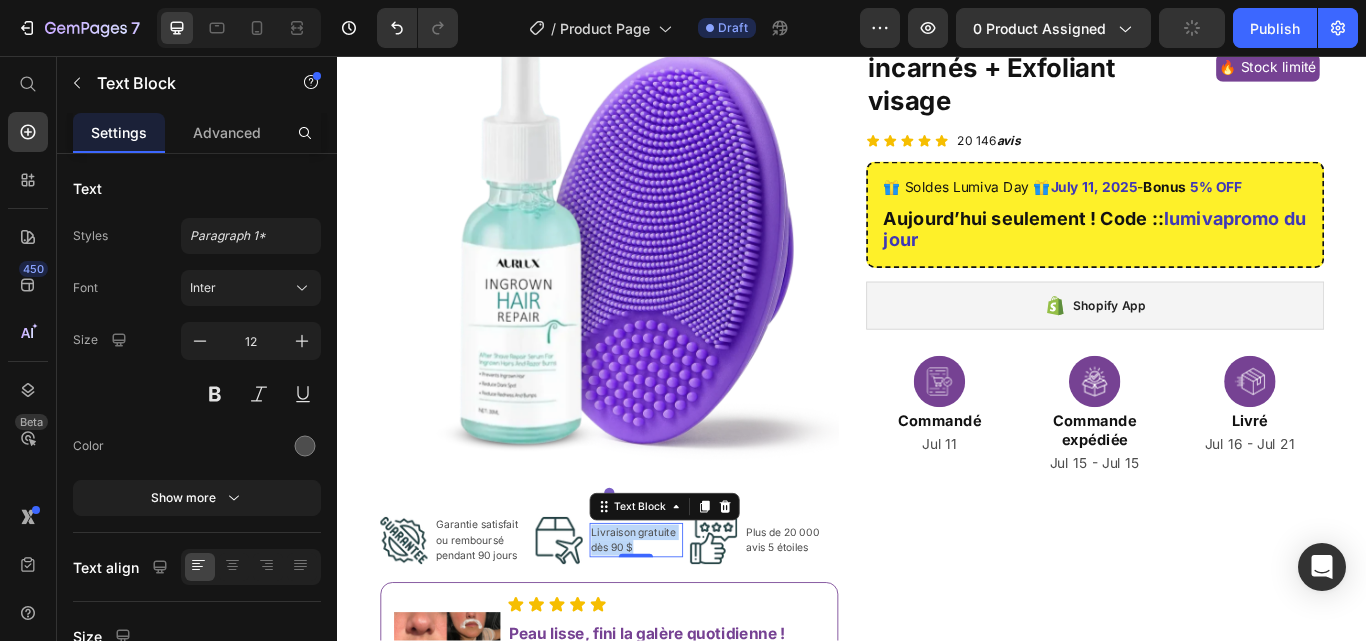 click on "Livraison gratuite dès 90 $" at bounding box center (686, 621) 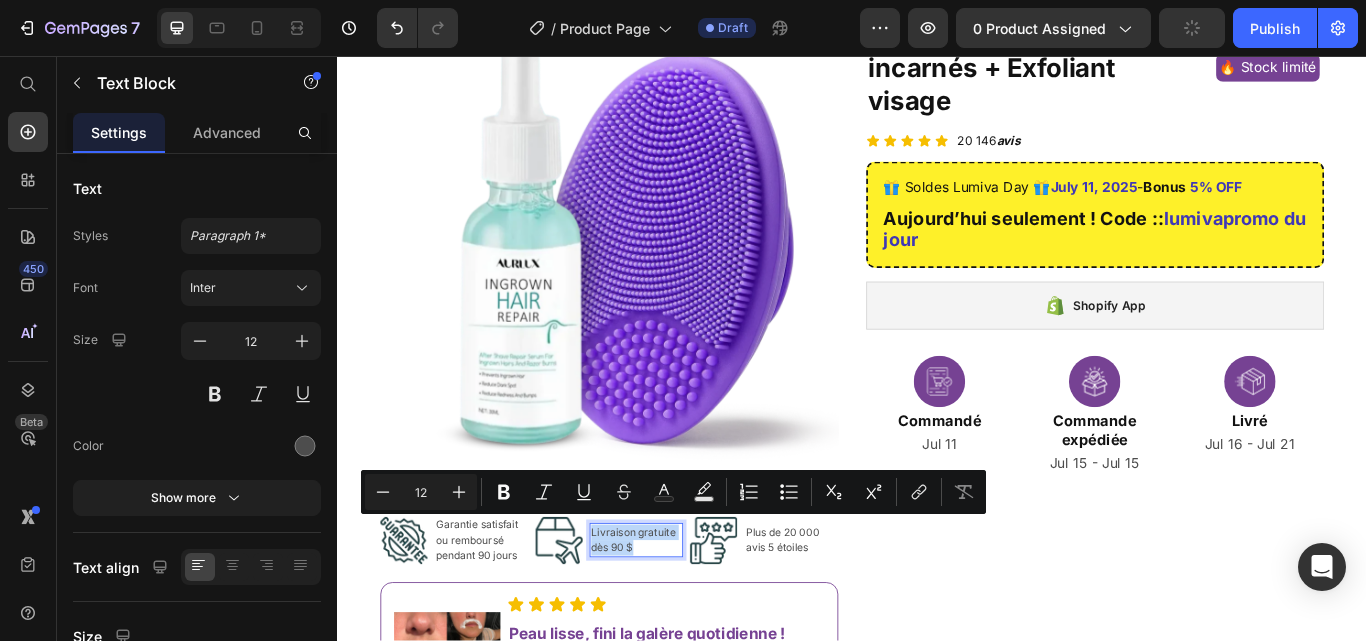 copy on "Livraison gratuite dès 90 $" 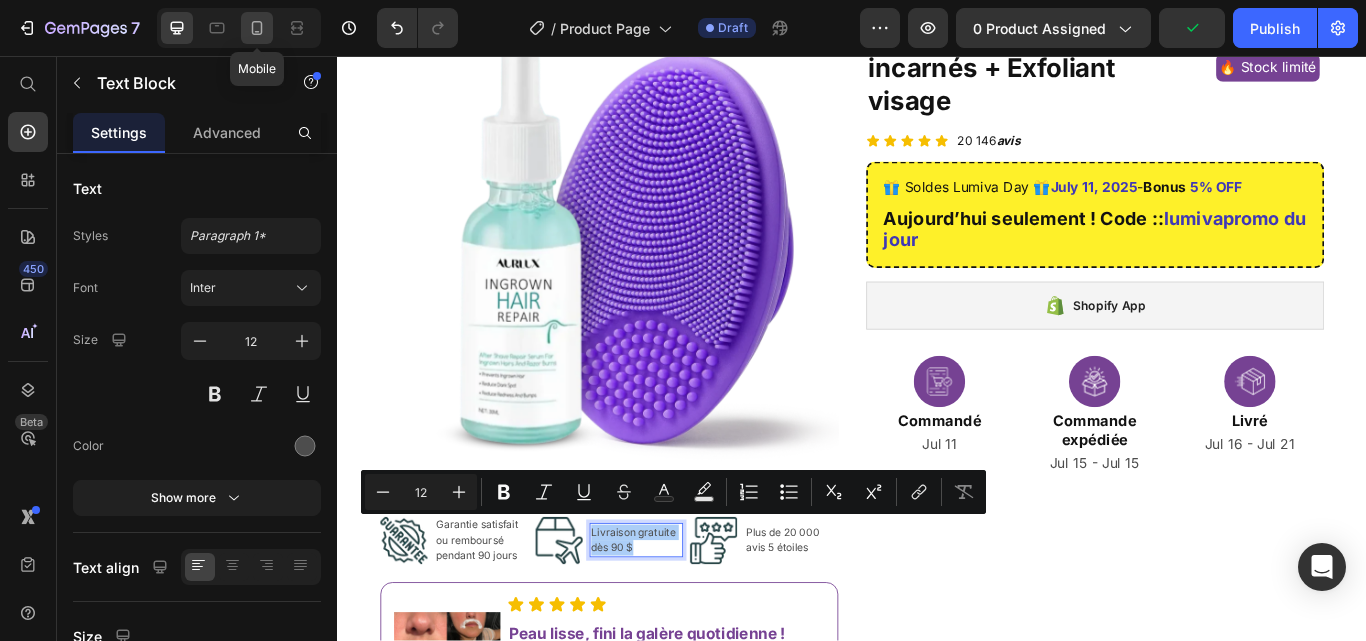 click 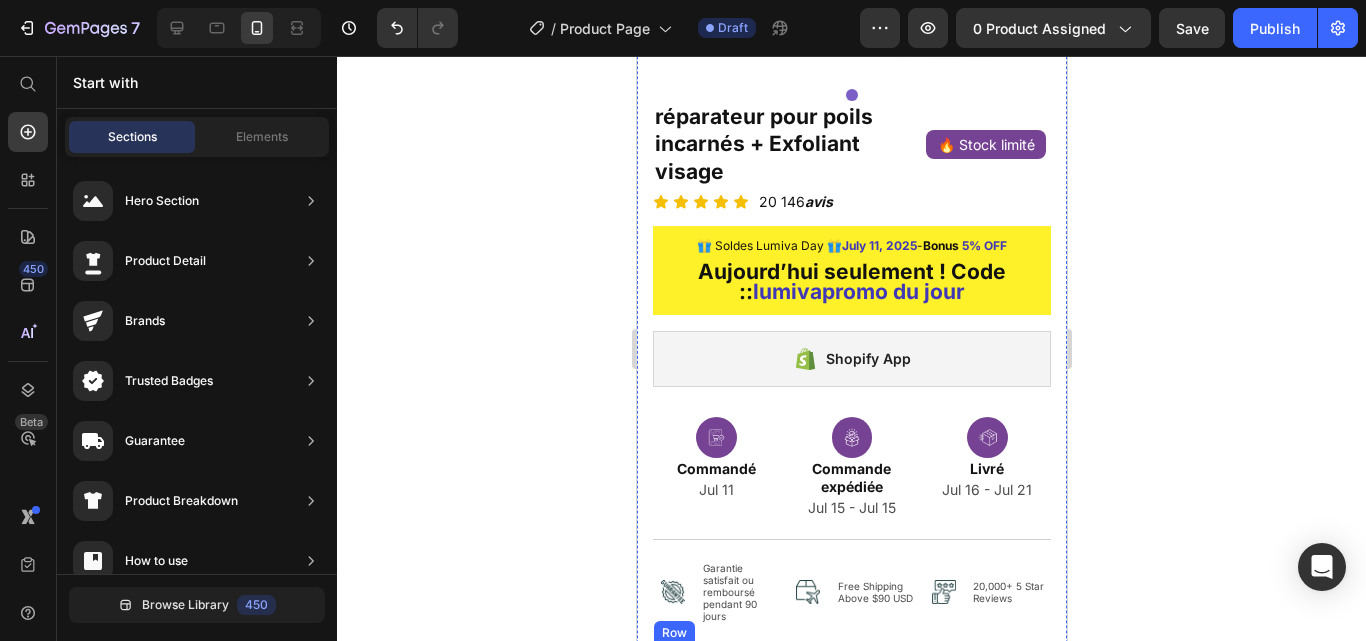 scroll, scrollTop: 7115, scrollLeft: 0, axis: vertical 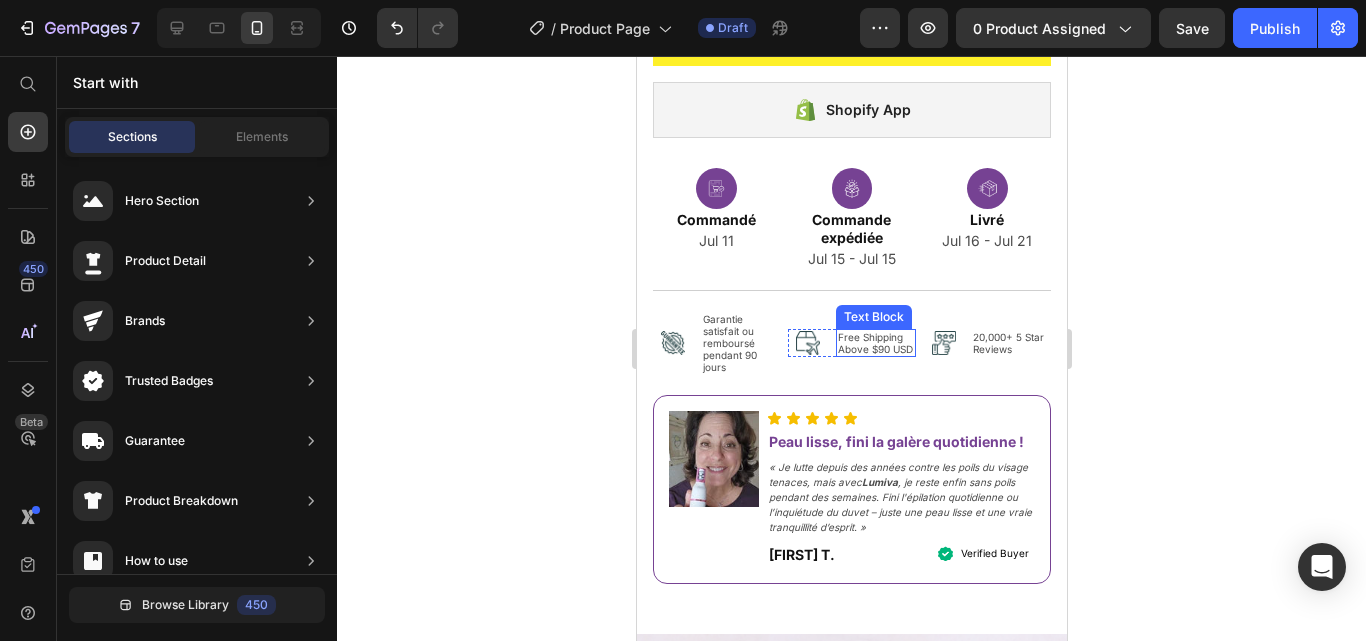 click on "Free Shipping Above $90 USD" at bounding box center (875, 343) 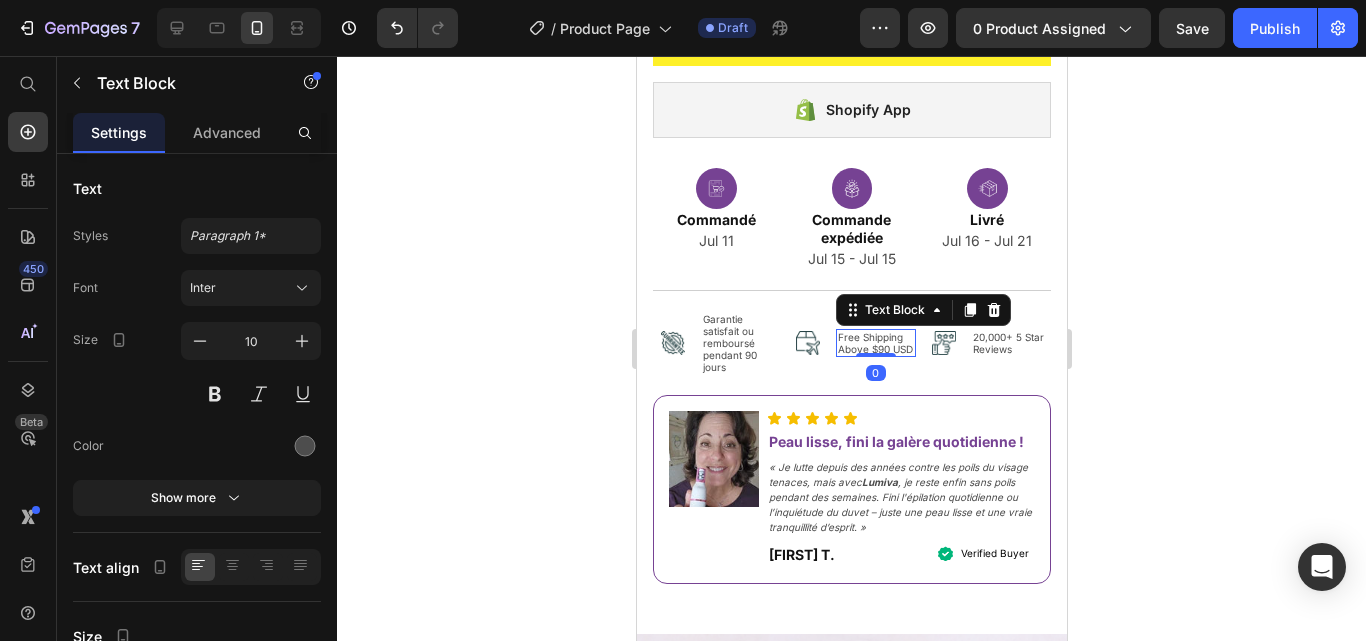 click on "Free Shipping Above $90 USD" at bounding box center [875, 343] 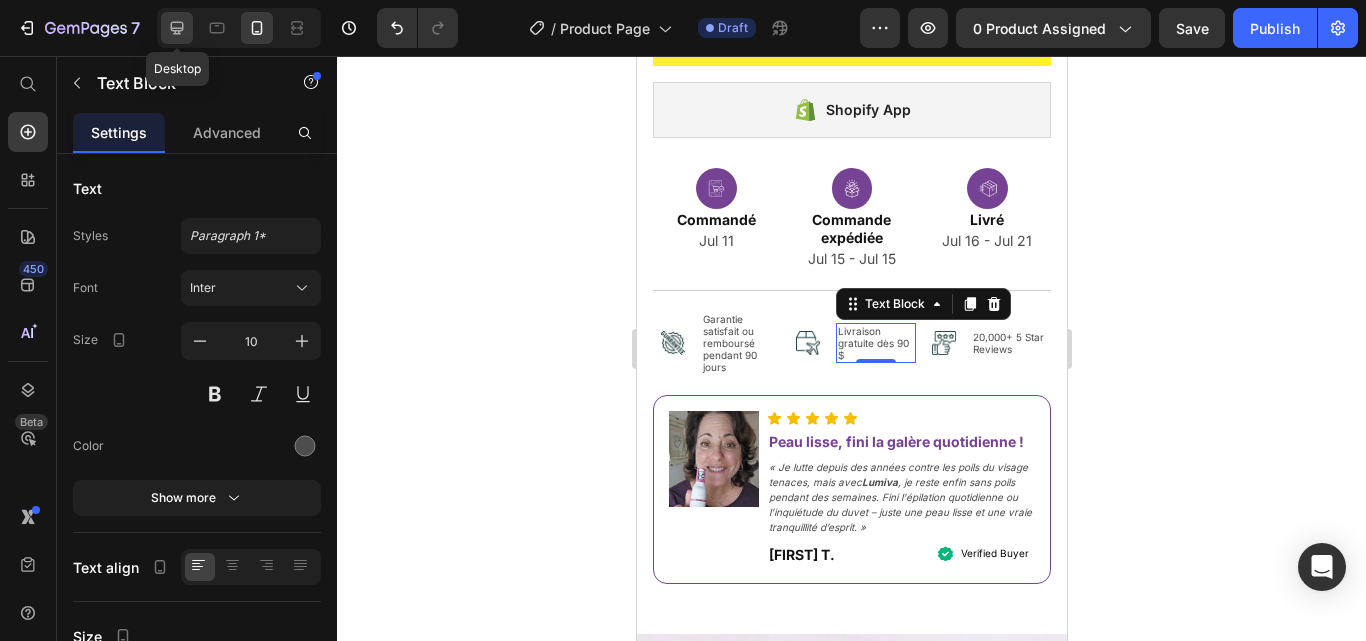 click 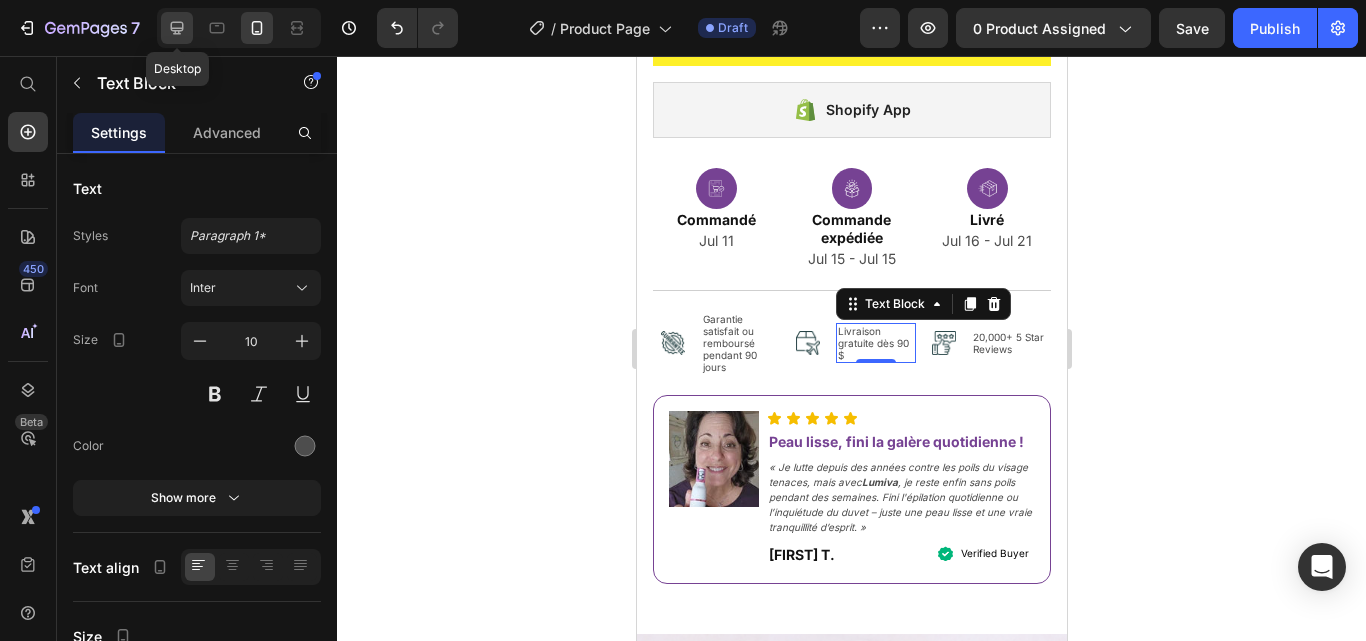 type on "12" 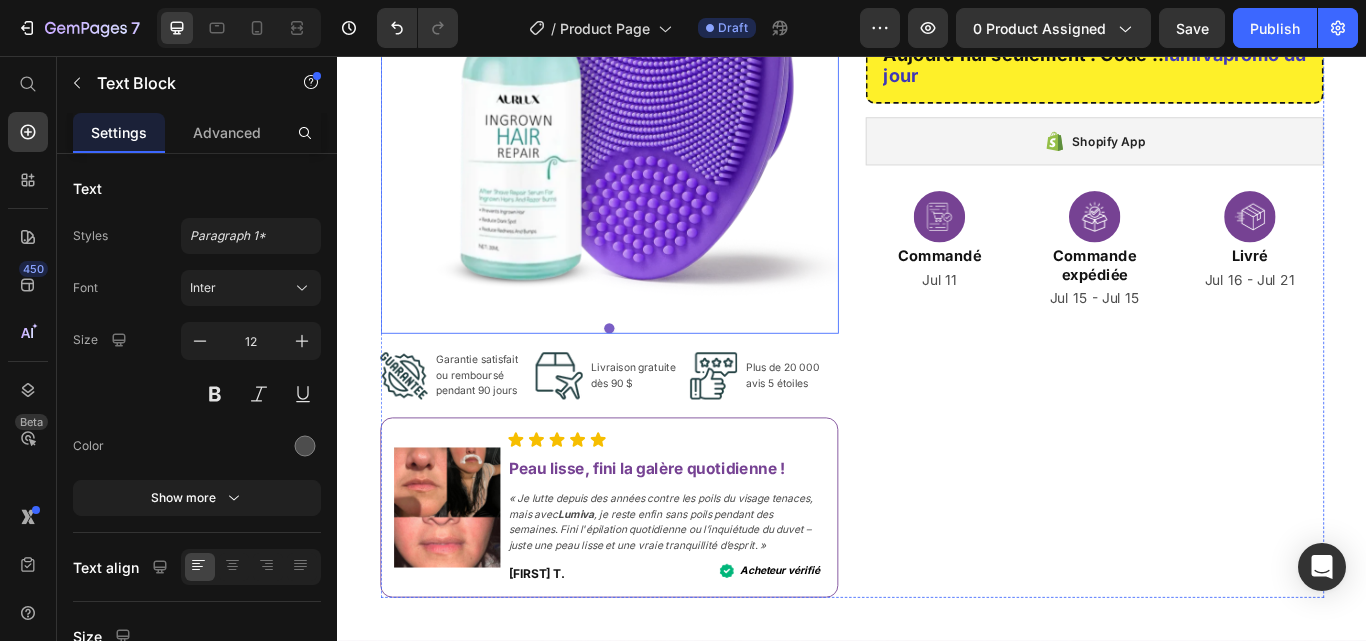 scroll, scrollTop: 7131, scrollLeft: 0, axis: vertical 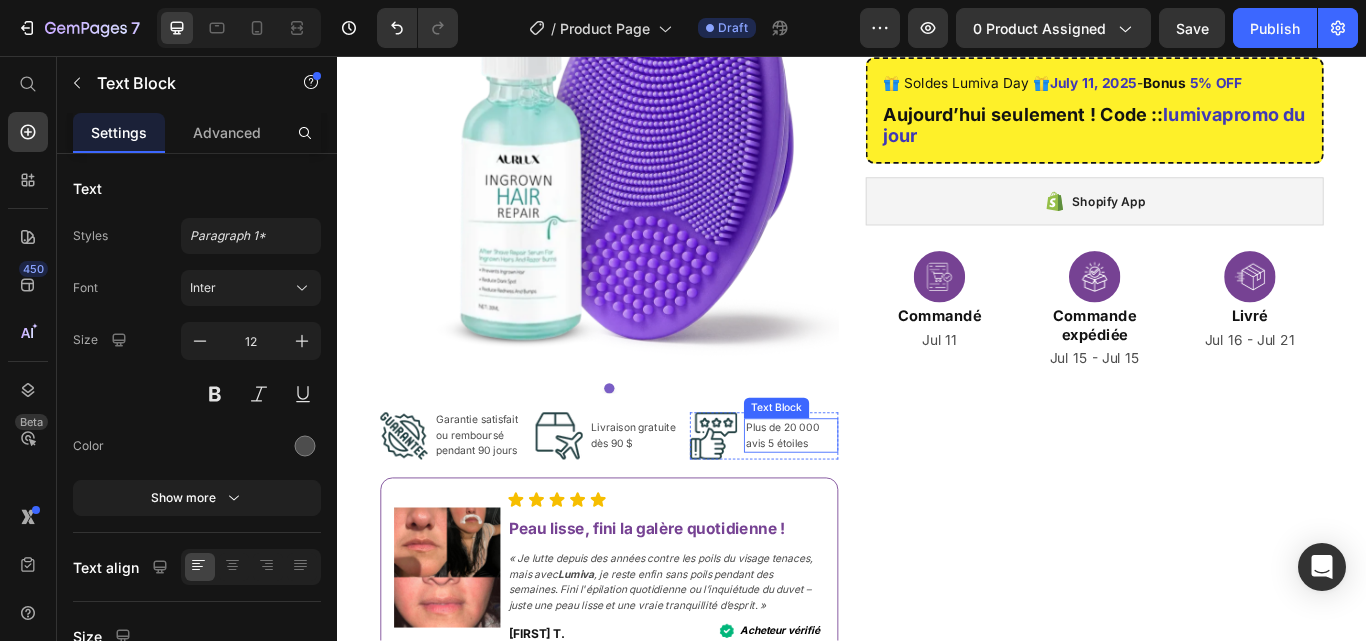 click on "Plus de 20 000 avis 5 étoiles" at bounding box center (866, 499) 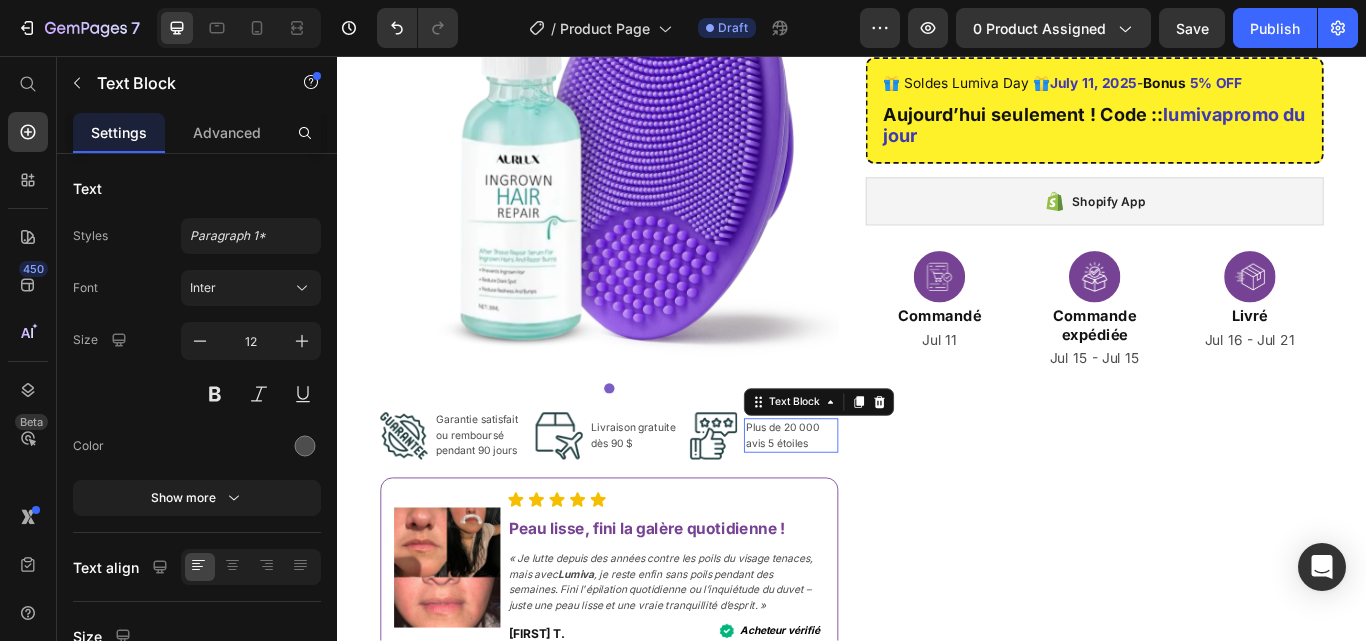 click on "Plus de 20 000 avis 5 étoiles" at bounding box center (866, 499) 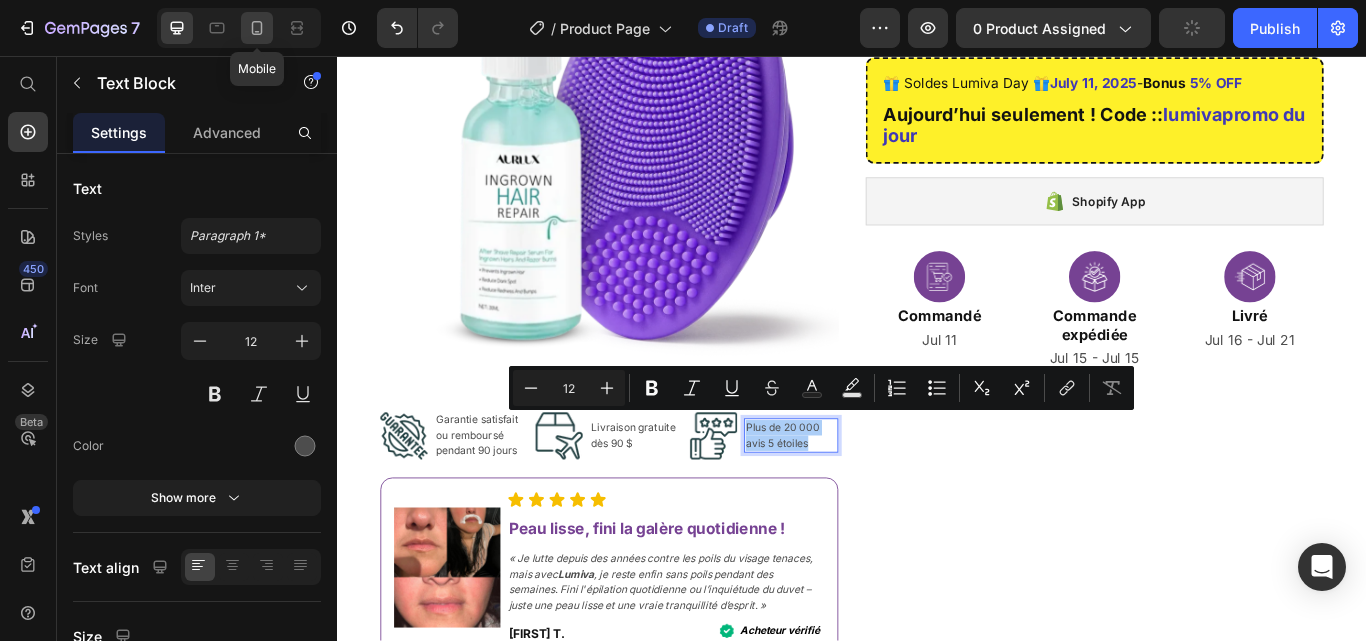 click 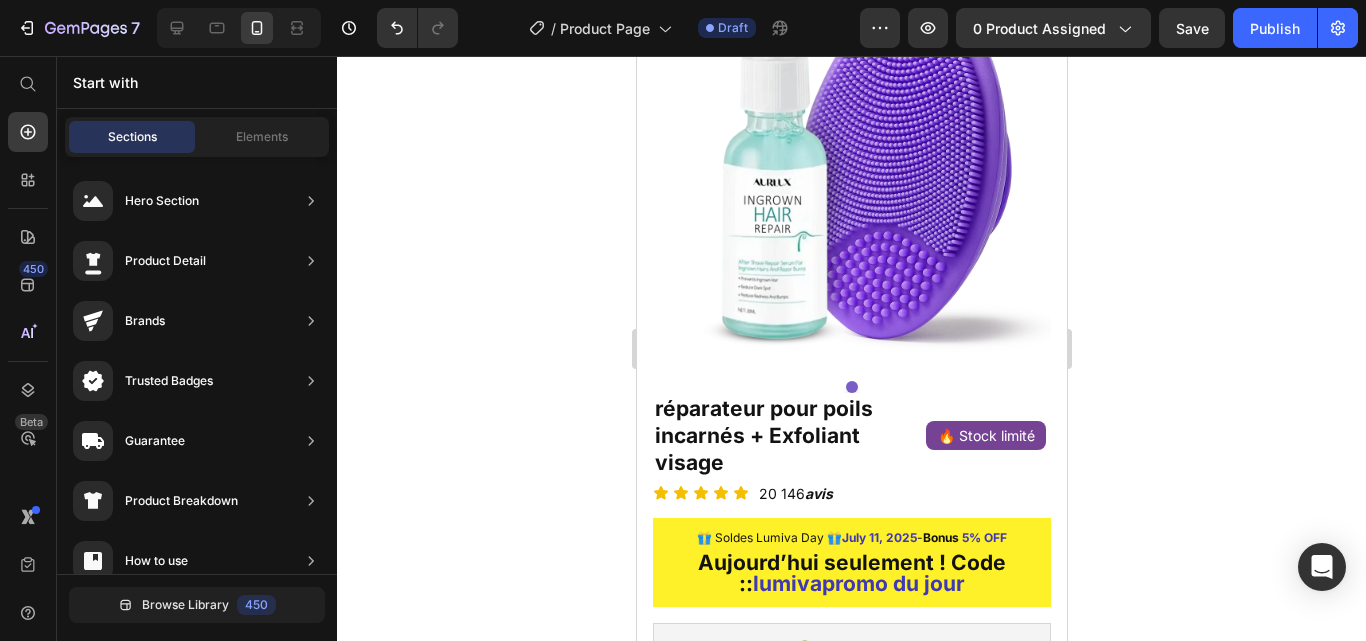 scroll, scrollTop: 6992, scrollLeft: 0, axis: vertical 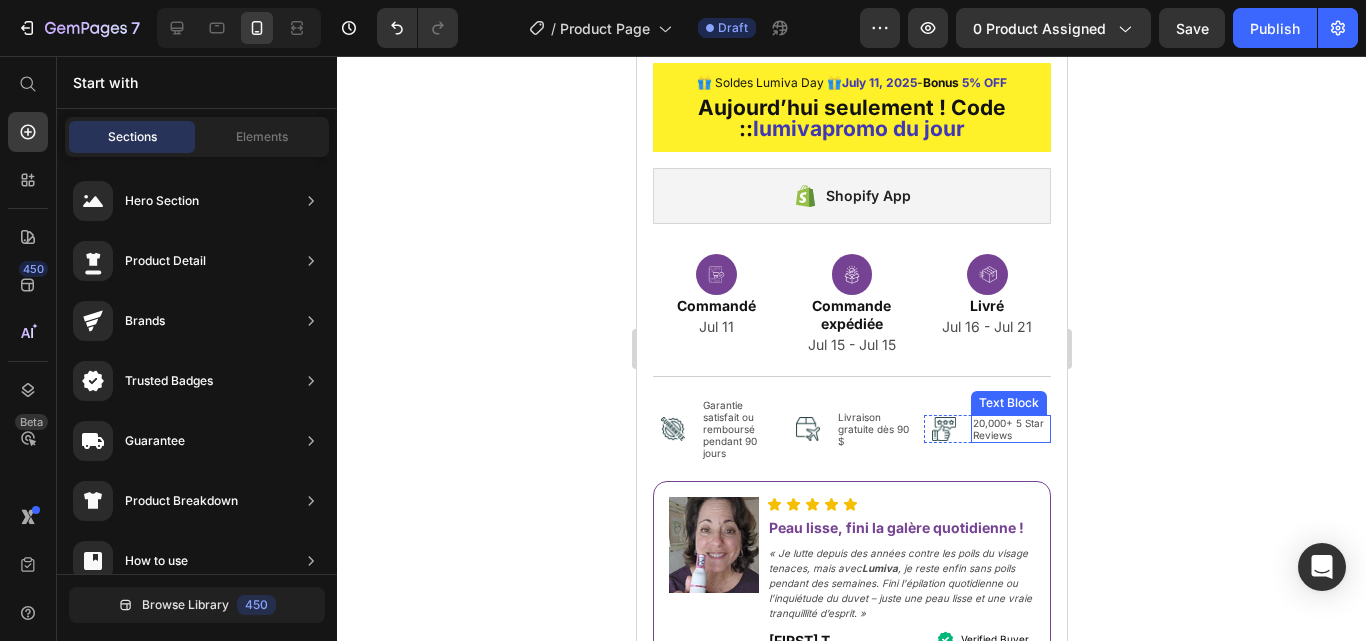 click on "20,000+ 5 Star Reviews" at bounding box center (1010, 429) 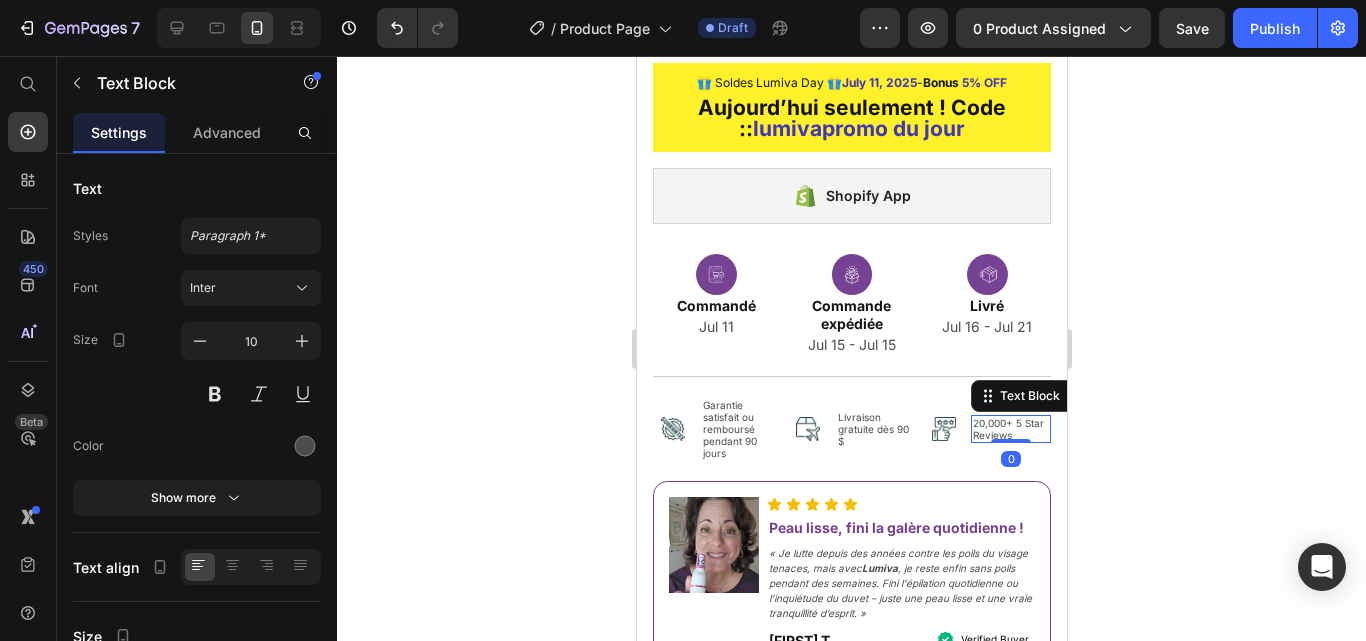 click on "20,000+ 5 Star Reviews" at bounding box center (1010, 429) 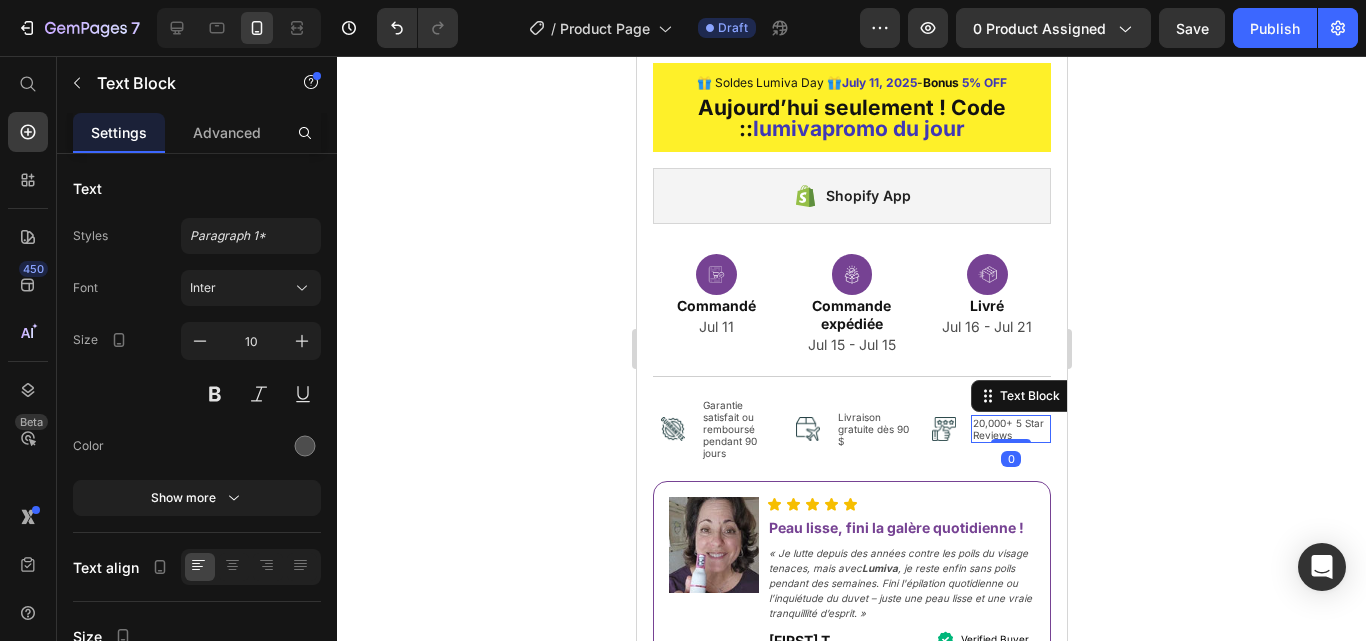 click on "20,000+ 5 Star Reviews" at bounding box center [1010, 429] 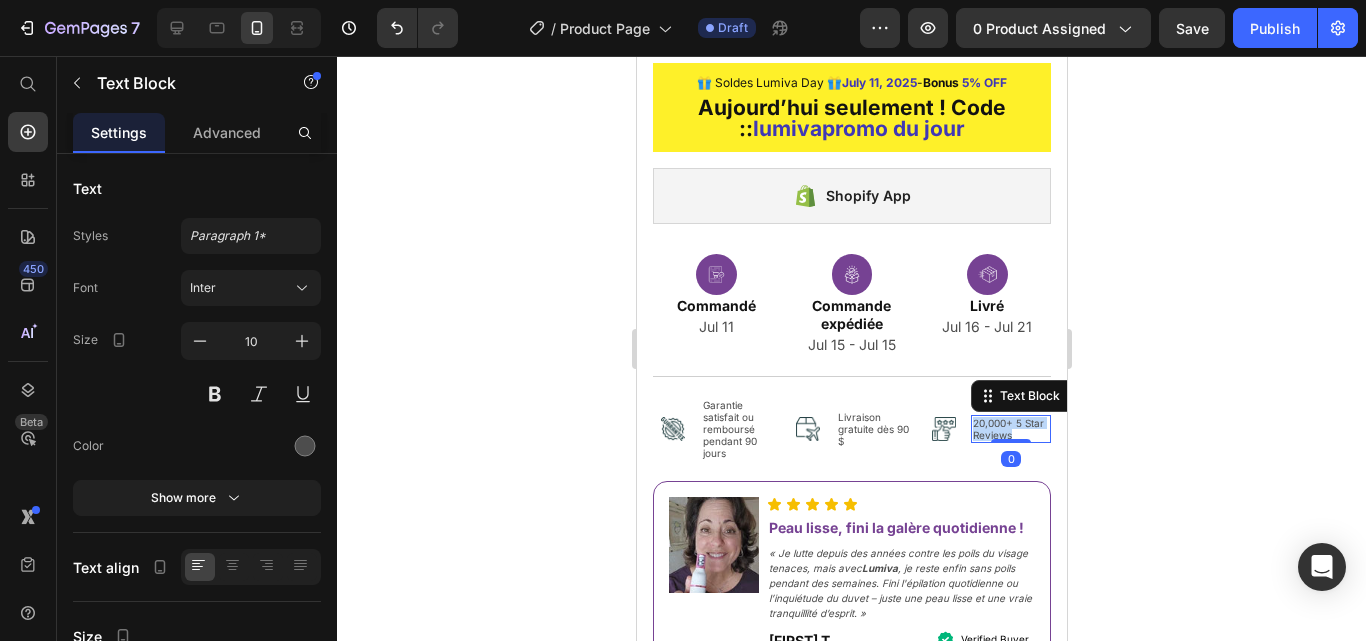 click on "20,000+ 5 Star Reviews" at bounding box center (1010, 429) 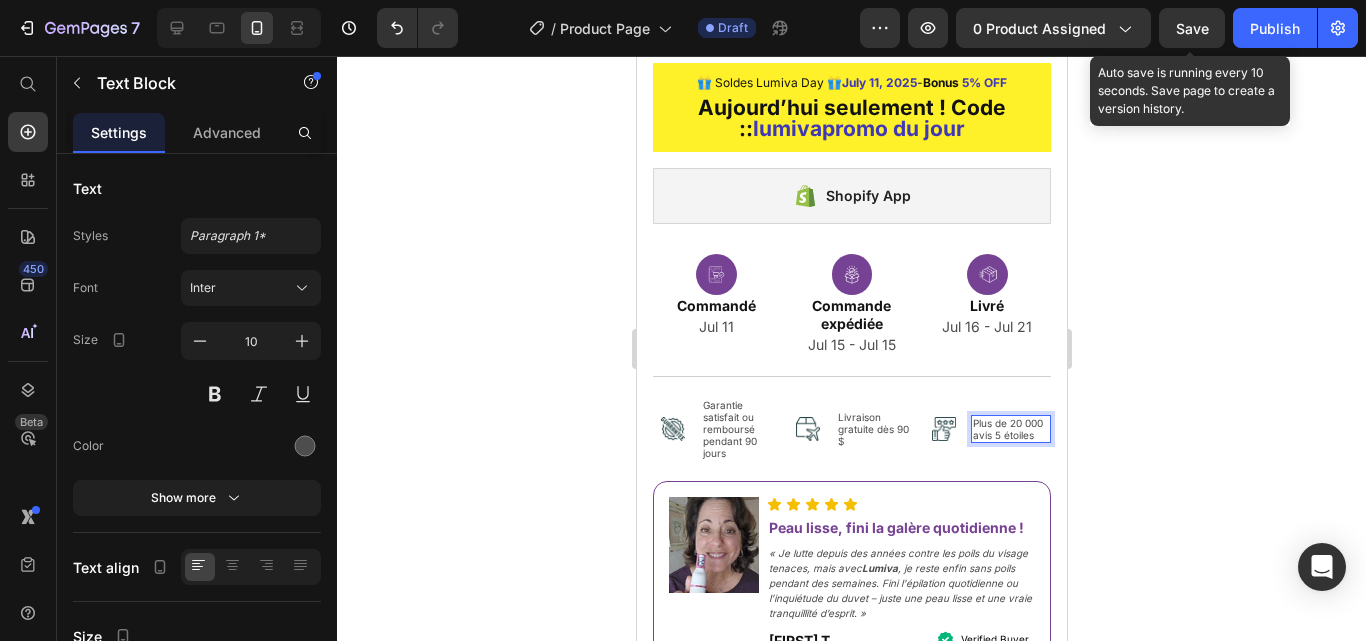 click on "Save" at bounding box center (1192, 28) 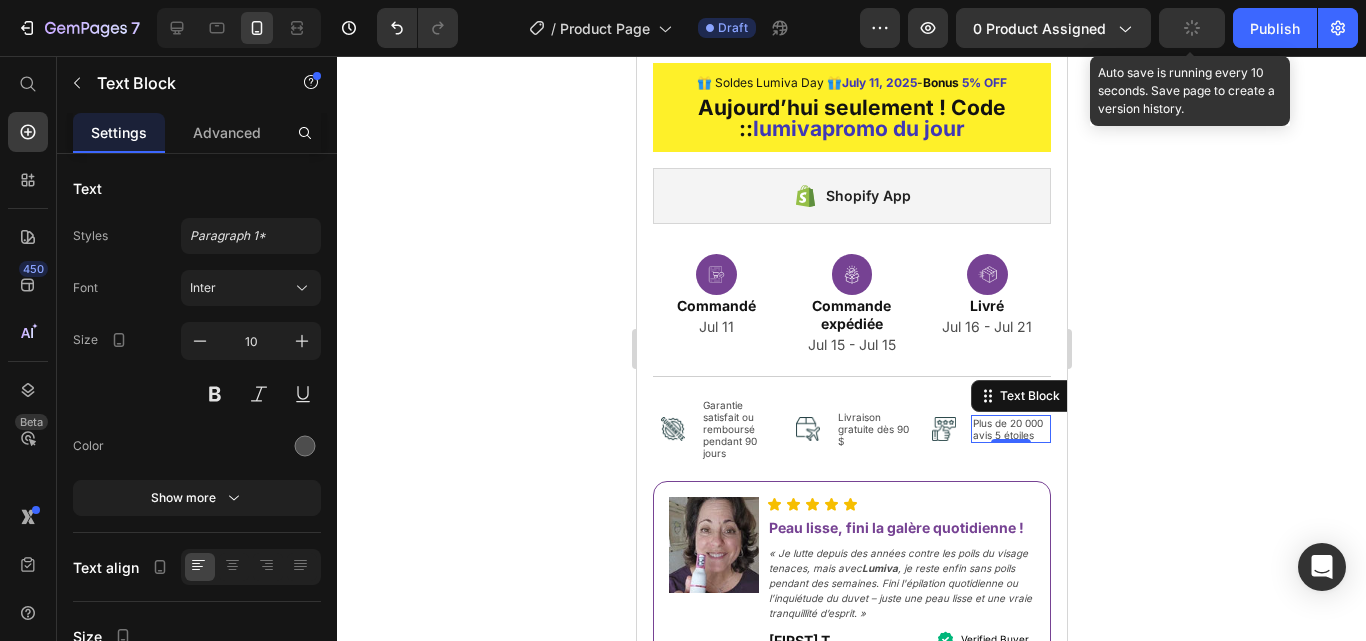 click 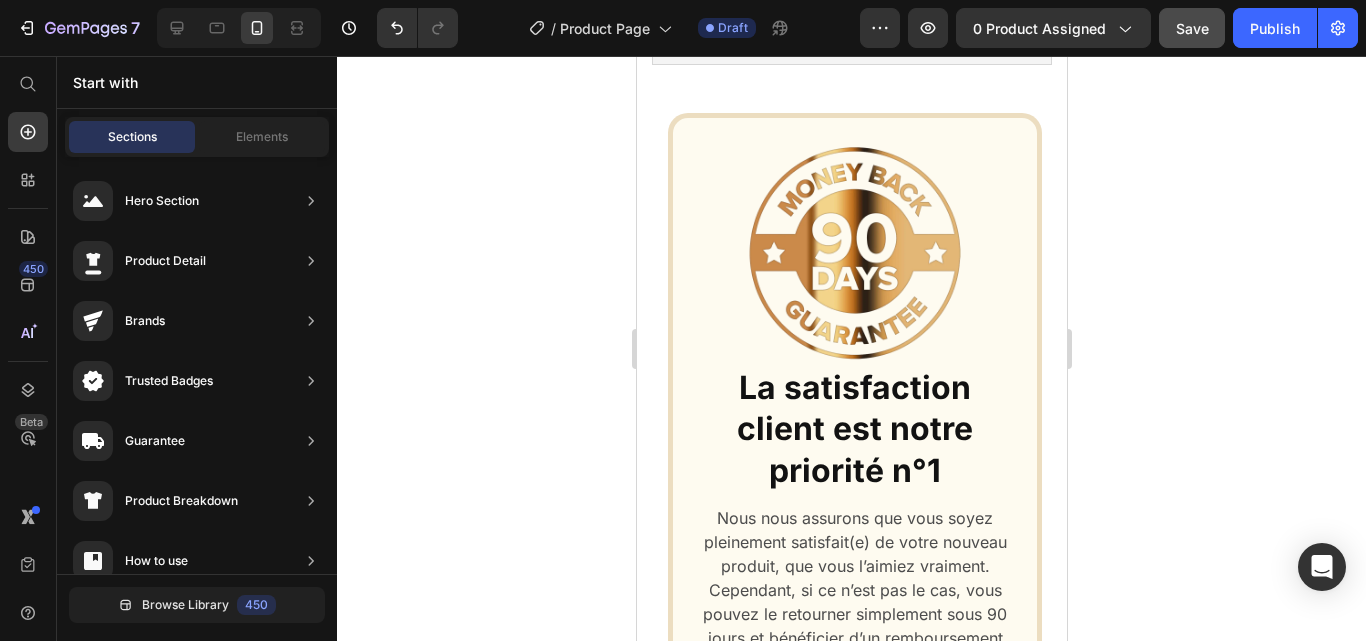 scroll, scrollTop: 8425, scrollLeft: 0, axis: vertical 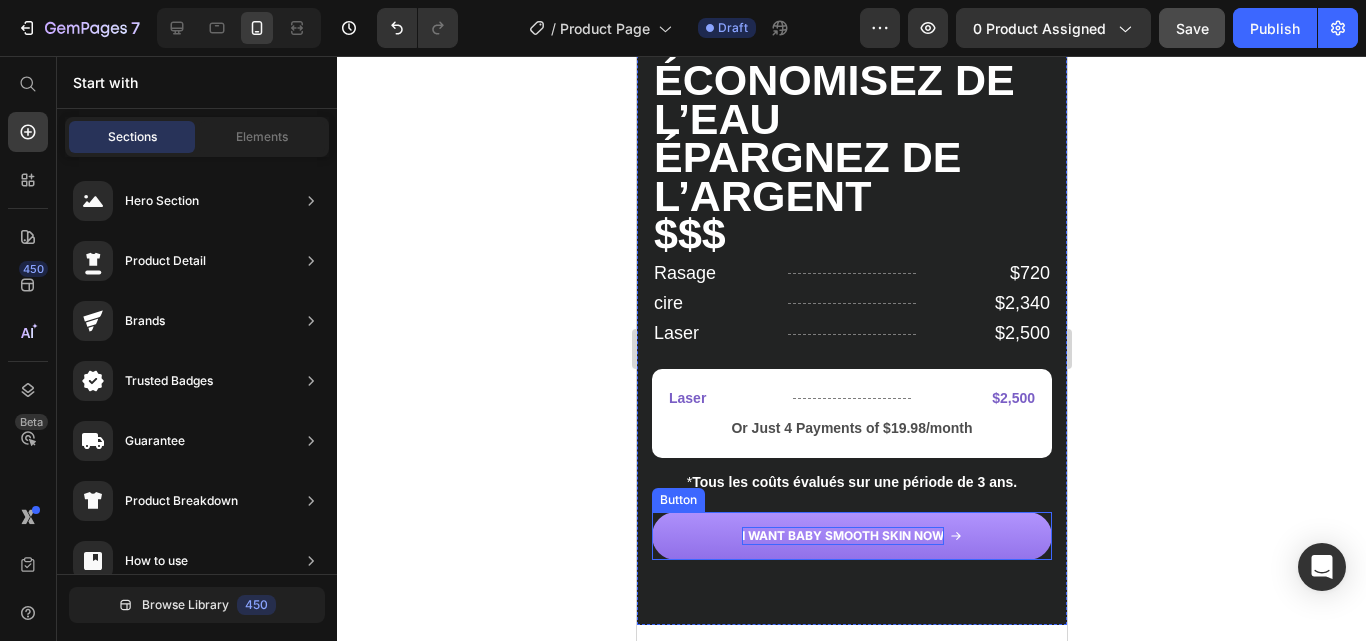 click on "I WANT BABY SMOOTH SKIN NOW" at bounding box center (842, 535) 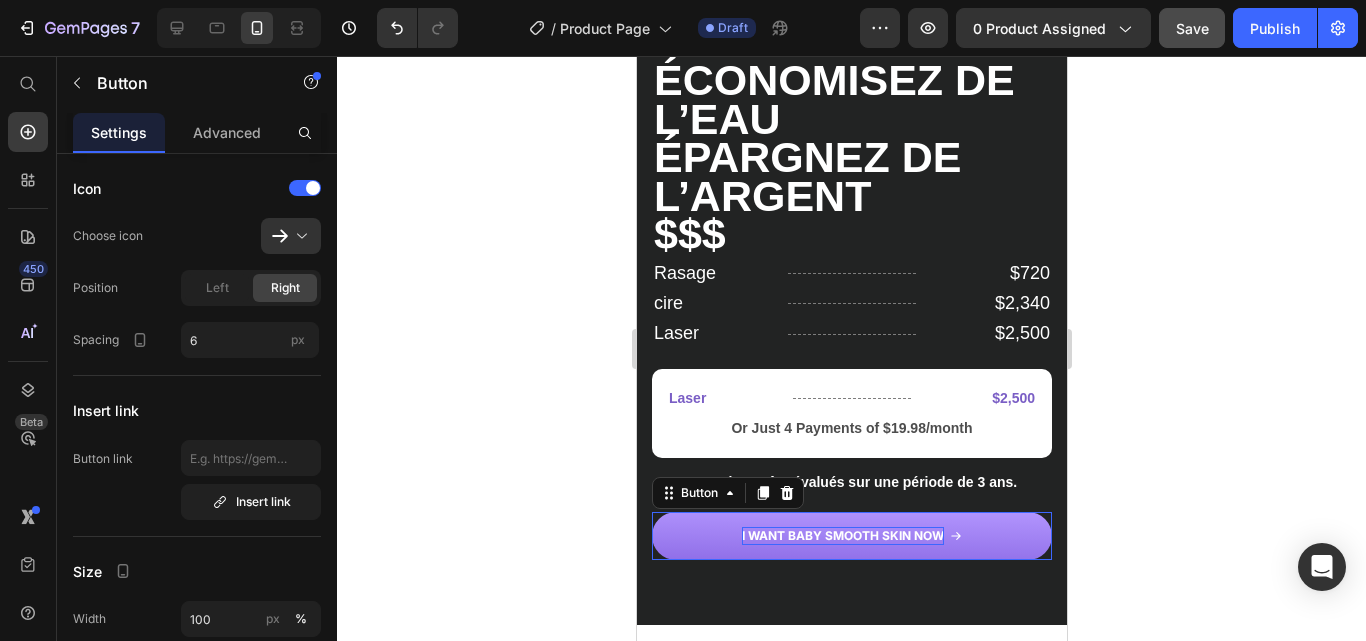 click on "I WANT BABY SMOOTH SKIN NOW" at bounding box center [842, 535] 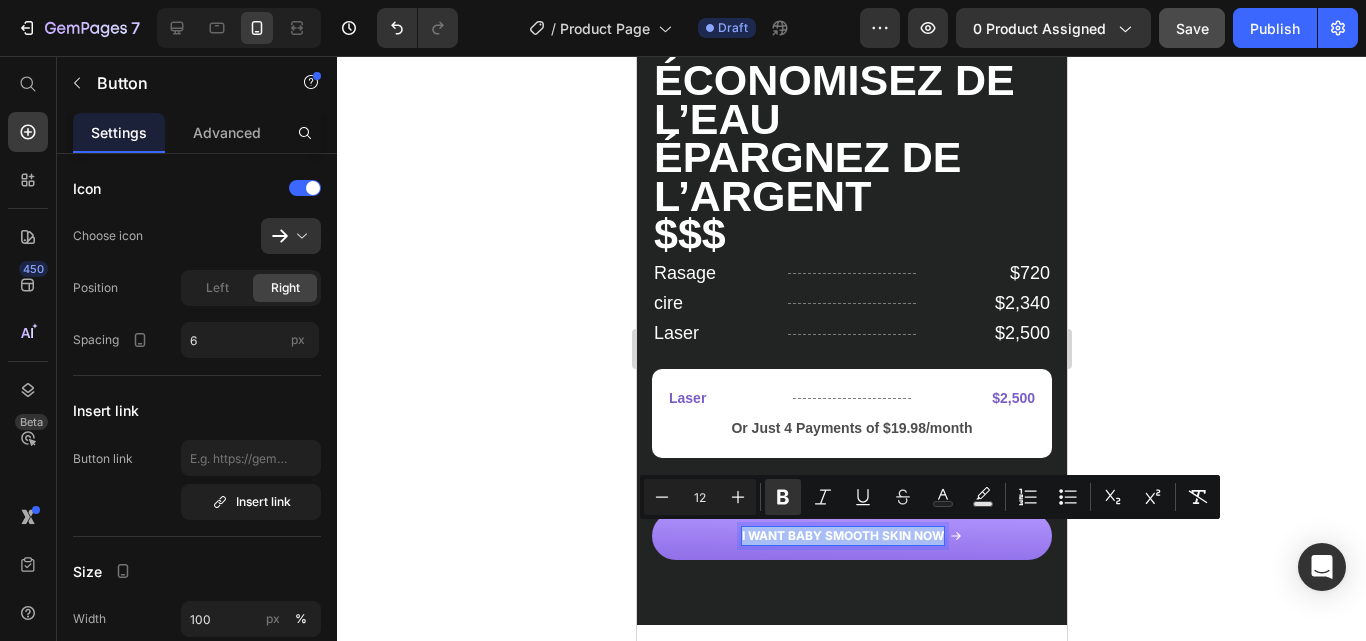 copy on "I WANT BABY SMOOTH SKIN NOW" 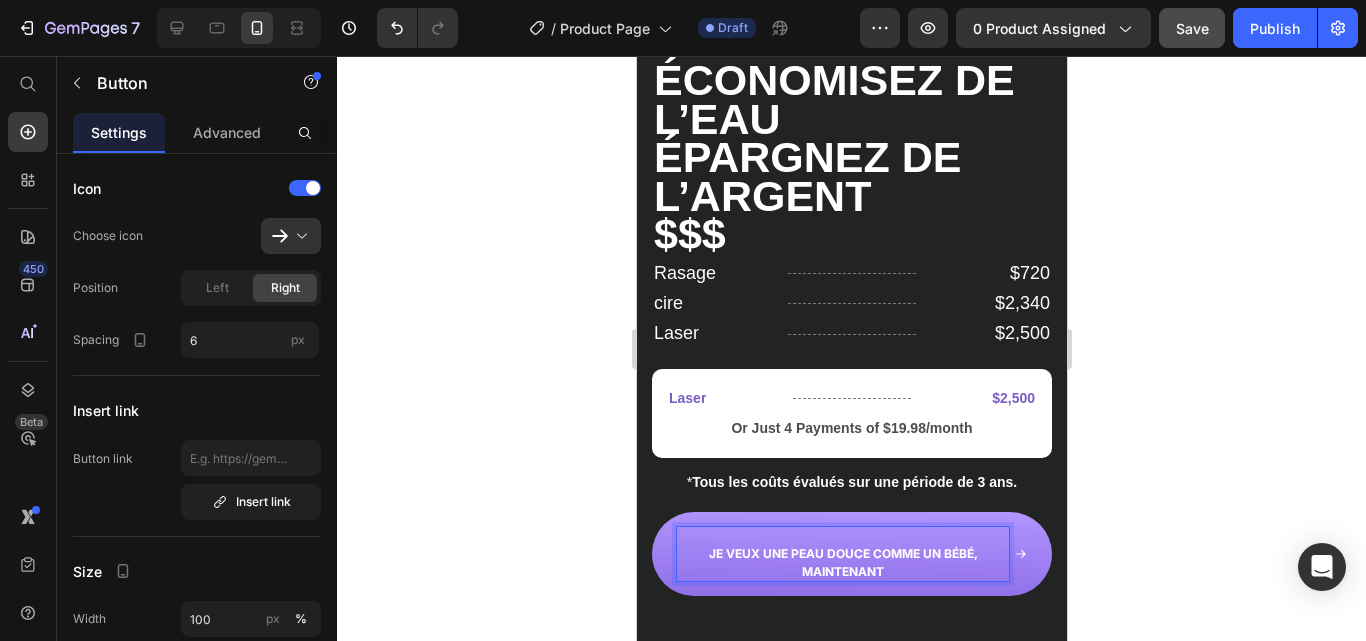 click on "JE VEUX UNE PEAU DOUCE COMME UN BÉBÉ, MAINTENANT" at bounding box center [842, 554] 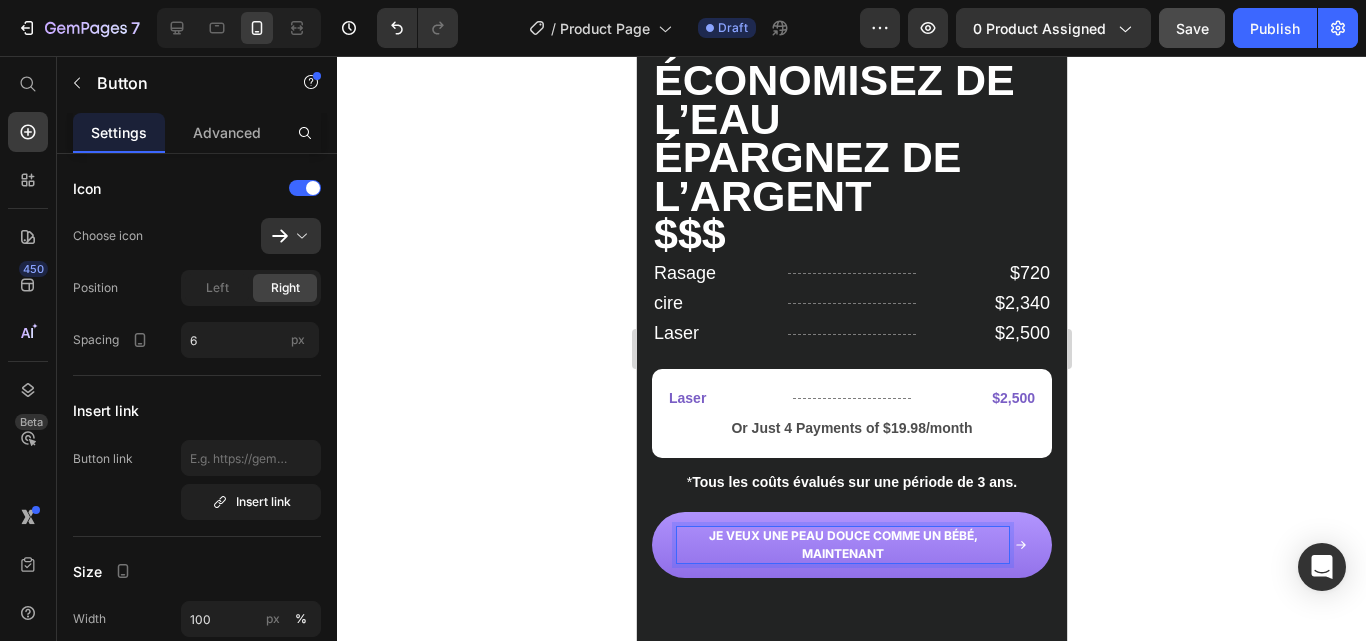 click 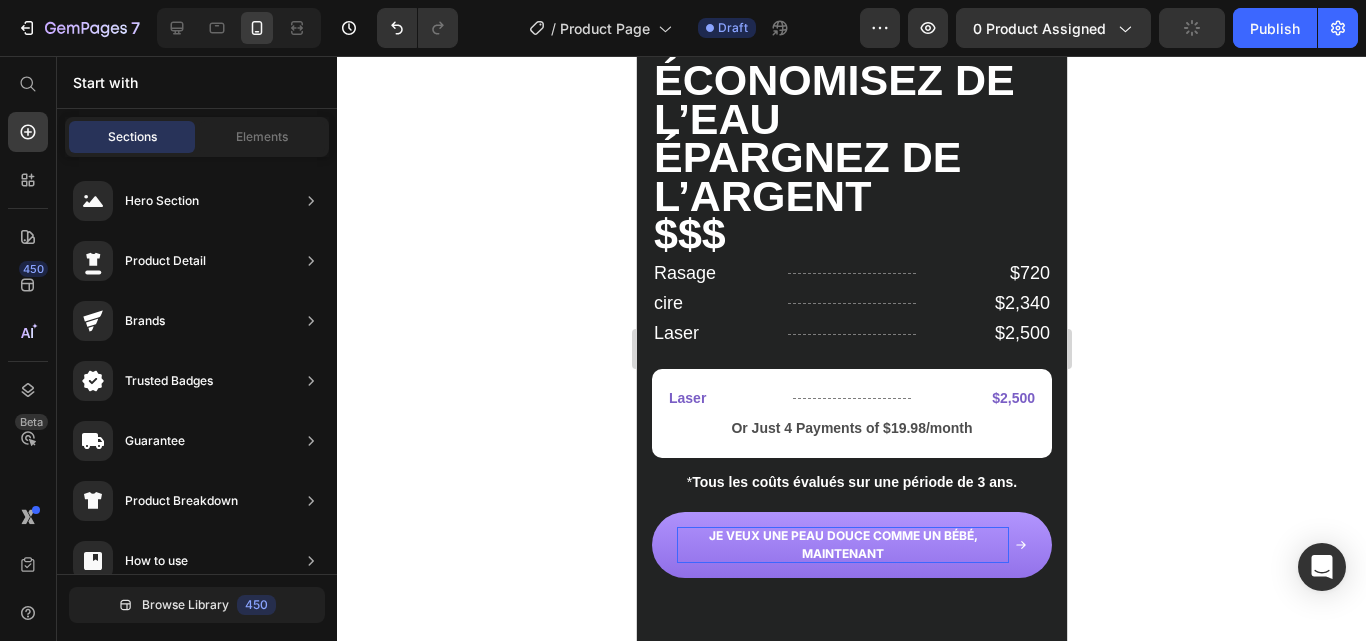 click 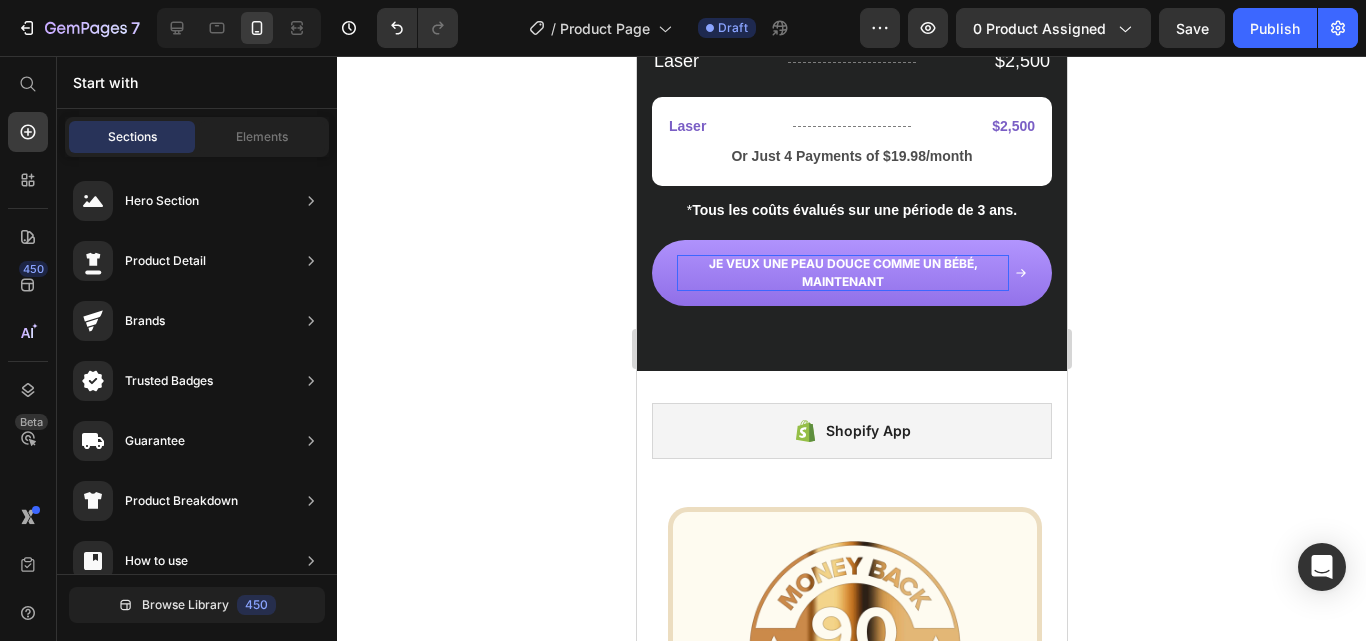 scroll, scrollTop: 8676, scrollLeft: 0, axis: vertical 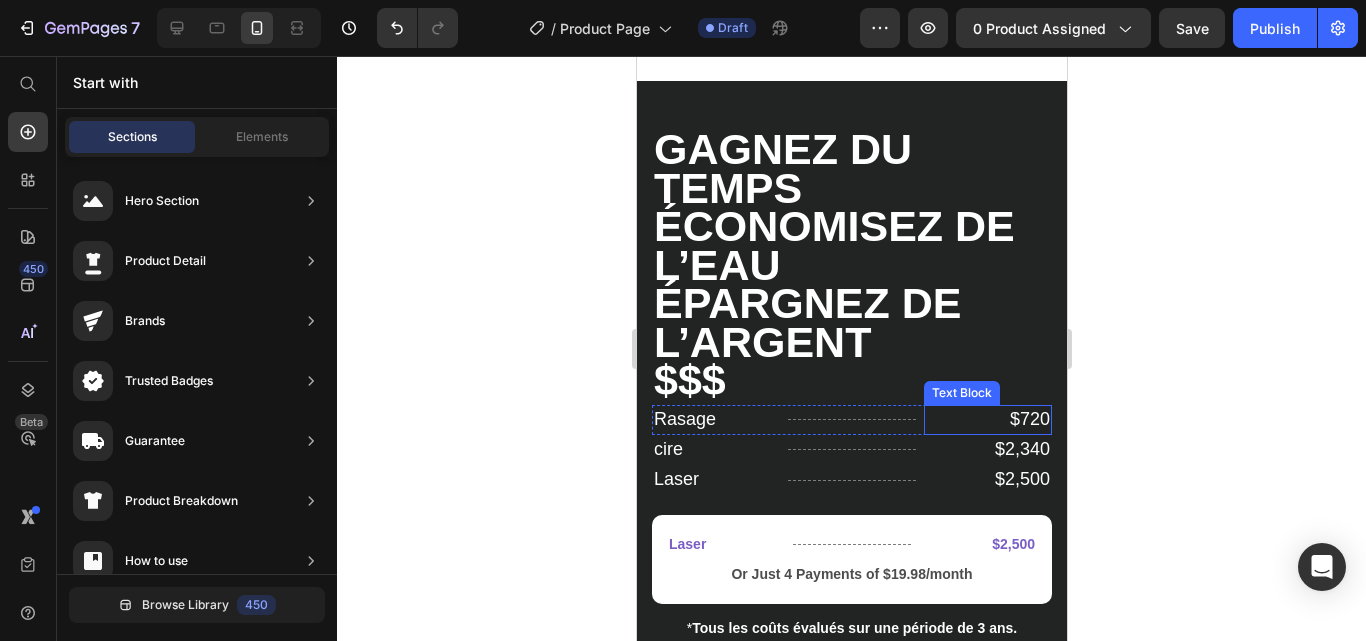 click on "$720" at bounding box center (1029, 419) 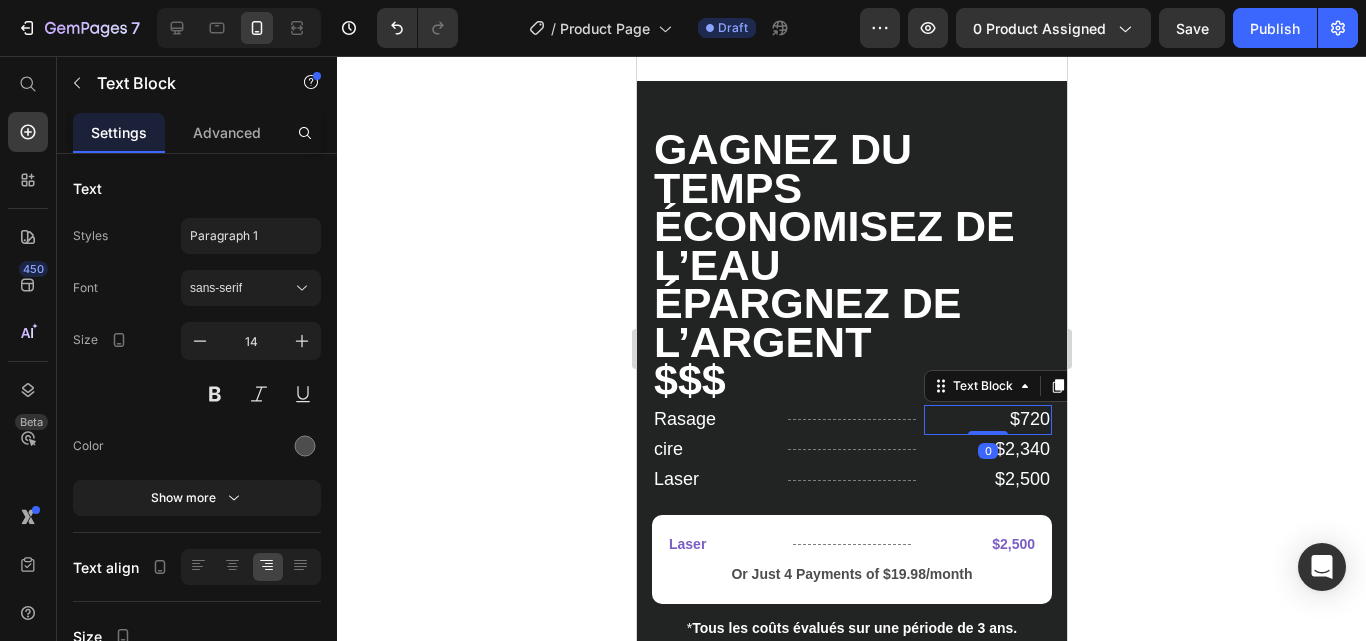 click on "$720" at bounding box center (987, 420) 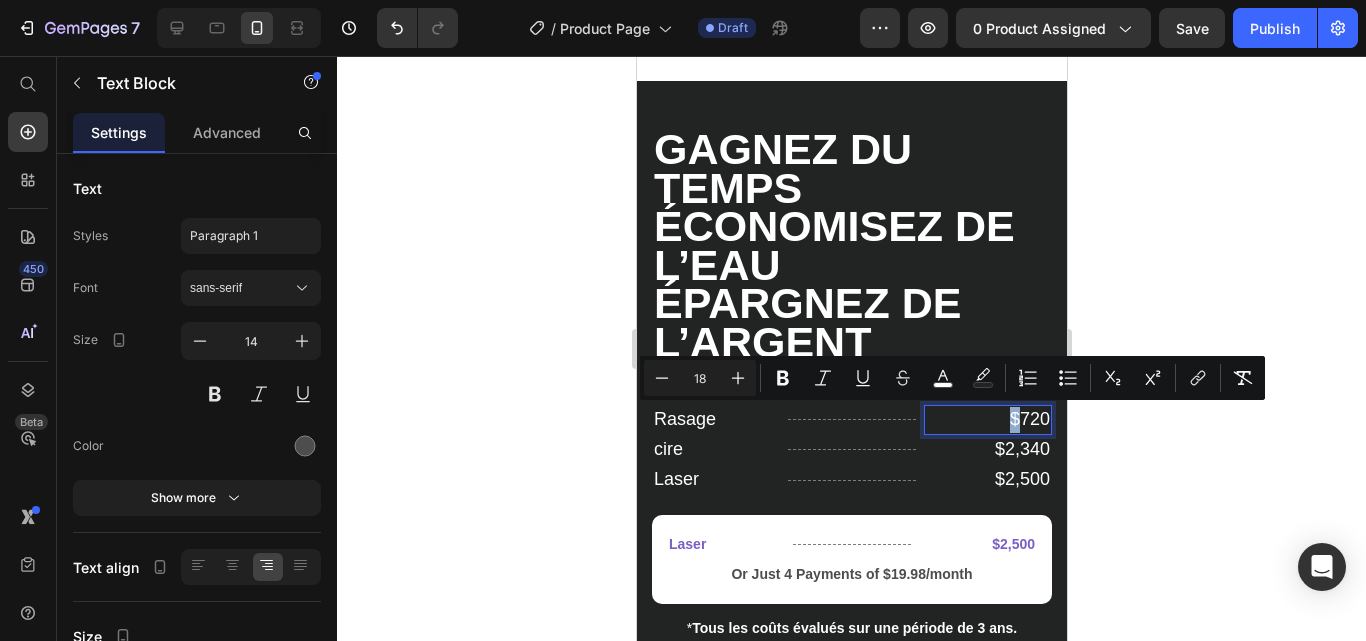click on "$720" at bounding box center (1029, 419) 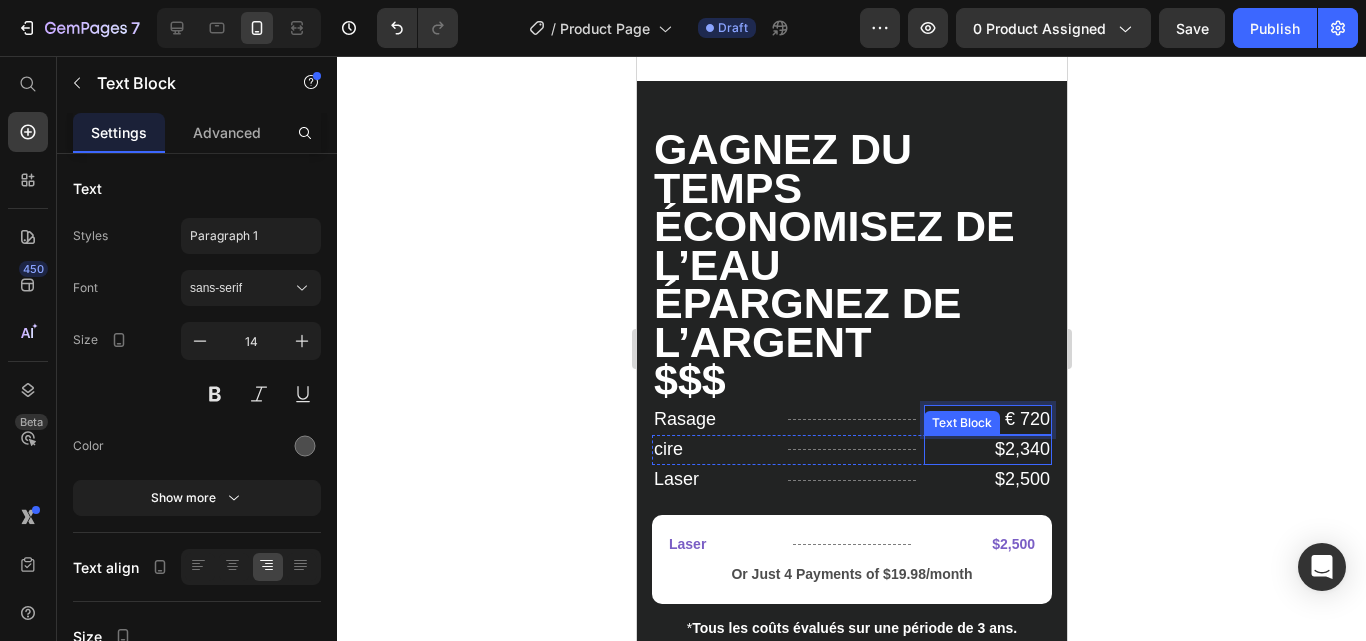 click on "$2,340" at bounding box center [1021, 449] 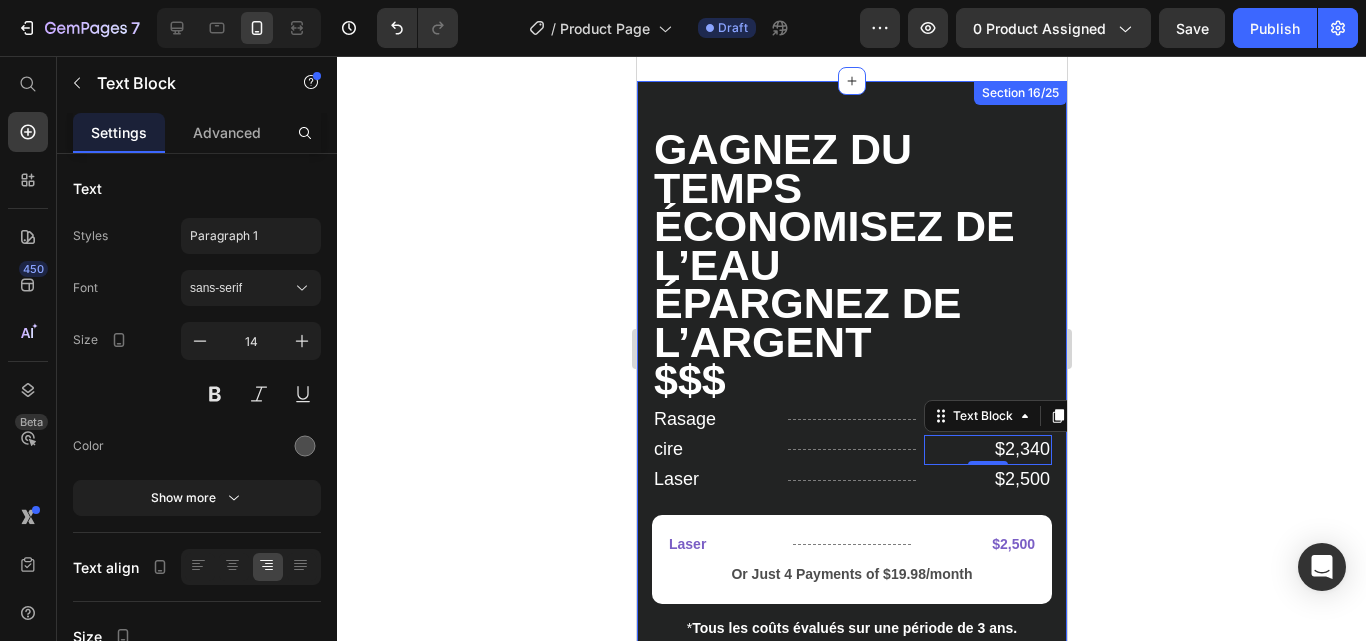 click 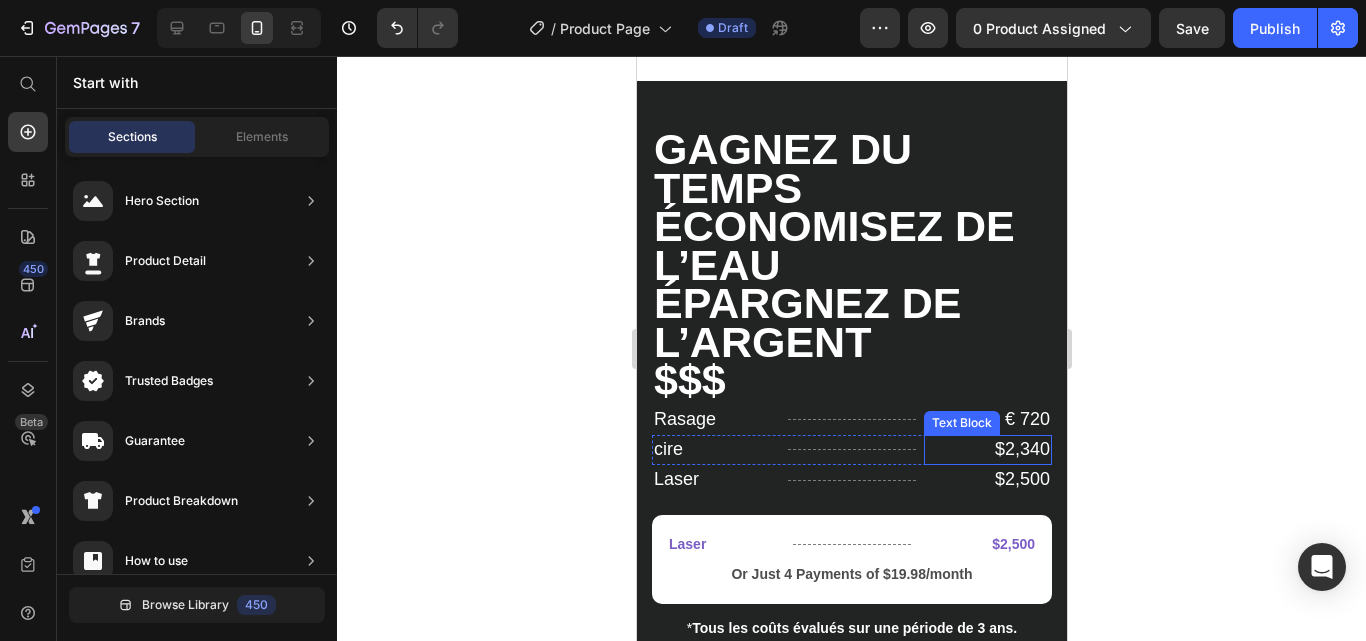click on "$2,340" at bounding box center [1021, 449] 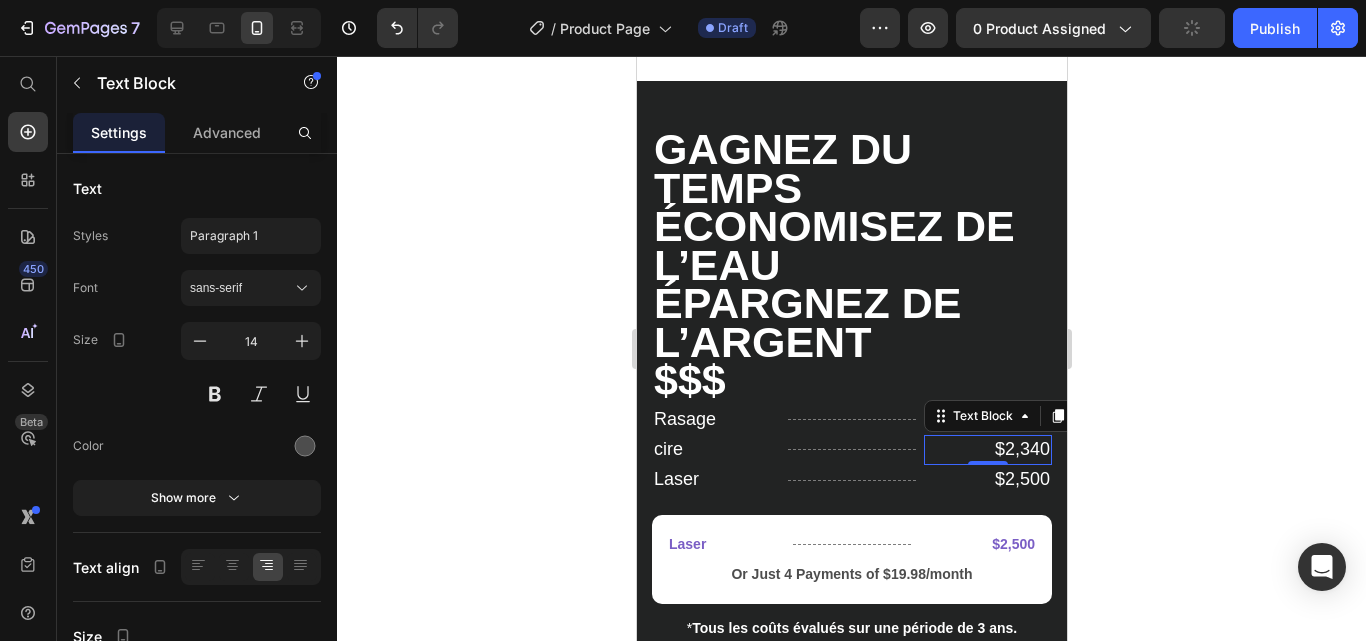 click on "$2,340" at bounding box center [1021, 449] 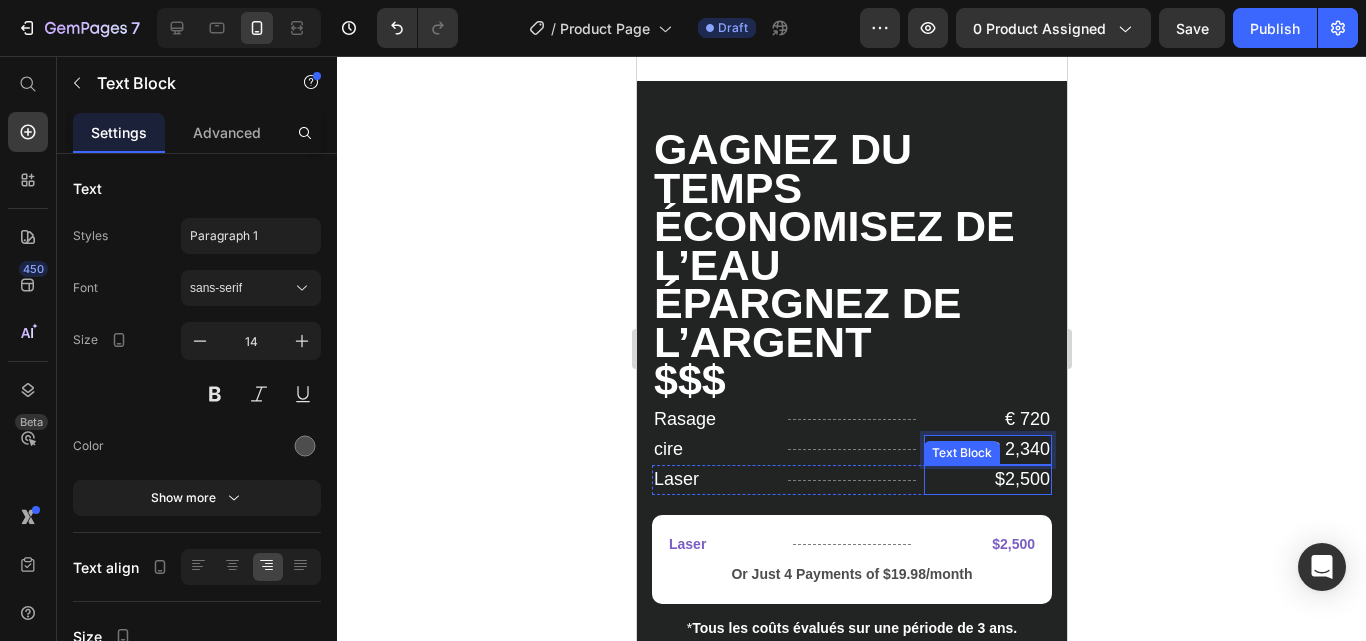 click on "$2,500" at bounding box center [1021, 479] 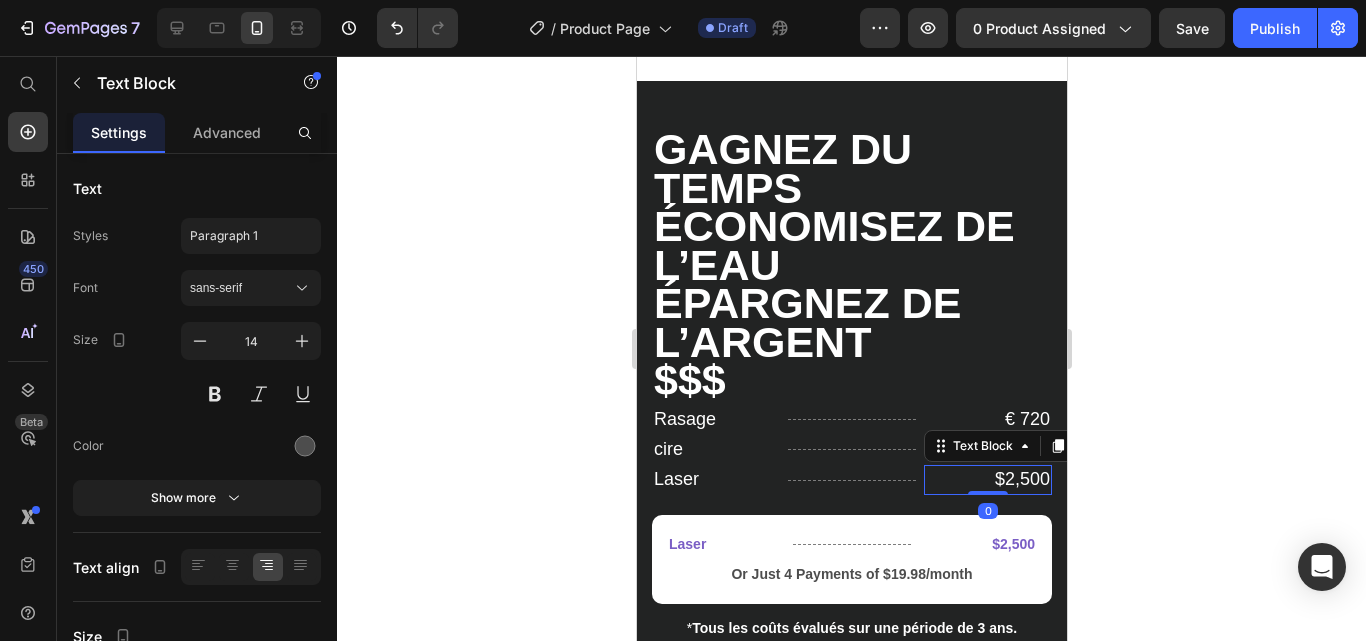 click on "$2,500" at bounding box center (1021, 479) 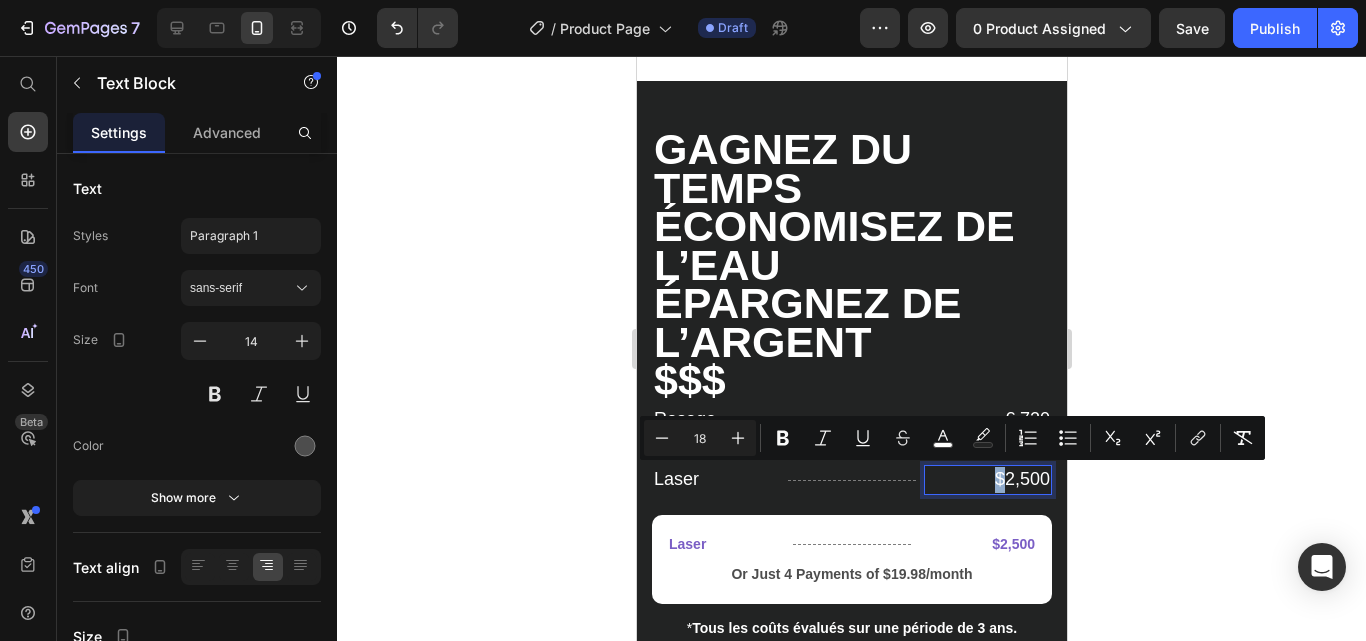 click on "$2,500" at bounding box center (1021, 479) 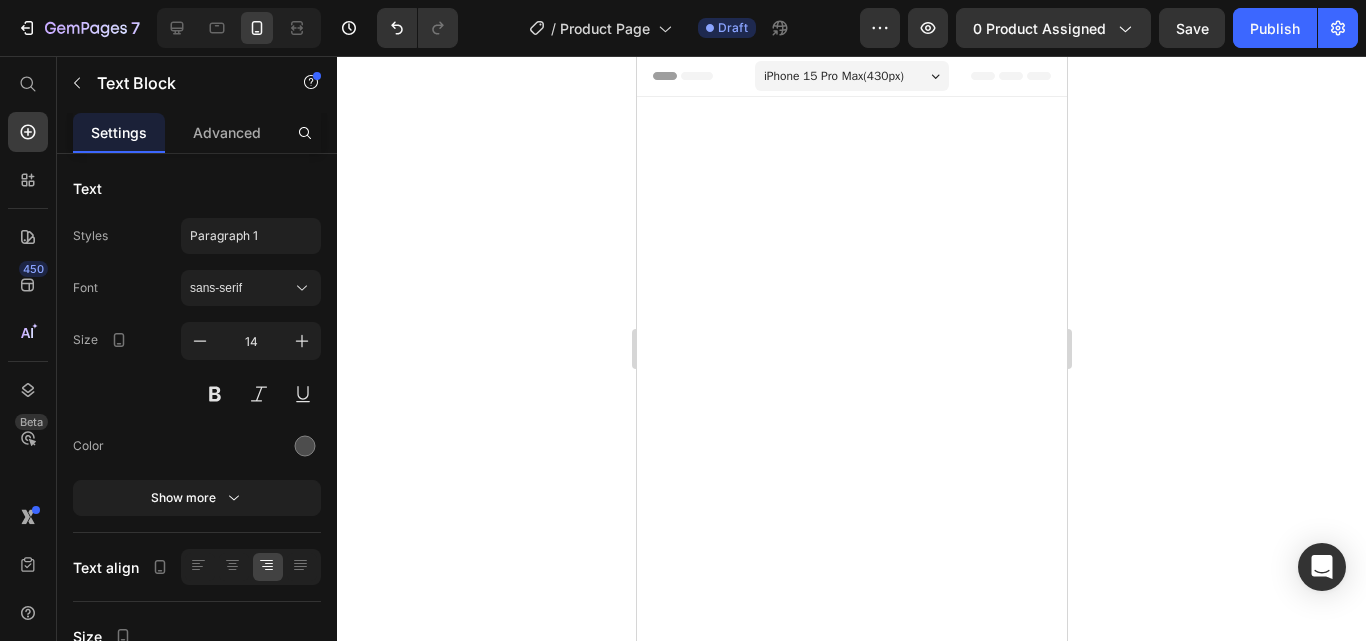 scroll, scrollTop: 8279, scrollLeft: 0, axis: vertical 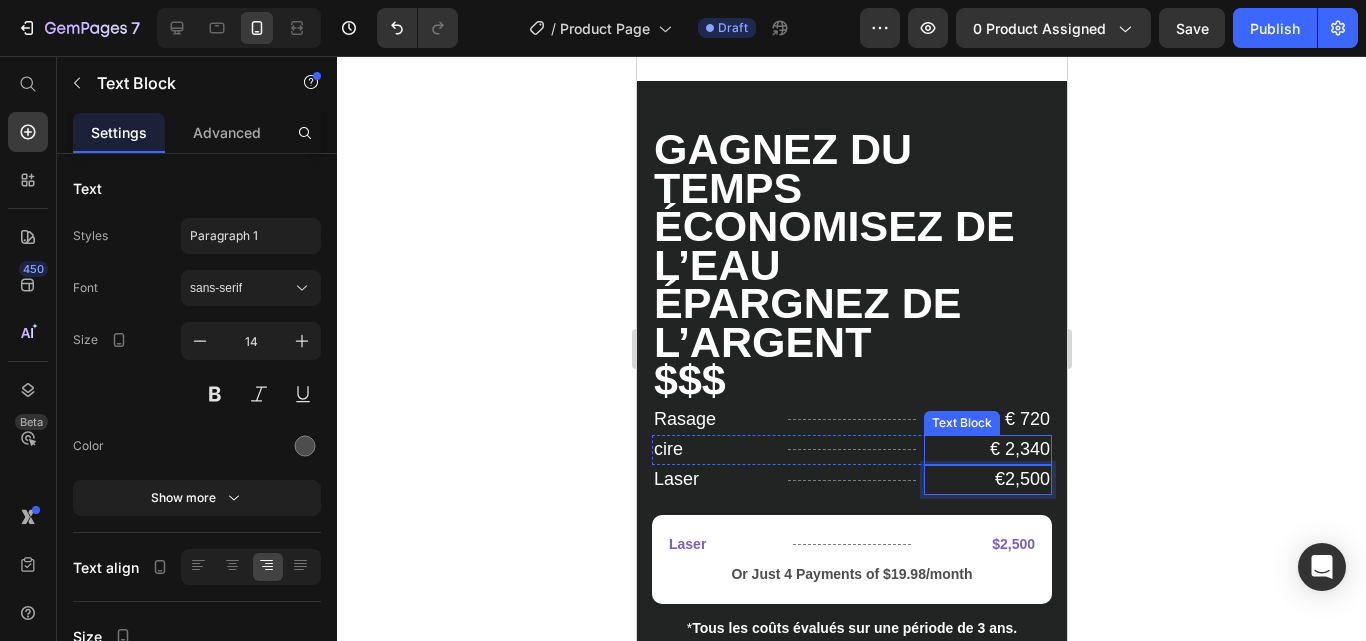 click on "€ 2,340" at bounding box center (1019, 449) 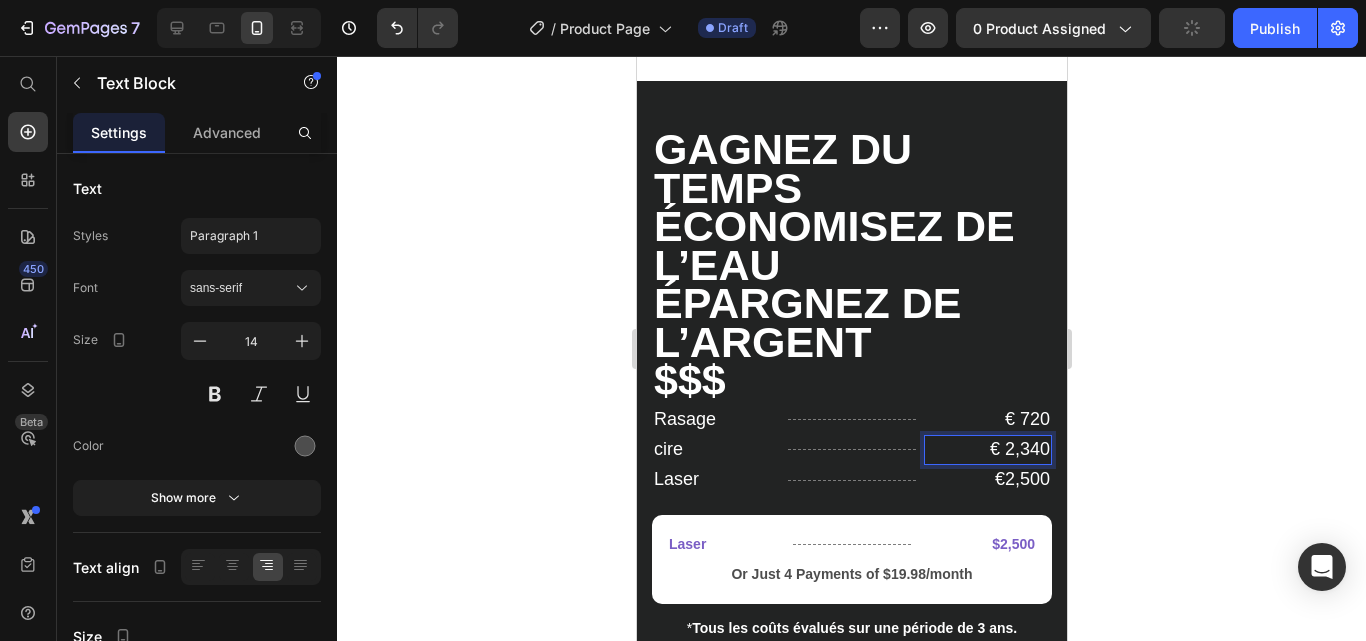 click on "€ 2,340" at bounding box center (1019, 449) 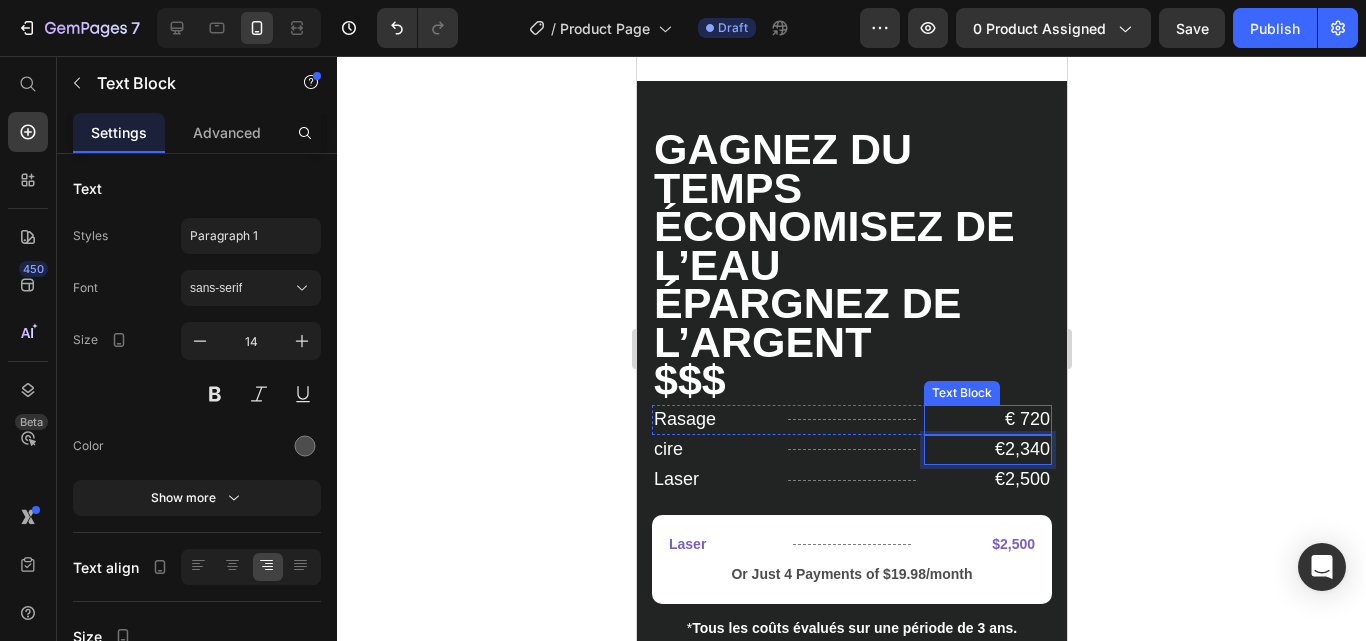 click on "€ 720" at bounding box center (1026, 419) 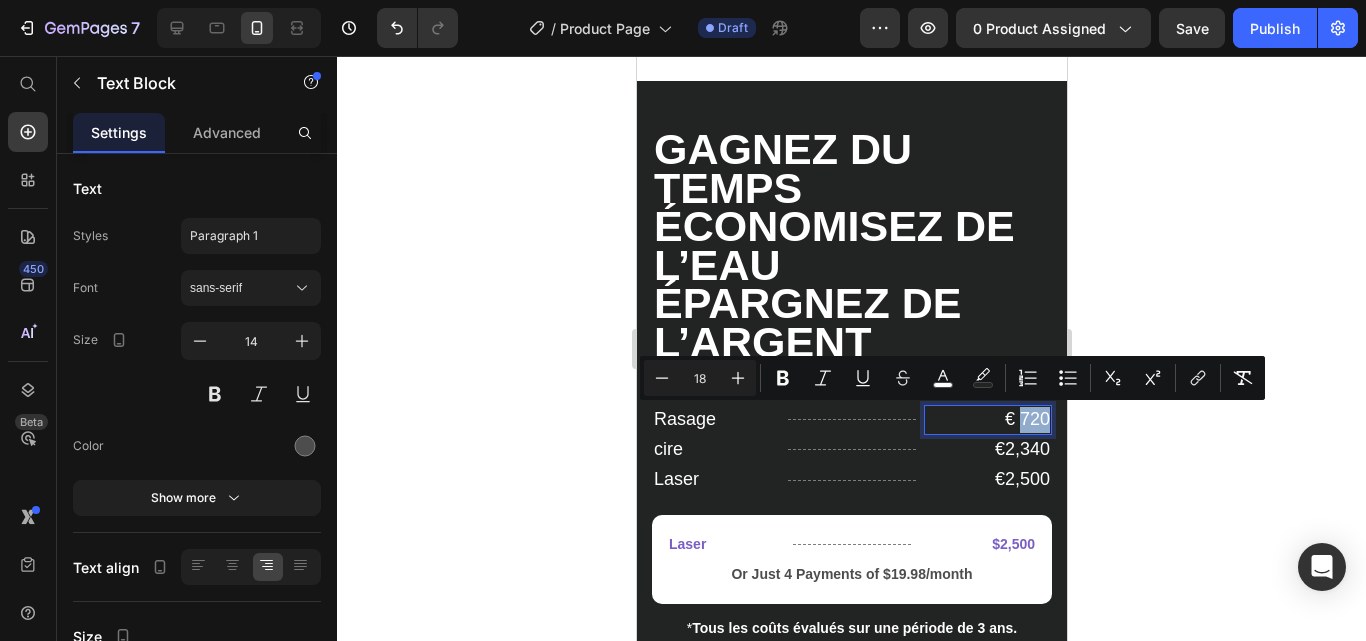 click on "€ 720" at bounding box center (1026, 419) 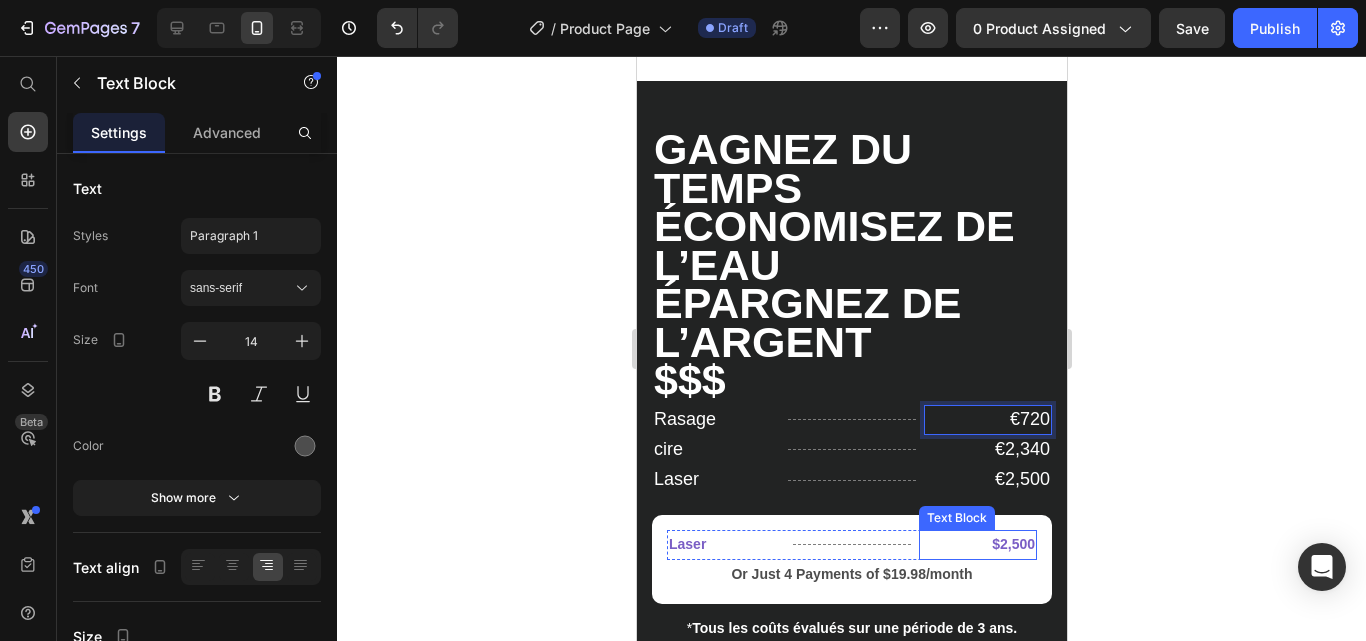 click on "$2,500" at bounding box center (977, 544) 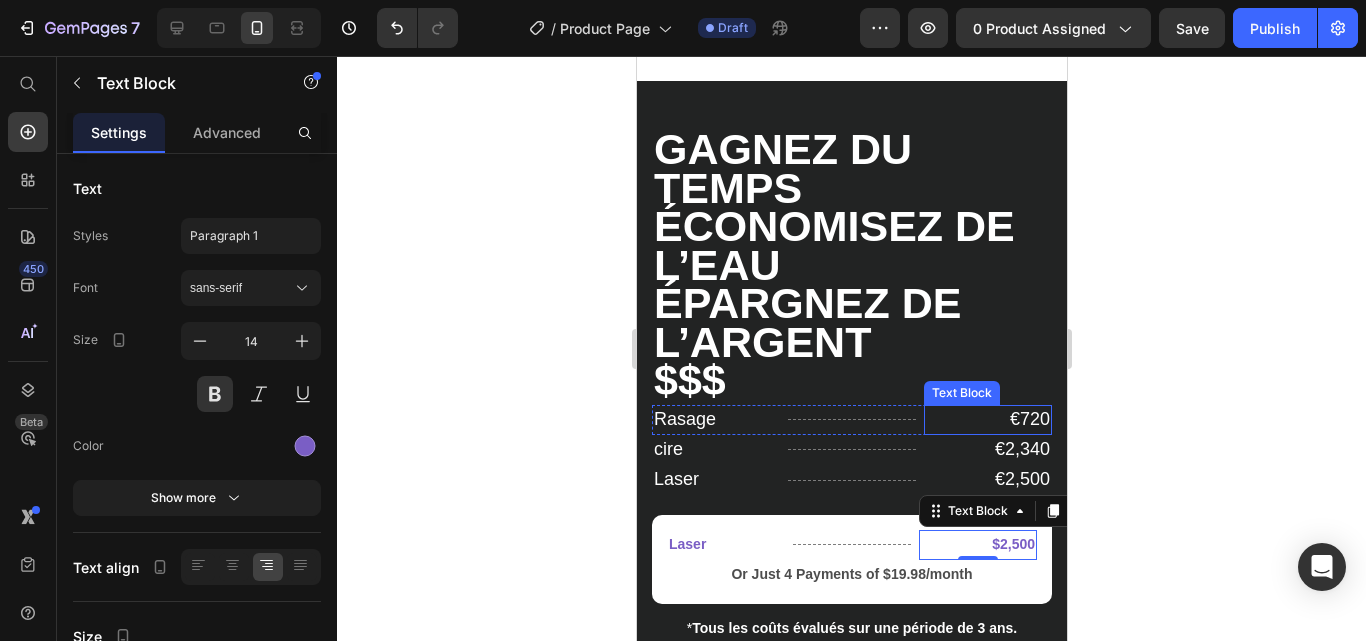 click on "€720" at bounding box center (1029, 419) 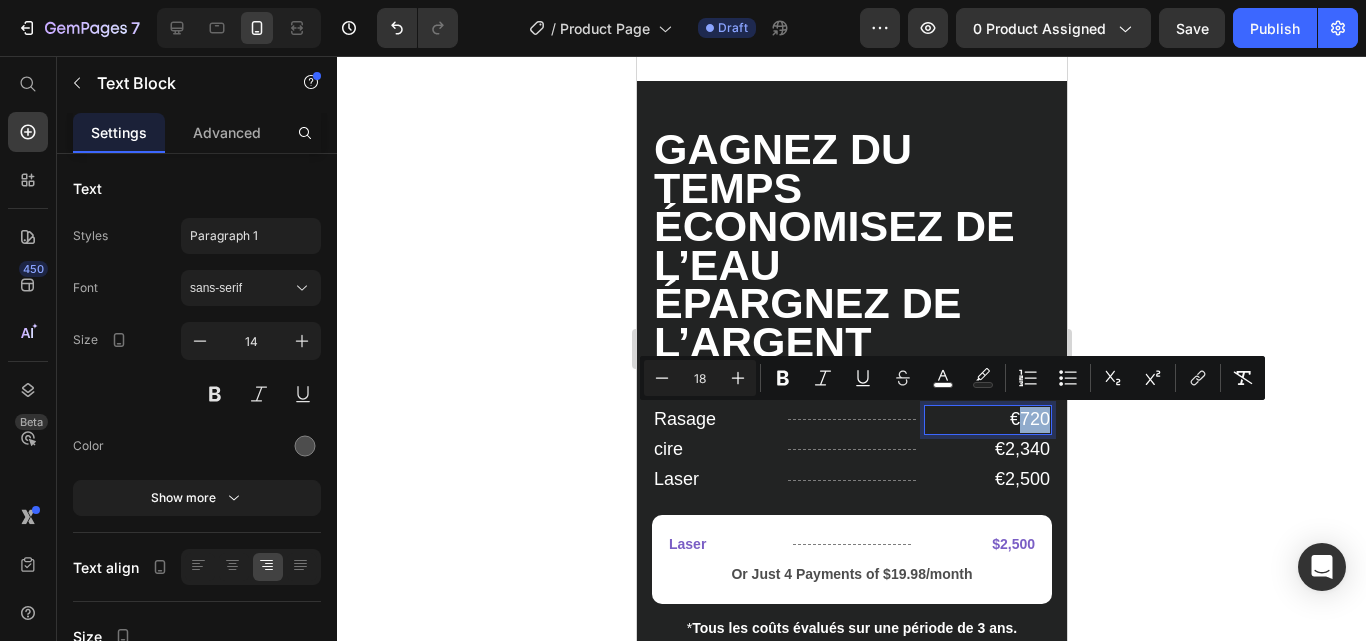 click on "€720" at bounding box center (1029, 419) 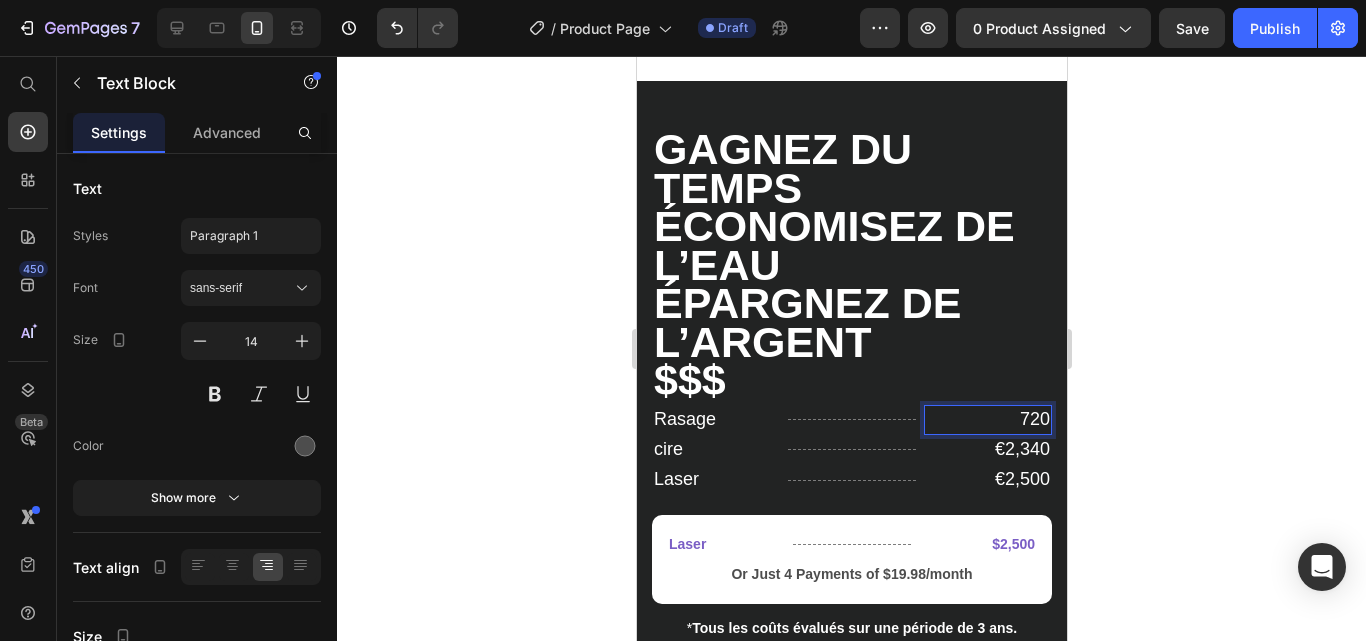 click on "720" at bounding box center [1034, 419] 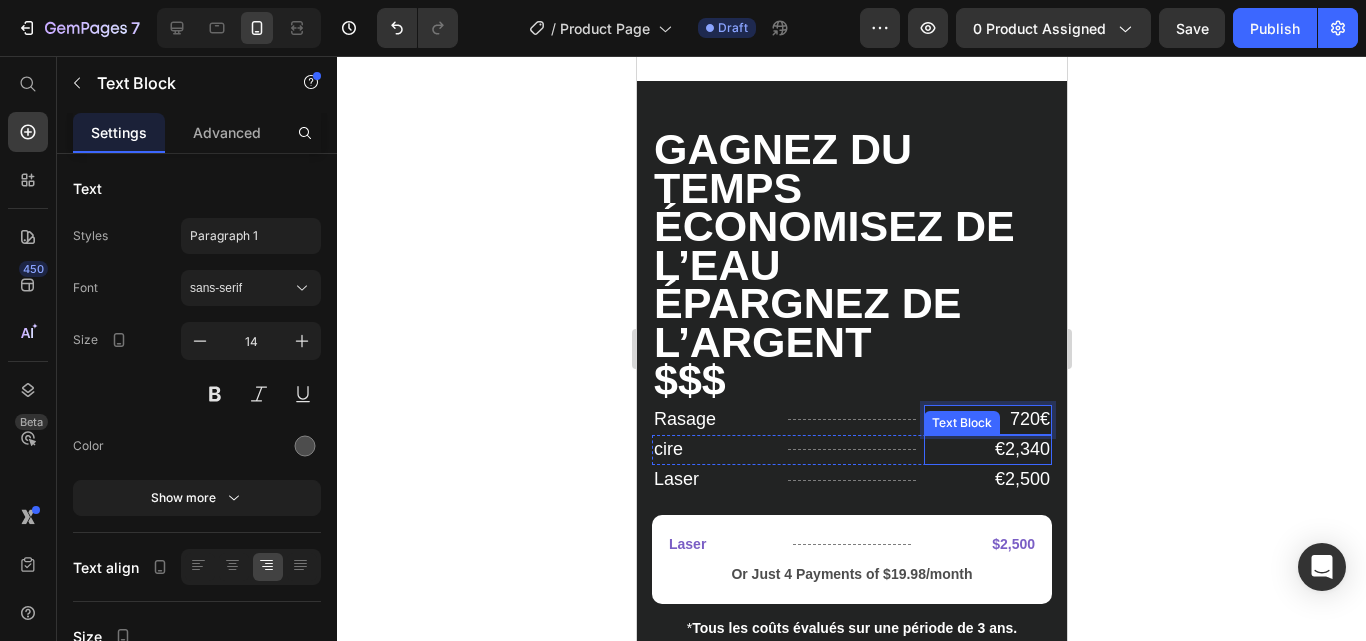 click on "€2,340" at bounding box center (1021, 449) 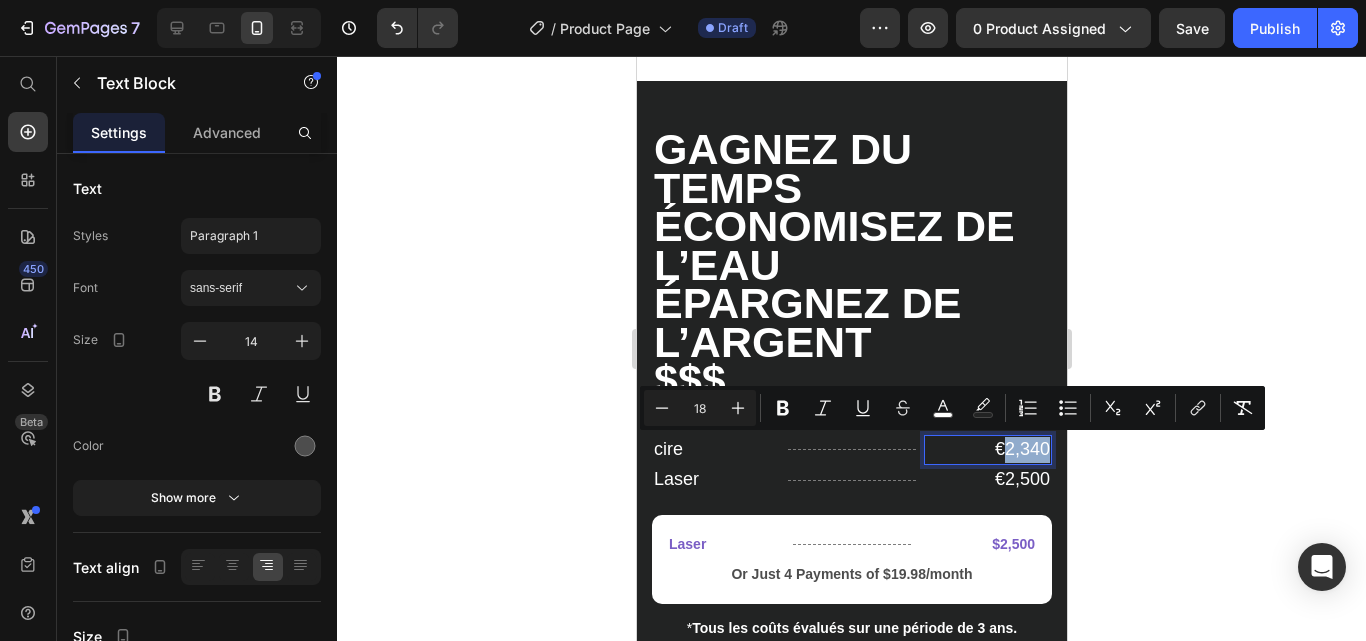click on "€2,340" at bounding box center [1021, 449] 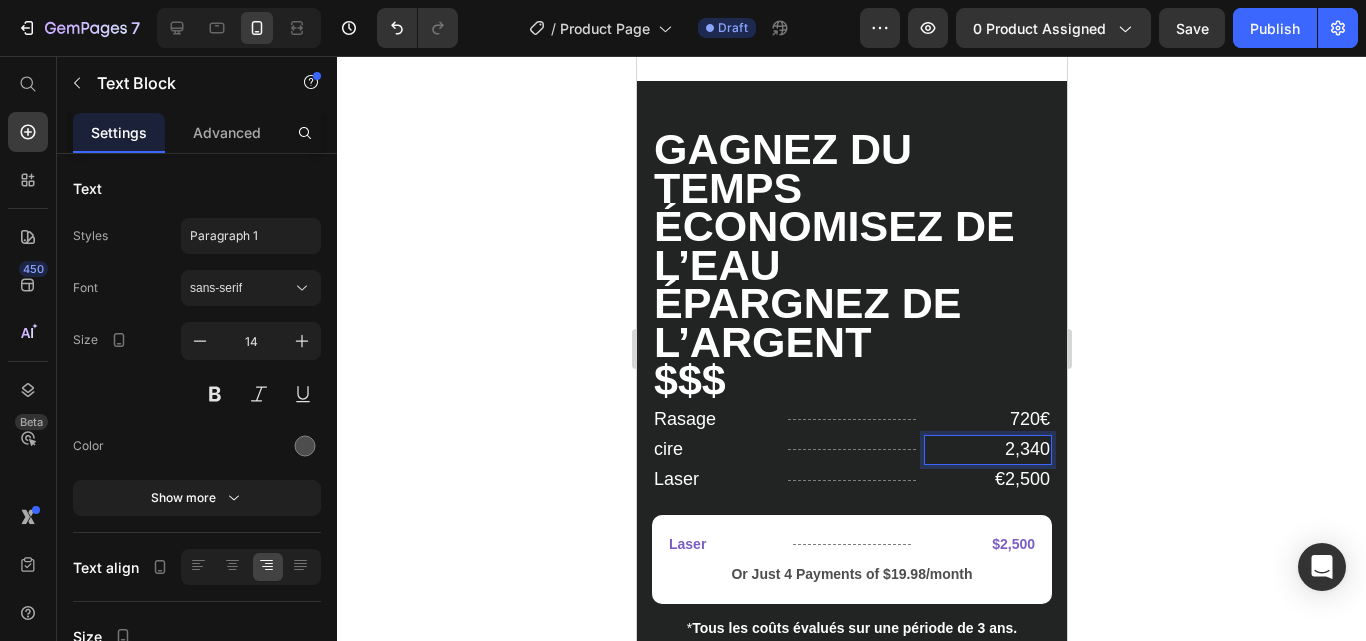 click on "2,340" at bounding box center [1026, 449] 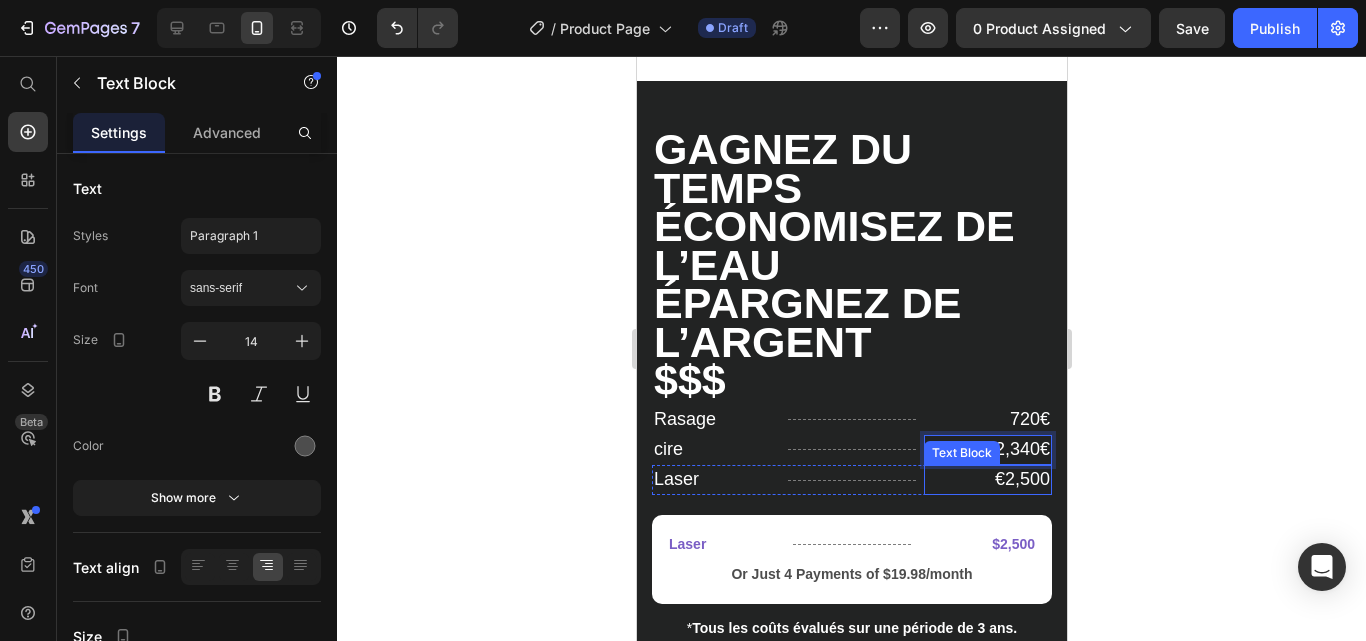click on "€2,500" at bounding box center (1021, 479) 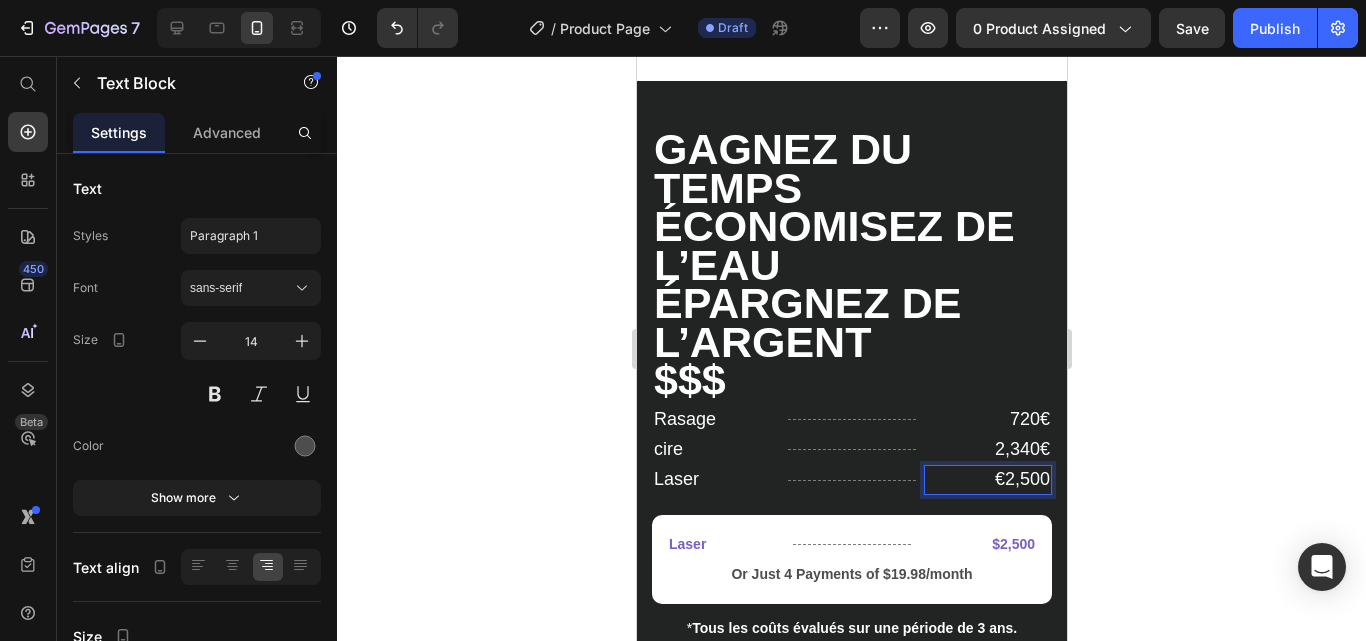 click on "€2,500" at bounding box center [1021, 479] 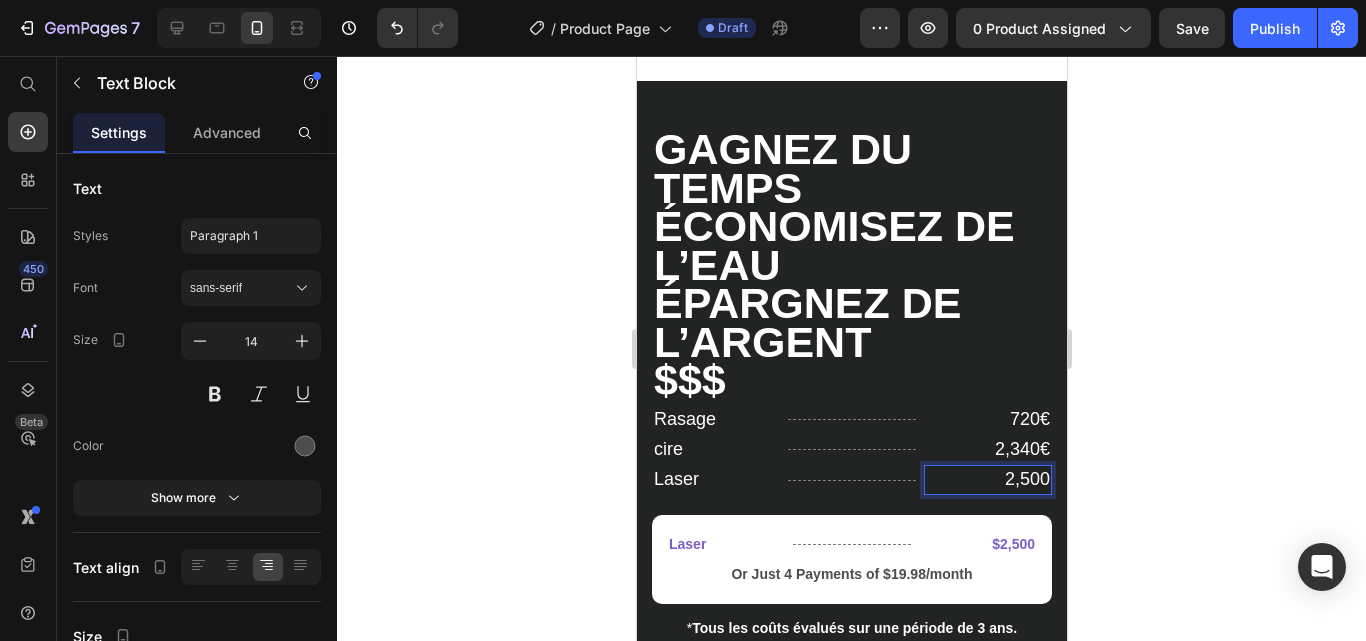 click on "2,500" at bounding box center (1026, 479) 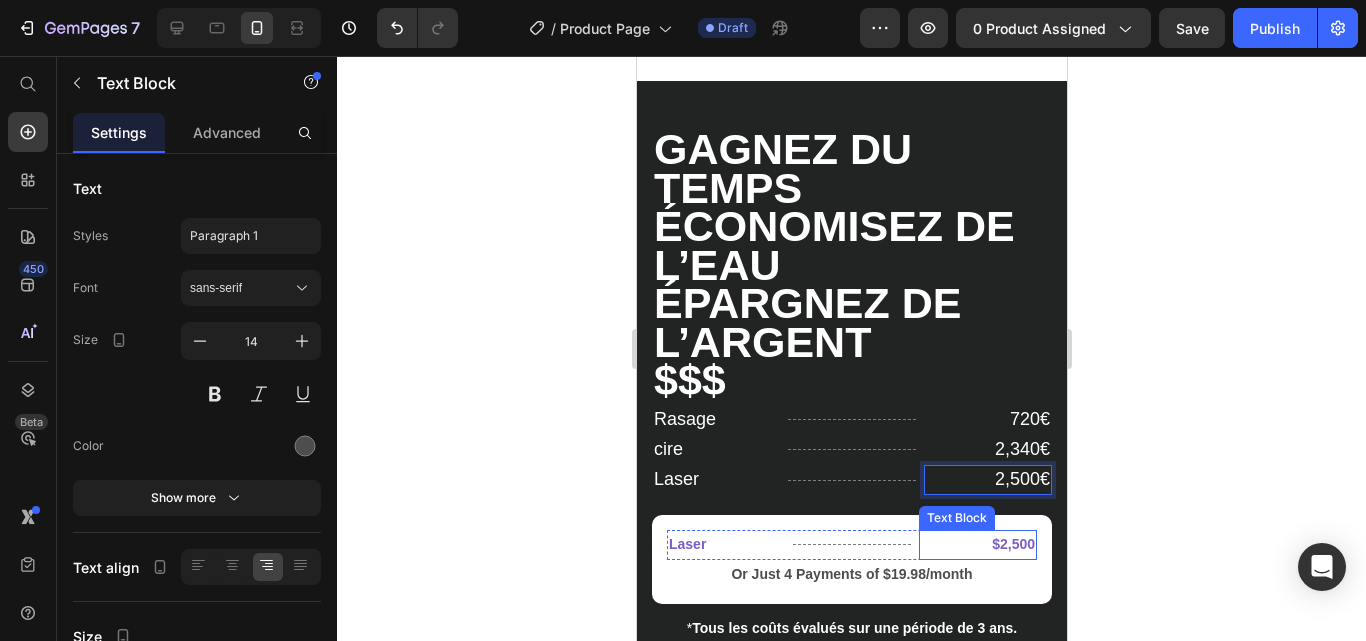 click on "$2,500" at bounding box center [977, 544] 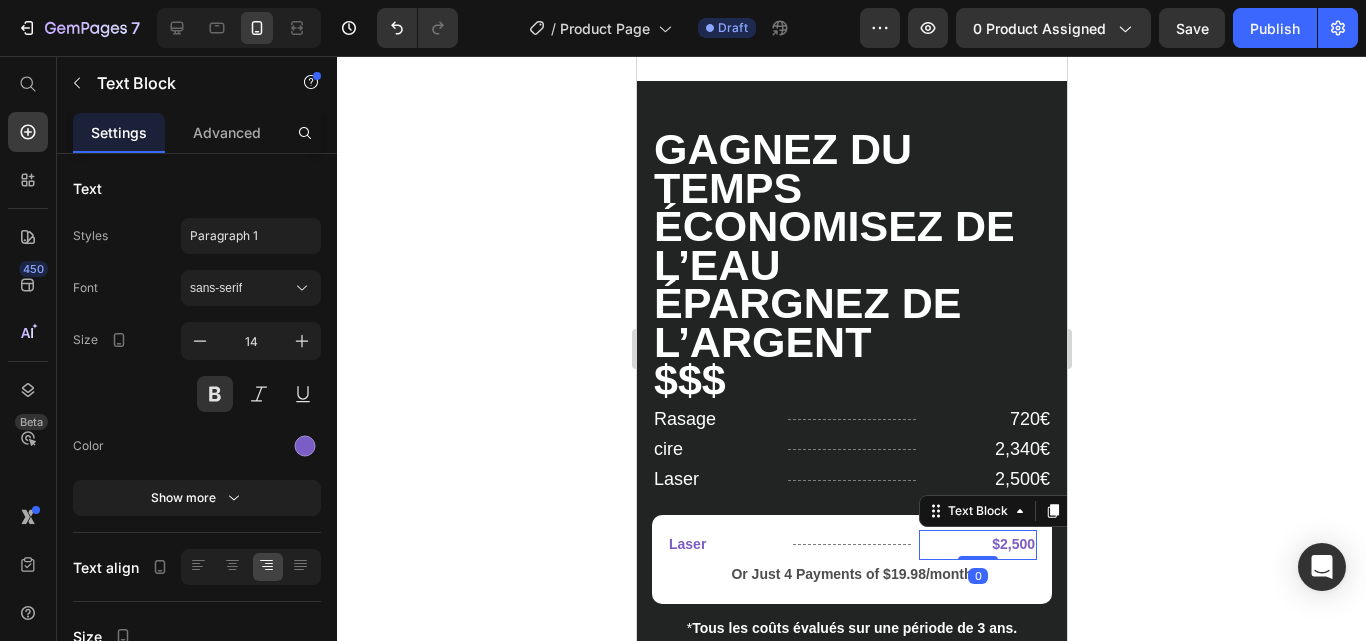 click on "$2,500" at bounding box center (977, 544) 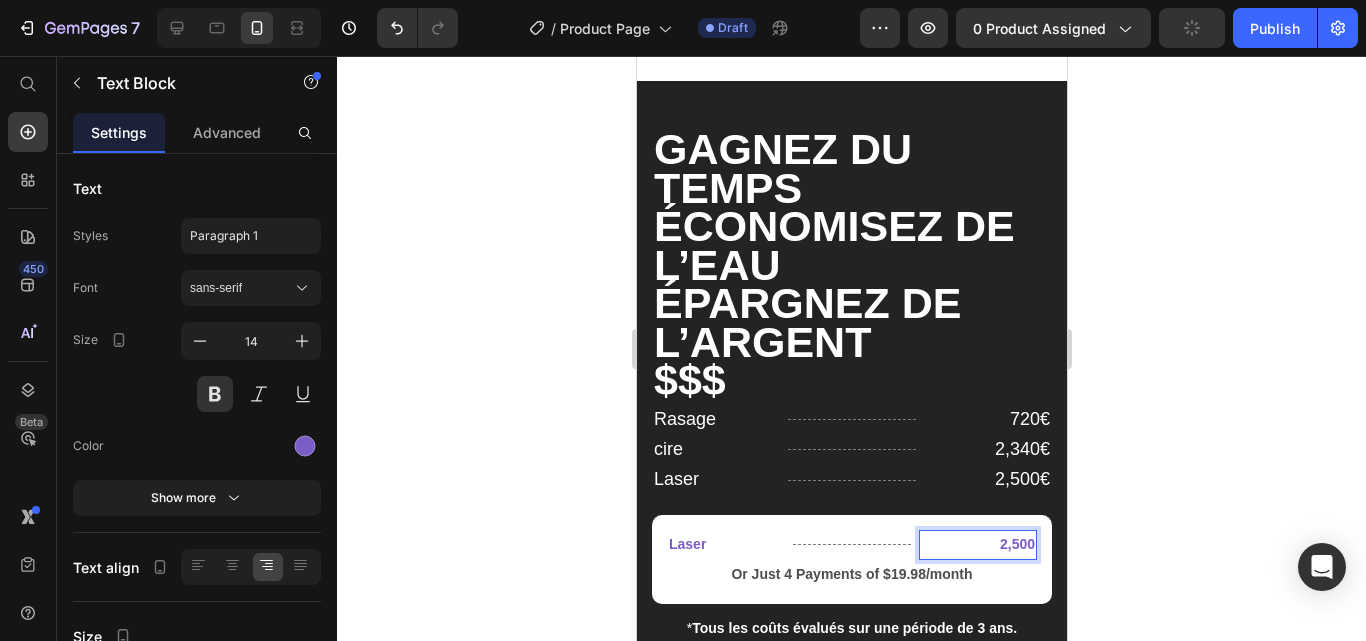 click on "2,500" at bounding box center [977, 544] 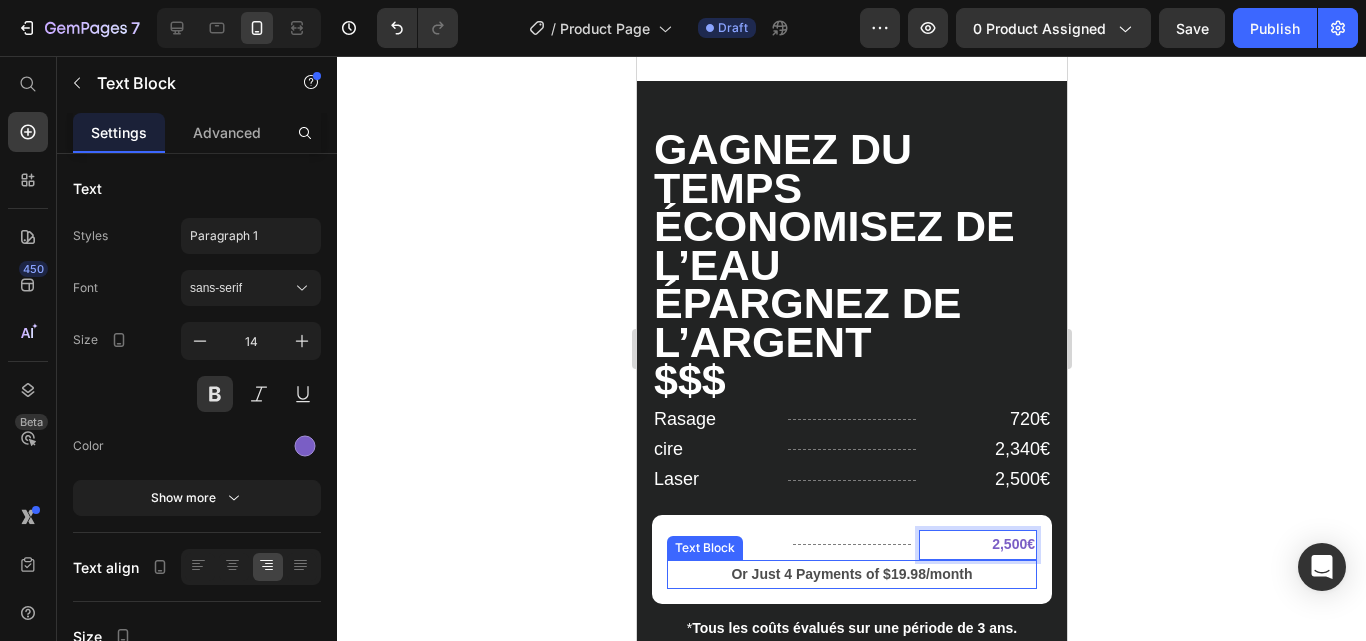 click on "Or Just 4 Payments of $19.98/month" at bounding box center (851, 574) 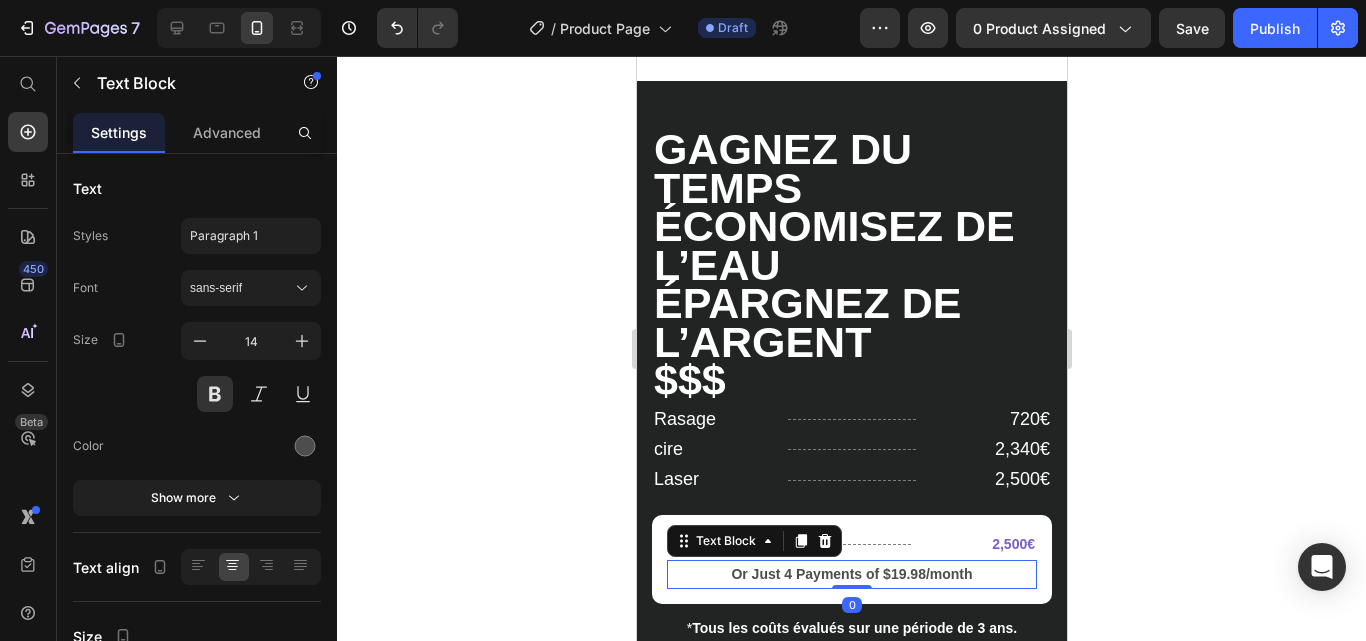 click on "Or Just 4 Payments of $19.98/month" at bounding box center [851, 574] 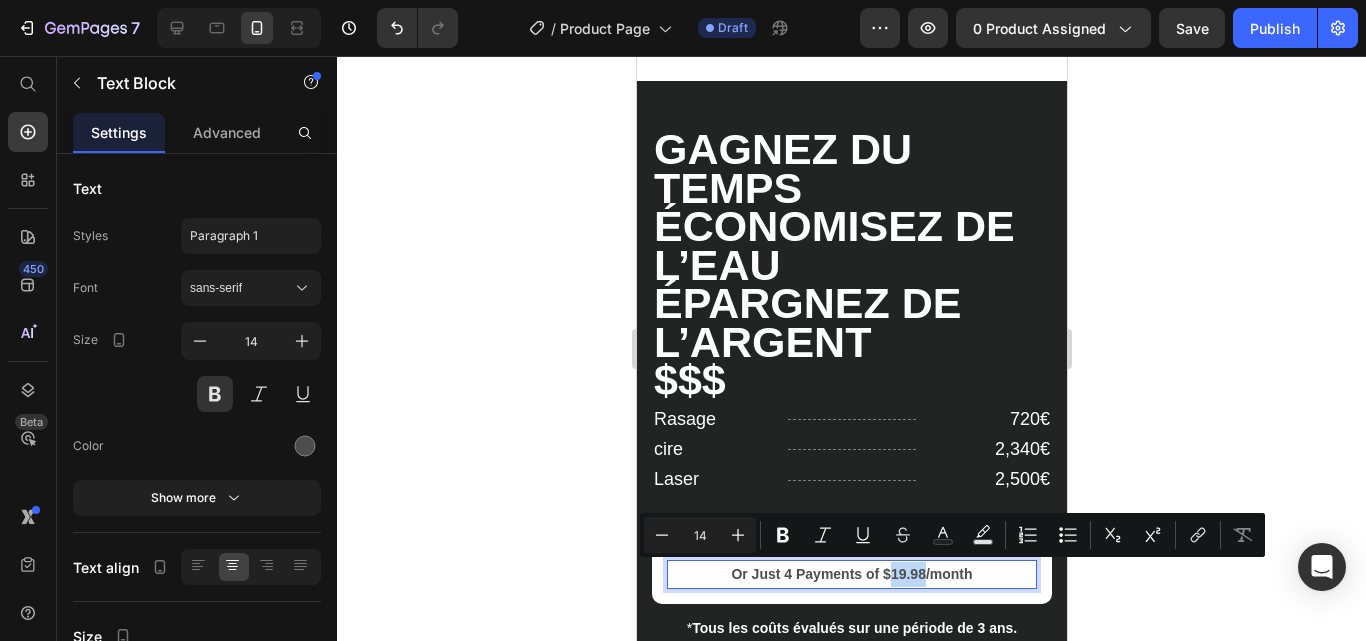 click on "Or Just 4 Payments of $19.98/month" at bounding box center (851, 574) 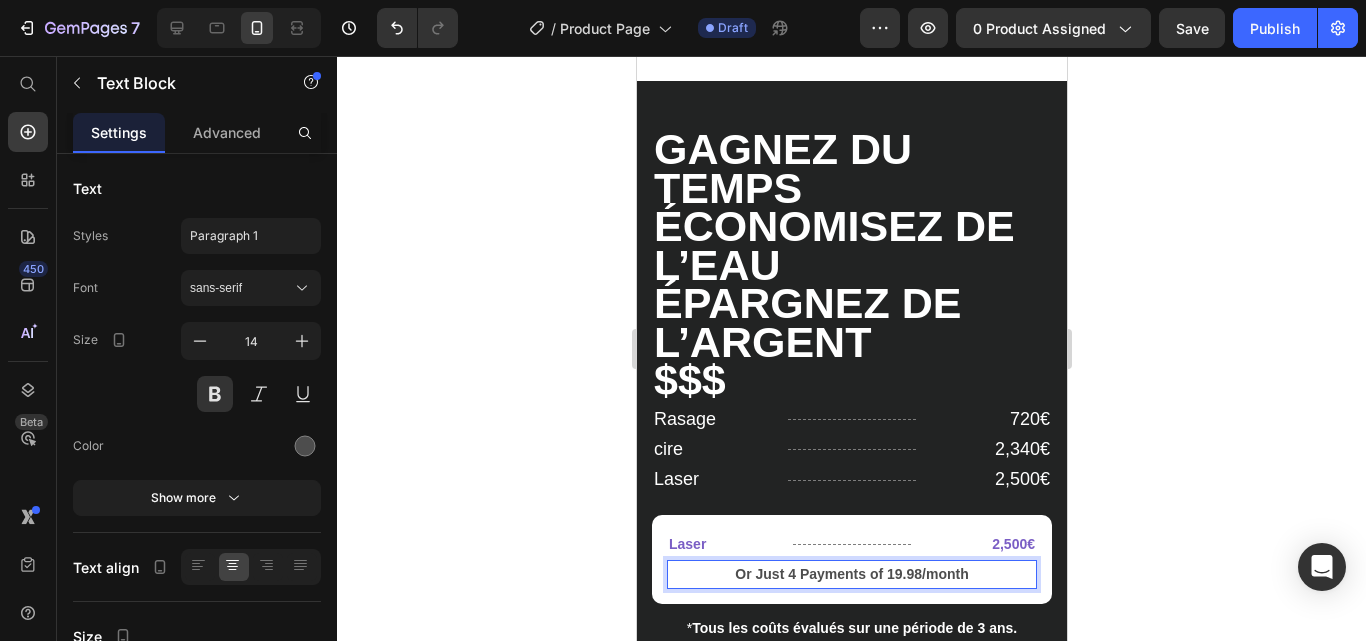 click on "Or Just 4 Payments of 19.98/month" at bounding box center [851, 574] 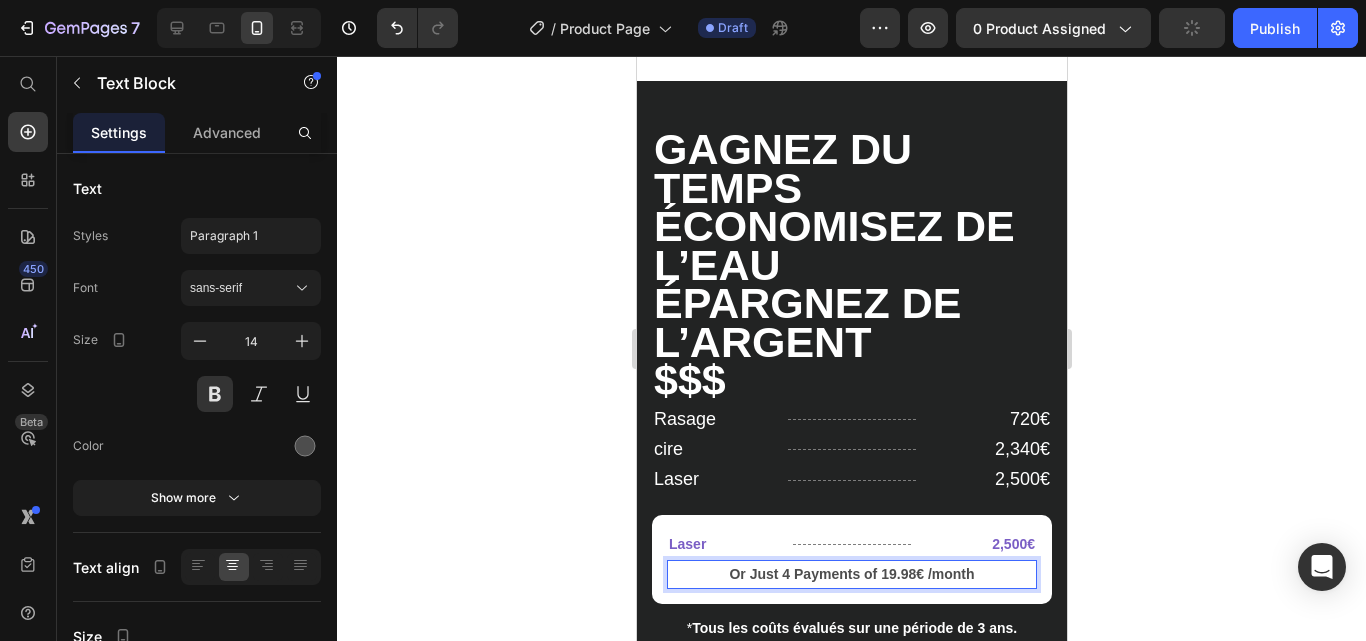 click on "Or Just 4 Payments of 19.98€ /month" at bounding box center [851, 574] 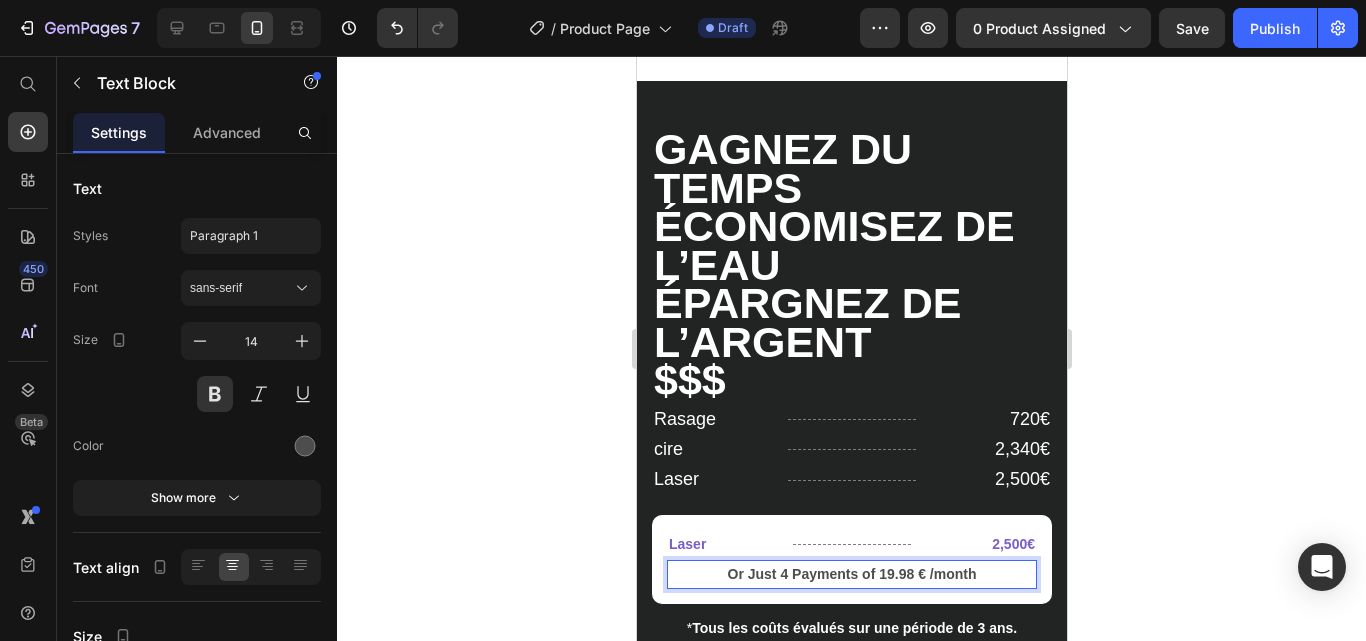 click on "Or Just 4 Payments of 19.98 € /month" at bounding box center (851, 574) 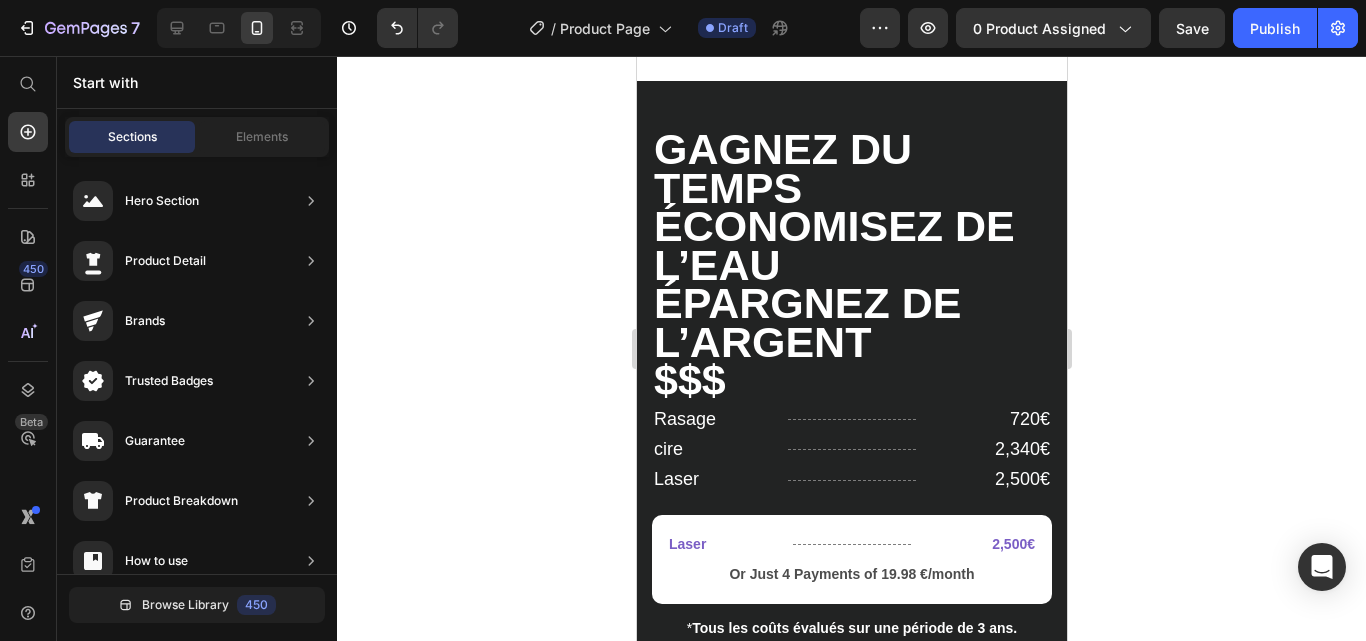 scroll, scrollTop: 8341, scrollLeft: 0, axis: vertical 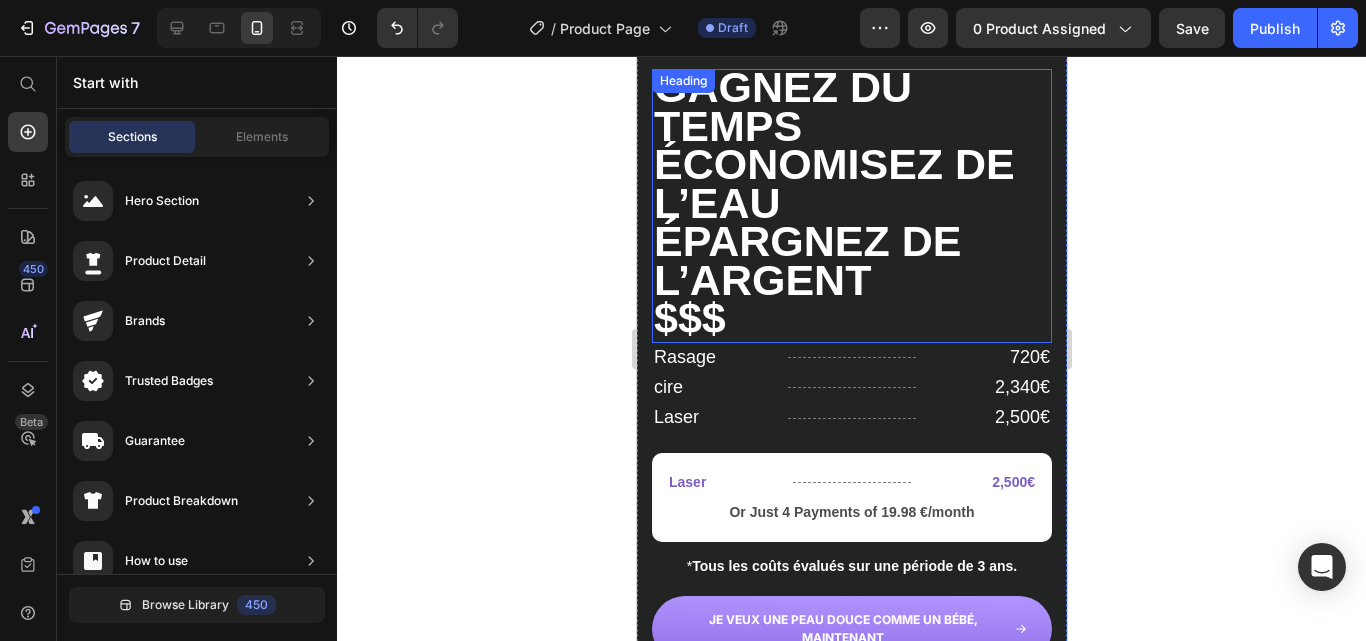 click on "GAGNEZ DU TEMPS ÉCONOMISEZ DE L’EAU ÉPARGNEZ DE L’ARGENT $$$" at bounding box center [851, 206] 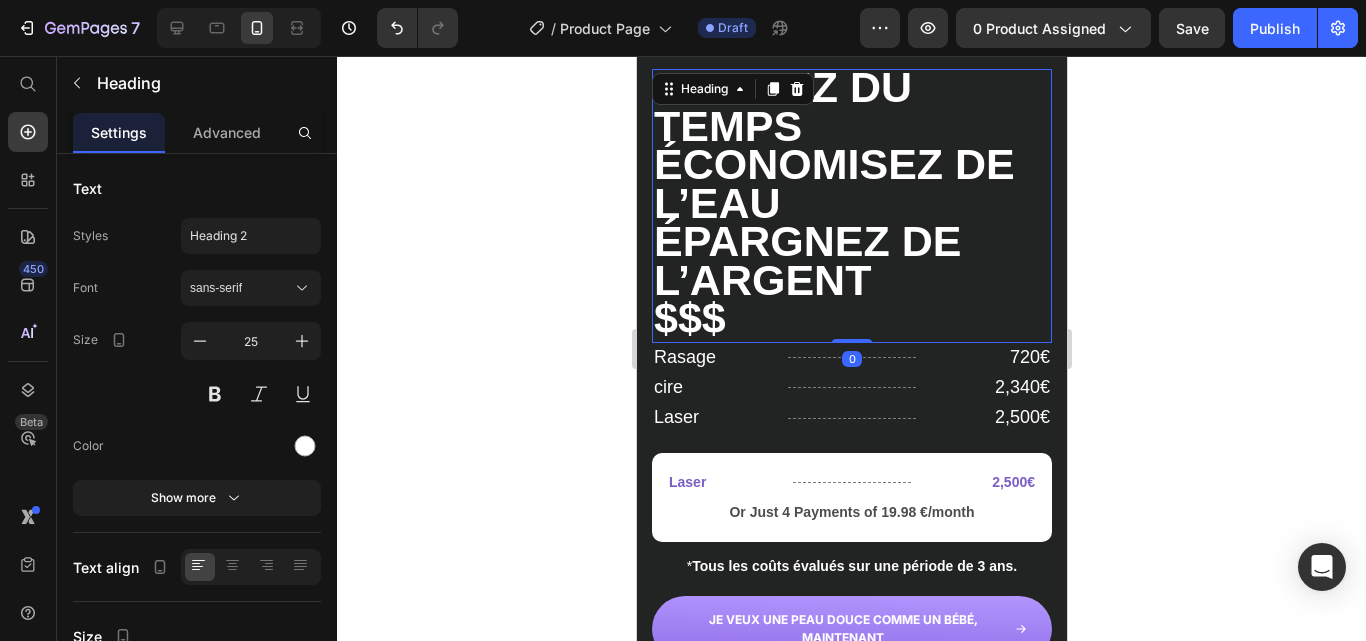 click on "GAGNEZ DU TEMPS ÉCONOMISEZ DE L’EAU ÉPARGNEZ DE L’ARGENT $$$" at bounding box center (851, 206) 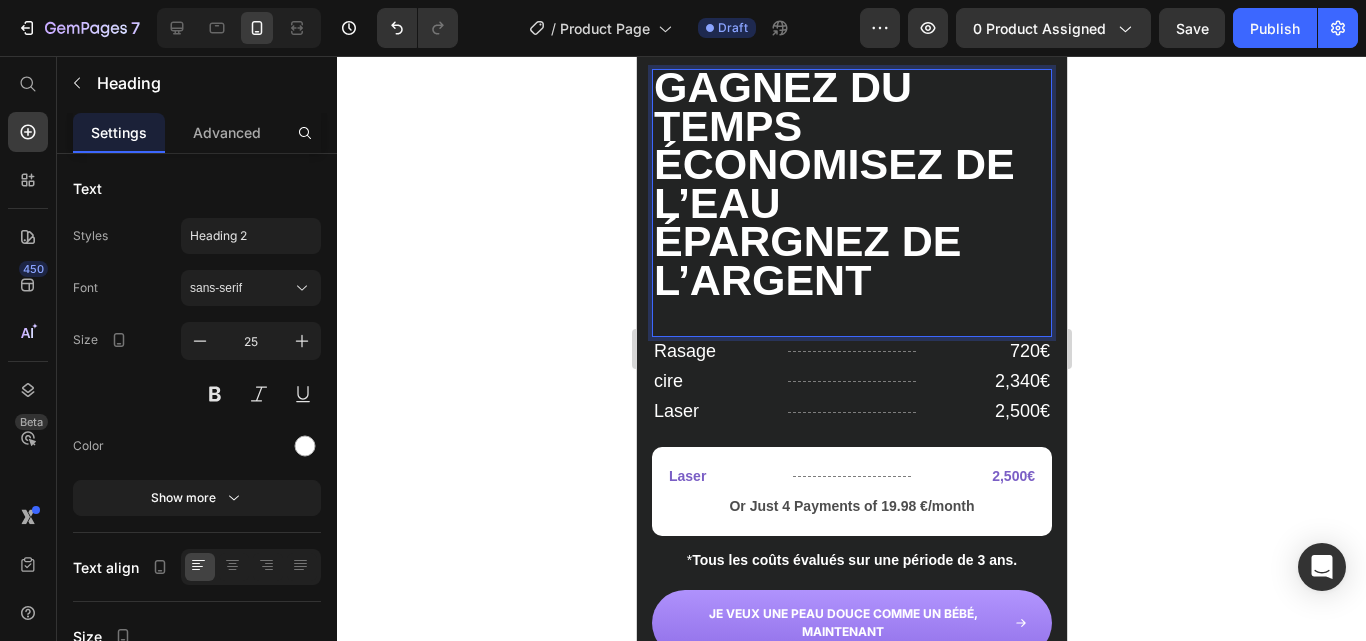 scroll, scrollTop: 8336, scrollLeft: 0, axis: vertical 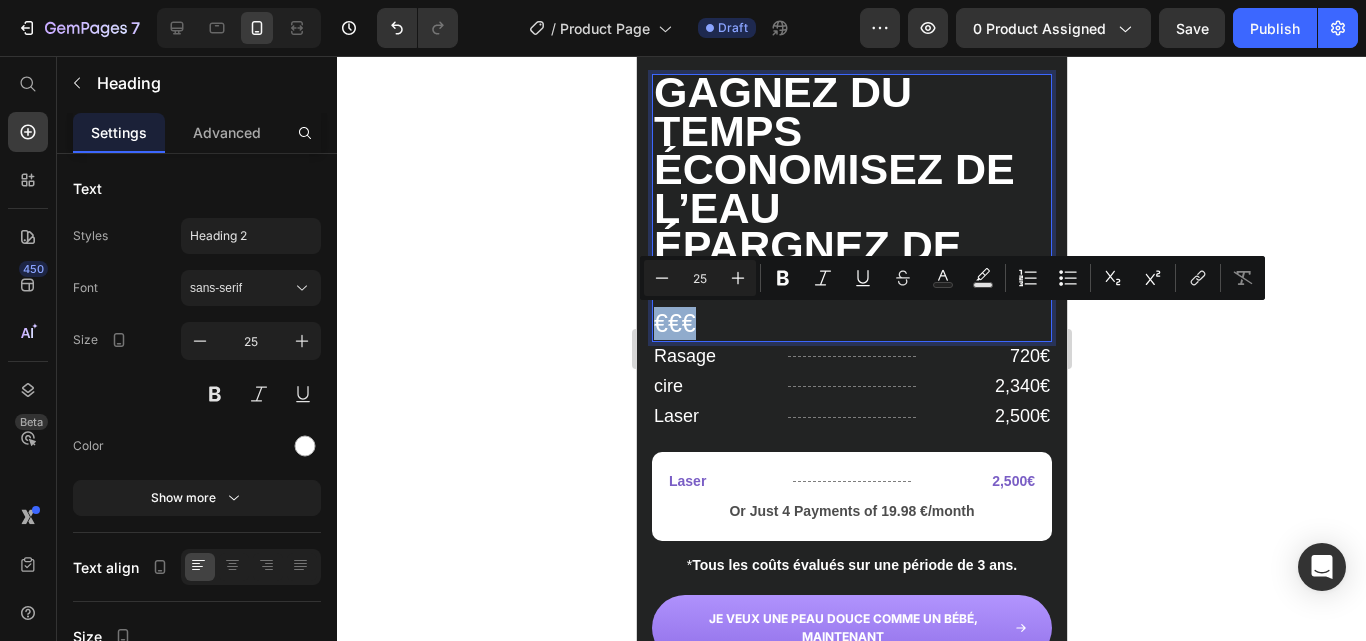 drag, startPoint x: 706, startPoint y: 322, endPoint x: 659, endPoint y: 317, distance: 47.26521 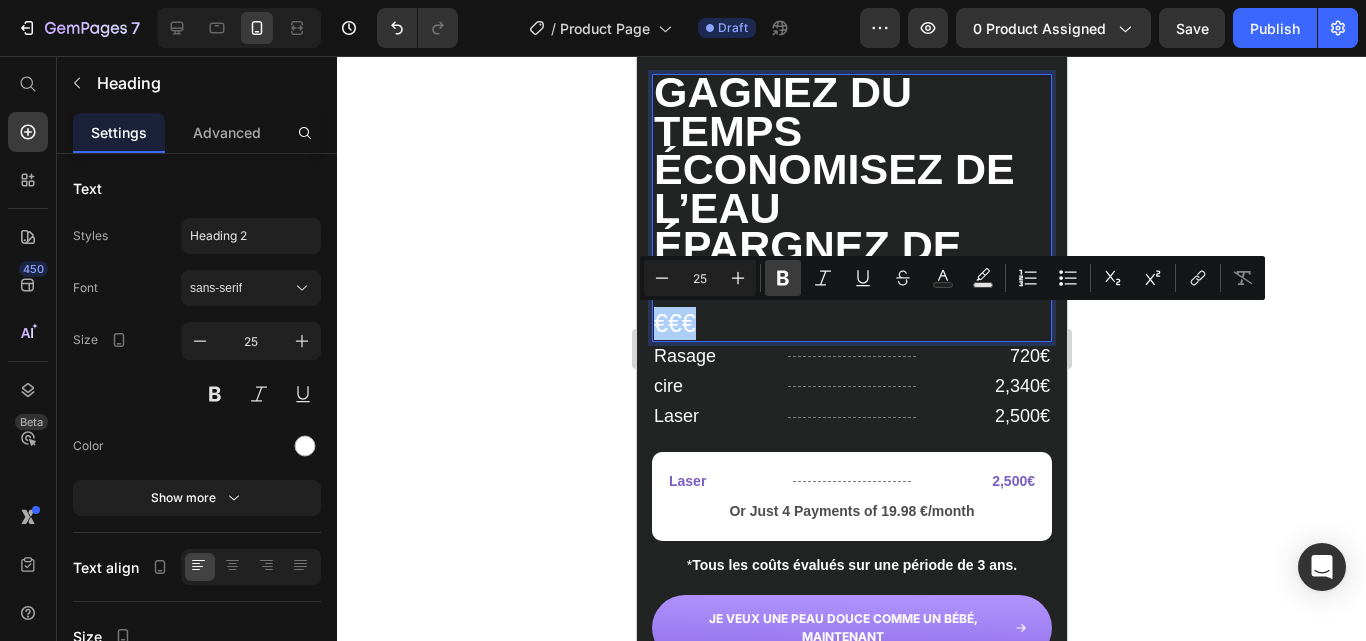 click 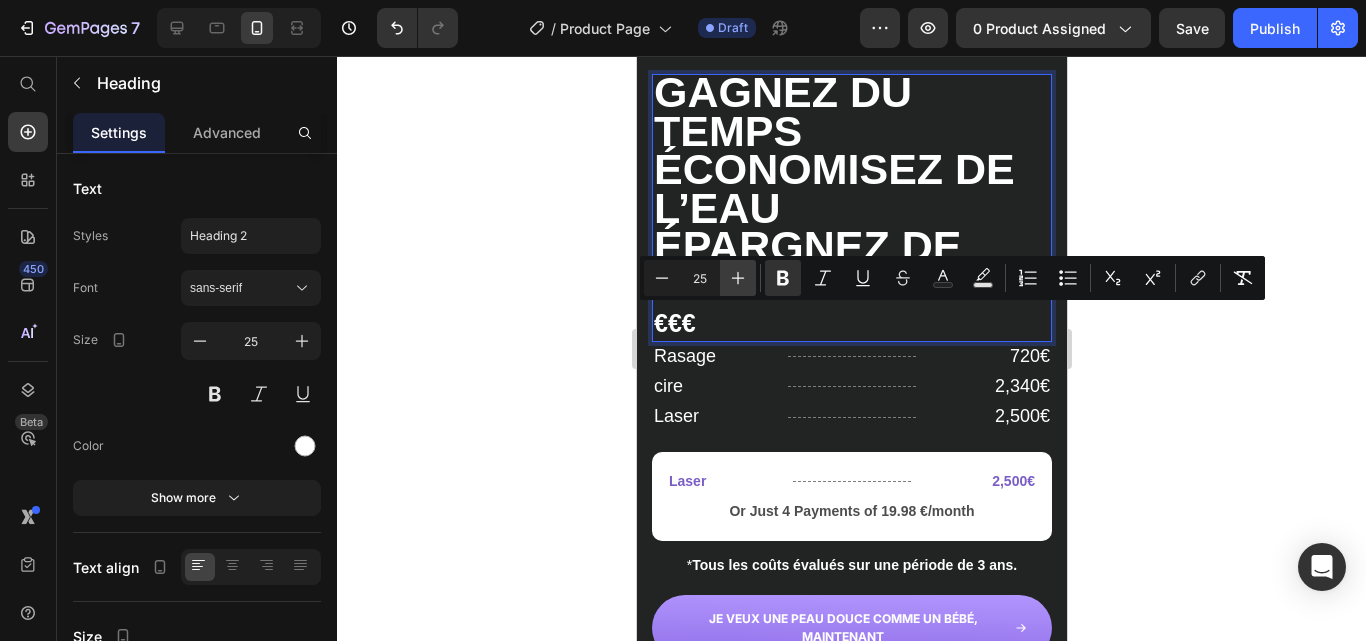 click 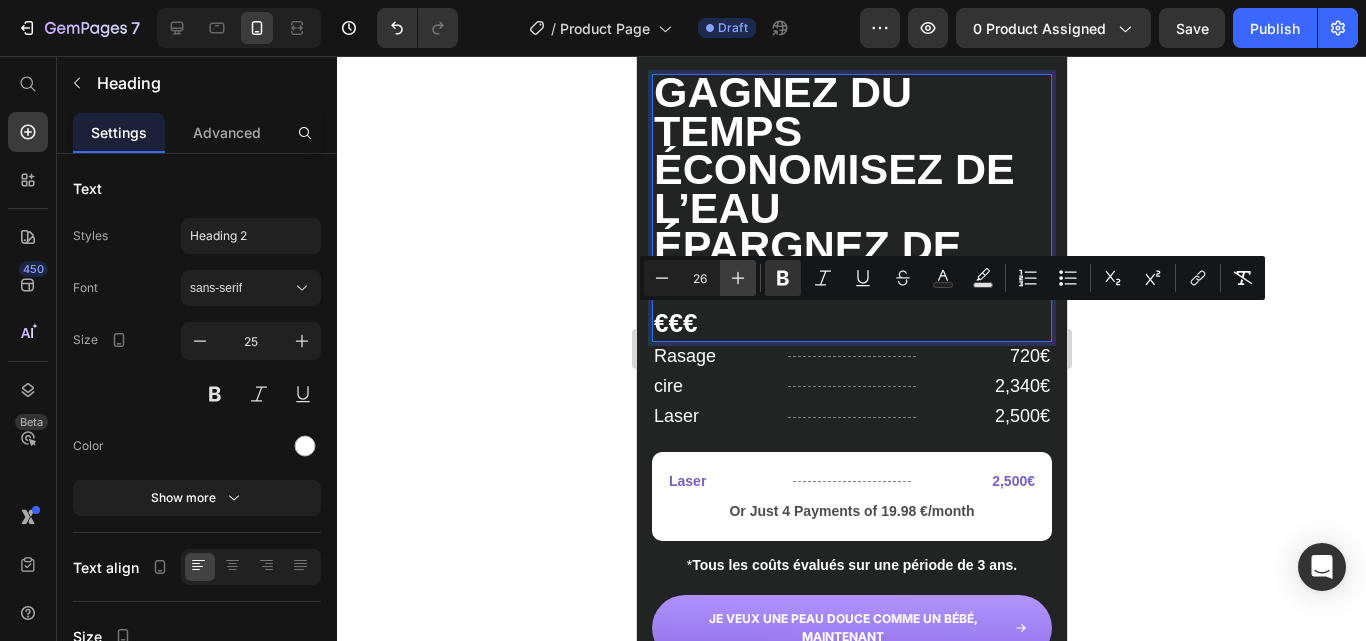 click 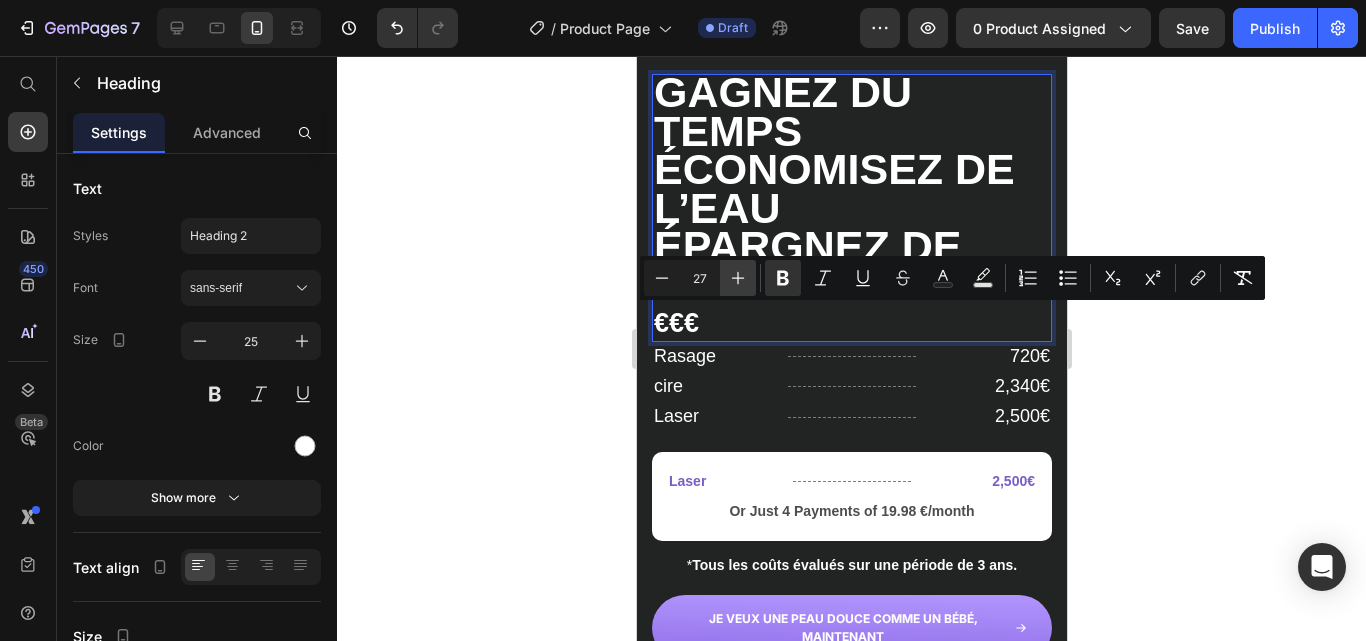 click 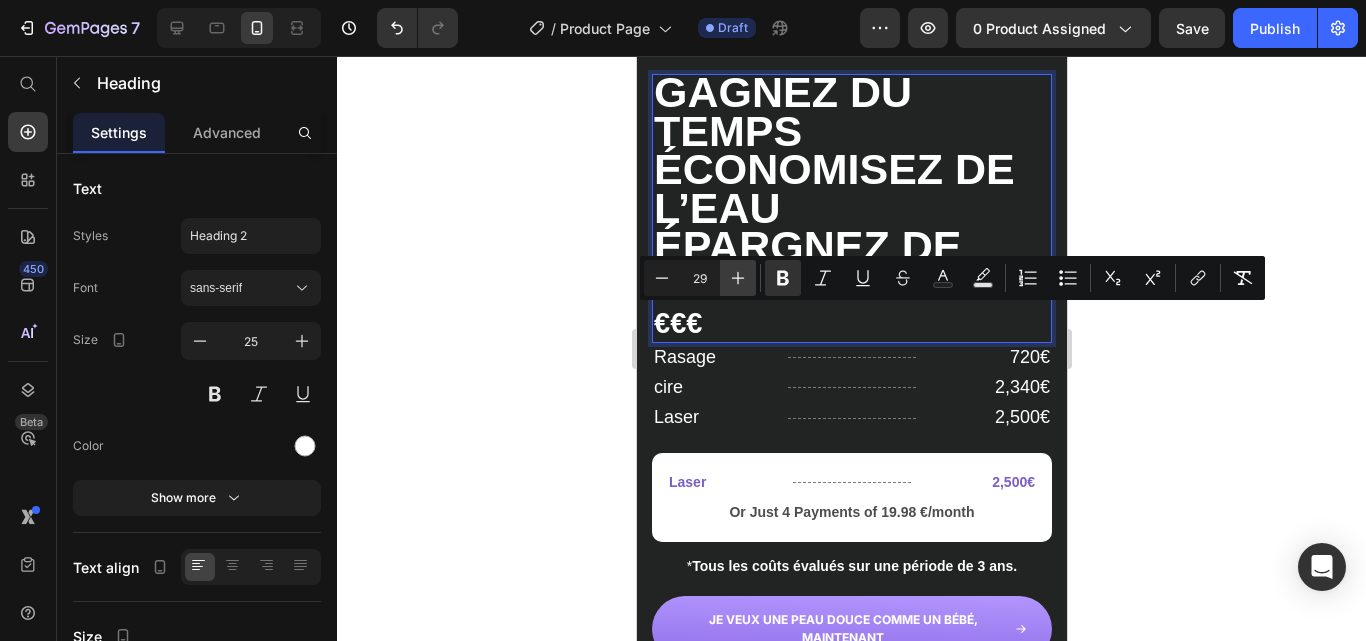 click 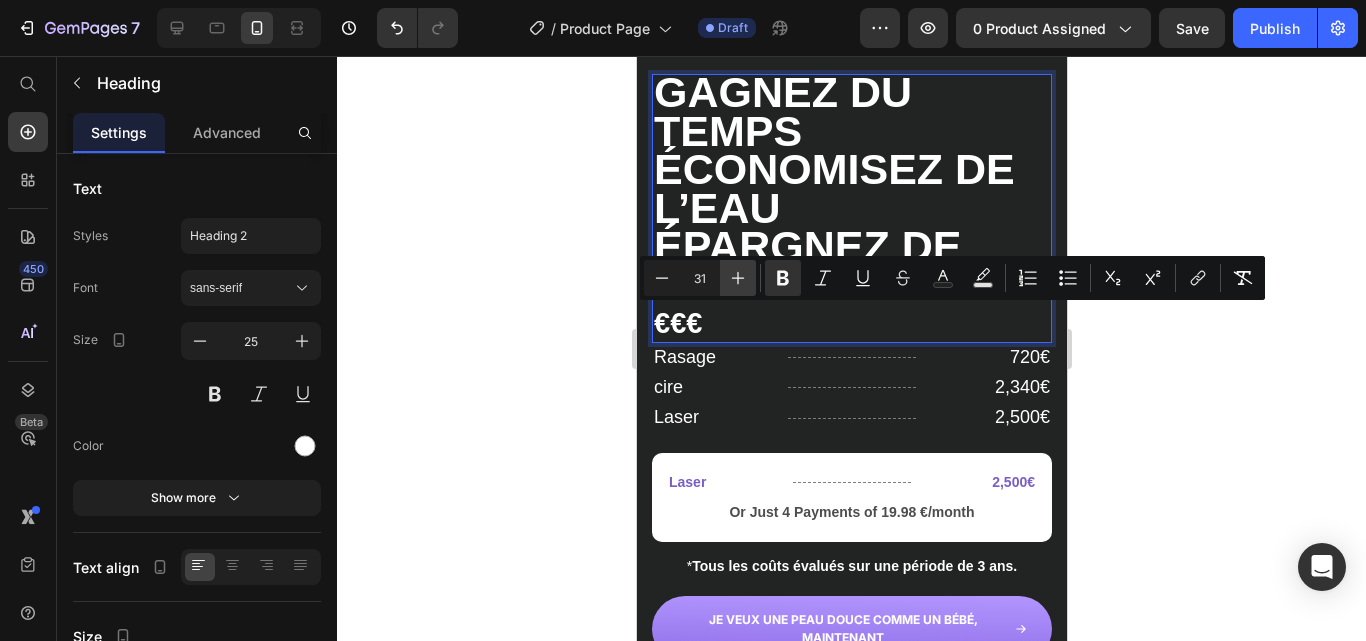 click 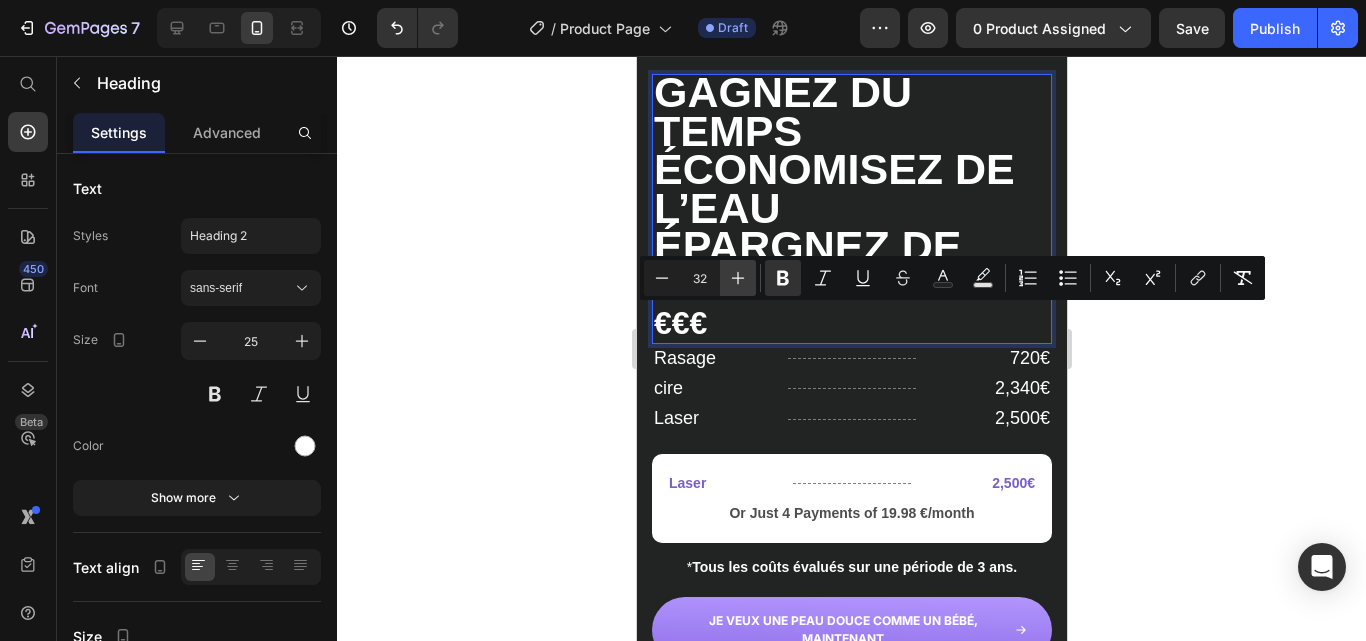 click 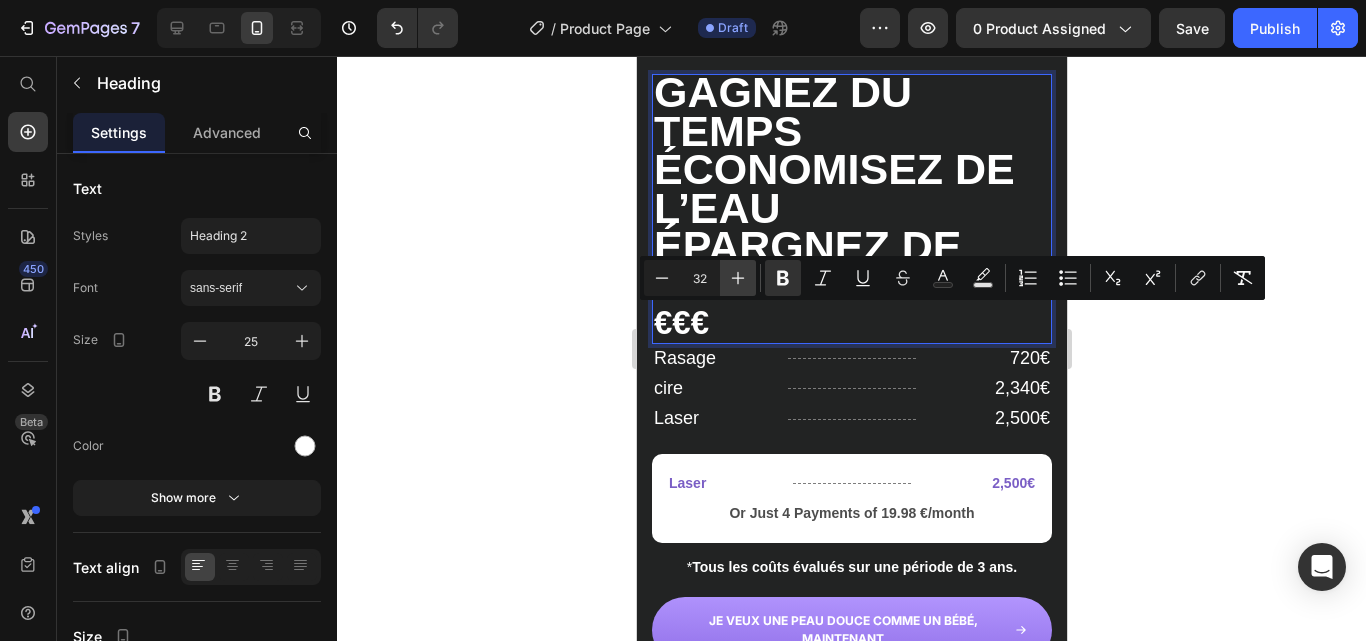 type on "33" 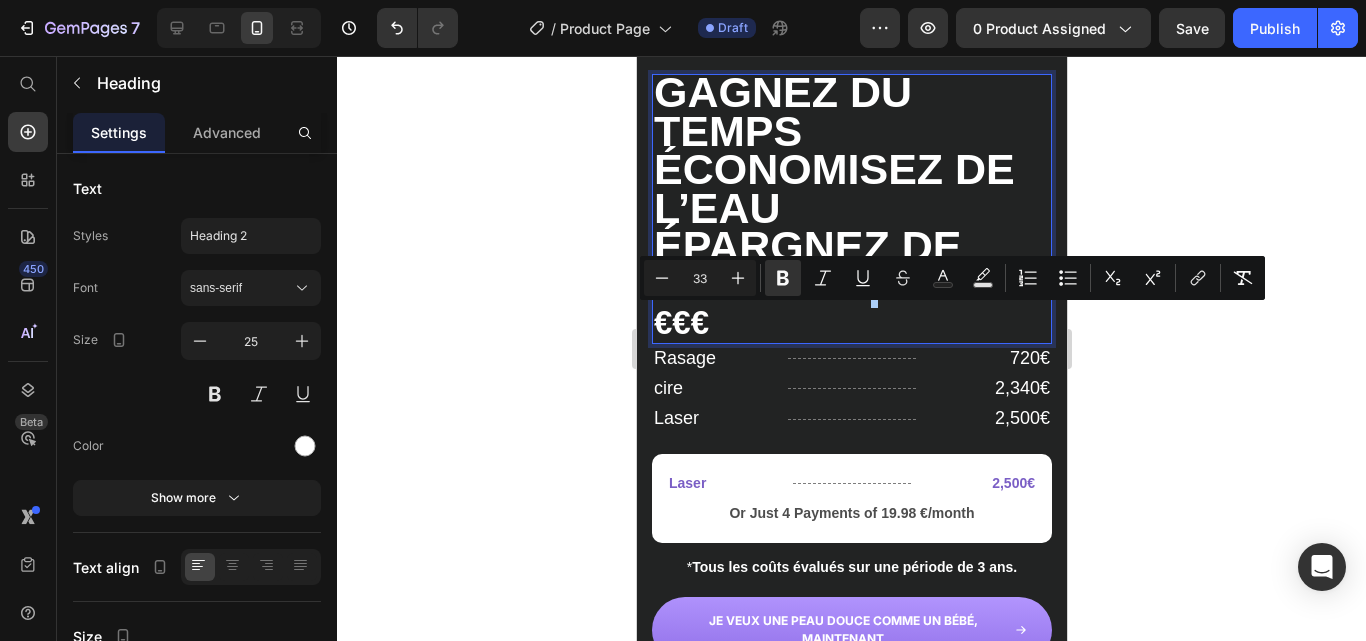 click 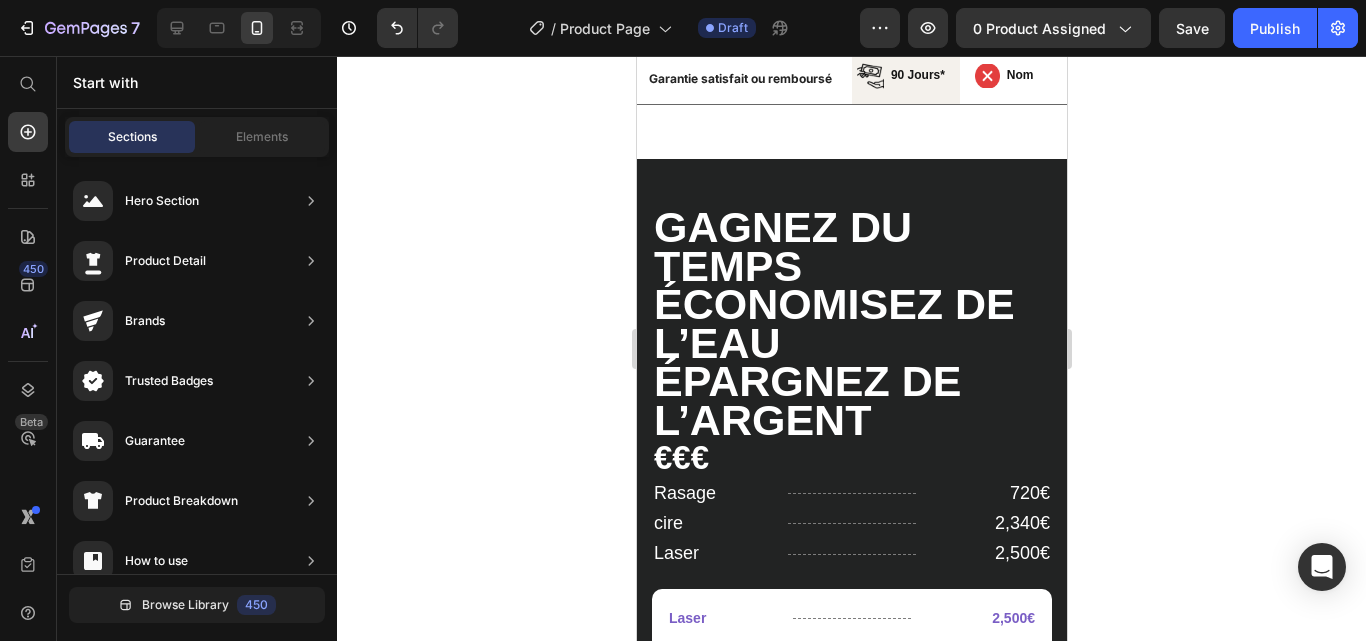 scroll, scrollTop: 7751, scrollLeft: 0, axis: vertical 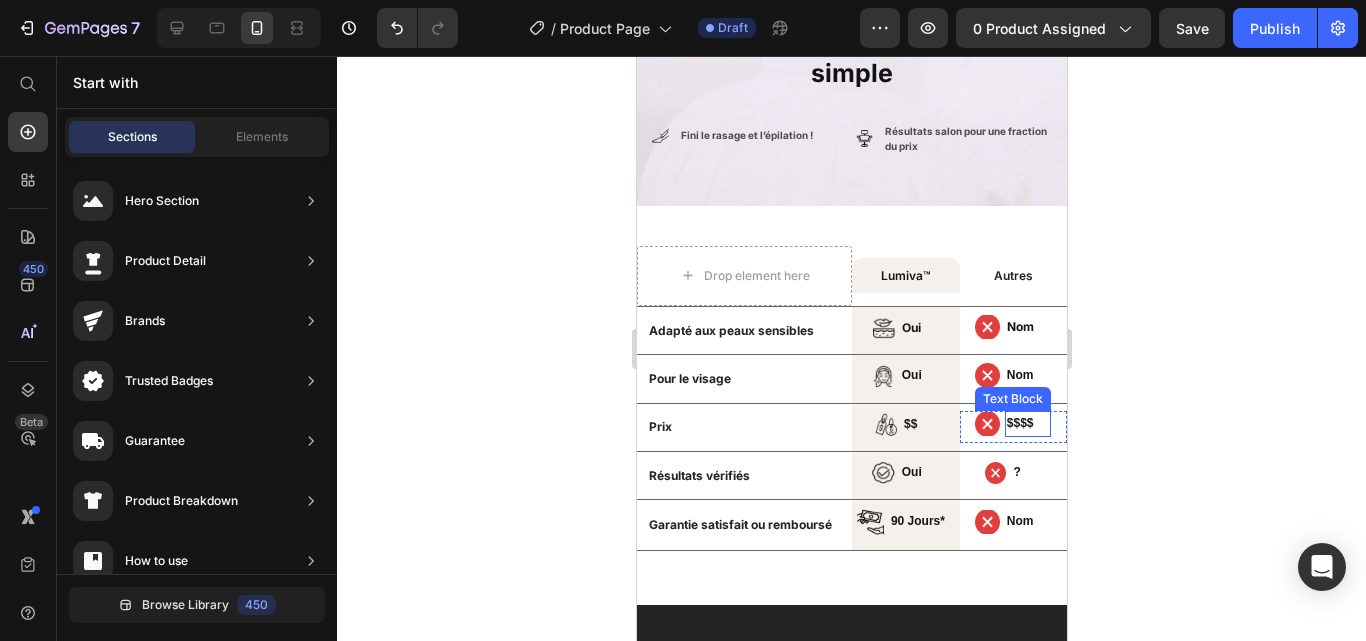 click on "$$$$" at bounding box center [1027, 424] 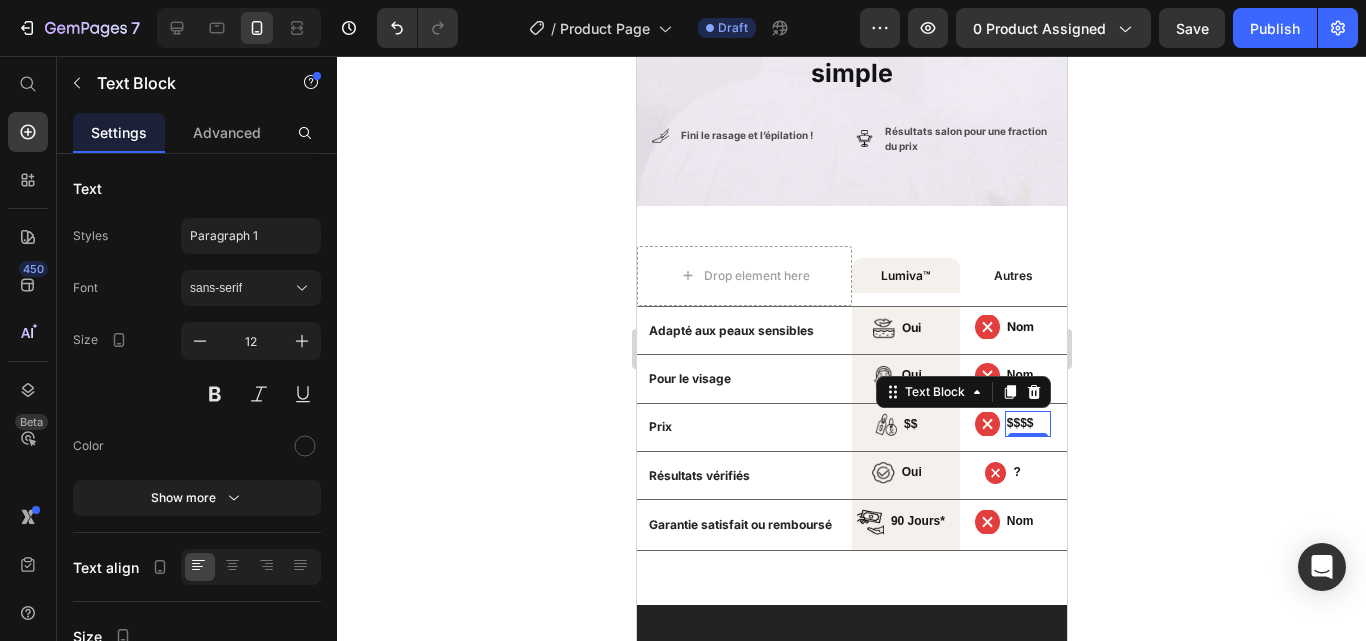 click on "$$$$" at bounding box center (1027, 424) 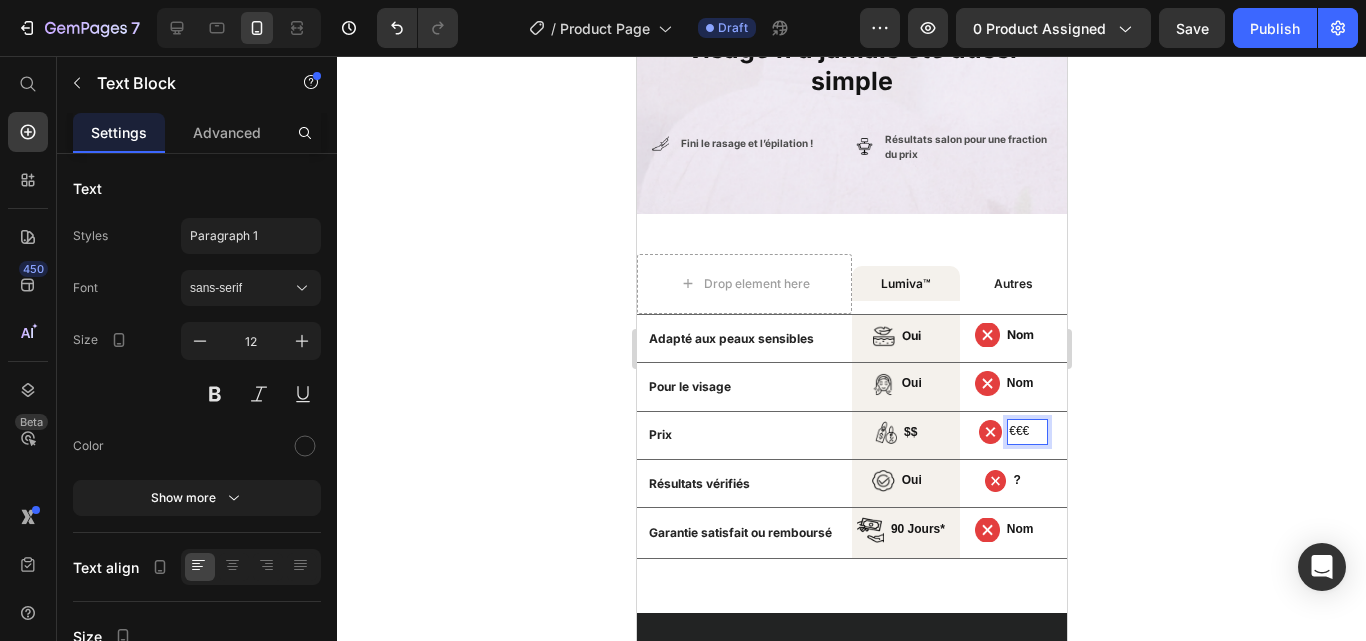 scroll, scrollTop: 7742, scrollLeft: 0, axis: vertical 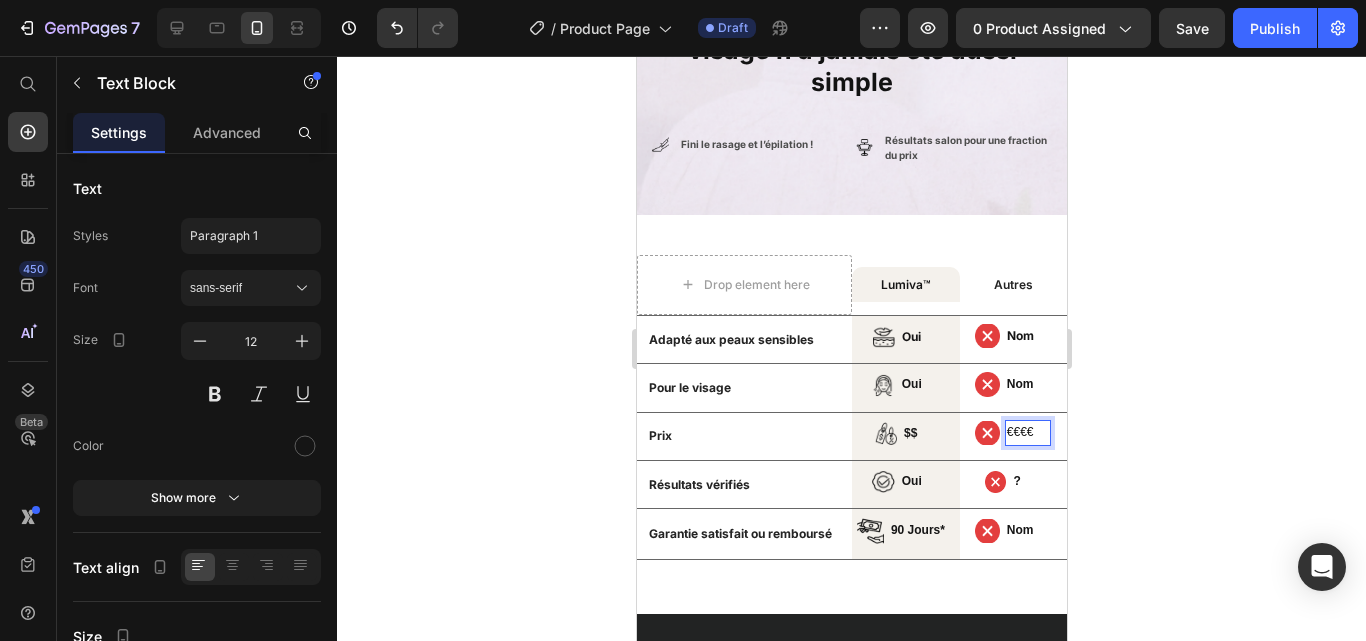 click on "€€€€" at bounding box center (1027, 433) 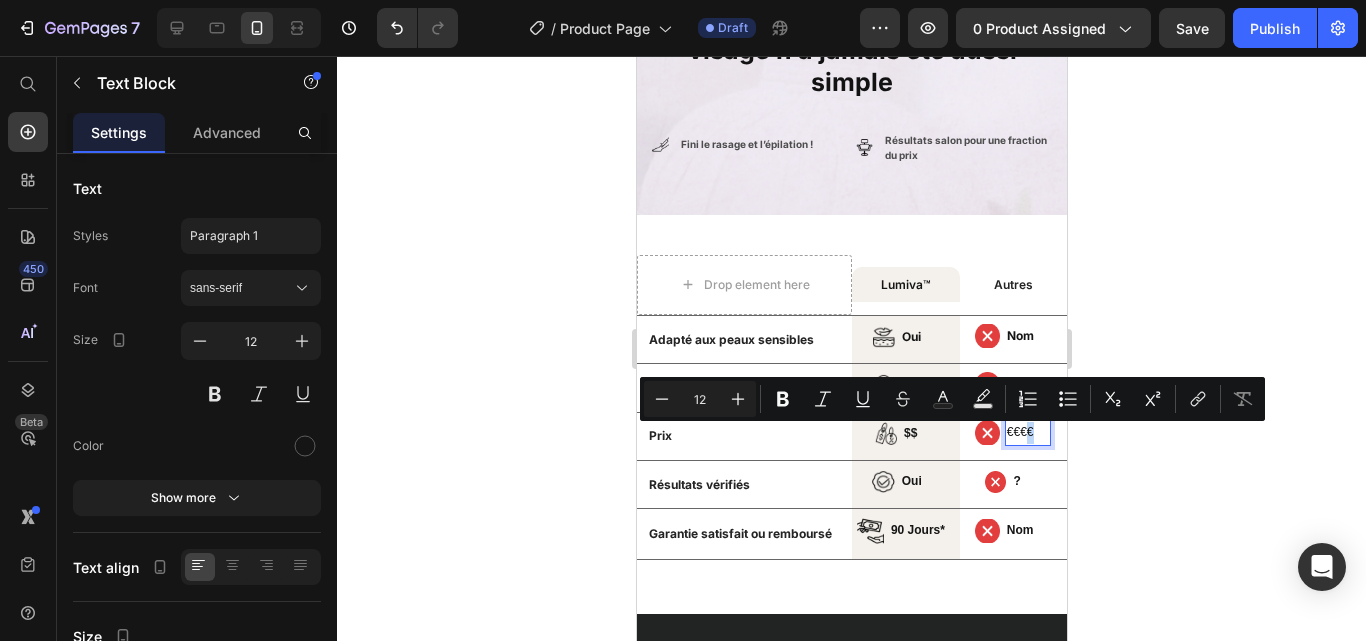 click on "€€€€" at bounding box center (1027, 433) 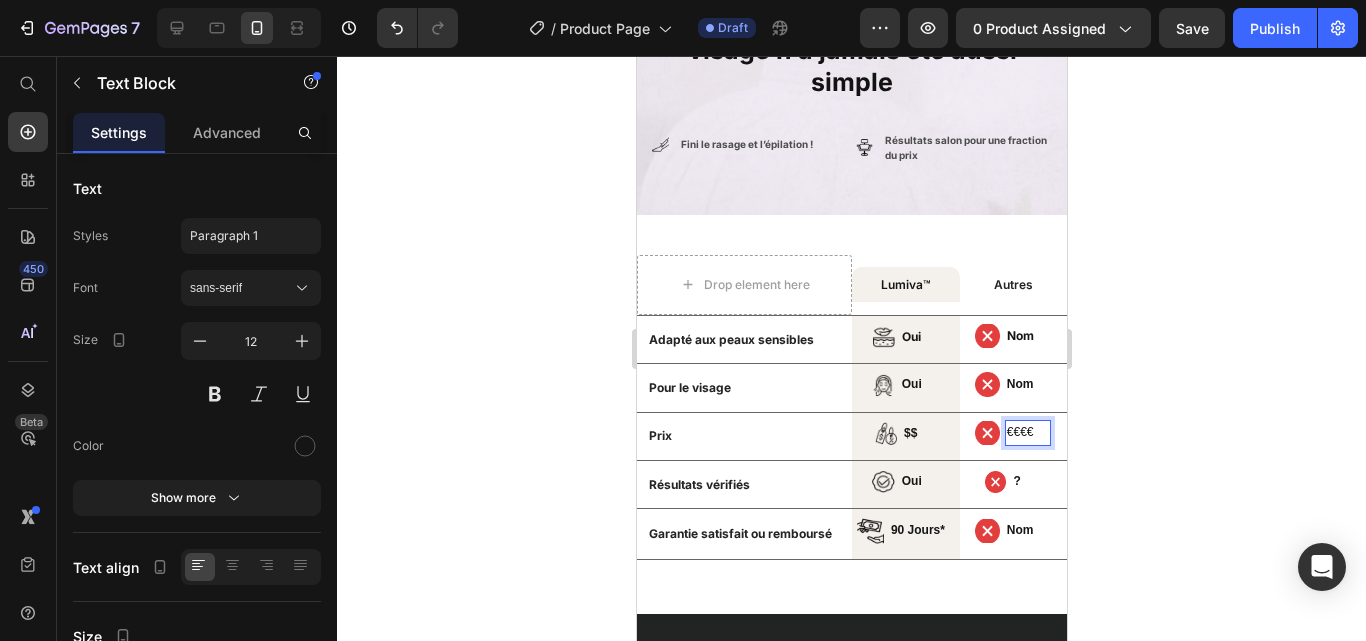 click on "€€€€" at bounding box center [1027, 433] 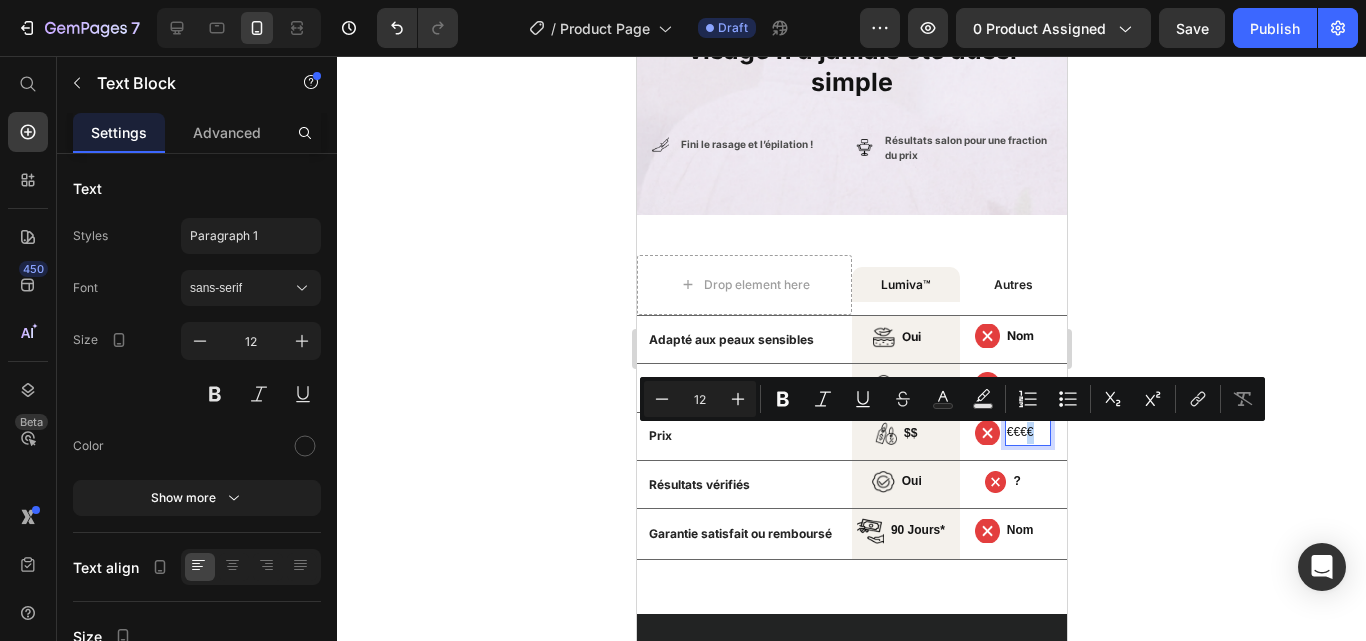 click on "€€€€" at bounding box center [1027, 433] 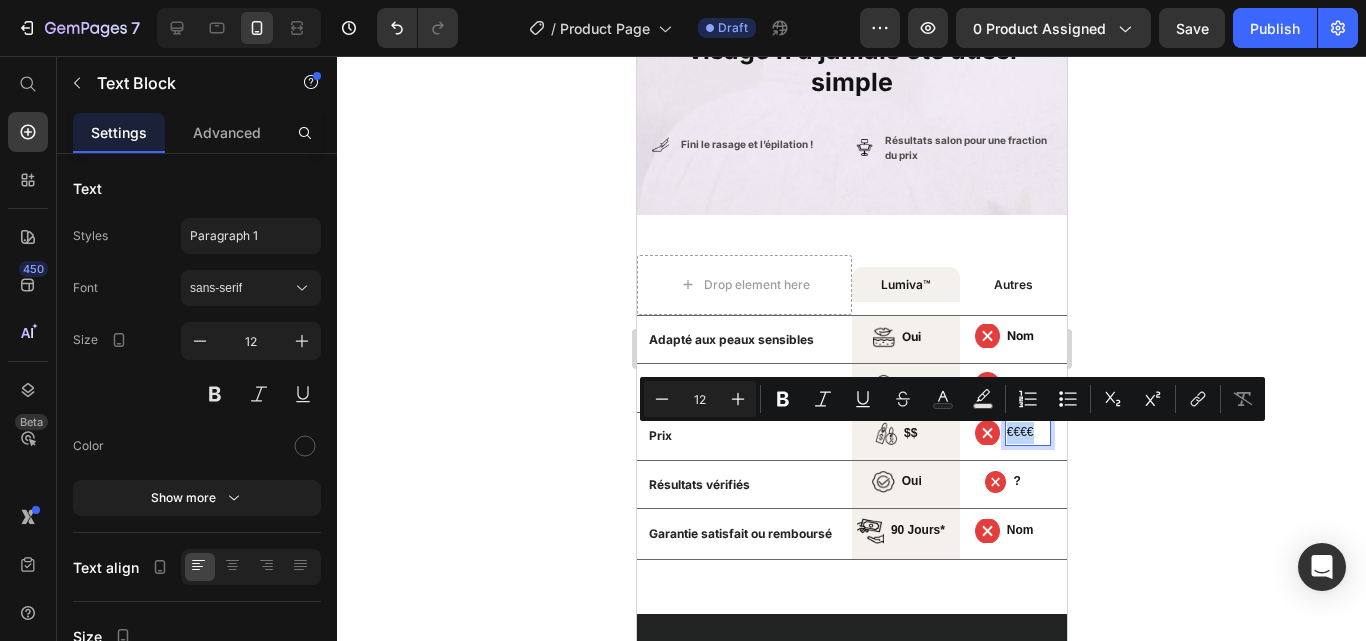 drag, startPoint x: 1022, startPoint y: 434, endPoint x: 1004, endPoint y: 435, distance: 18.027756 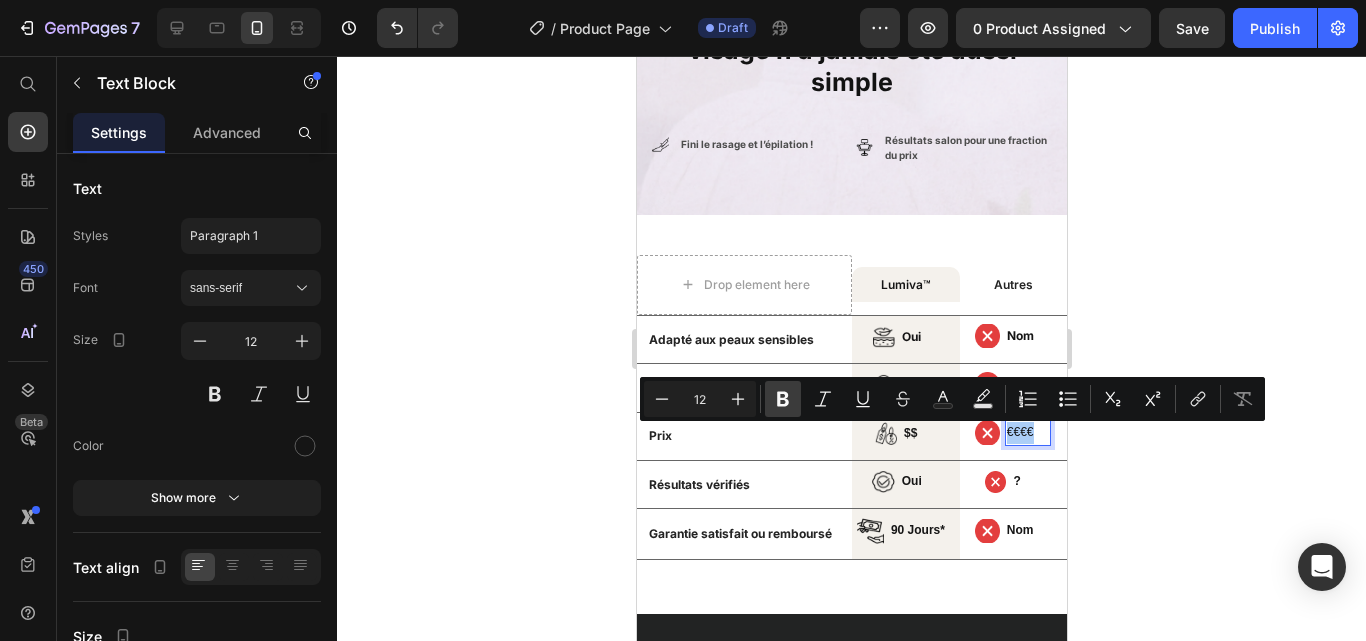 drag, startPoint x: 790, startPoint y: 404, endPoint x: 338, endPoint y: 382, distance: 452.5351 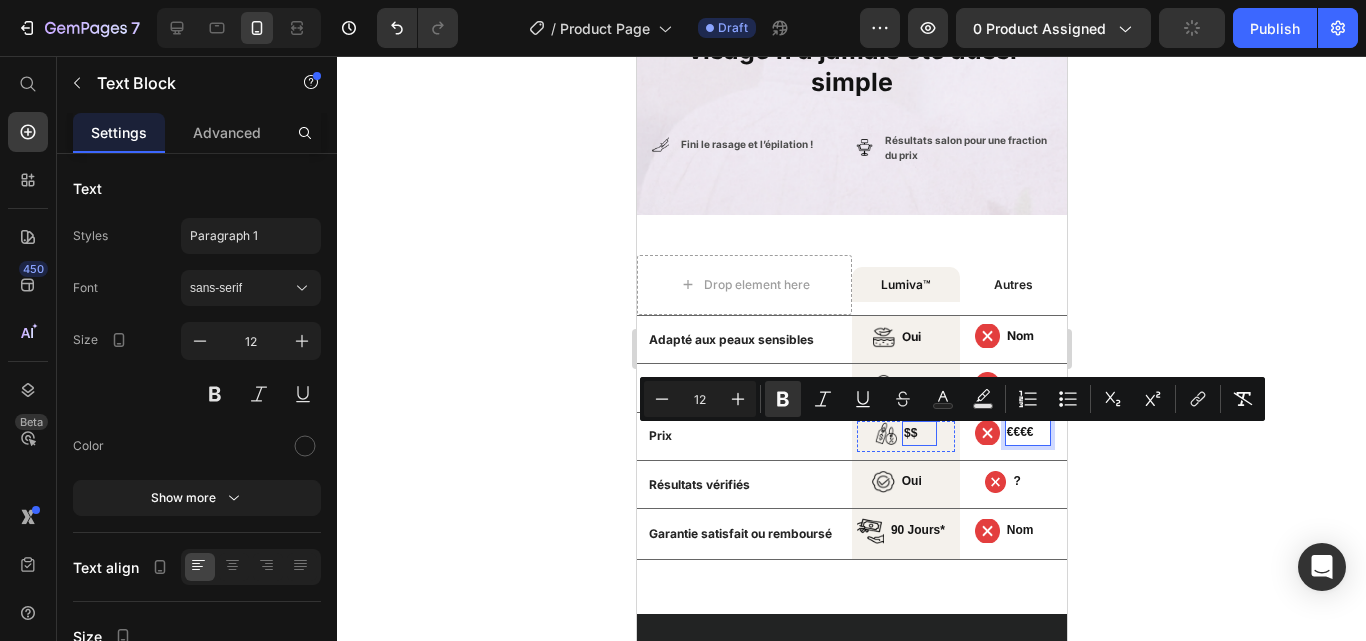 click on "$$" at bounding box center [909, 433] 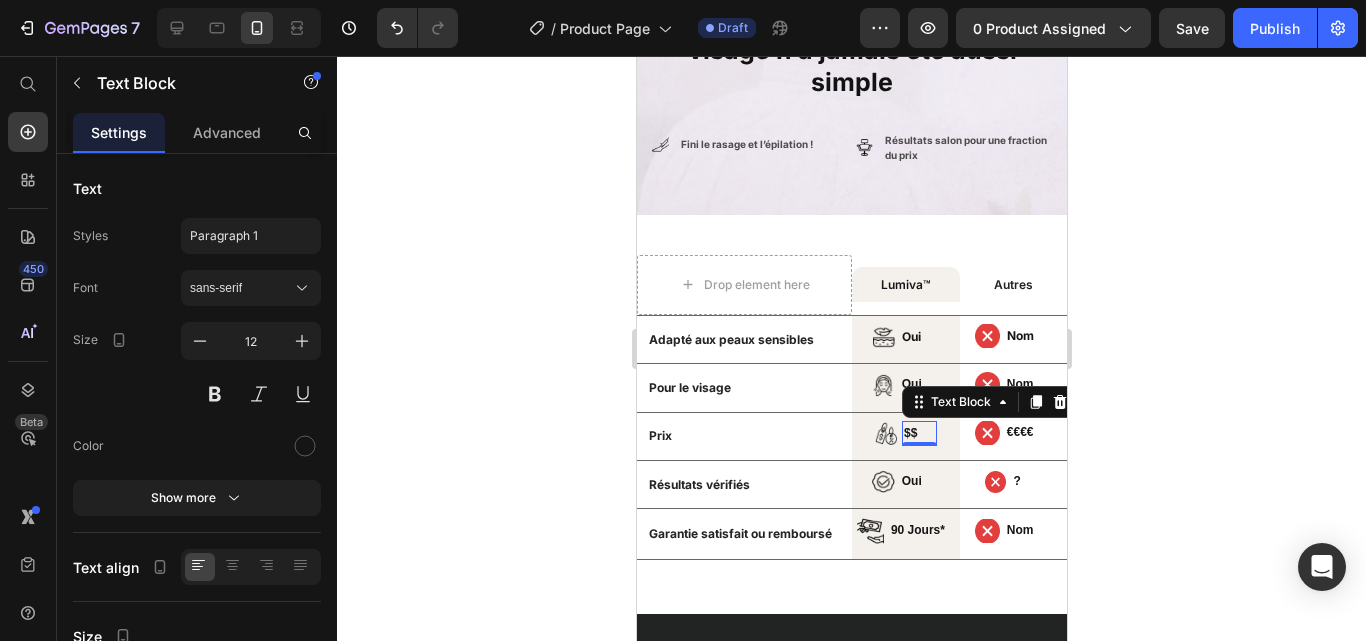 click on "$$" at bounding box center (918, 434) 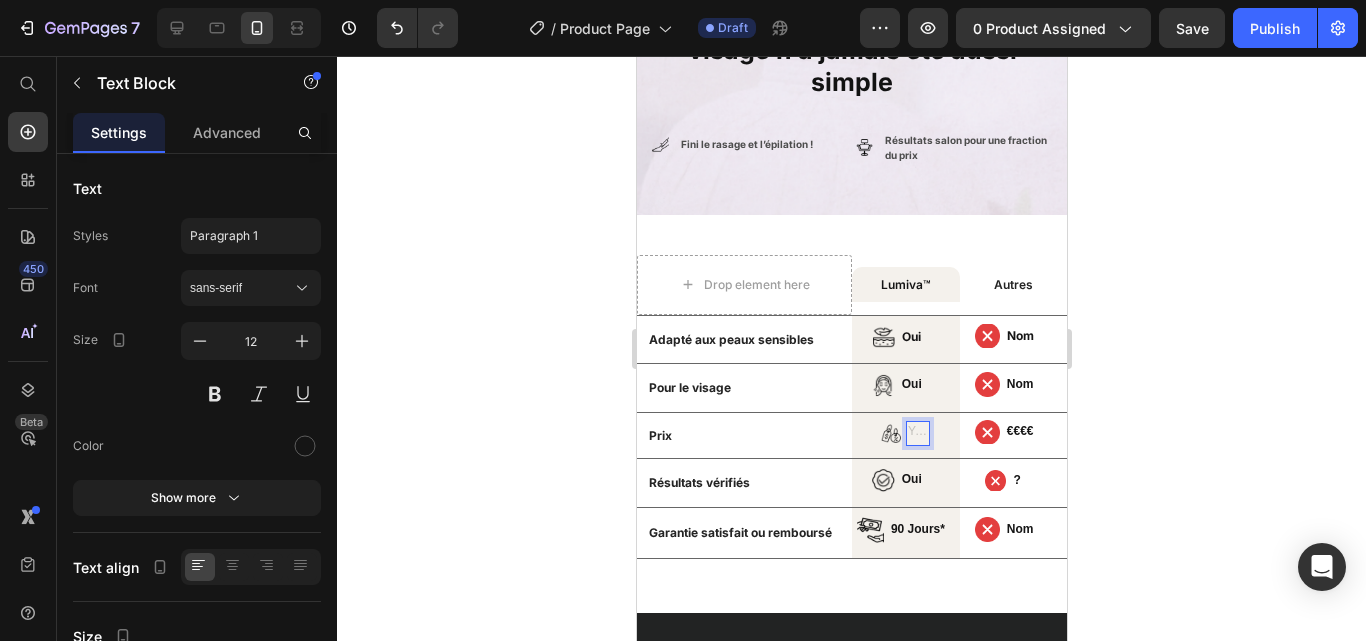 scroll, scrollTop: 7734, scrollLeft: 0, axis: vertical 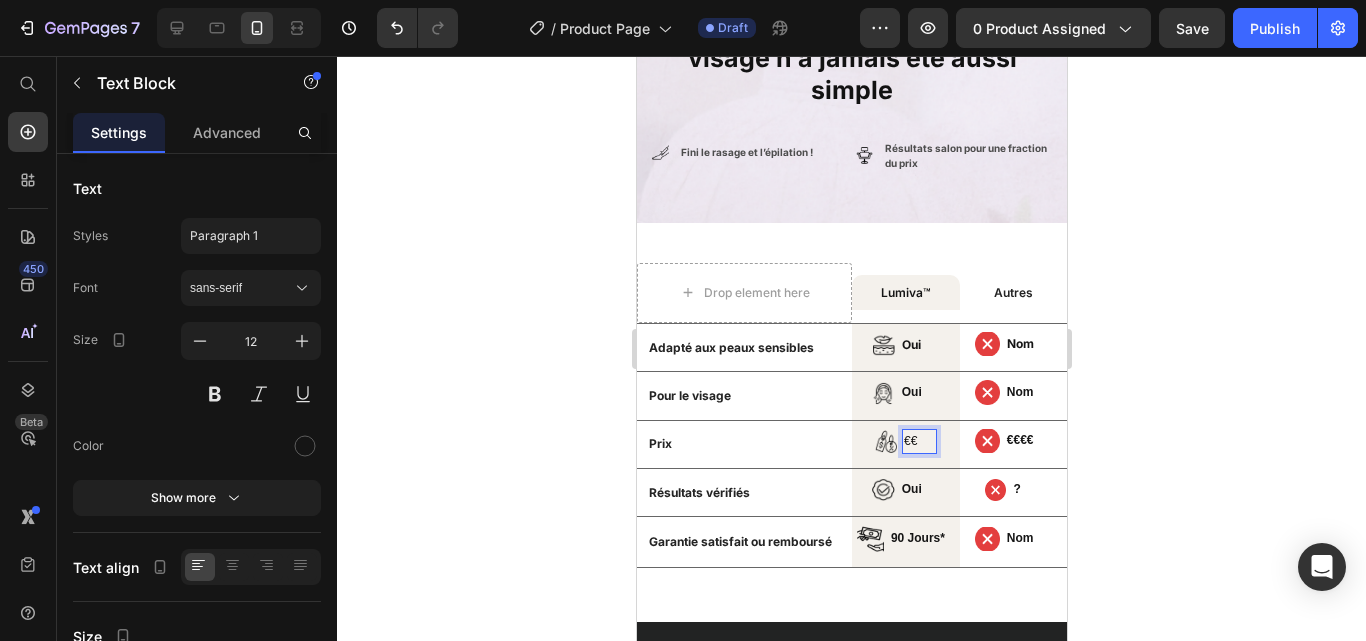 click on "€€" at bounding box center [918, 442] 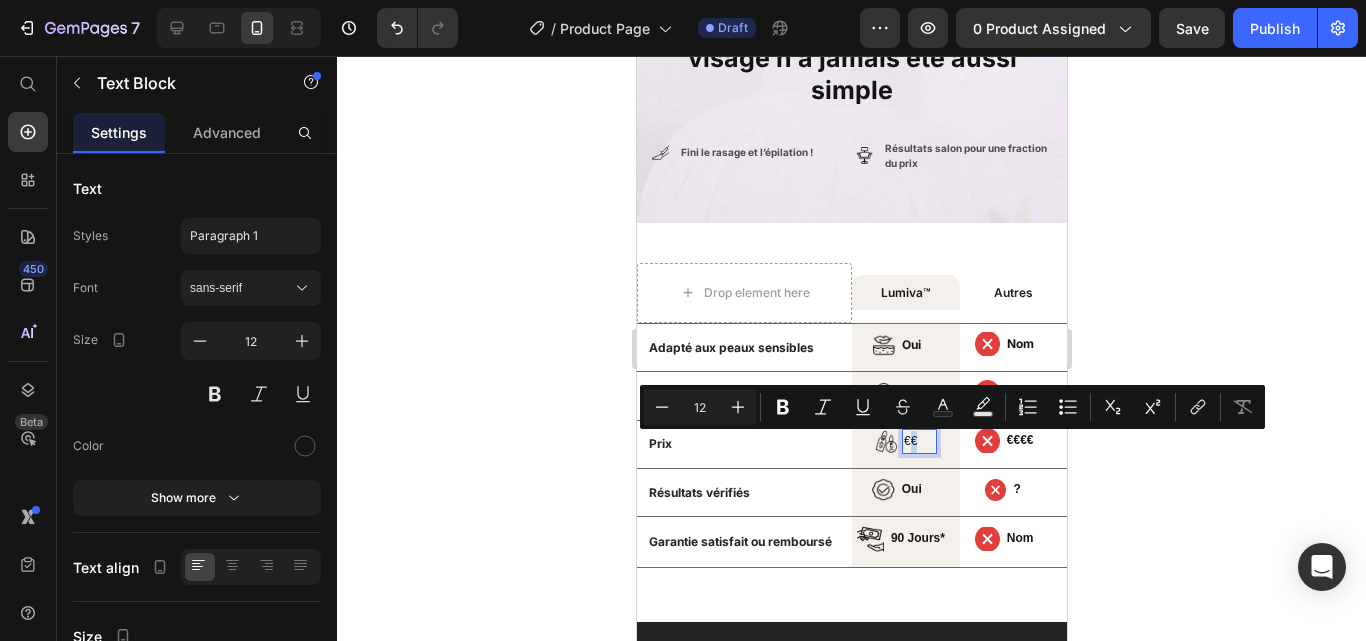 click on "€€" at bounding box center (918, 442) 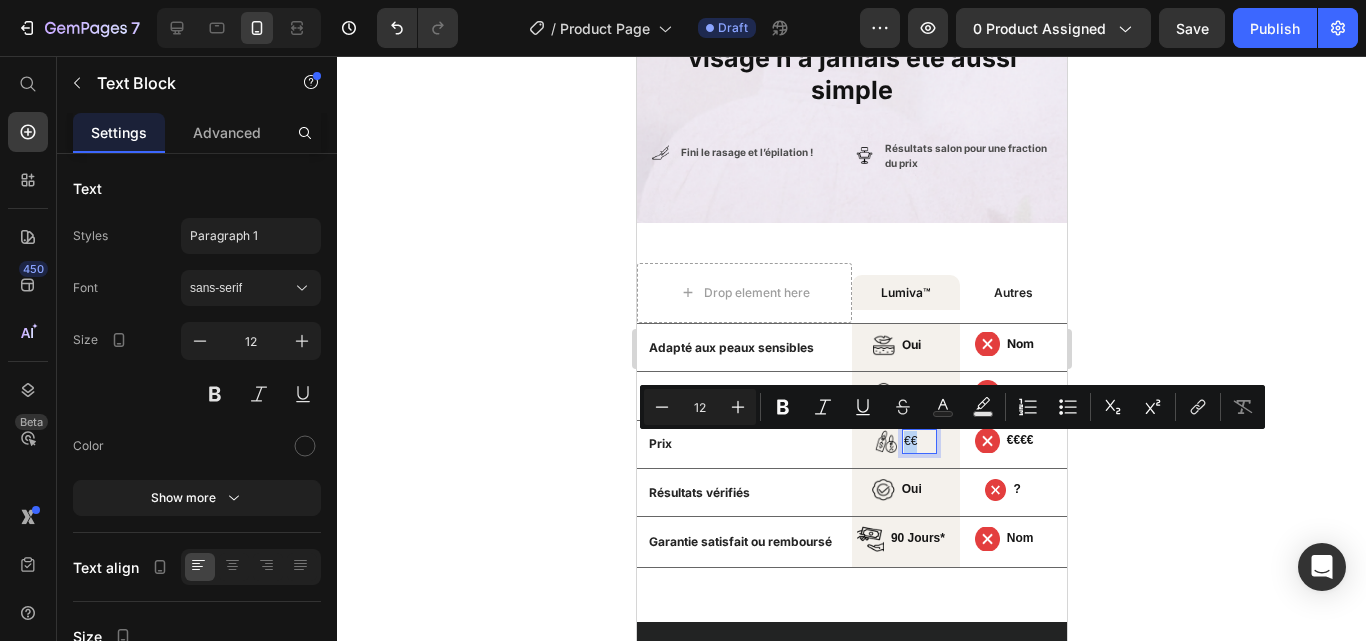 drag, startPoint x: 916, startPoint y: 447, endPoint x: 895, endPoint y: 445, distance: 21.095022 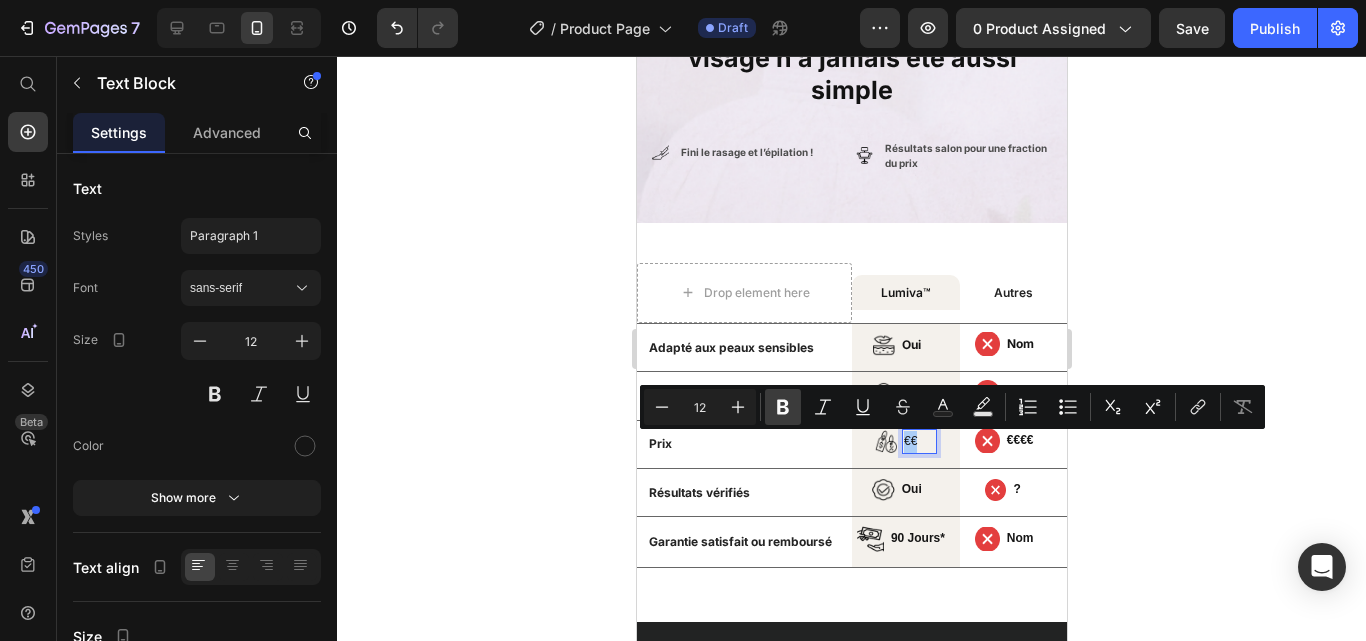 click 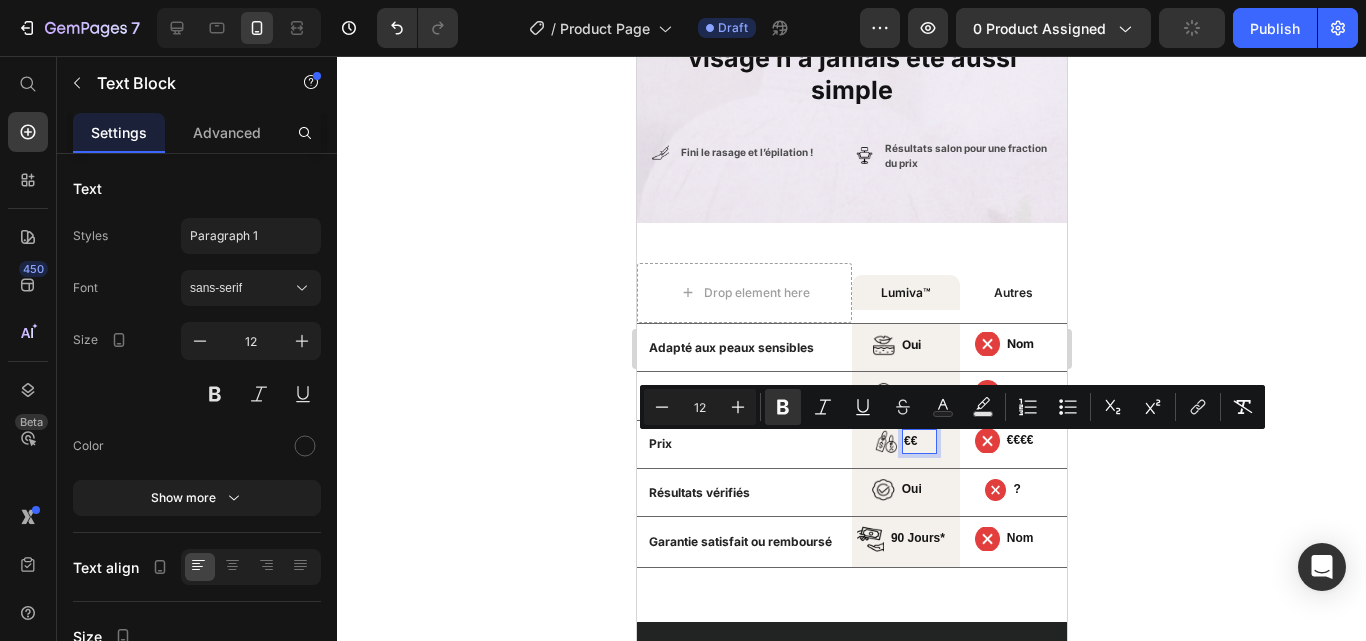 click 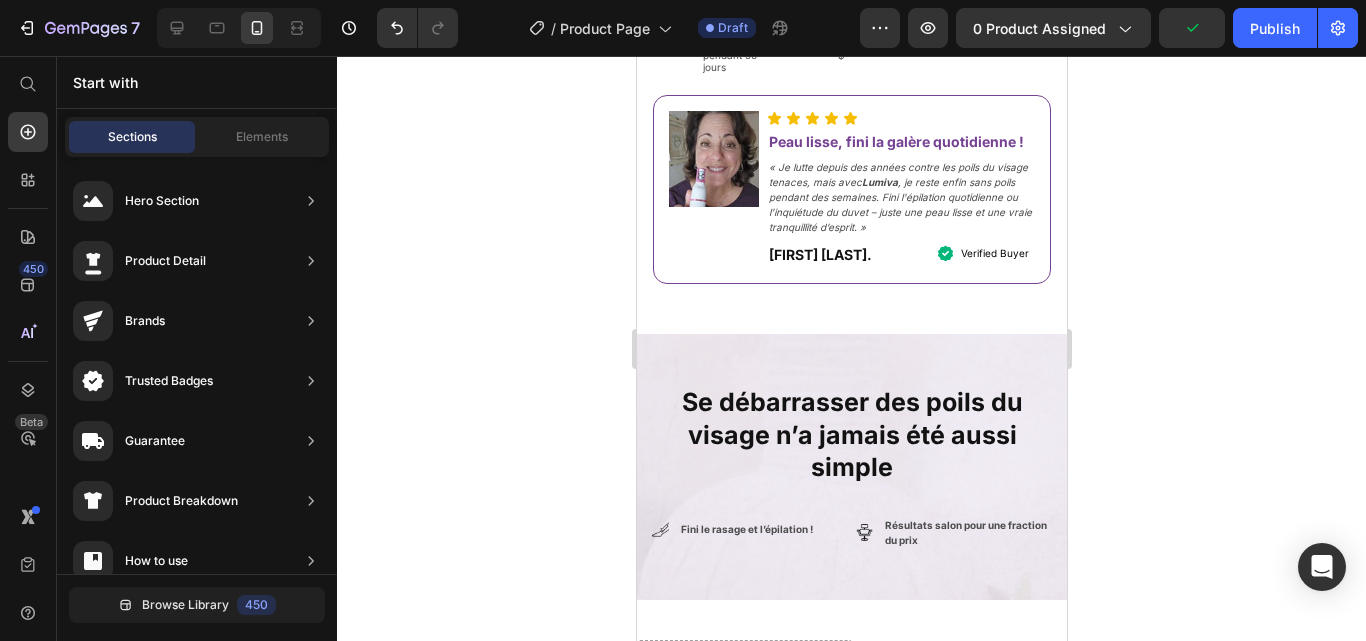 scroll, scrollTop: 7315, scrollLeft: 0, axis: vertical 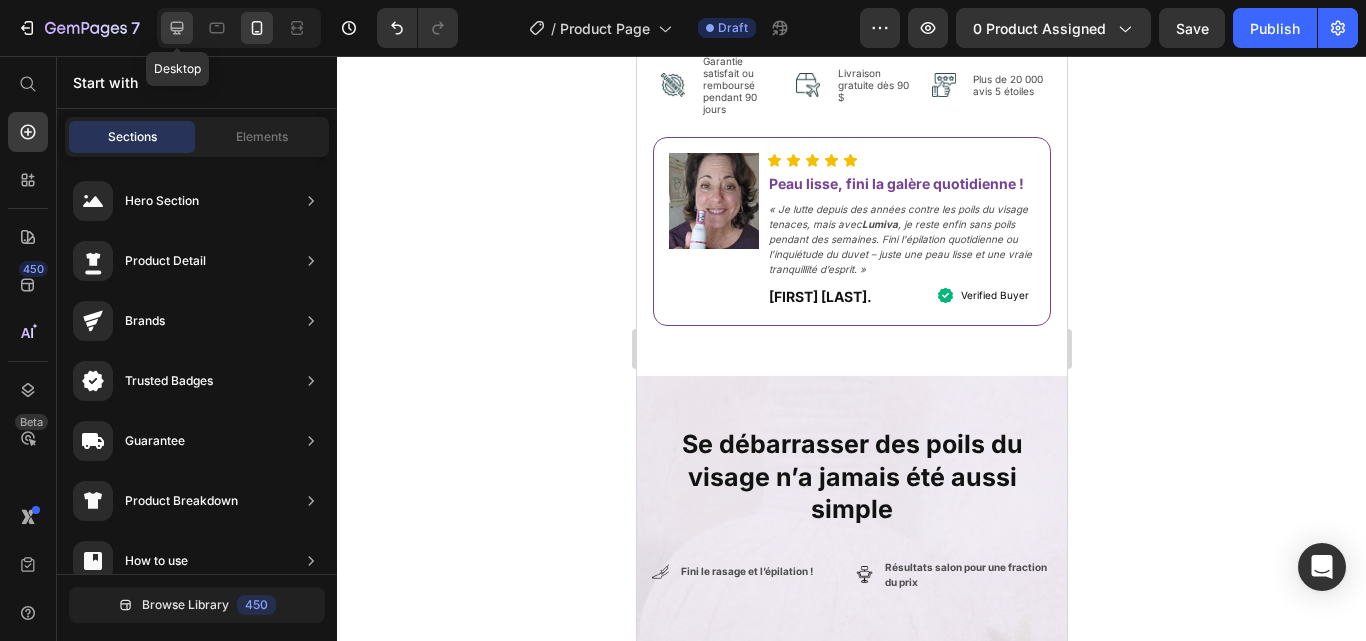 click 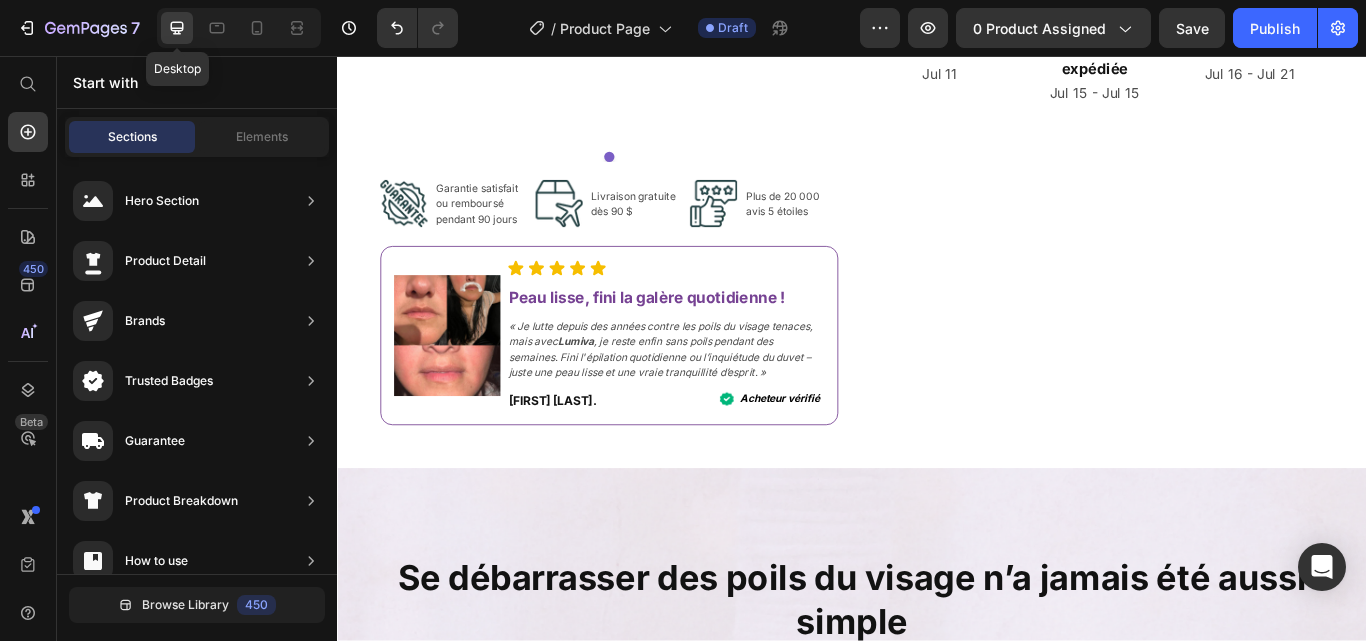 click on "Acheteur vérifié" at bounding box center (852, 455) 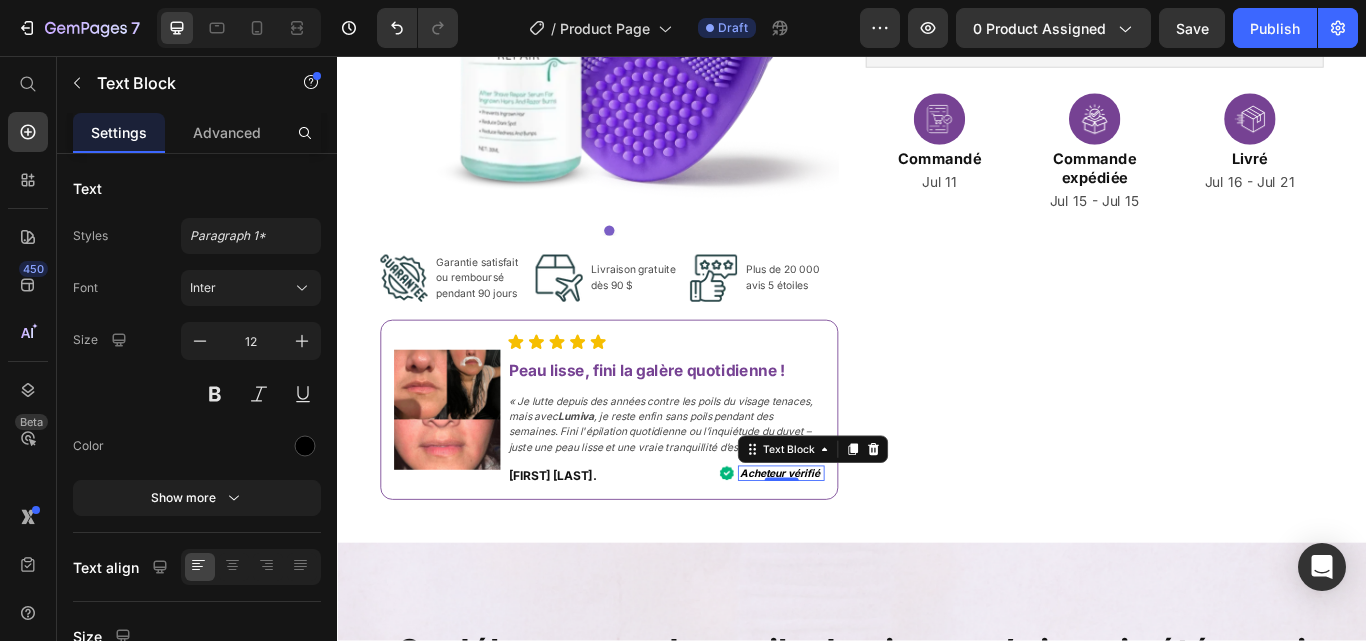 scroll, scrollTop: 7407, scrollLeft: 0, axis: vertical 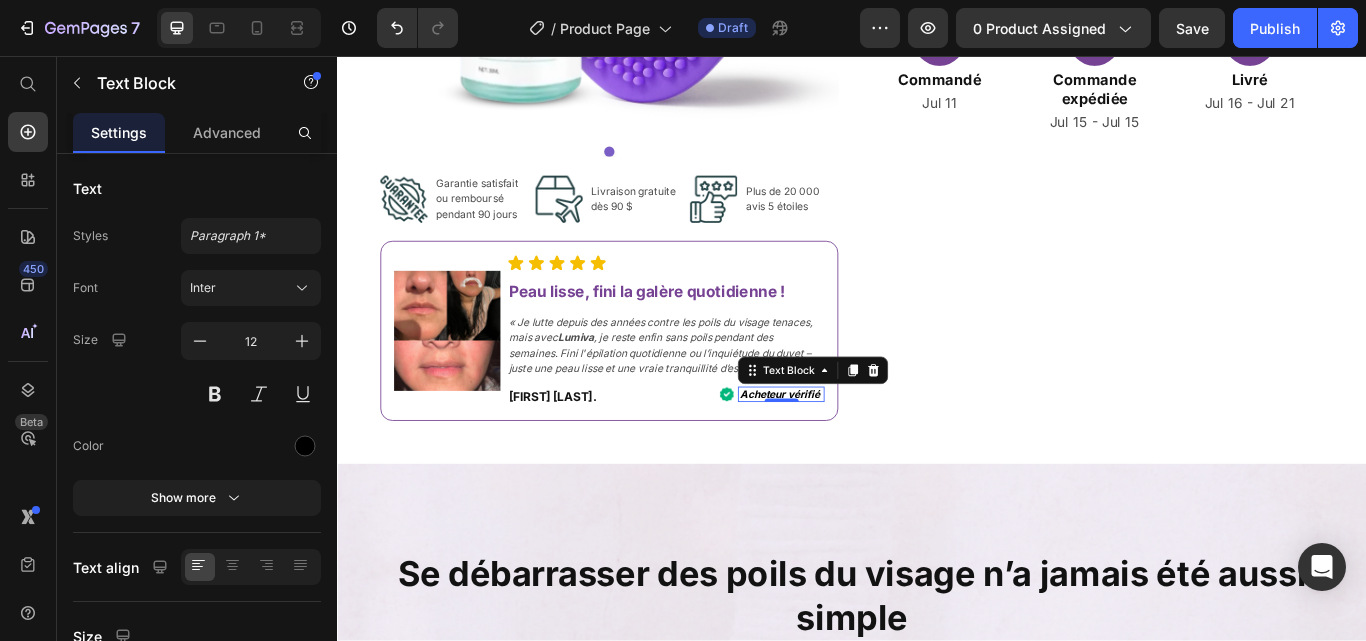 click on "Acheteur vérifié" at bounding box center (852, 450) 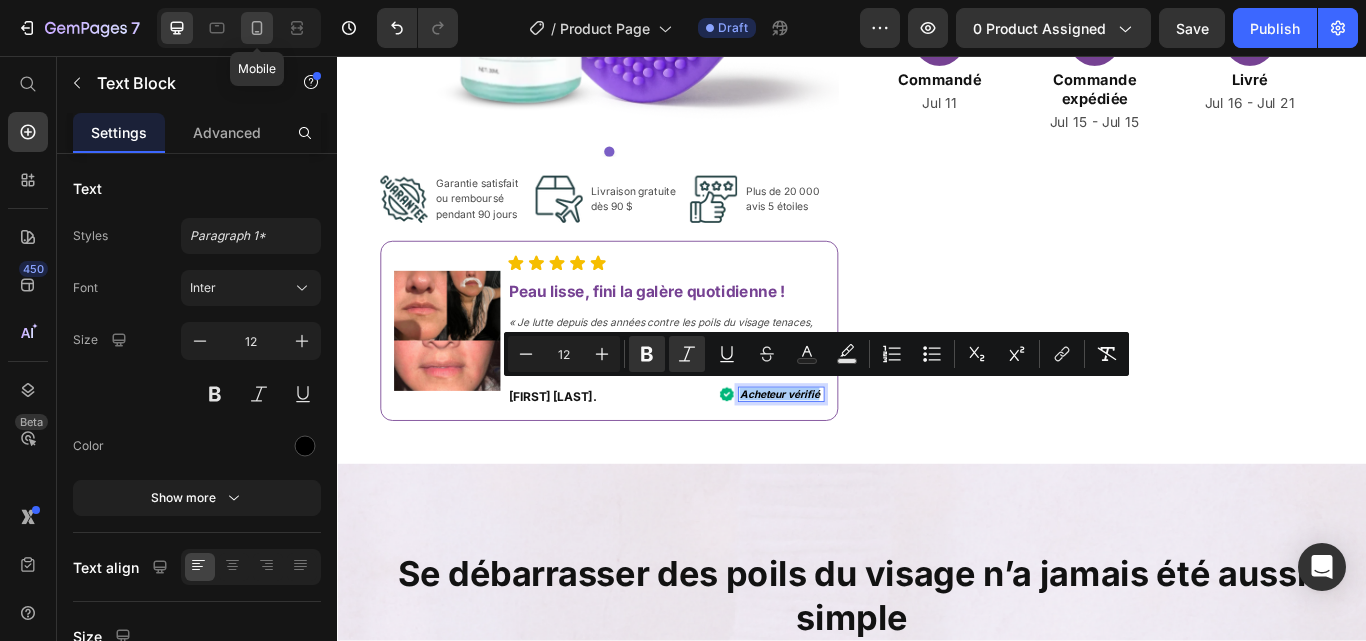 click 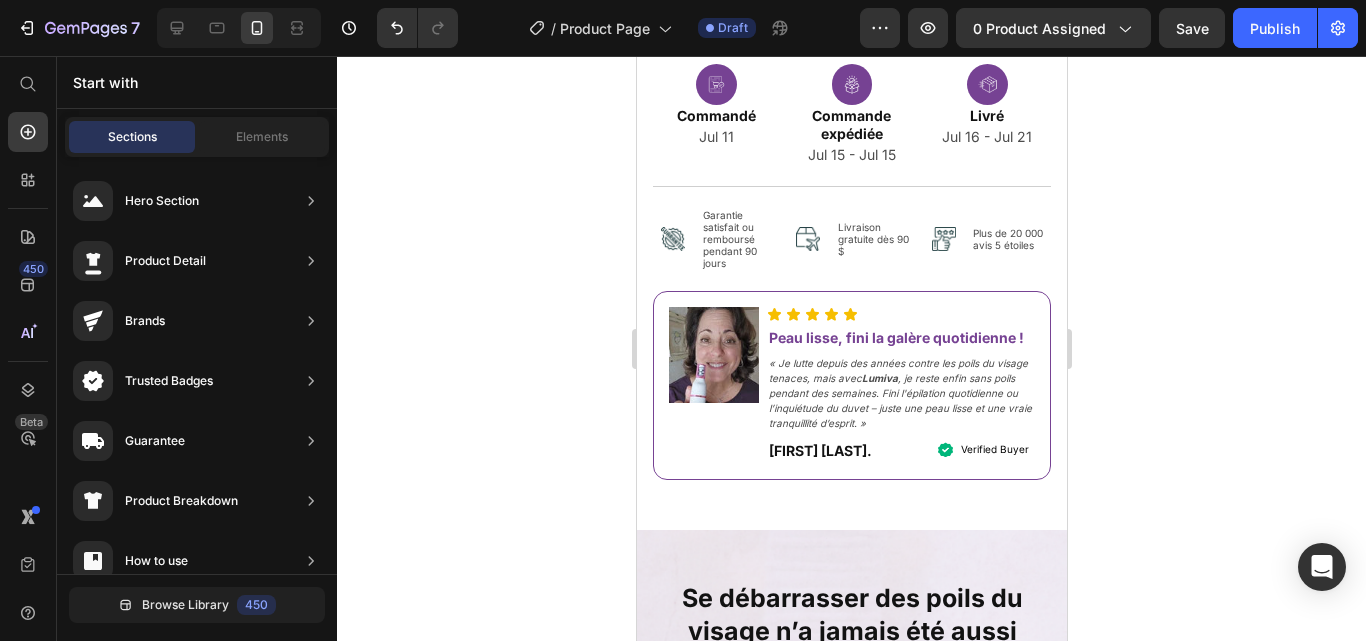 scroll, scrollTop: 7239, scrollLeft: 0, axis: vertical 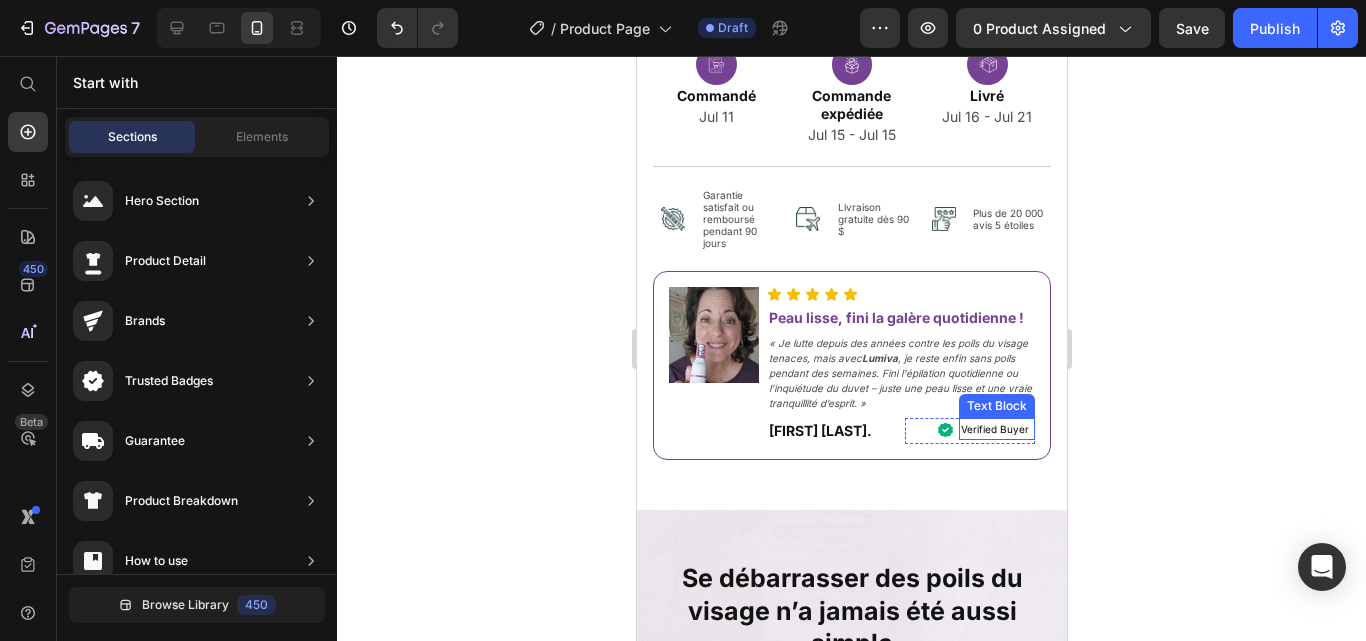 click on "Verified Buyer" at bounding box center (996, 429) 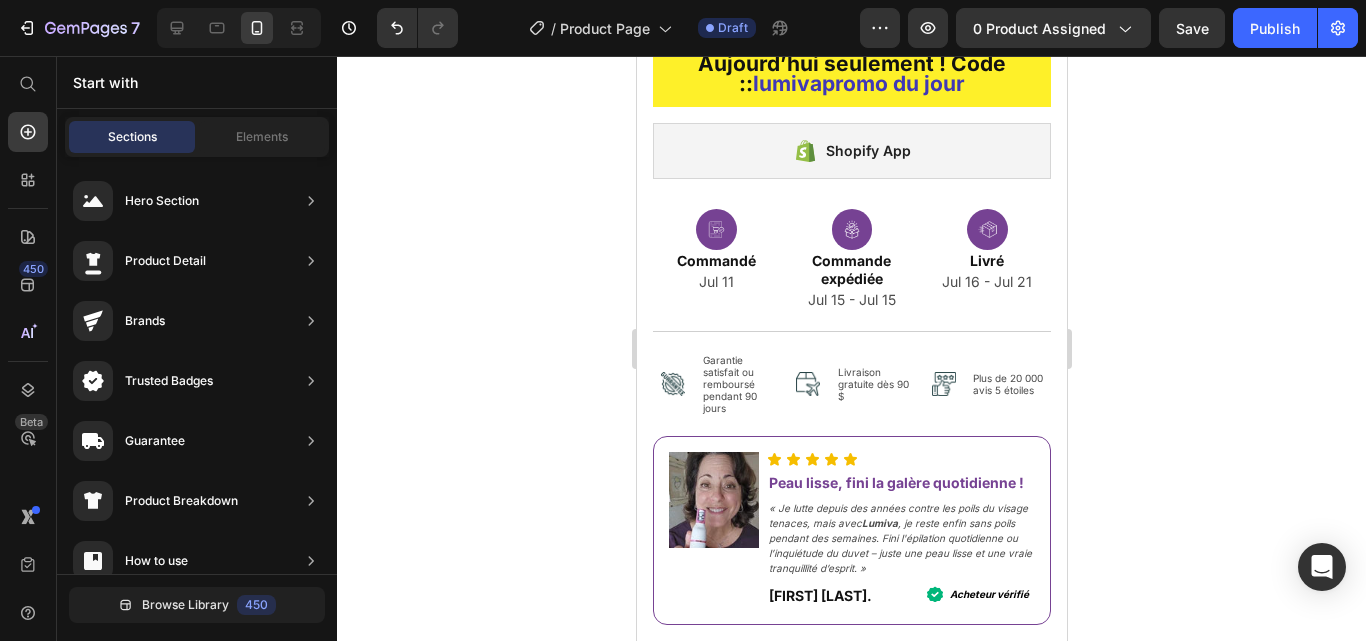 scroll, scrollTop: 7033, scrollLeft: 0, axis: vertical 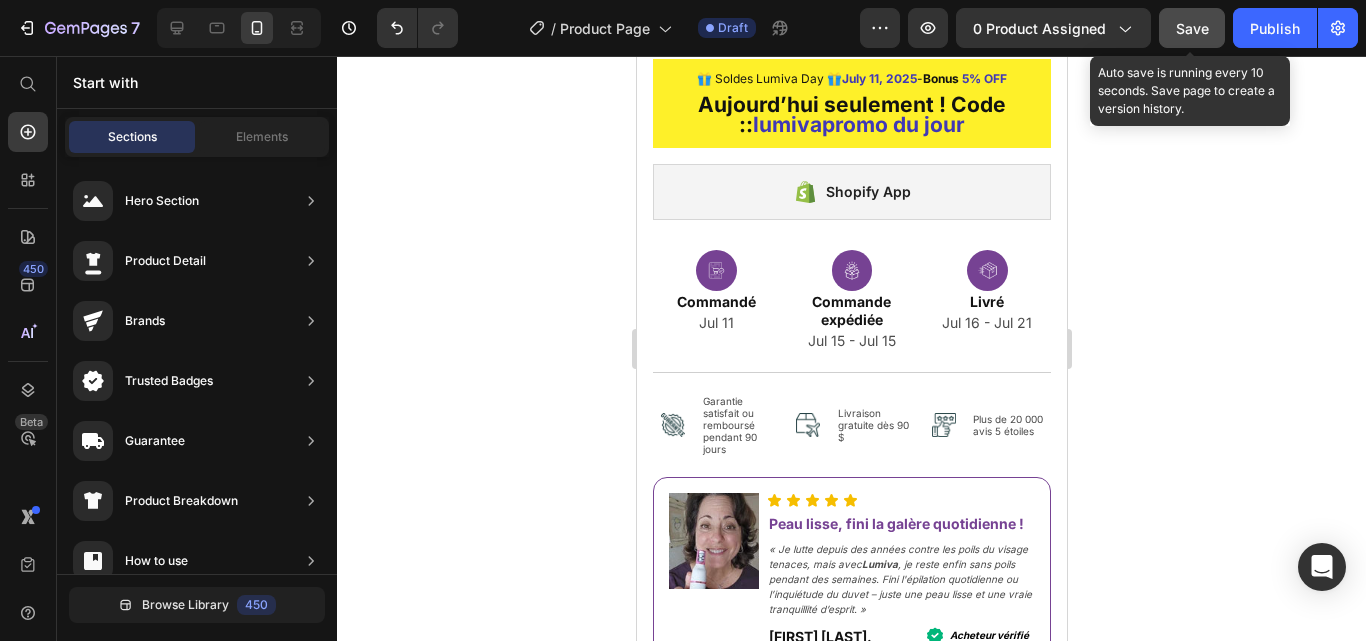 click on "Save" at bounding box center (1192, 28) 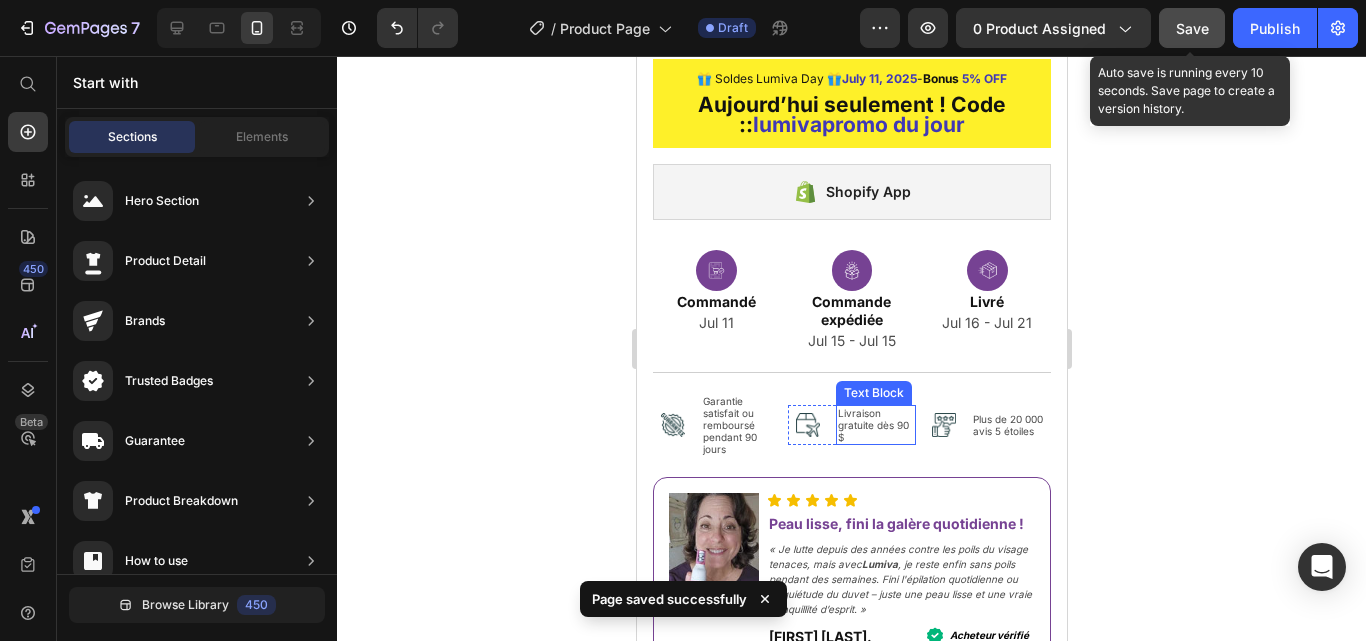 click on "Livraison gratuite dès 90 $" at bounding box center [875, 425] 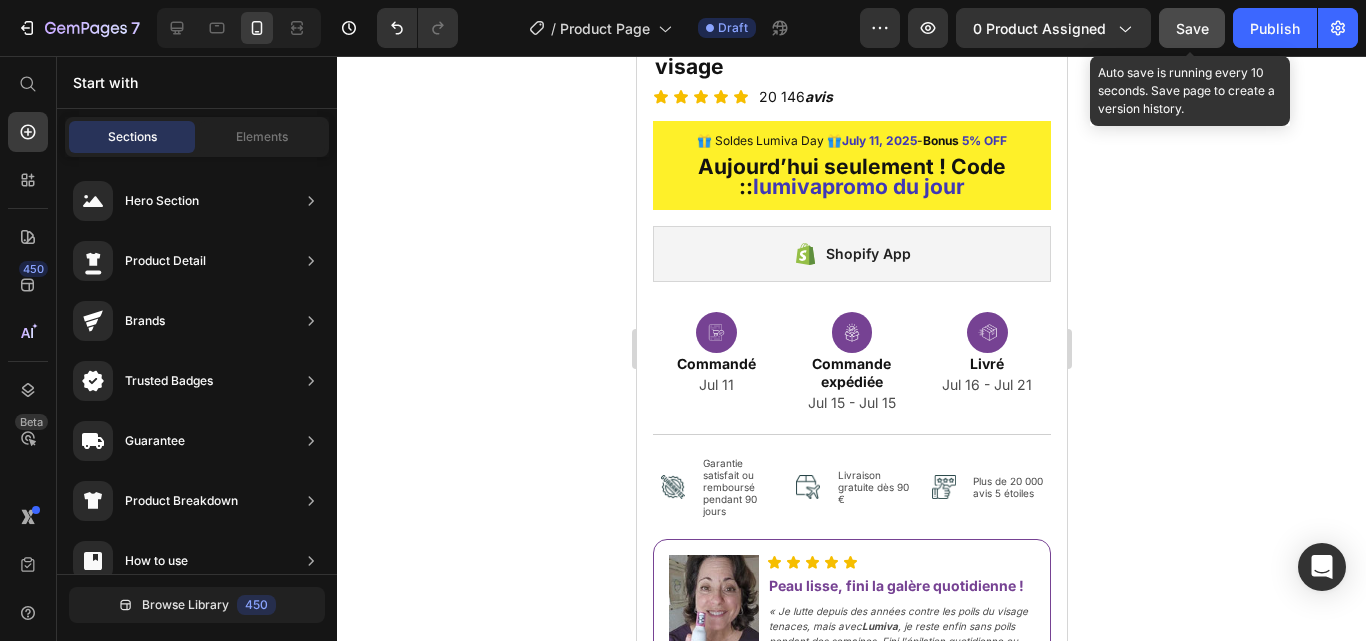 scroll, scrollTop: 6662, scrollLeft: 0, axis: vertical 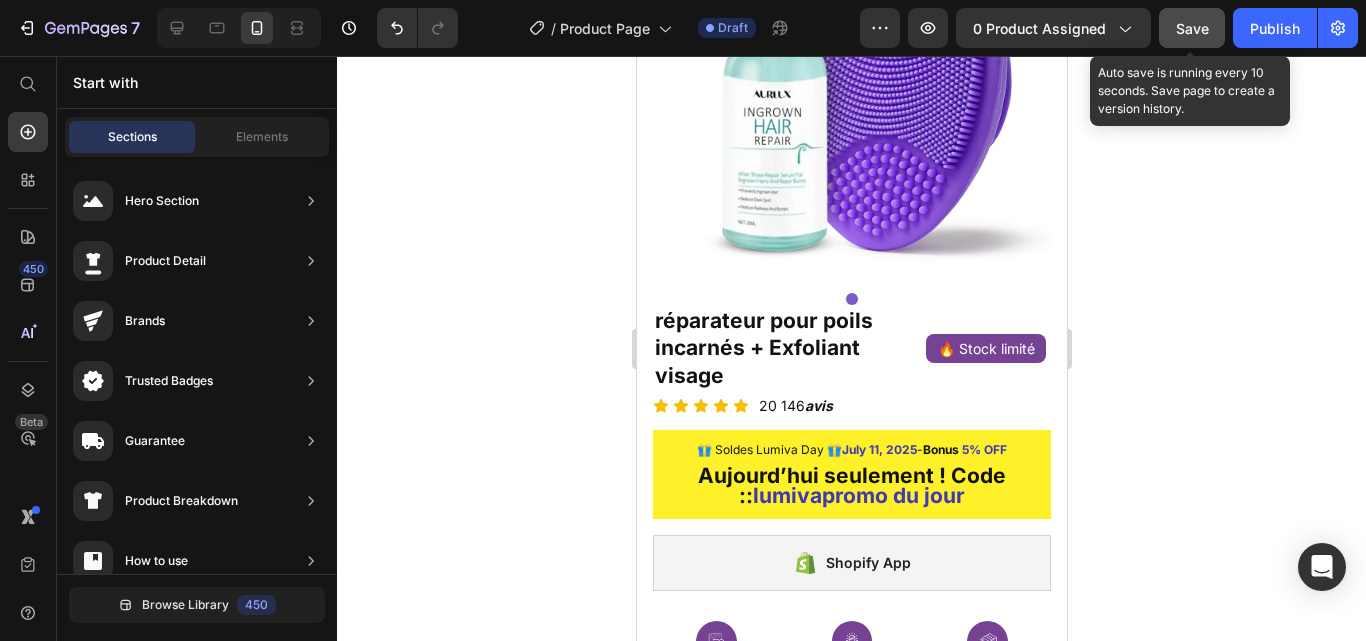 click on "Save" at bounding box center [1192, 28] 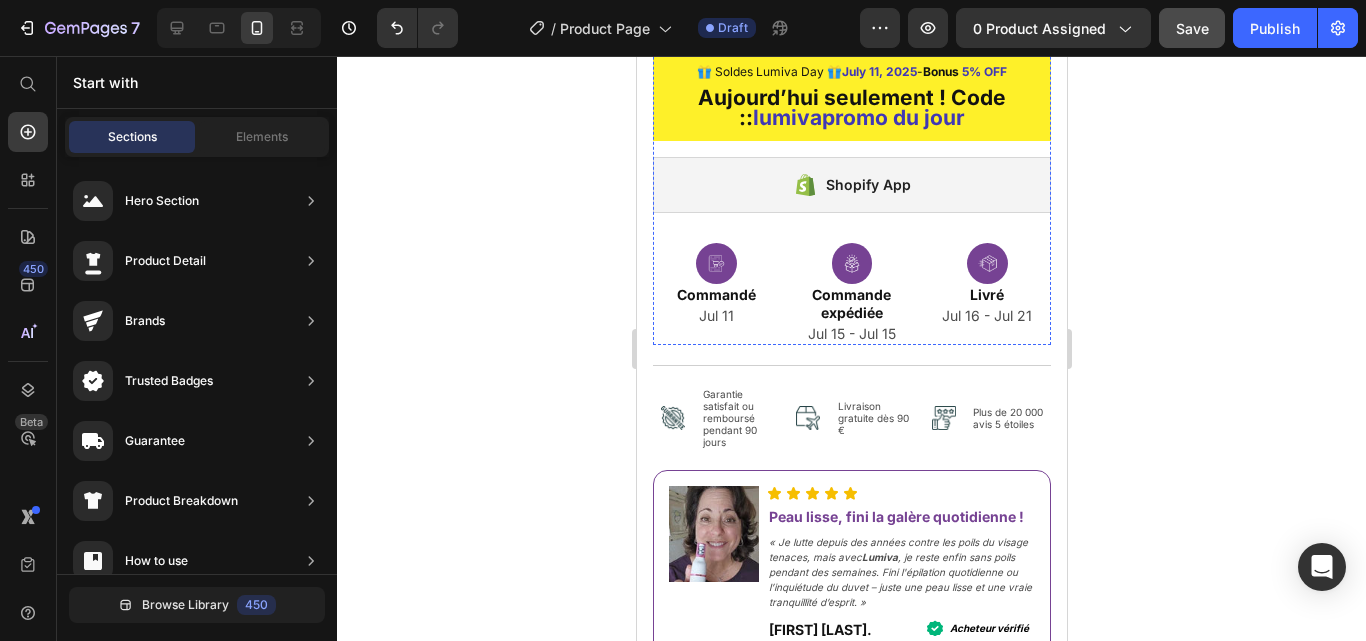 scroll, scrollTop: 5518, scrollLeft: 0, axis: vertical 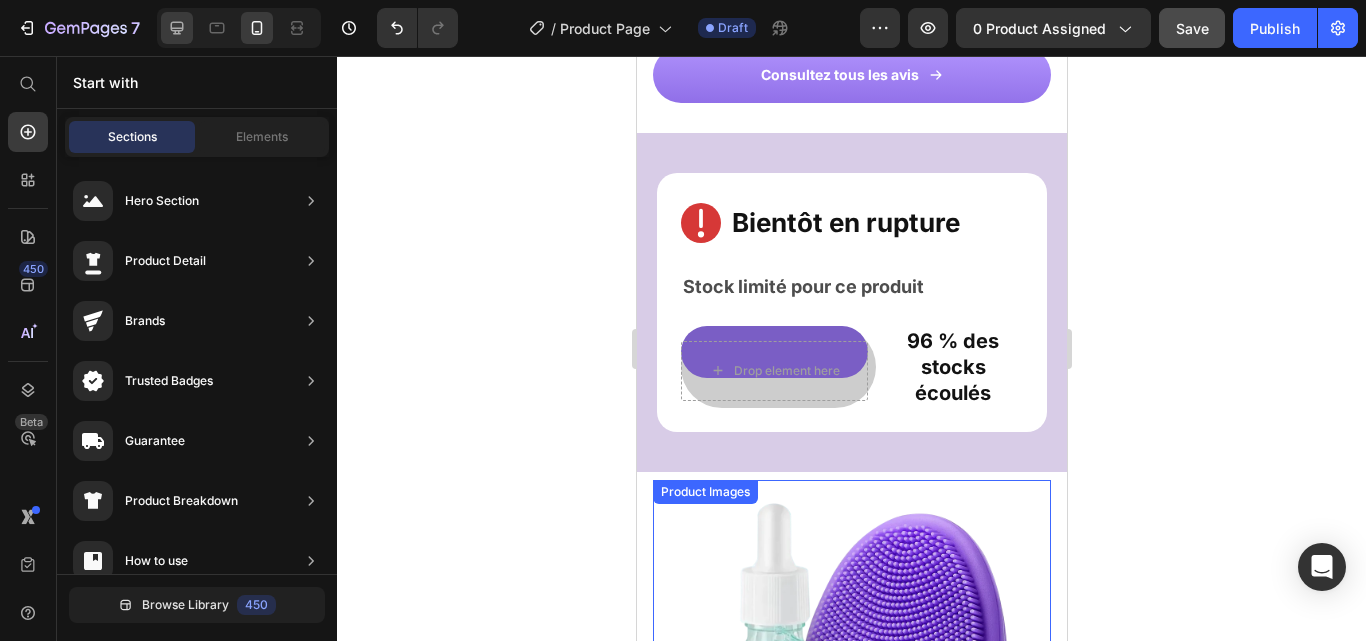 click 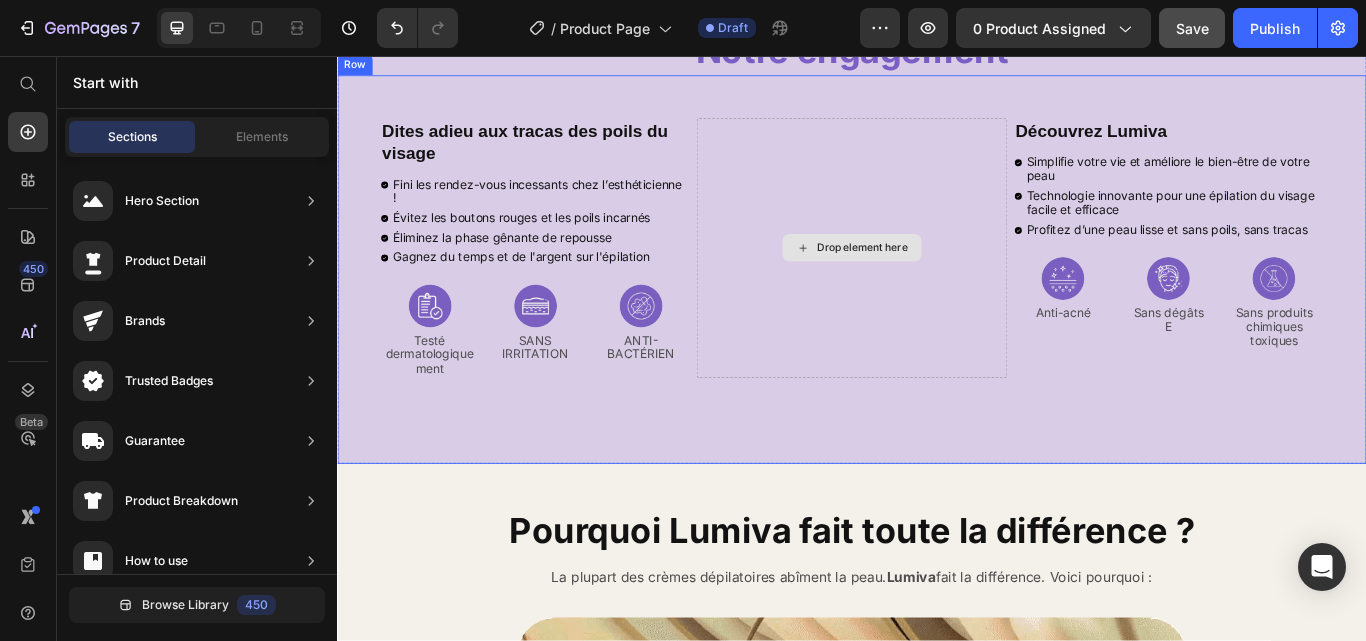 scroll, scrollTop: 3176, scrollLeft: 0, axis: vertical 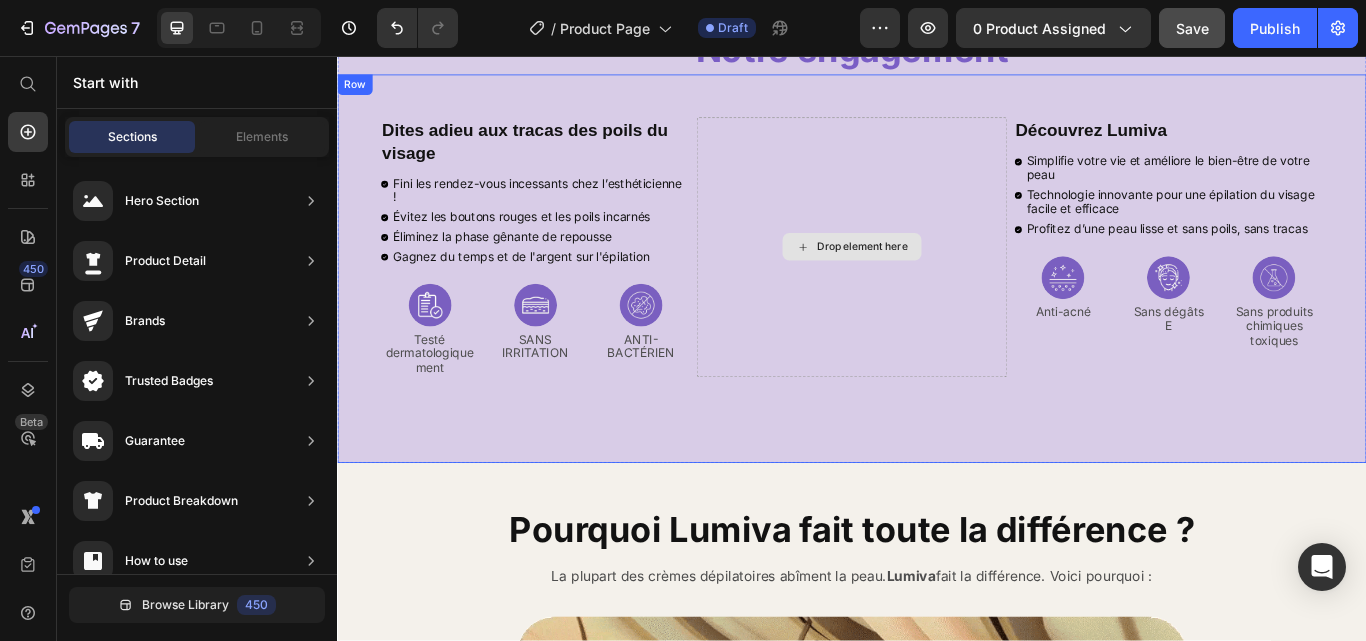 click on "Drop element here" at bounding box center [949, 279] 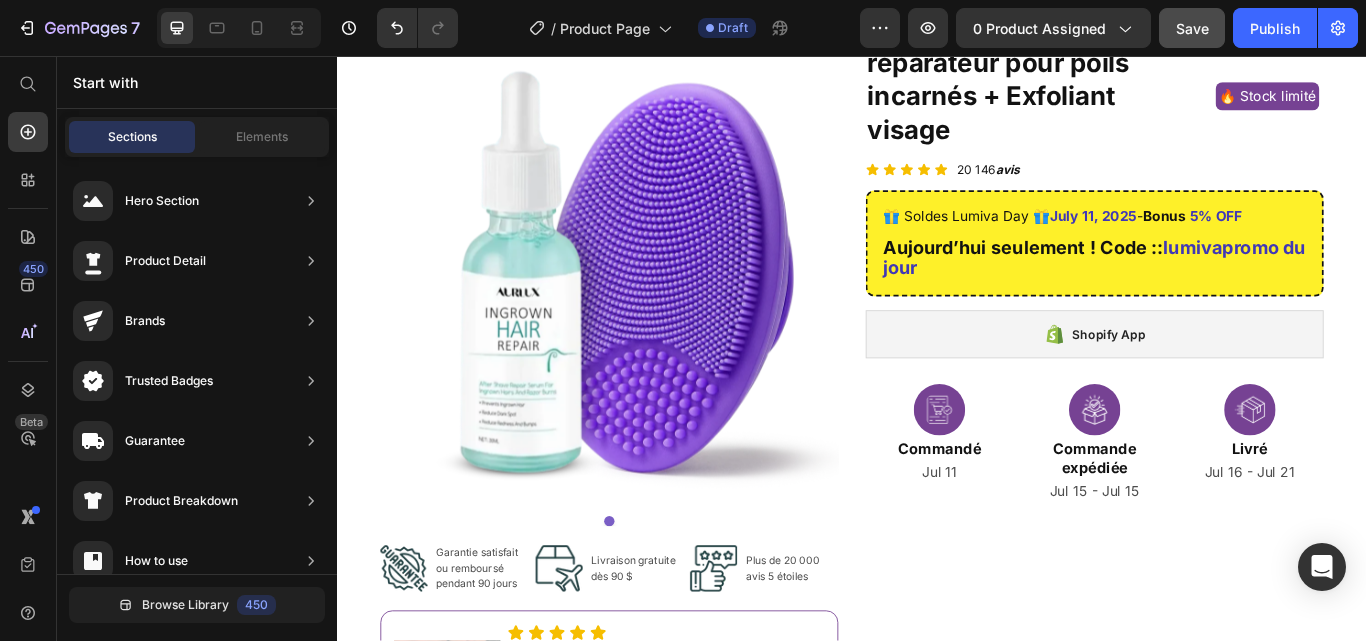 scroll, scrollTop: 6713, scrollLeft: 0, axis: vertical 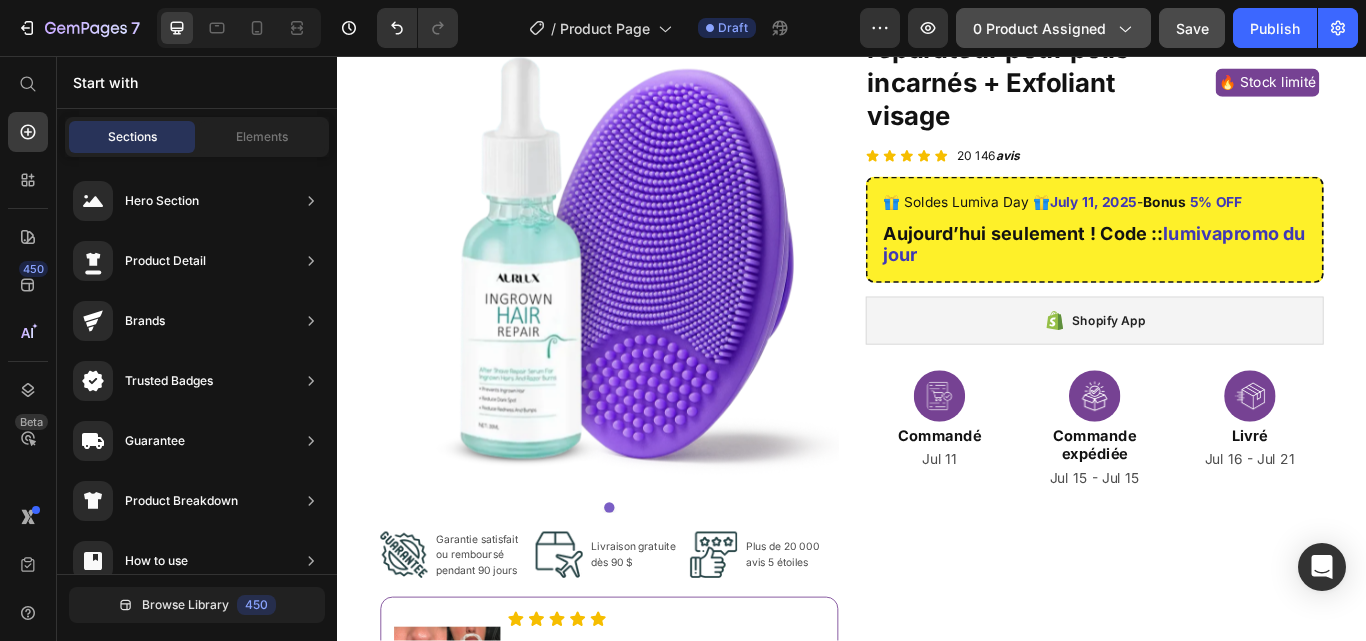 click on "0 product assigned" at bounding box center (1053, 28) 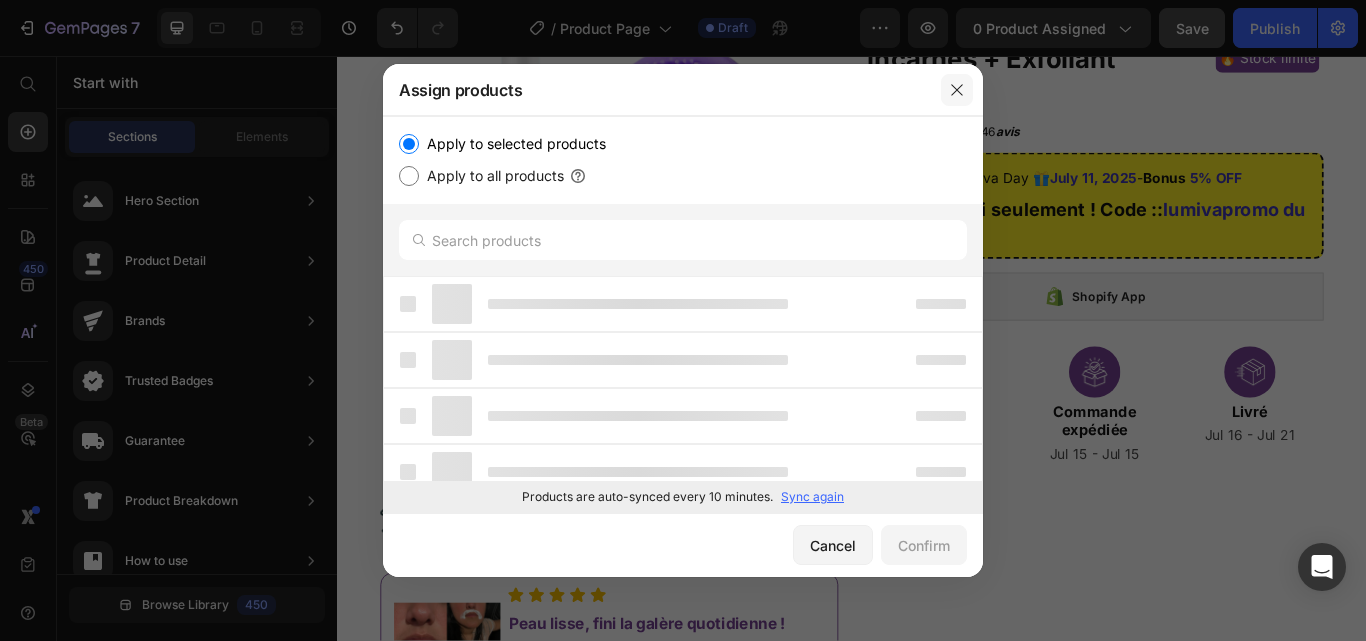 click 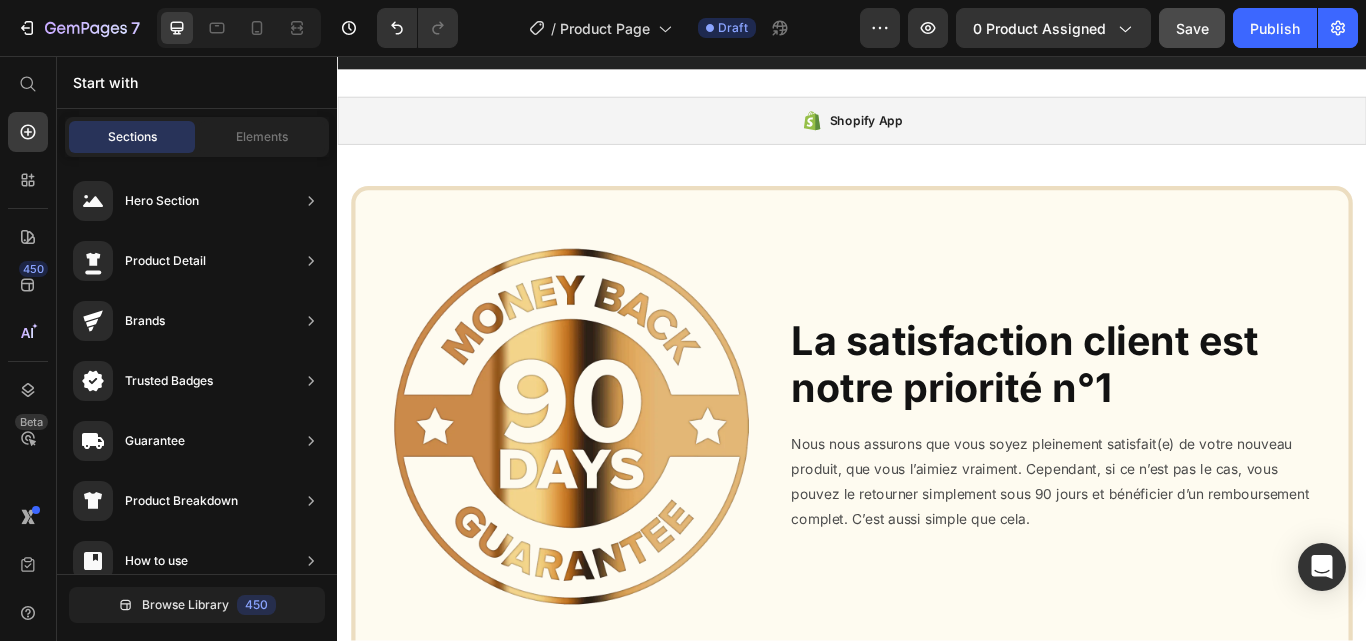 scroll, scrollTop: 9140, scrollLeft: 0, axis: vertical 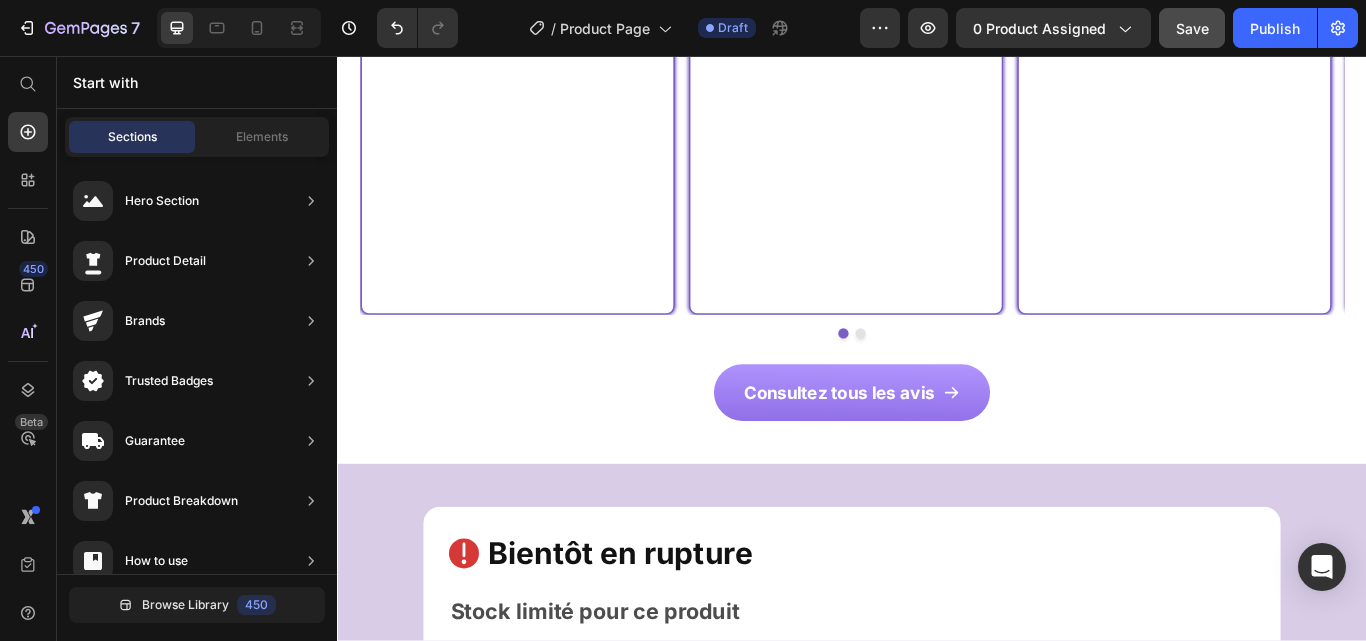 click on "[COUNTRY]" at bounding box center [1312, -254] 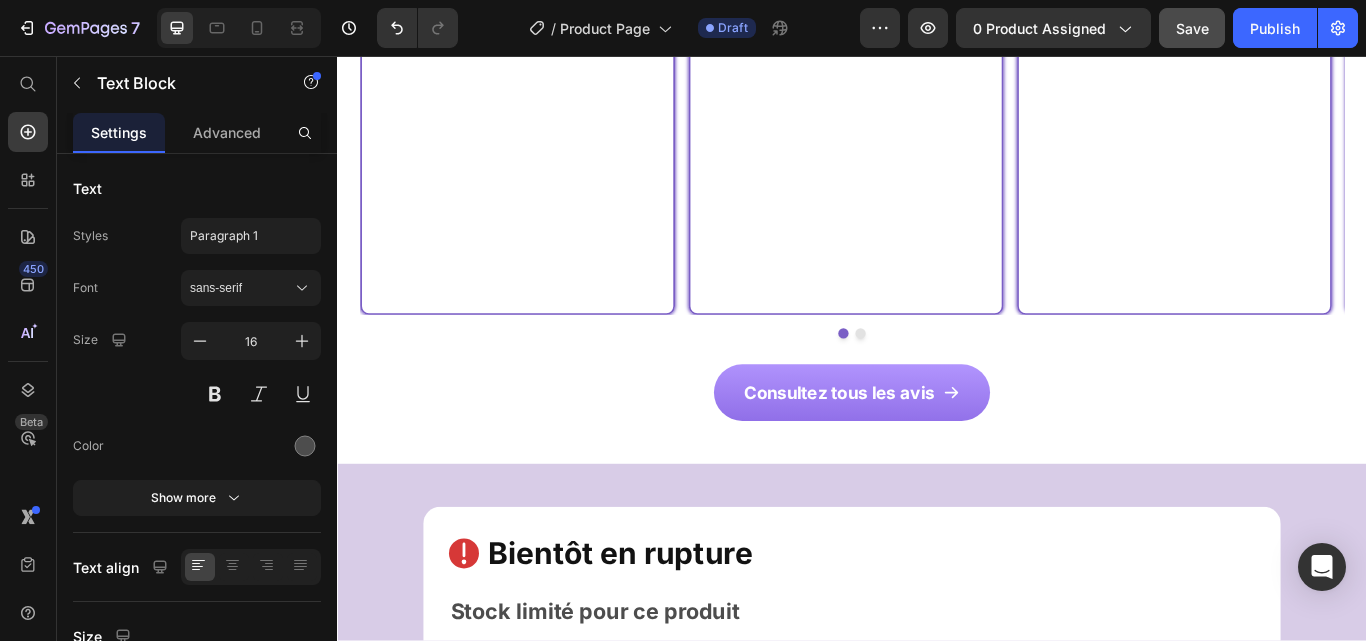 scroll, scrollTop: 5559, scrollLeft: 0, axis: vertical 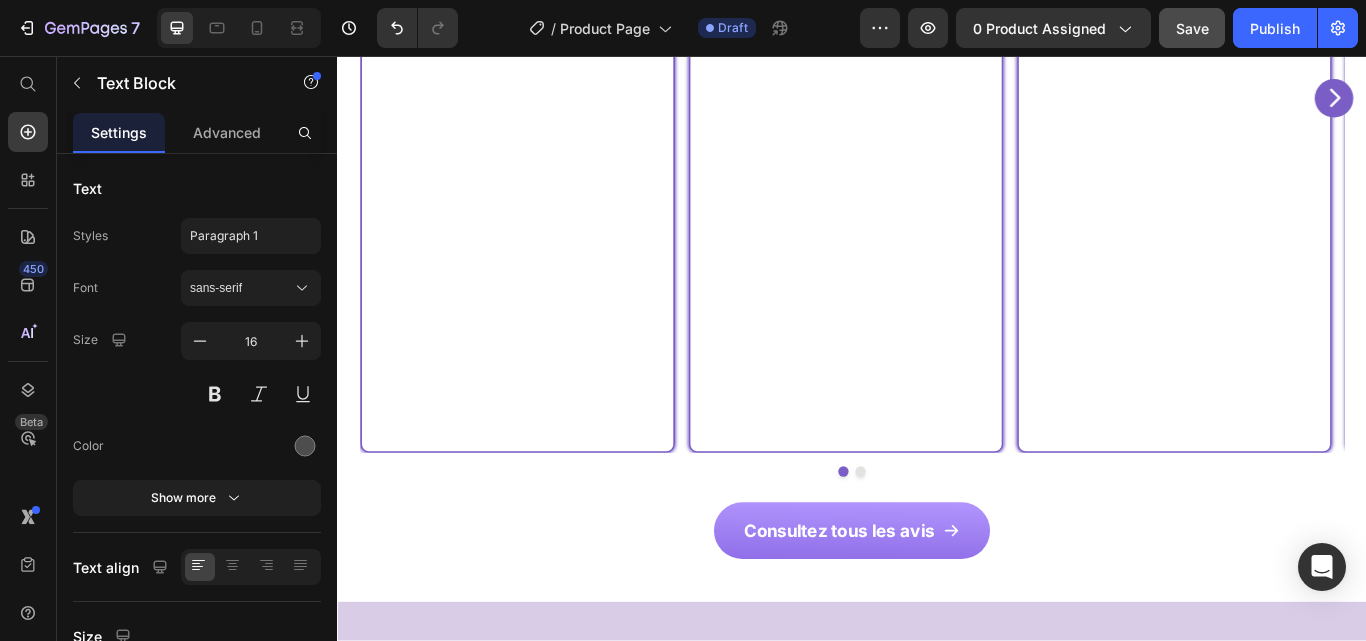 click on "[COUNTRY]" at bounding box center (1312, -93) 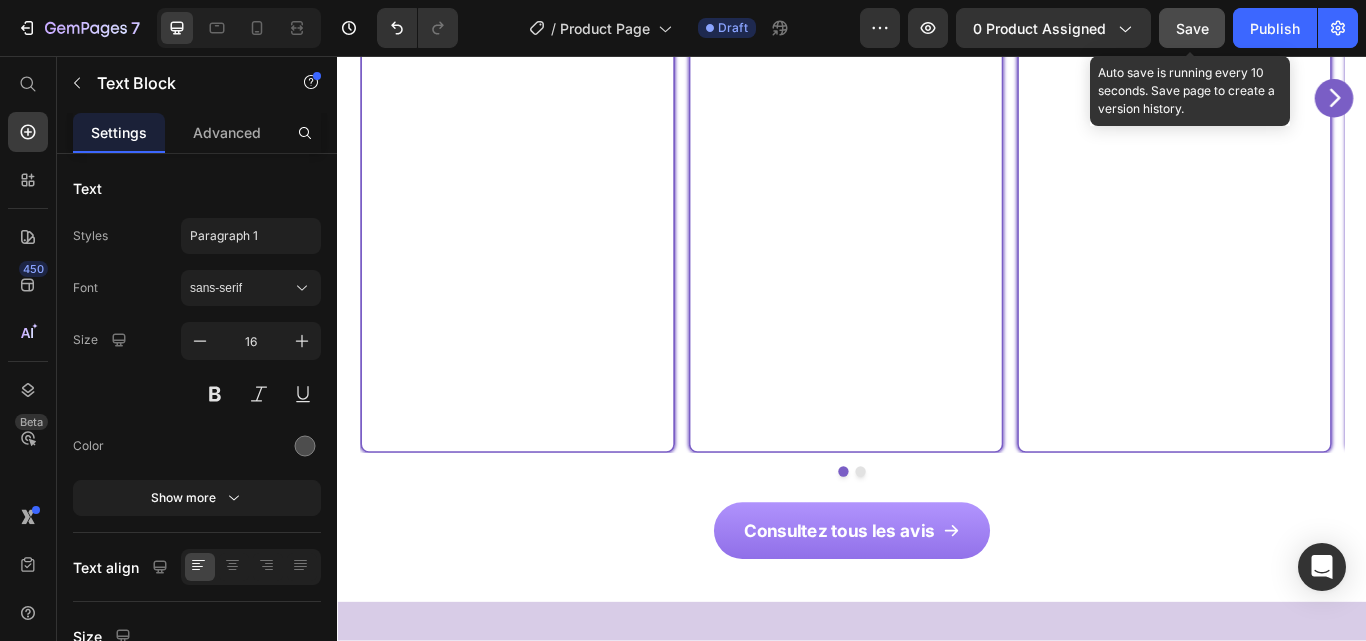 click on "Save" 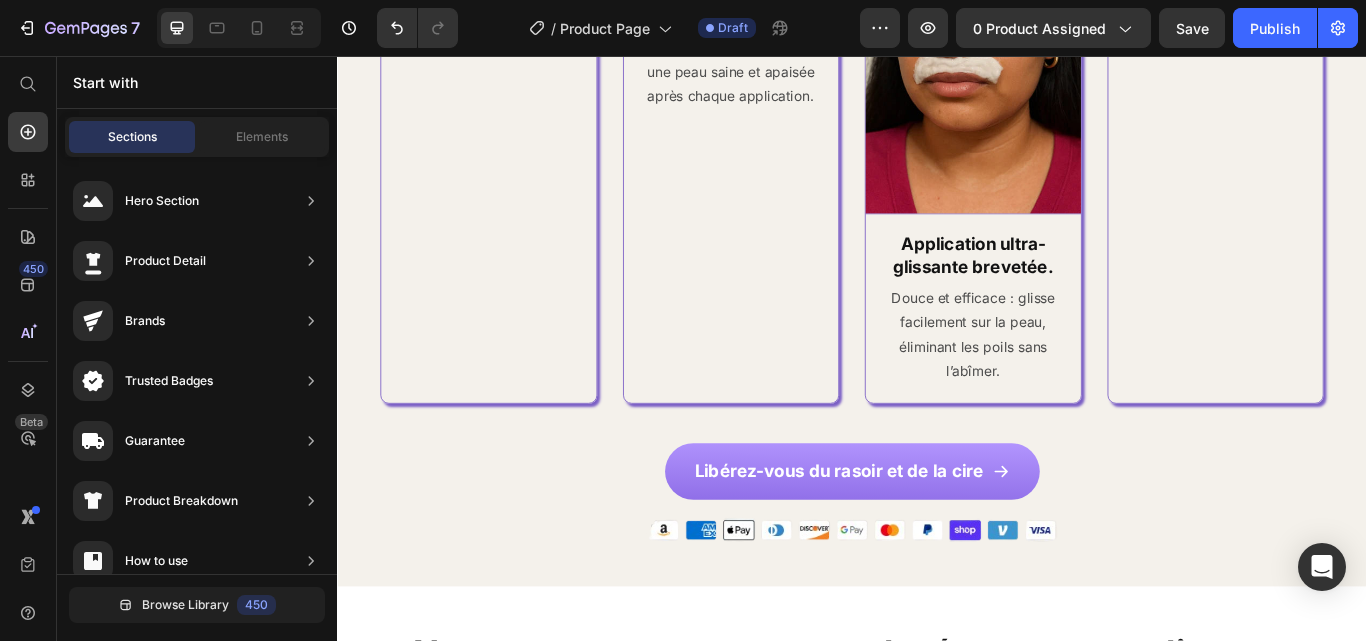 scroll, scrollTop: 4329, scrollLeft: 0, axis: vertical 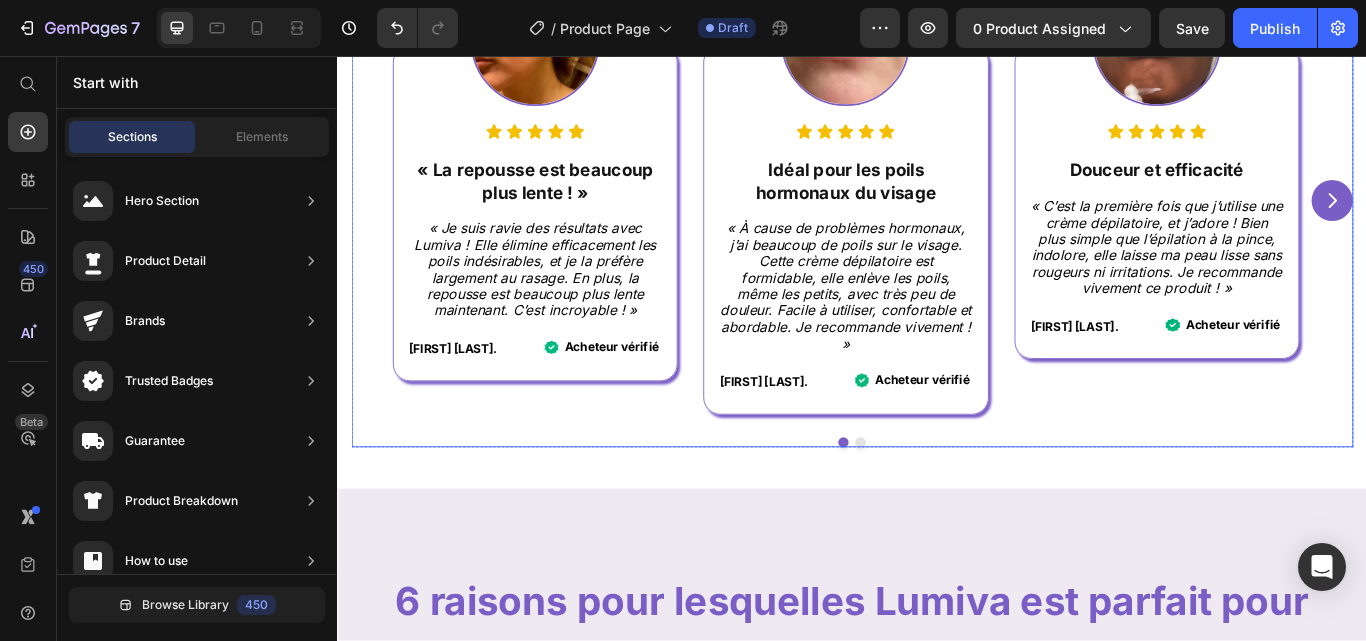 click at bounding box center [1497, 225] 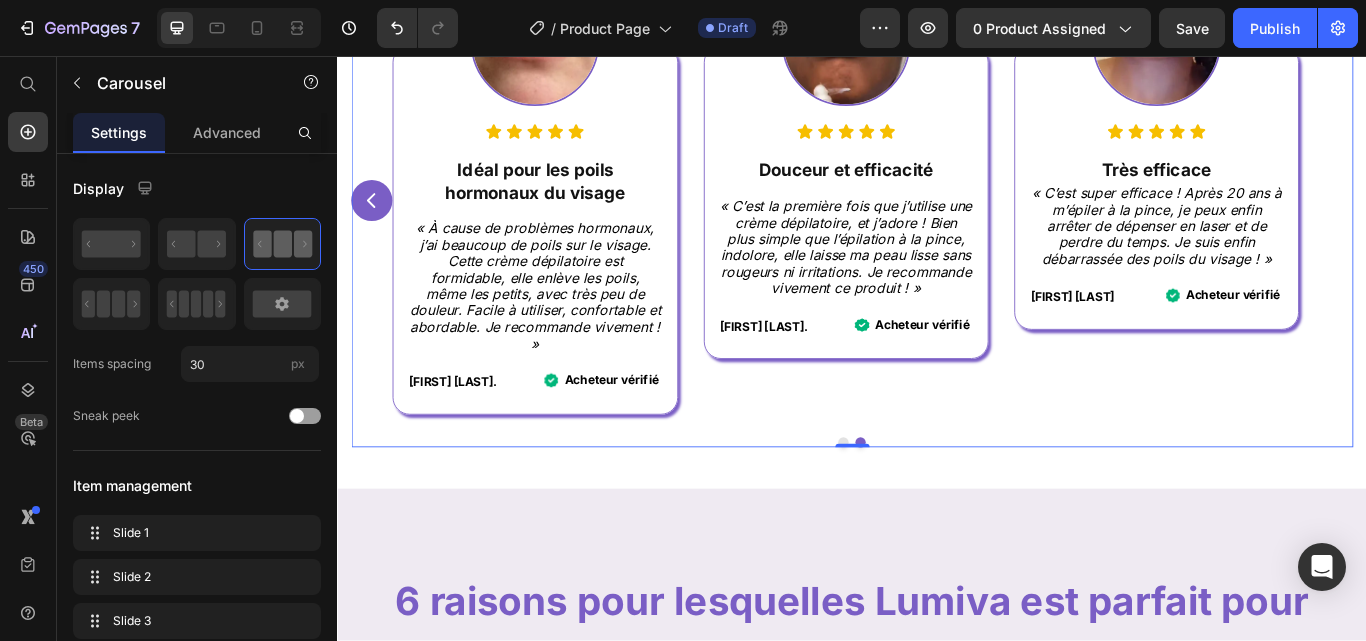 click 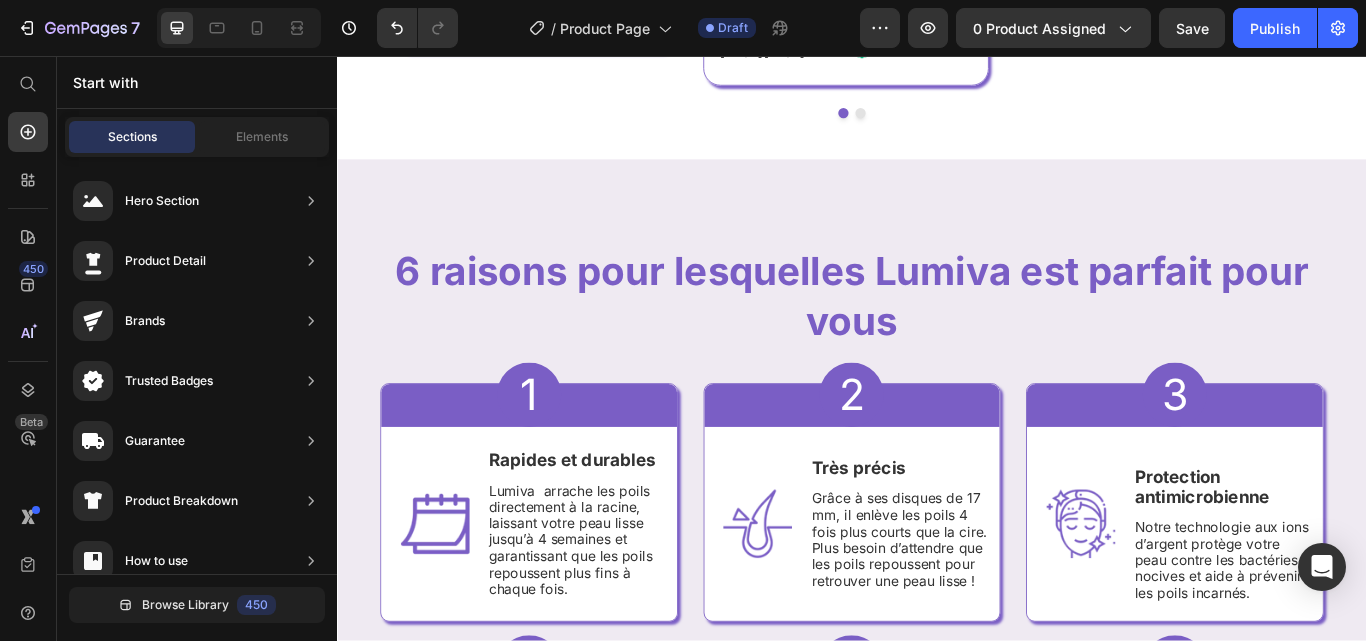 scroll, scrollTop: 1896, scrollLeft: 0, axis: vertical 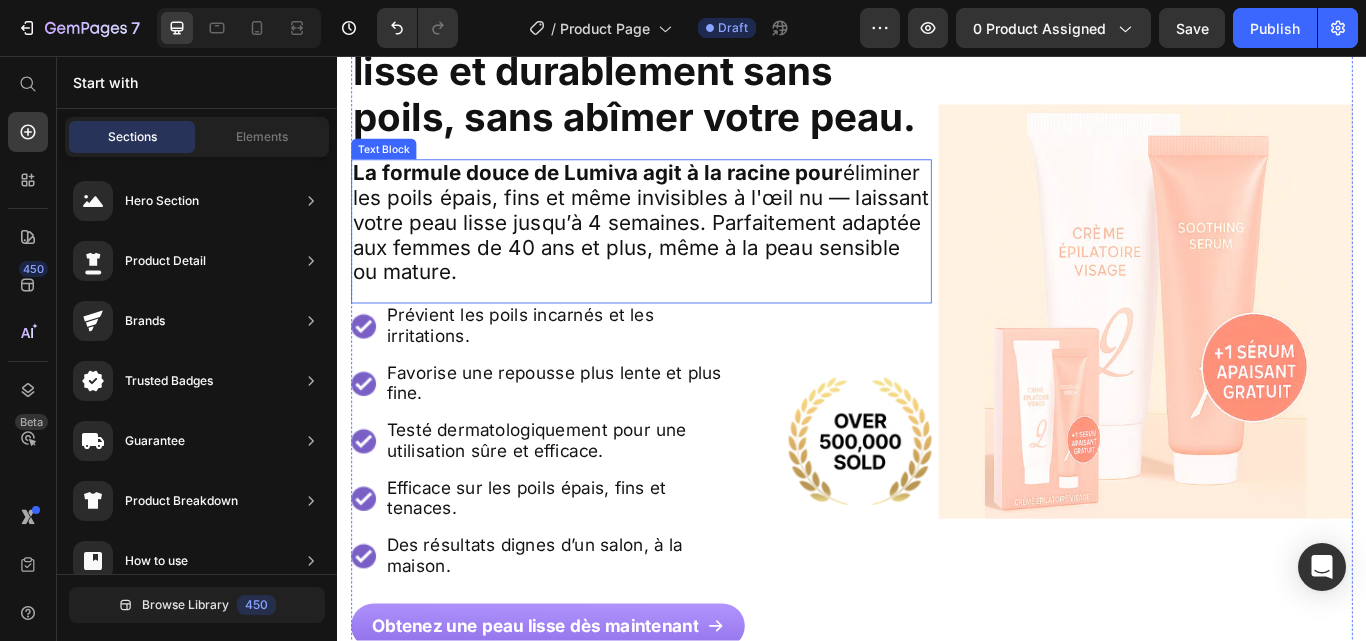 click on "La formule douce de Lumiva agit à la racine pour  éliminer les poils épais, fins et même invisibles à l'œil nu — laissant votre peau lisse jusqu’à 4 semaines. Parfaitement adaptée aux femmes de 40 ans et plus, même à la peau sensible ou mature." at bounding box center [691, 251] 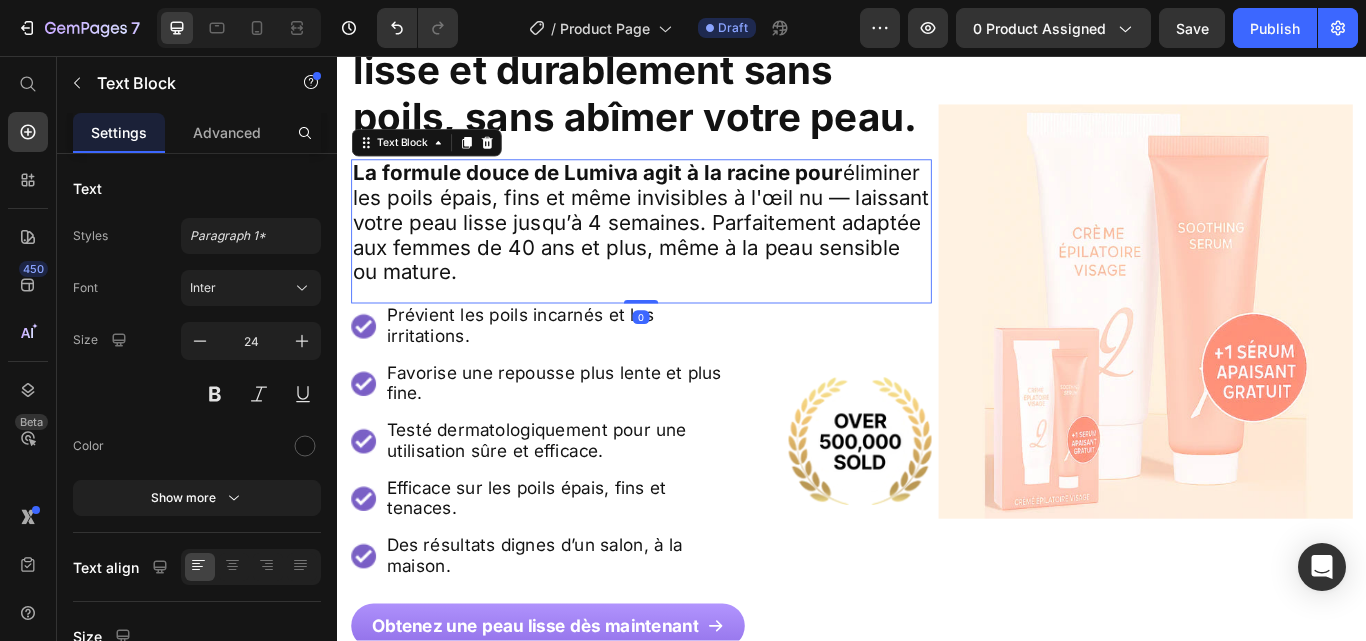 click on "La formule douce de Lumiva agit à la racine pour  éliminer les poils épais, fins et même invisibles à l'œil nu — laissant votre peau lisse jusqu’à 4 semaines. Parfaitement adaptée aux femmes de 40 ans et plus, même à la peau sensible ou mature." at bounding box center (691, 251) 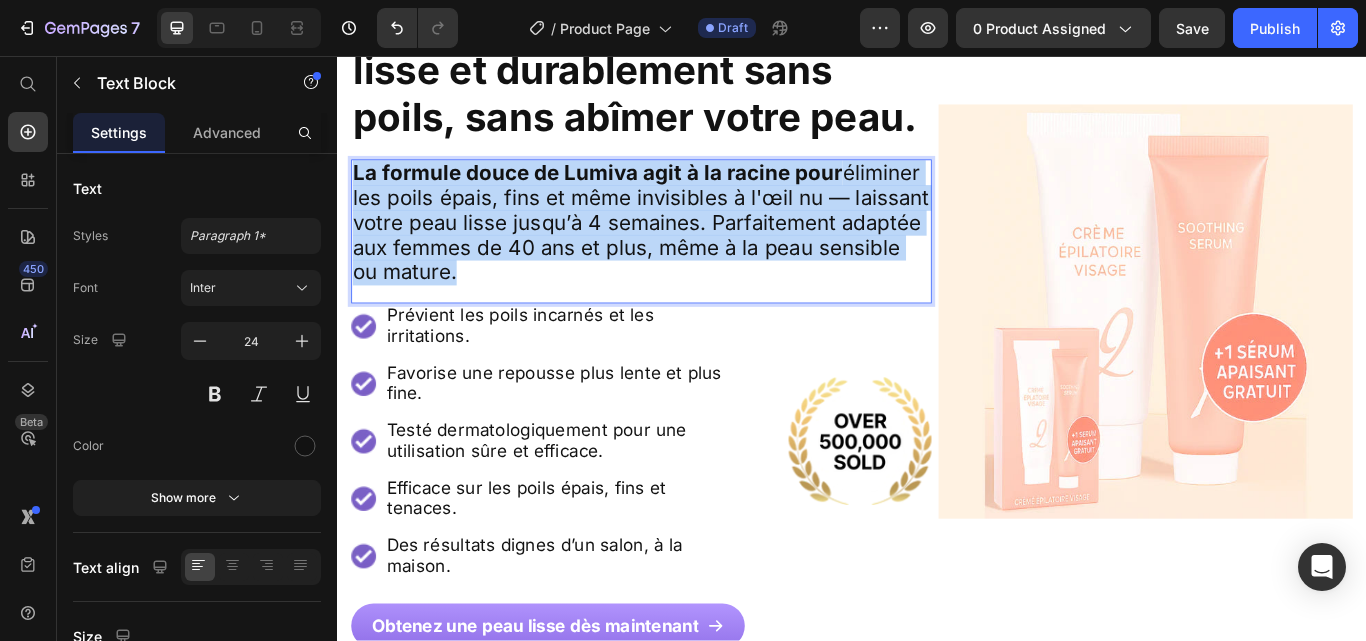click on "La formule douce de Lumiva agit à la racine pour  éliminer les poils épais, fins et même invisibles à l'œil nu — laissant votre peau lisse jusqu’à 4 semaines. Parfaitement adaptée aux femmes de 40 ans et plus, même à la peau sensible ou mature." at bounding box center (691, 251) 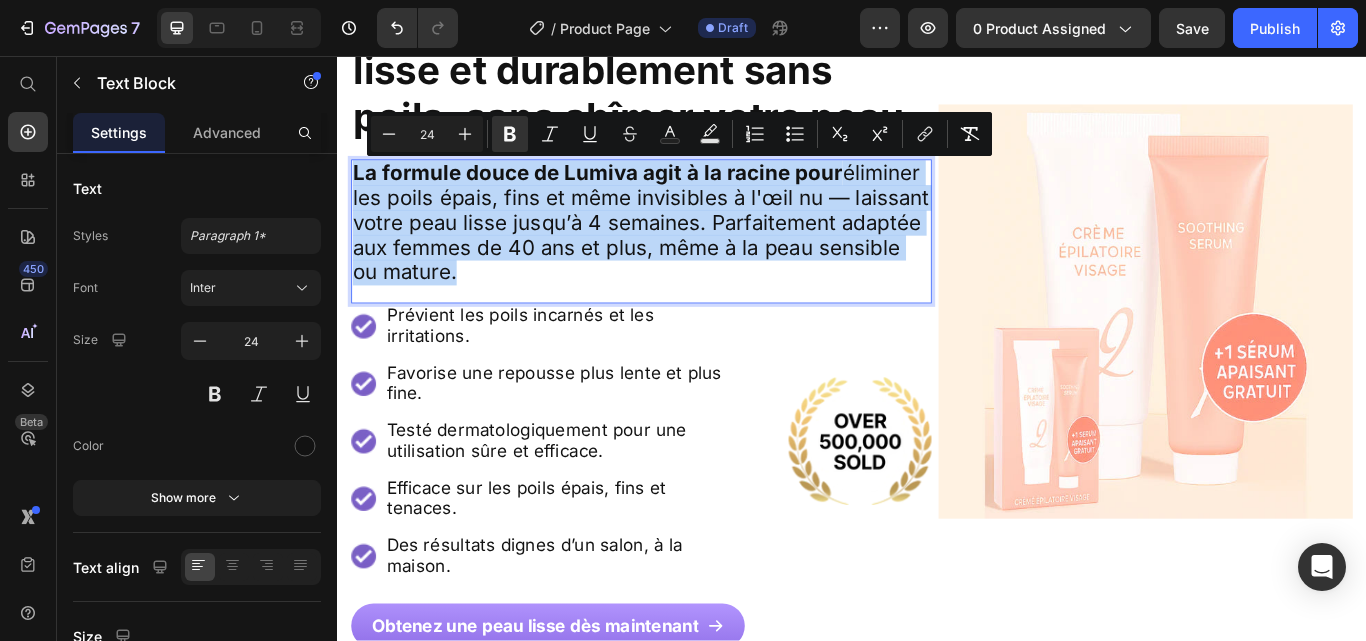 copy on "La formule douce de Lumiva agit à la racine pour  éliminer les poils épais, fins et même invisibles à l'œil nu — laissant votre peau lisse jusqu’à 4 semaines. Parfaitement adaptée aux femmes de 40 ans et plus, même à la peau sensible ou mature." 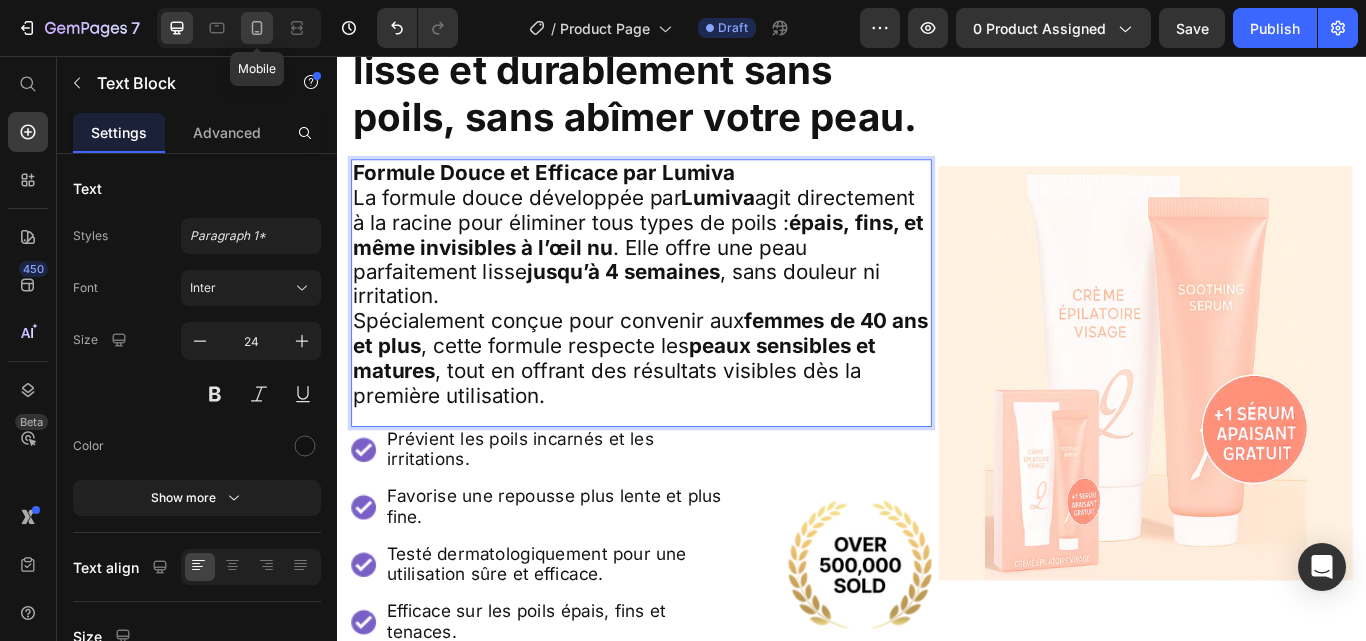 click 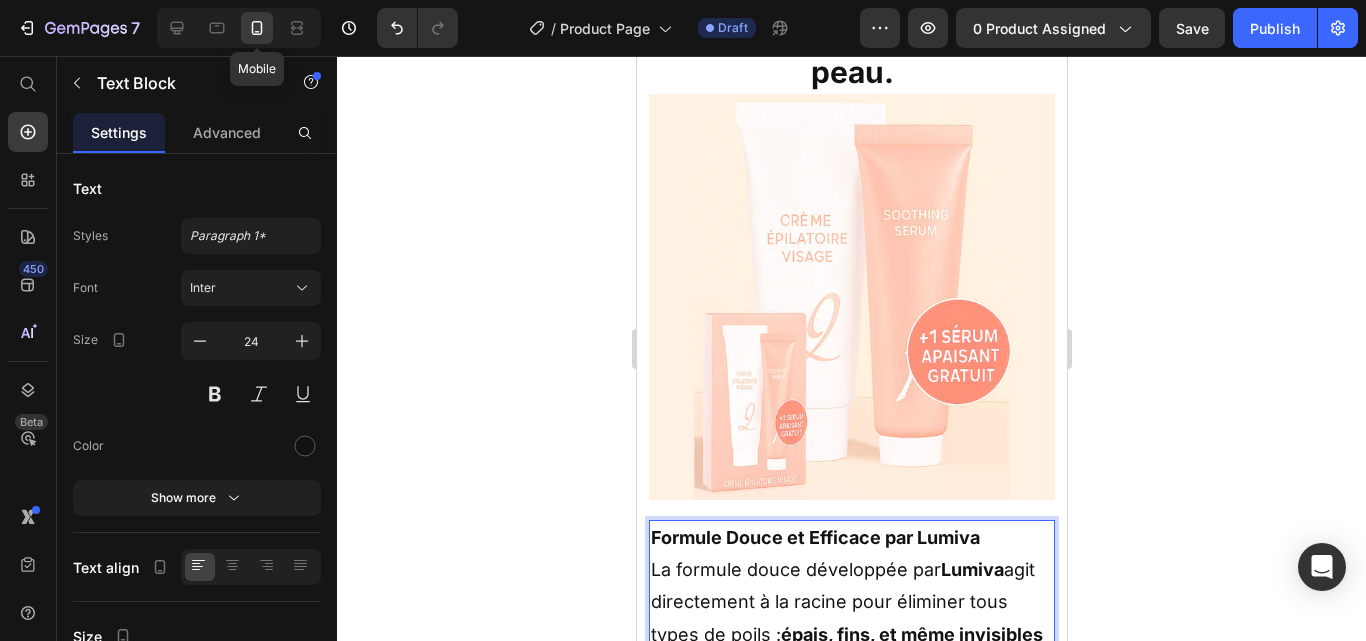 type on "18" 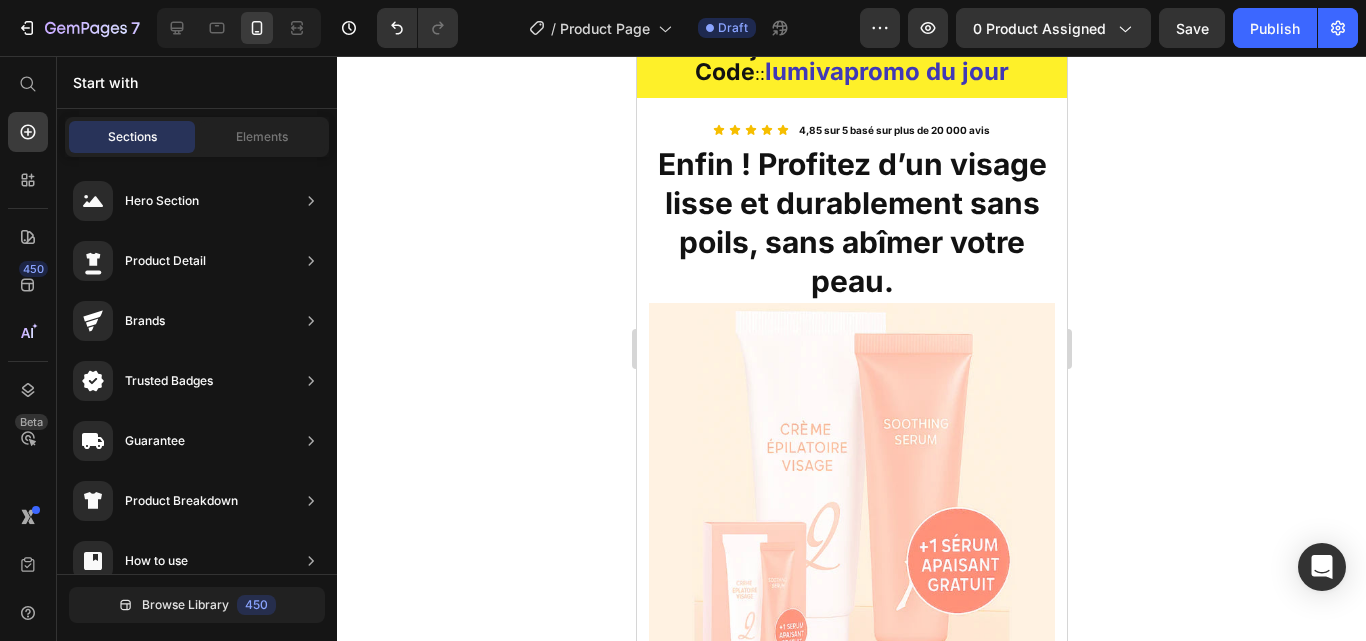 scroll, scrollTop: 458, scrollLeft: 0, axis: vertical 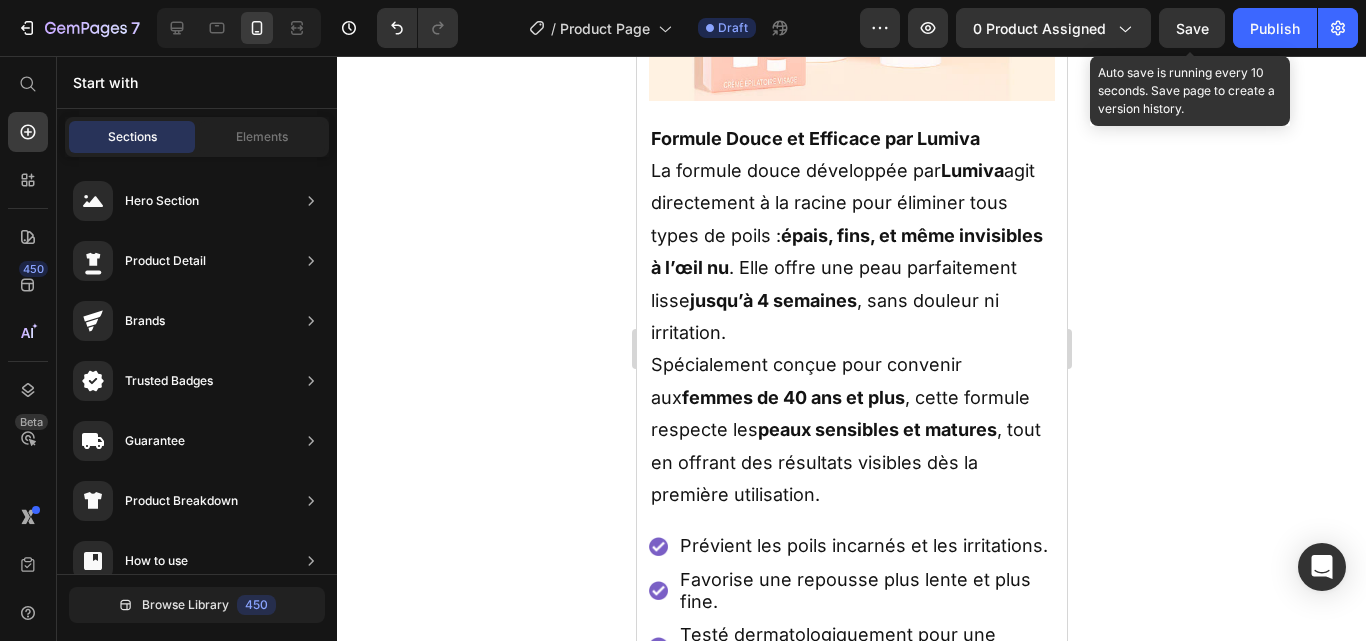 click on "Save" at bounding box center (1192, 28) 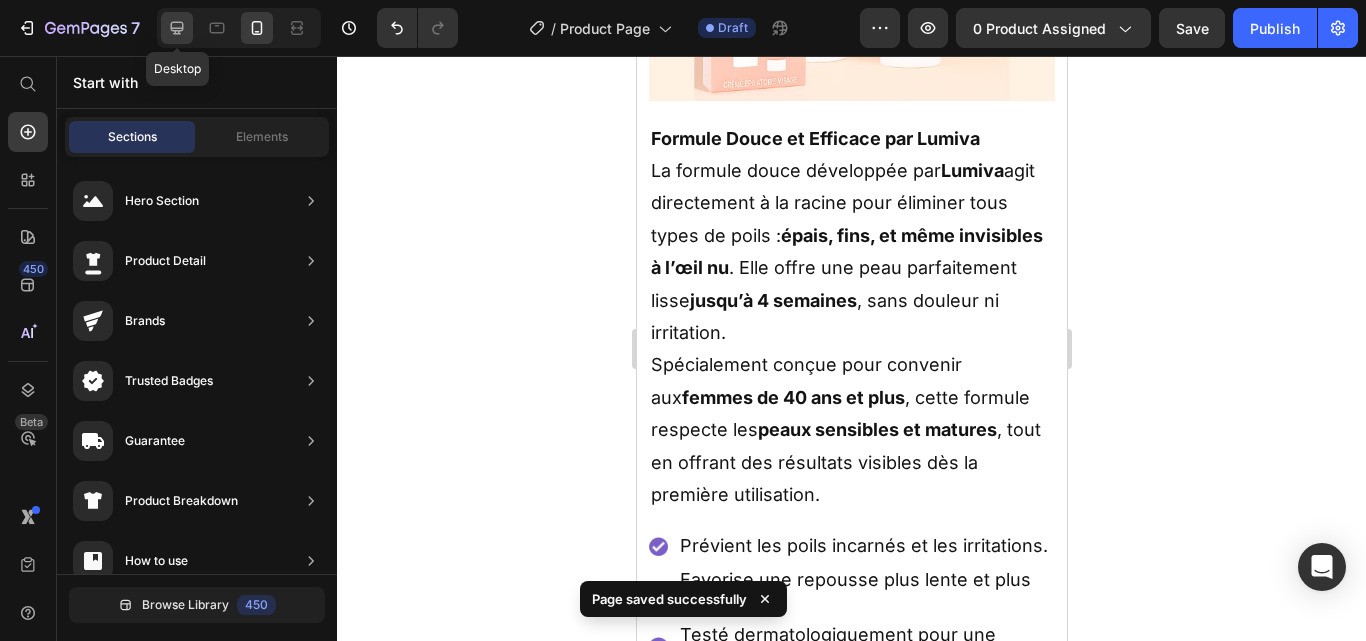 click 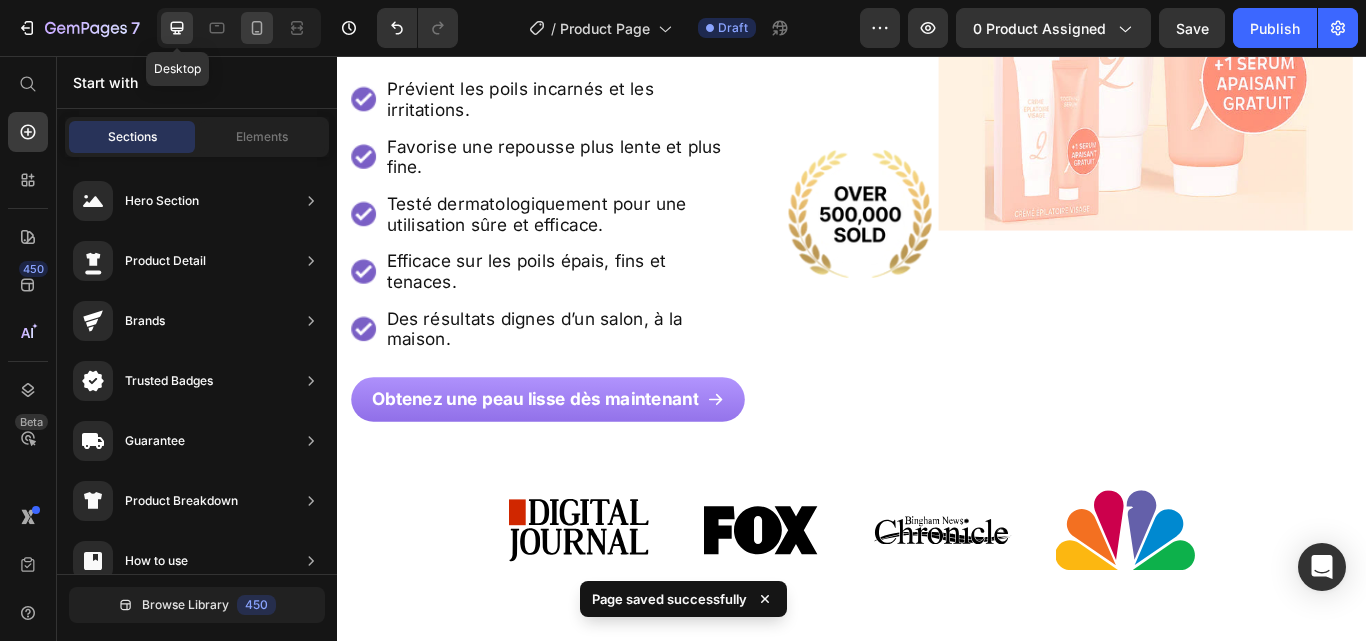 scroll, scrollTop: 733, scrollLeft: 0, axis: vertical 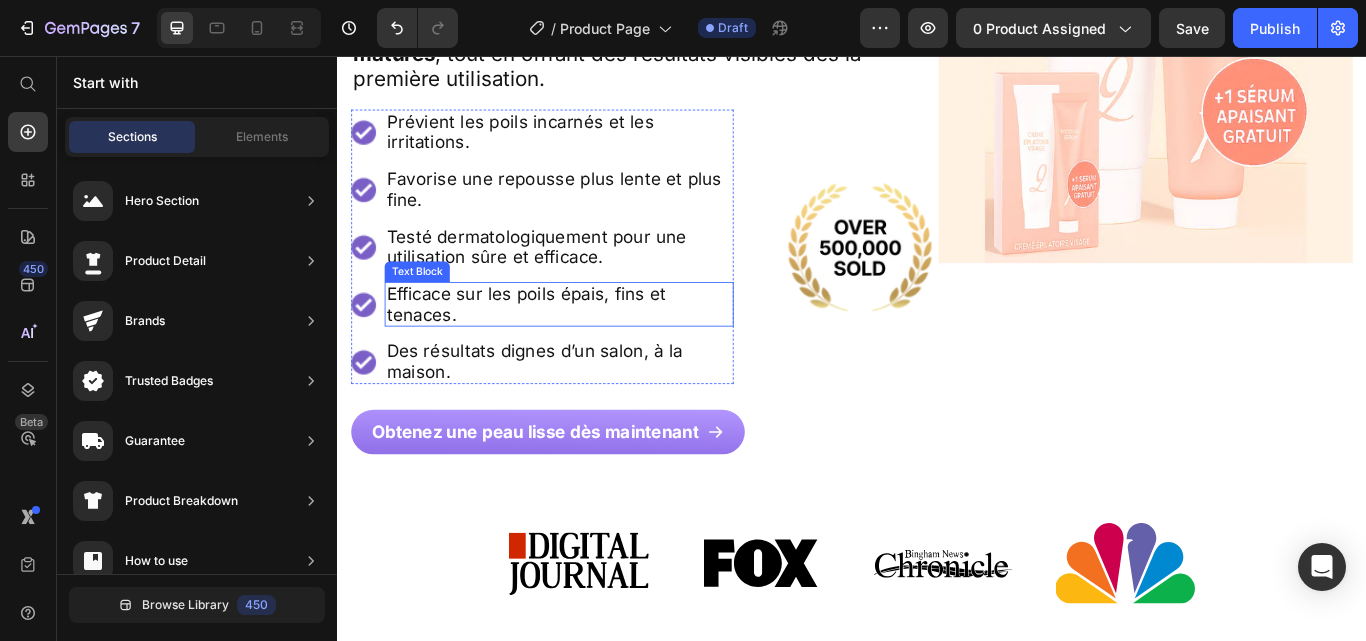 click on "Efficace sur les poils épais, fins et tenaces." at bounding box center [595, 346] 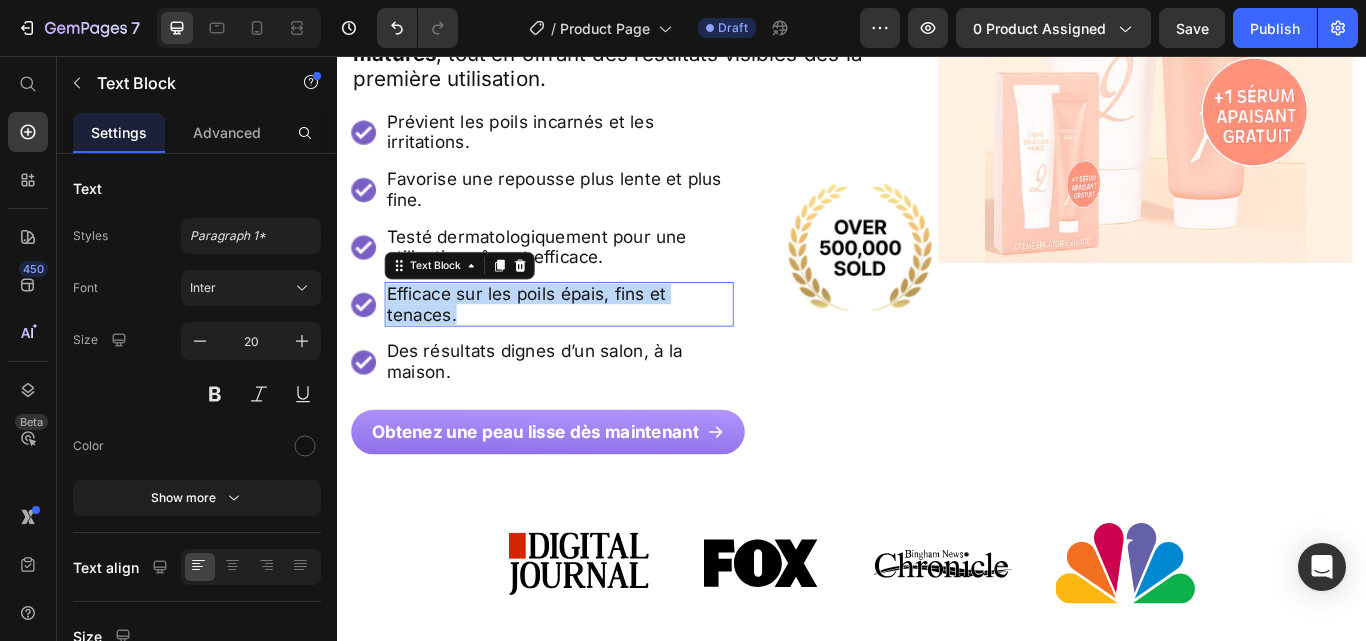 click on "Efficace sur les poils épais, fins et tenaces." at bounding box center [595, 346] 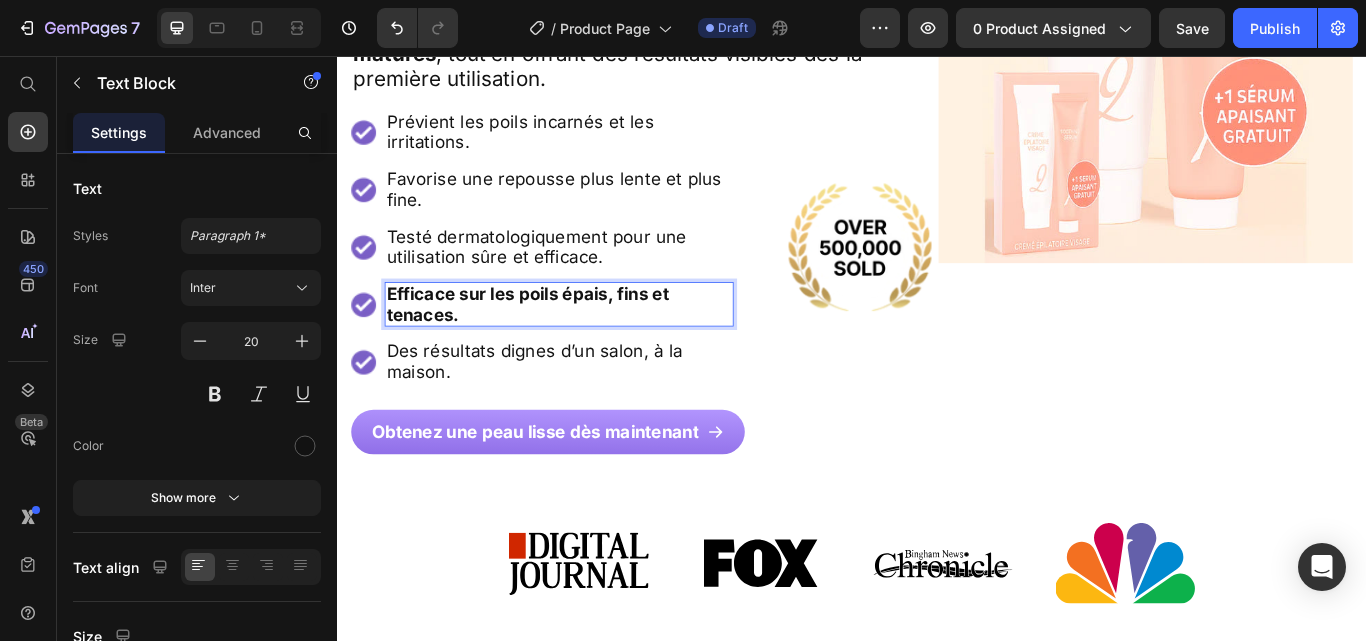 click on "Efficace sur les poils épais, fins et tenaces." at bounding box center [558, 346] 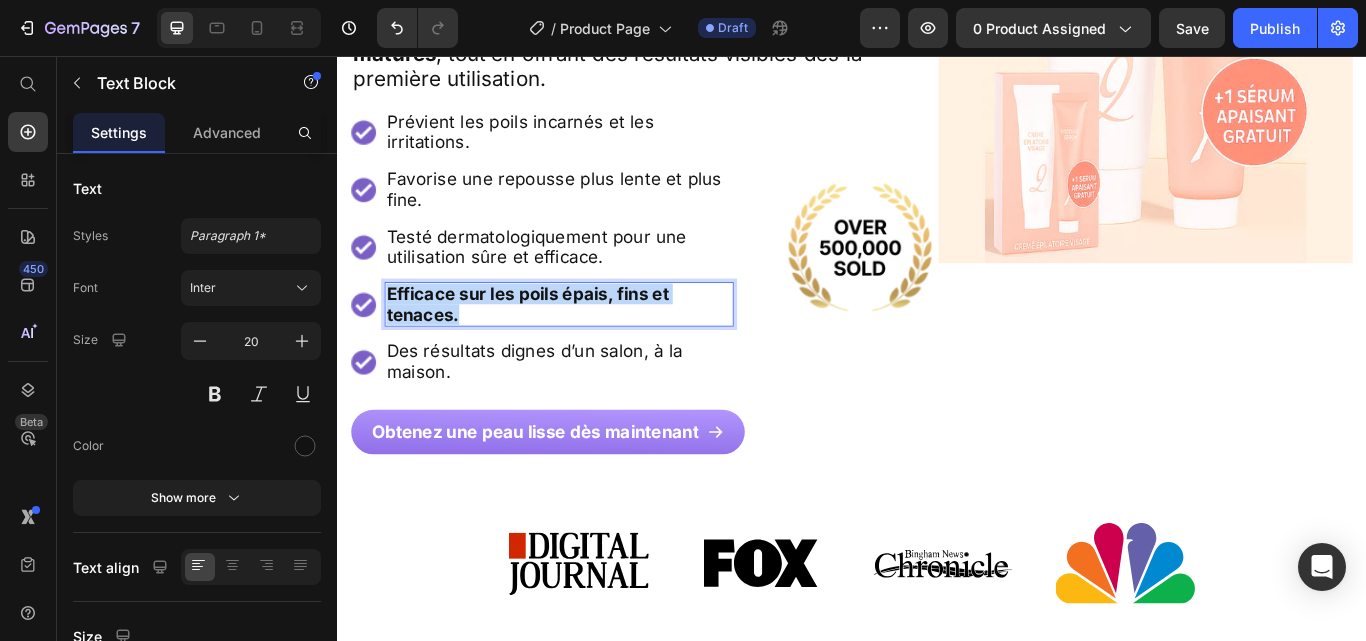 click on "Efficace sur les poils épais, fins et tenaces." at bounding box center (558, 346) 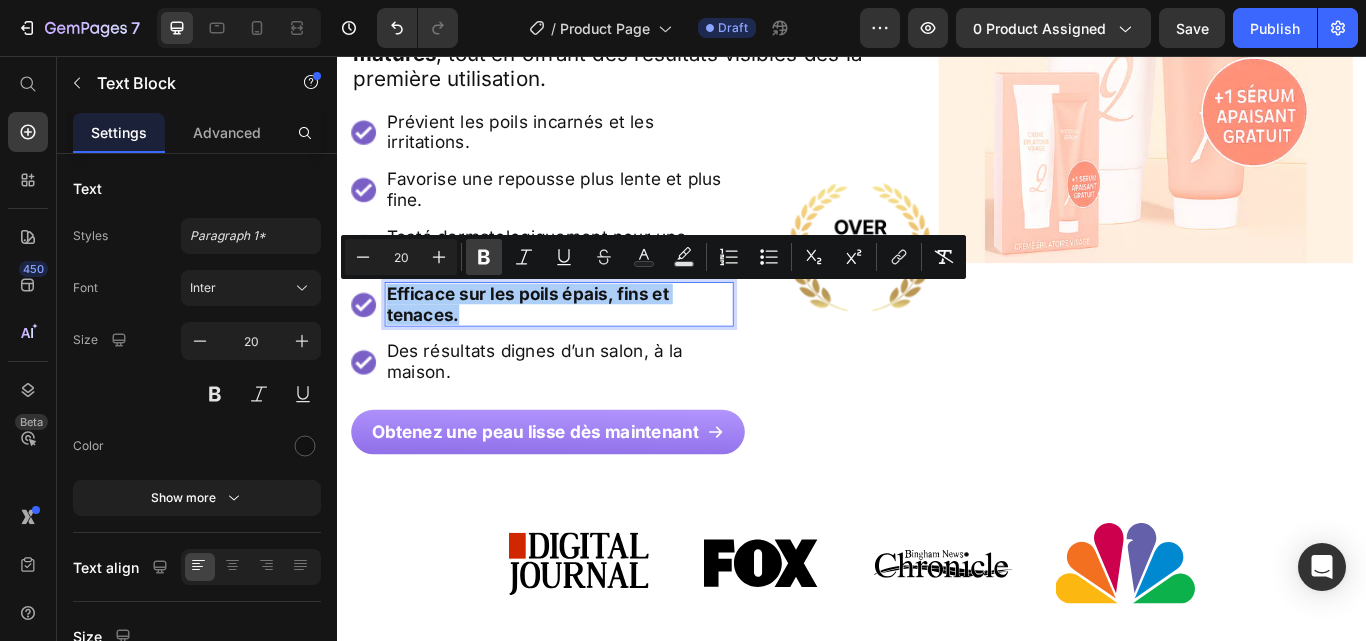 click 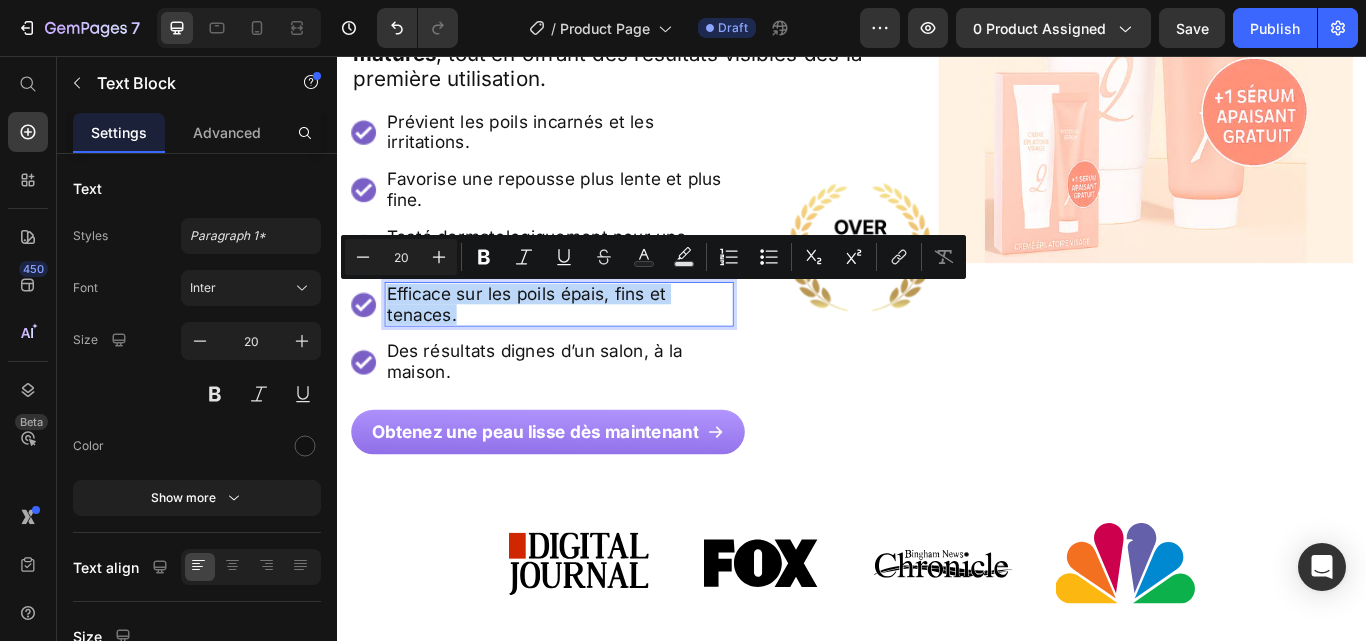 click on "Efficace sur les poils épais, fins et tenaces." at bounding box center (595, 346) 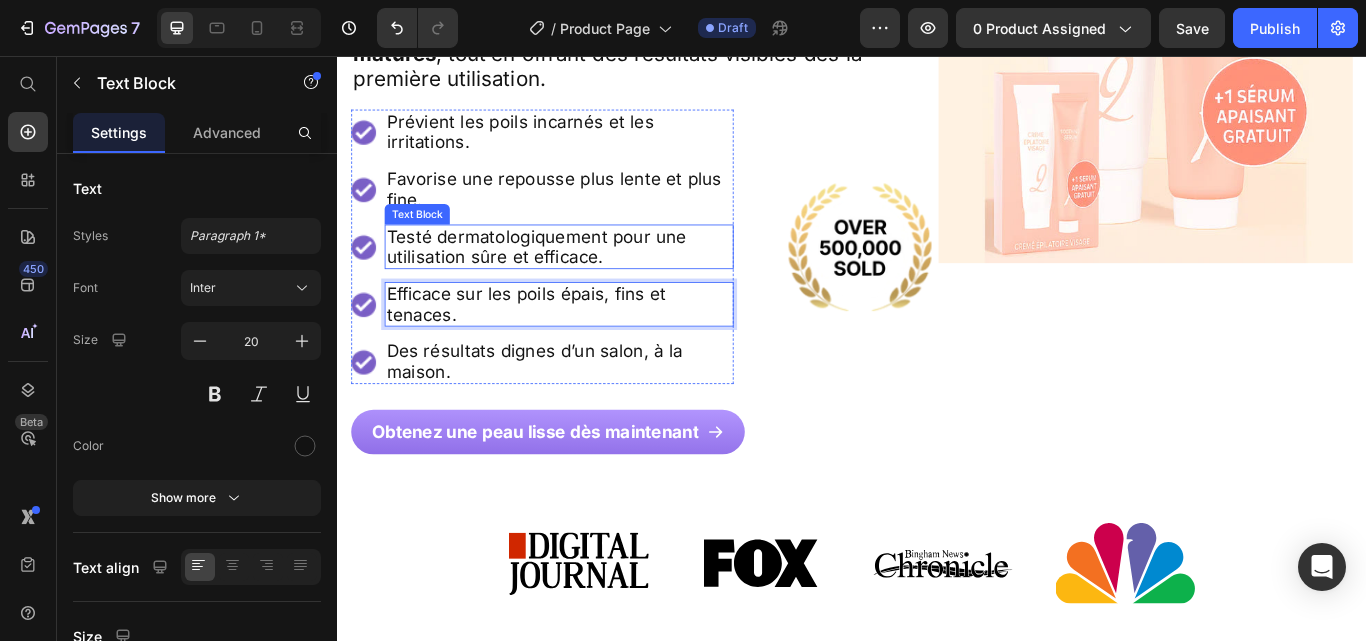 click on "Testé dermatologiquement pour une utilisation sûre et efficace." at bounding box center [595, 279] 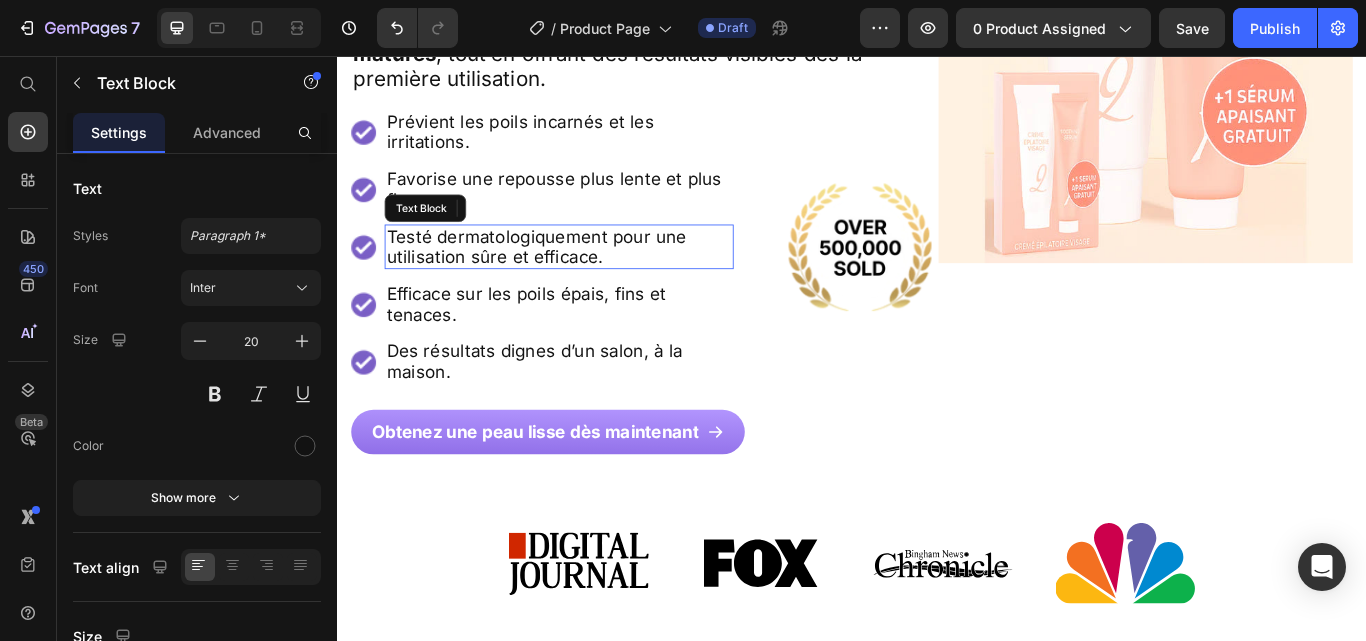 click on "Testé dermatologiquement pour une utilisation sûre et efficace." at bounding box center [595, 279] 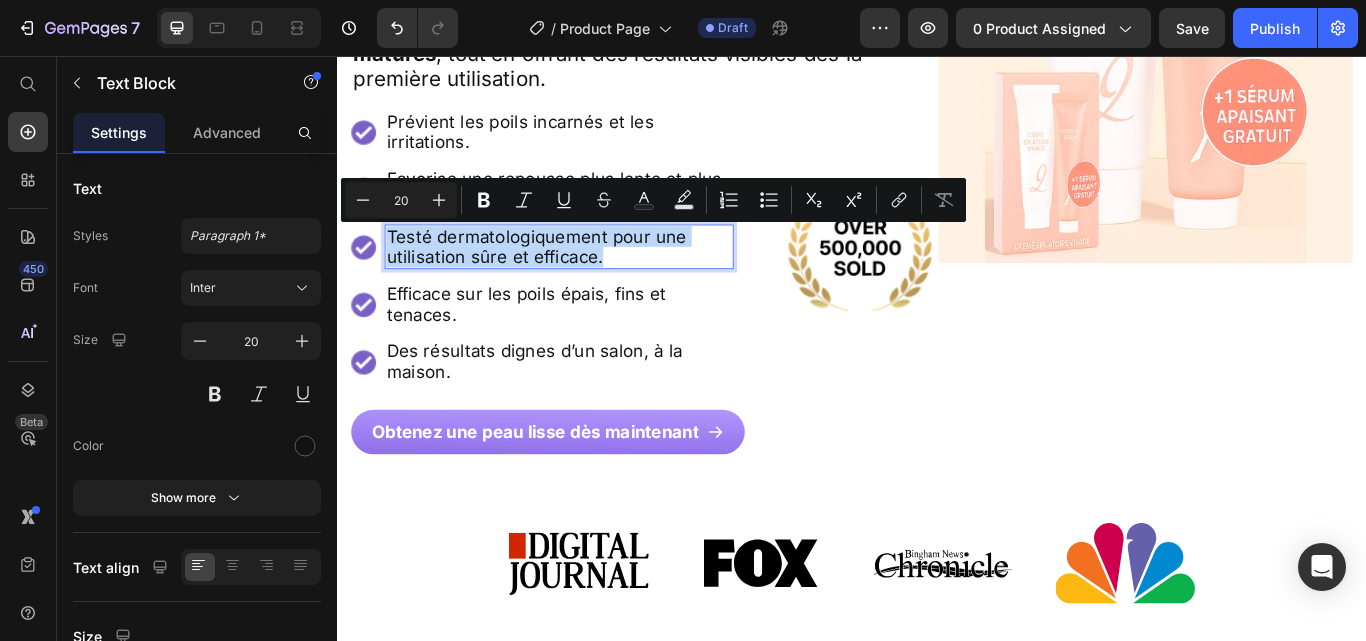copy on "Testé dermatologiquement pour une utilisation sûre et efficace." 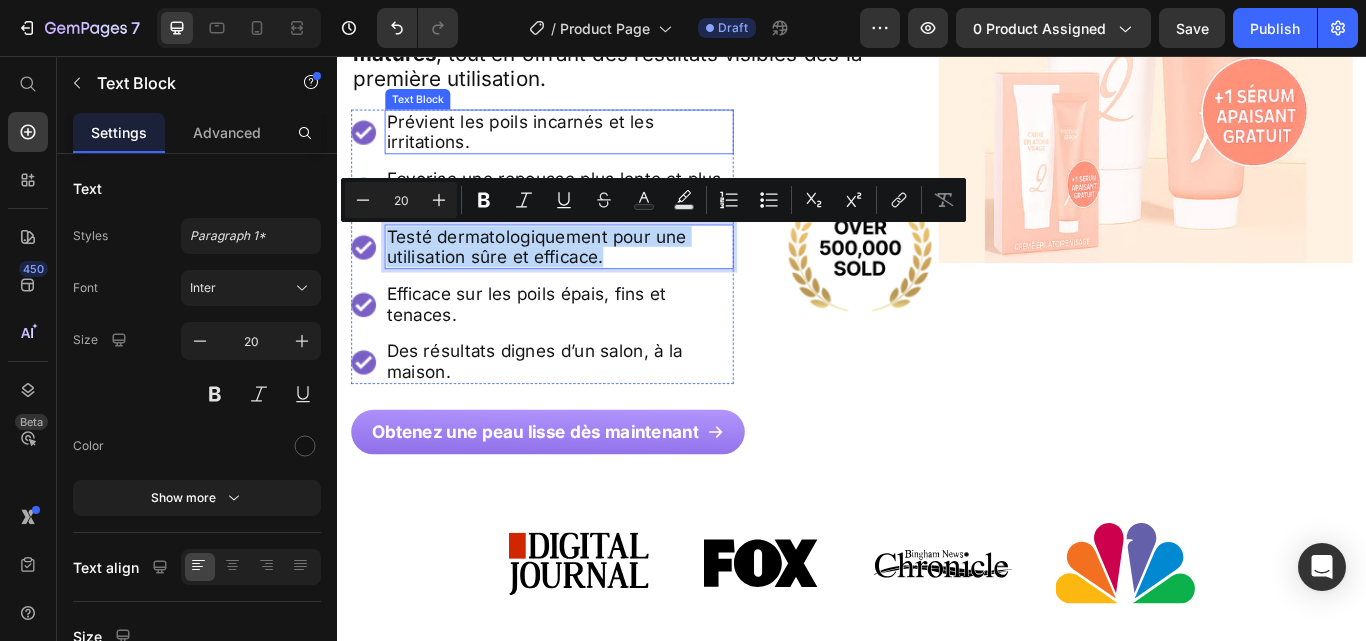 click on "Prévient les poils incarnés et les irritations." at bounding box center [595, 145] 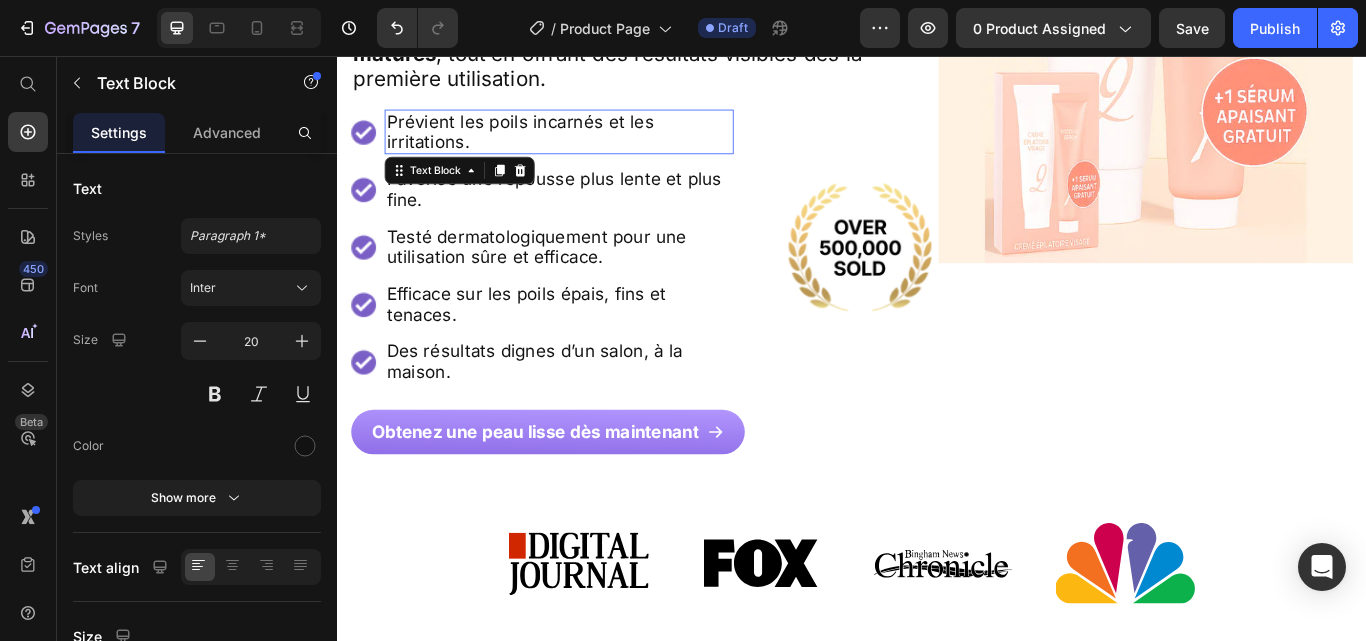 click on "Prévient les poils incarnés et les irritations." at bounding box center (595, 145) 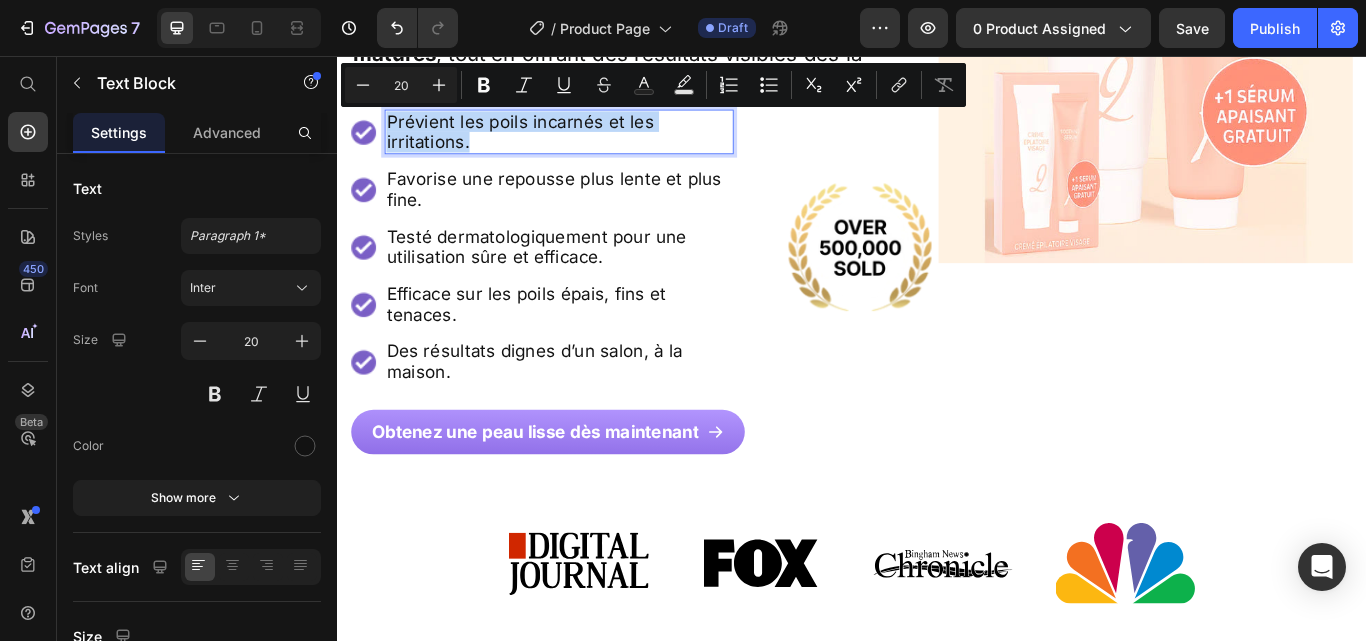 copy on "Prévient les poils incarnés et les irritations." 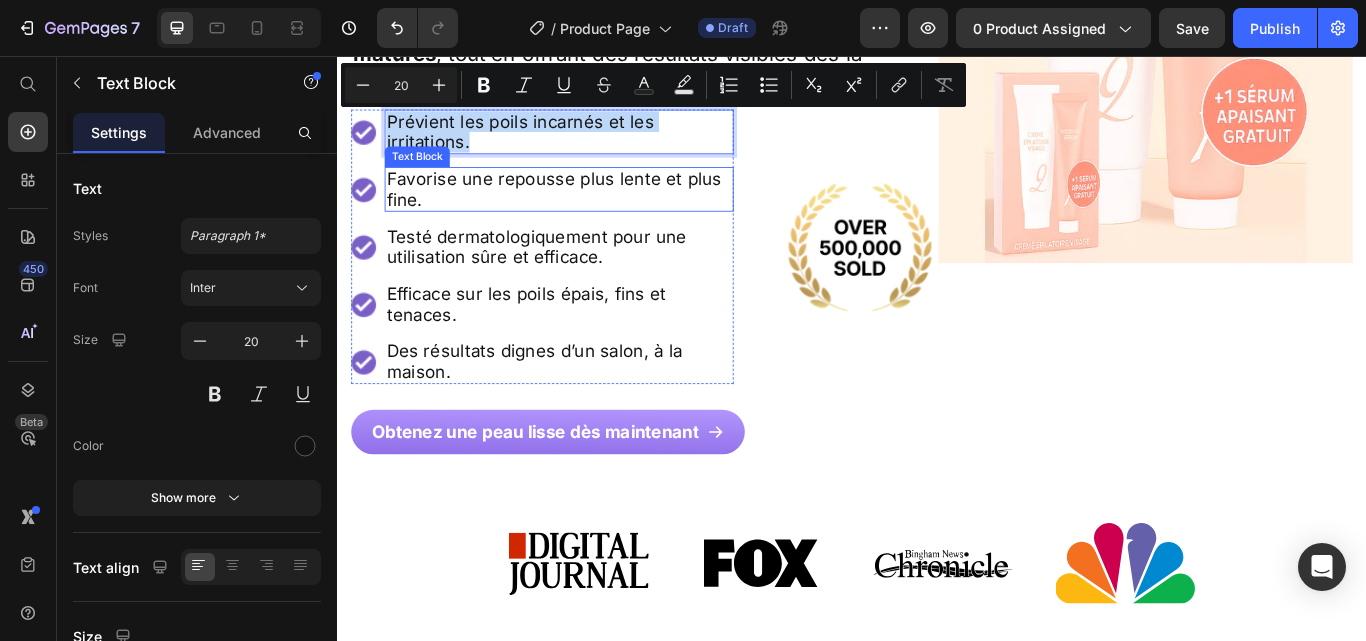 click on "Favorise une repousse plus lente et plus fine." at bounding box center [595, 212] 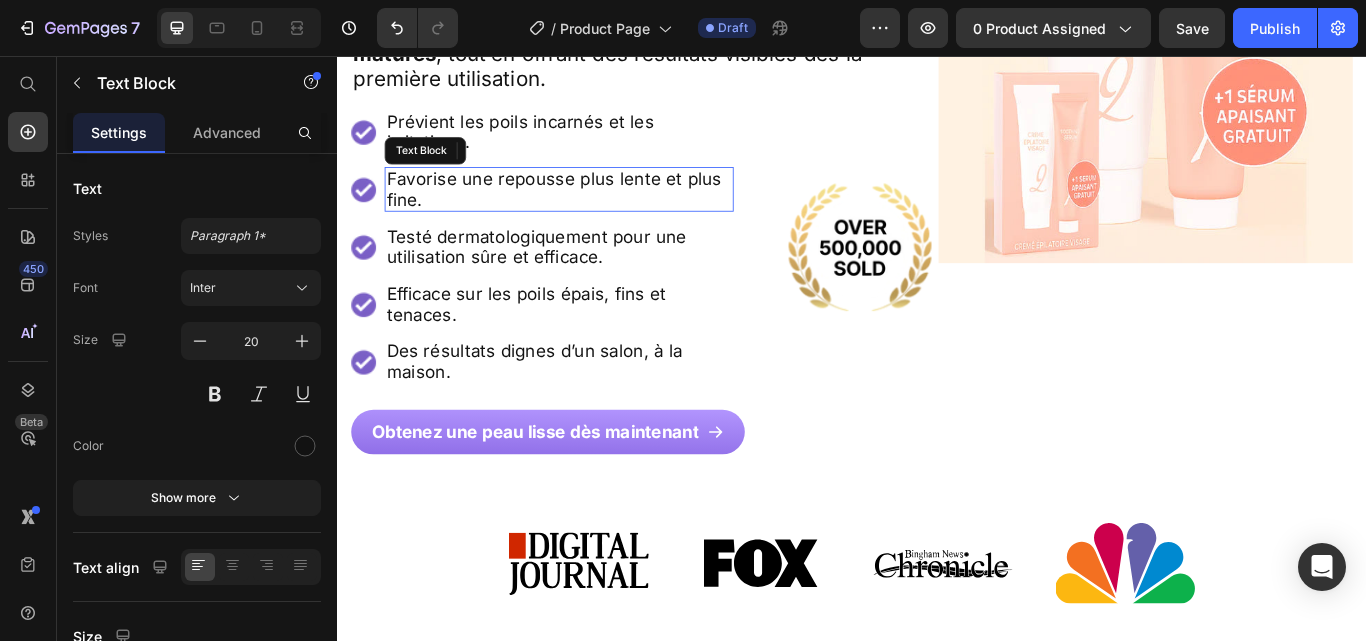 click on "Favorise une repousse plus lente et plus fine." at bounding box center [595, 212] 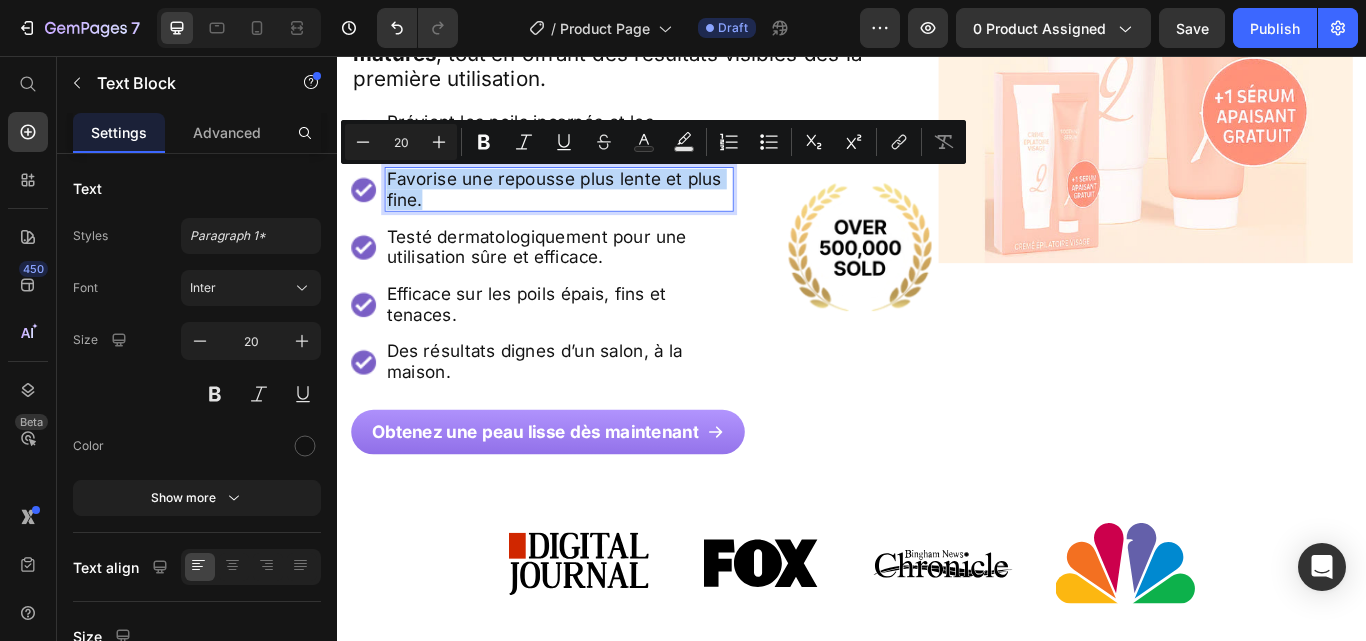 copy on "Favorise une repousse plus lente et plus fine." 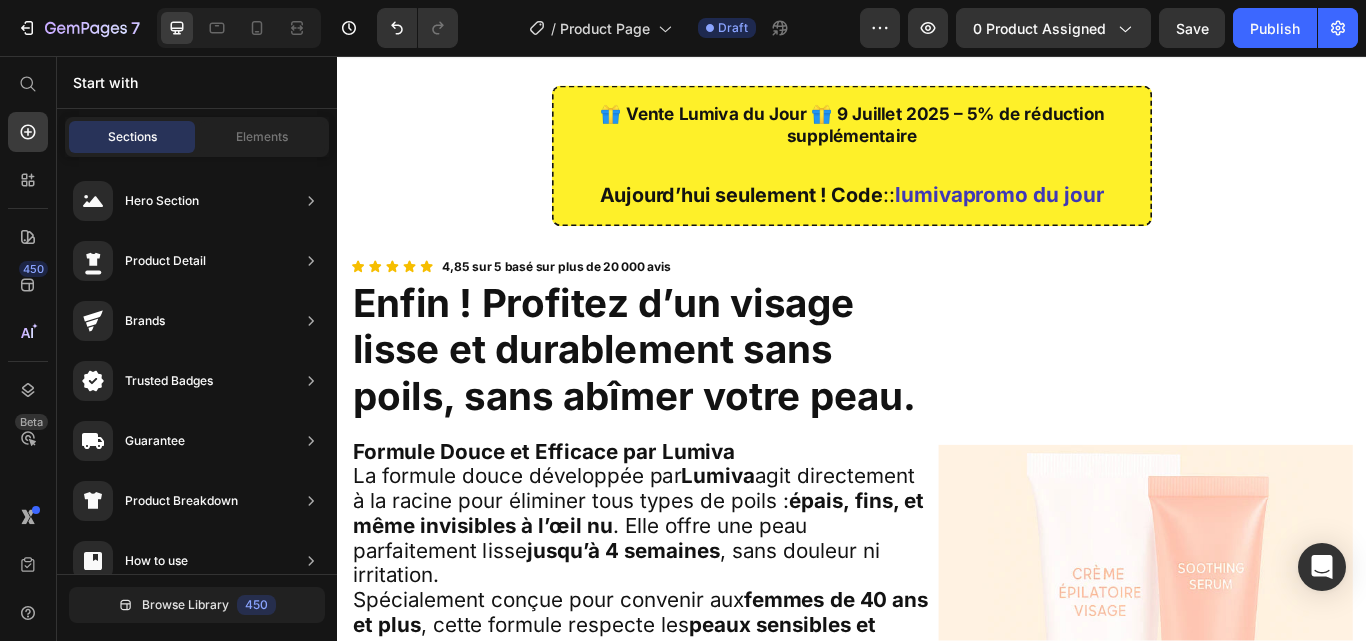 scroll, scrollTop: 0, scrollLeft: 0, axis: both 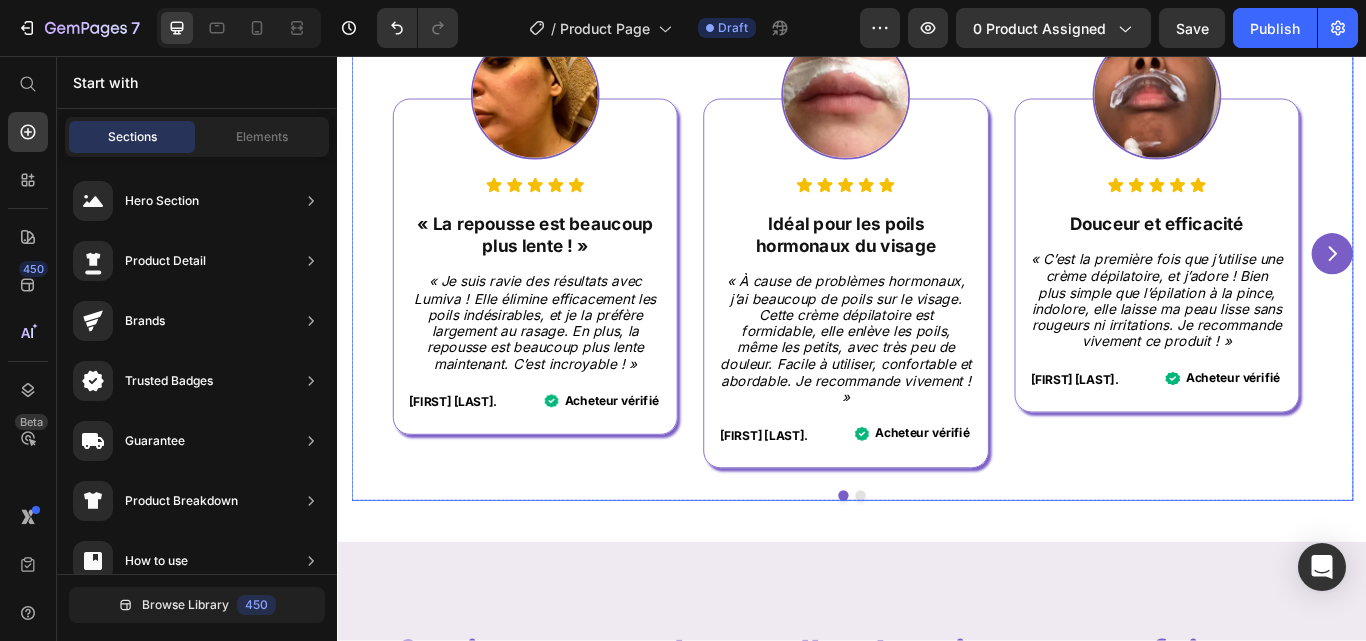 click 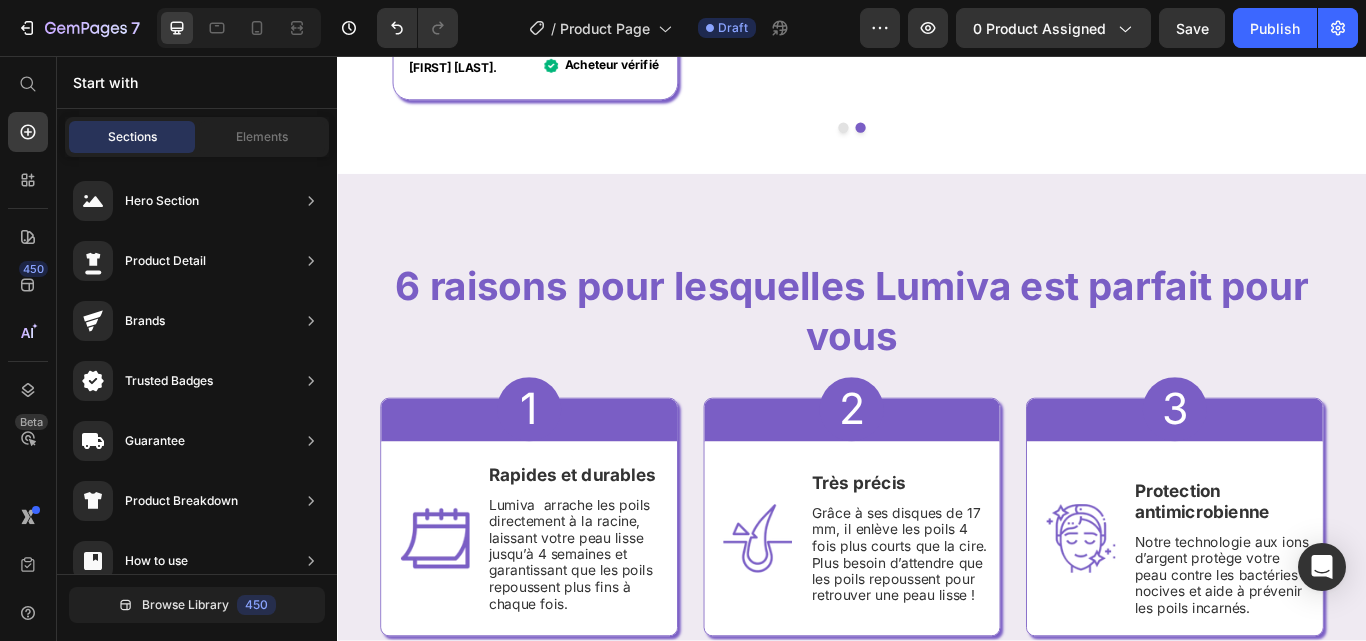 scroll, scrollTop: 2187, scrollLeft: 0, axis: vertical 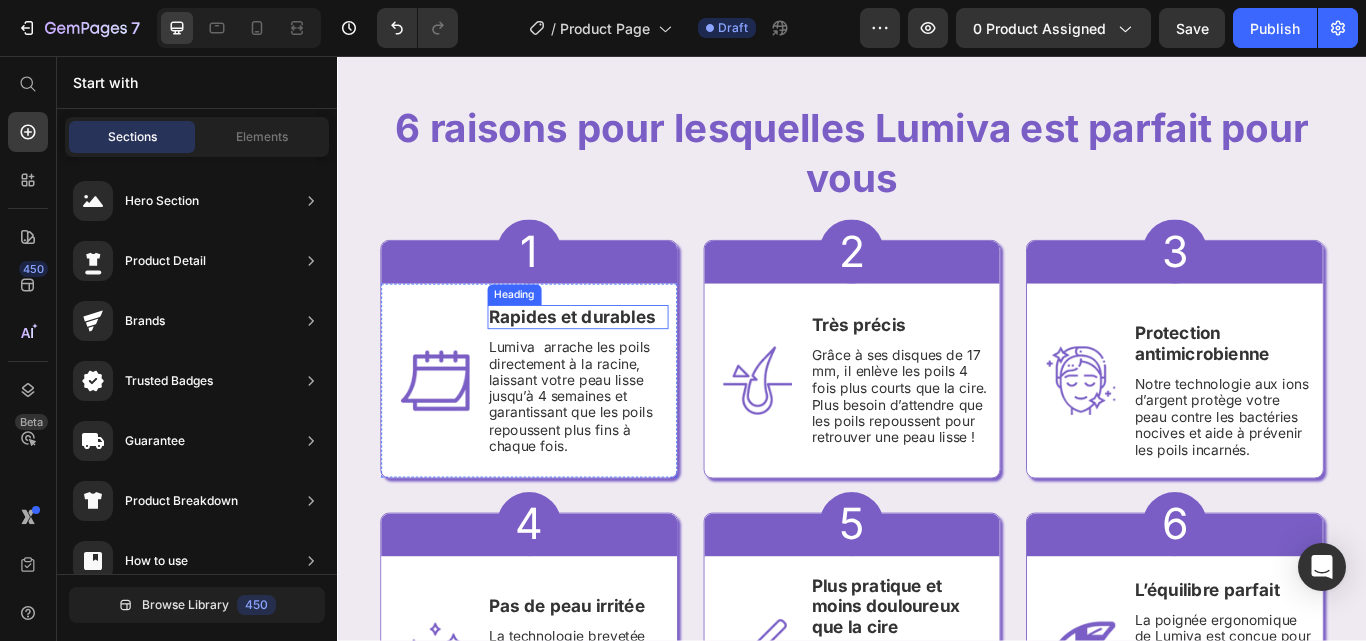 click on "Rapides et durables" at bounding box center (617, 361) 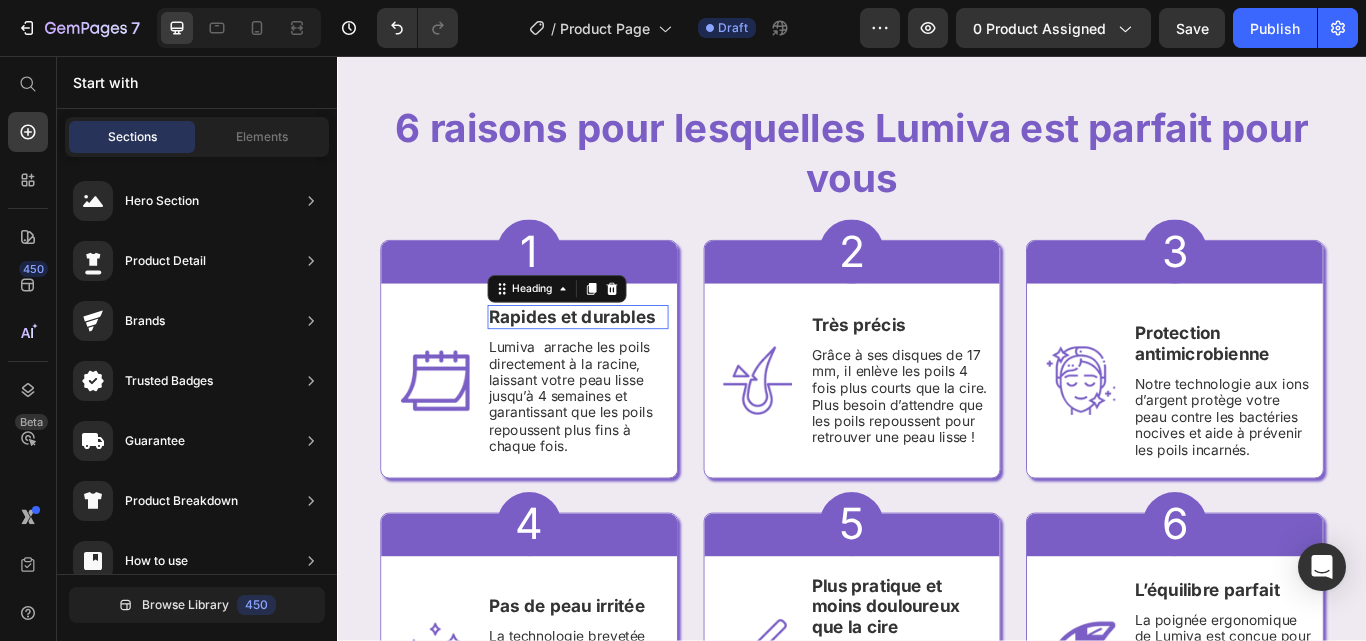 click on "Rapides et durables" at bounding box center (617, 361) 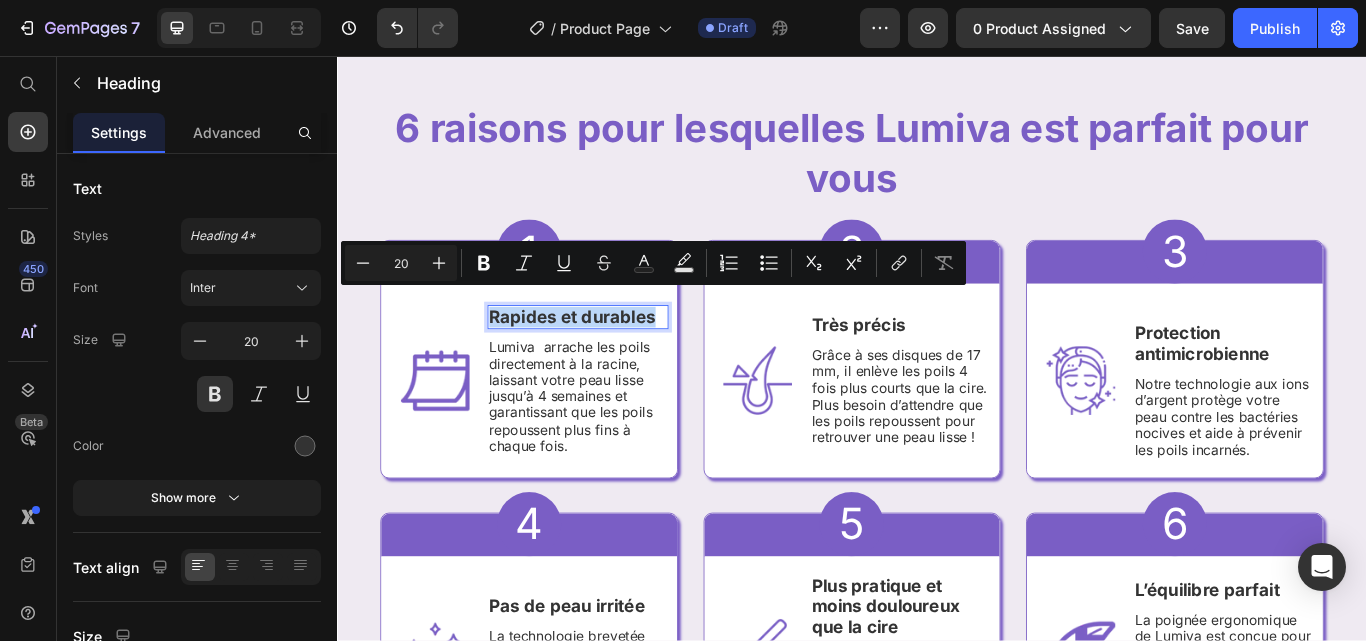 copy on "Rapides et durables" 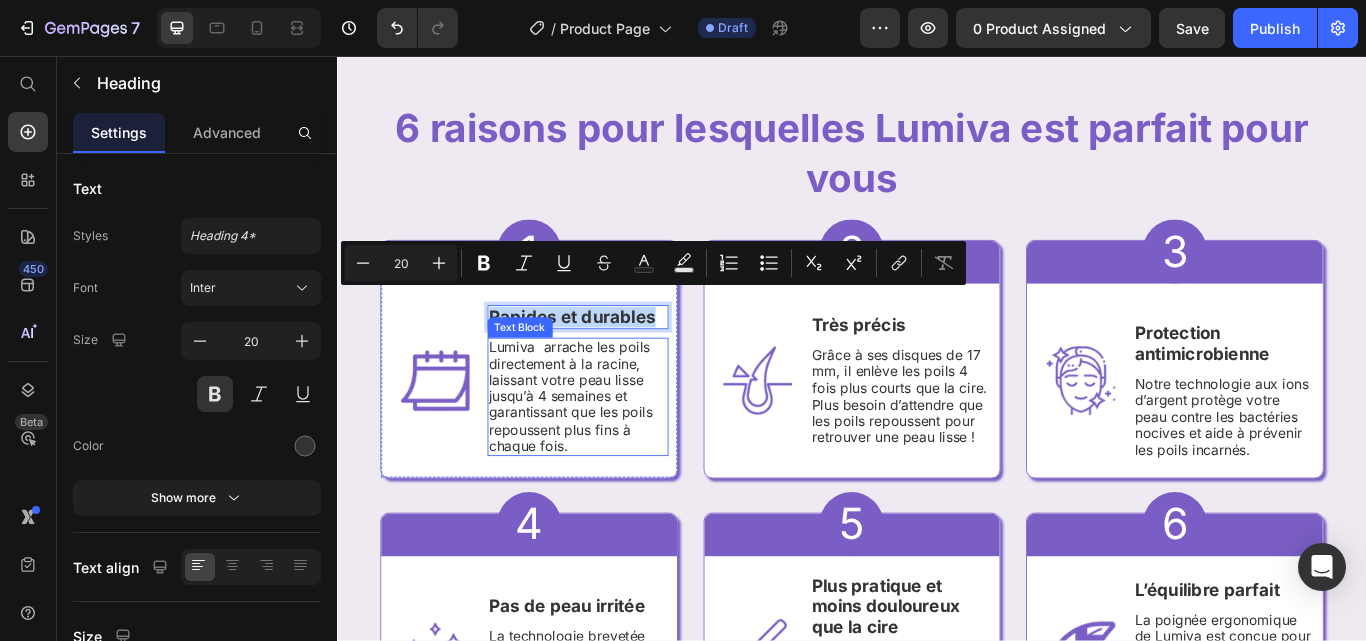 click on "Lumiva  arrache les poils directement à la racine, laissant votre peau lisse jusqu’à 4 semaines et garantissant que les poils repoussent plus fins à chaque fois." at bounding box center [617, 454] 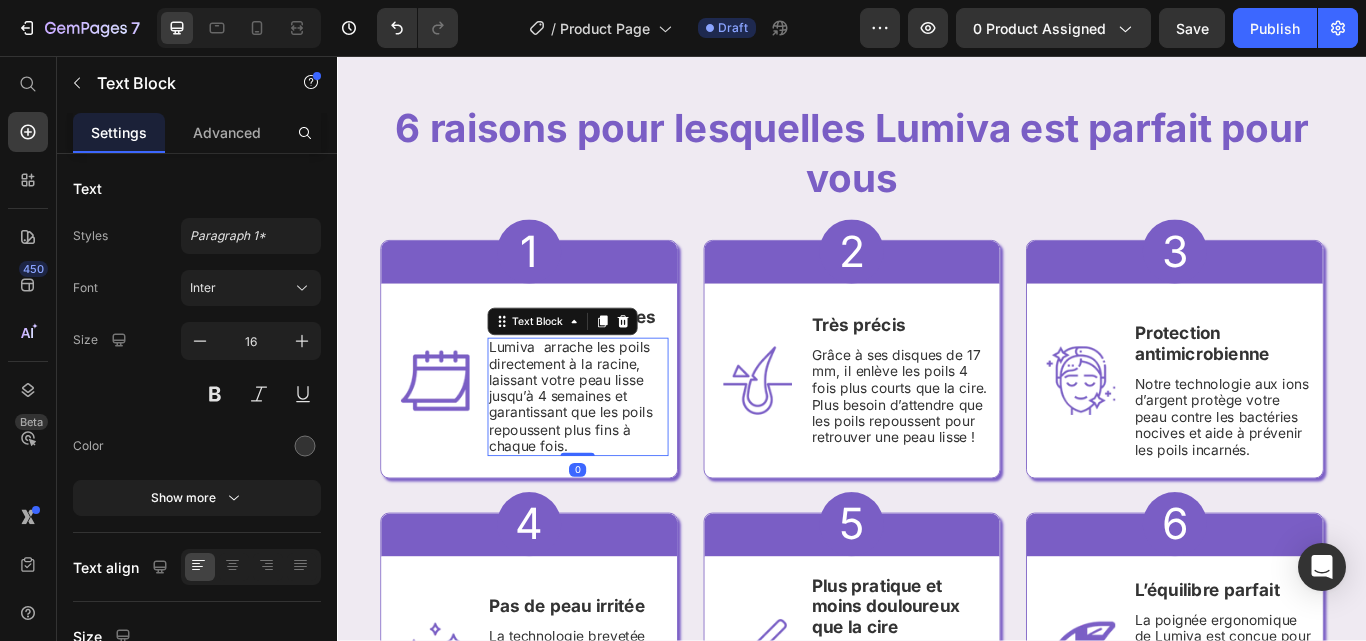click on "Lumiva  arrache les poils directement à la racine, laissant votre peau lisse jusqu’à 4 semaines et garantissant que les poils repoussent plus fins à chaque fois." at bounding box center [617, 454] 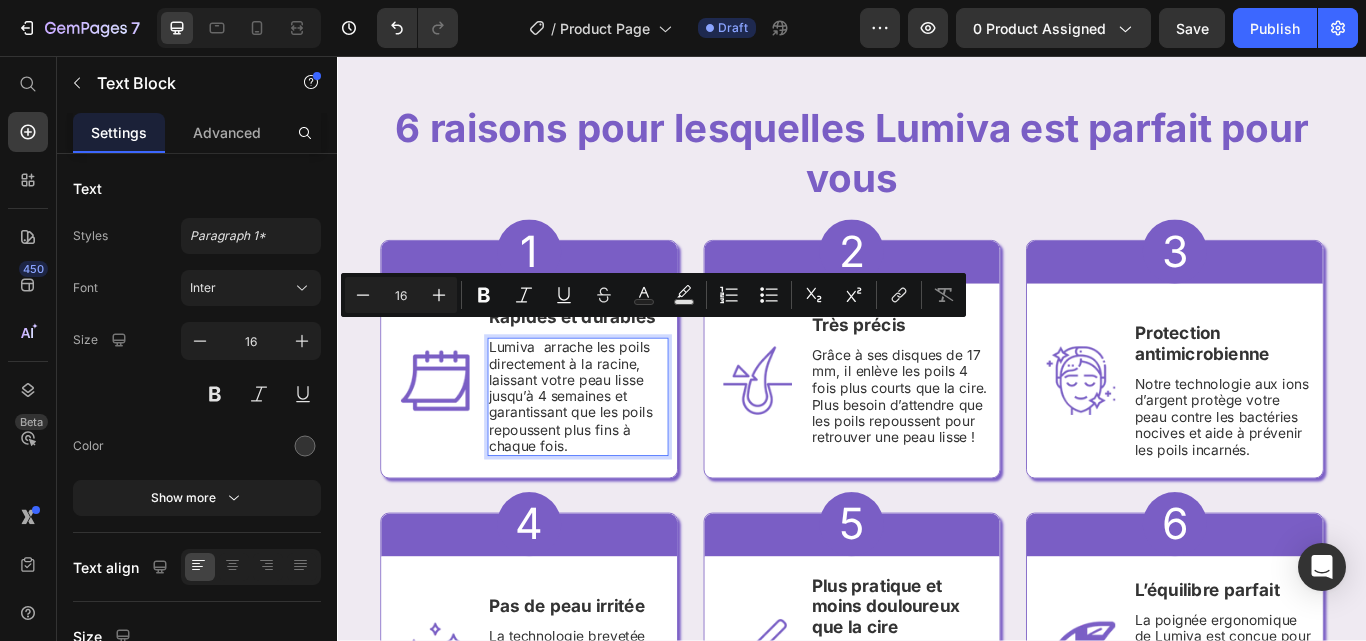 copy on "Lumiva  arrache les poils directement à la racine, laissant votre peau lisse jusqu’à 4 semaines et garantissant que les poils repoussent plus fins à chaque fois." 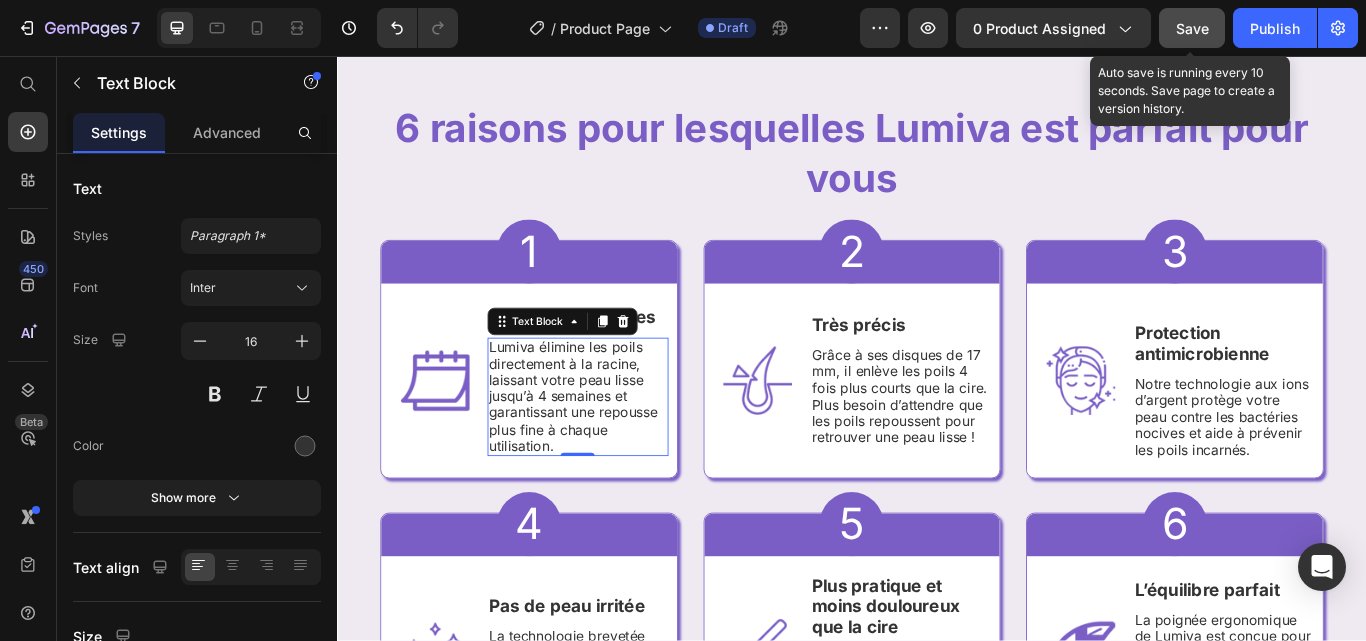 click on "Save" 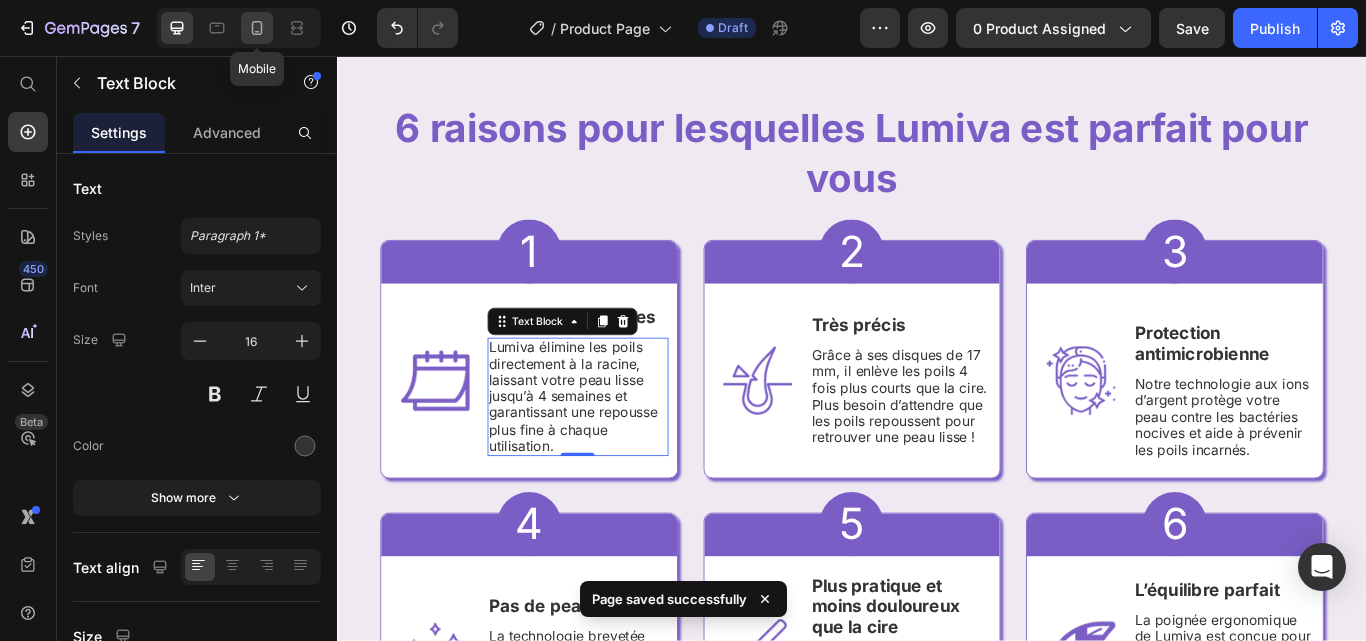 click 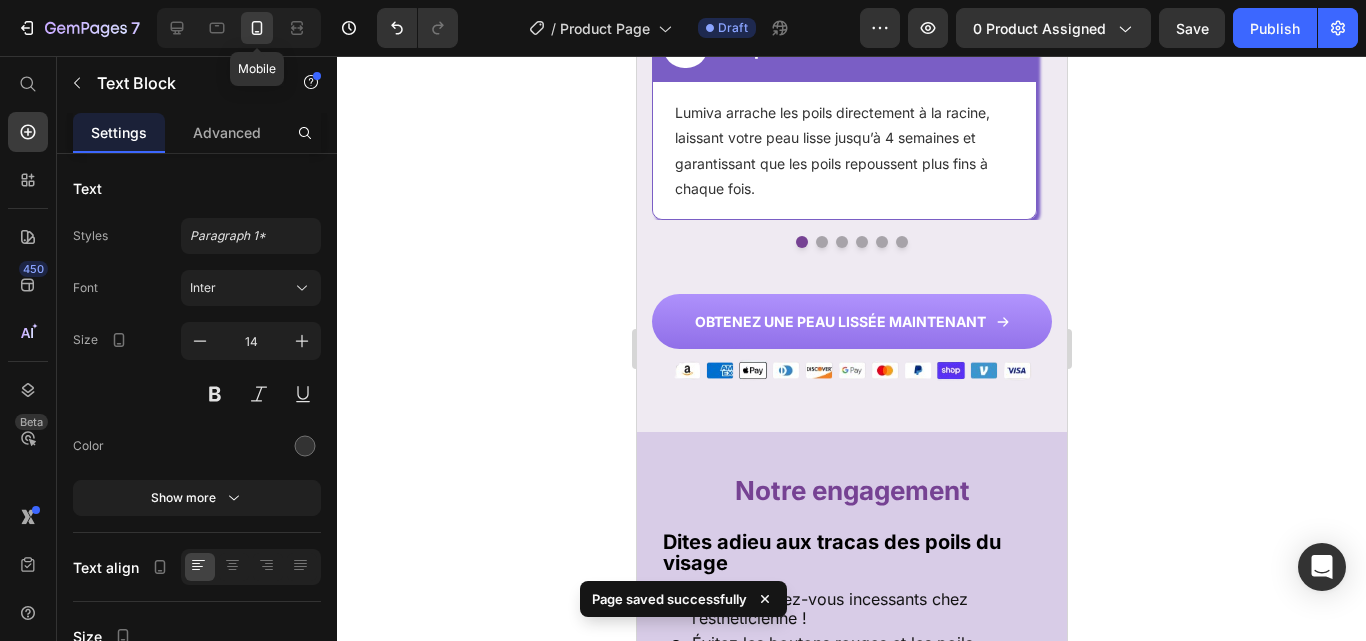 scroll, scrollTop: 2117, scrollLeft: 0, axis: vertical 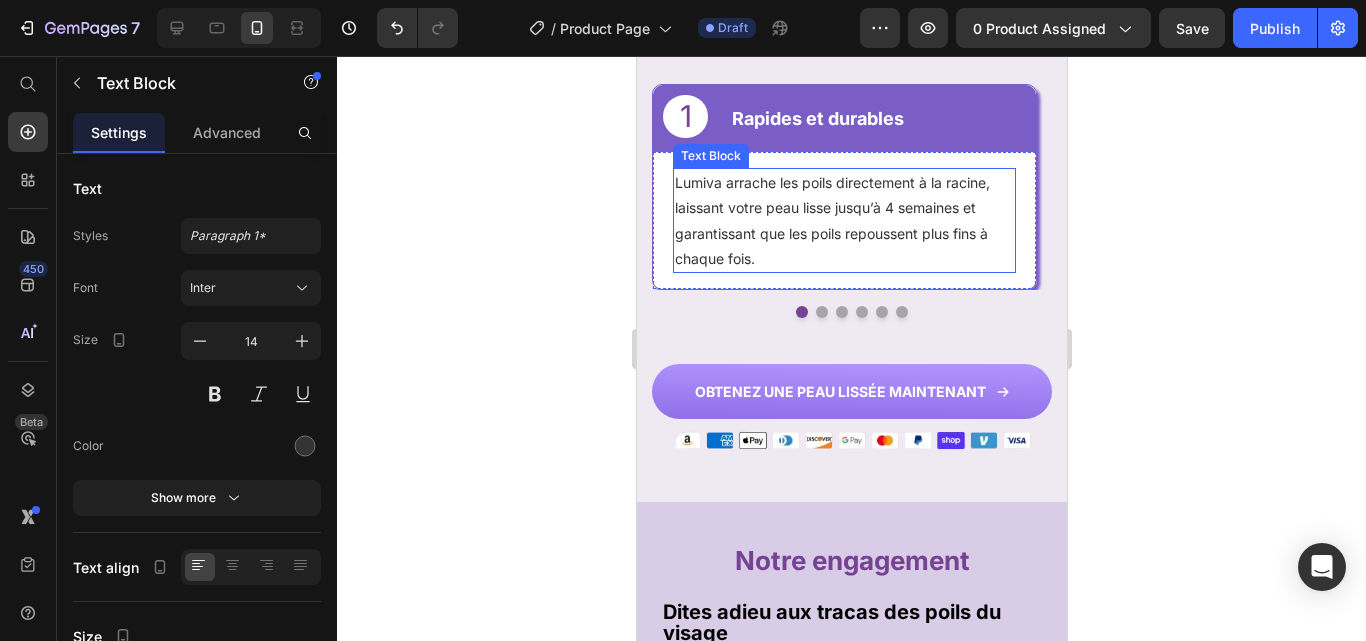 click on "Lumiva arrache les poils directement à la racine, laissant votre peau lisse jusqu’à 4 semaines et garantissant que les poils repoussent plus fins à chaque fois." at bounding box center [843, 220] 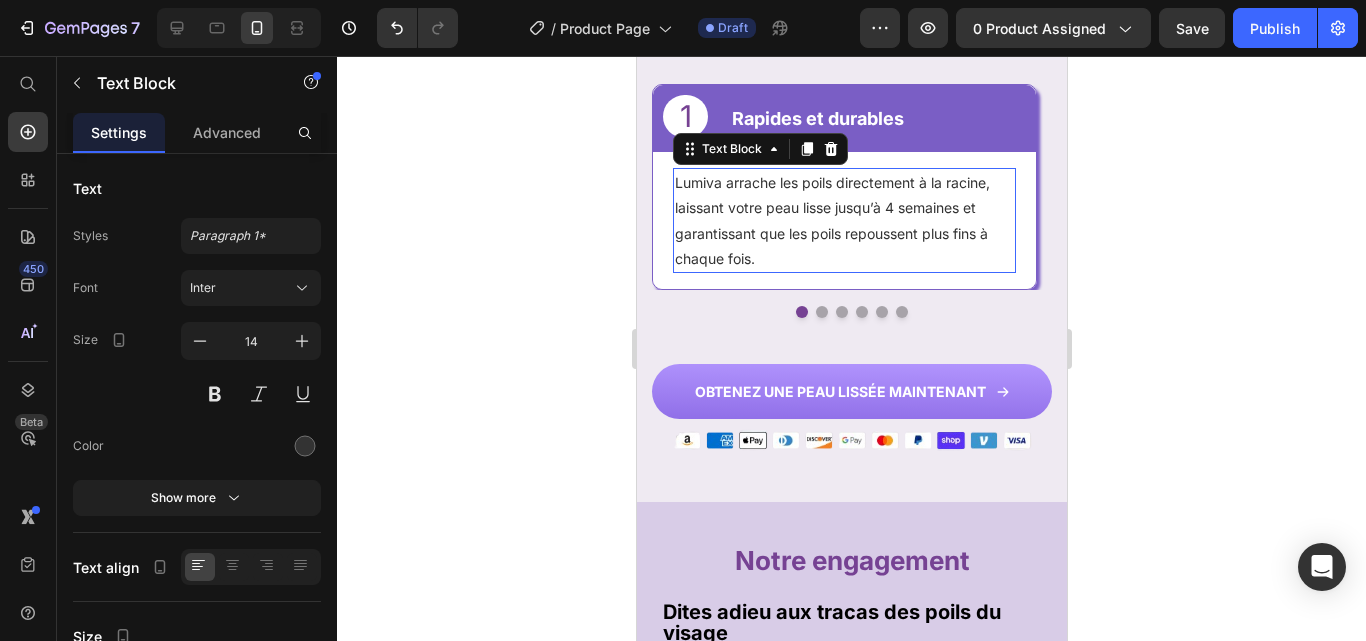 click on "Lumiva arrache les poils directement à la racine, laissant votre peau lisse jusqu’à 4 semaines et garantissant que les poils repoussent plus fins à chaque fois." at bounding box center (843, 220) 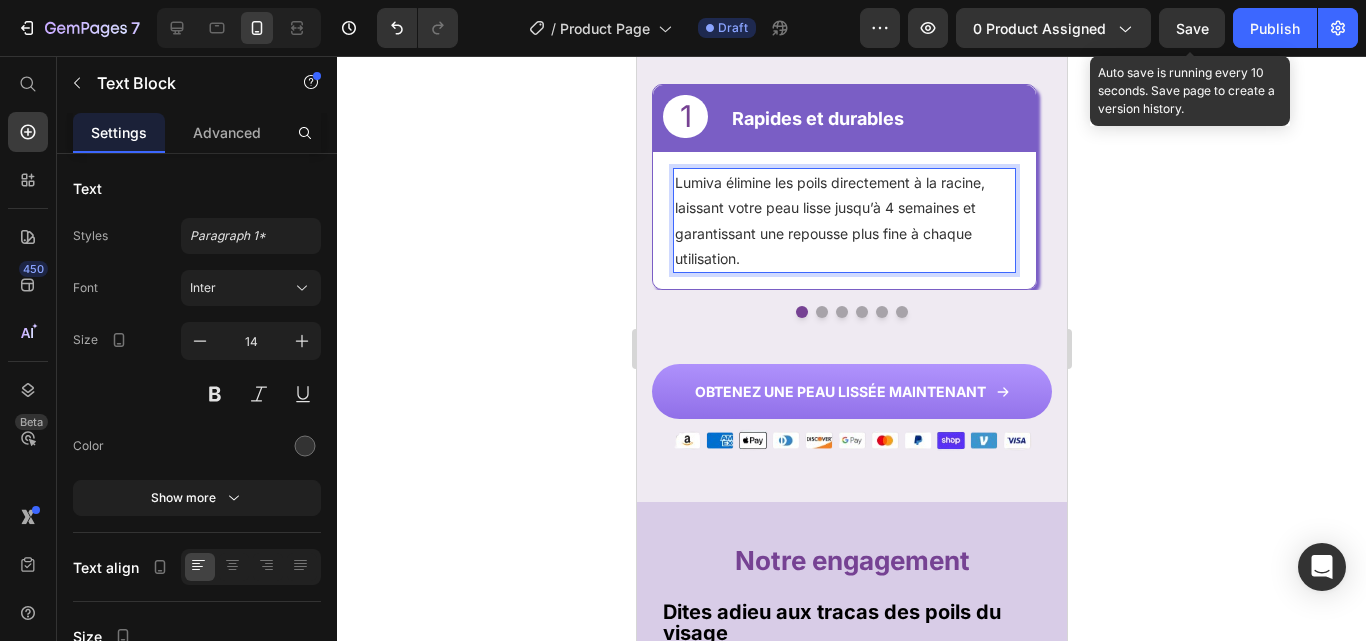 click on "Save" at bounding box center [1192, 28] 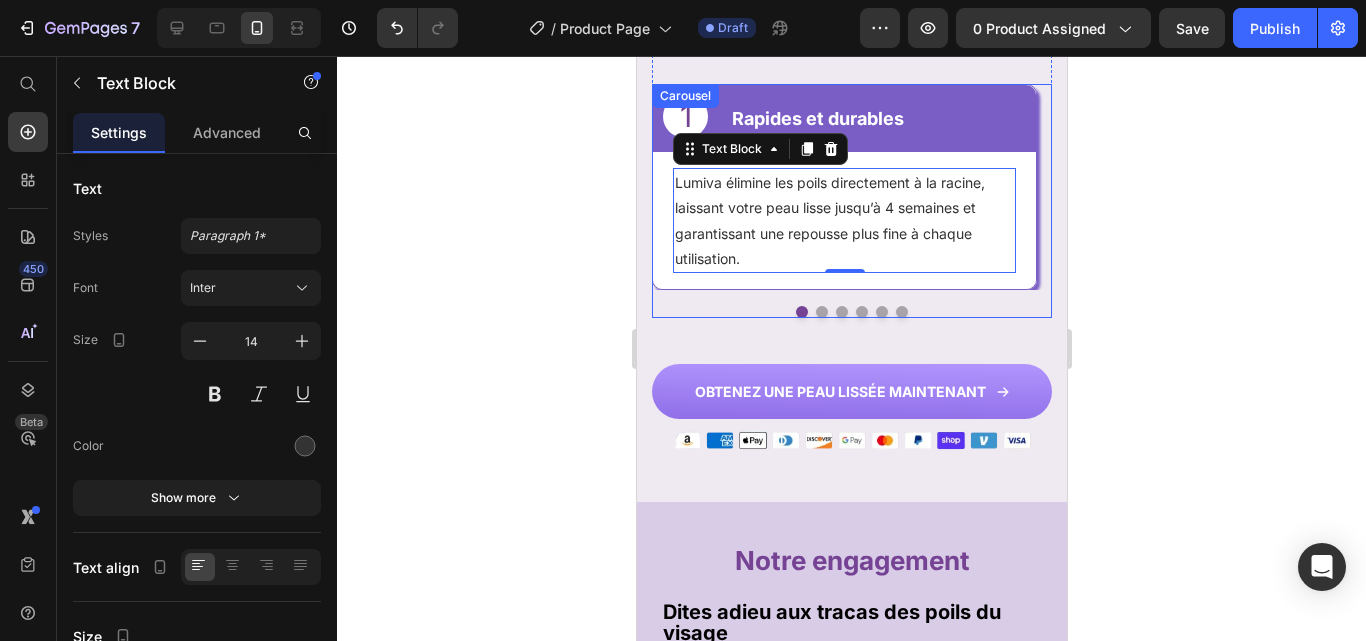 click at bounding box center [821, 312] 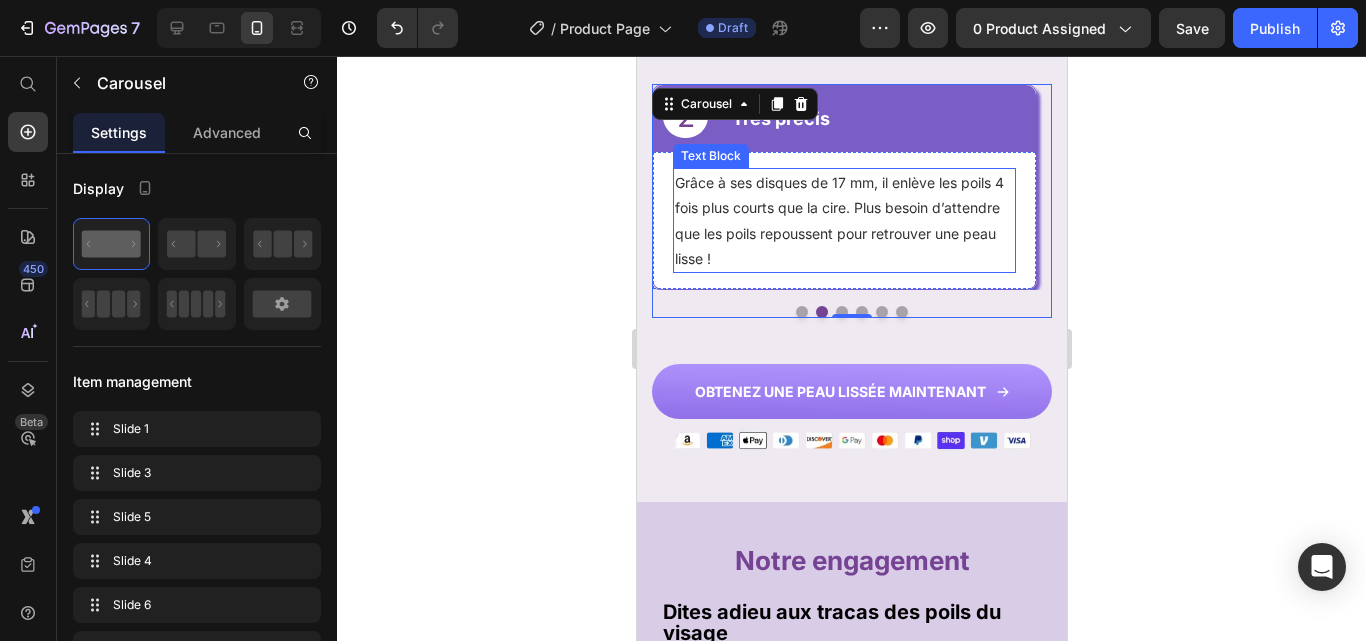 click on "Grâce à ses disques de 17 mm, il enlève les poils 4 fois plus courts que la cire. Plus besoin d’attendre que les poils repoussent pour retrouver une peau lisse !" at bounding box center (843, 220) 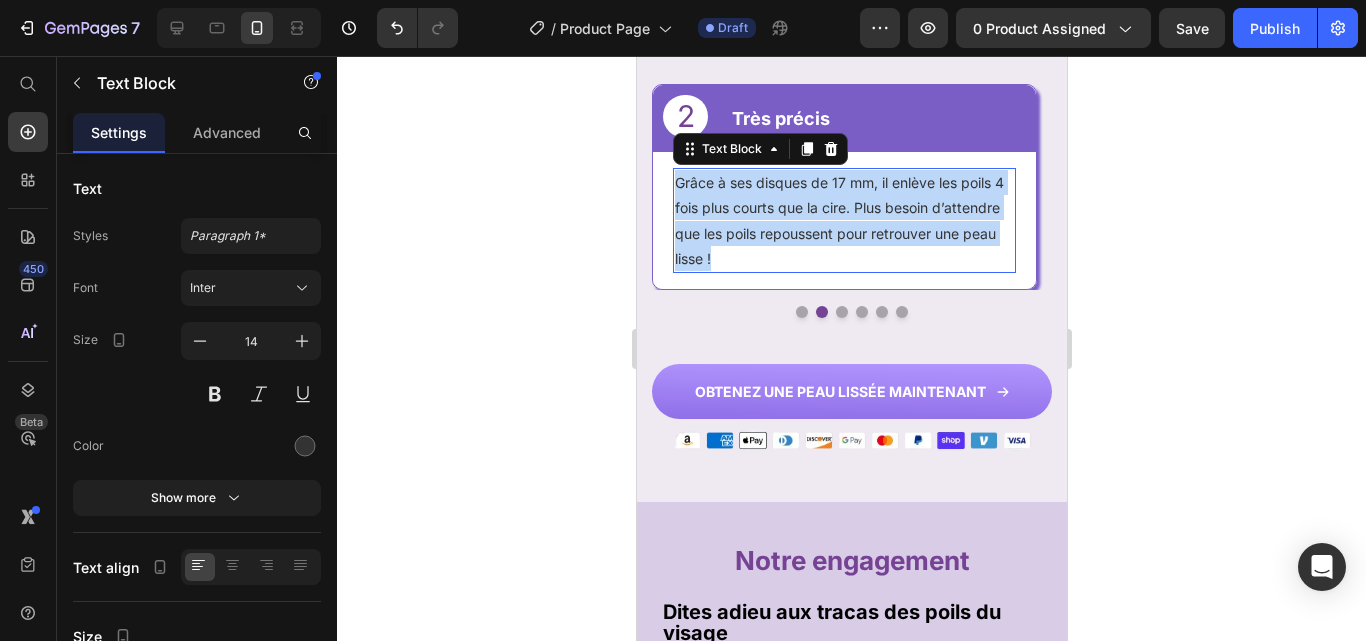 click on "Grâce à ses disques de 17 mm, il enlève les poils 4 fois plus courts que la cire. Plus besoin d’attendre que les poils repoussent pour retrouver une peau lisse !" at bounding box center [843, 220] 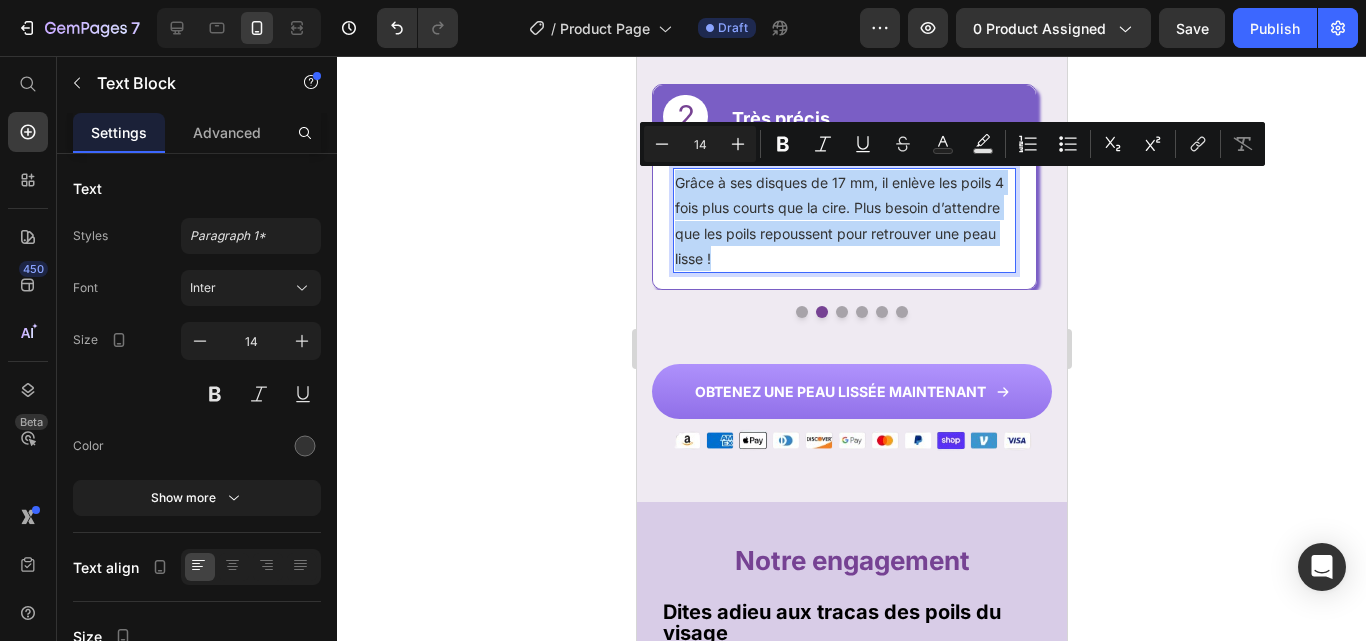 copy on "Grâce à ses disques de 17 mm, il enlève les poils 4 fois plus courts que la cire. Plus besoin d’attendre que les poils repoussent pour retrouver une peau lisse !" 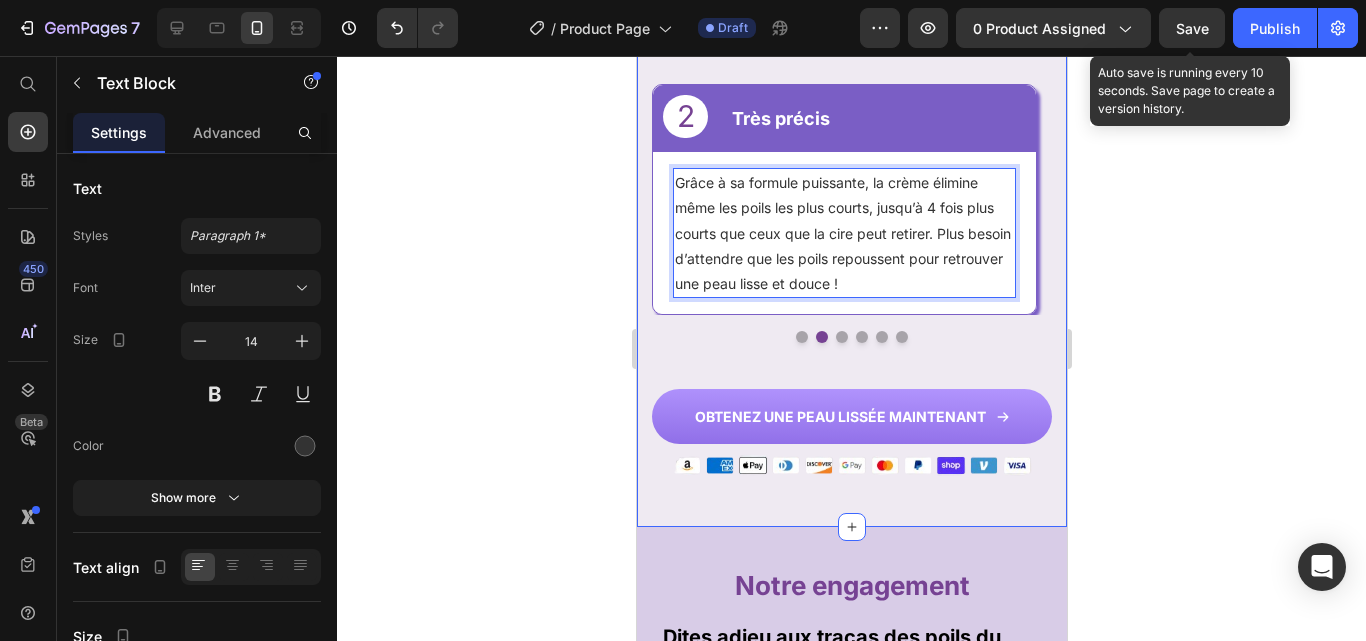 click on "Save" at bounding box center (1192, 28) 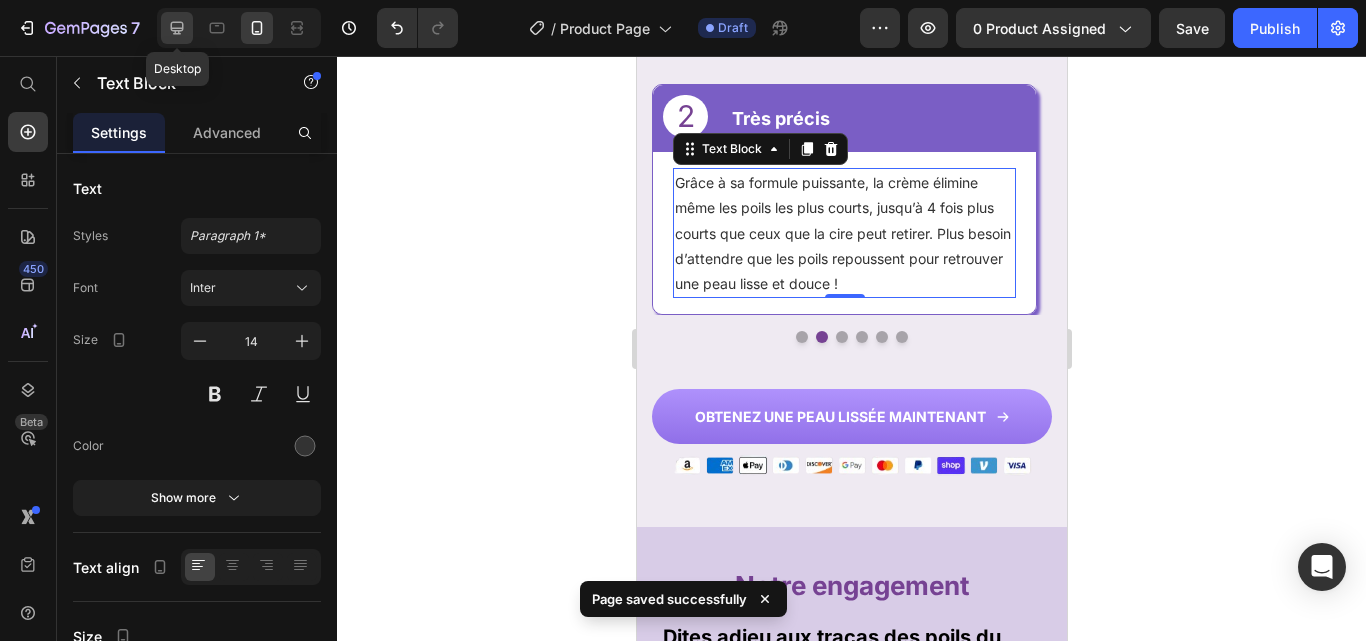 click 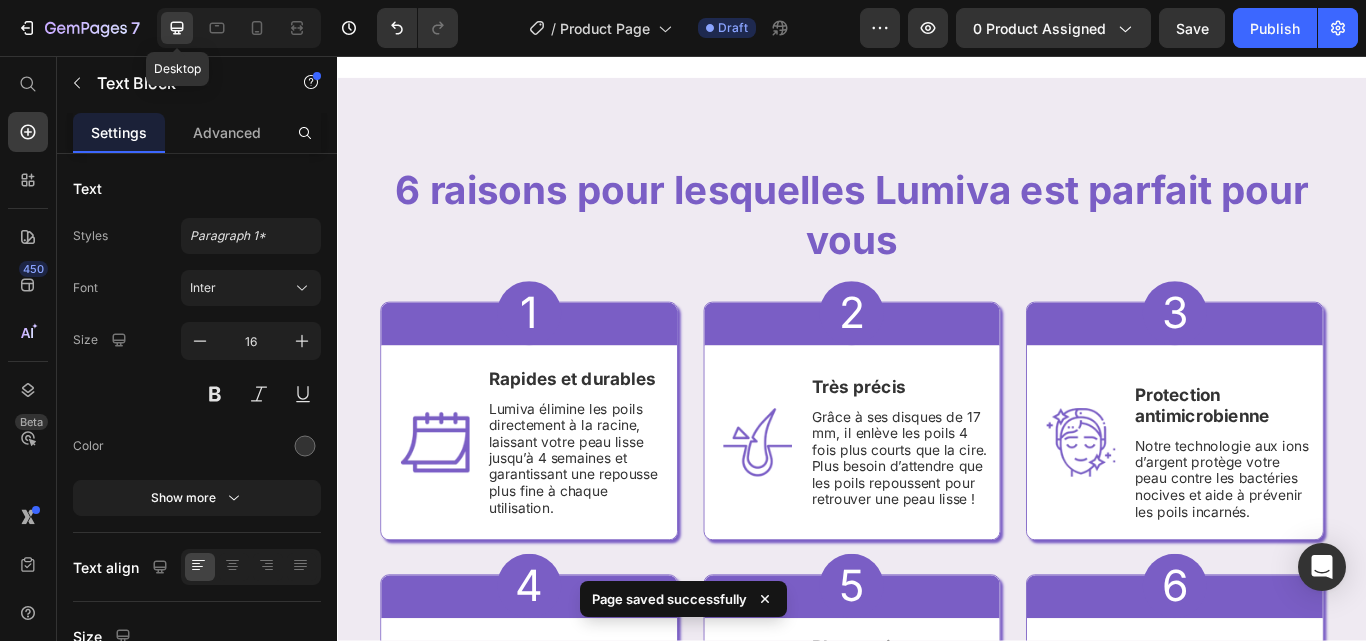 scroll, scrollTop: 2047, scrollLeft: 0, axis: vertical 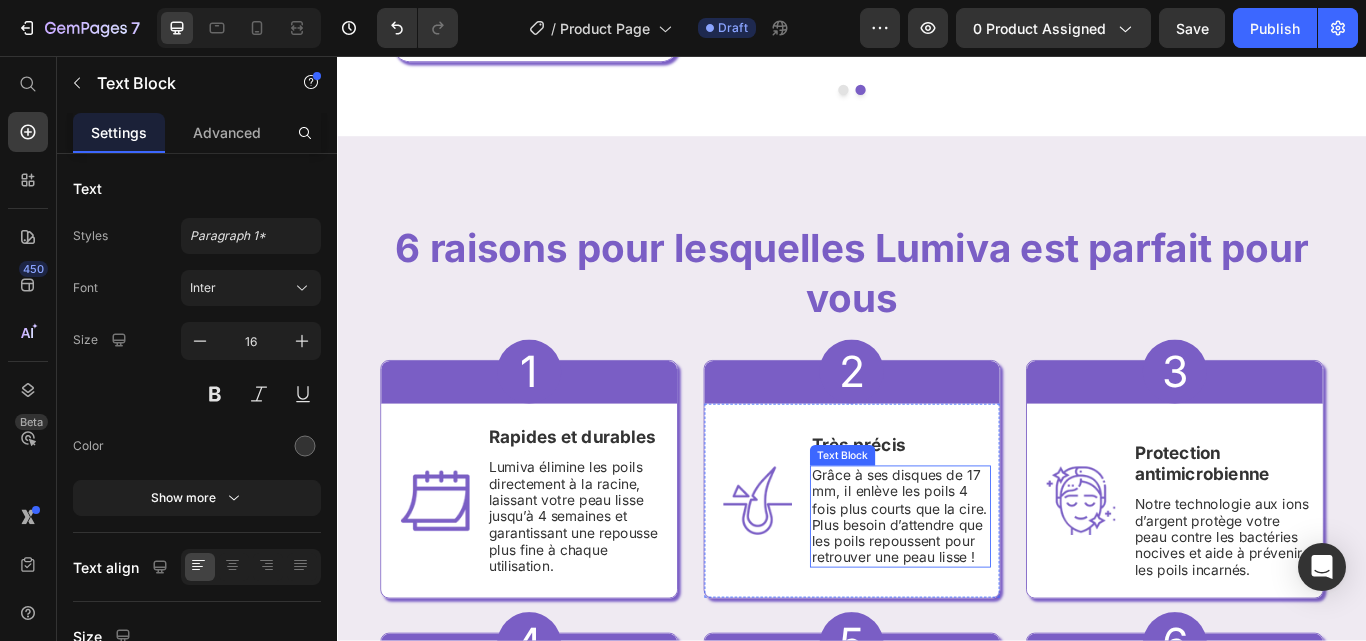 click on "Grâce à ses disques de 17 mm, il enlève les poils 4 fois plus courts que la cire. Plus besoin d’attendre que les poils repoussent pour retrouver une peau lisse !" at bounding box center [993, 593] 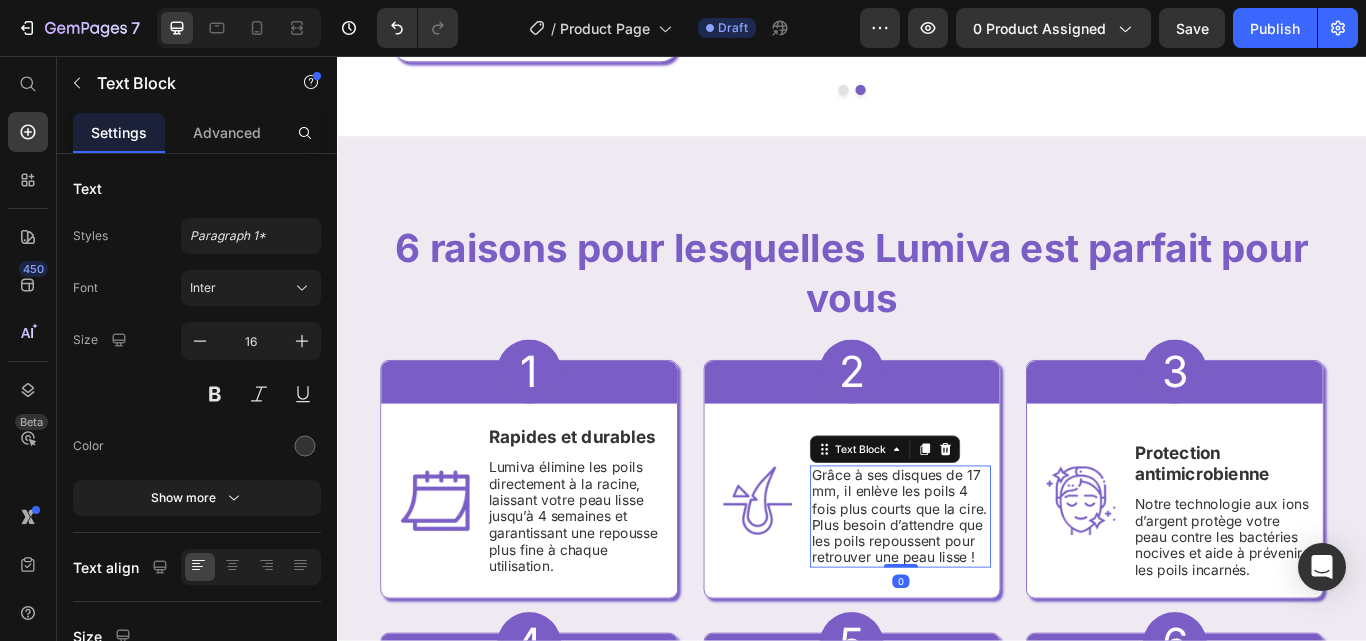 click on "Grâce à ses disques de 17 mm, il enlève les poils 4 fois plus courts que la cire. Plus besoin d’attendre que les poils repoussent pour retrouver une peau lisse !" at bounding box center (993, 593) 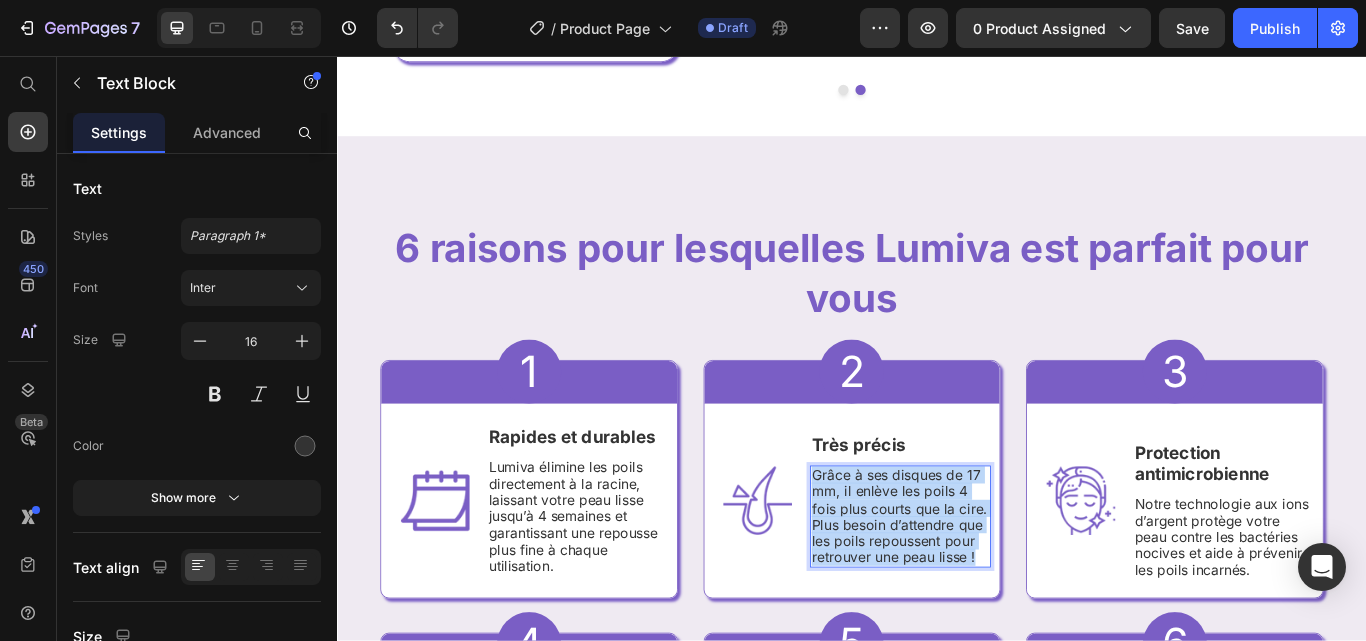 click on "Grâce à ses disques de 17 mm, il enlève les poils 4 fois plus courts que la cire. Plus besoin d’attendre que les poils repoussent pour retrouver une peau lisse !" at bounding box center (993, 593) 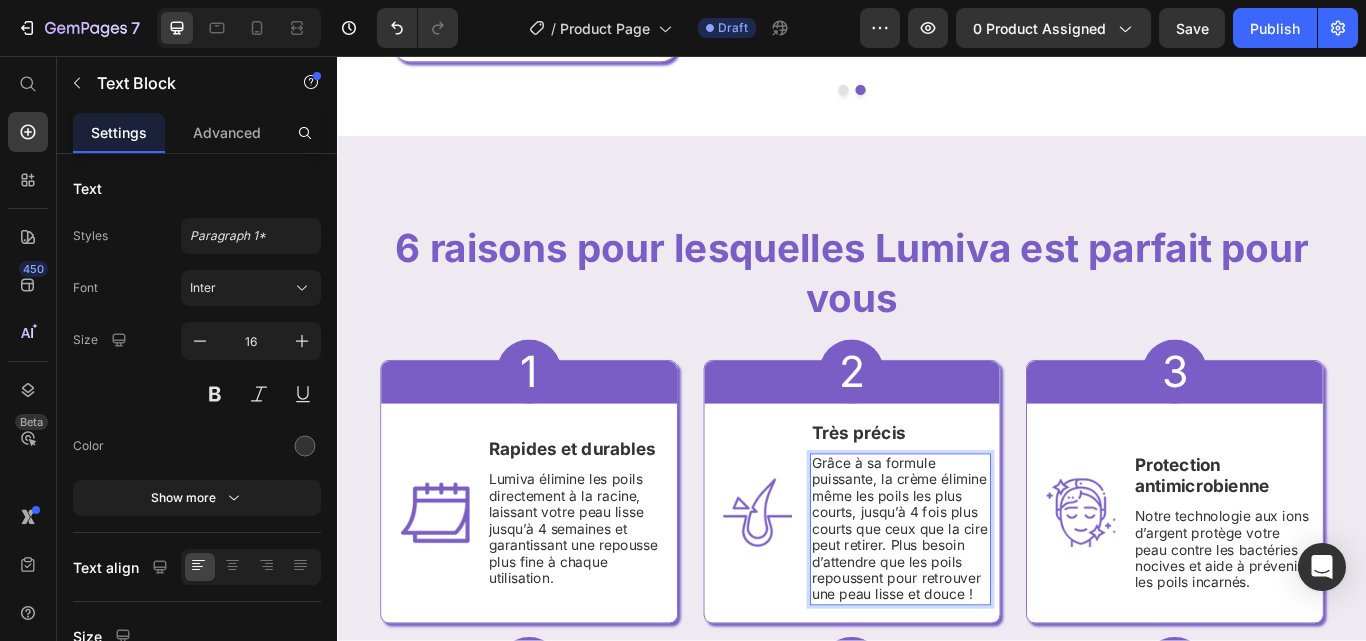 scroll, scrollTop: 2033, scrollLeft: 0, axis: vertical 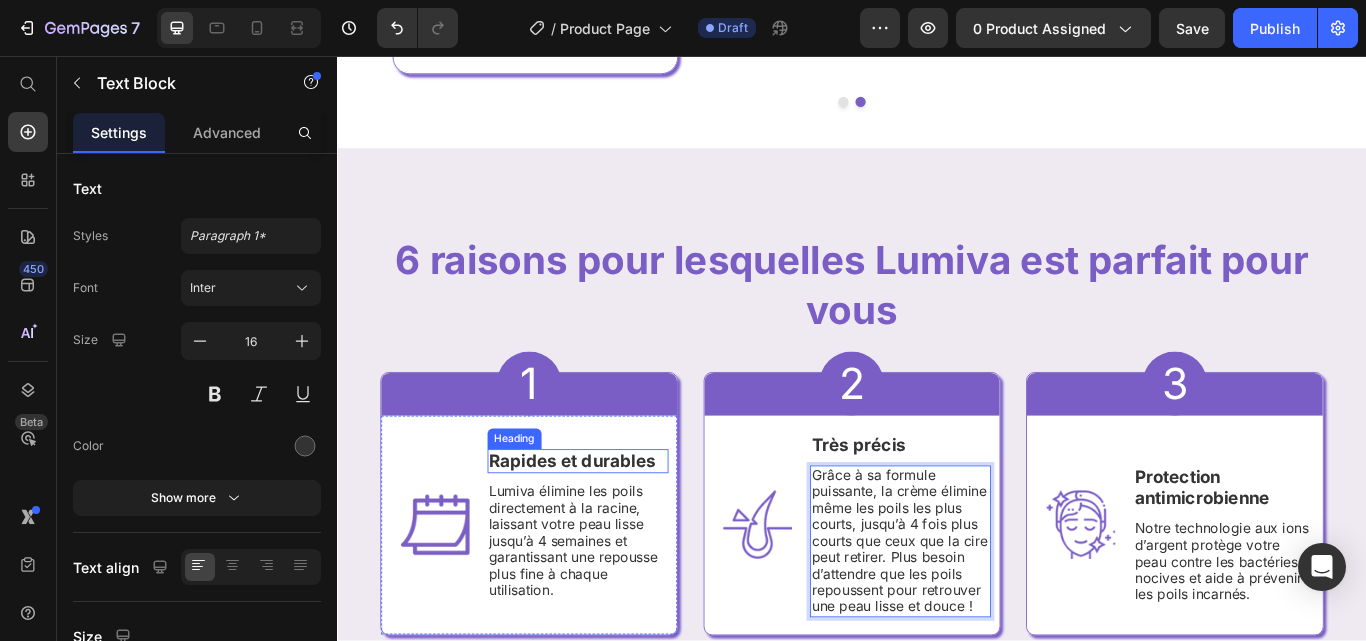 click on "Rapides et durables" at bounding box center (617, 529) 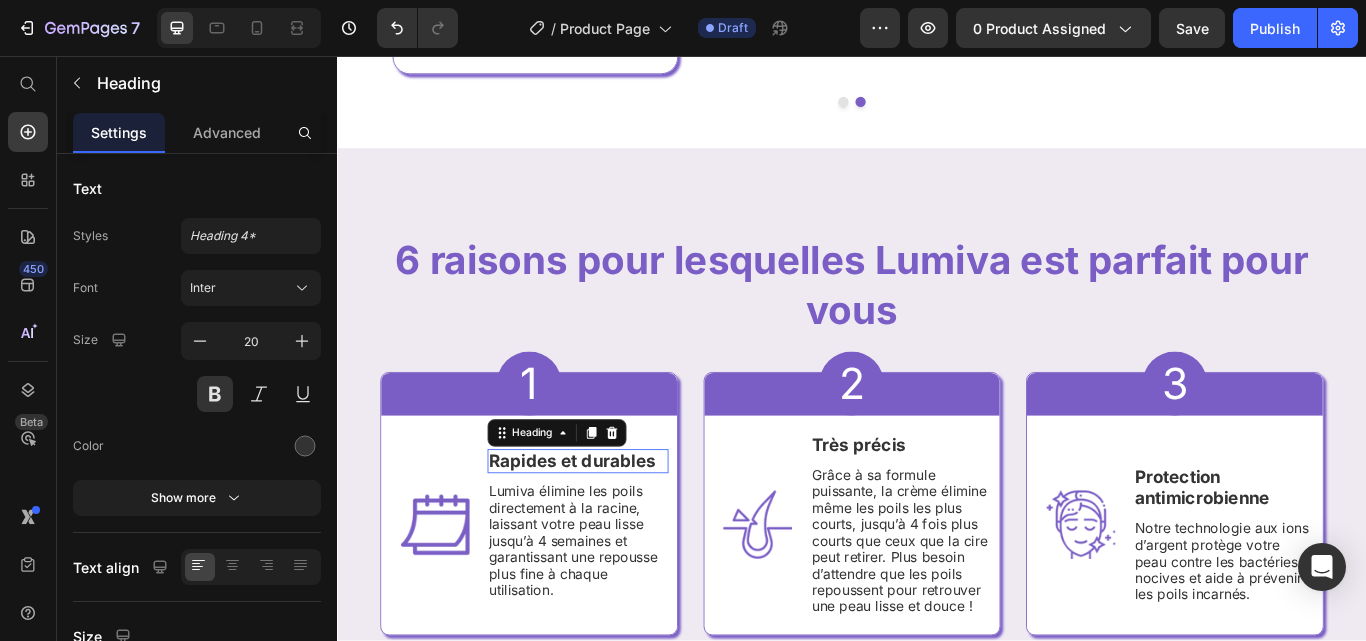 click on "Rapides et durables" at bounding box center (617, 529) 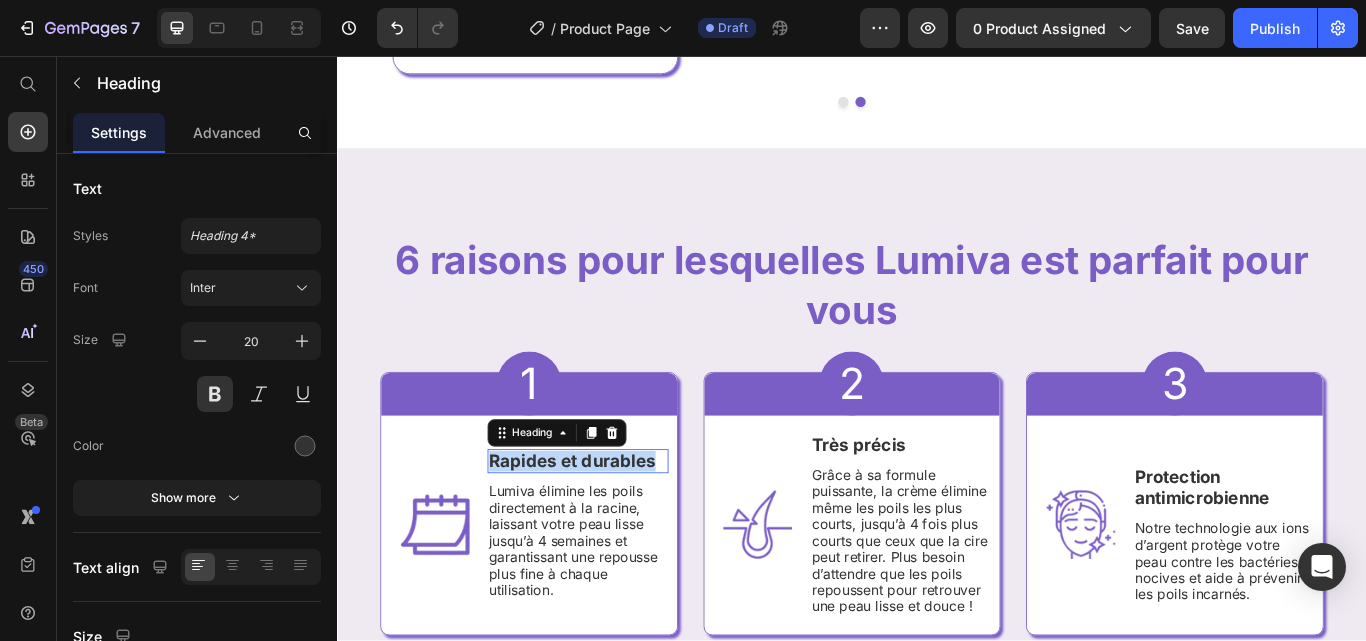 scroll, scrollTop: 0, scrollLeft: 0, axis: both 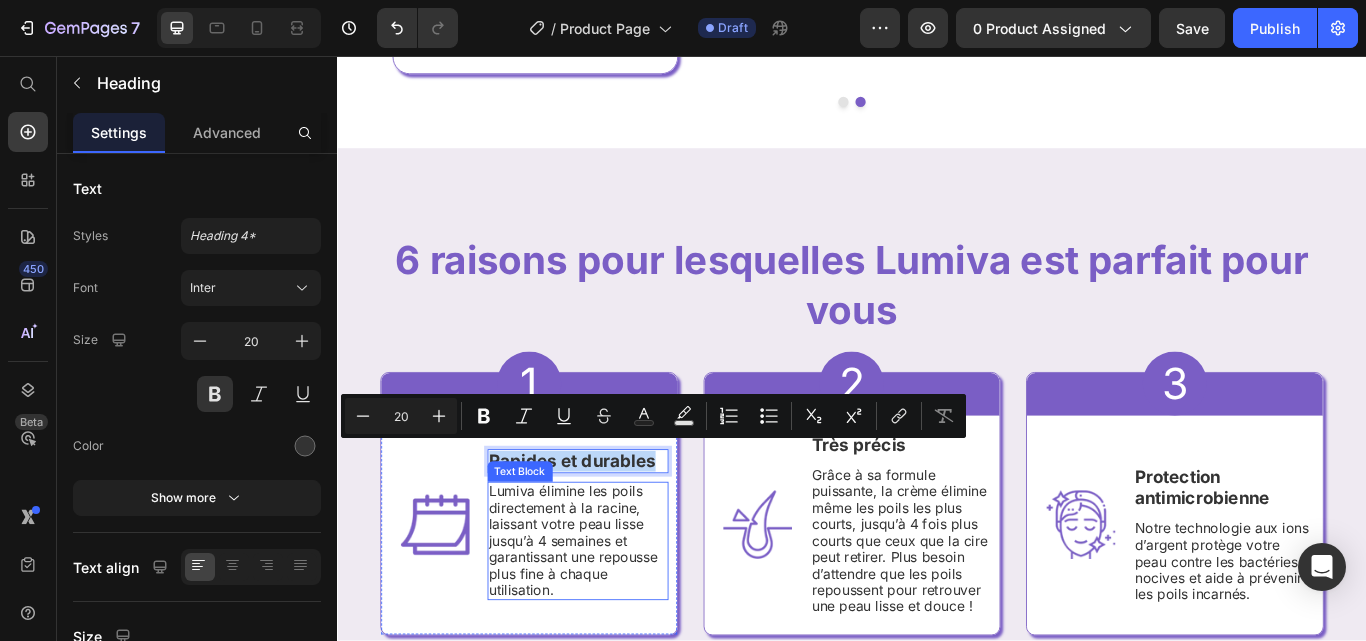 click on "Lumiva élimine les poils directement à la racine, laissant votre peau lisse jusqu’à 4 semaines et garantissant une repousse plus fine à chaque utilisation." at bounding box center [617, 622] 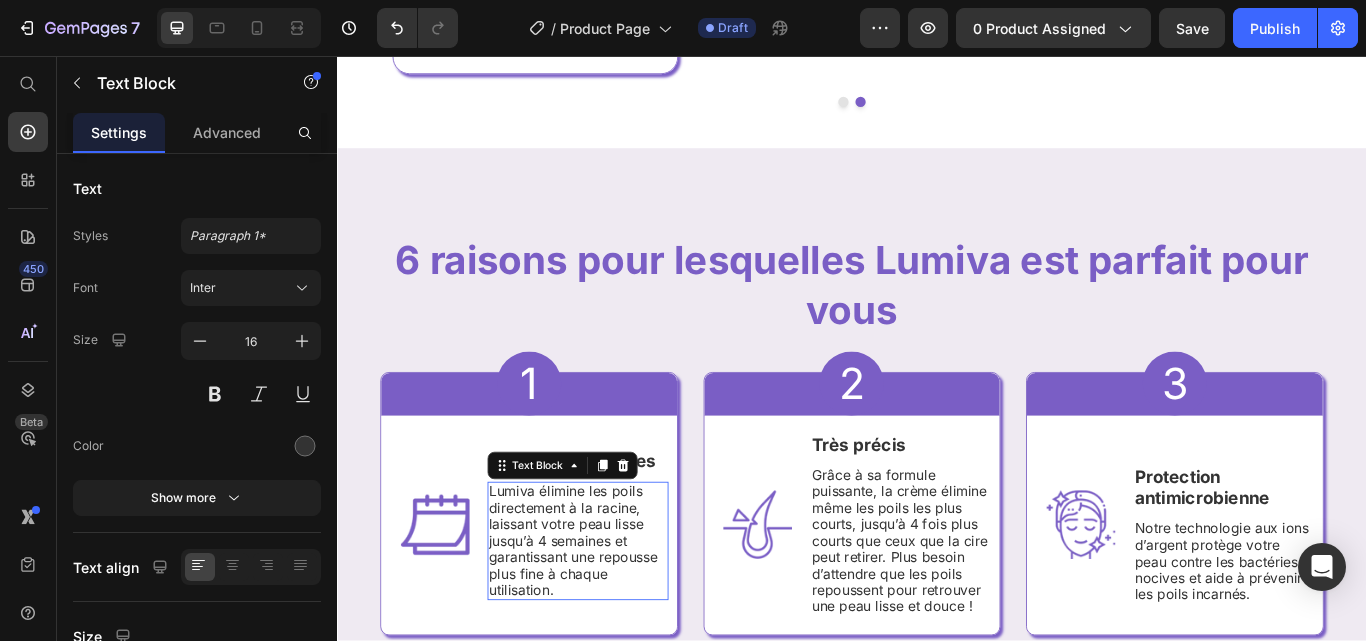 click on "Lumiva élimine les poils directement à la racine, laissant votre peau lisse jusqu’à 4 semaines et garantissant une repousse plus fine à chaque utilisation." at bounding box center (617, 622) 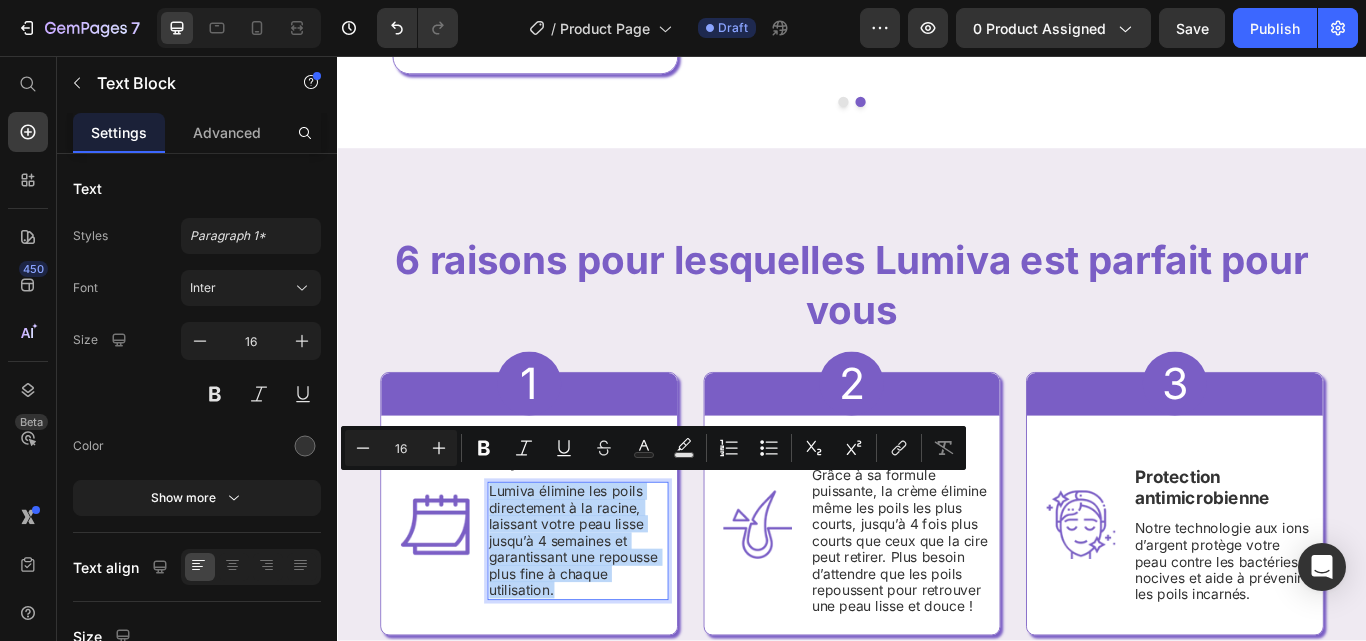 copy on "Lumiva élimine les poils directement à la racine, laissant votre peau lisse jusqu’à 4 semaines et garantissant une repousse plus fine à chaque utilisation." 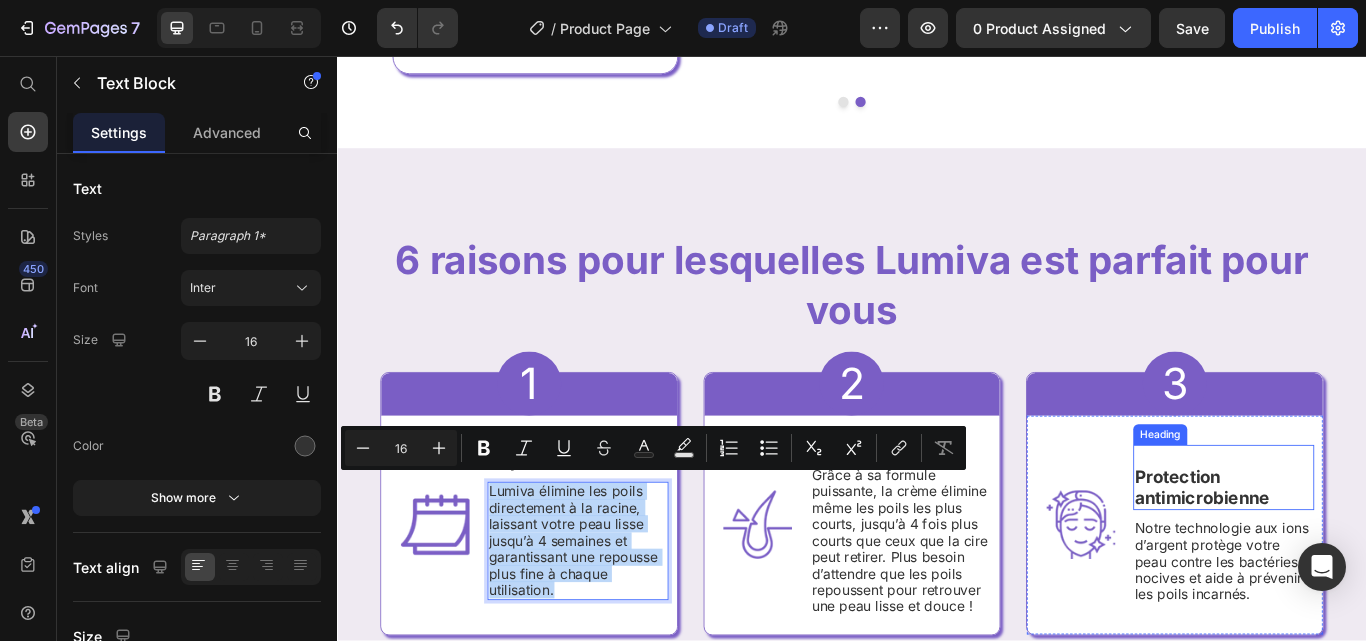click on "Protection antimicrobienne" at bounding box center [1345, 560] 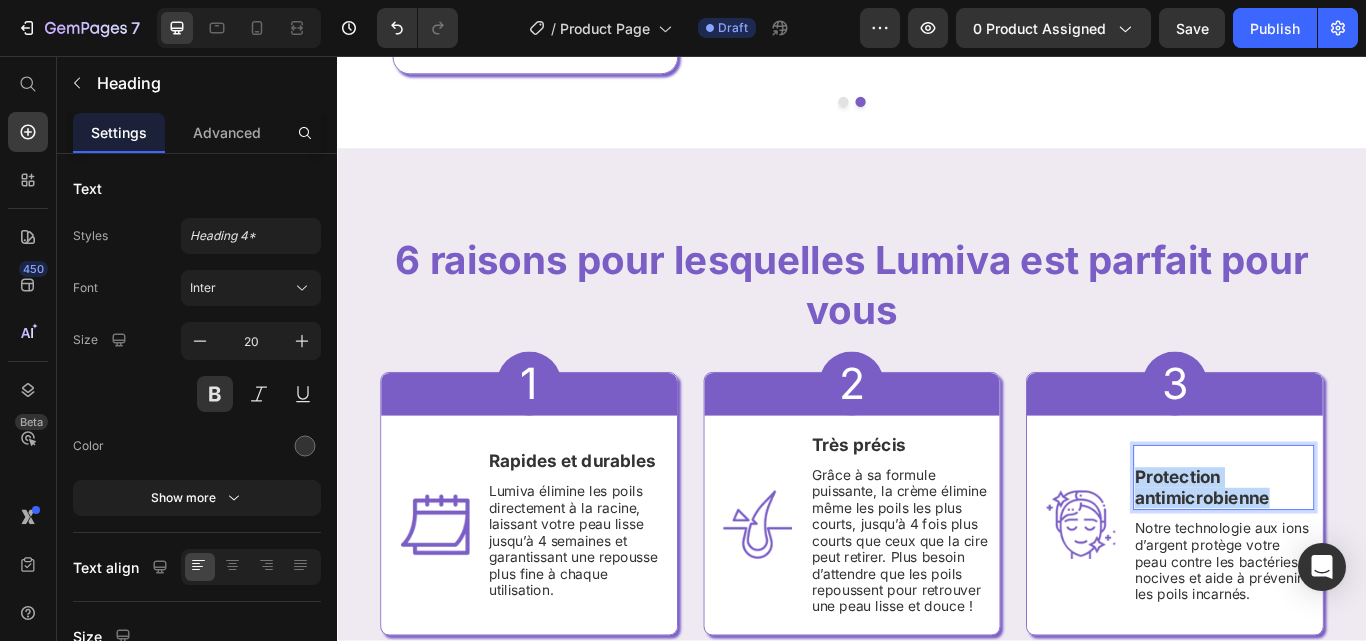 click on "Protection antimicrobienne" at bounding box center [1345, 560] 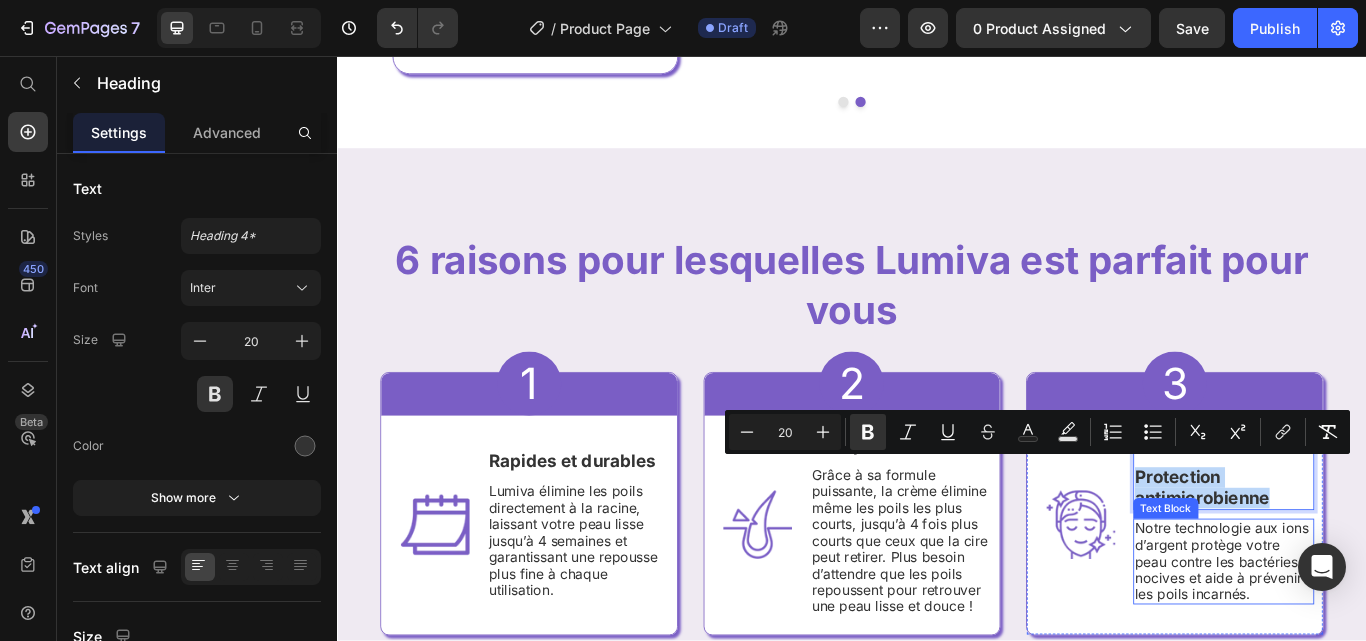 click on "Notre technologie aux ions d’argent protège votre peau contre les bactéries nocives et aide à prévenir les poils incarnés." at bounding box center (1370, 646) 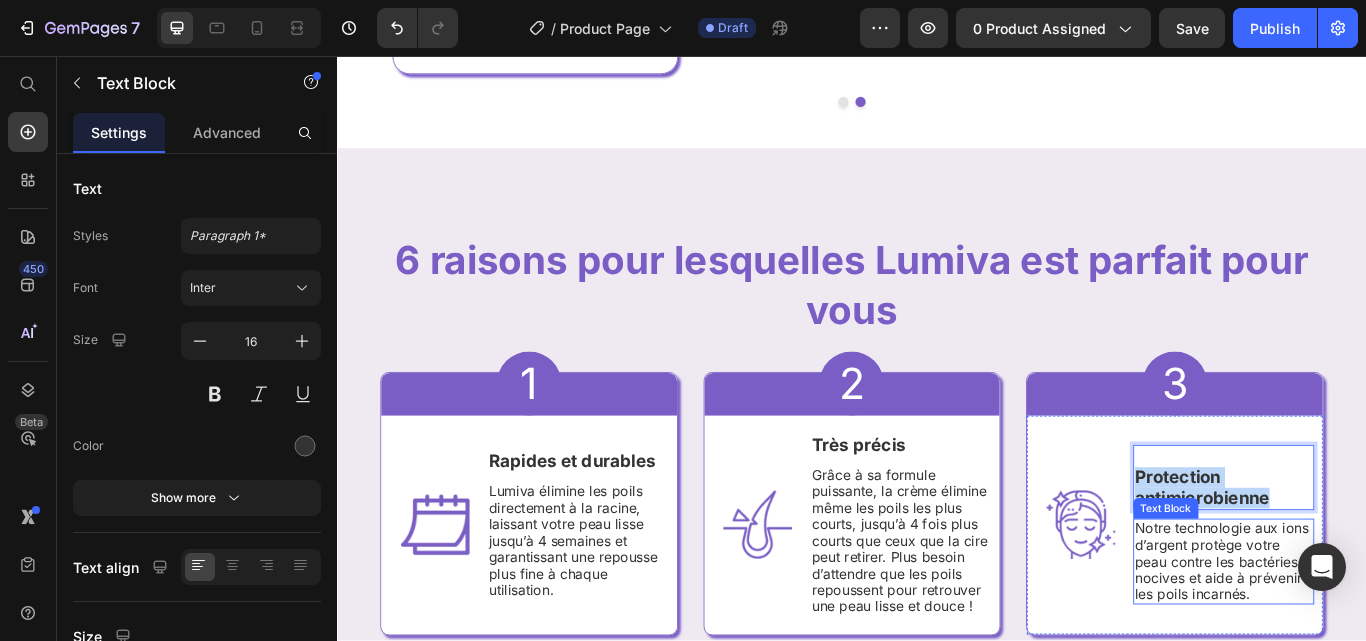 click on "Notre technologie aux ions d’argent protège votre peau contre les bactéries nocives et aide à prévenir les poils incarnés." at bounding box center (1370, 646) 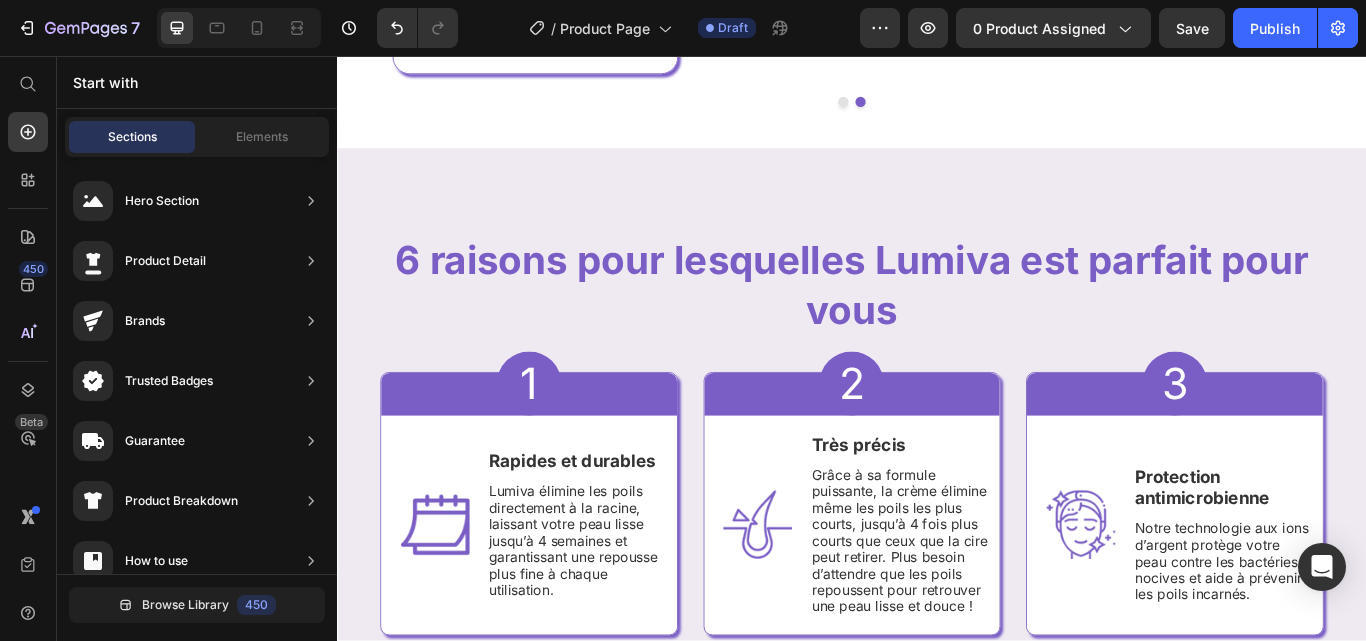 scroll, scrollTop: 2567, scrollLeft: 0, axis: vertical 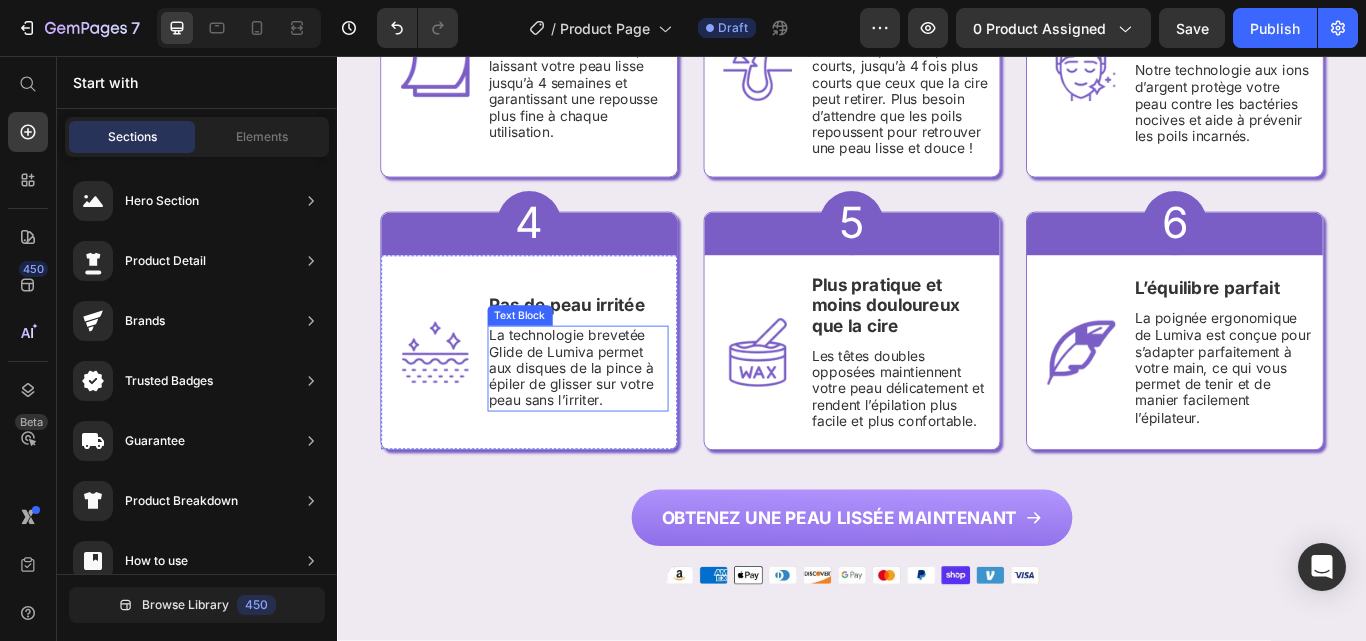 click on "La technologie brevetée Glide de Lumiva permet aux disques de la pince à épiler de glisser sur votre peau sans l’irriter." at bounding box center [617, 421] 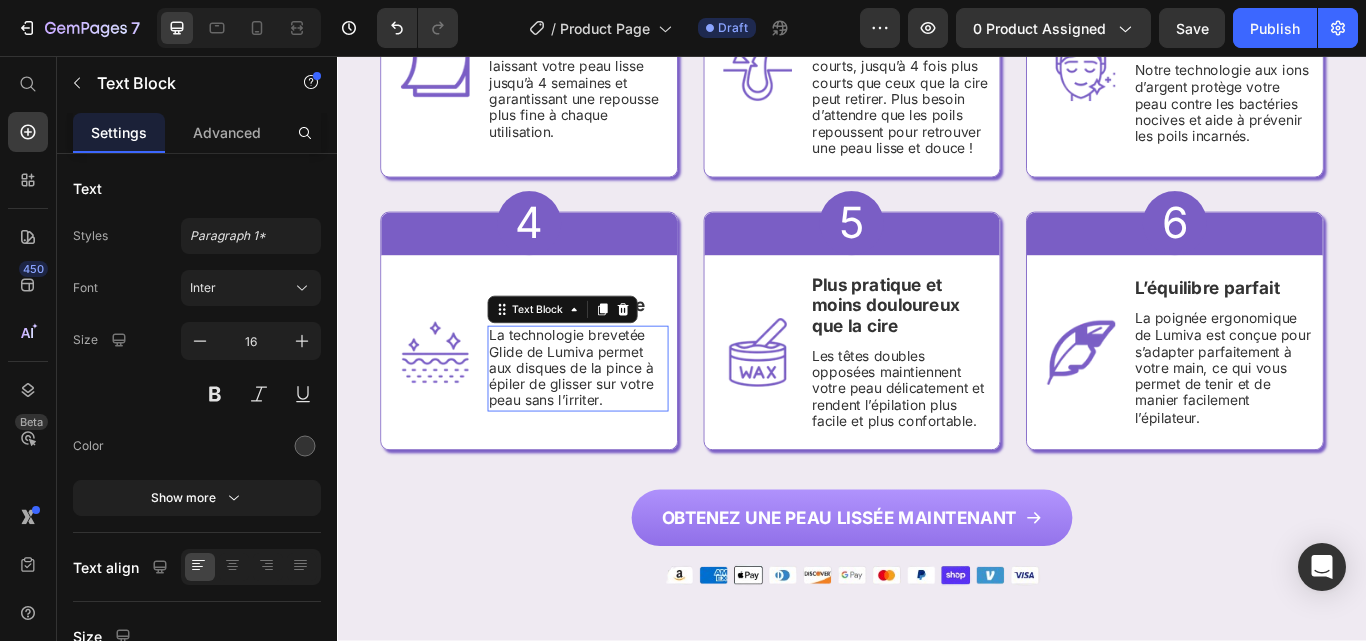 click on "La technologie brevetée Glide de Lumiva permet aux disques de la pince à épiler de glisser sur votre peau sans l’irriter." at bounding box center [617, 421] 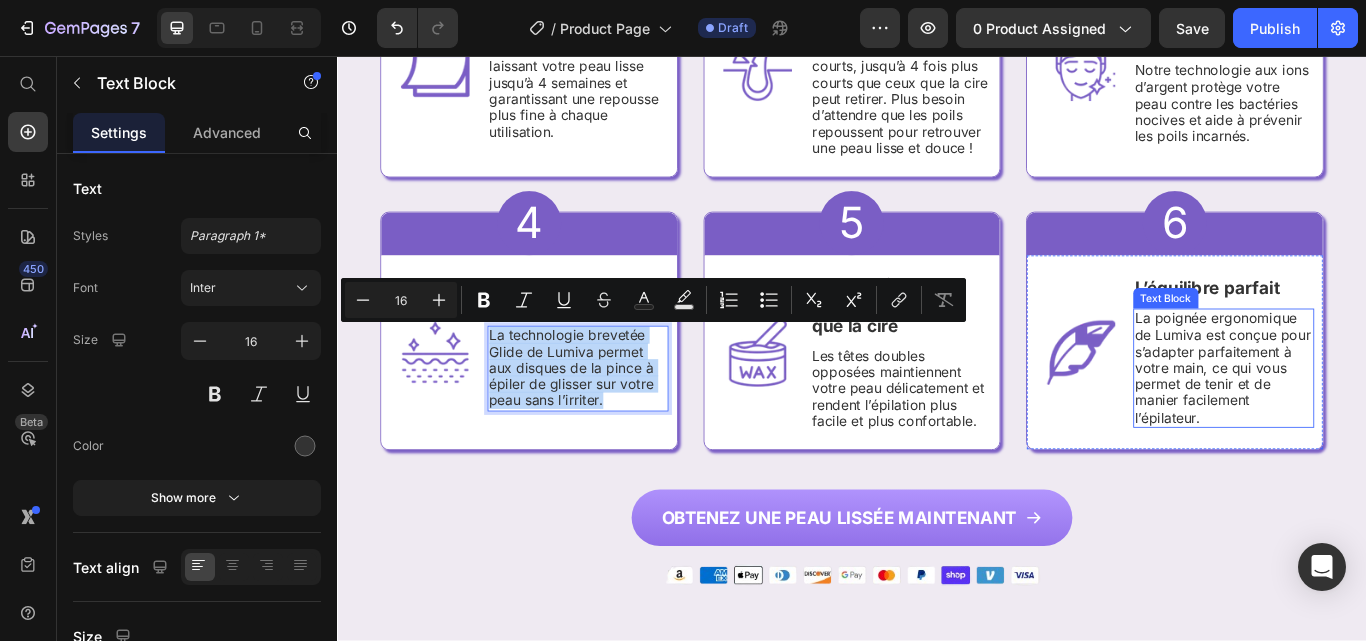 click on "La poignée ergonomique de Lumiva est conçue pour s’adapter parfaitement à votre main, ce qui vous permet de tenir et de manier facilement l’épilateur." at bounding box center (1370, 420) 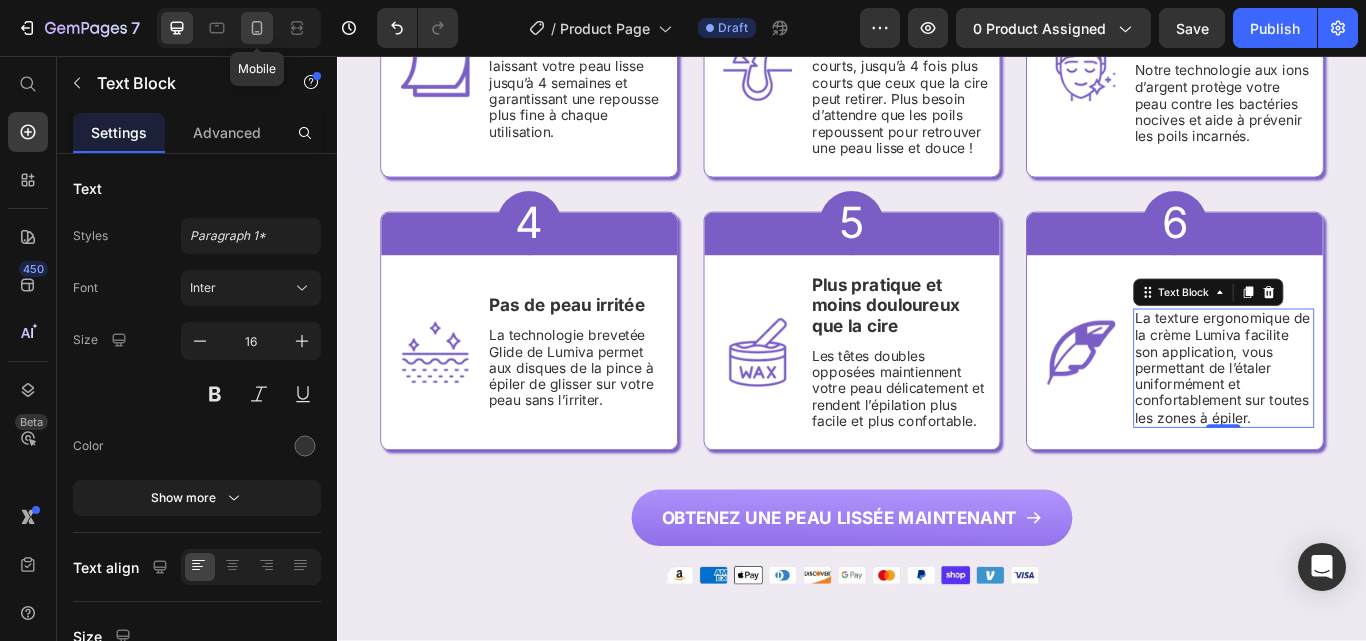click 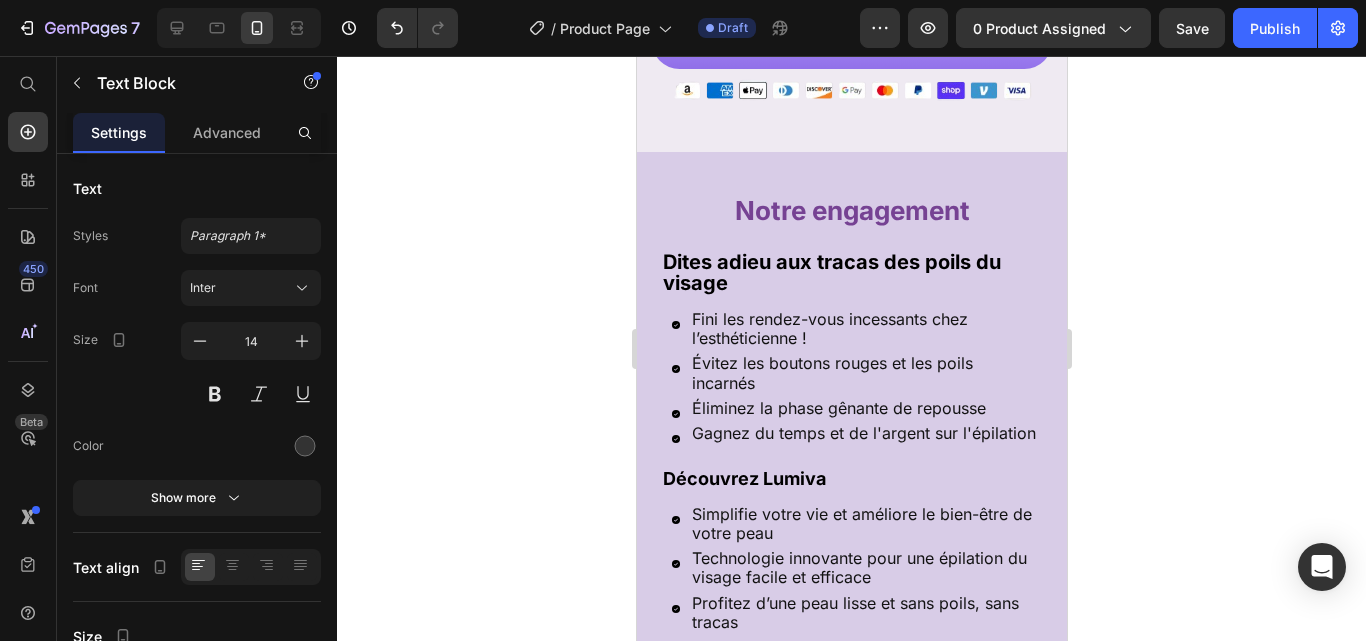 scroll, scrollTop: 2572, scrollLeft: 0, axis: vertical 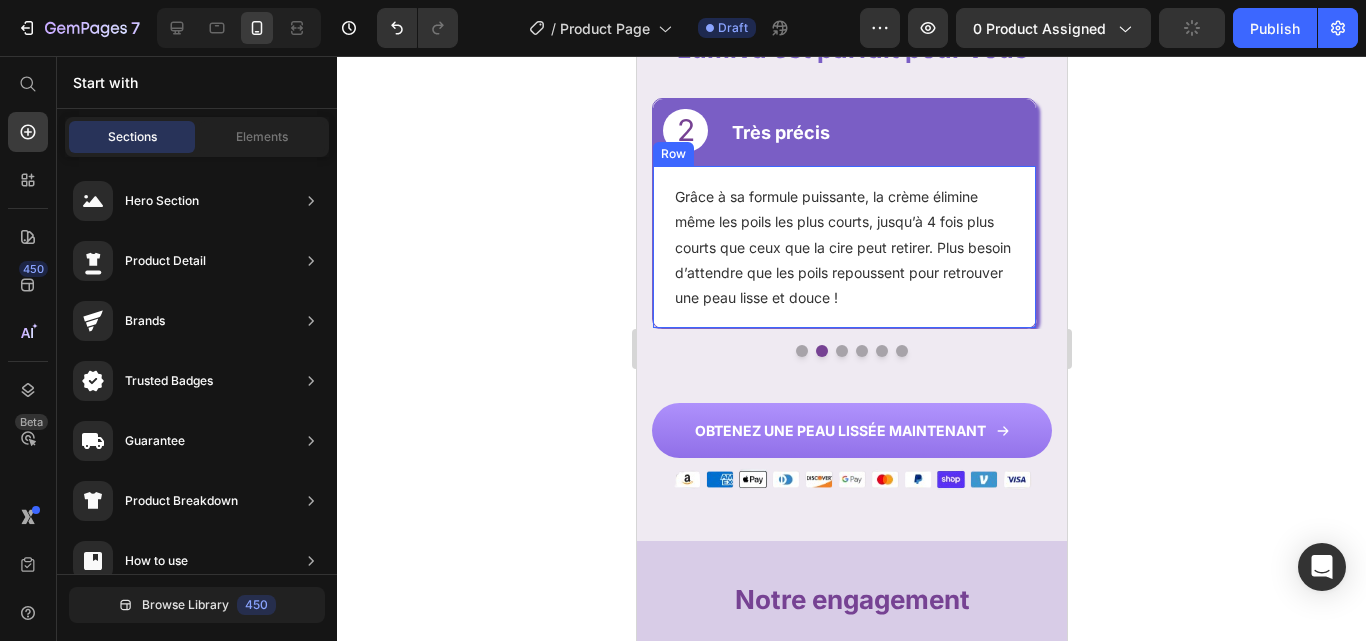 click at bounding box center (901, 351) 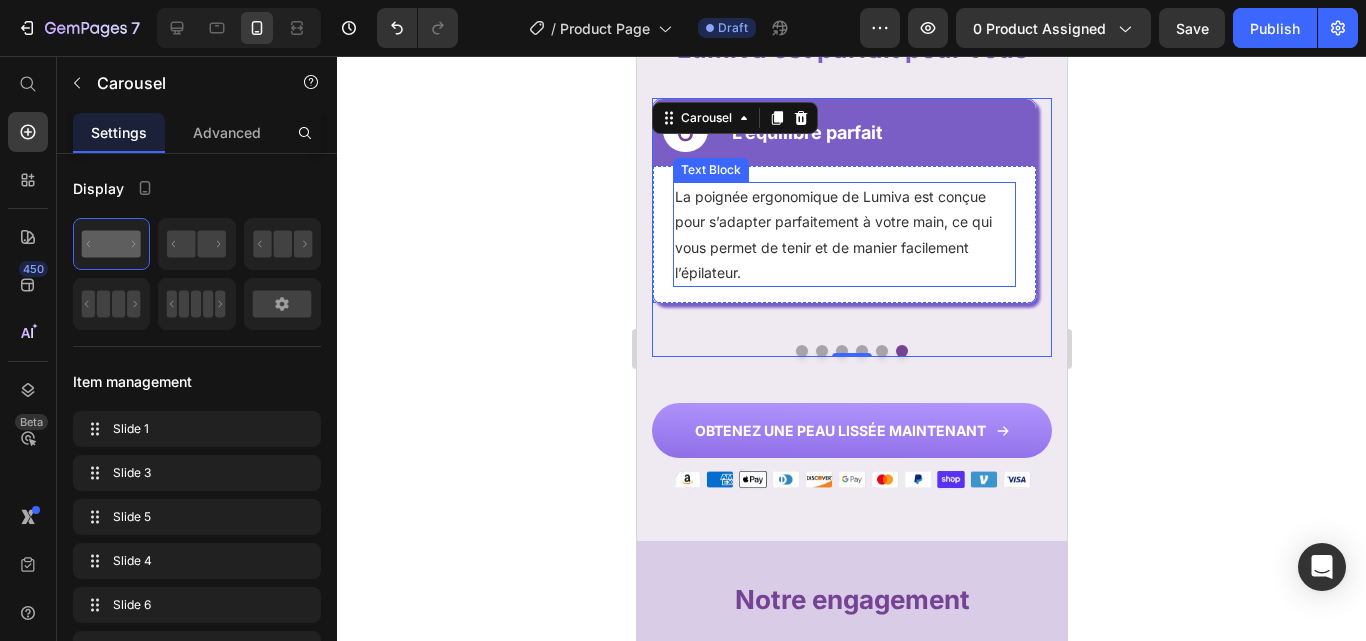 click on "La poignée ergonomique de Lumiva est conçue pour s’adapter parfaitement à votre main, ce qui vous permet de tenir et de manier facilement l’épilateur." at bounding box center (843, 234) 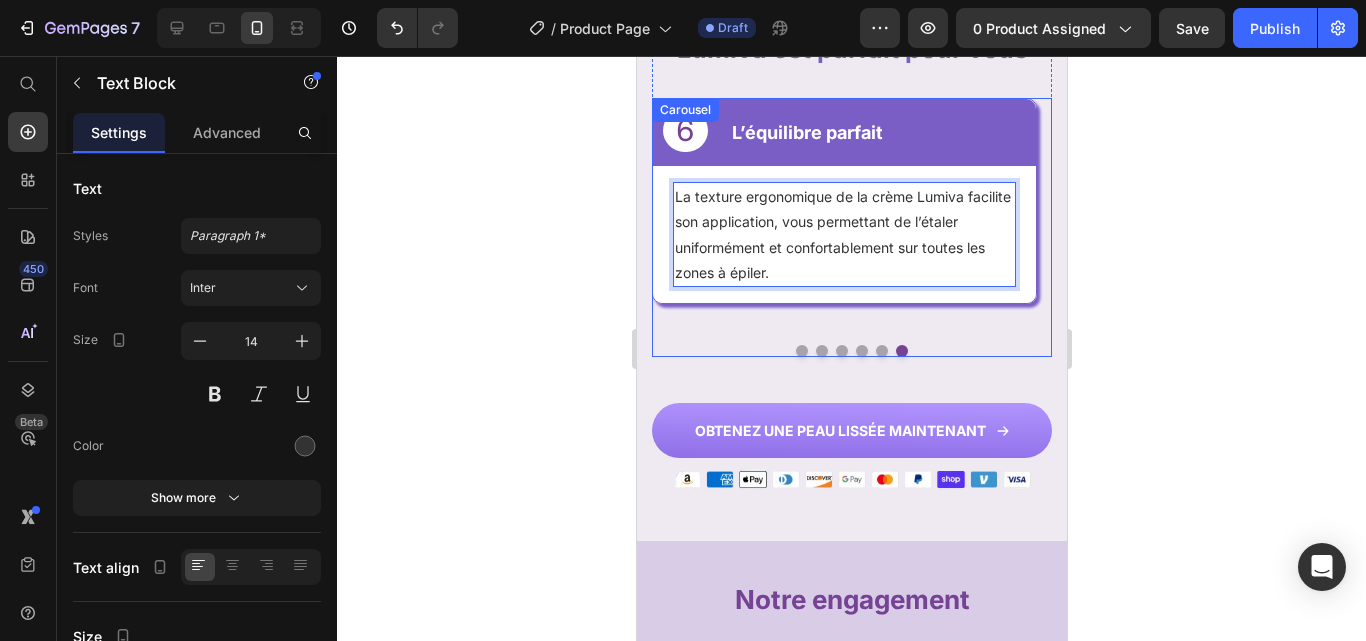 click at bounding box center (881, 351) 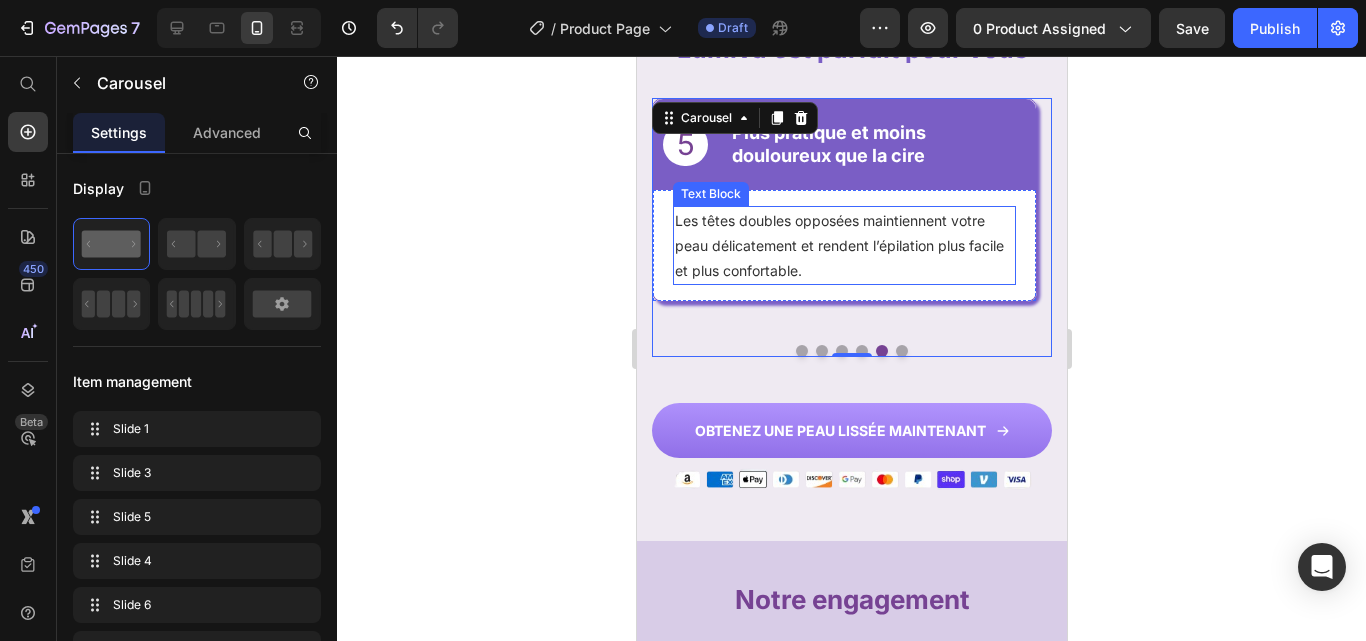 click on "Les têtes doubles opposées maintiennent votre peau délicatement et rendent l’épilation plus facile et plus confortable." at bounding box center (843, 246) 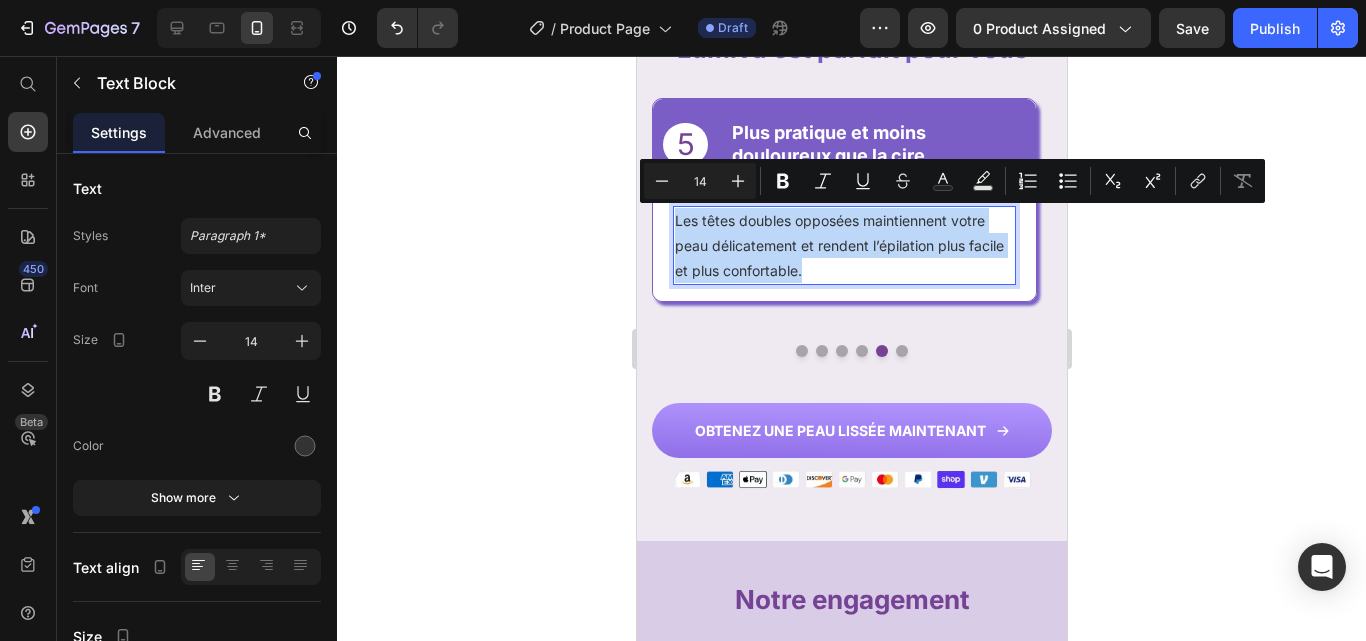 copy on "Les têtes doubles opposées maintiennent votre peau délicatement et rendent l’épilation plus facile et plus confortable." 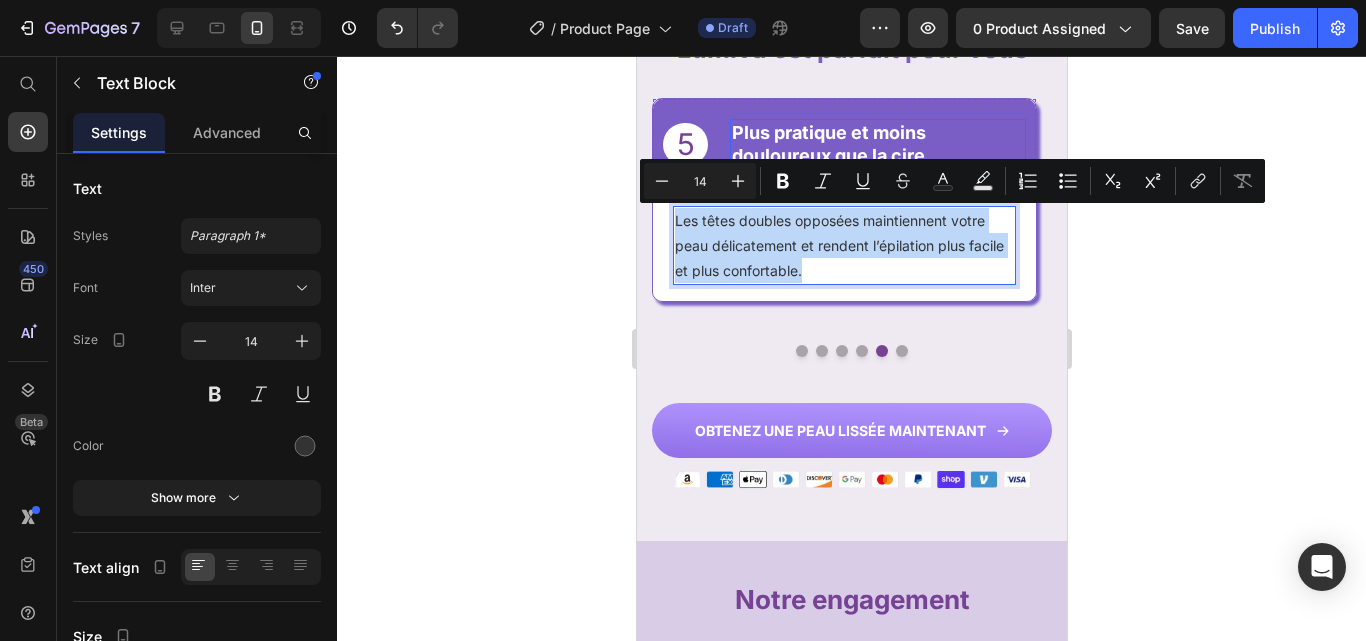 click on "Plus pratique et moins douloureux que la cire" at bounding box center [828, 144] 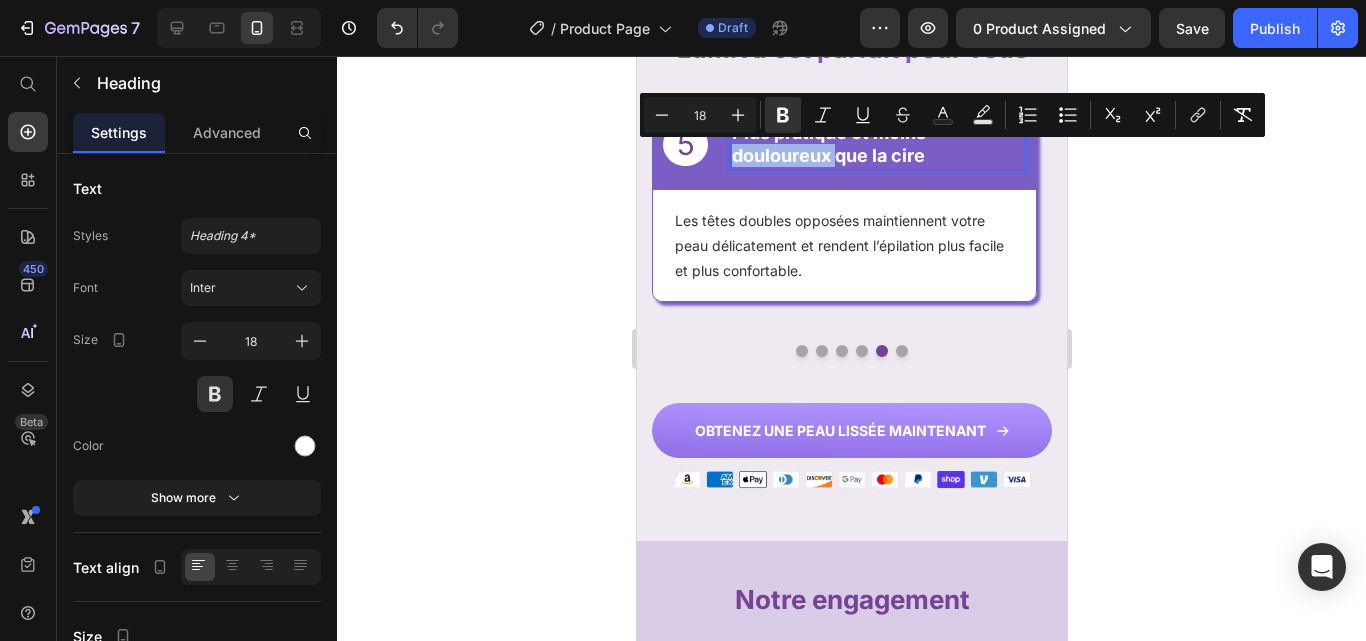 click on "Plus pratique et moins douloureux que la cire" at bounding box center (828, 144) 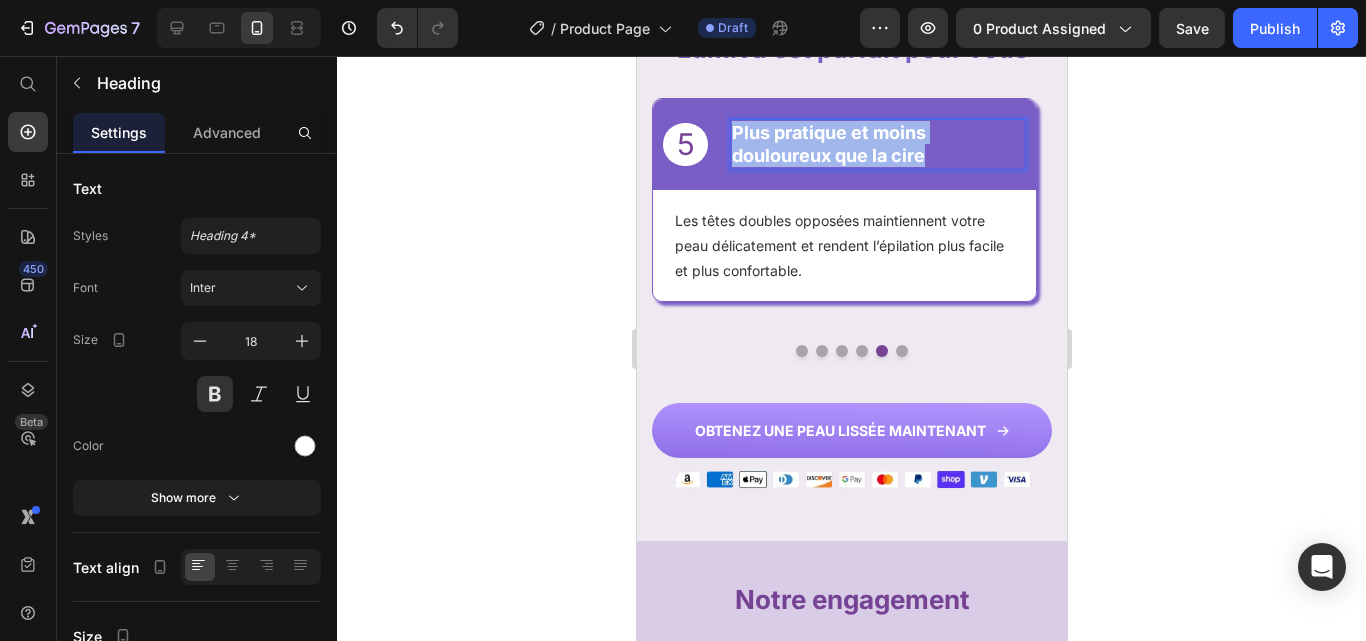 click on "Plus pratique et moins douloureux que la cire" at bounding box center [828, 144] 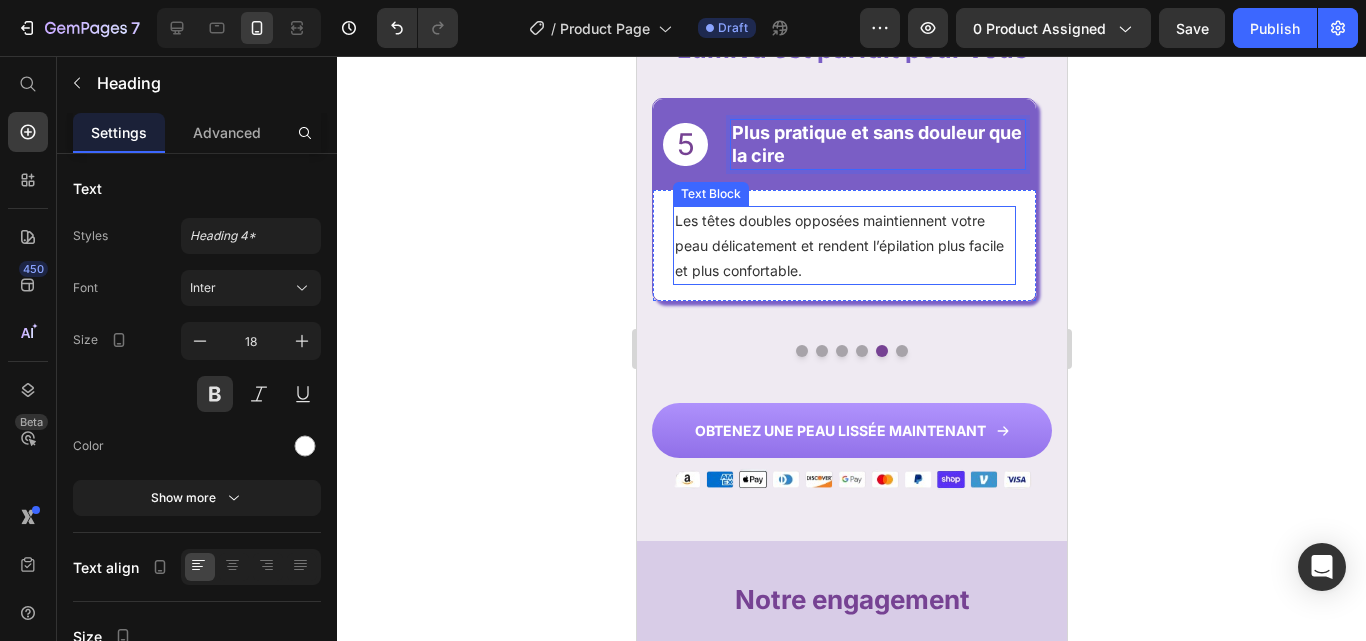 click on "Les têtes doubles opposées maintiennent votre peau délicatement et rendent l’épilation plus facile et plus confortable." at bounding box center (843, 246) 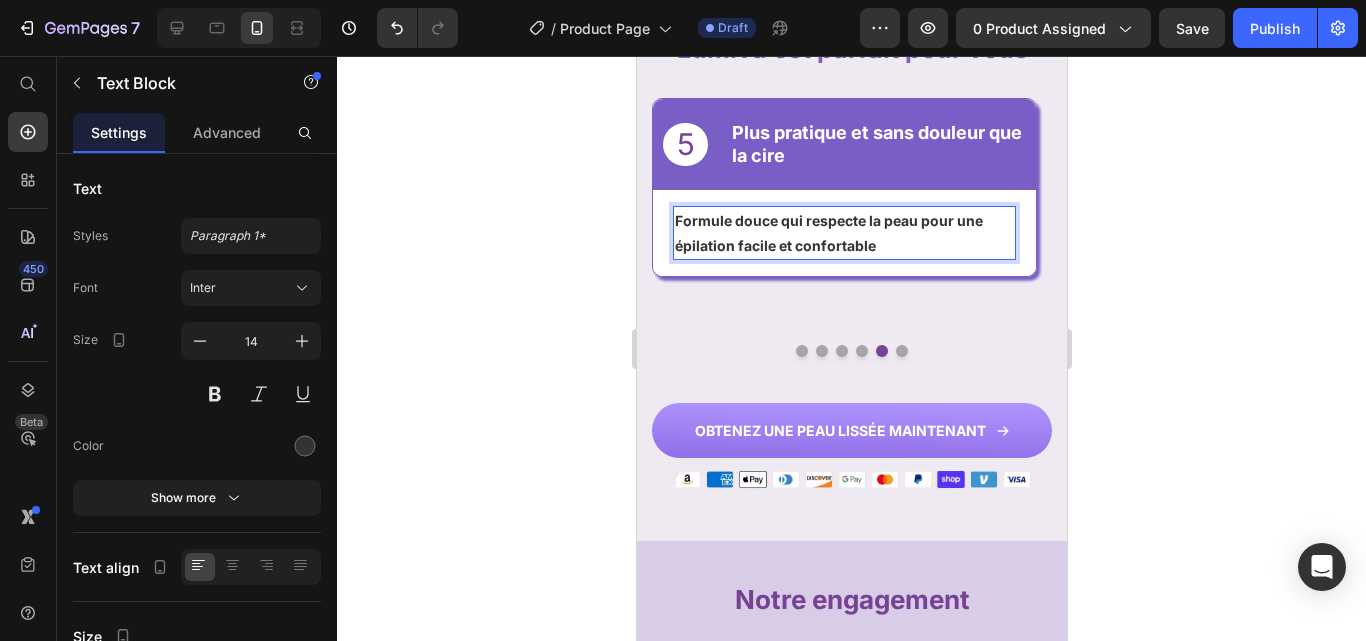 click on "Formule douce qui respecte la peau pour une épilation facile et confortable" at bounding box center [828, 233] 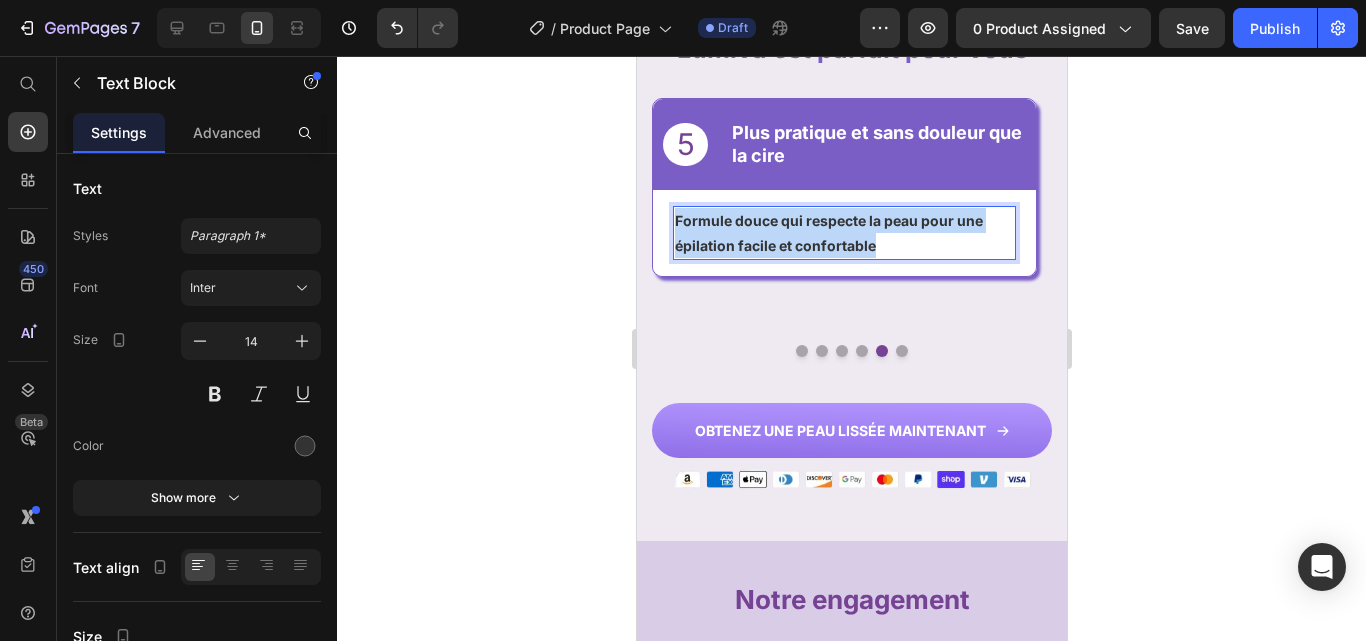 click on "Formule douce qui respecte la peau pour une épilation facile et confortable" at bounding box center (828, 233) 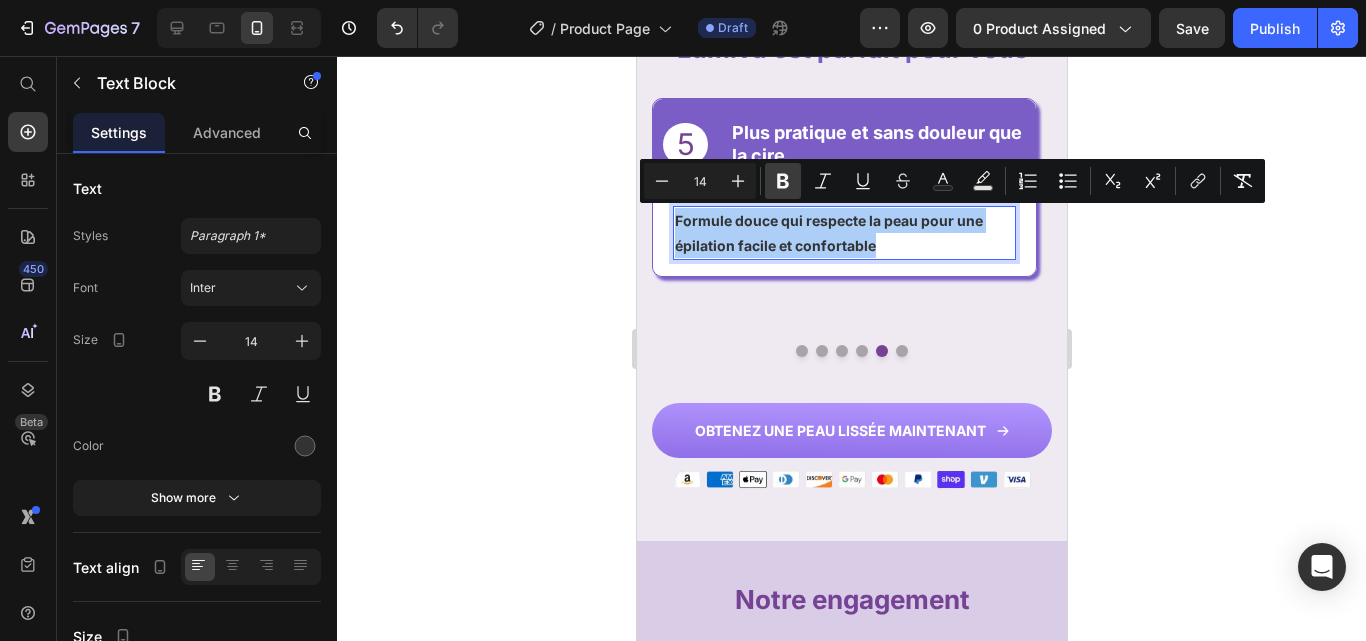 click 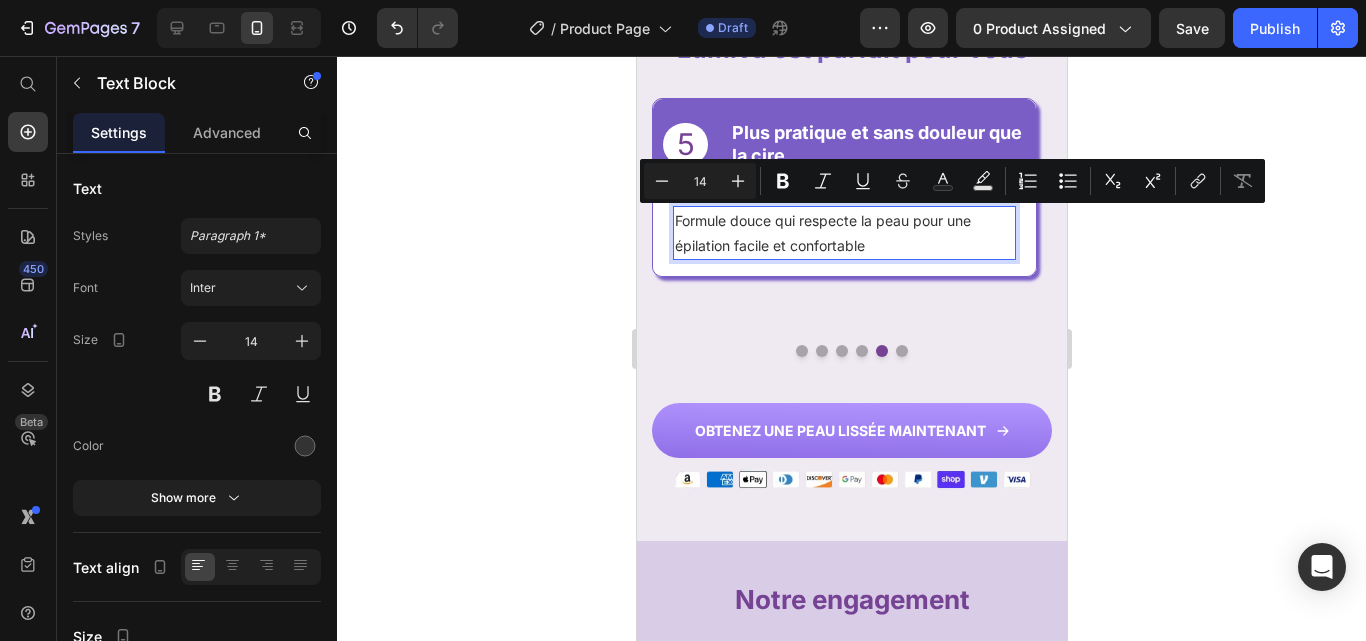 click on "Formule douce qui respecte la peau pour une épilation facile et confortable" at bounding box center (843, 233) 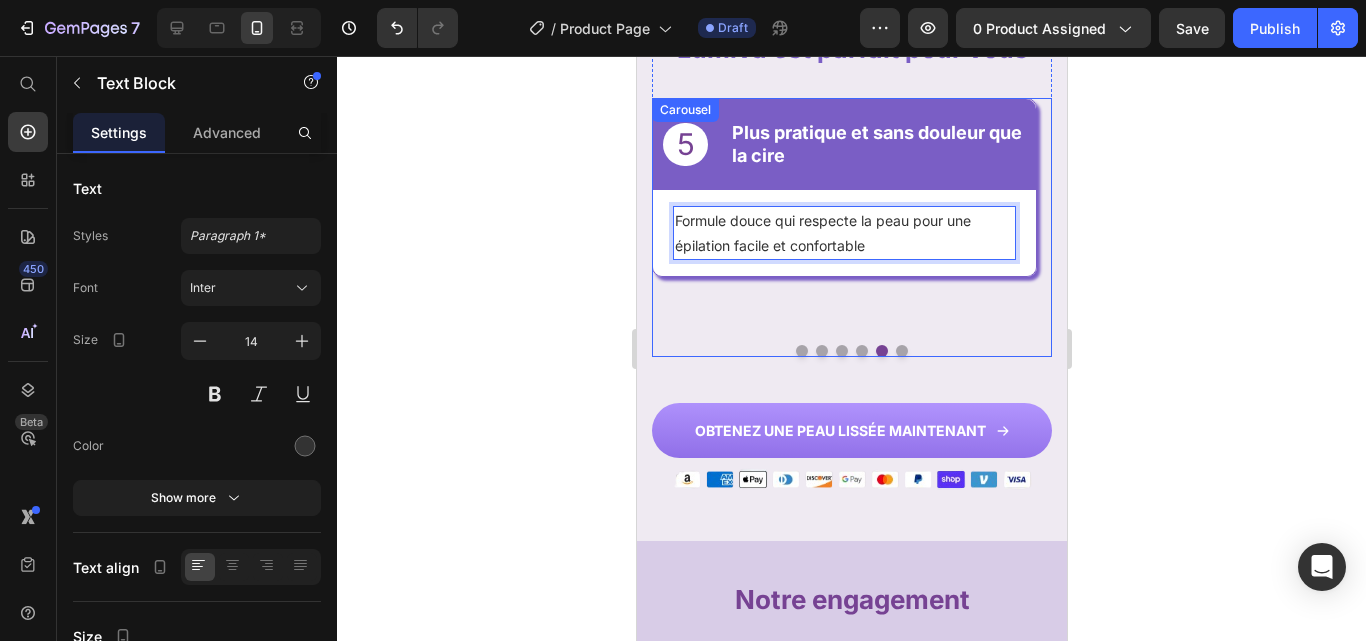 click at bounding box center [861, 351] 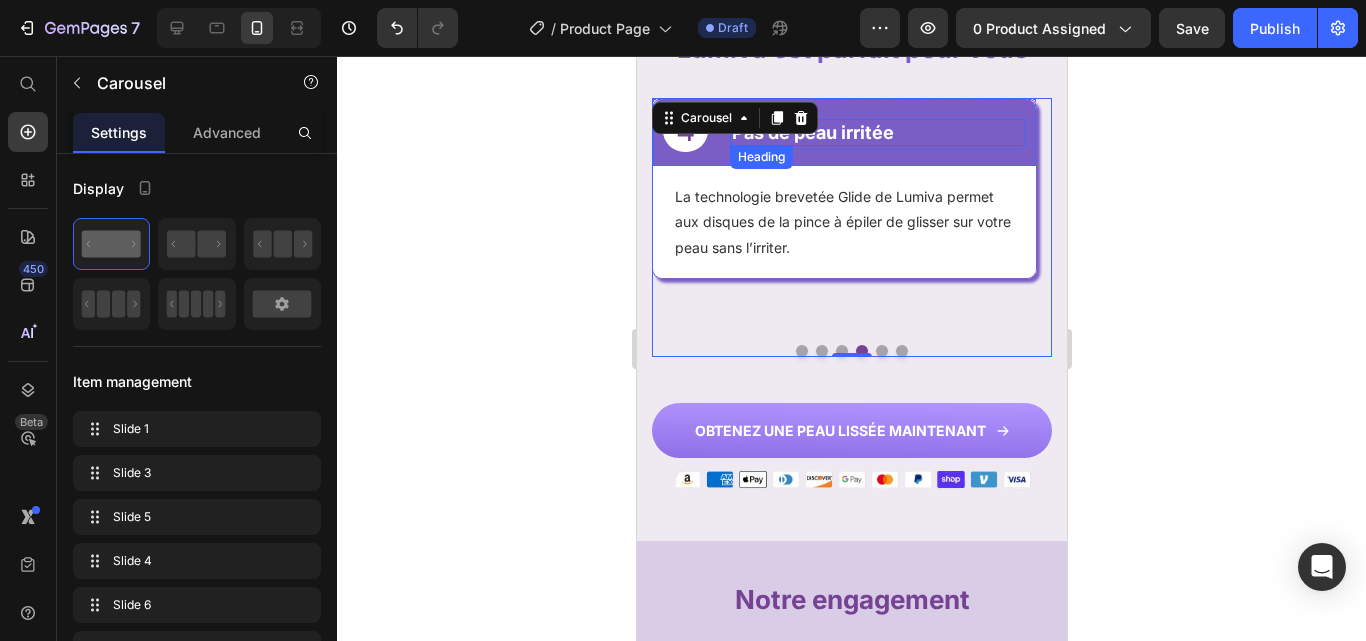 click on "Pas de peau irritée" at bounding box center [812, 132] 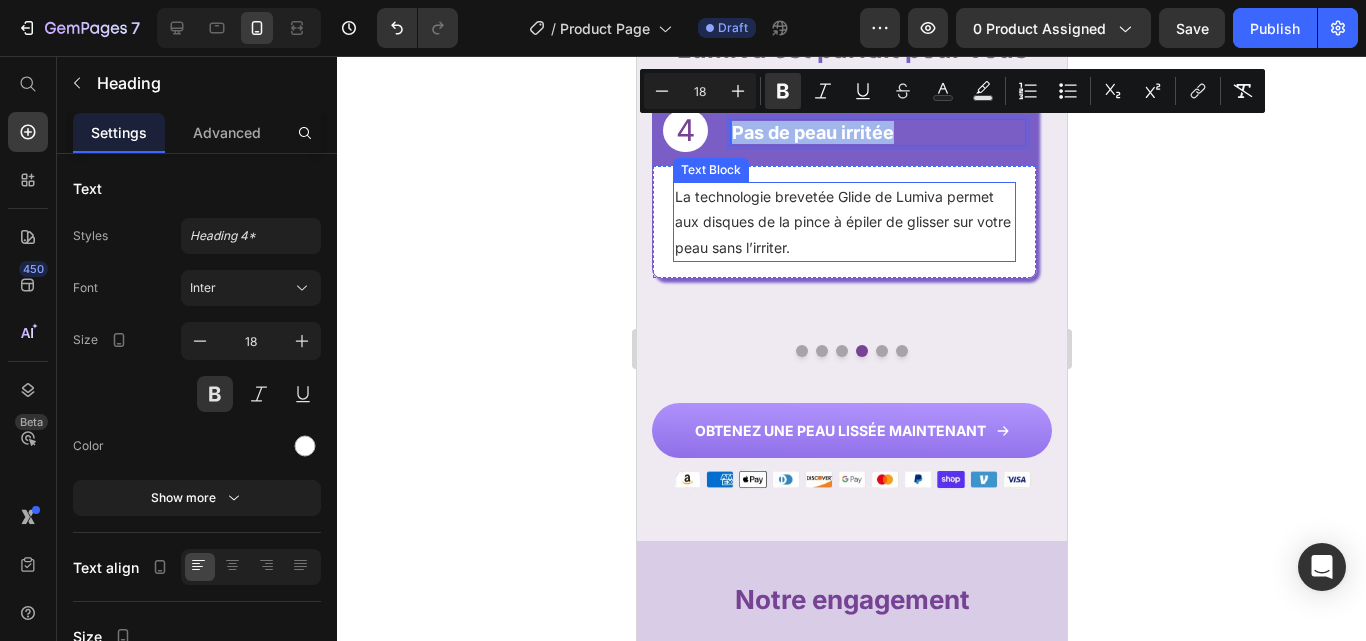 click on "La technologie brevetée Glide de Lumiva permet aux disques de la pince à épiler de glisser sur votre peau sans l’irriter." at bounding box center [843, 222] 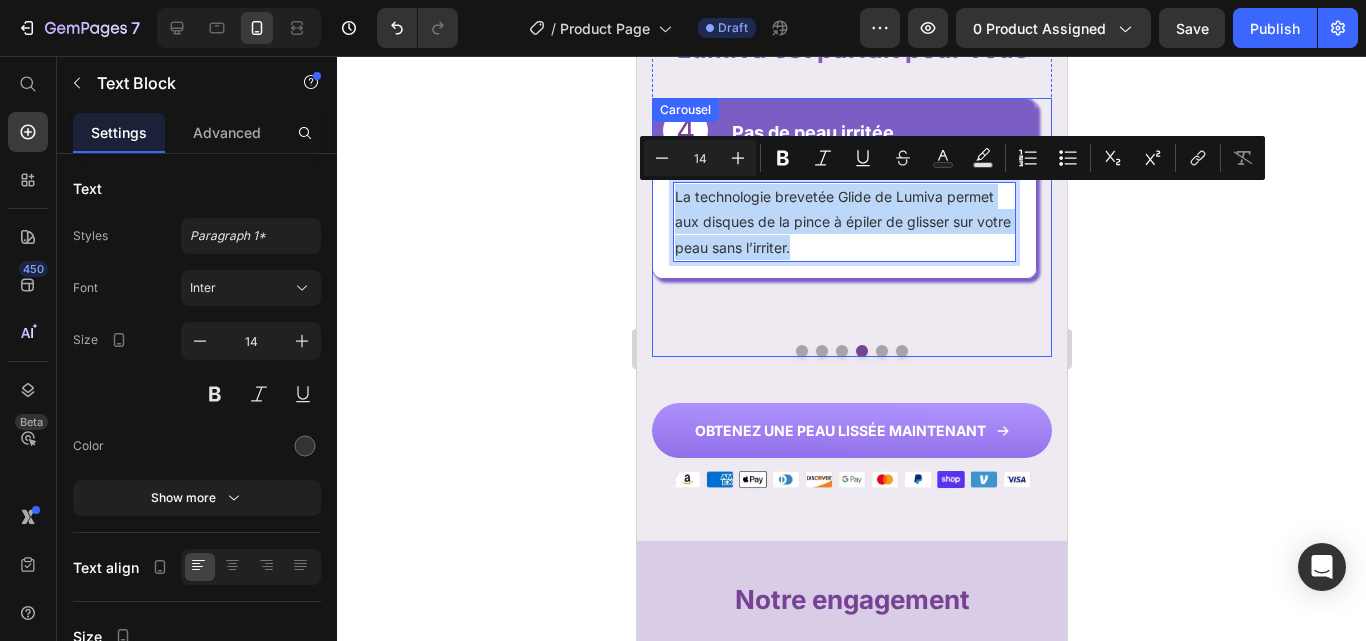 click at bounding box center [901, 351] 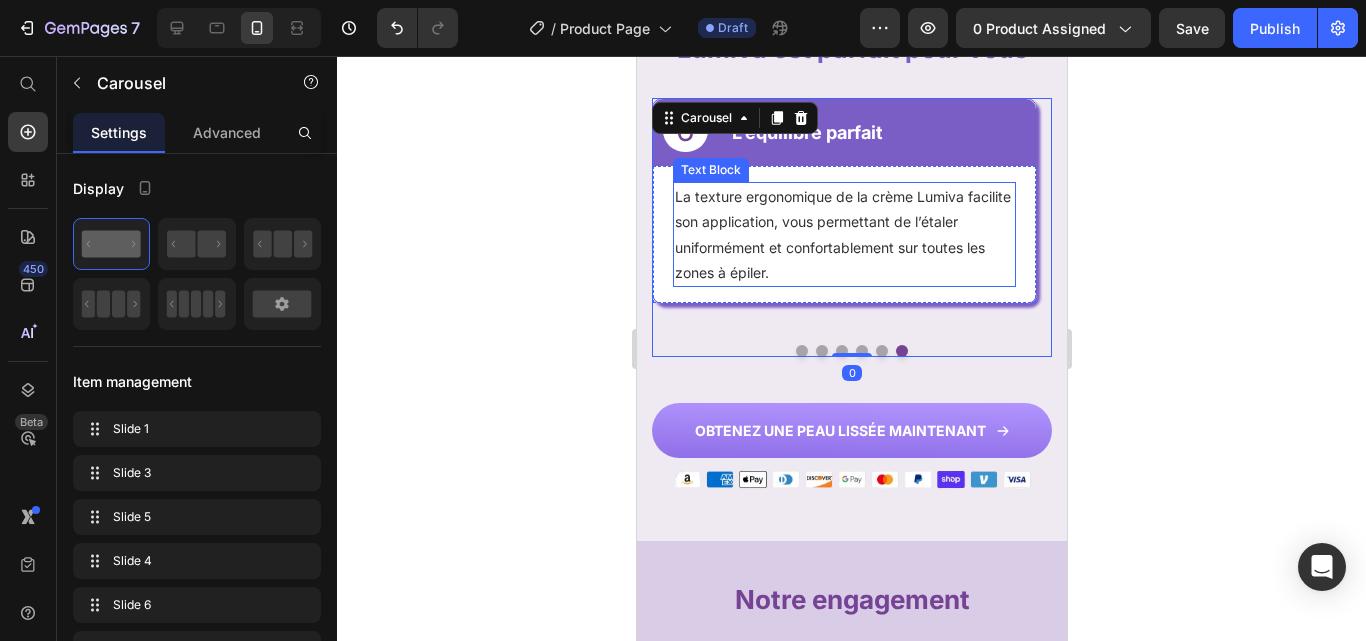 click on "La texture ergonomique de la crème Lumiva facilite son application, vous permettant de l’étaler uniformément et confortablement sur toutes les zones à épiler." at bounding box center (843, 234) 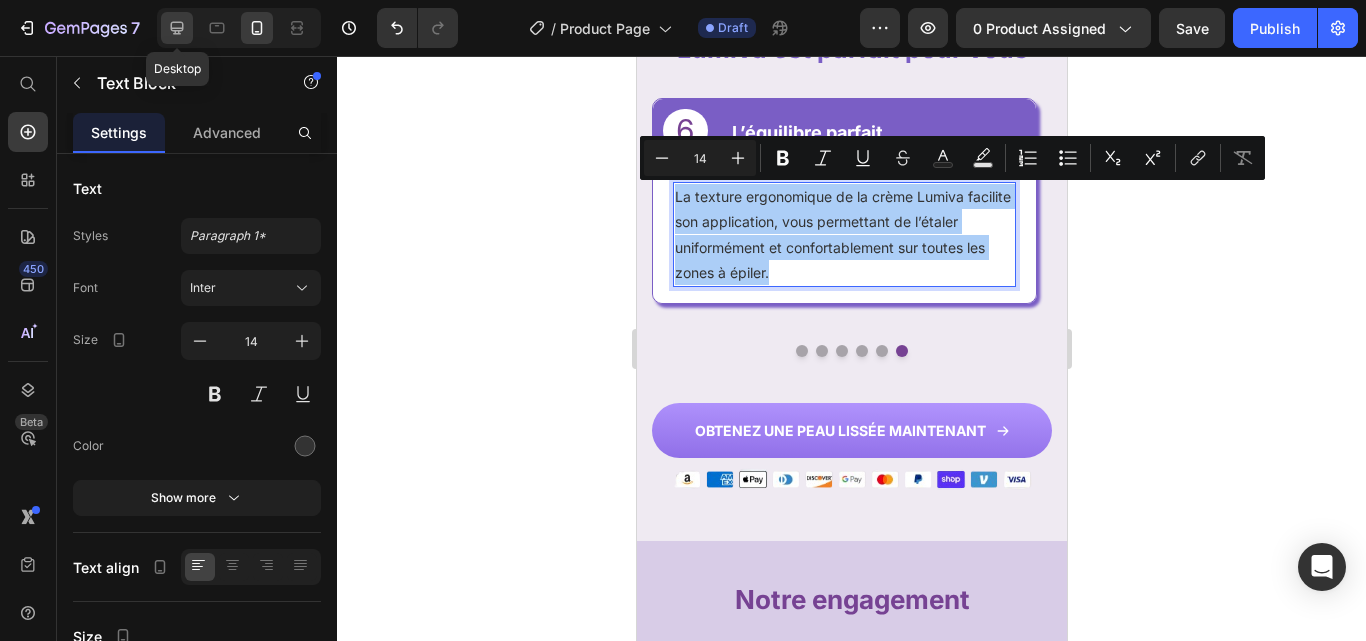 click 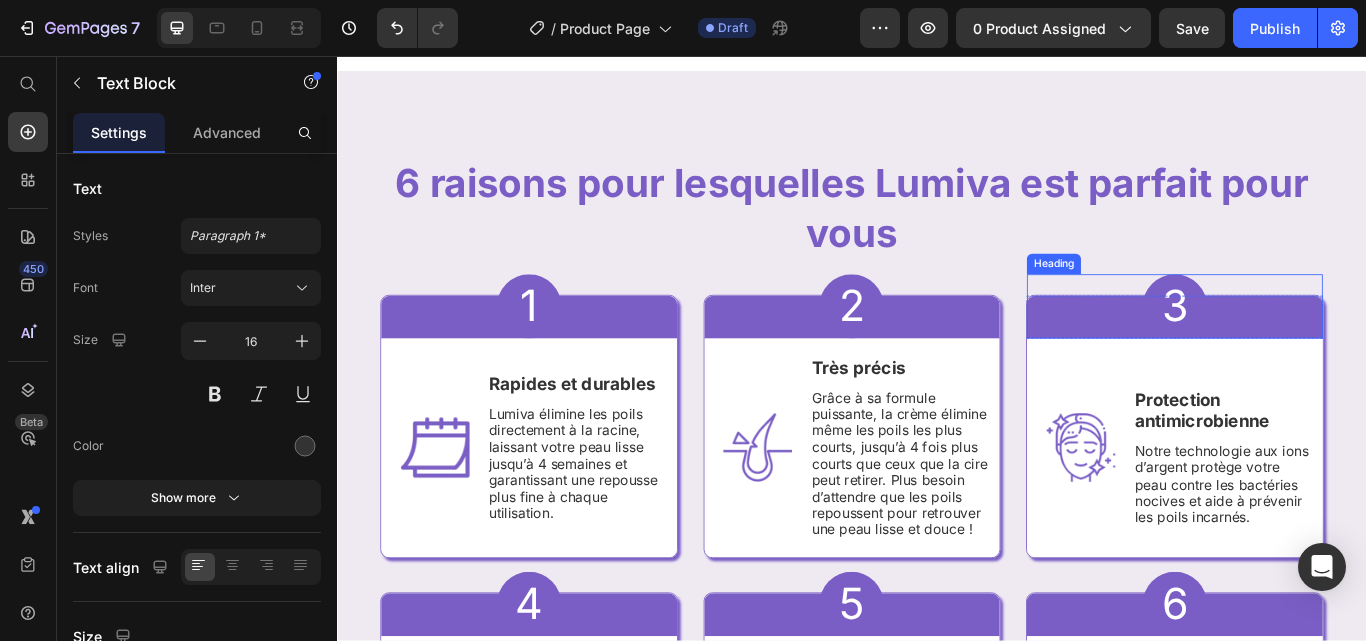 scroll, scrollTop: 2053, scrollLeft: 0, axis: vertical 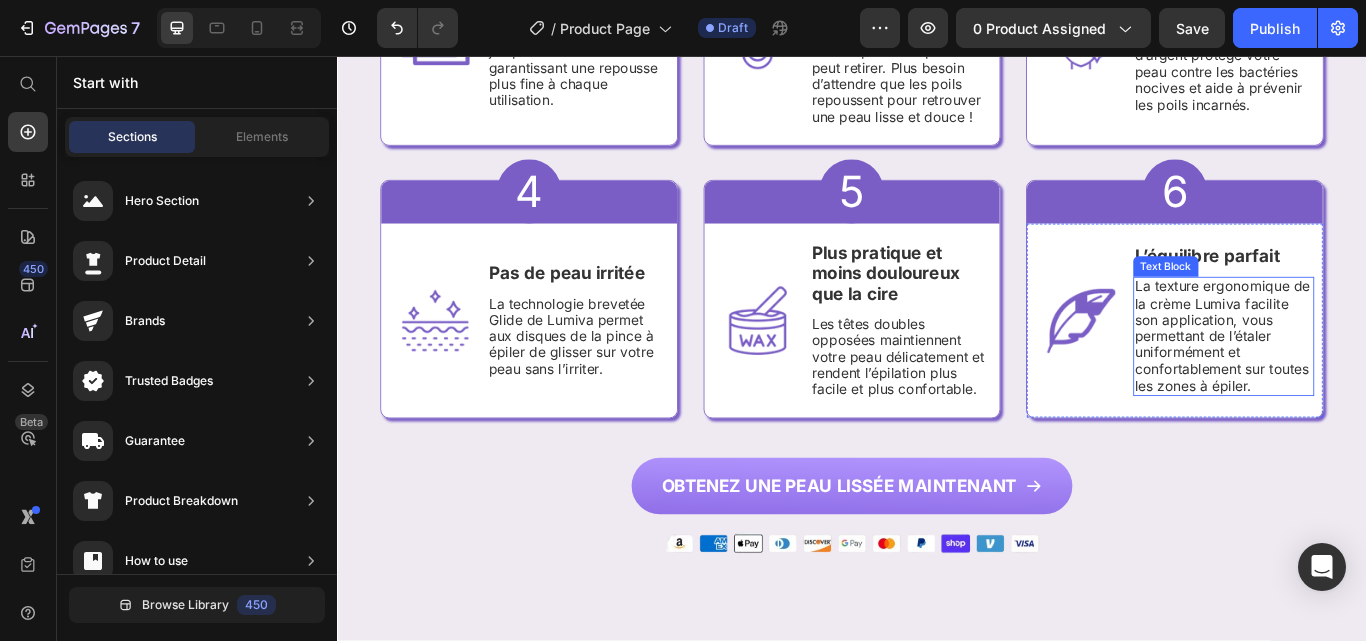 click on "La texture ergonomique de la crème Lumiva facilite son application, vous permettant de l’étaler uniformément et confortablement sur toutes les zones à épiler." at bounding box center (1370, 383) 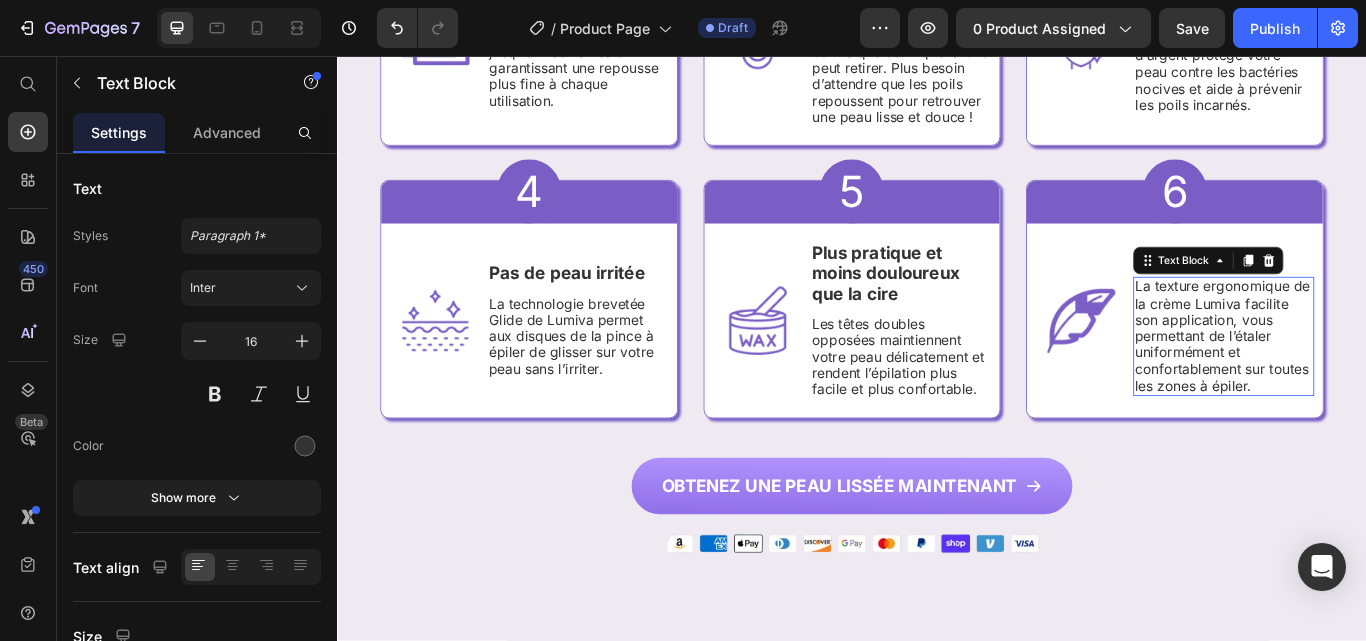 click on "La texture ergonomique de la crème Lumiva facilite son application, vous permettant de l’étaler uniformément et confortablement sur toutes les zones à épiler." at bounding box center [1370, 383] 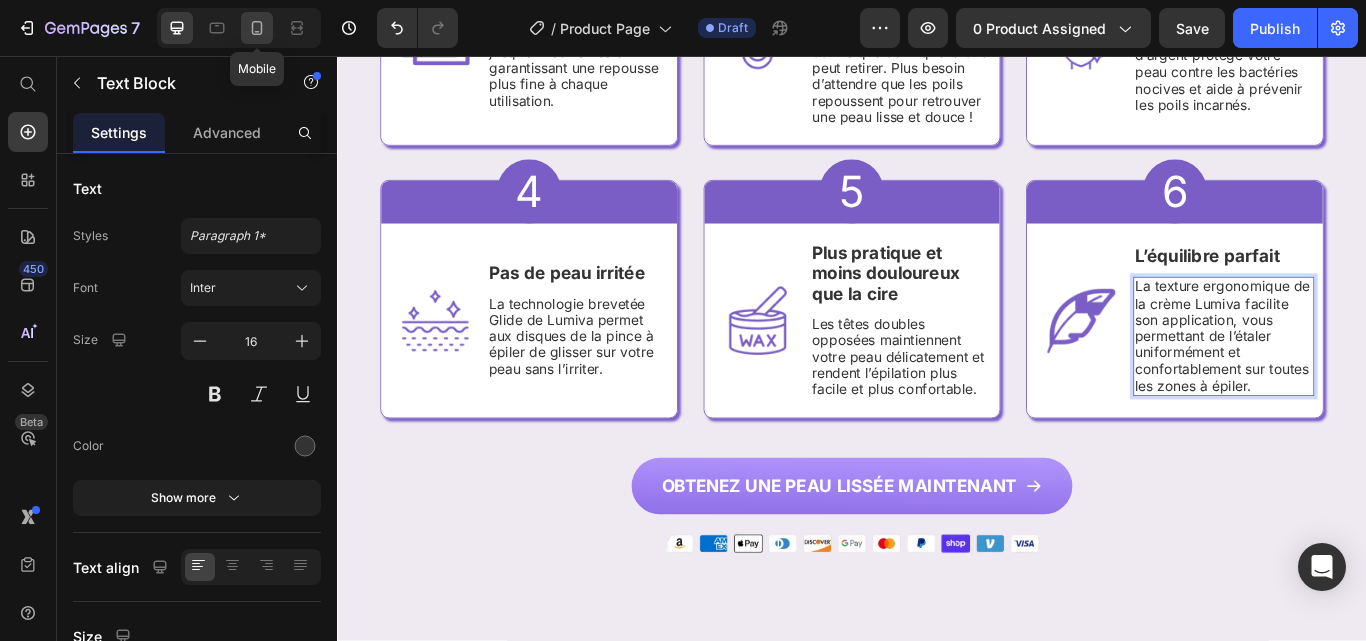 click 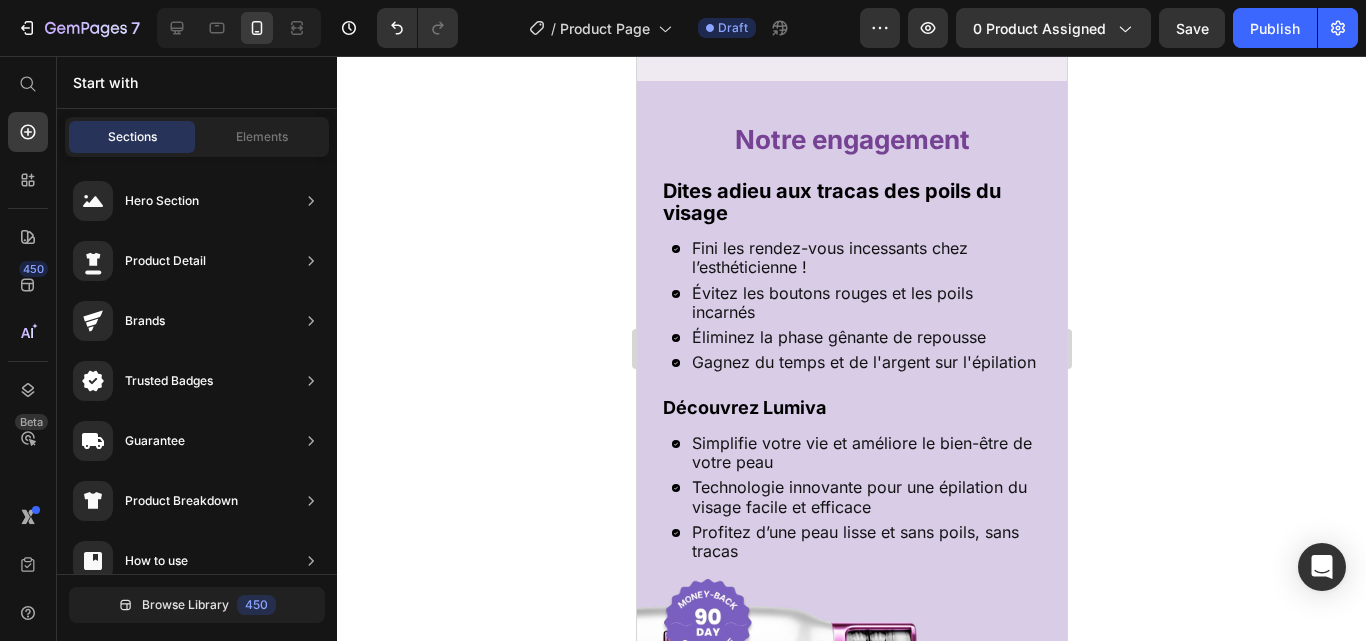 scroll, scrollTop: 2504, scrollLeft: 0, axis: vertical 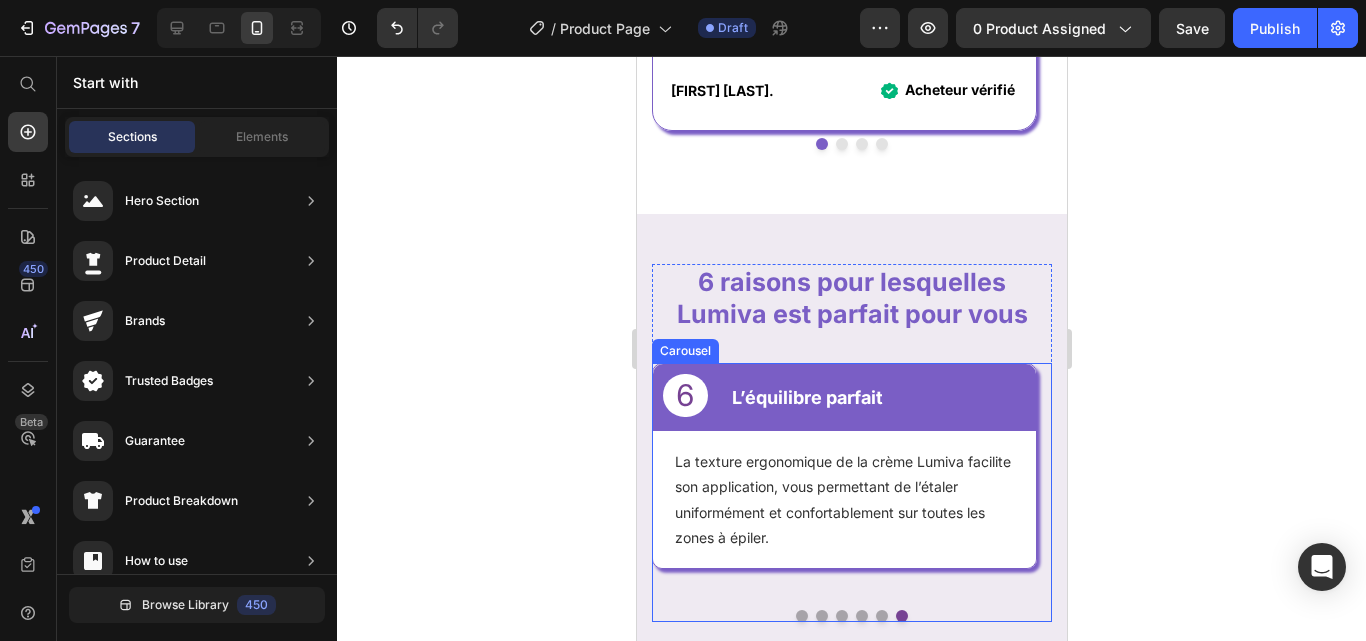 click at bounding box center [881, 616] 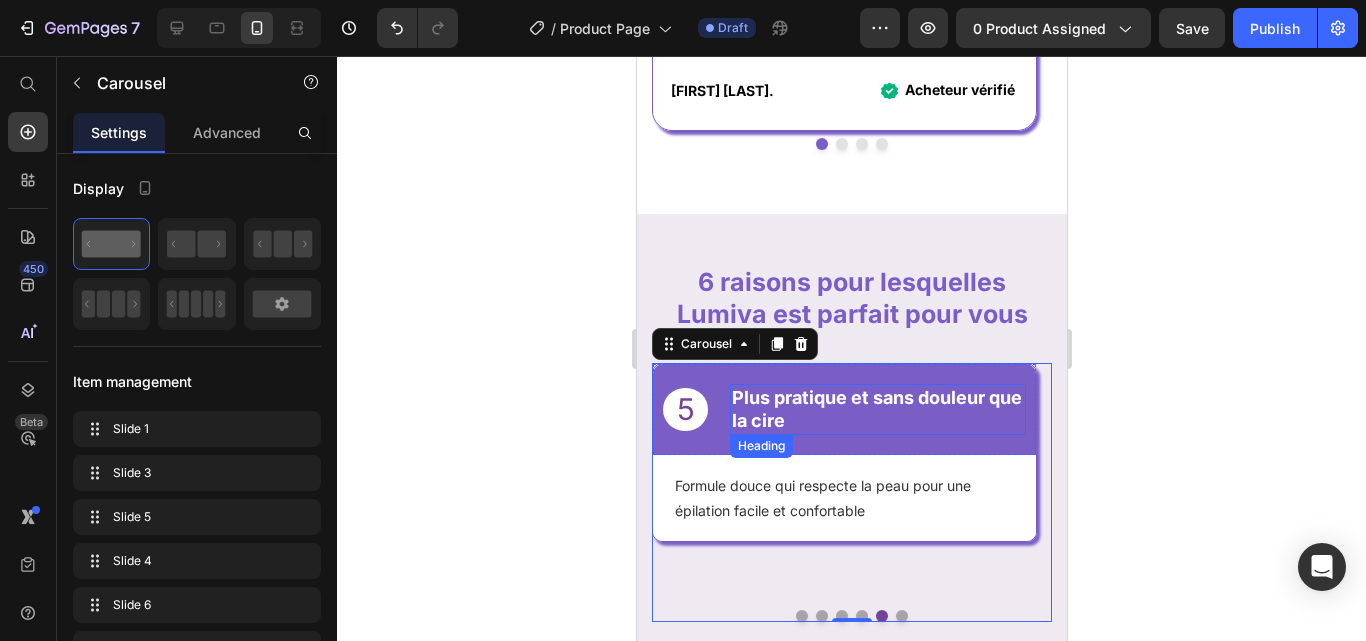 click on "⁠⁠⁠⁠⁠⁠⁠ Plus pratique et sans douleur que la cire" at bounding box center (877, 409) 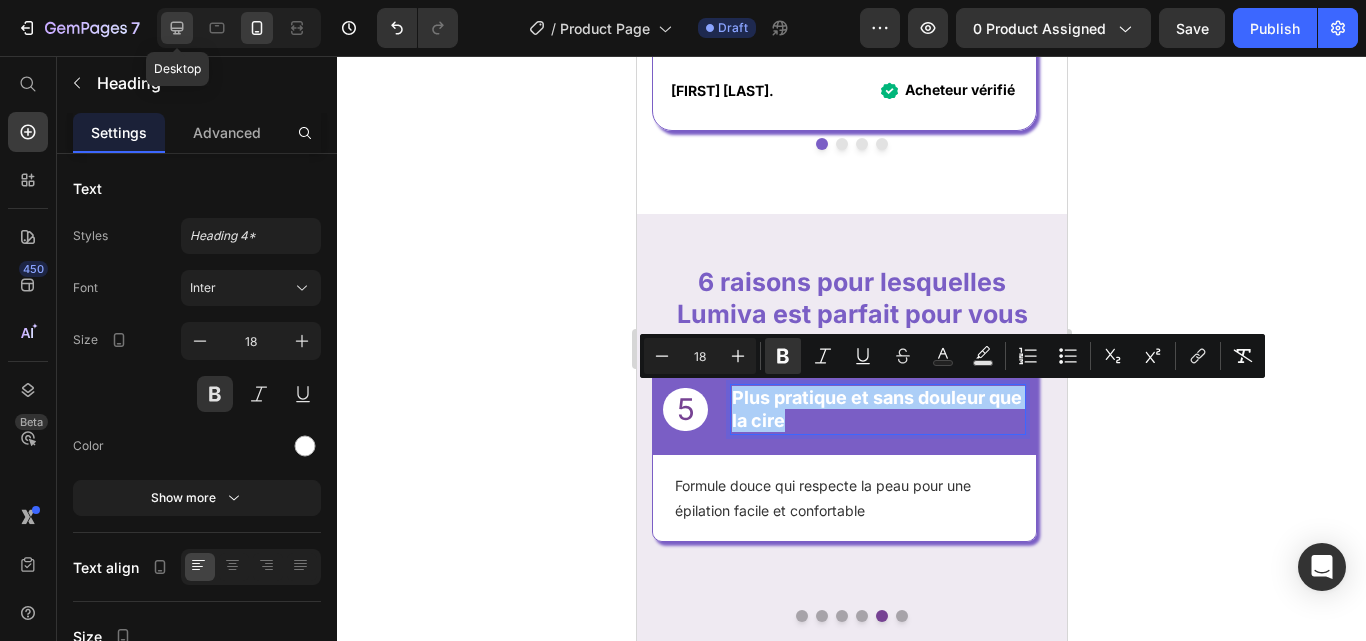 click 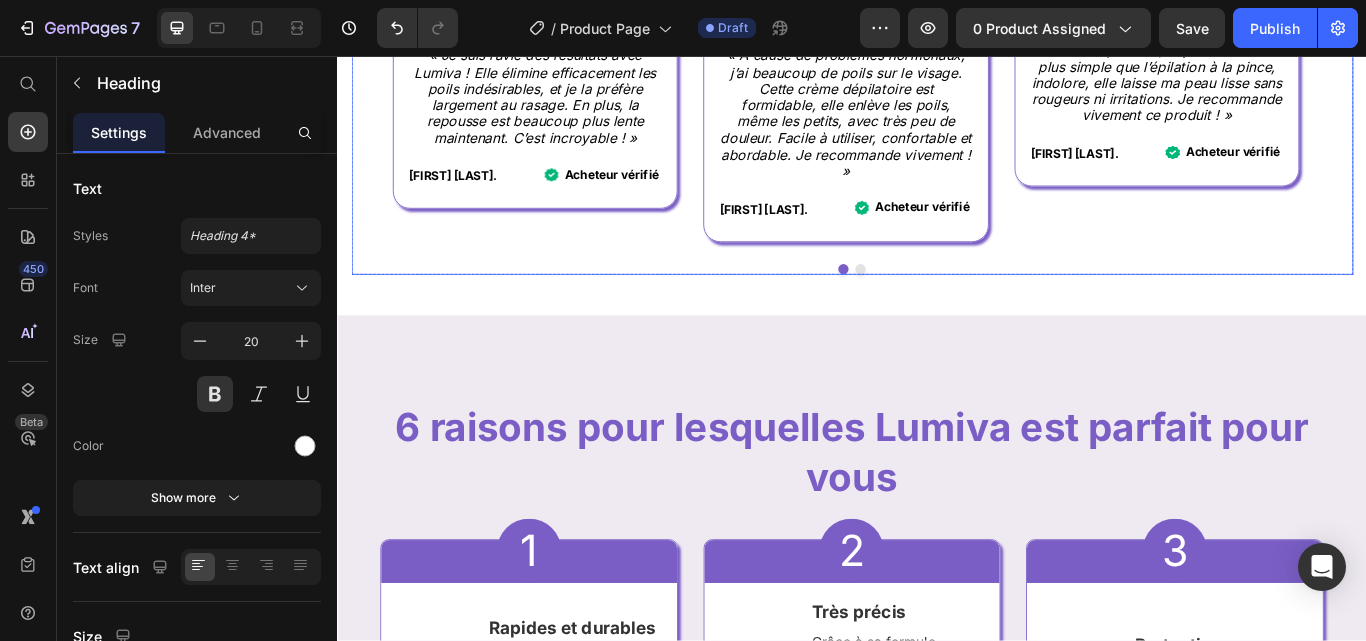 scroll, scrollTop: 1675, scrollLeft: 0, axis: vertical 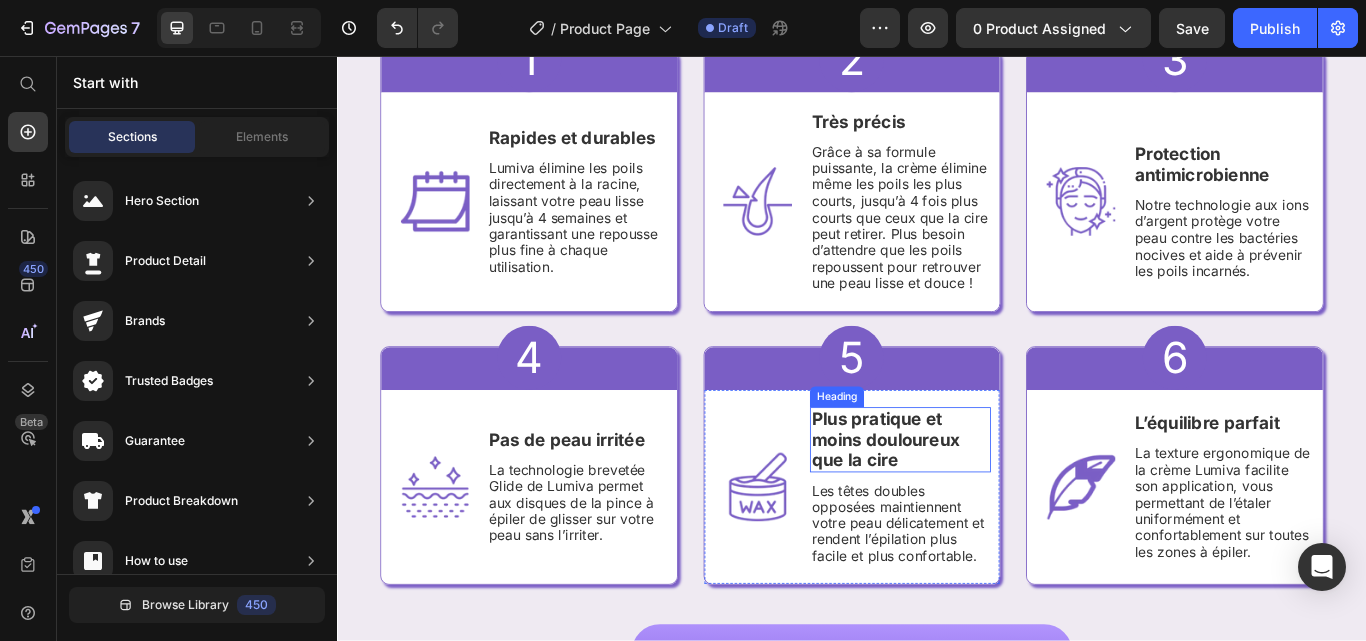 click on "Plus pratique et moins douloureux que la cire" at bounding box center (976, 504) 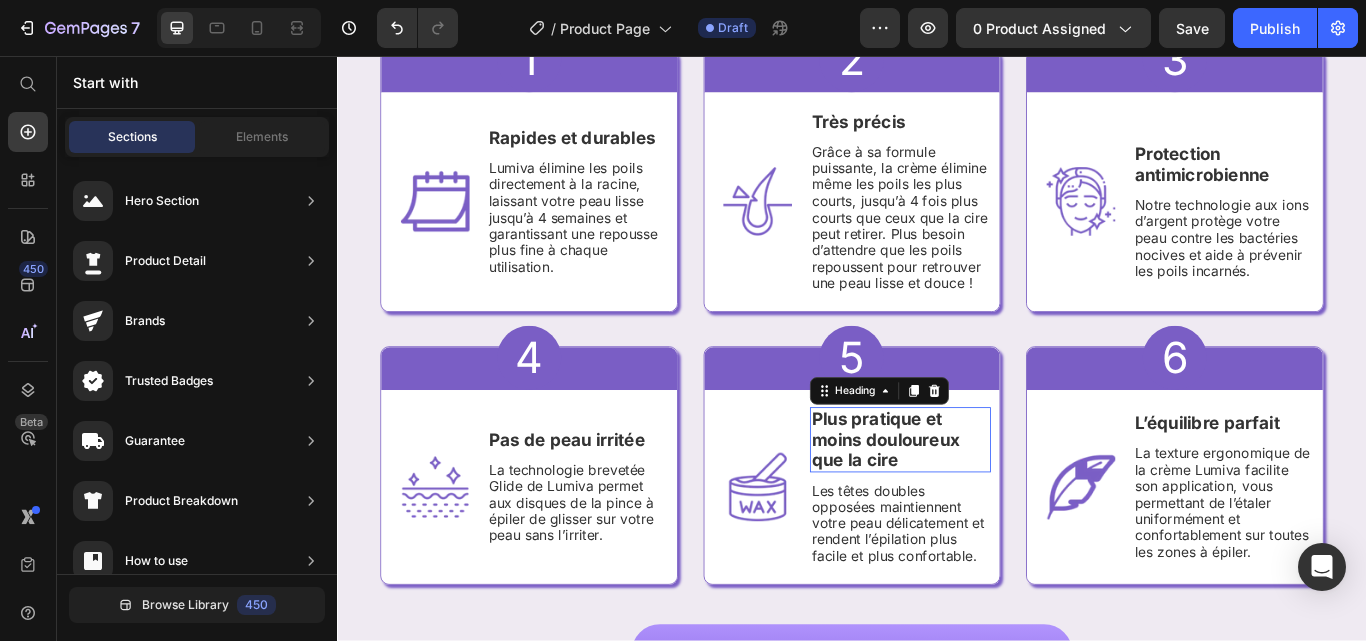 click on "Plus pratique et moins douloureux que la cire" at bounding box center [976, 504] 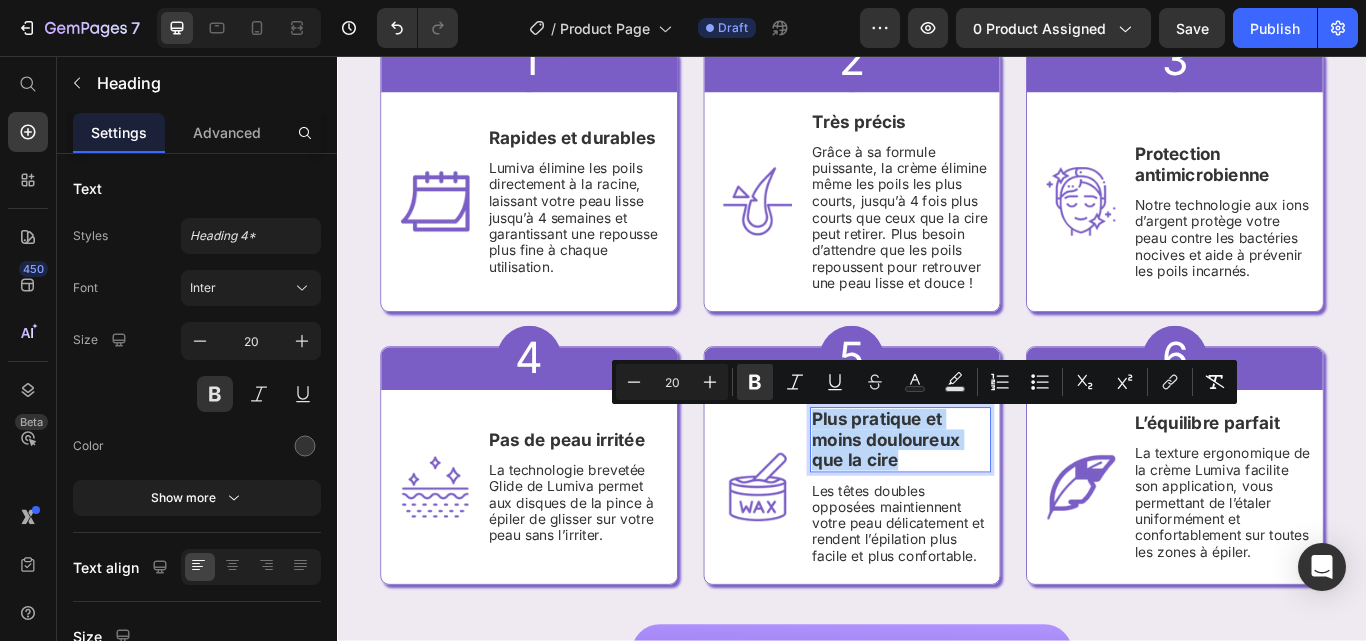 scroll, scrollTop: 2417, scrollLeft: 0, axis: vertical 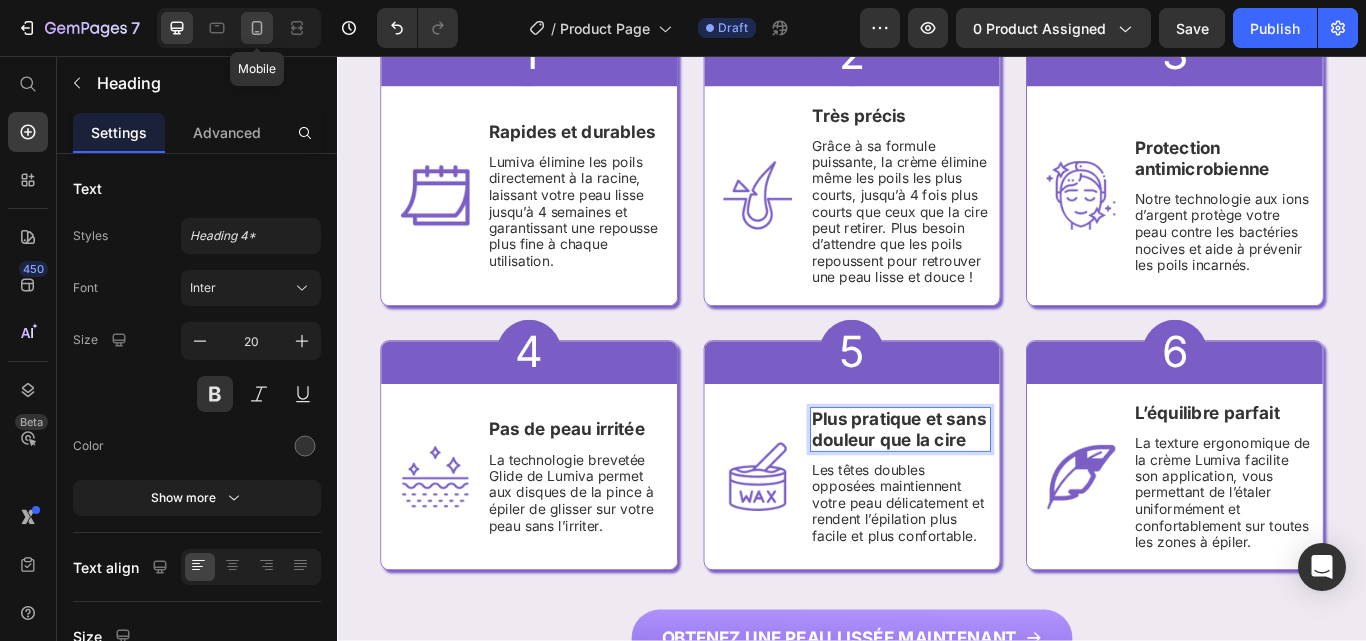 click 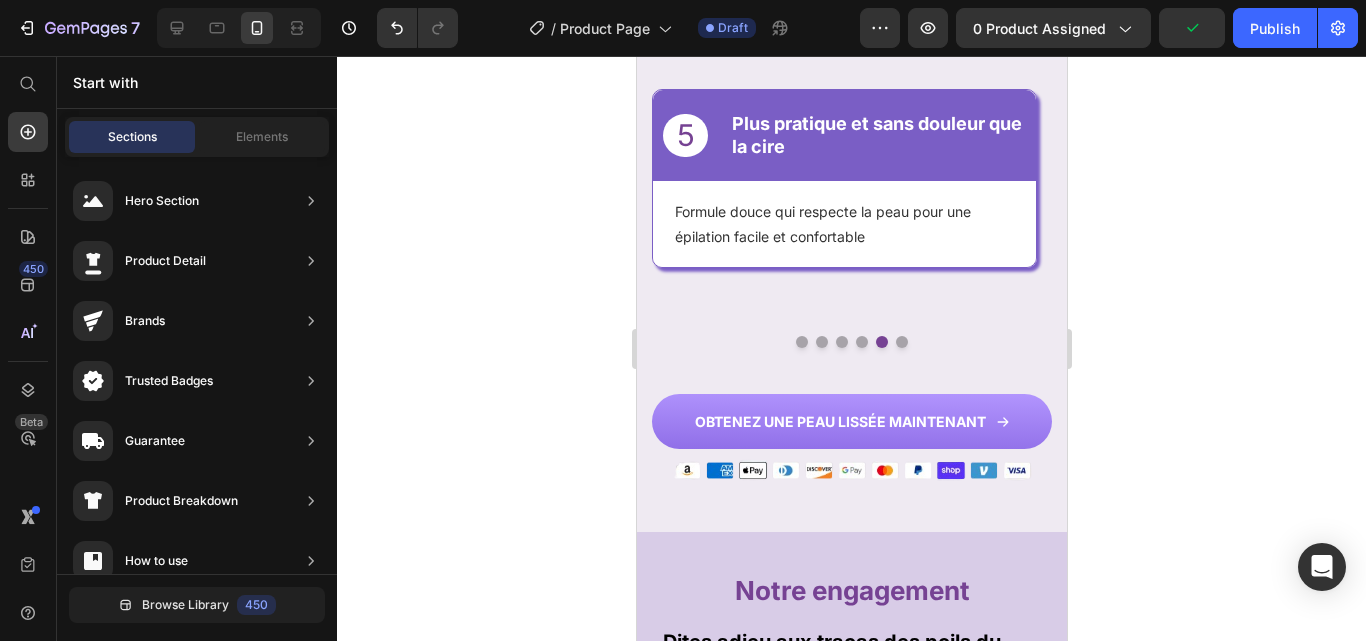 scroll, scrollTop: 2072, scrollLeft: 0, axis: vertical 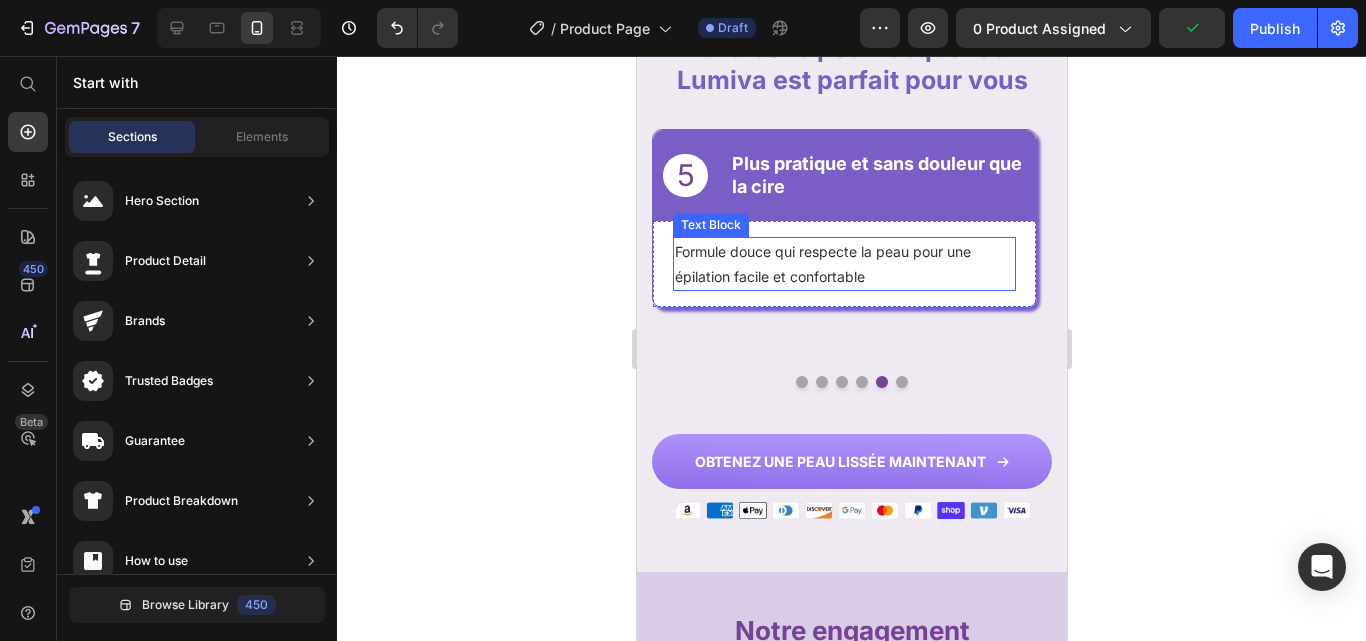 click on "Formule douce qui respecte la peau pour une épilation facile et confortable" at bounding box center (843, 264) 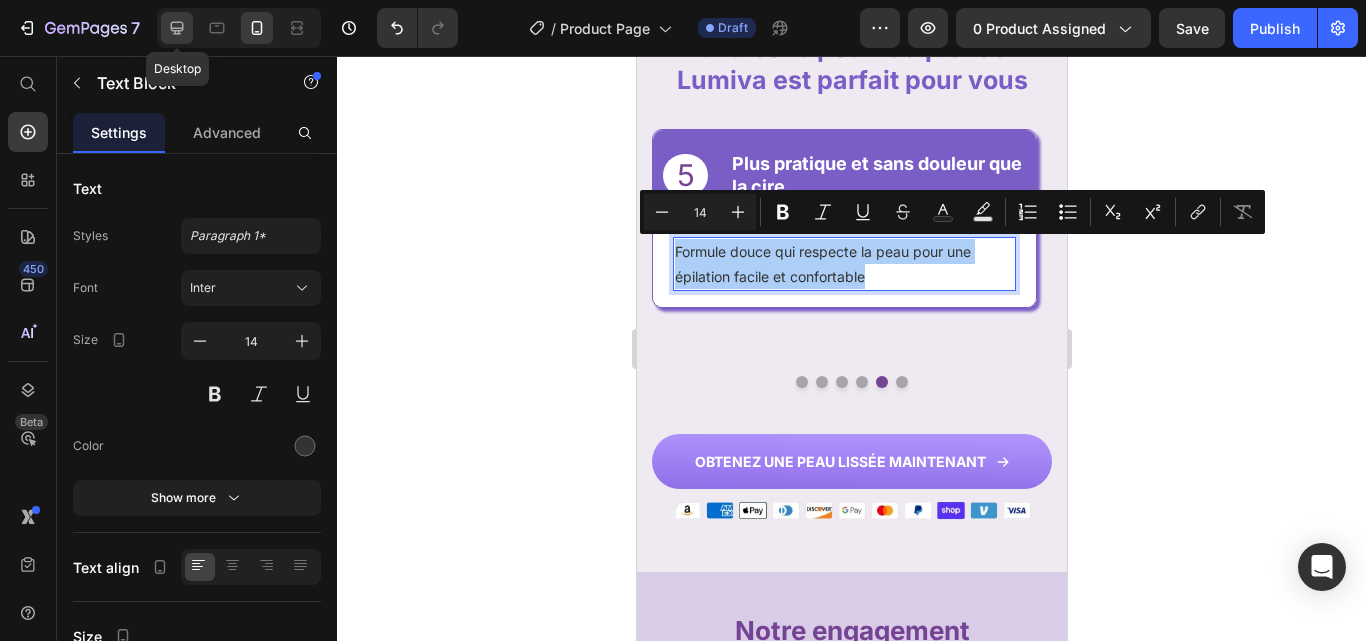 click 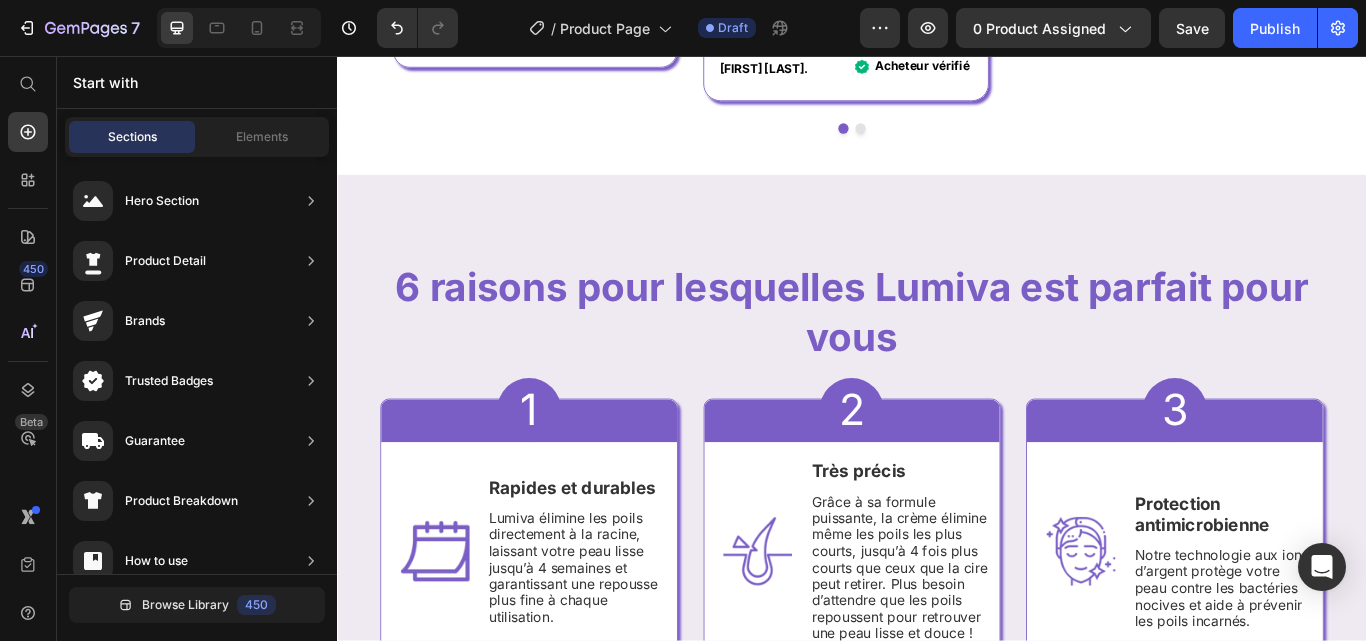 scroll, scrollTop: 2655, scrollLeft: 0, axis: vertical 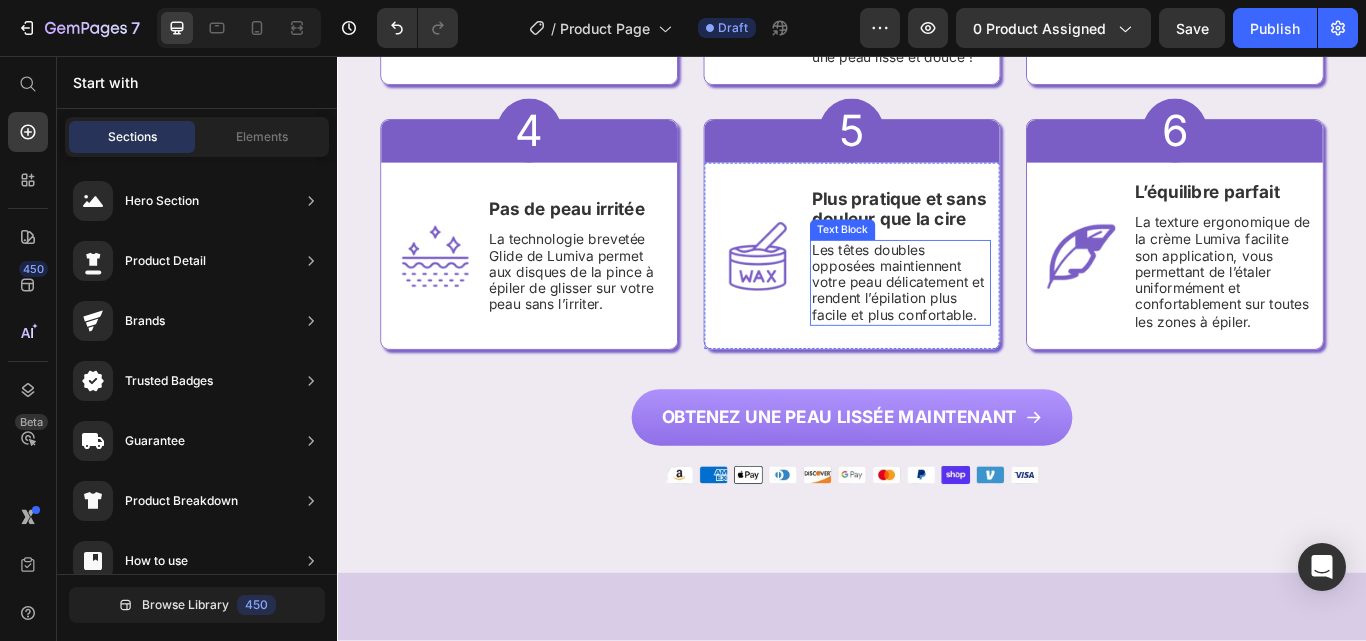 click on "Les têtes doubles opposées maintiennent votre peau délicatement et rendent l’épilation plus facile et plus confortable." at bounding box center [993, 321] 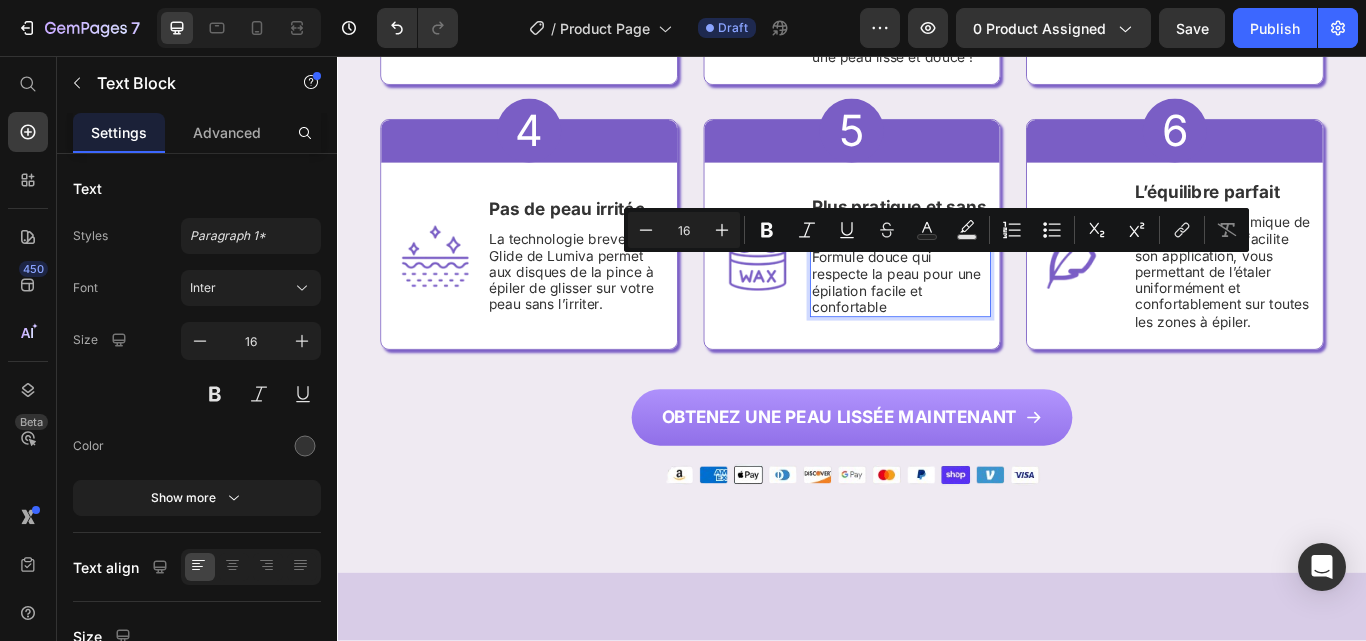 scroll, scrollTop: 2664, scrollLeft: 0, axis: vertical 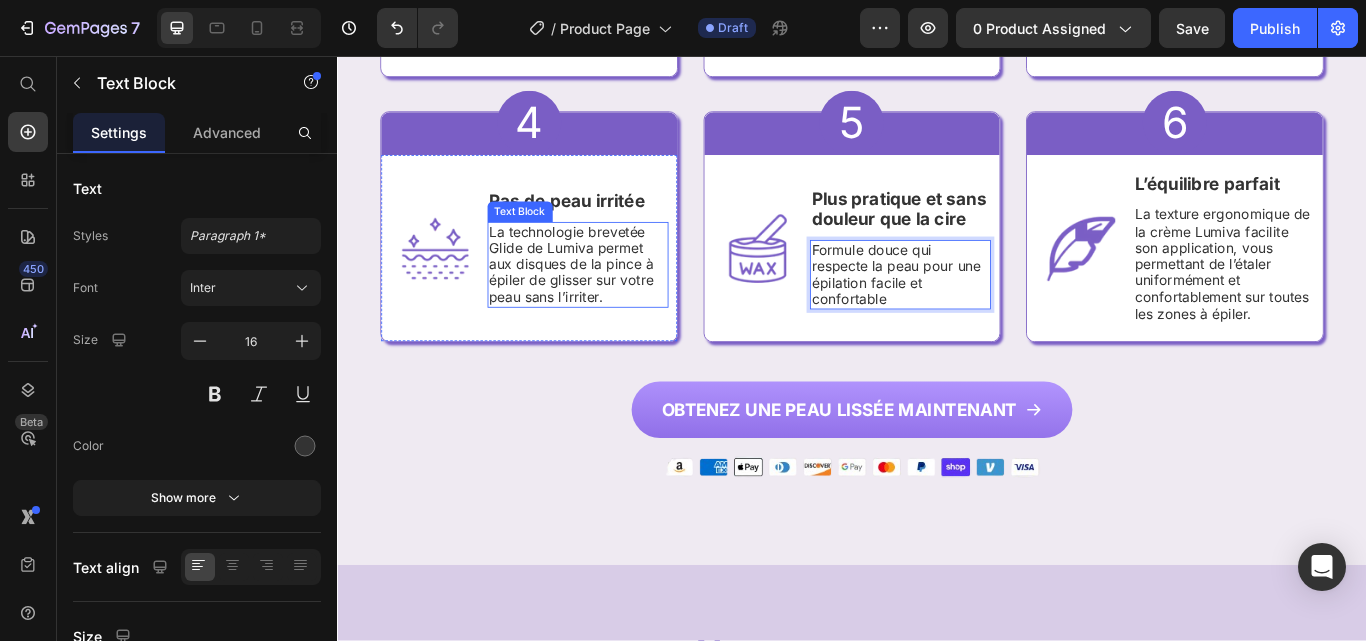 click on "La technologie brevetée Glide de Lumiva permet aux disques de la pince à épiler de glisser sur votre peau sans l’irriter." at bounding box center [617, 300] 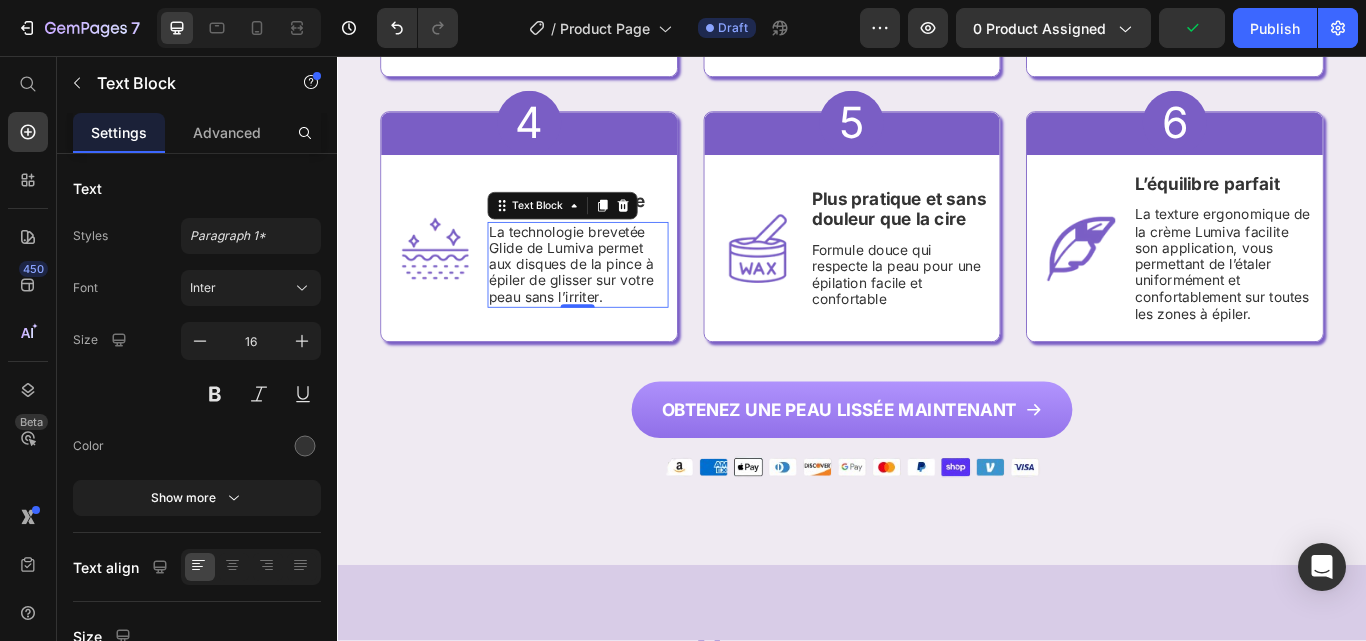 click on "La technologie brevetée Glide de Lumiva permet aux disques de la pince à épiler de glisser sur votre peau sans l’irriter." at bounding box center [617, 300] 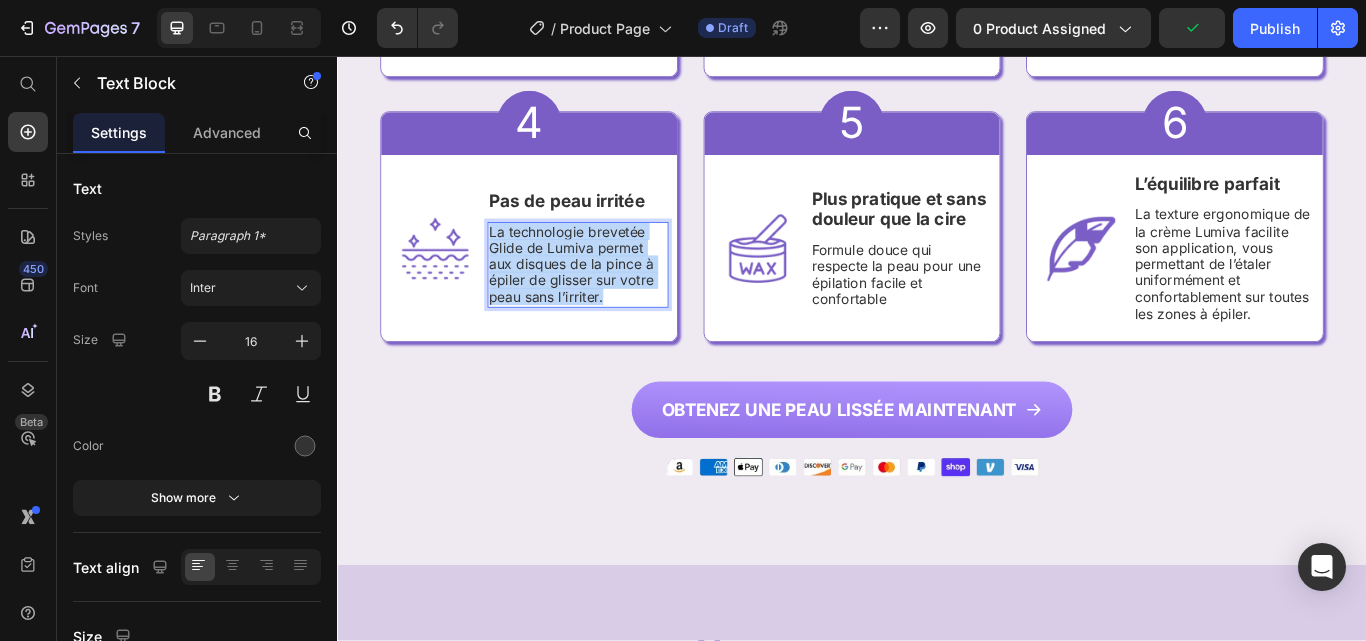 click on "La technologie brevetée Glide de Lumiva permet aux disques de la pince à épiler de glisser sur votre peau sans l’irriter." at bounding box center (617, 300) 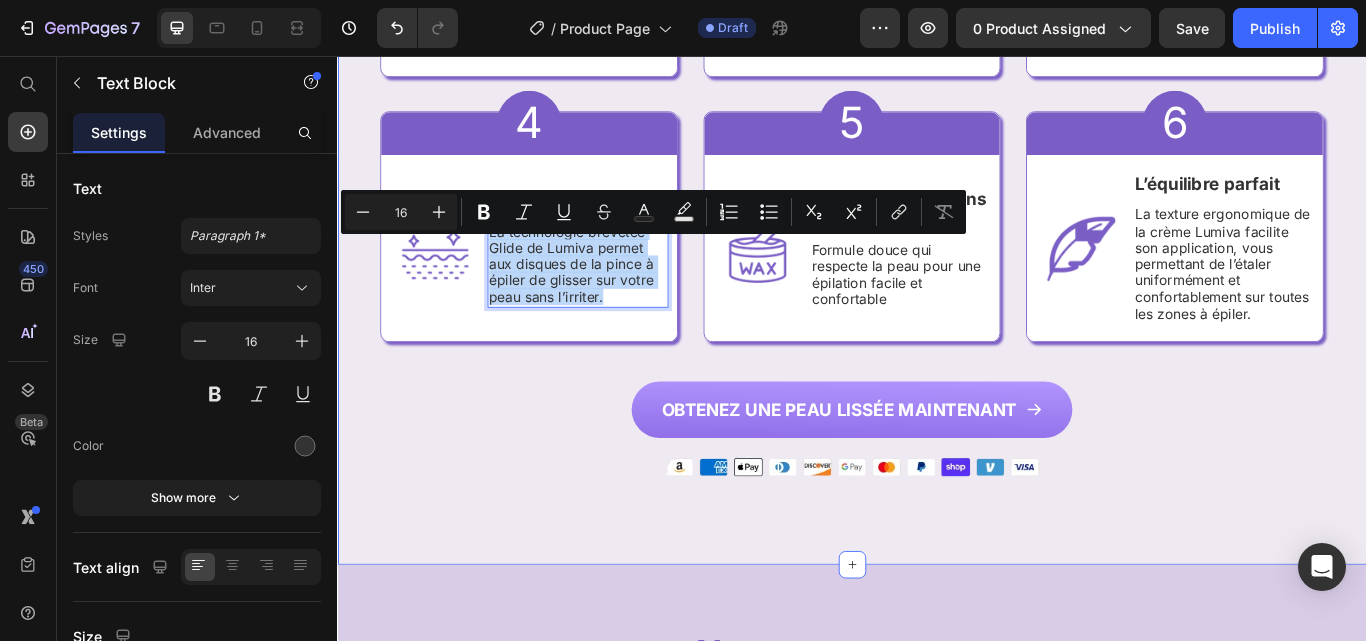 click on "6 raisons pour lesquelles Lumiva est parfait pour vous Heading 1 Heading Row Image Rapides et durables Heading Lumiva élimine les poils directement à la racine, laissant votre peau lisse jusqu’à 4 semaines et garantissant une repousse plus fine à chaque utilisation. Text Block Row Row Row 2 Heading Row Image Très précis Heading Grâce à sa formule puissante, la crème élimine même les poils les plus courts, jusqu’à 4 fois plus courts que ceux que la cire peut retirer. Plus besoin d’attendre que les poils repoussent pour retrouver une peau lisse et douce ! Text Block Row Row Row 3 Heading Row Image ⁠⁠⁠⁠⁠⁠⁠ Protection antimicrobienne Heading Notre technologie aux ions d’argent protège votre peau contre les bactéries nocives et aide à prévenir les poils incarnés. Text Block Row Row Row Row 4 Heading Row Image Pas de peau irritée Heading La technologie brevetée Glide de Lumiva permet aux disques de la pince à épiler de glisser sur votre peau sans l’irriter. Text Block" at bounding box center (937, 82) 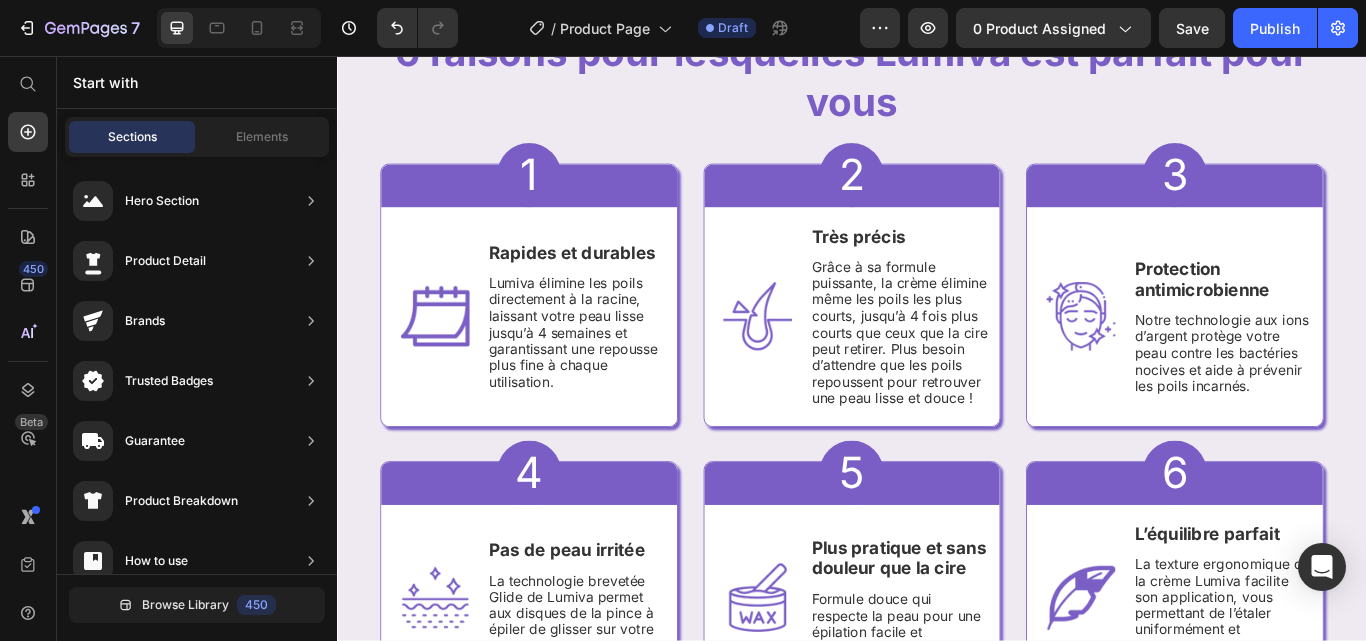 scroll, scrollTop: 2317, scrollLeft: 0, axis: vertical 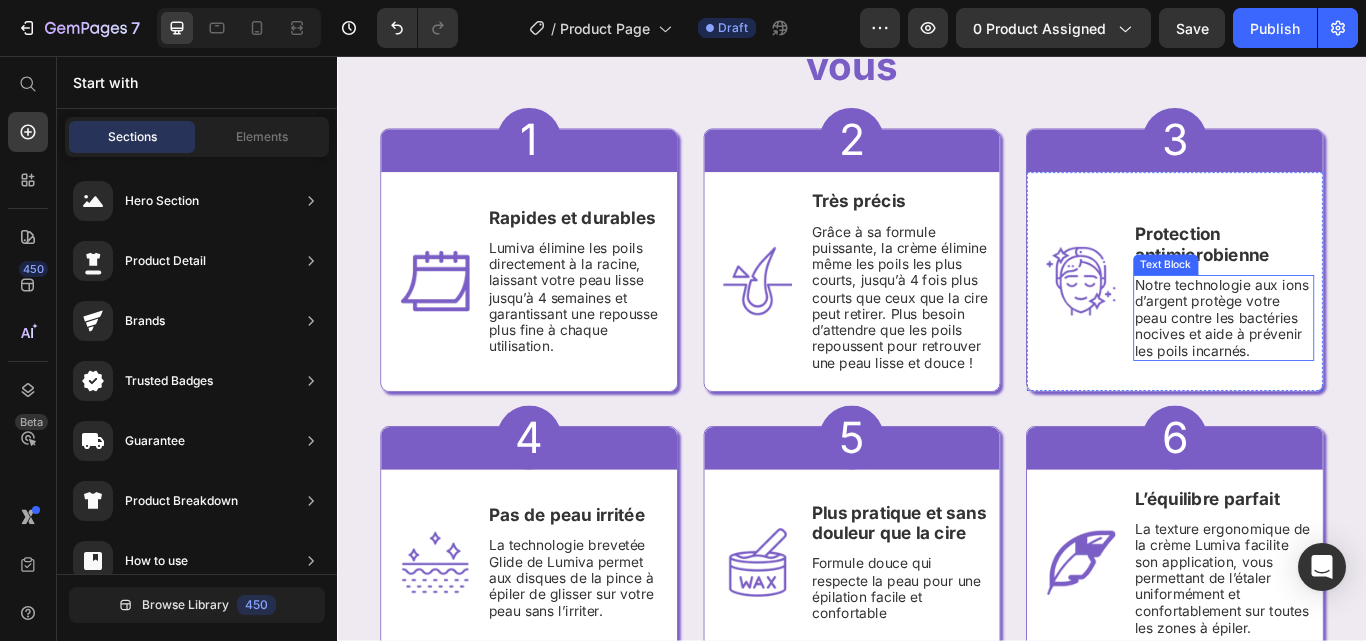 click on "Notre technologie aux ions d’argent protège votre peau contre les bactéries nocives et aide à prévenir les poils incarnés." at bounding box center (1370, 362) 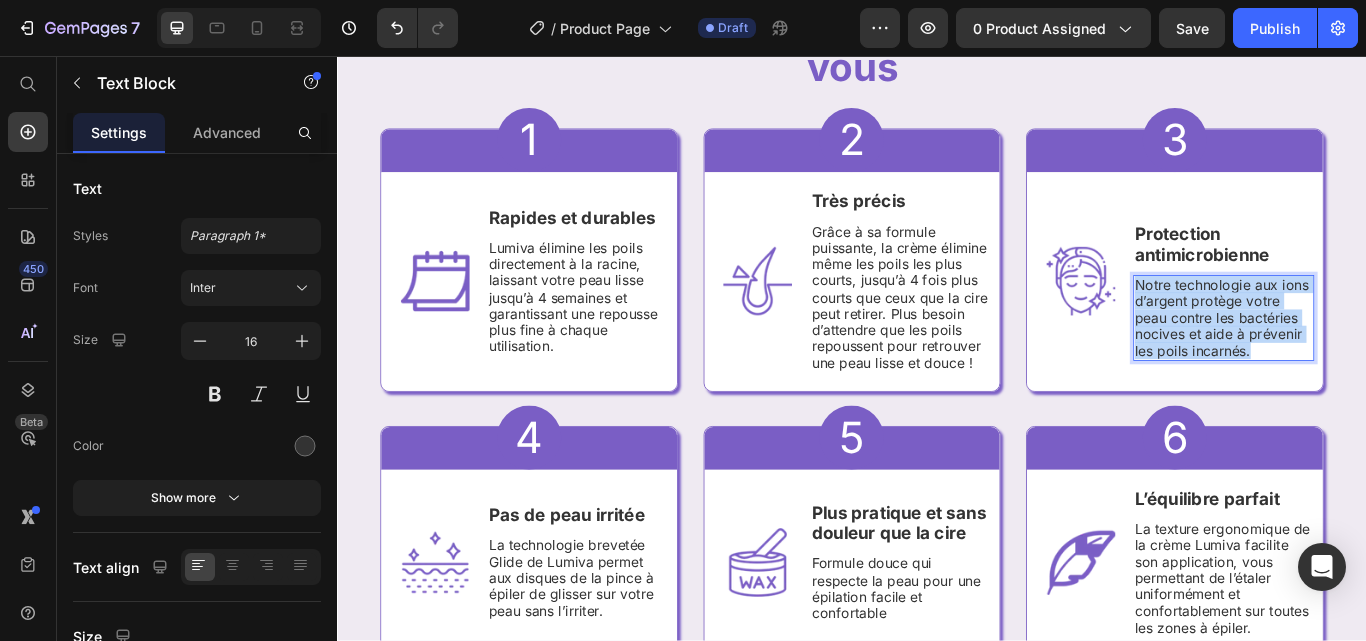 click on "Notre technologie aux ions d’argent protège votre peau contre les bactéries nocives et aide à prévenir les poils incarnés." at bounding box center (1370, 362) 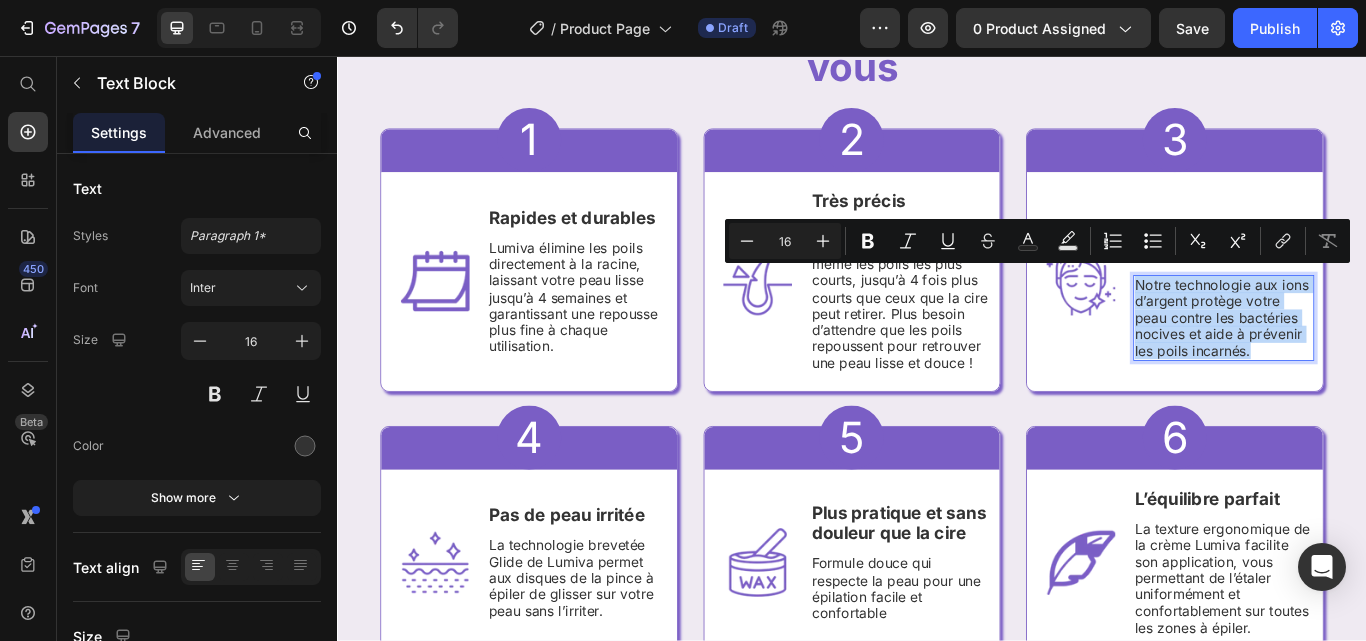 scroll, scrollTop: 2293, scrollLeft: 0, axis: vertical 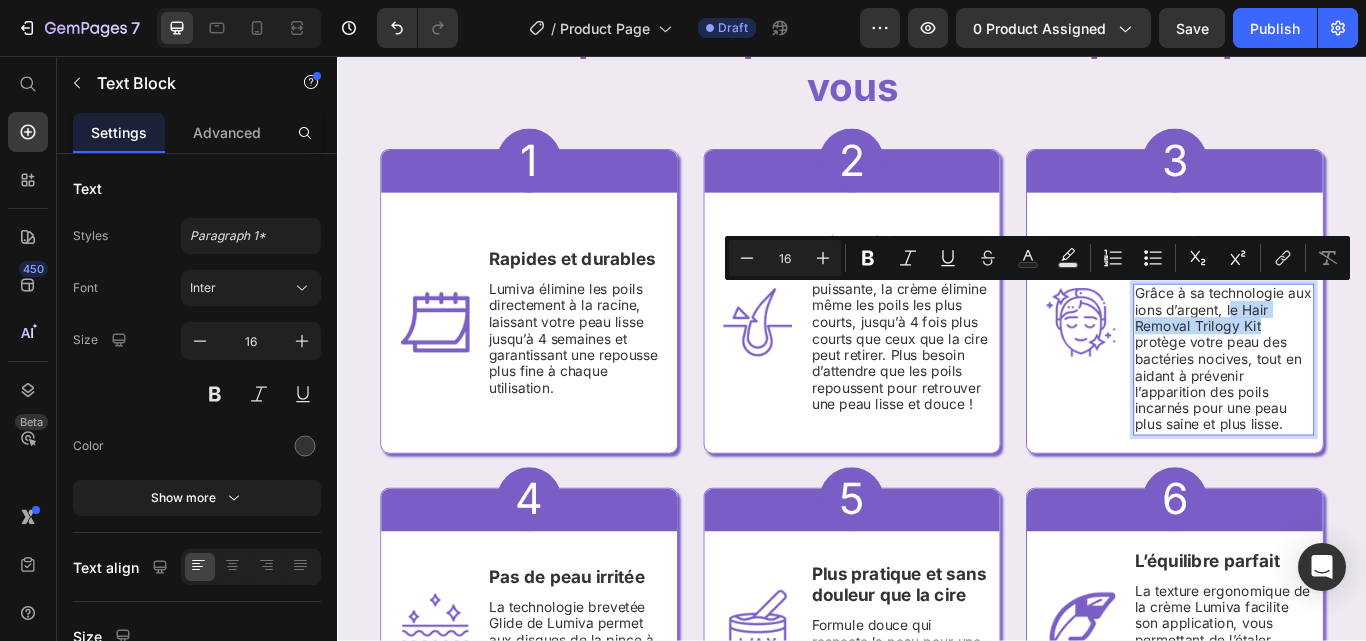 drag, startPoint x: 1395, startPoint y: 331, endPoint x: 1413, endPoint y: 349, distance: 25.455845 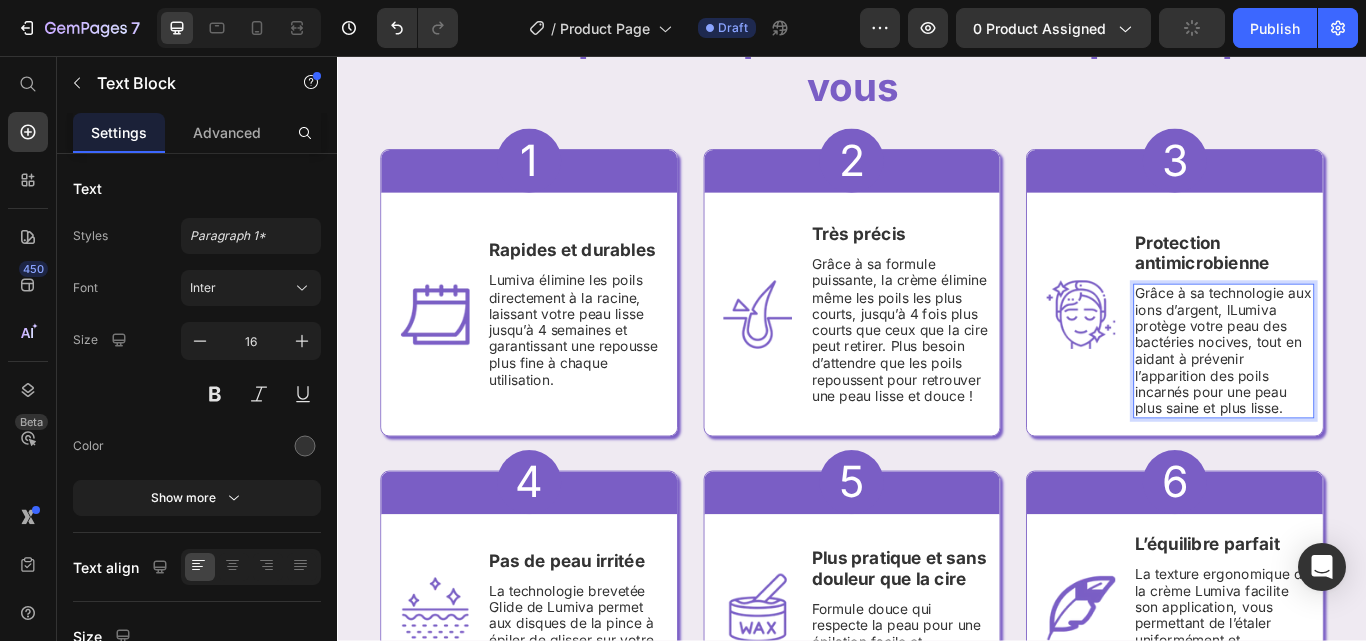 click on "Grâce à sa technologie aux ions d’argent, lLumiva protège votre peau des bactéries nocives, tout en aidant à prévenir l’apparition des poils incarnés pour une peau plus saine et plus lisse." at bounding box center [1370, 401] 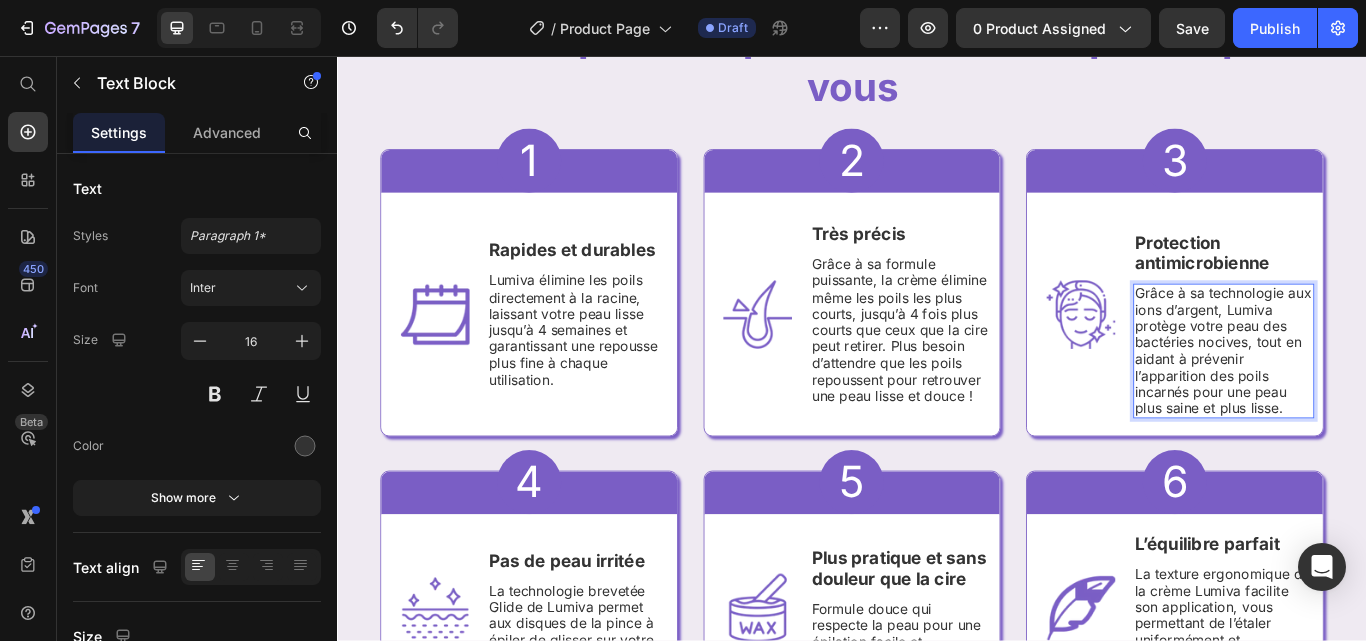 click on "Grâce à sa technologie aux ions d’argent, Lumiva protège votre peau des bactéries nocives, tout en aidant à prévenir l’apparition des poils incarnés pour une peau plus saine et plus lisse." at bounding box center (1370, 401) 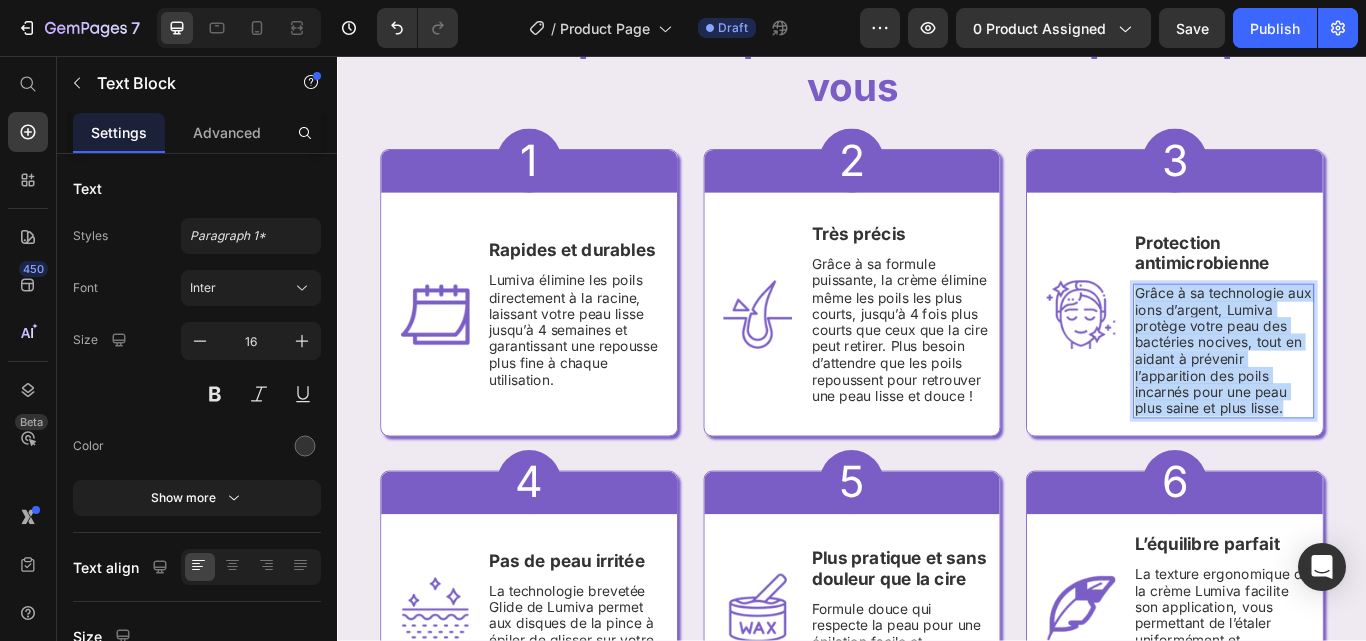 click on "Grâce à sa technologie aux ions d’argent, Lumiva protège votre peau des bactéries nocives, tout en aidant à prévenir l’apparition des poils incarnés pour une peau plus saine et plus lisse." at bounding box center [1370, 401] 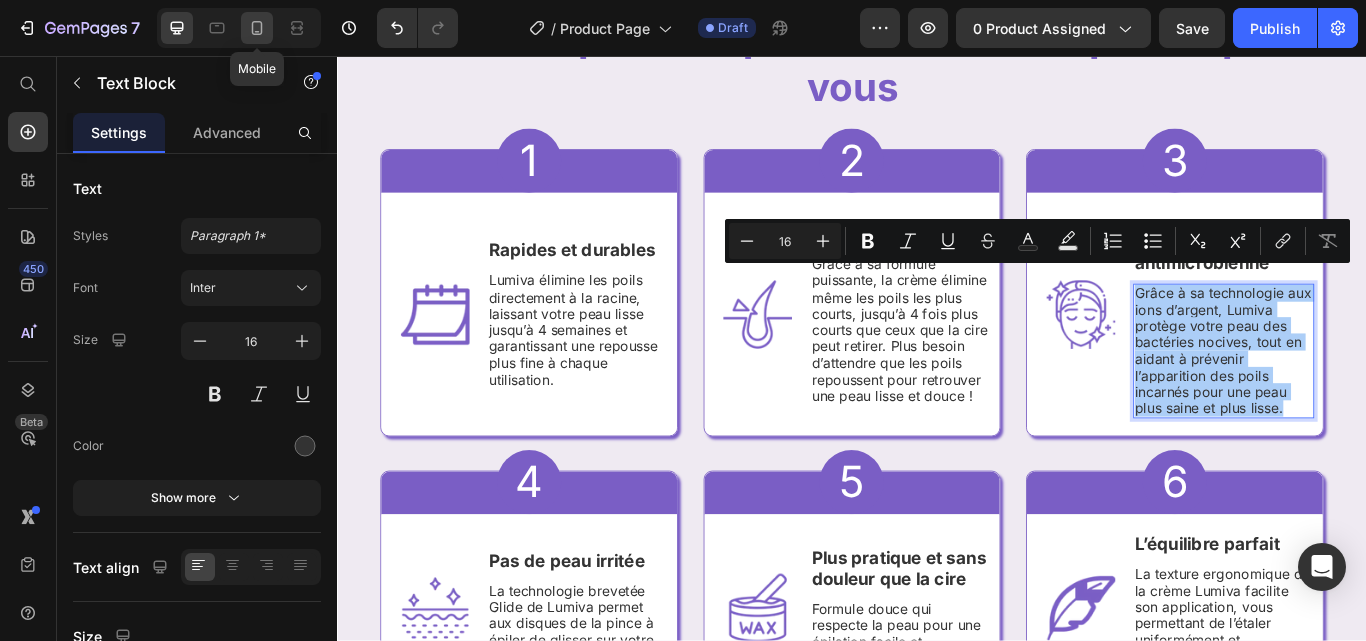 click 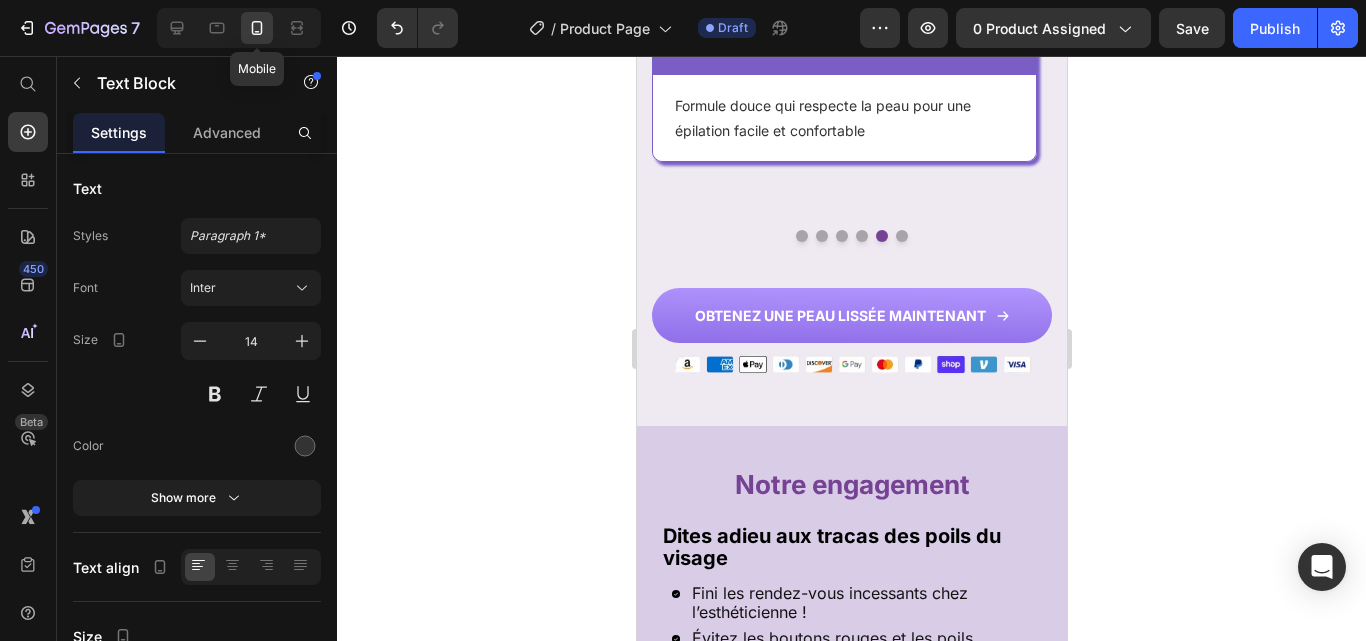scroll, scrollTop: 2223, scrollLeft: 0, axis: vertical 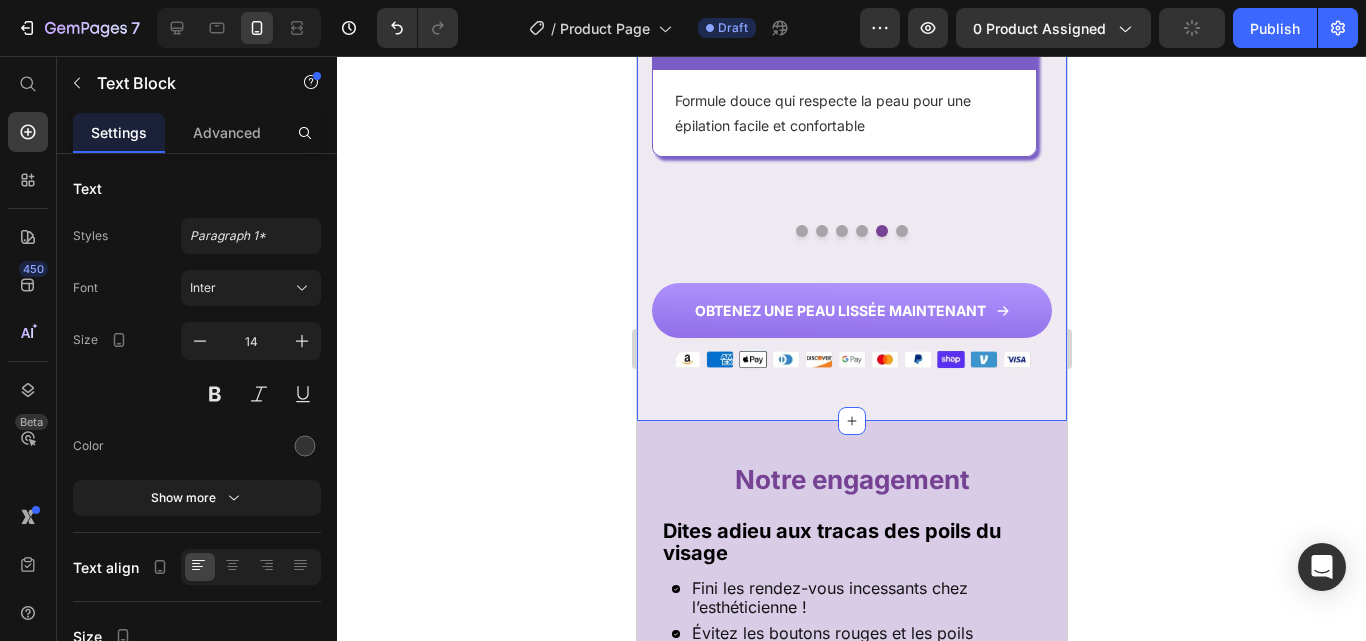 click at bounding box center [841, 231] 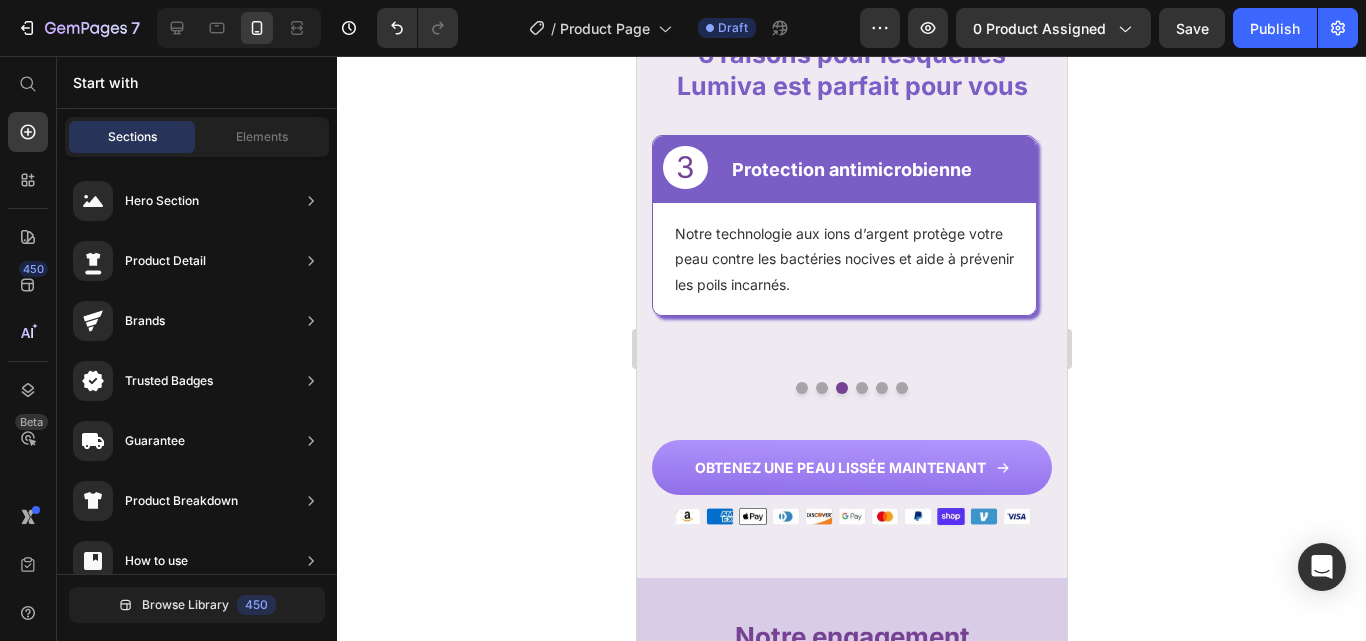 scroll, scrollTop: 2047, scrollLeft: 0, axis: vertical 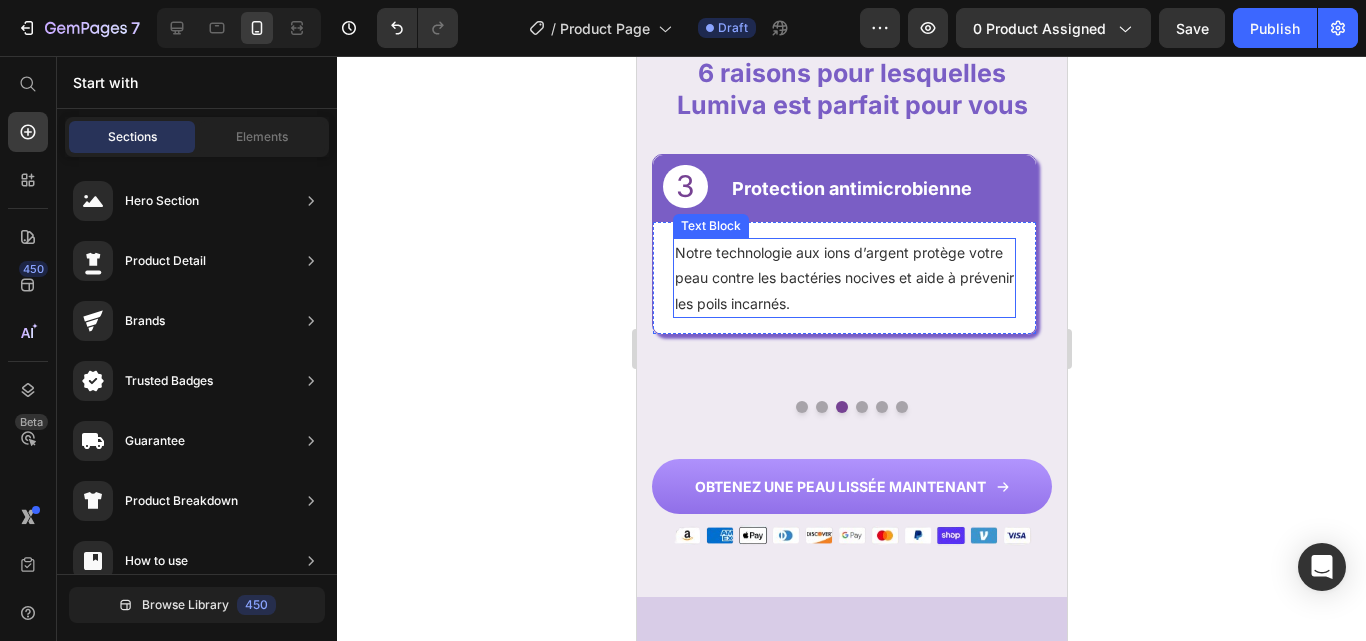 click on "Notre technologie aux ions d’argent protège votre peau contre les bactéries nocives et aide à prévenir les poils incarnés." at bounding box center [843, 278] 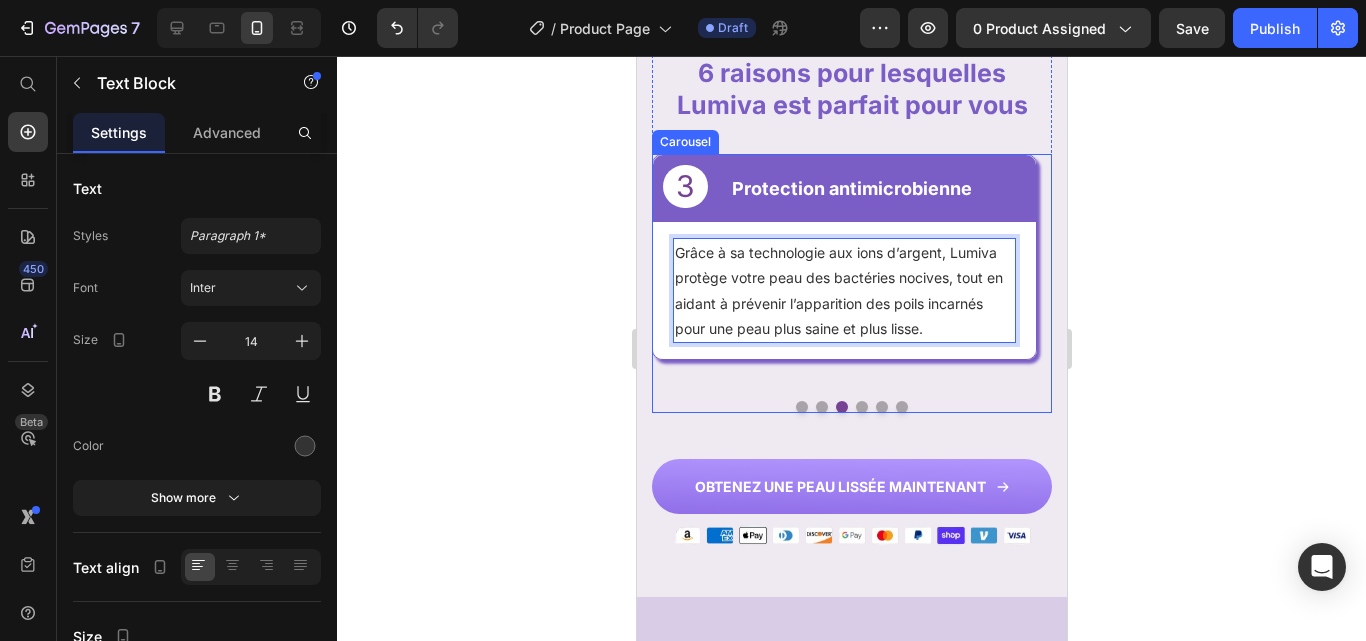 click at bounding box center (821, 407) 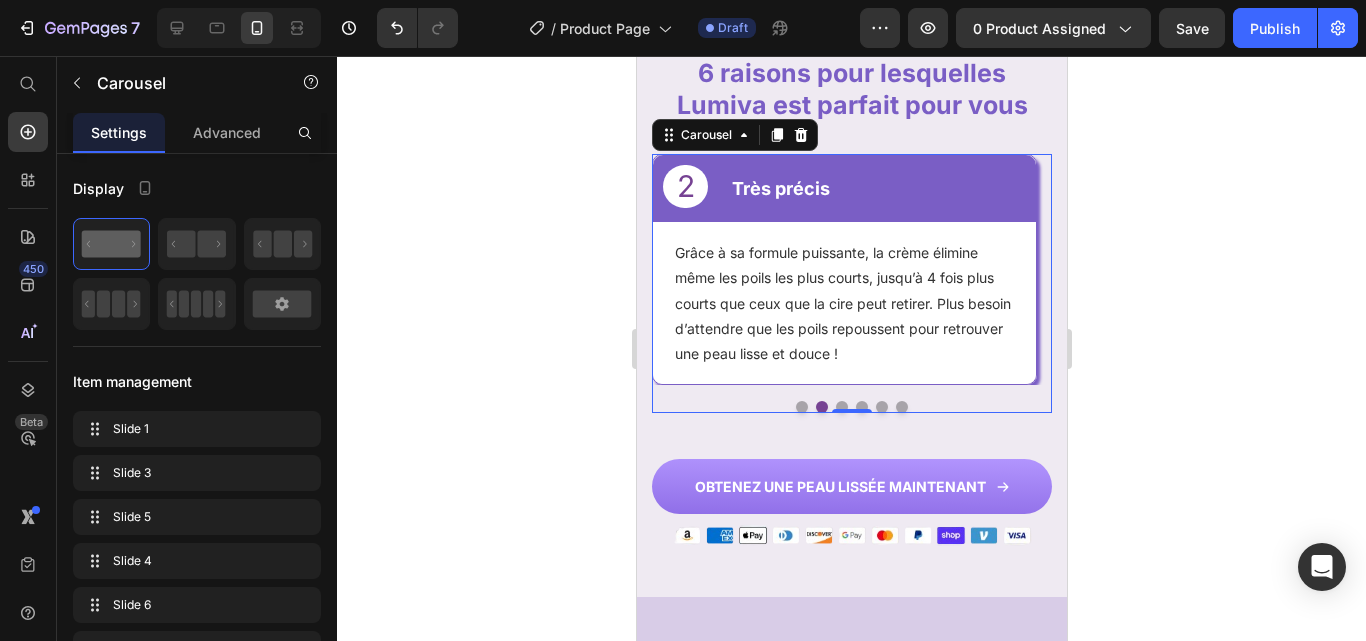 click at bounding box center (801, 407) 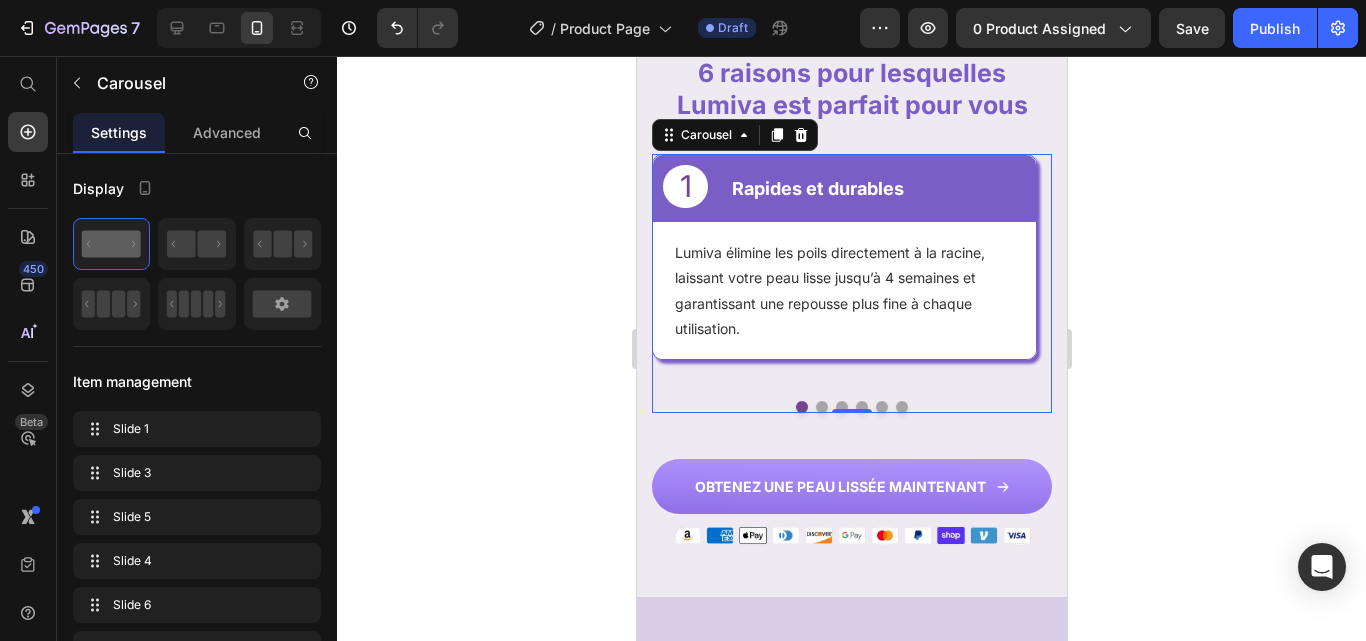 click at bounding box center (881, 407) 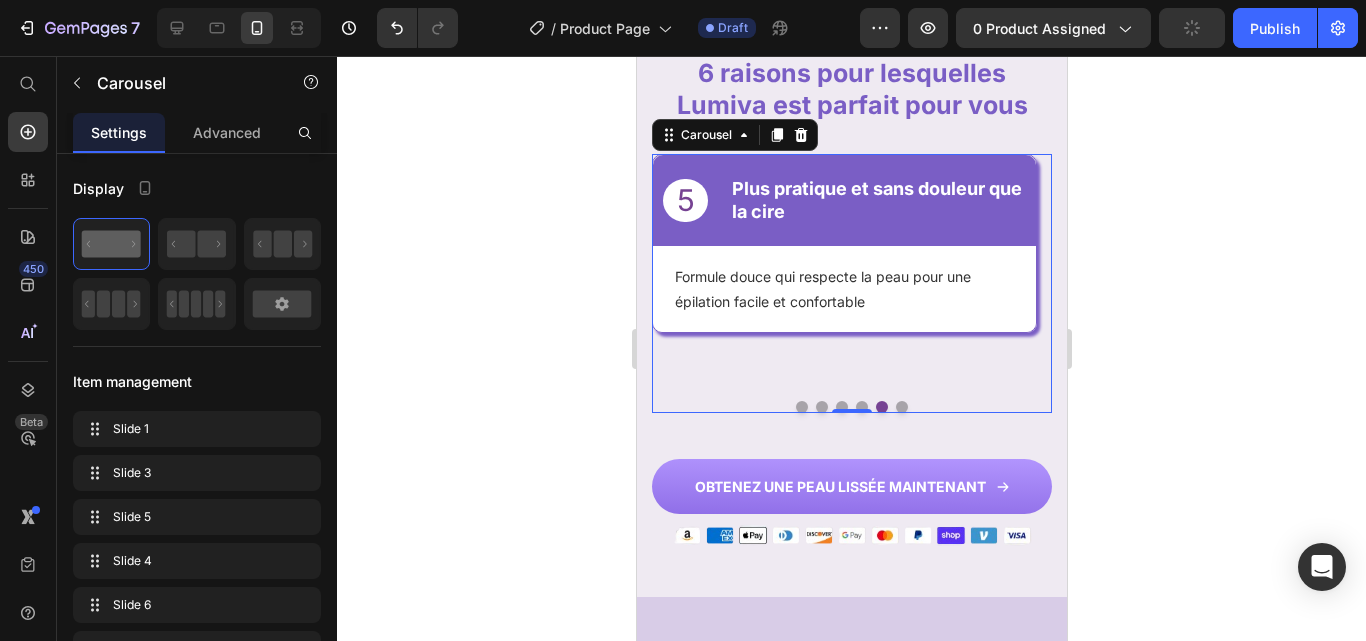 click at bounding box center [851, 407] 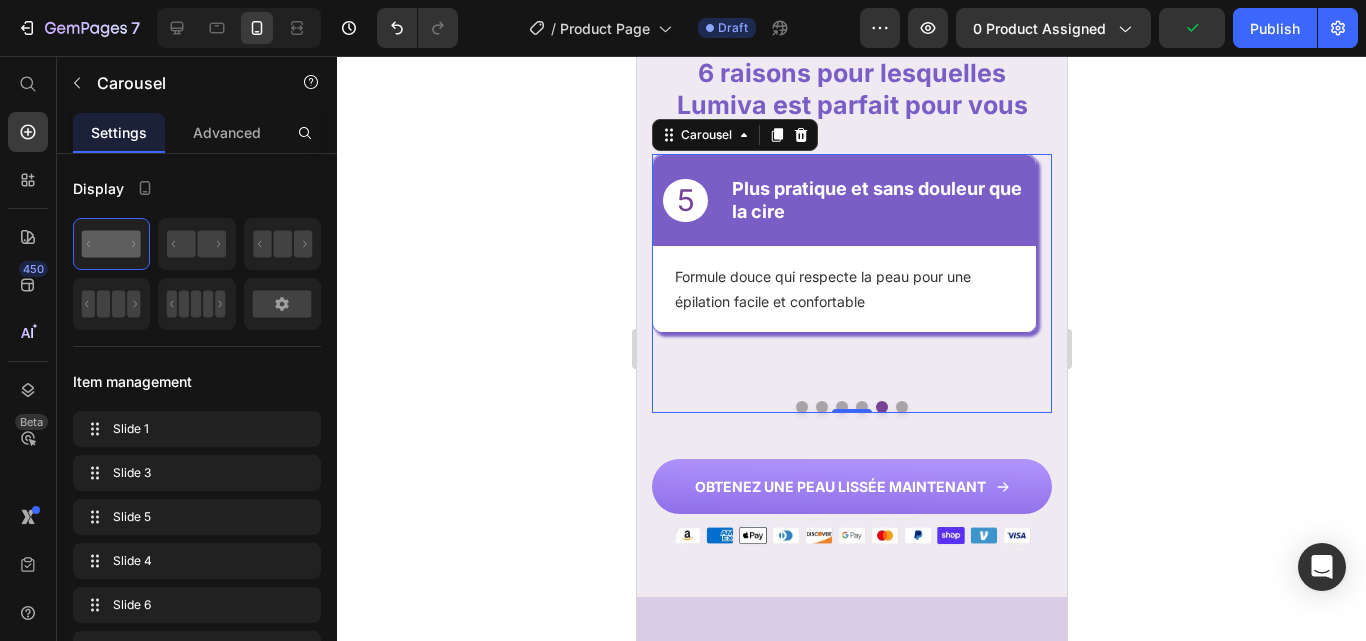 click at bounding box center (861, 407) 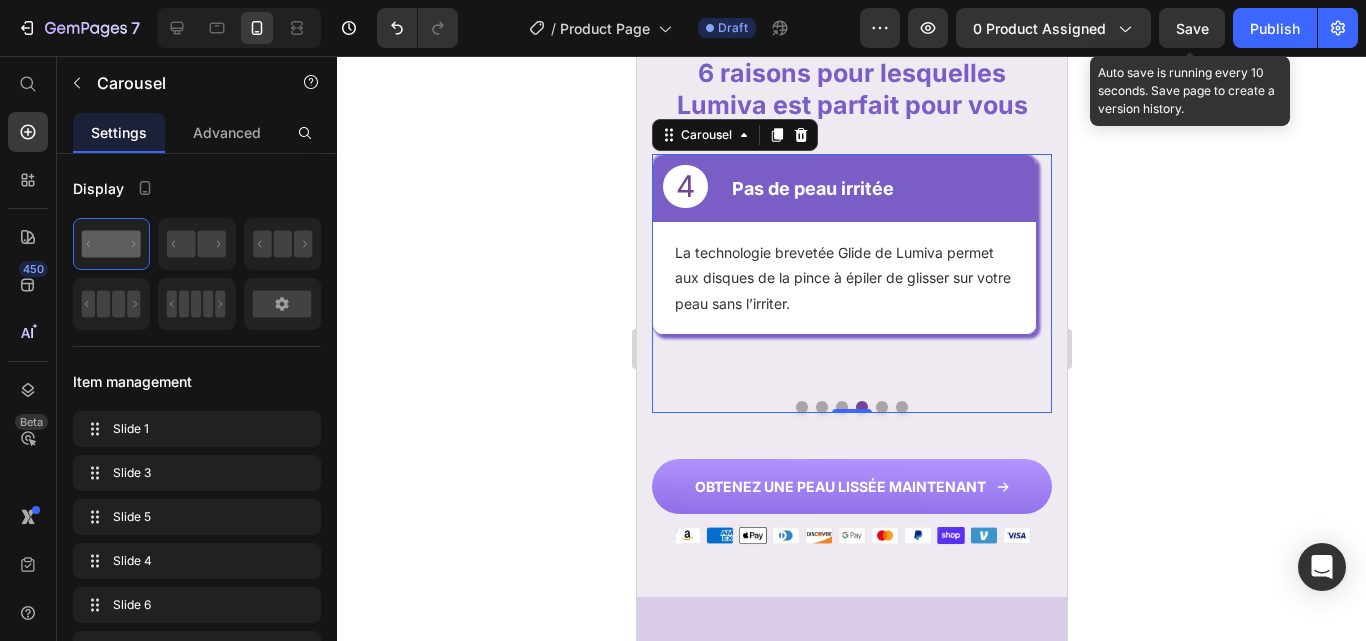 click on "Save" at bounding box center [1192, 28] 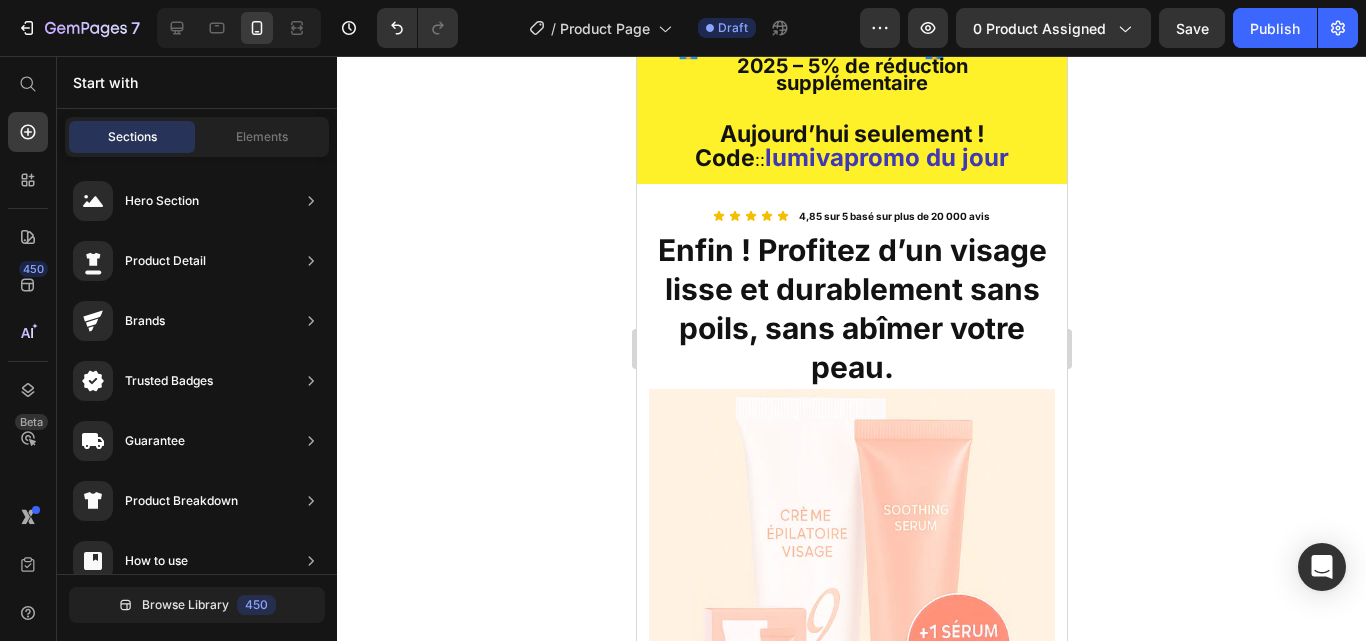 scroll, scrollTop: 48, scrollLeft: 0, axis: vertical 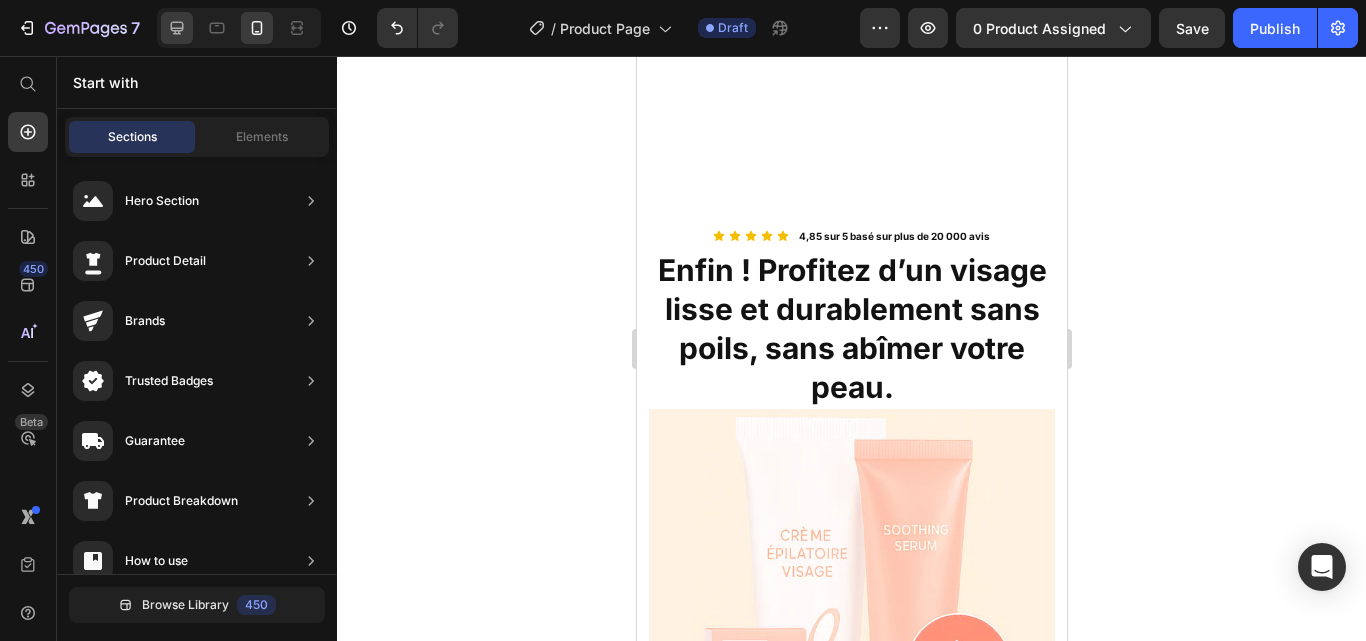 click 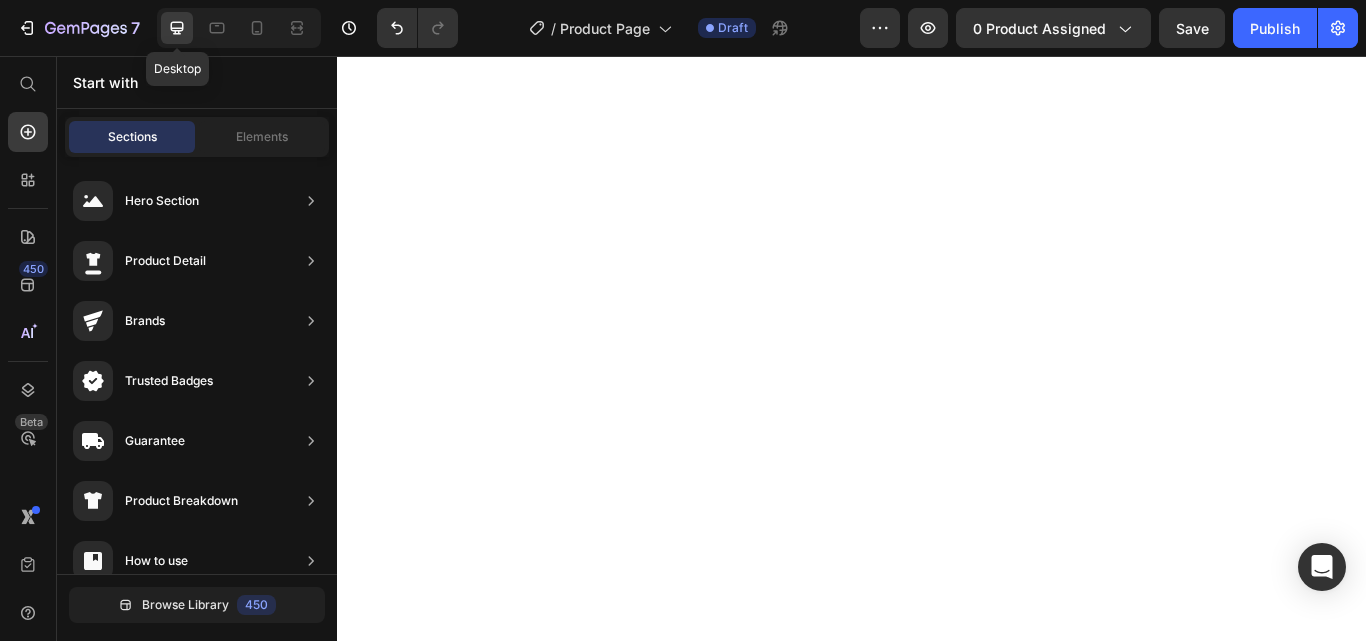scroll, scrollTop: 3674, scrollLeft: 0, axis: vertical 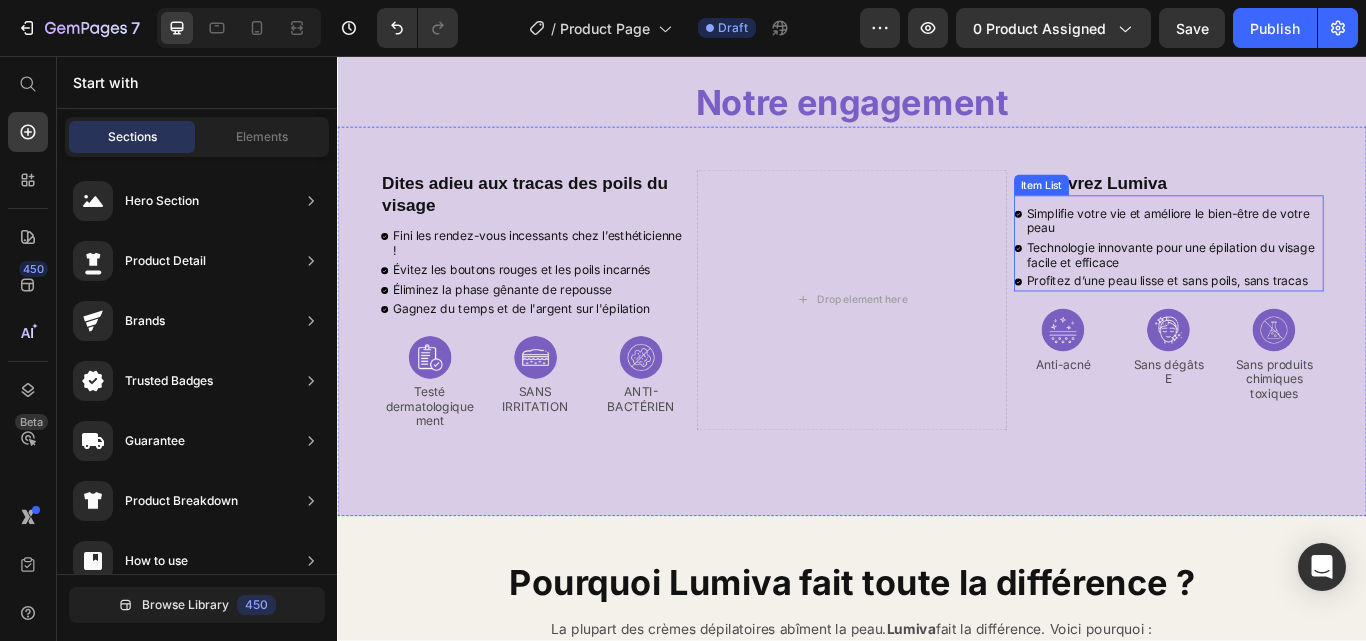 click on "Technologie innovante pour une épilation du visage facile et efficace" at bounding box center (1312, 289) 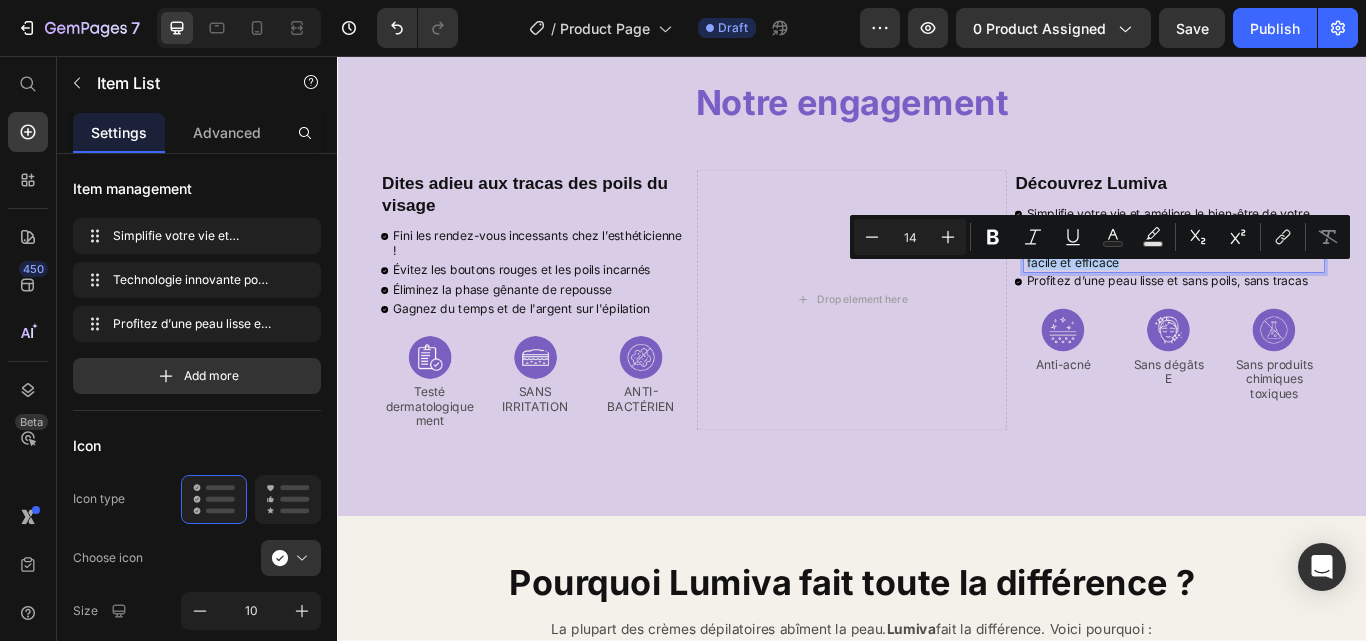 copy on "Technologie innovante pour une épilation du visage facile et efficace" 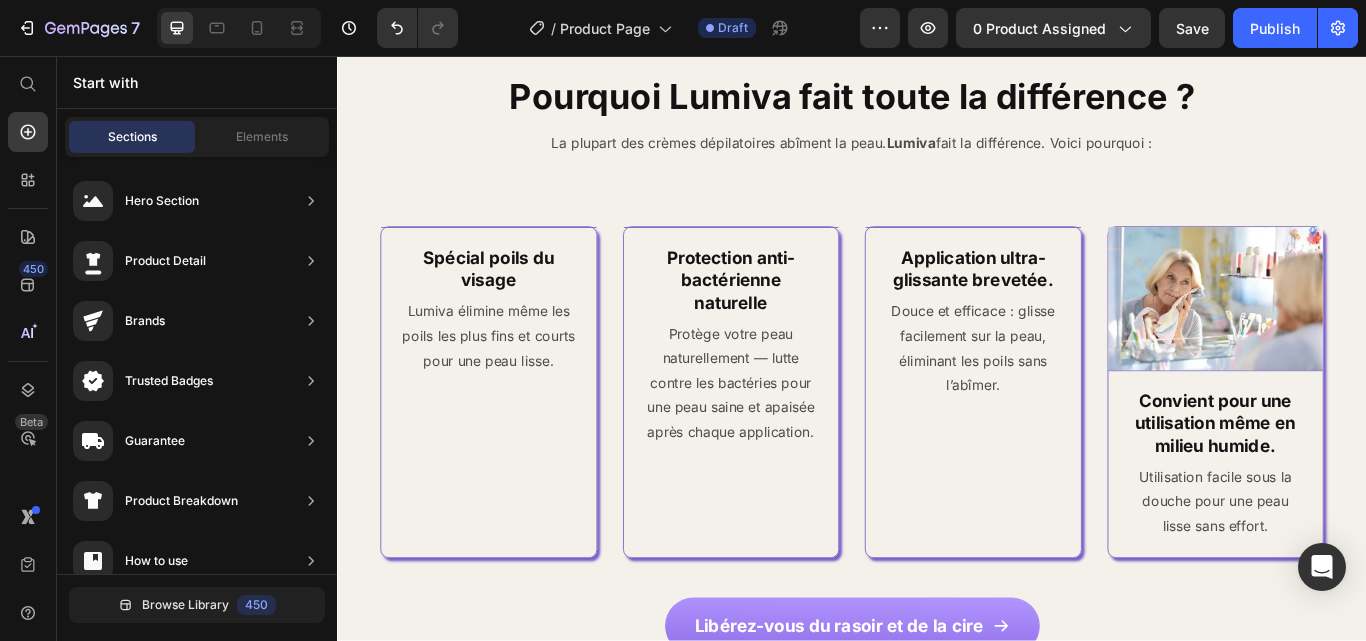 scroll, scrollTop: 4459, scrollLeft: 0, axis: vertical 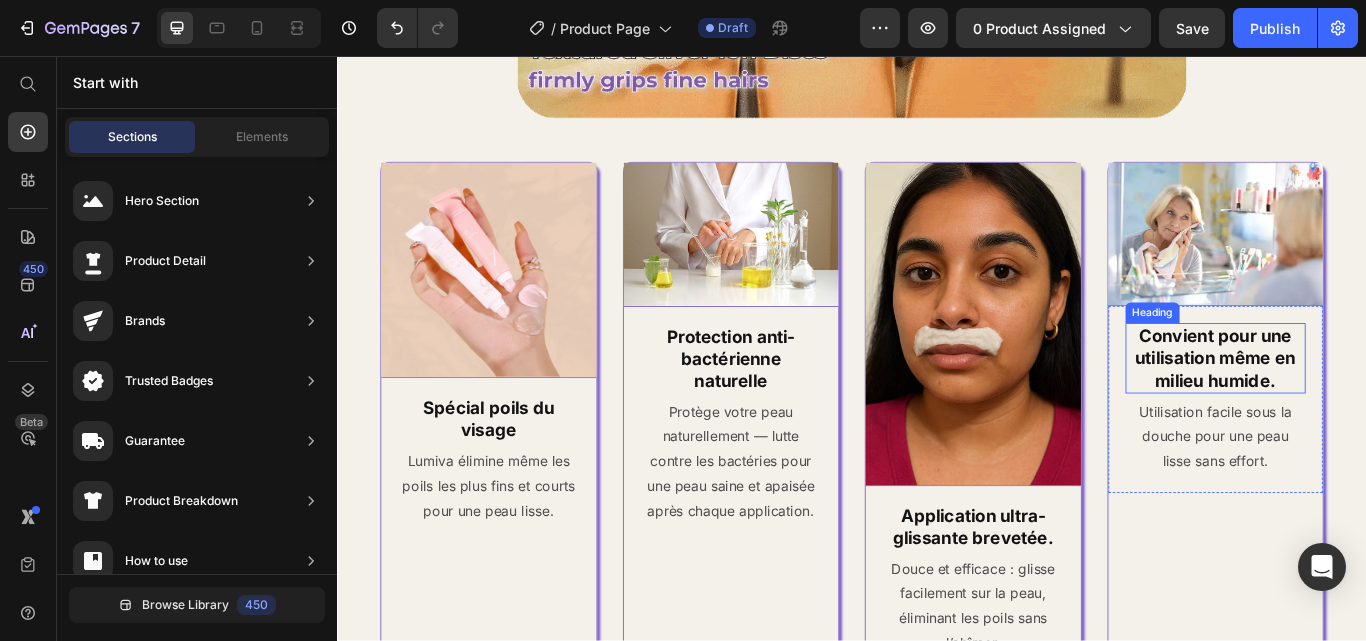 click on "Convient pour une utilisation même en milieu humide." at bounding box center (1360, 409) 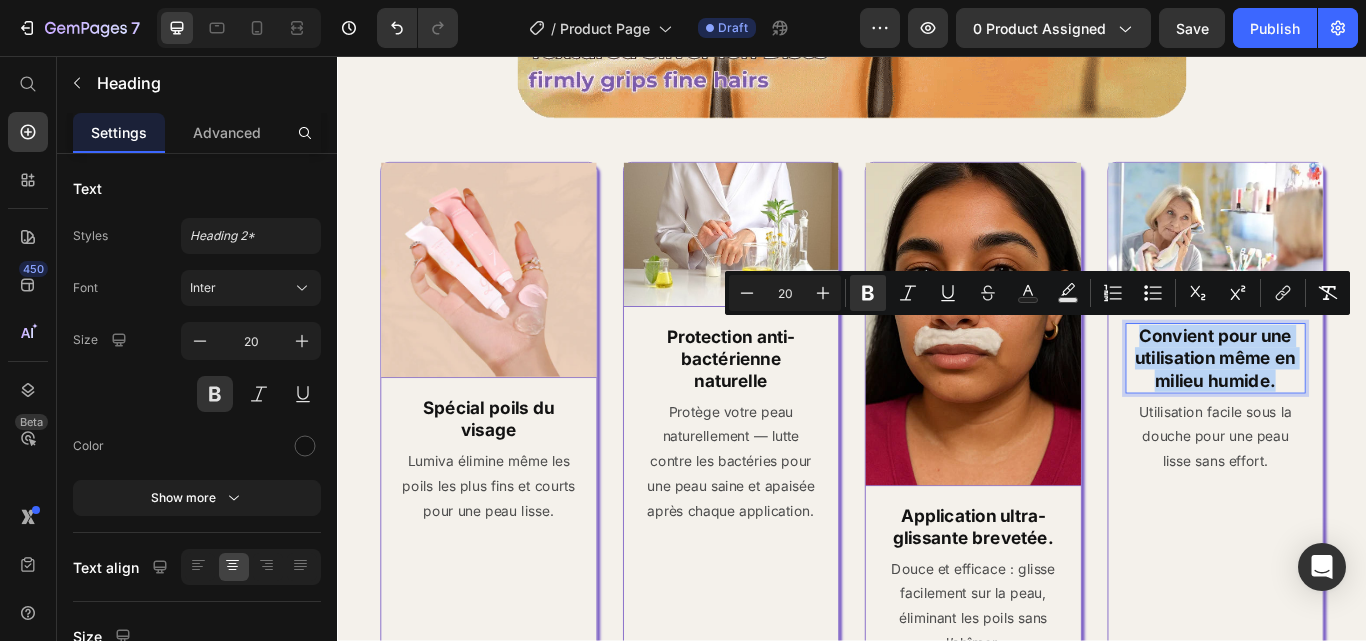copy on "Convient pour une utilisation même en milieu humide." 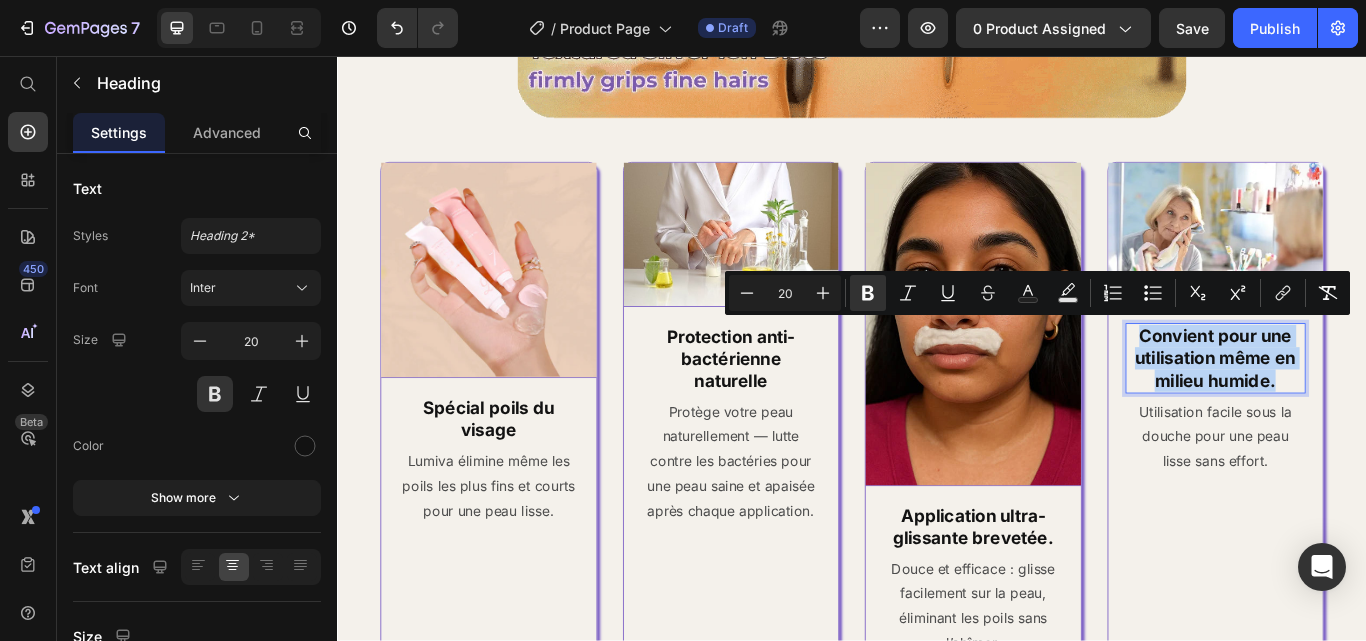 copy on "Convient pour une utilisation même en milieu humide." 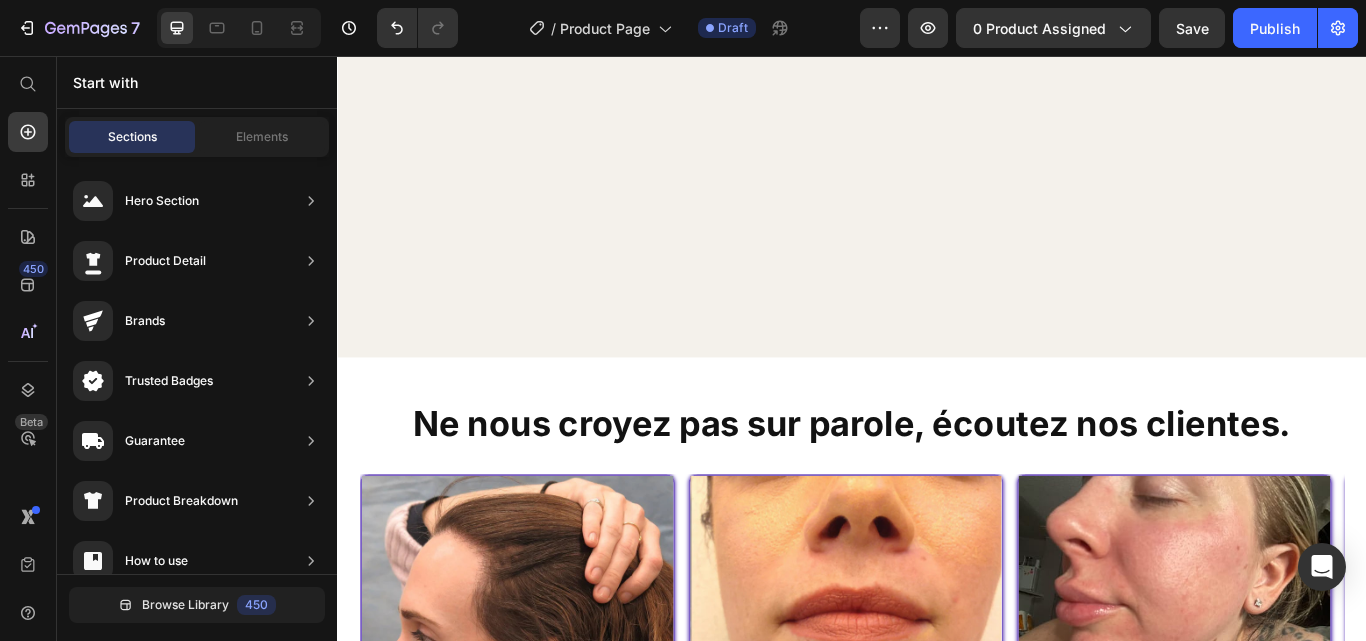 scroll, scrollTop: 6155, scrollLeft: 0, axis: vertical 